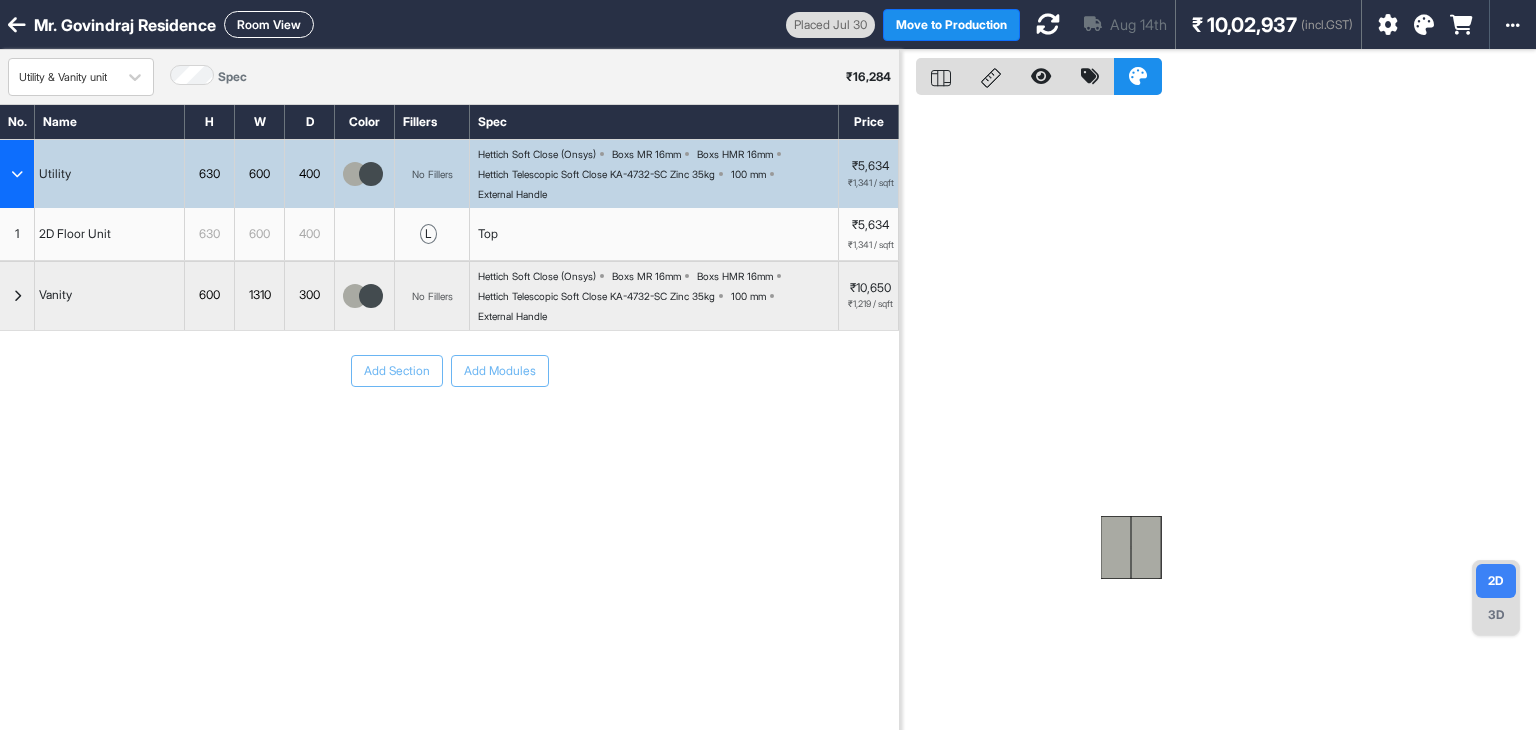 scroll, scrollTop: 0, scrollLeft: 0, axis: both 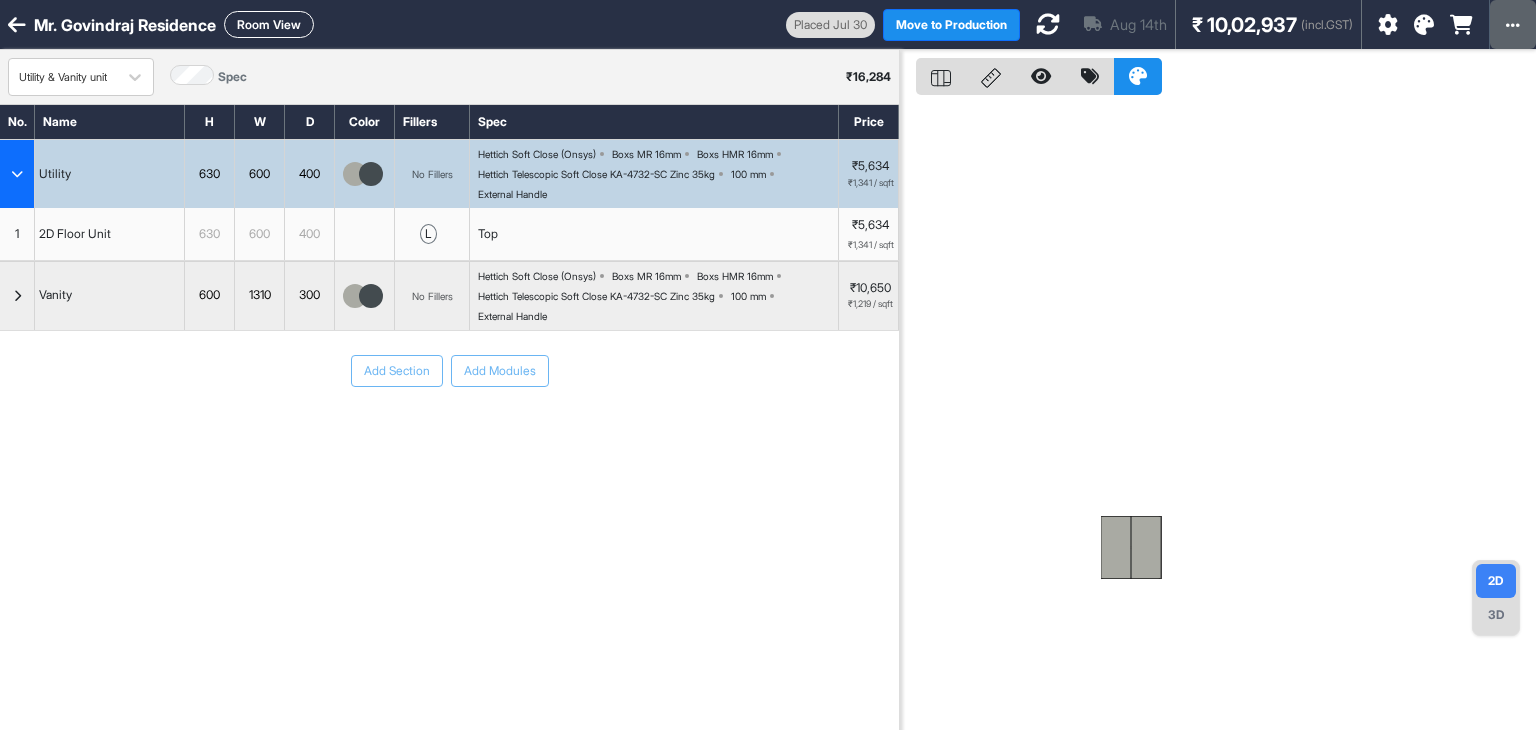 click at bounding box center (1513, 24) 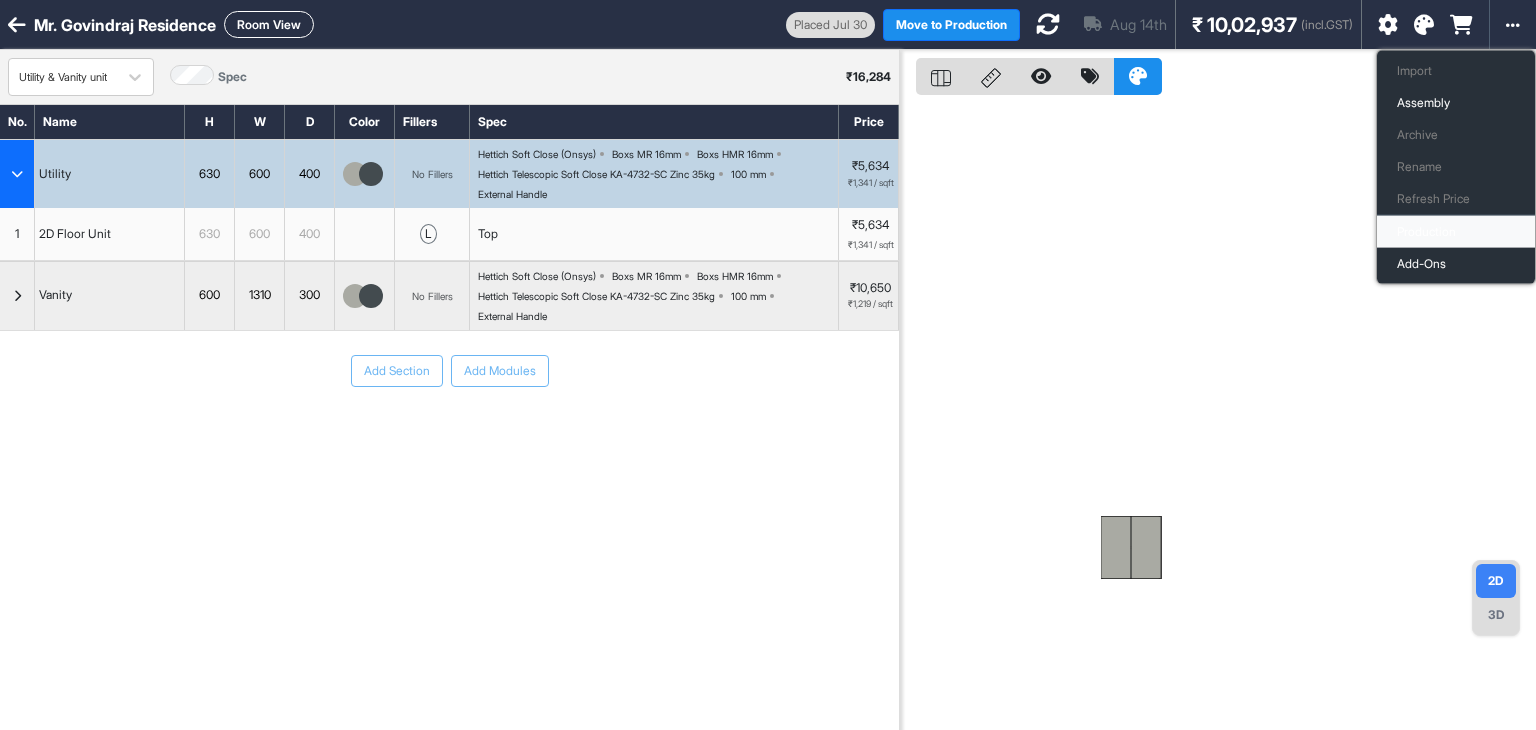 click on "Production" at bounding box center [1456, 232] 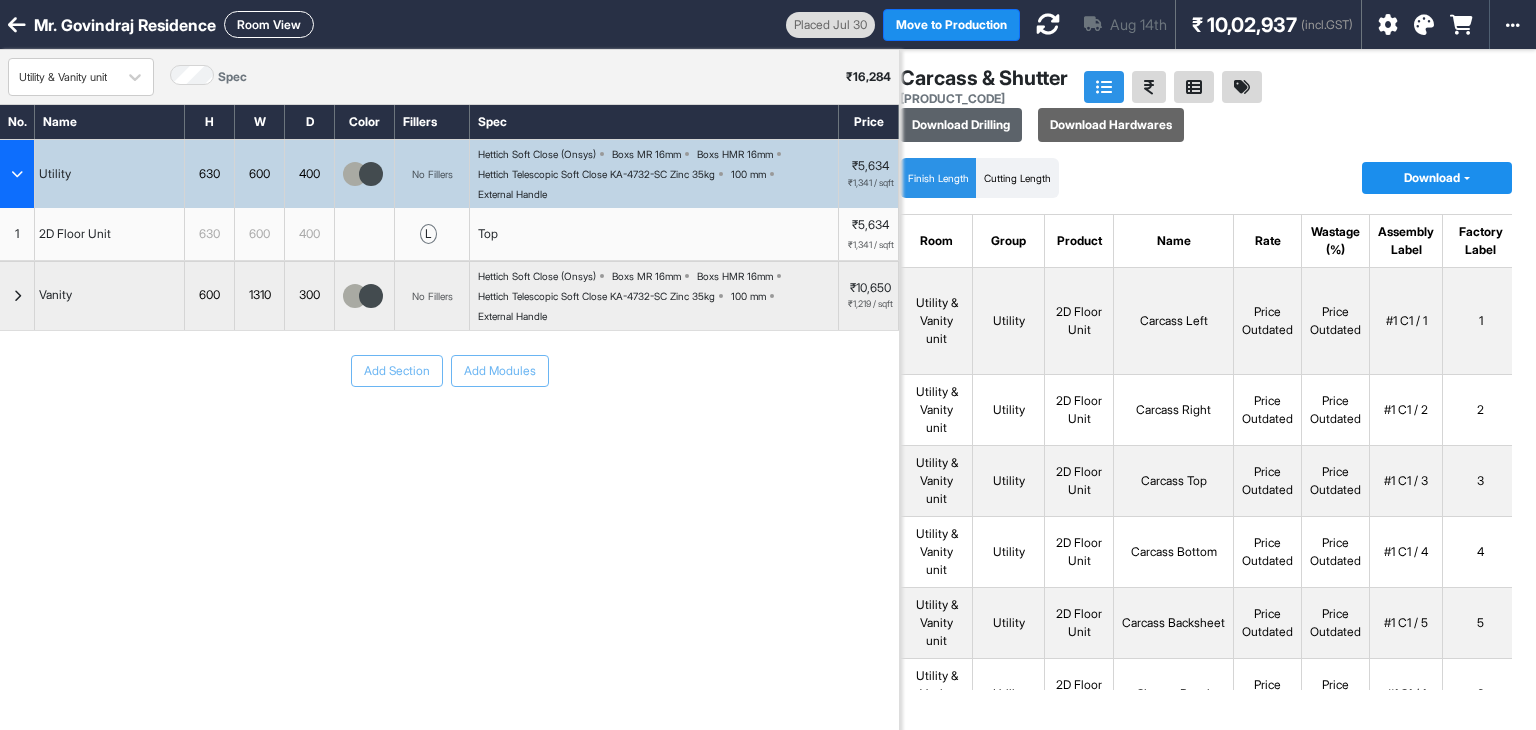 click on "Download Drilling" at bounding box center [961, 125] 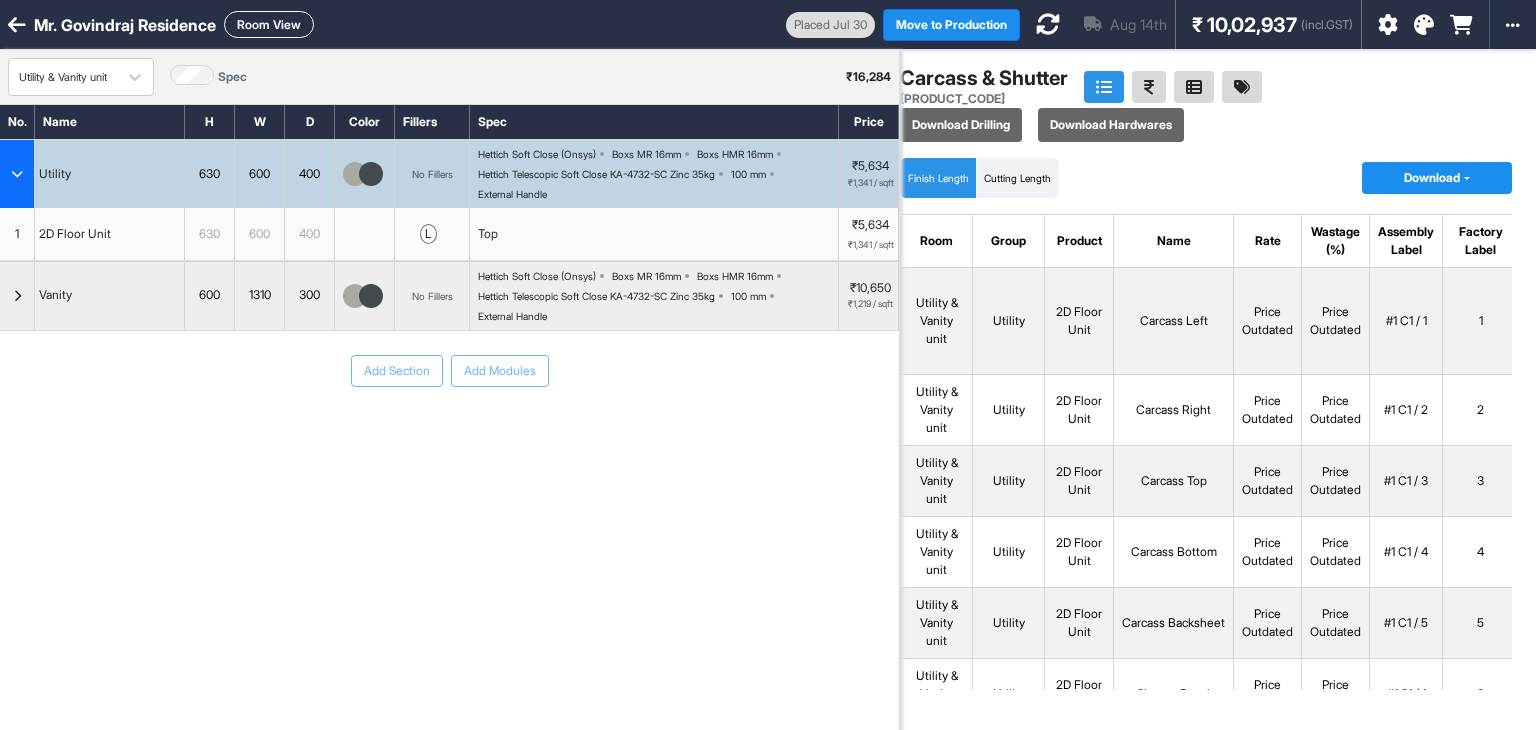 click on "Add Section Add Modules" at bounding box center [449, 431] 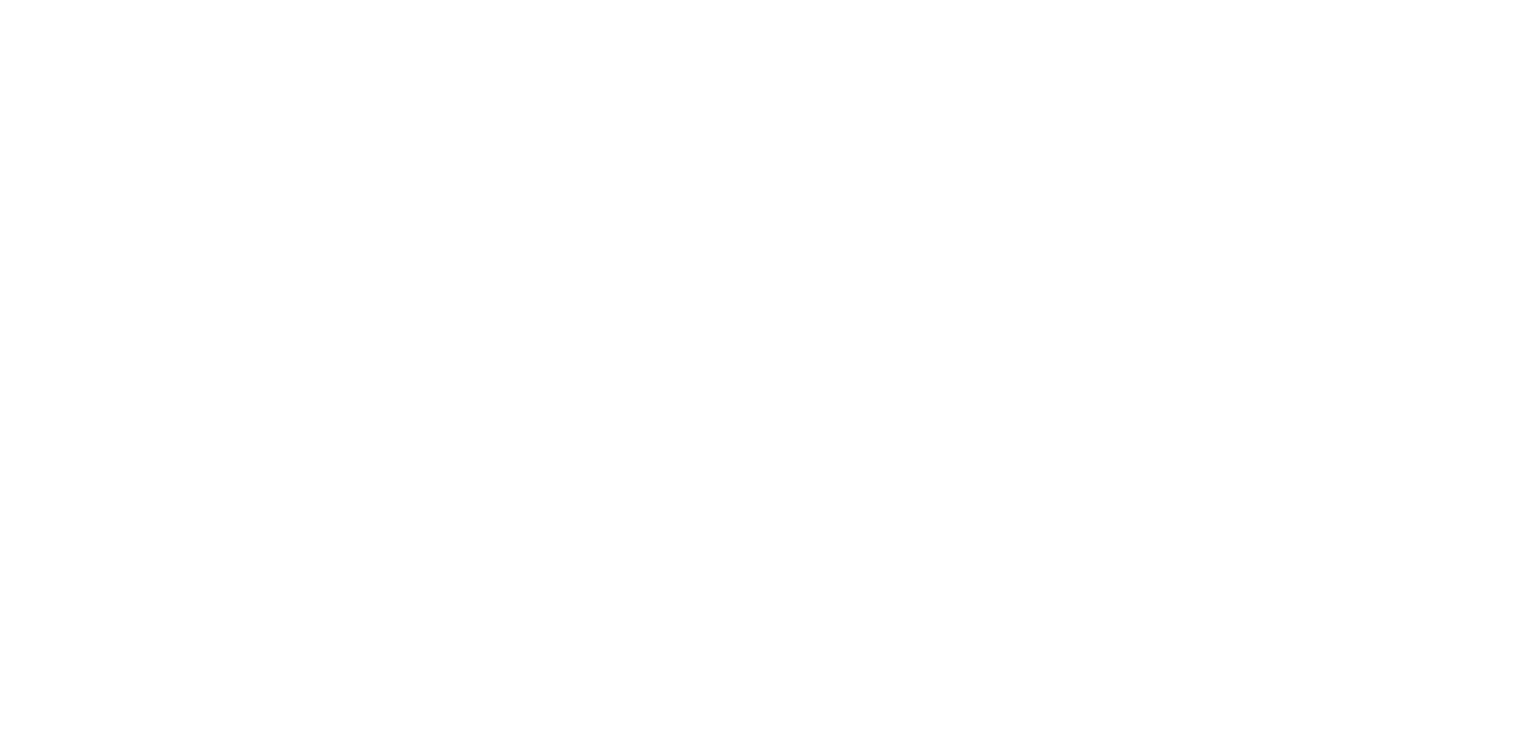 scroll, scrollTop: 0, scrollLeft: 0, axis: both 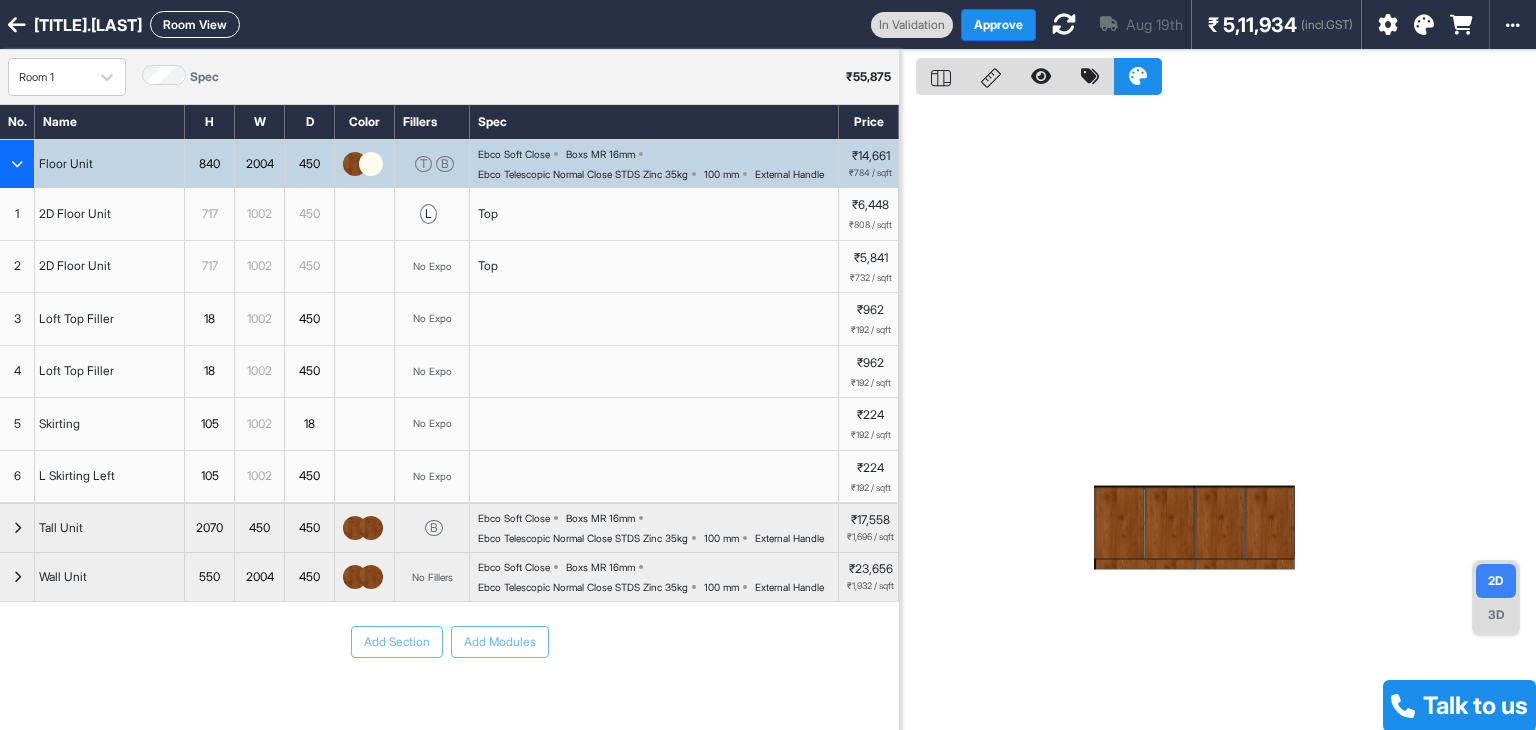 click at bounding box center (1218, 415) 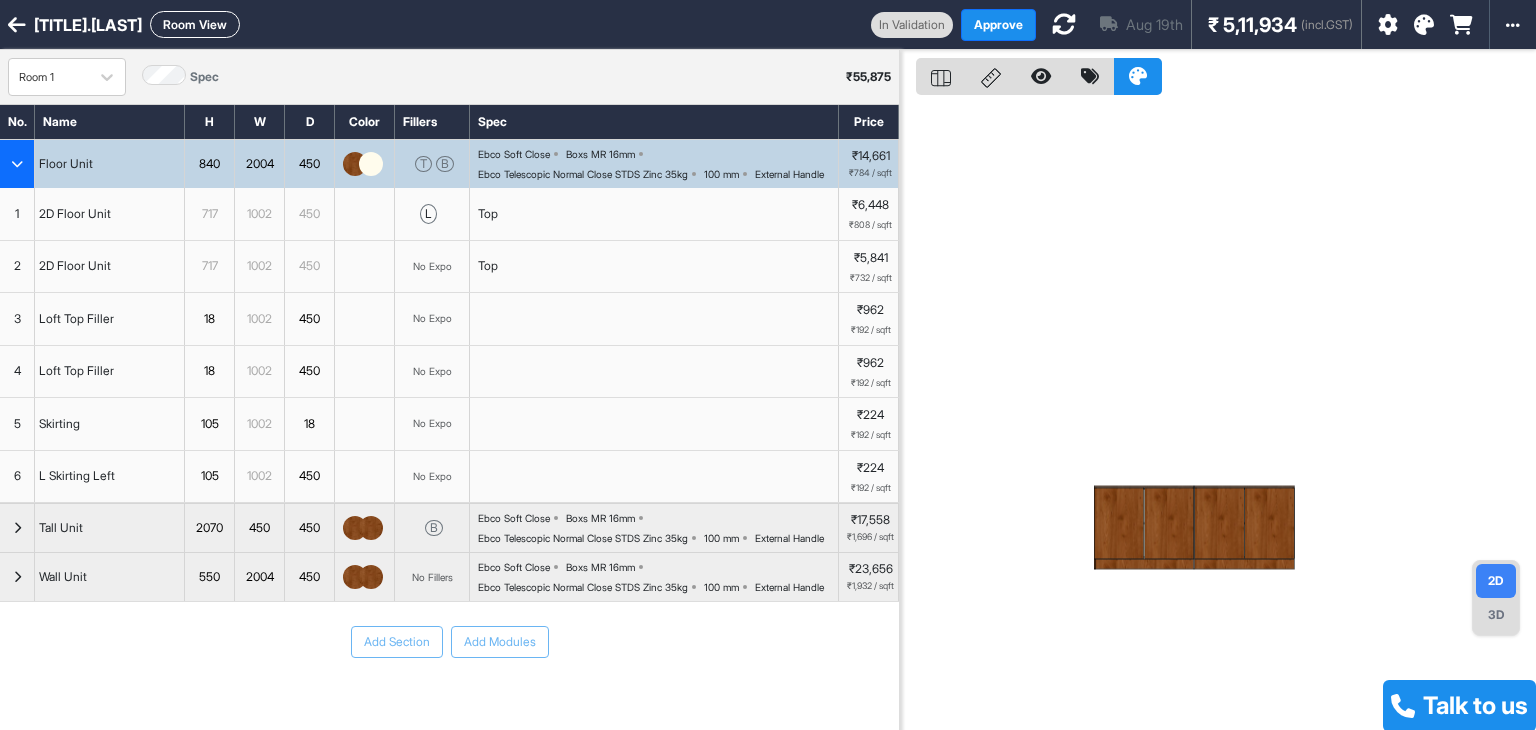 click on "Room View" at bounding box center (195, 24) 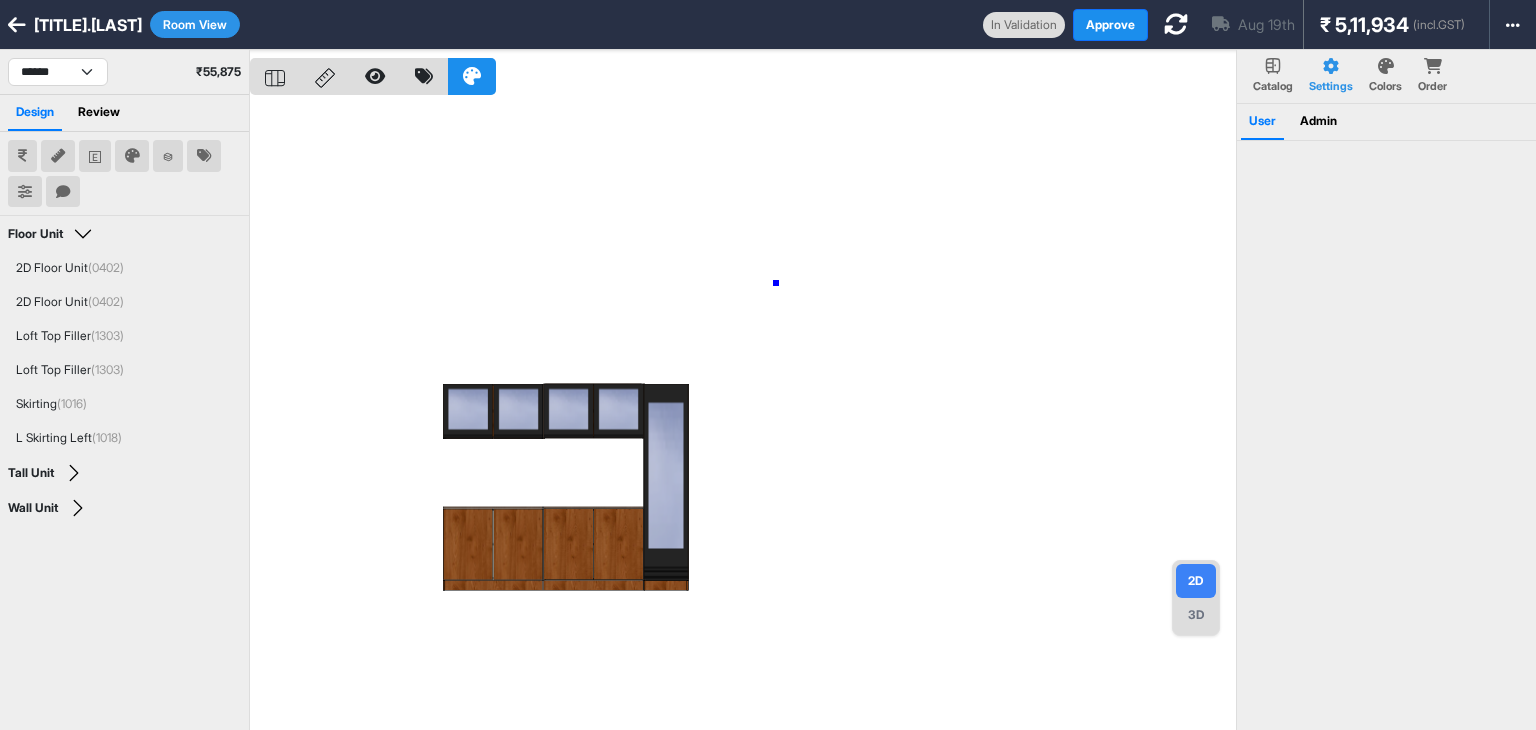 click at bounding box center [743, 415] 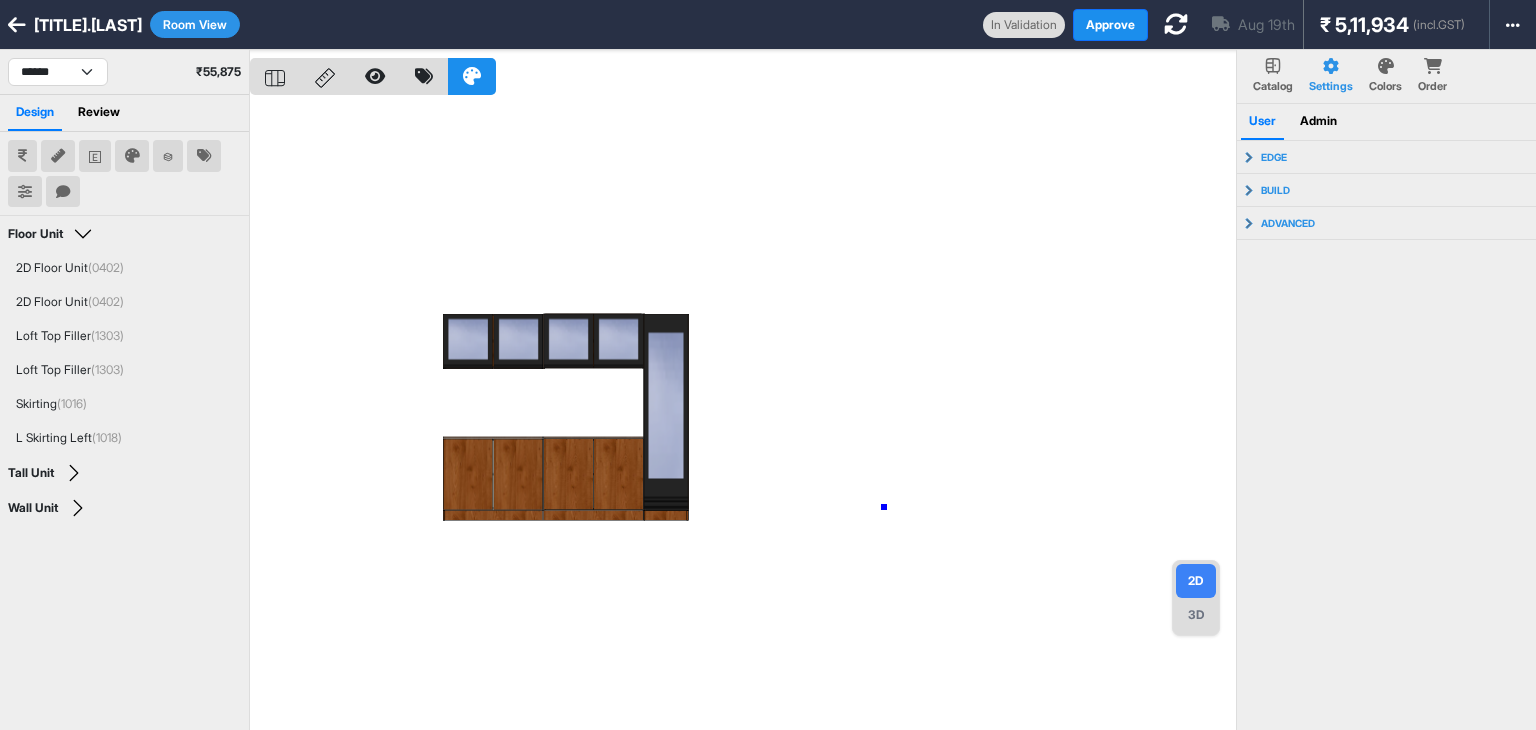 click at bounding box center [743, 415] 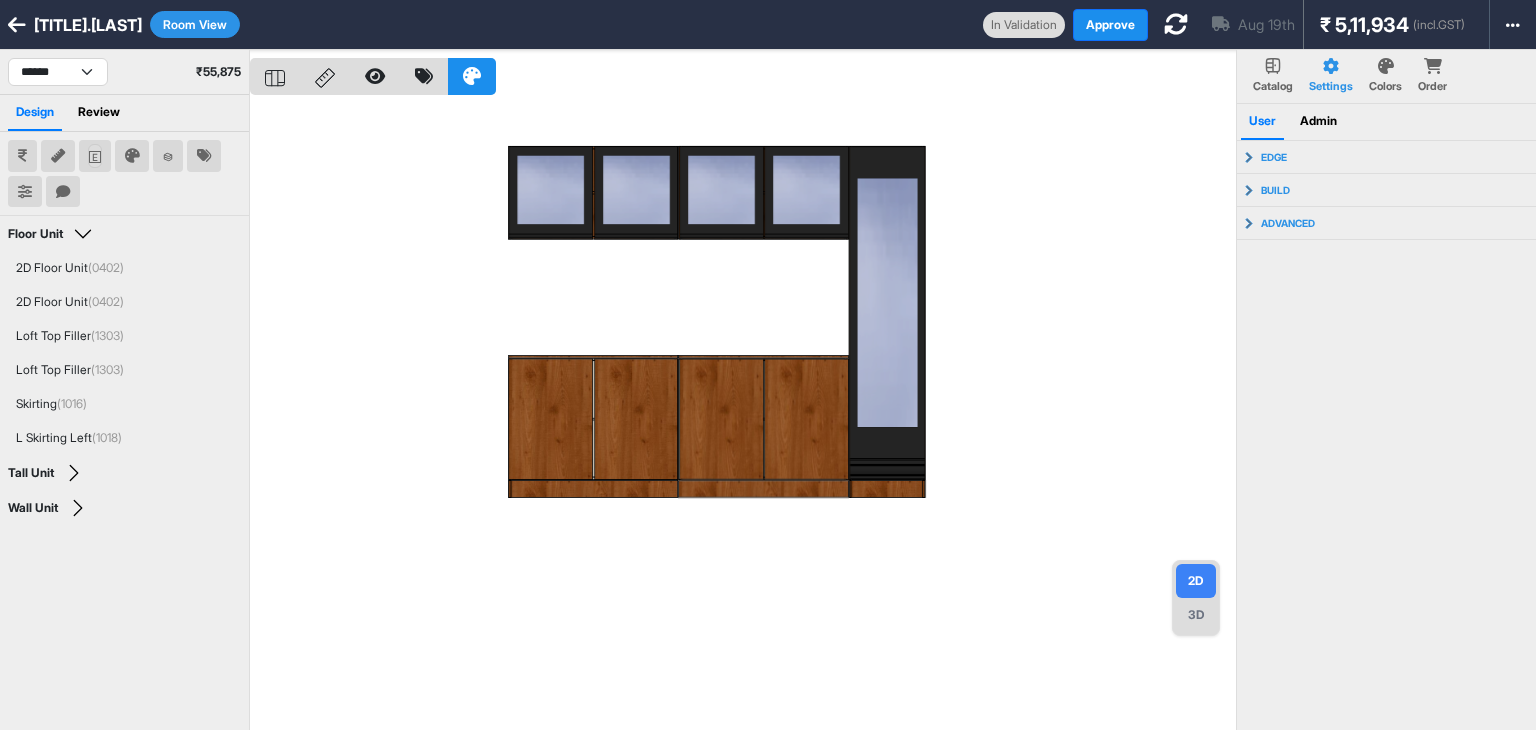 click 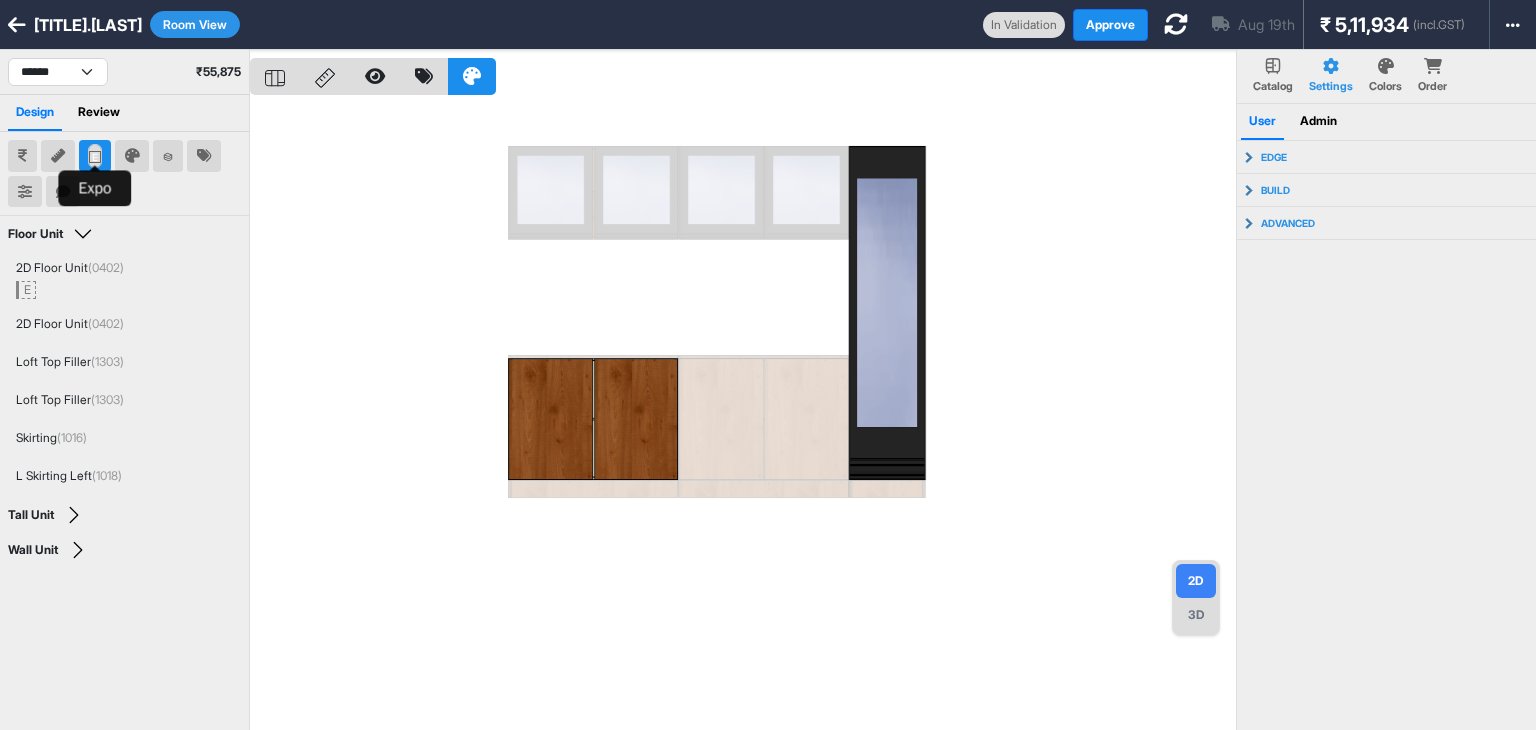 click 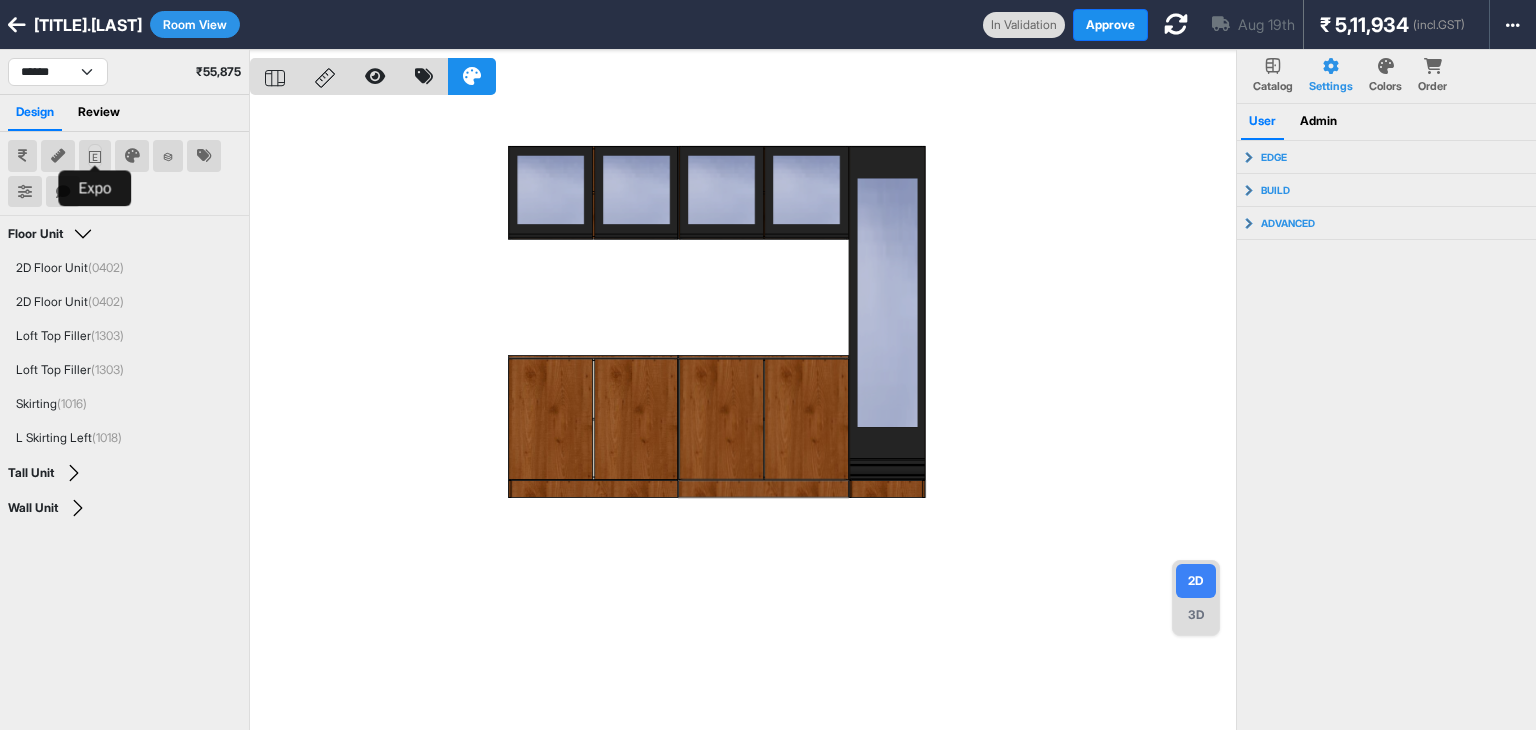 click 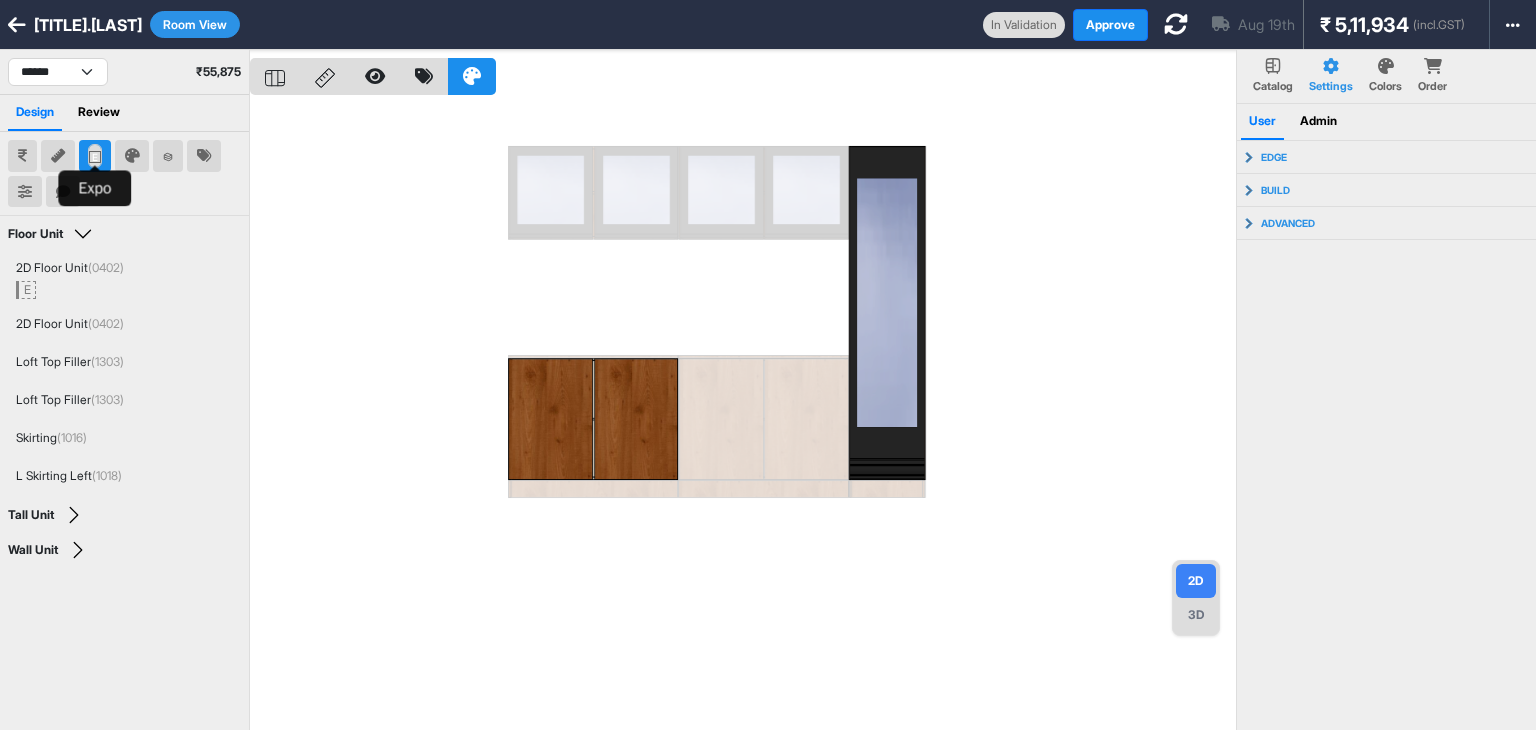 click 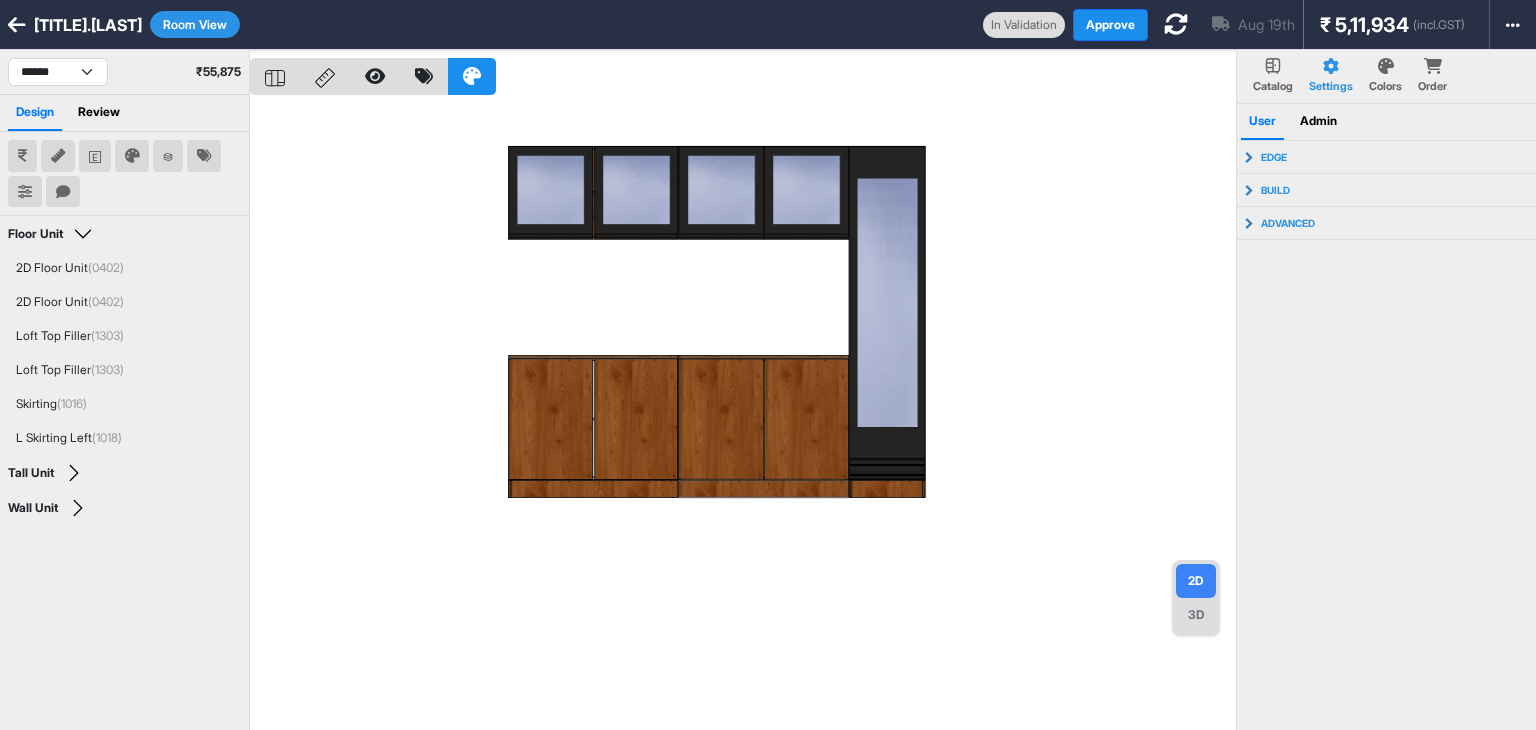 click at bounding box center (743, 415) 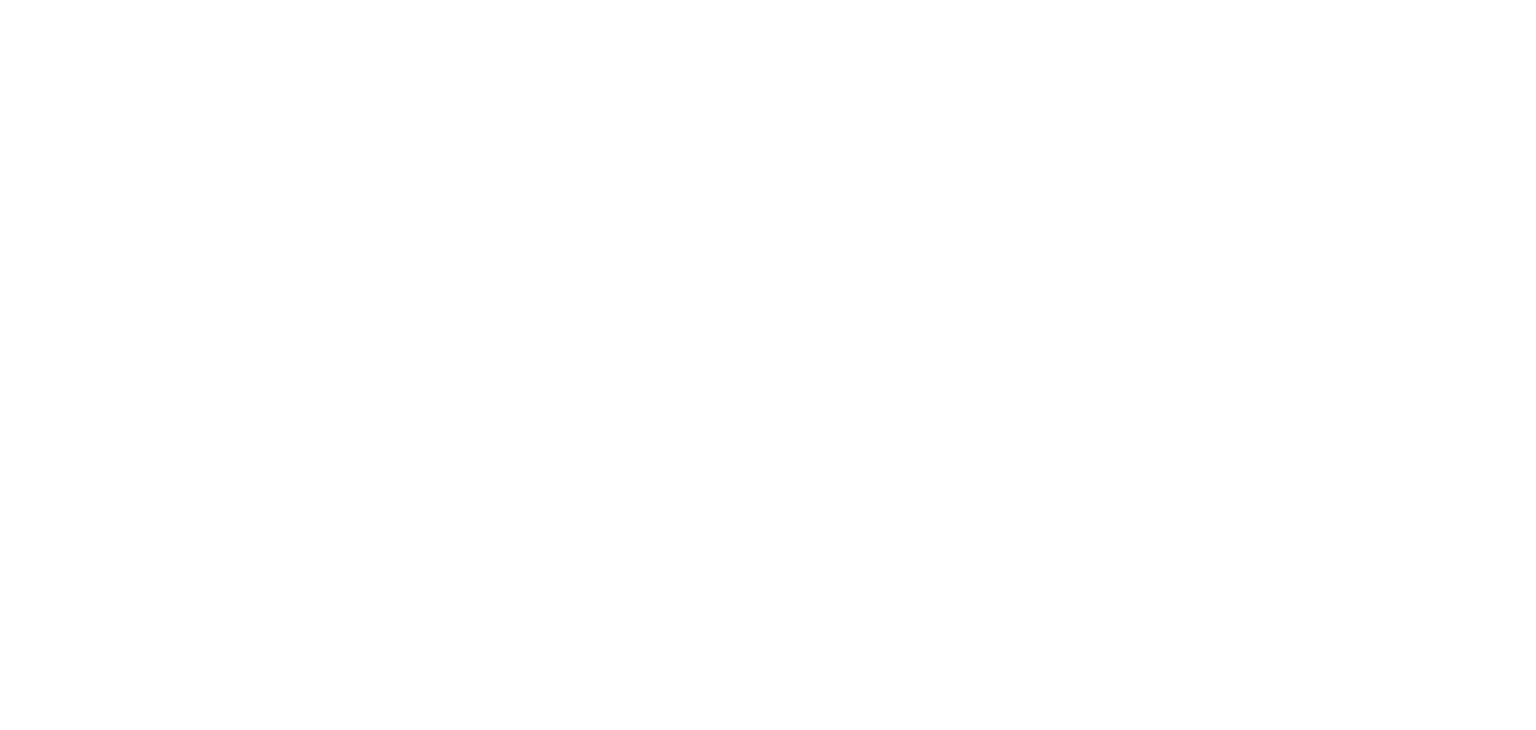 scroll, scrollTop: 0, scrollLeft: 0, axis: both 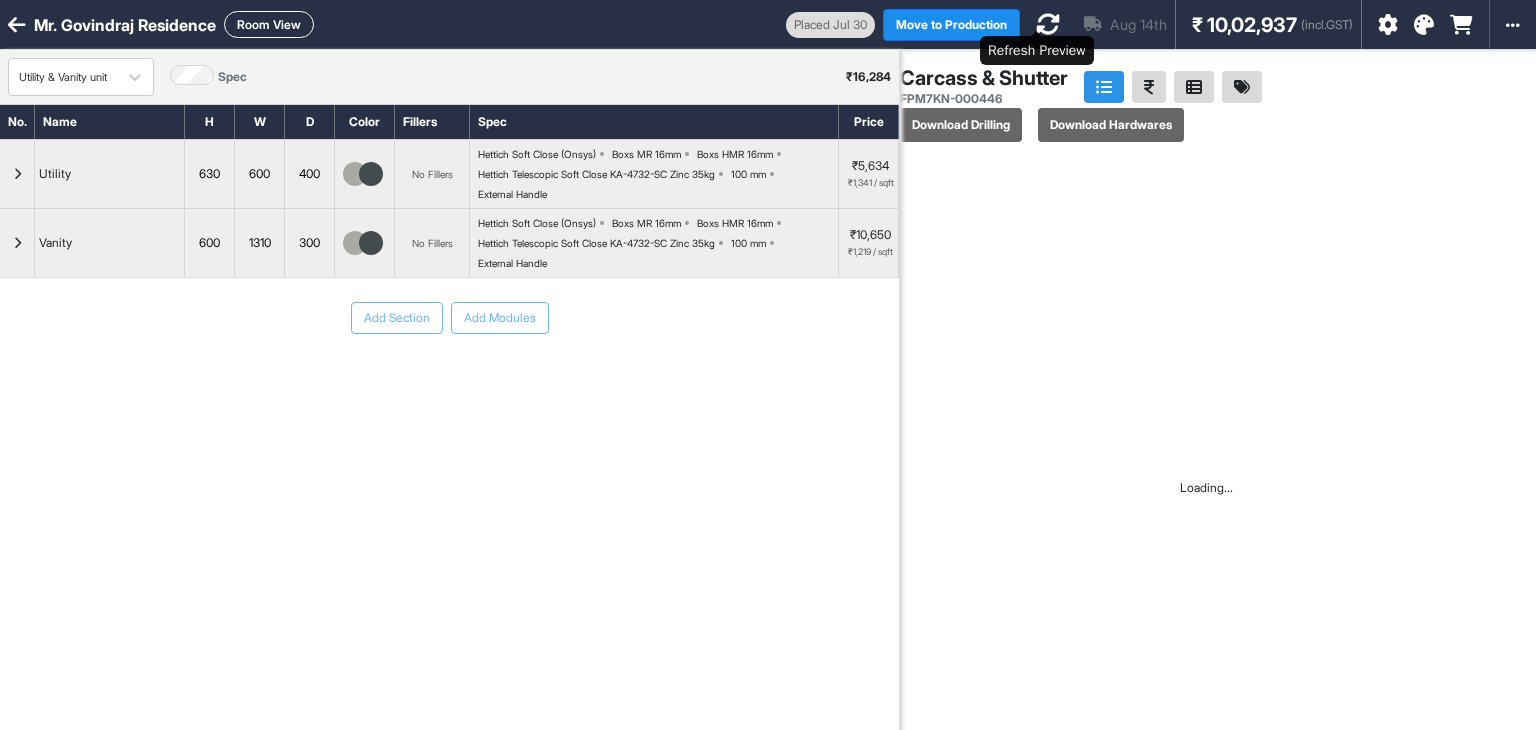 click at bounding box center [1048, 24] 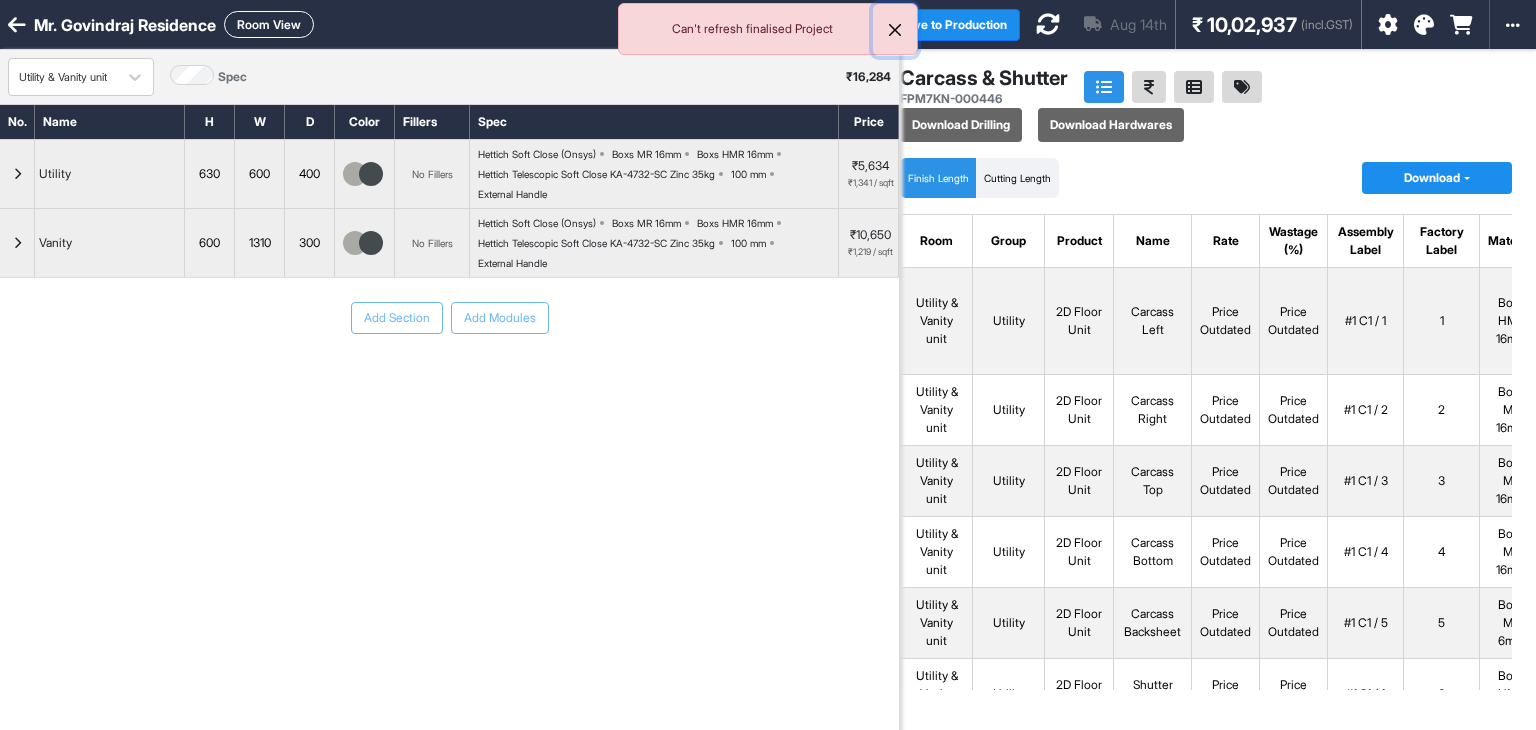 click at bounding box center (895, 30) 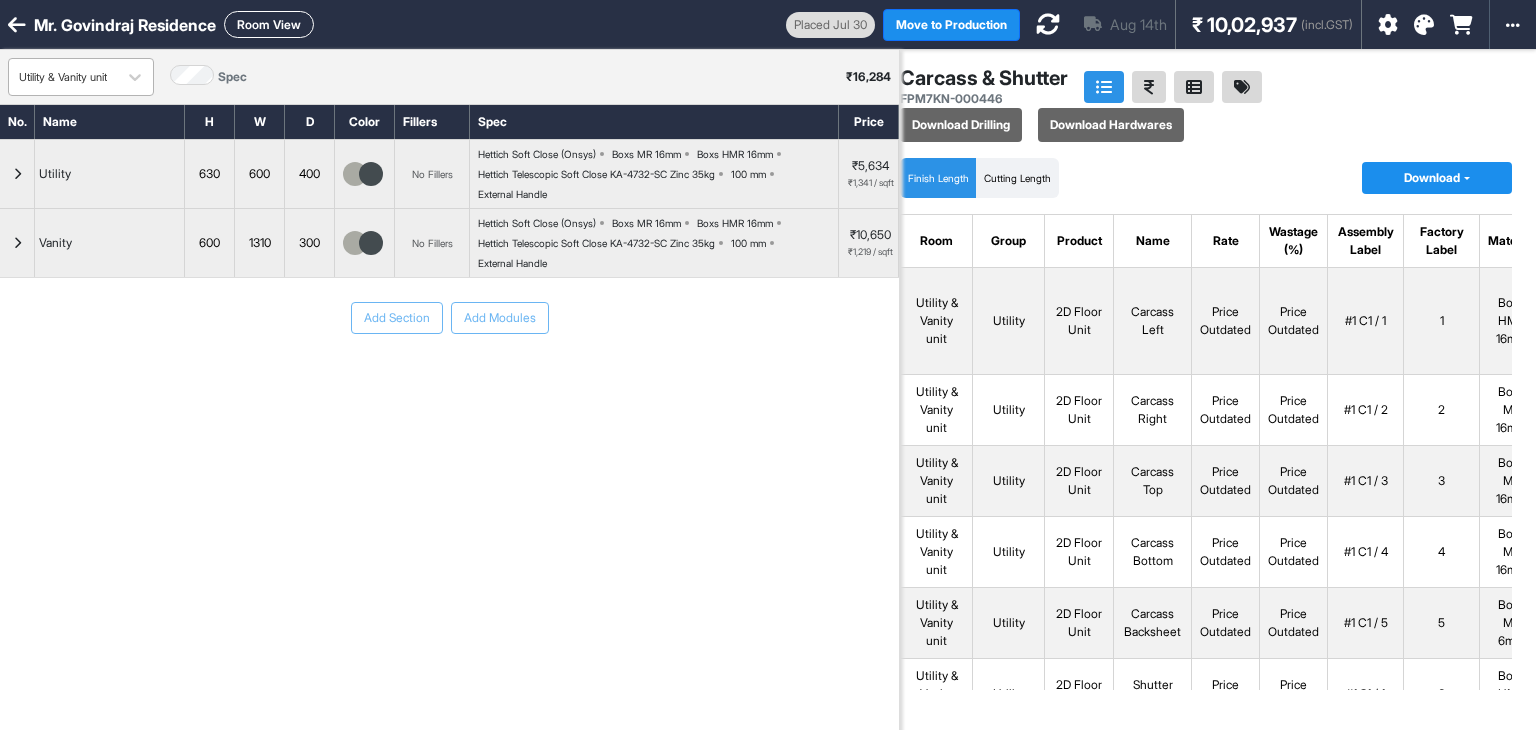 click on "Utility & Vanity unit" at bounding box center [63, 77] 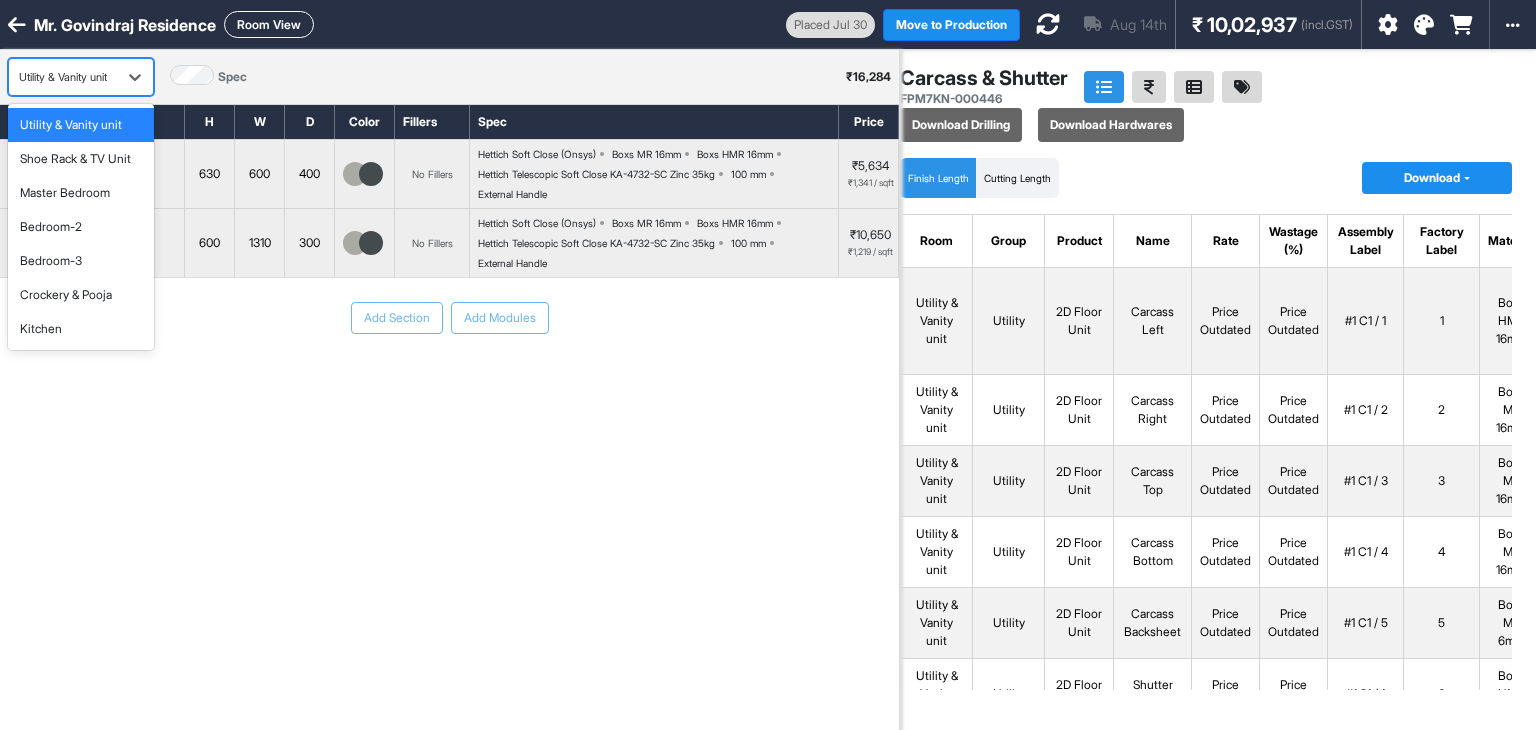 click on "7 results available. Use Up and Down to choose options, press Enter to select the currently focused option, press Escape to exit the menu, press Tab to select the option and exit the menu. Utility & Vanity unit Utility & Vanity unit Shoe Rack & TV Unit Master Bedroom Bedroom-2 Bedroom-3 Crockery & Pooja Kitchen Spec ₹ 16,284" at bounding box center (449, 77) 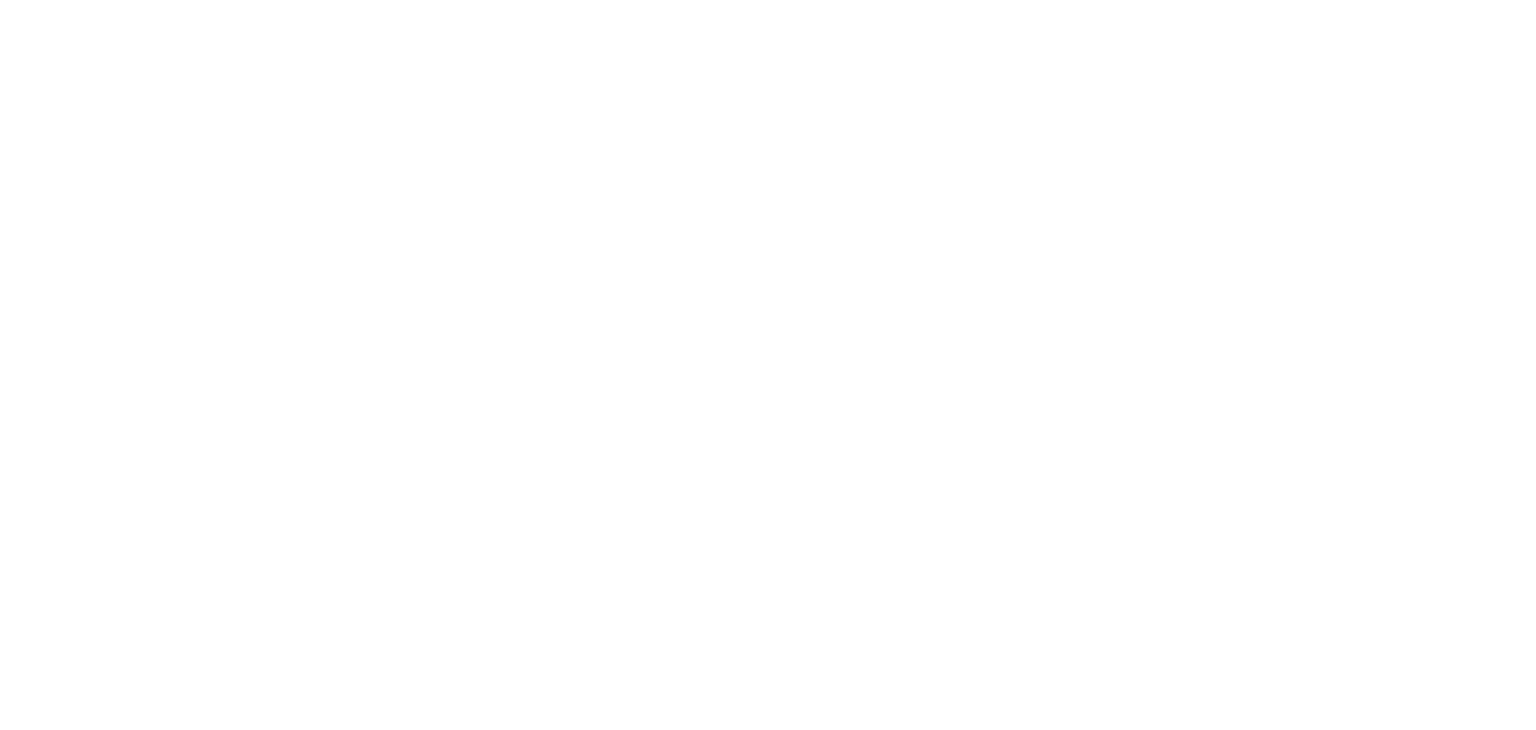 scroll, scrollTop: 0, scrollLeft: 0, axis: both 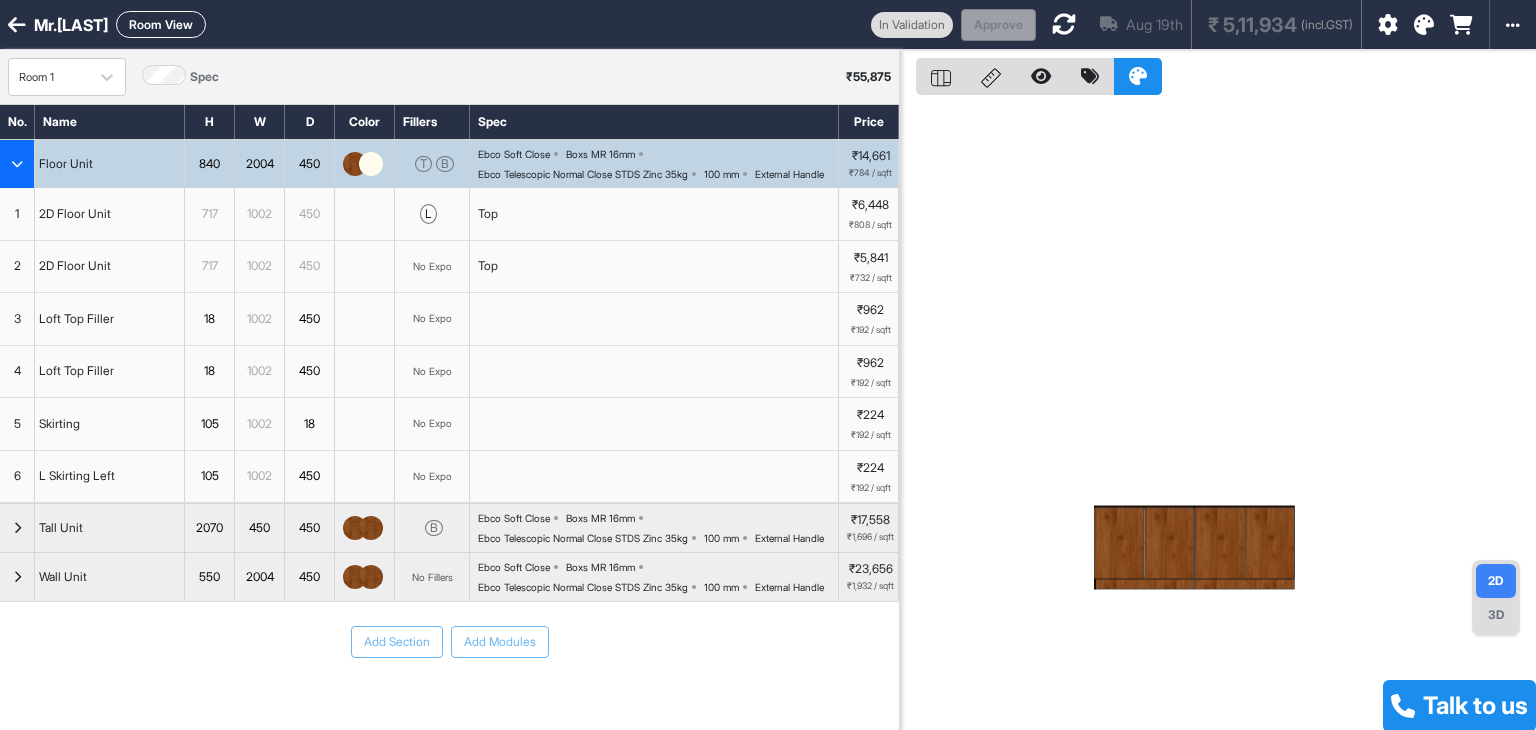 click on "Room View" at bounding box center (161, 24) 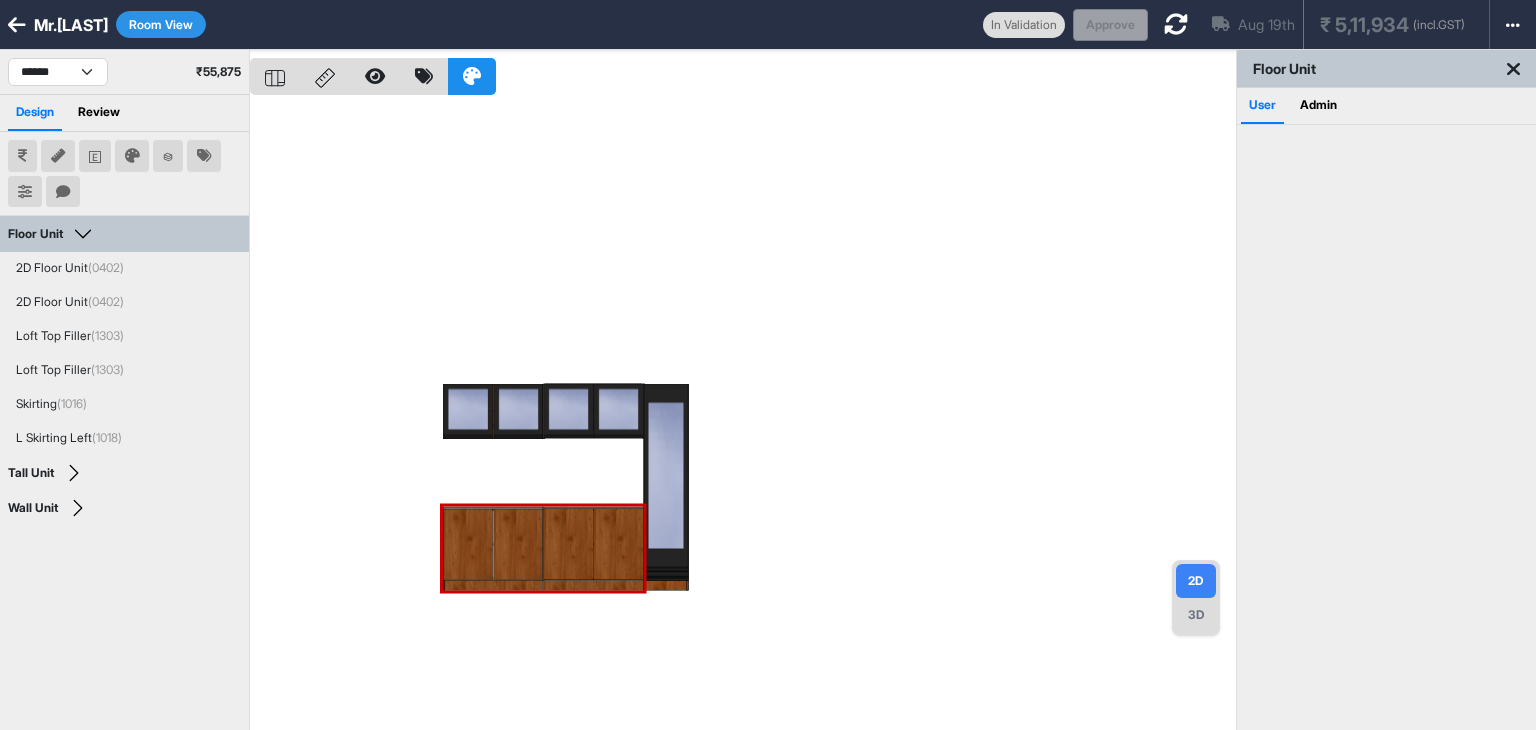 click at bounding box center (743, 415) 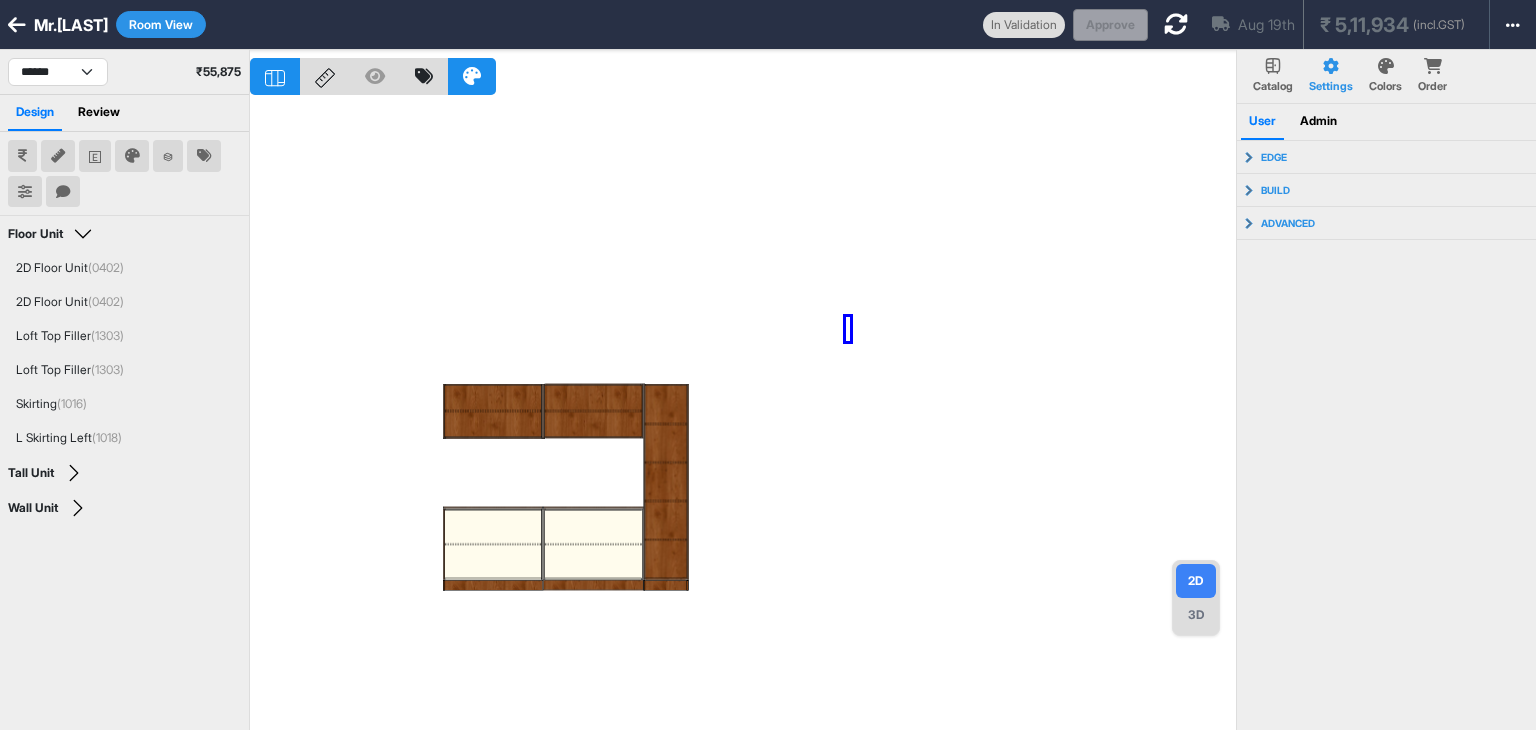 click at bounding box center (743, 415) 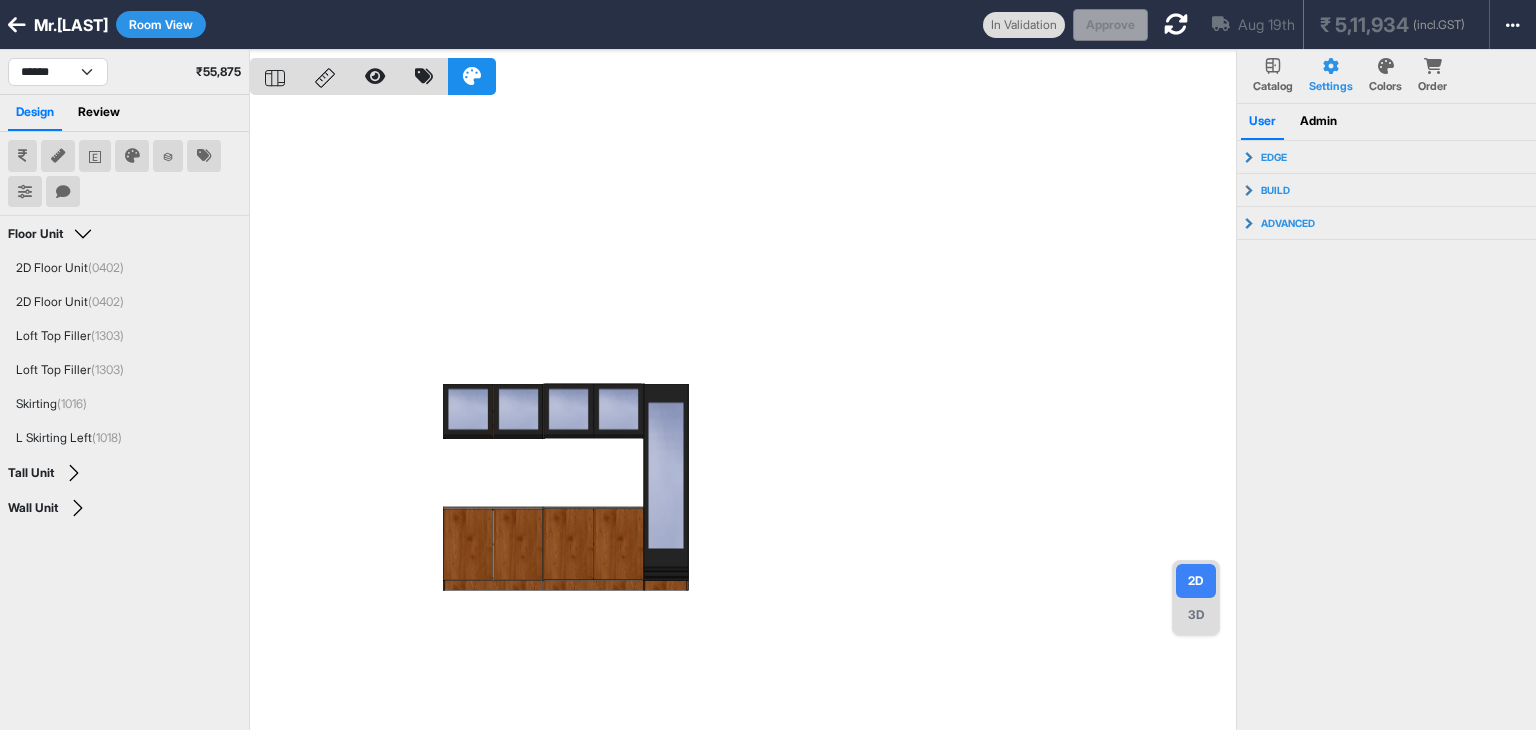 click on "3D" at bounding box center [1196, 615] 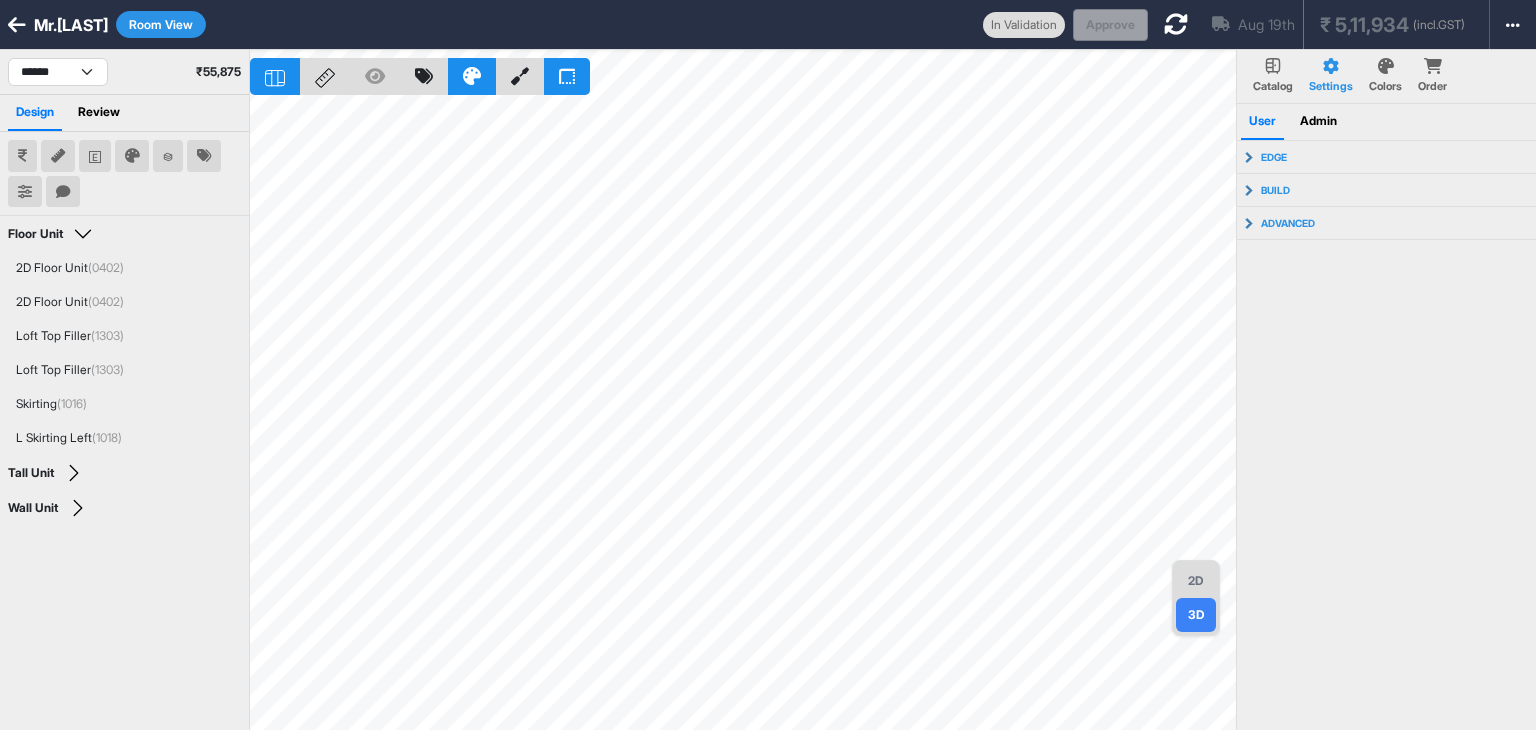 click on "2D" at bounding box center (1196, 581) 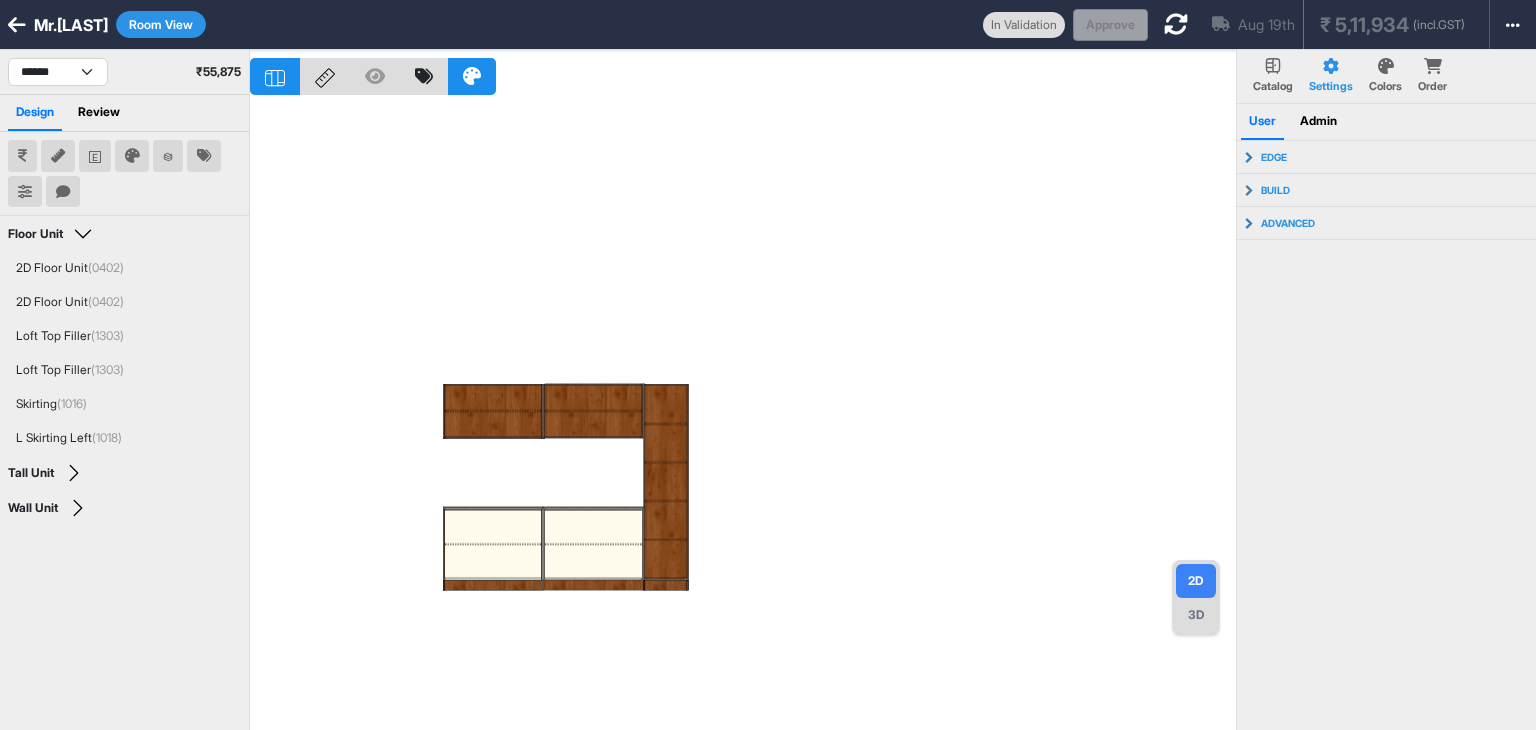 click at bounding box center (743, 415) 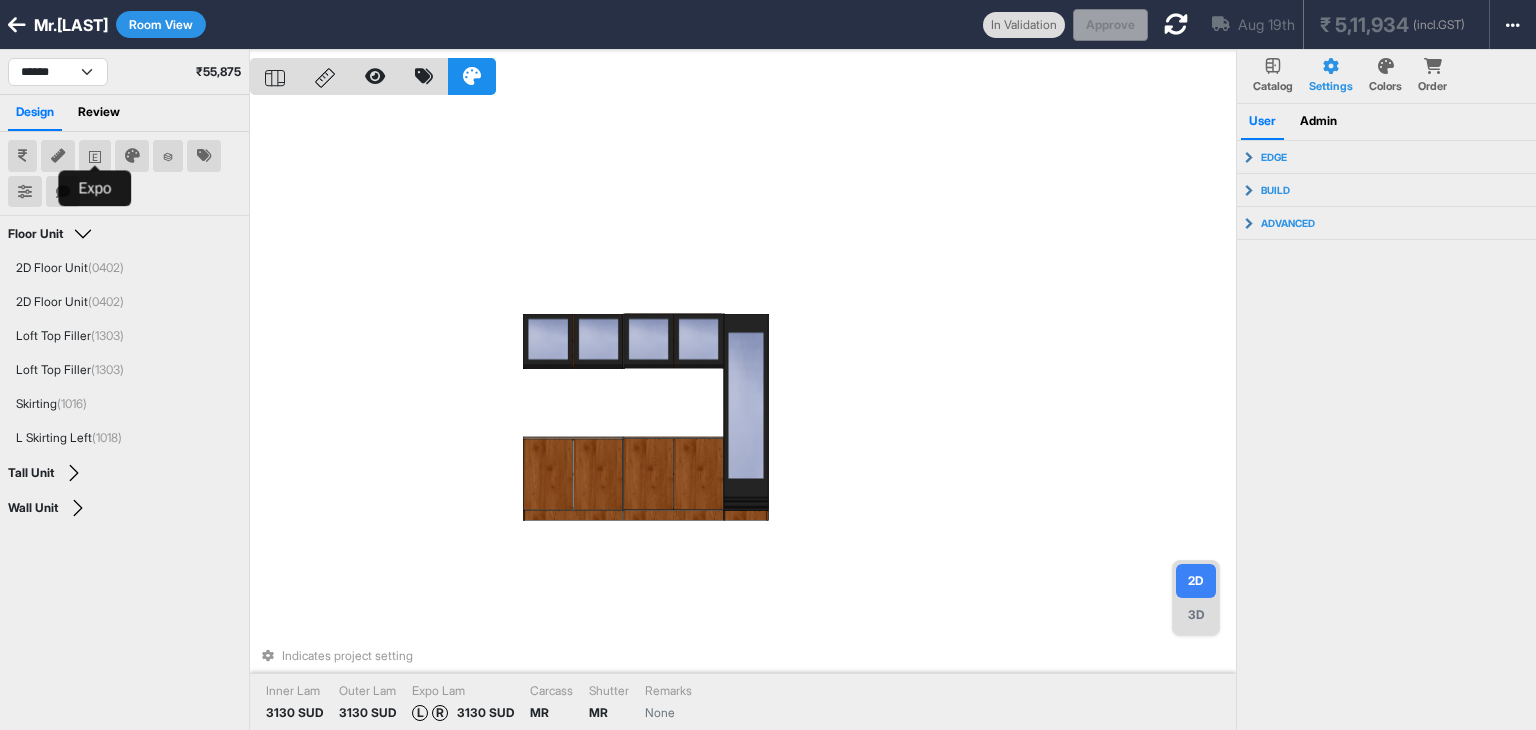 click at bounding box center [95, 156] 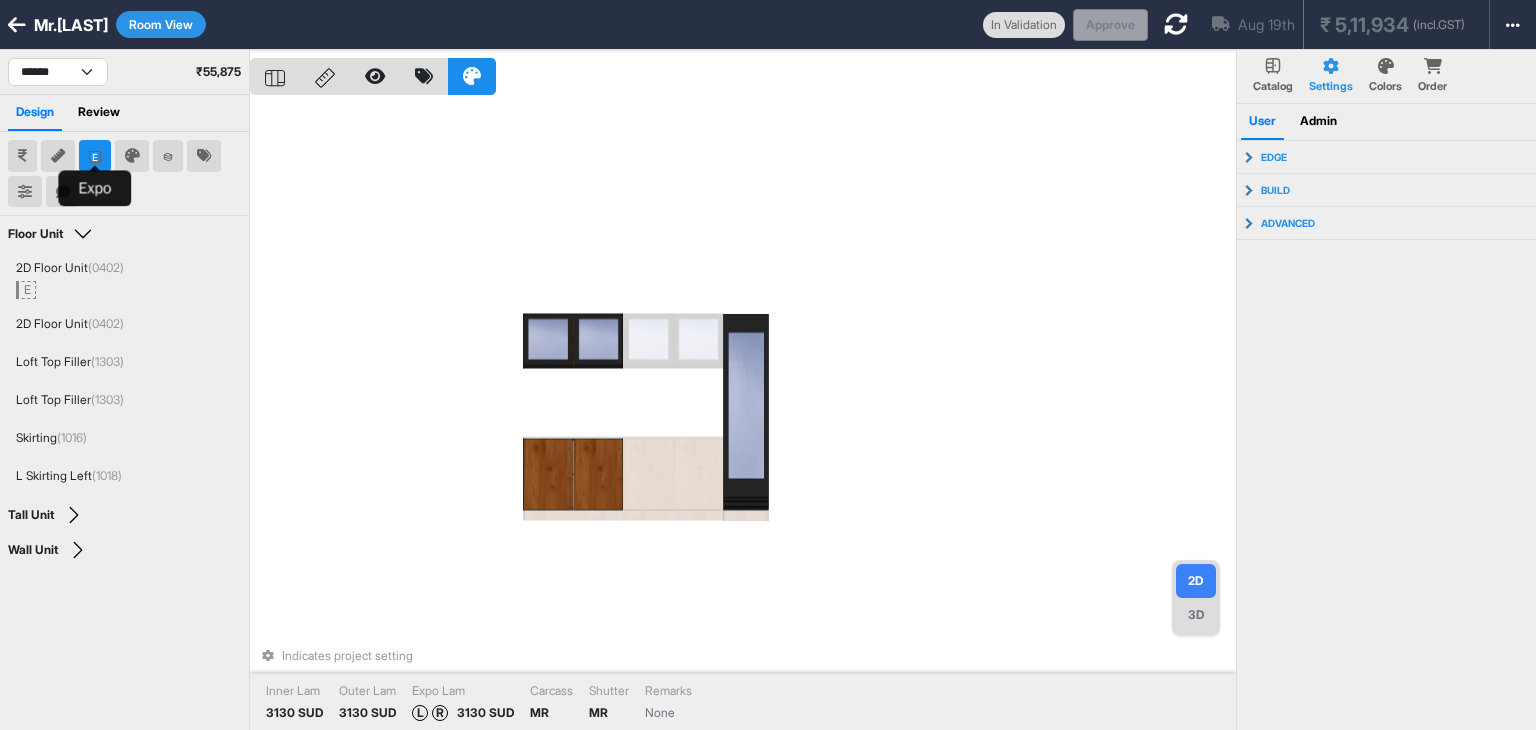 drag, startPoint x: 80, startPoint y: 151, endPoint x: 572, endPoint y: 244, distance: 500.7125 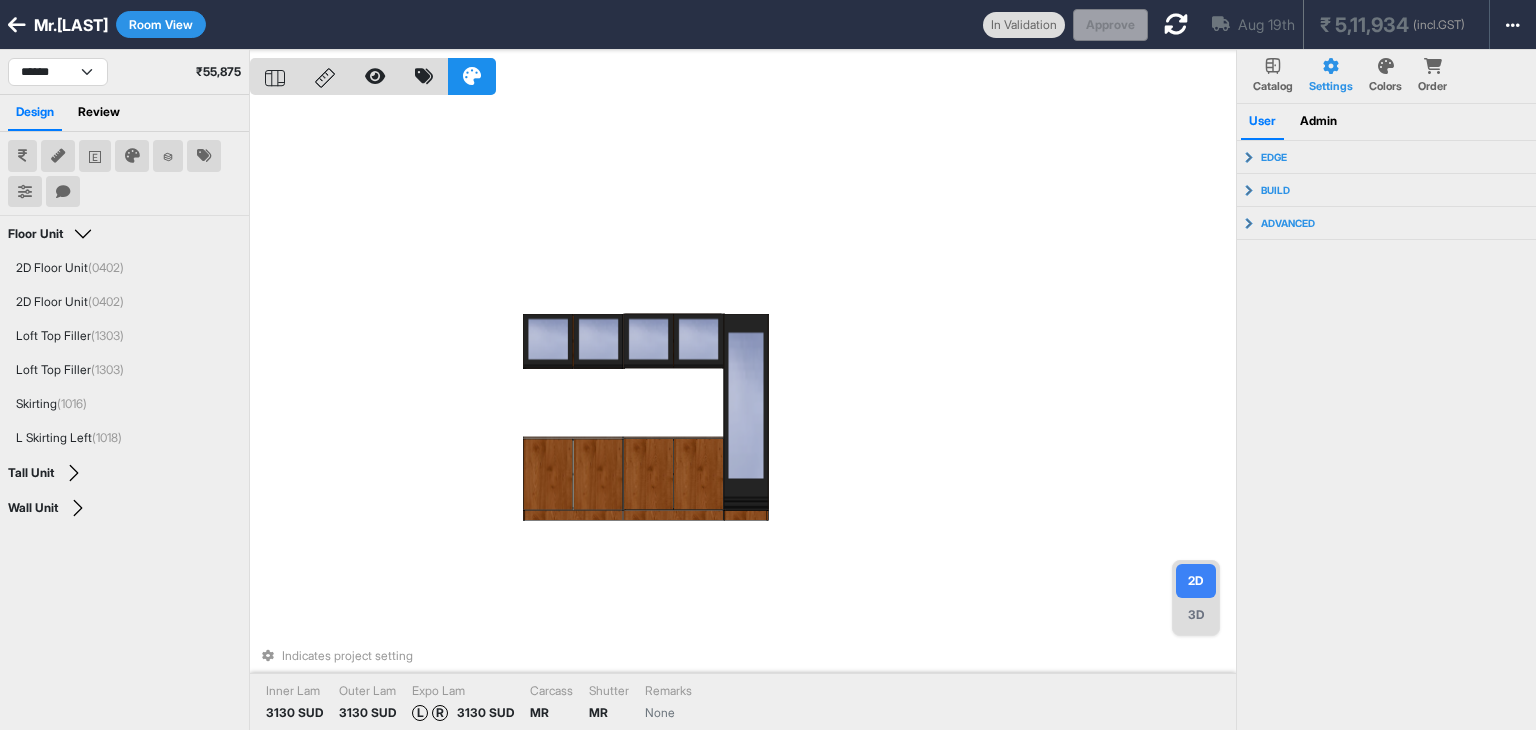 click on "Indicates project setting Inner Lam 3130 SUD Outer Lam 3130 SUD Expo Lam L R 3130 SUD Carcass MR Shutter MR Remarks None" at bounding box center [743, 415] 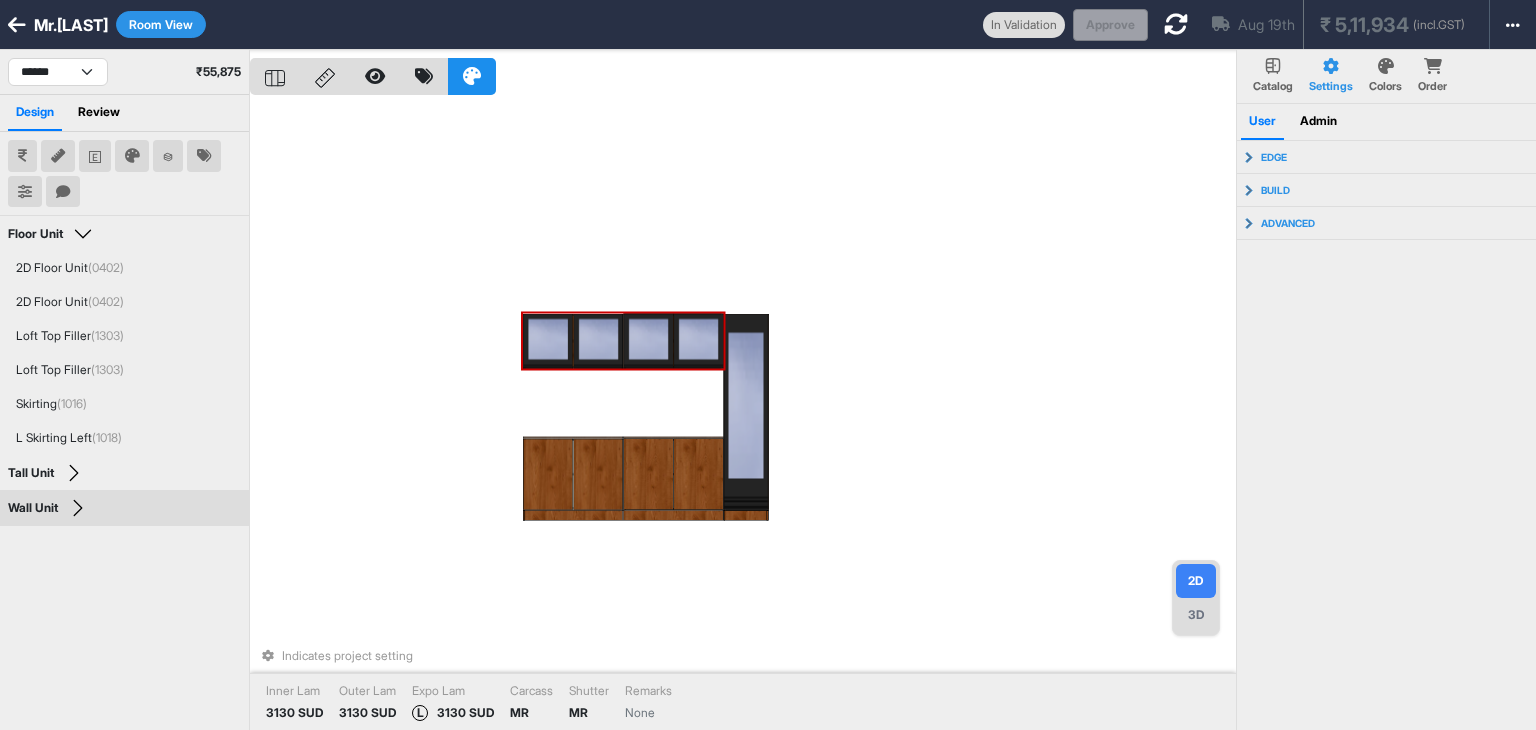 click on "Room View" at bounding box center (161, 24) 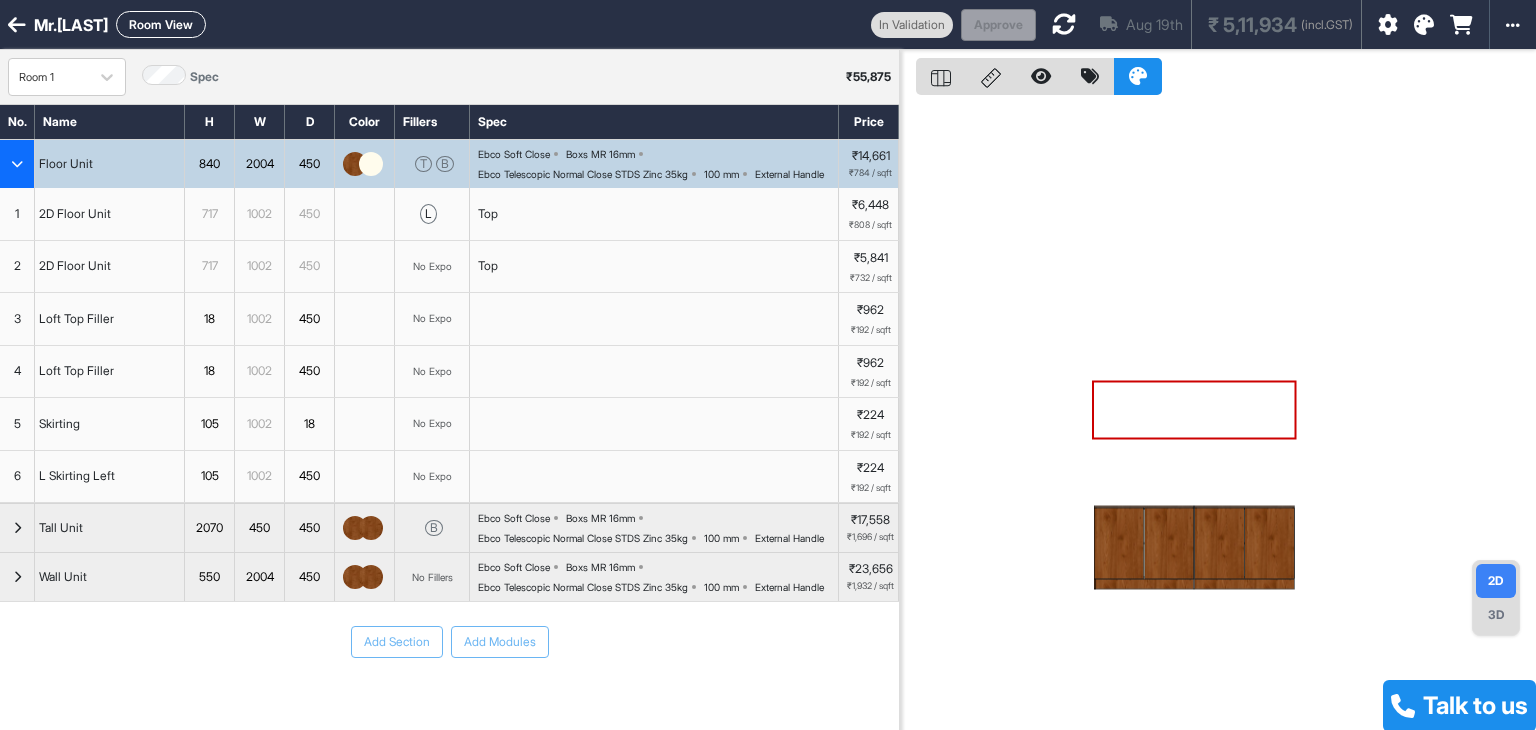 click at bounding box center (17, 164) 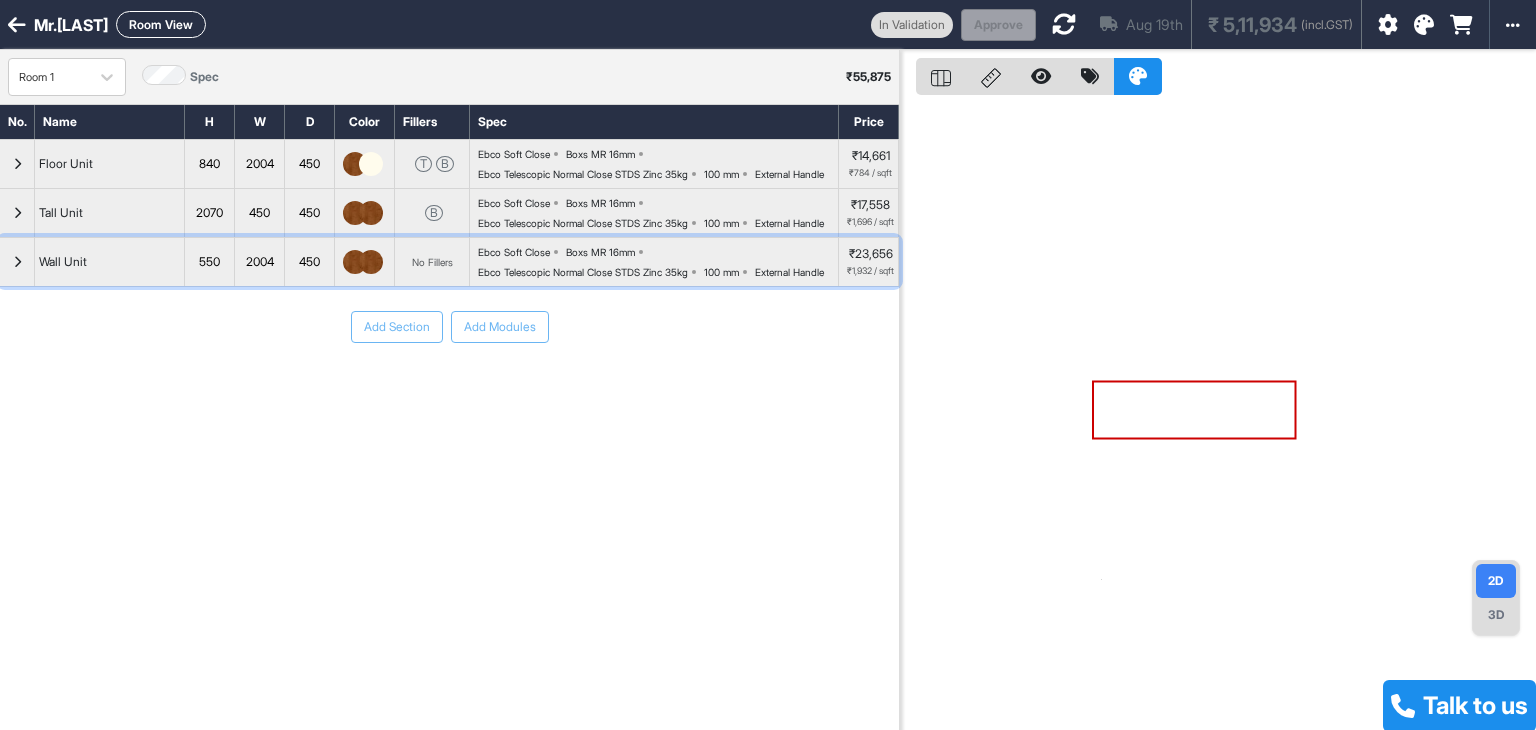 click at bounding box center (17, 262) 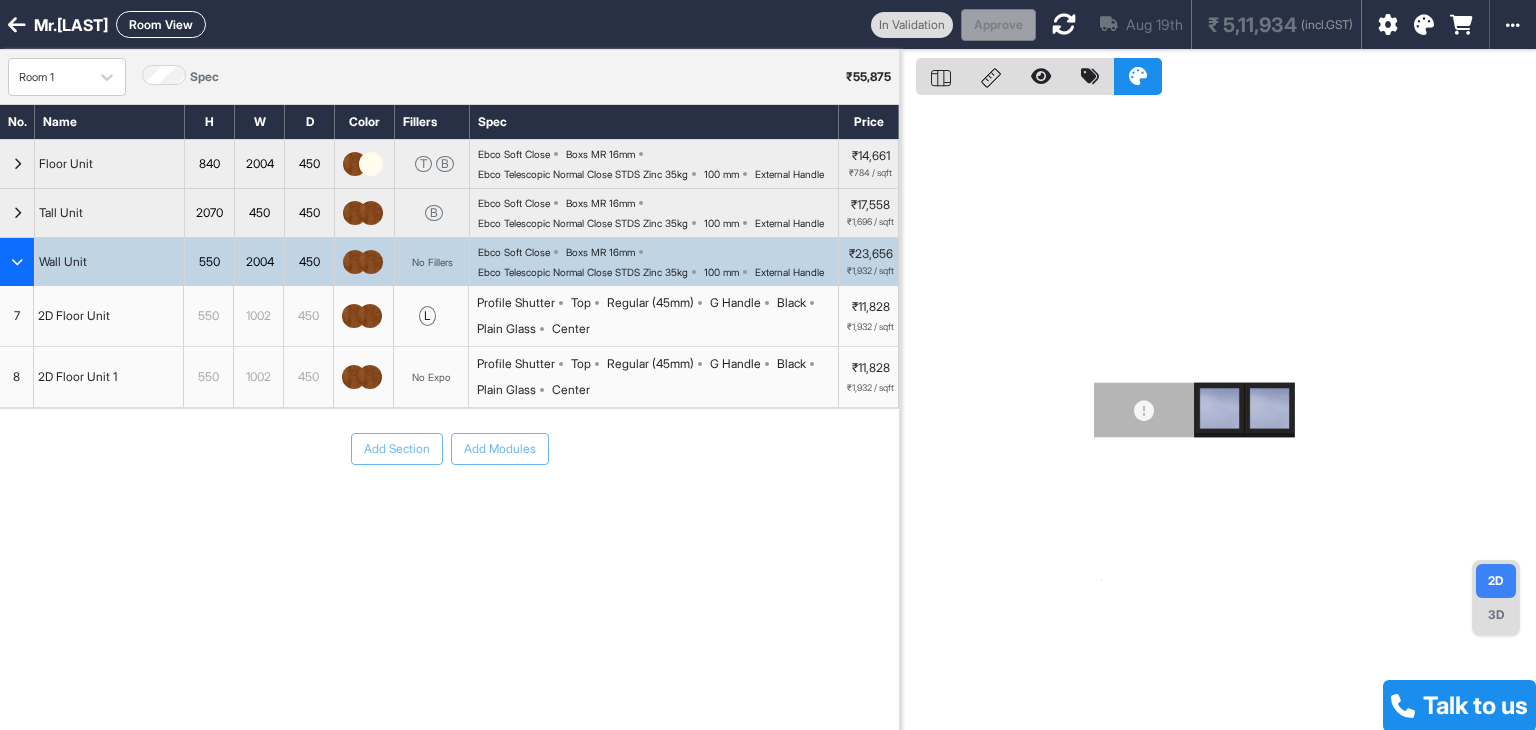 click at bounding box center [17, 262] 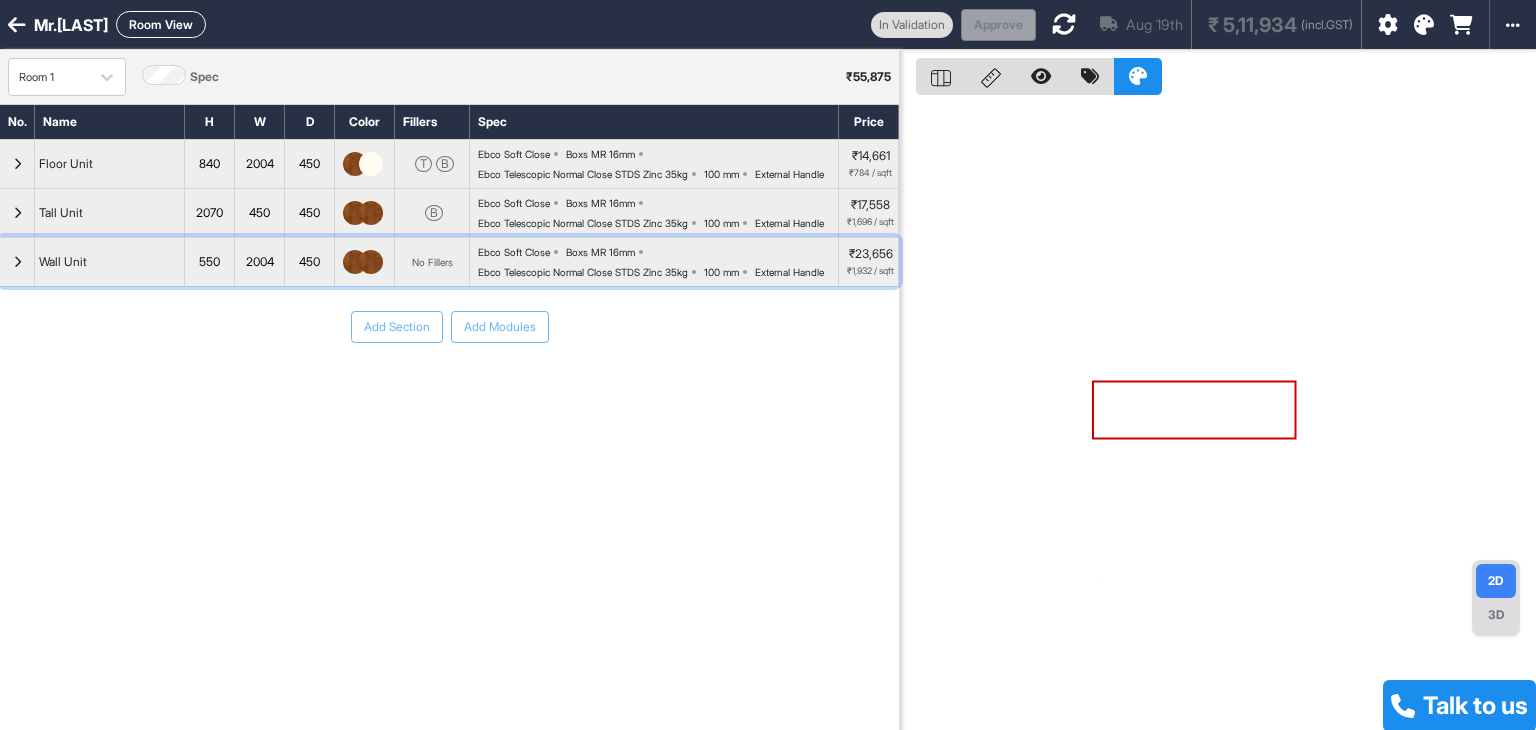 click at bounding box center [17, 262] 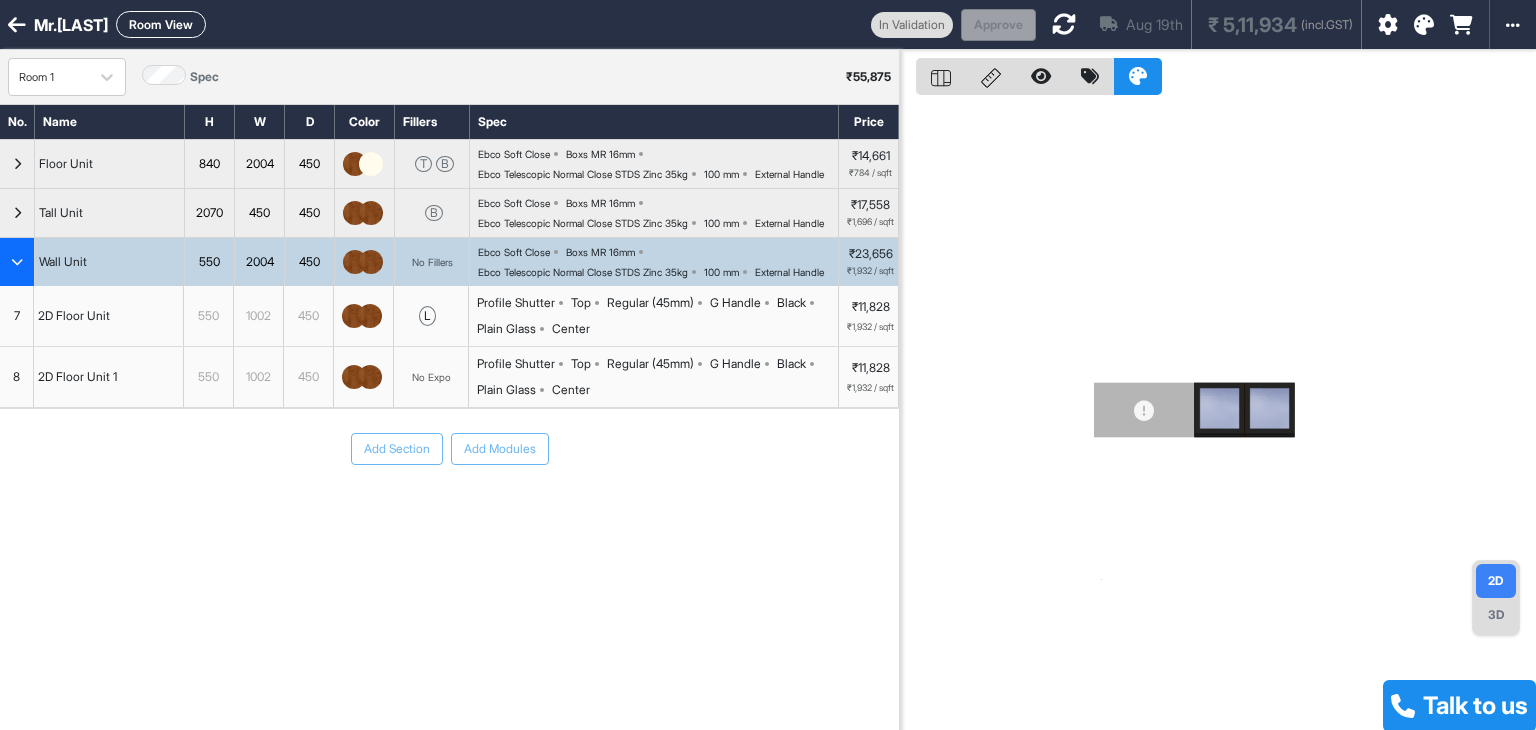 click at bounding box center (17, 262) 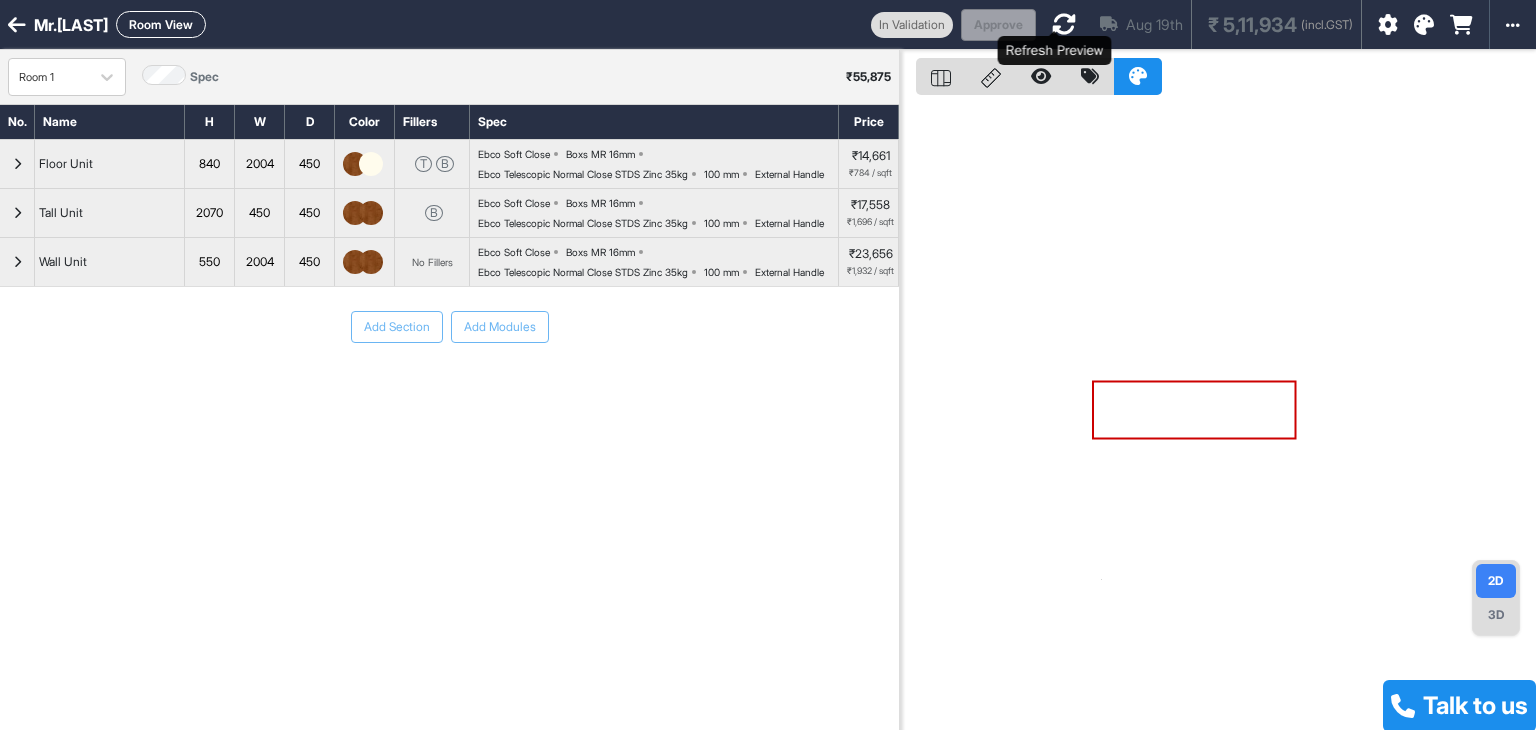 click at bounding box center (1064, 24) 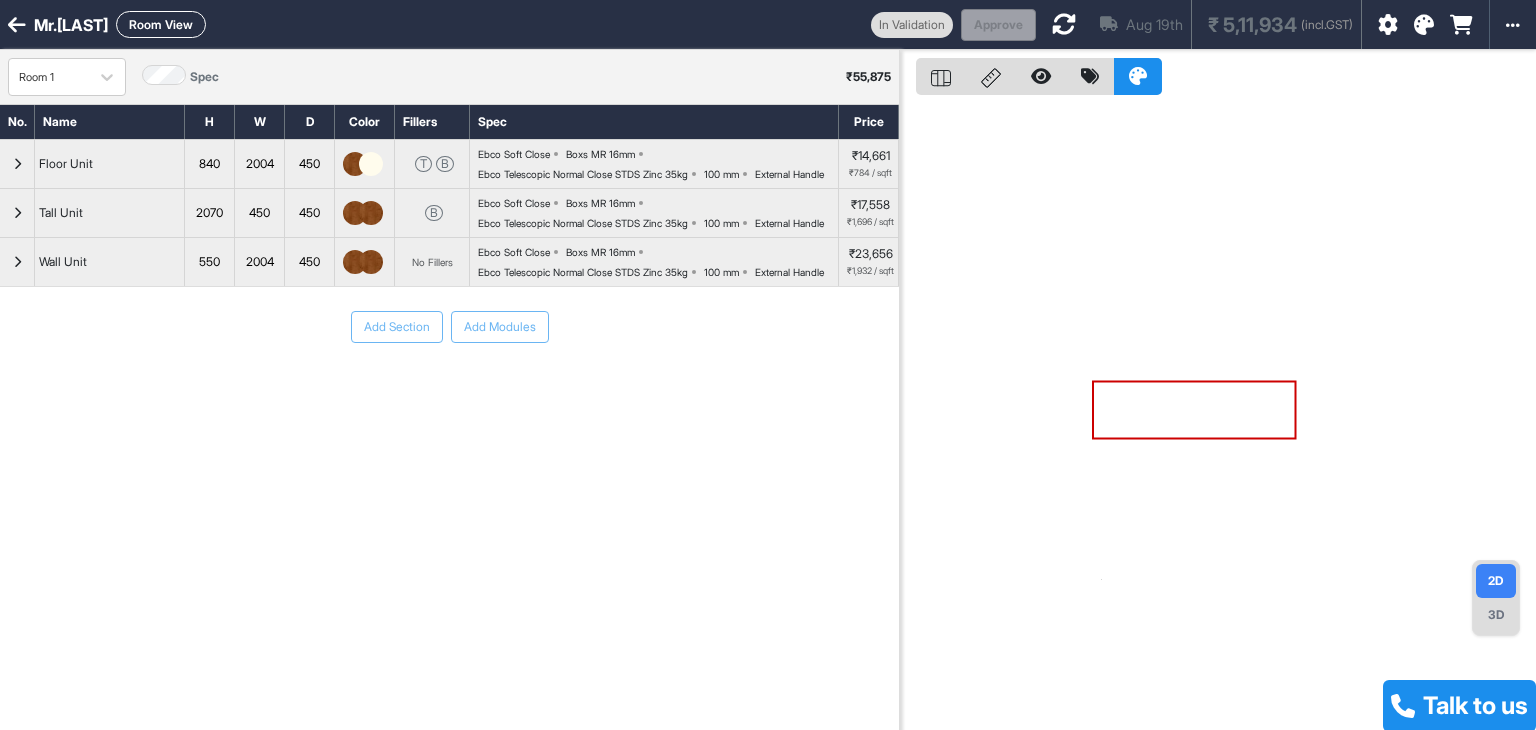 click on "Room View" at bounding box center [161, 24] 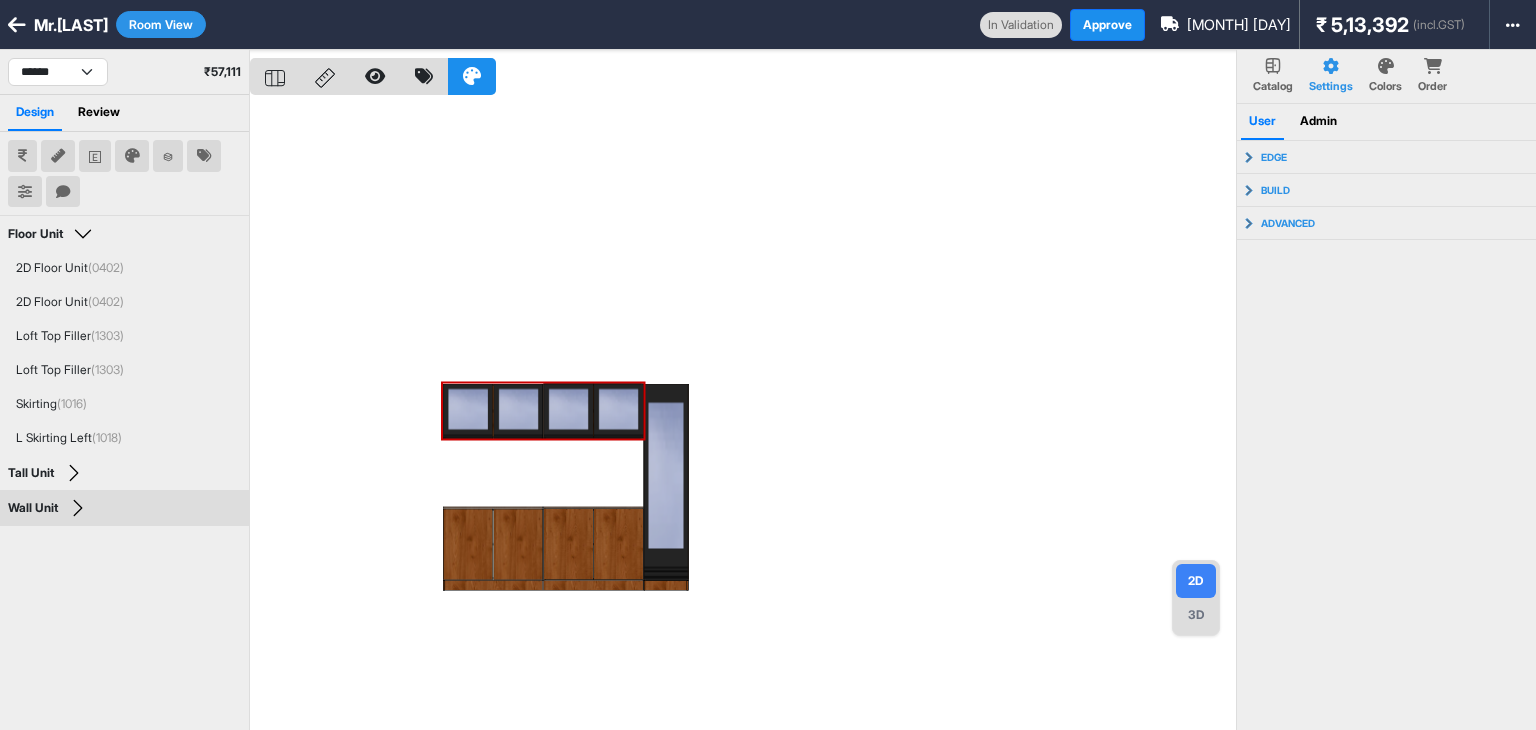 click on "Room View" at bounding box center [161, 24] 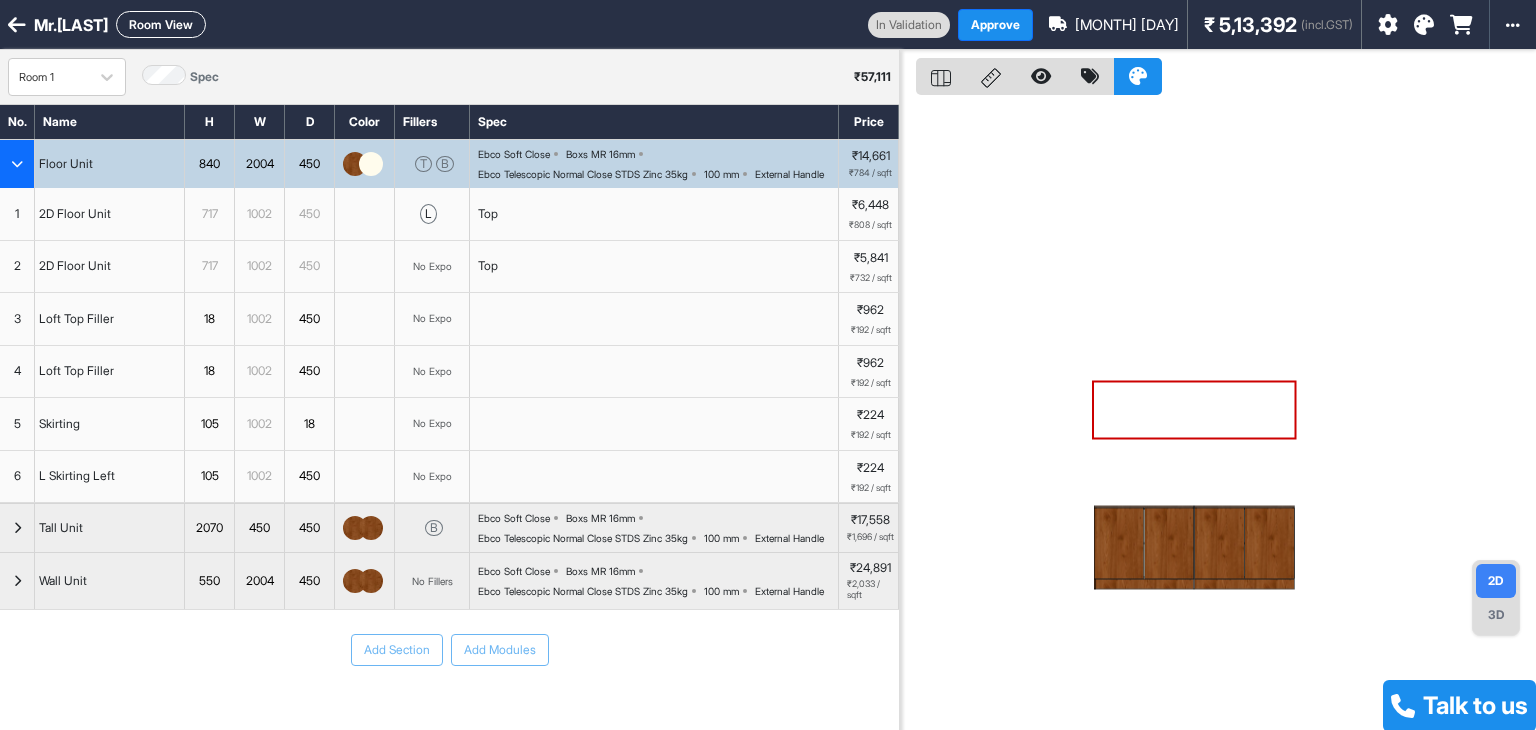 click at bounding box center [17, 164] 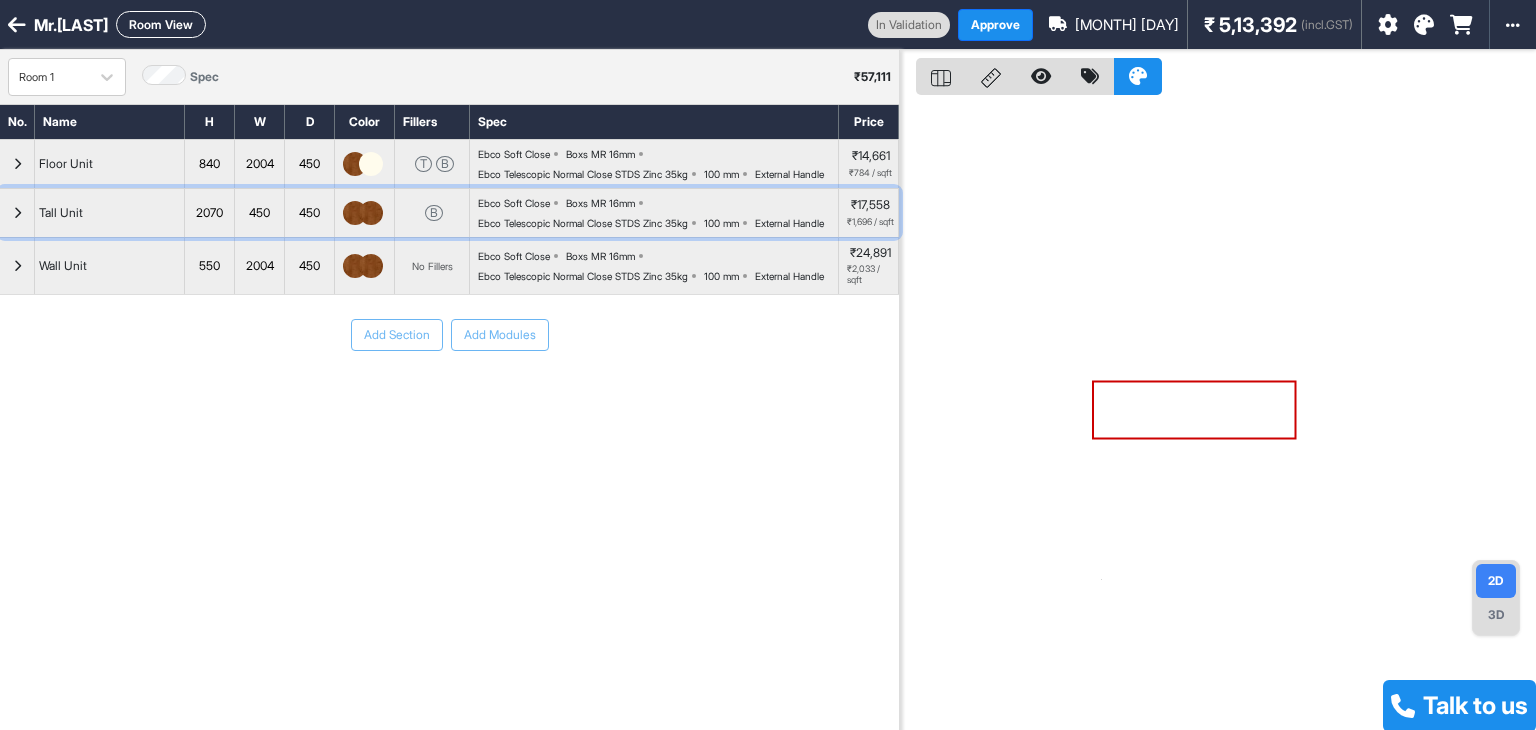 click at bounding box center (17, 213) 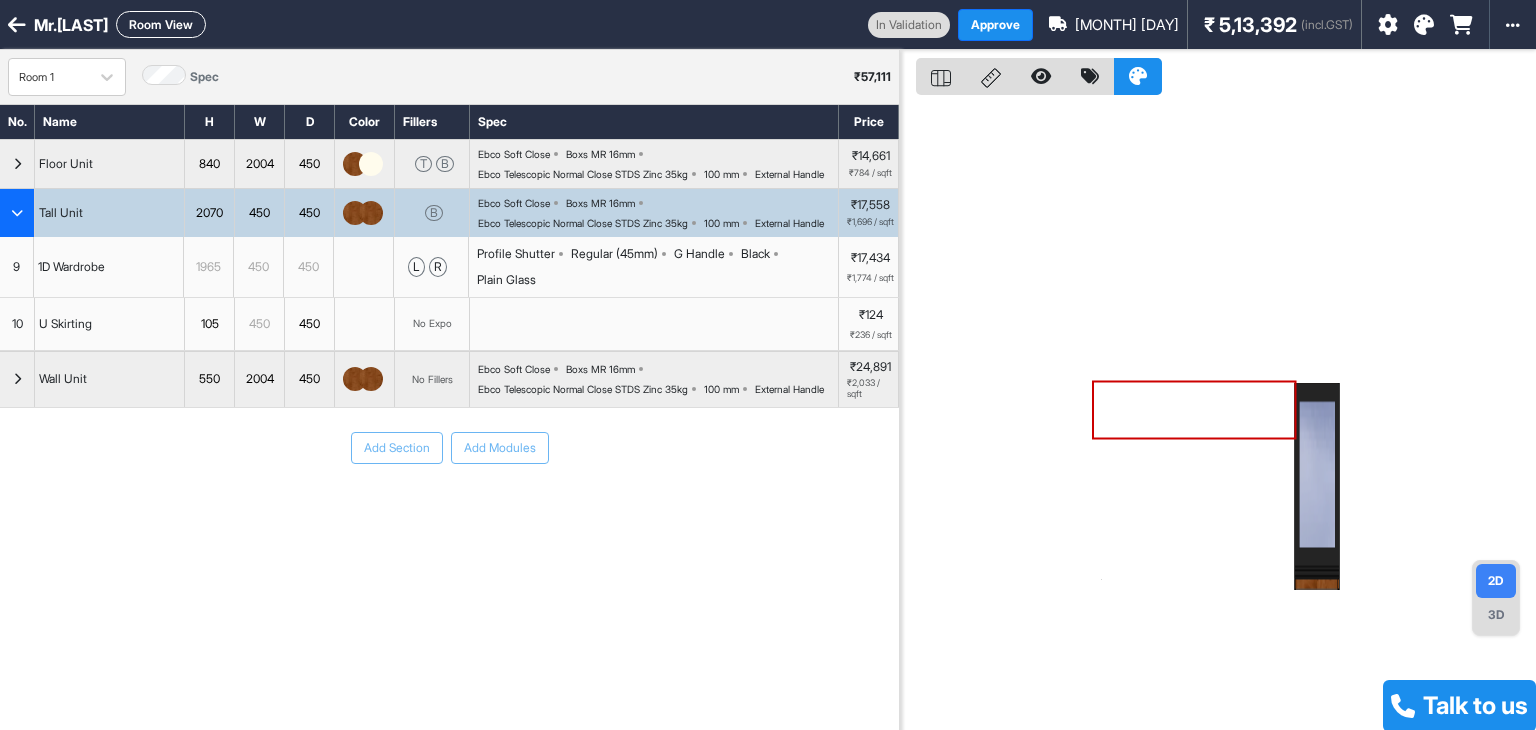 click at bounding box center [17, 213] 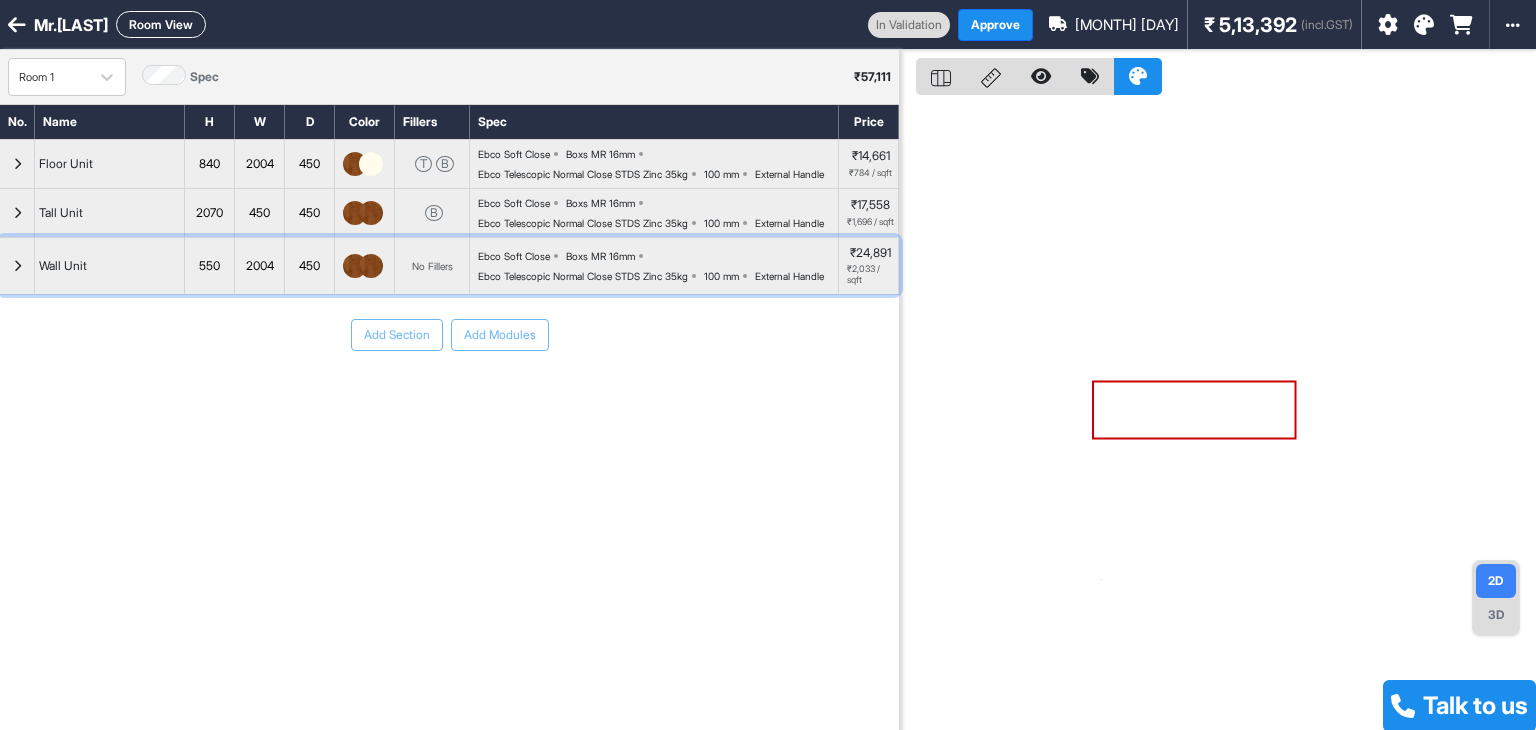 click at bounding box center [17, 266] 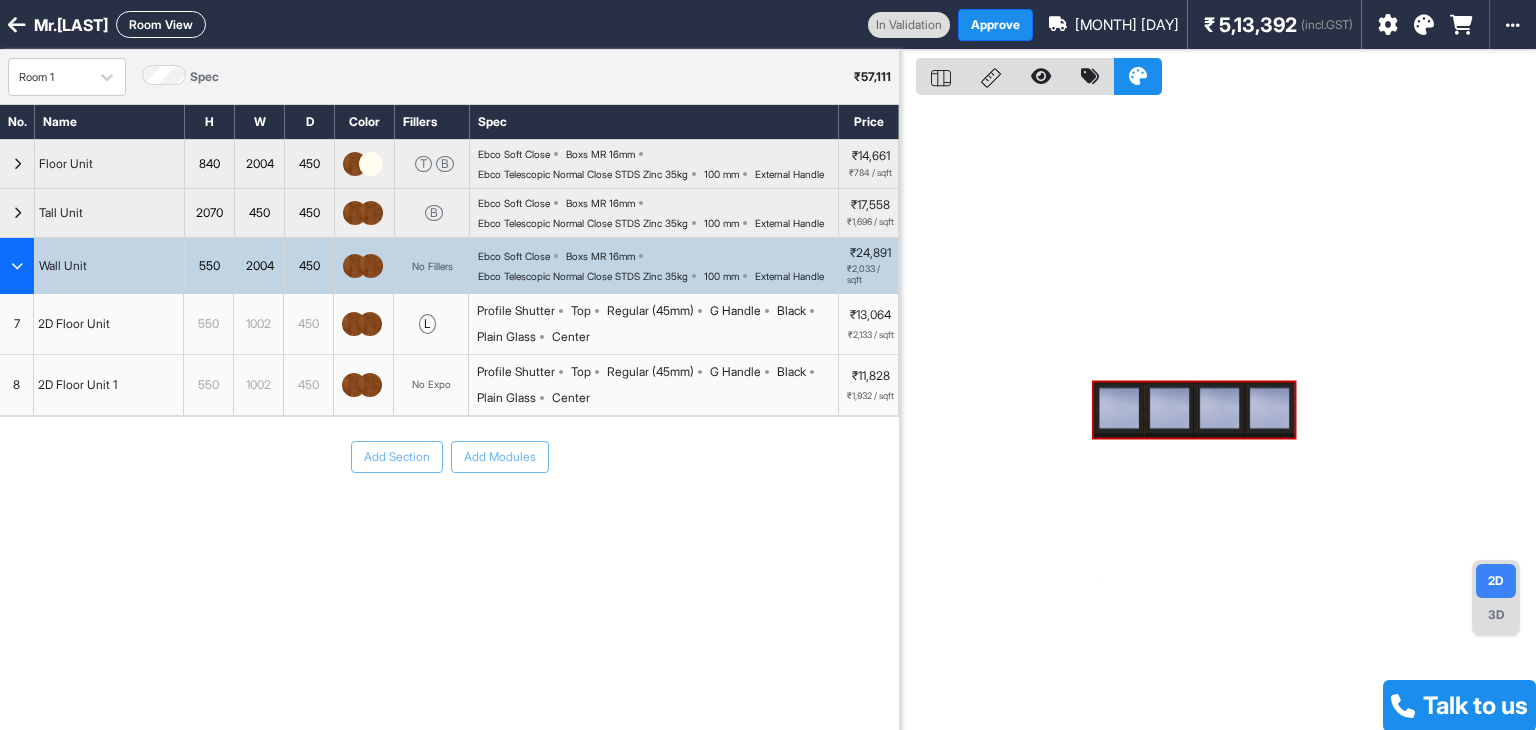 click at bounding box center [17, 266] 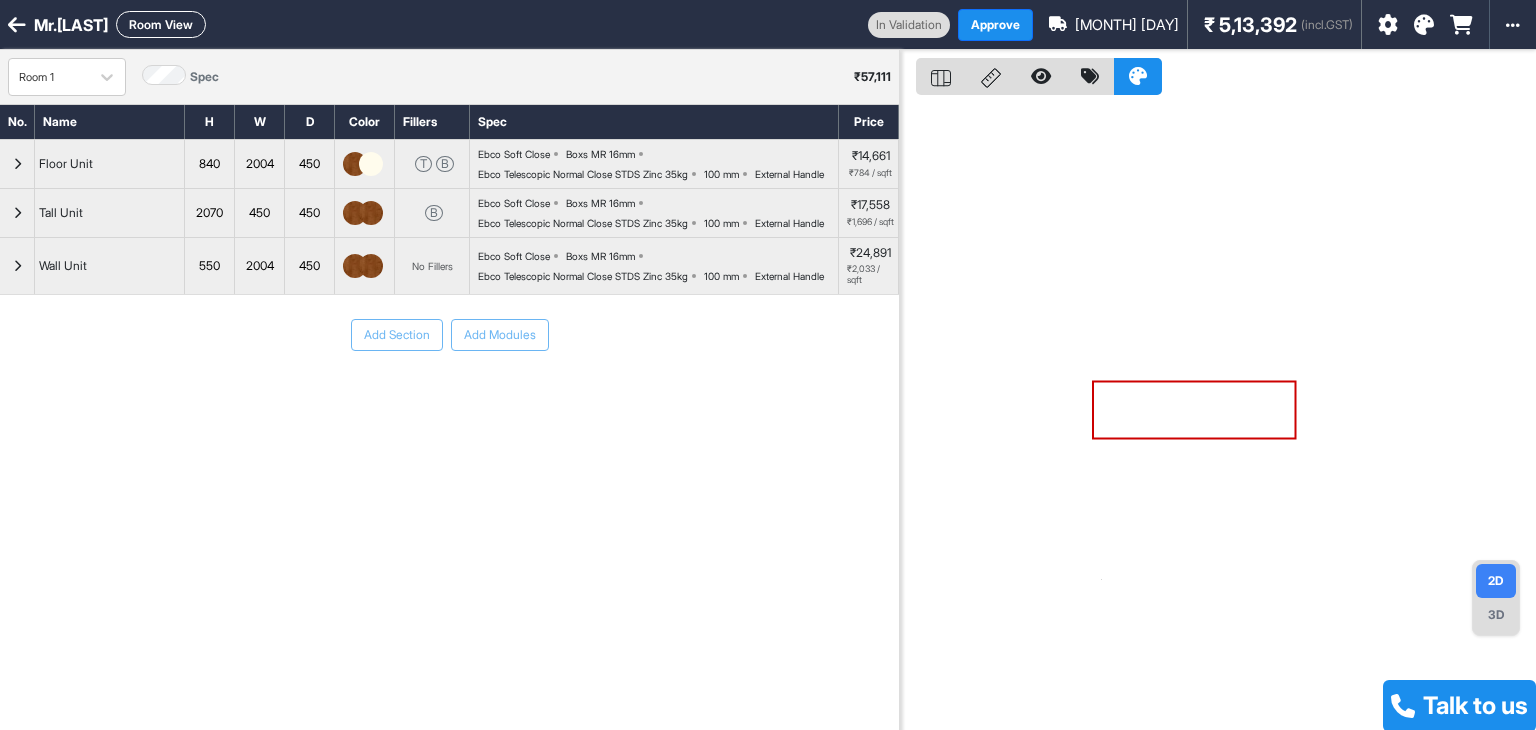 click on "Add Section Add Modules" at bounding box center [449, 395] 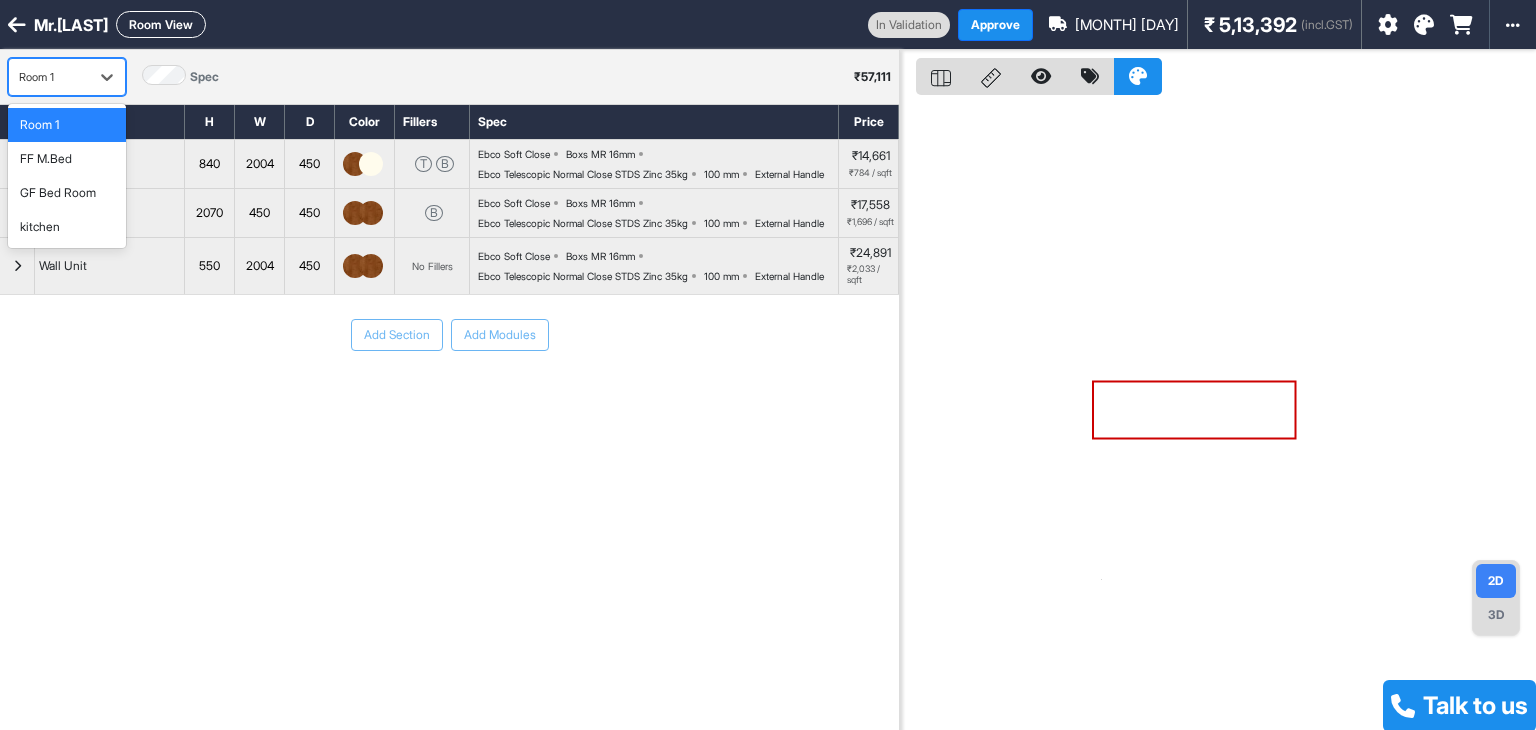 click on "Room 1" at bounding box center (49, 77) 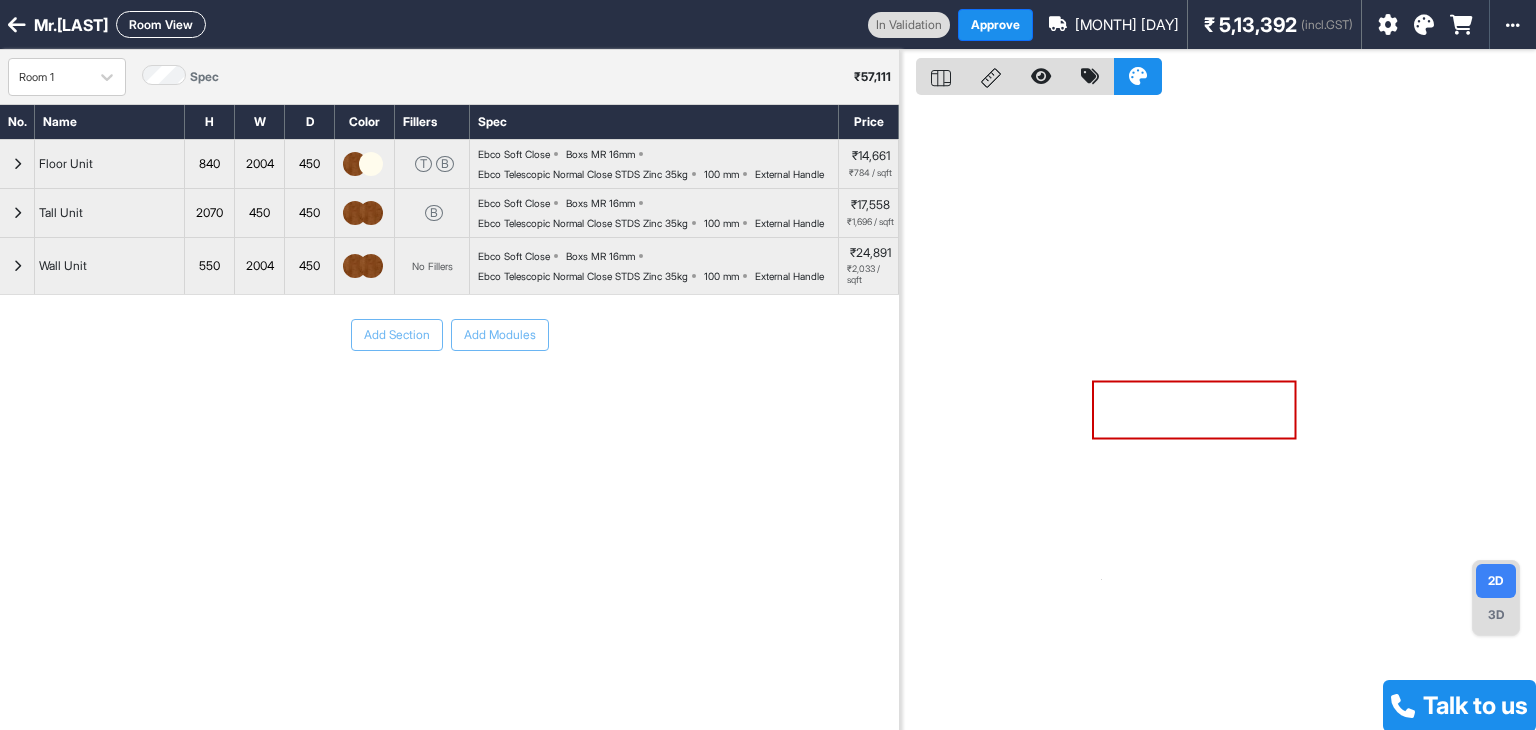 click on "Room 1 Spec ₹ 57,111" at bounding box center [449, 77] 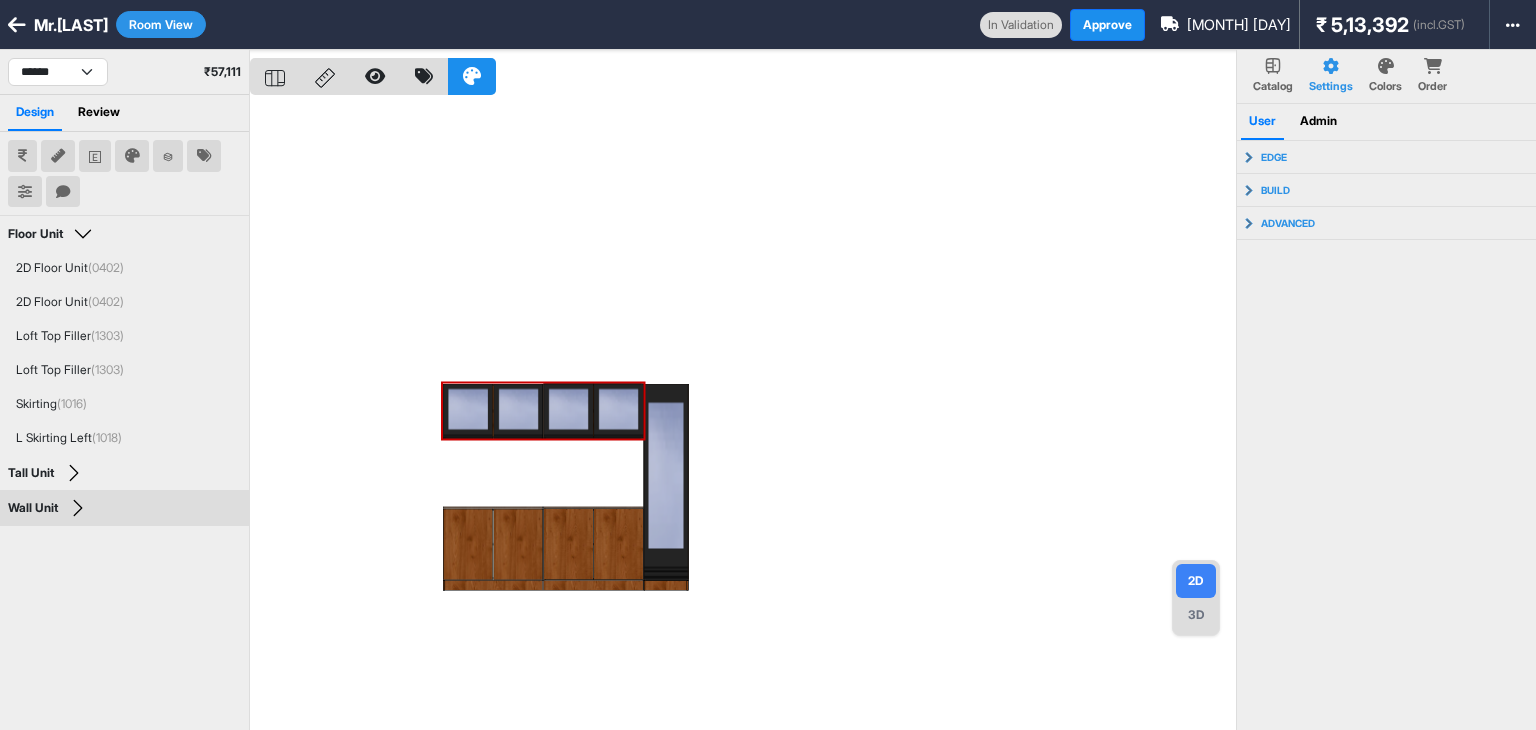 click at bounding box center [743, 415] 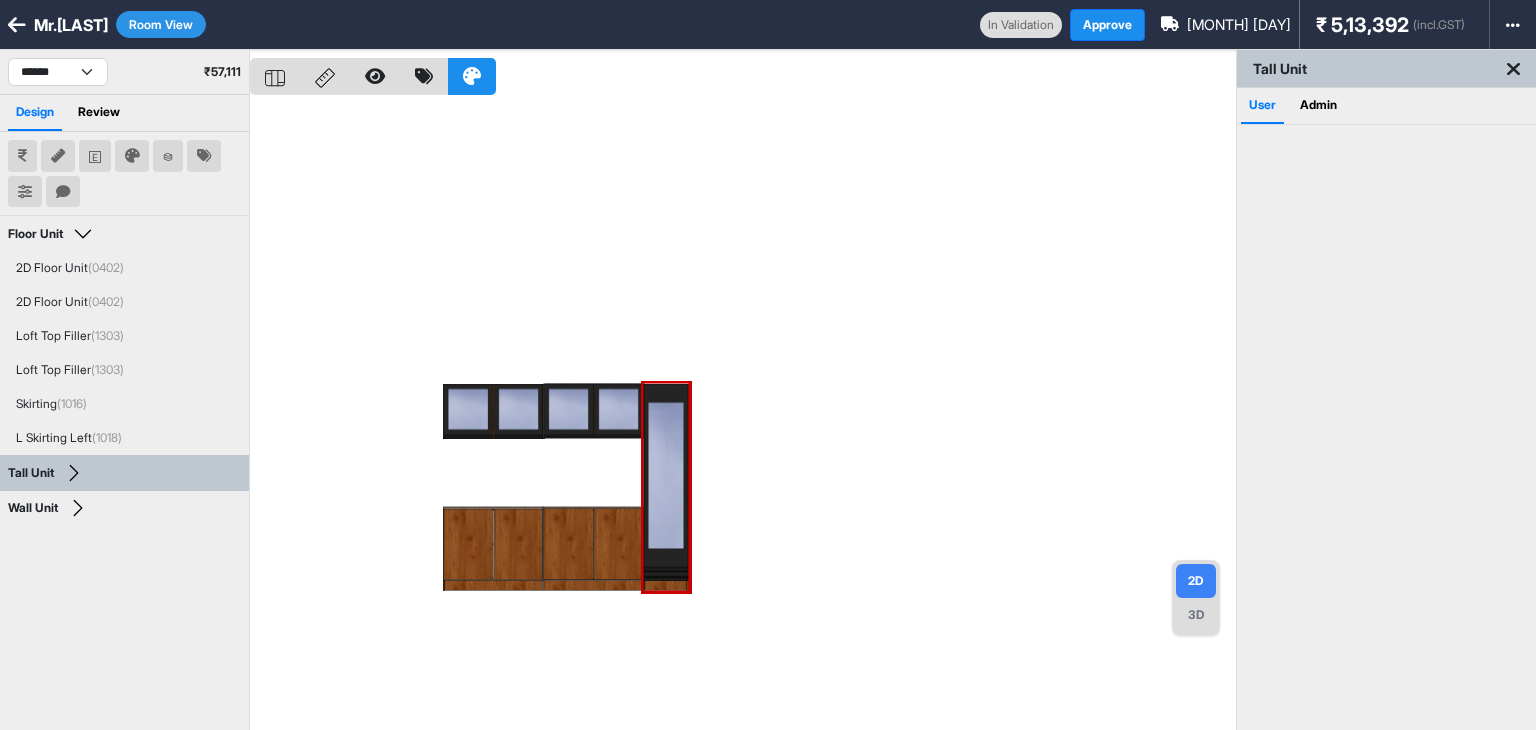 click on "3D" at bounding box center (1196, 615) 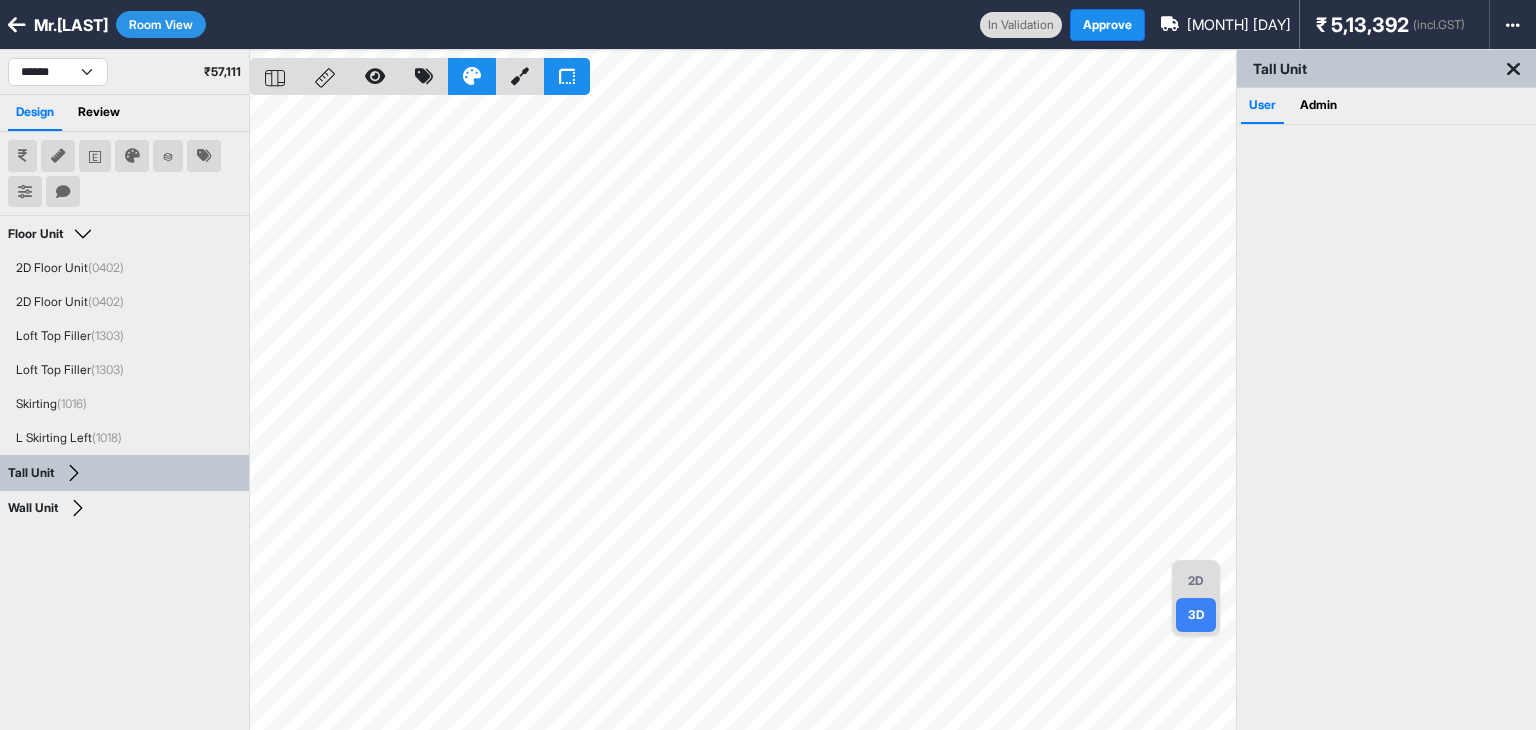 click on "2D" at bounding box center [1196, 581] 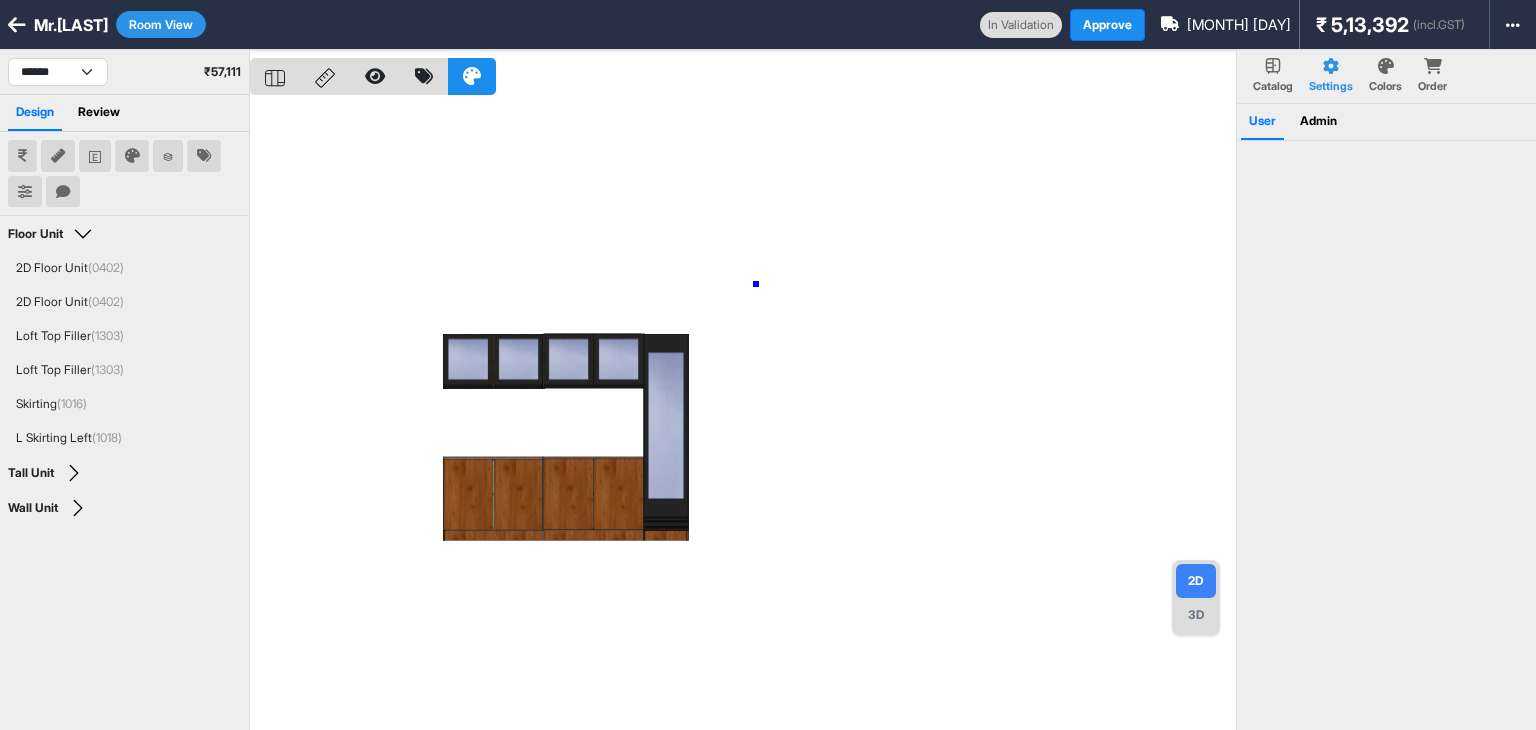 click at bounding box center (743, 415) 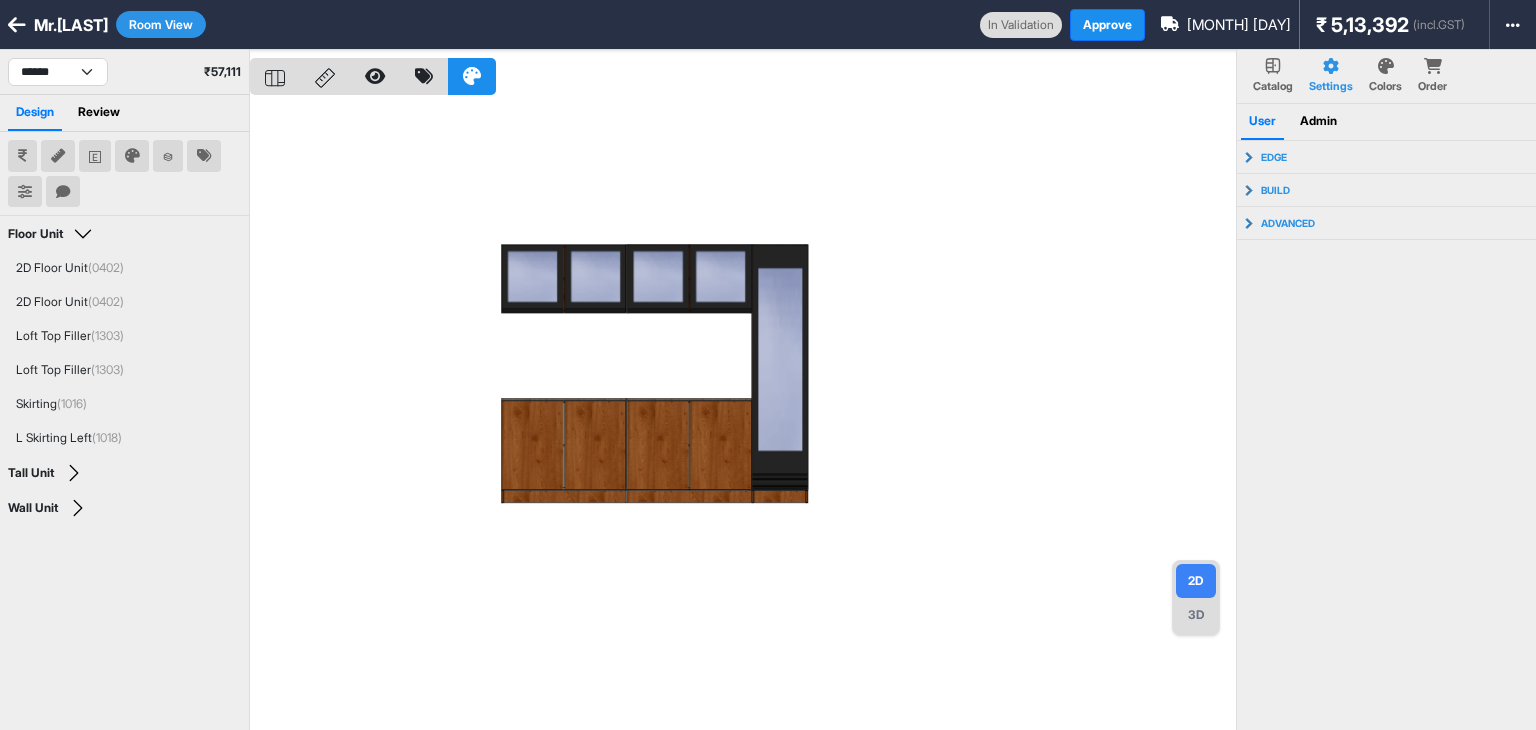 click at bounding box center (743, 415) 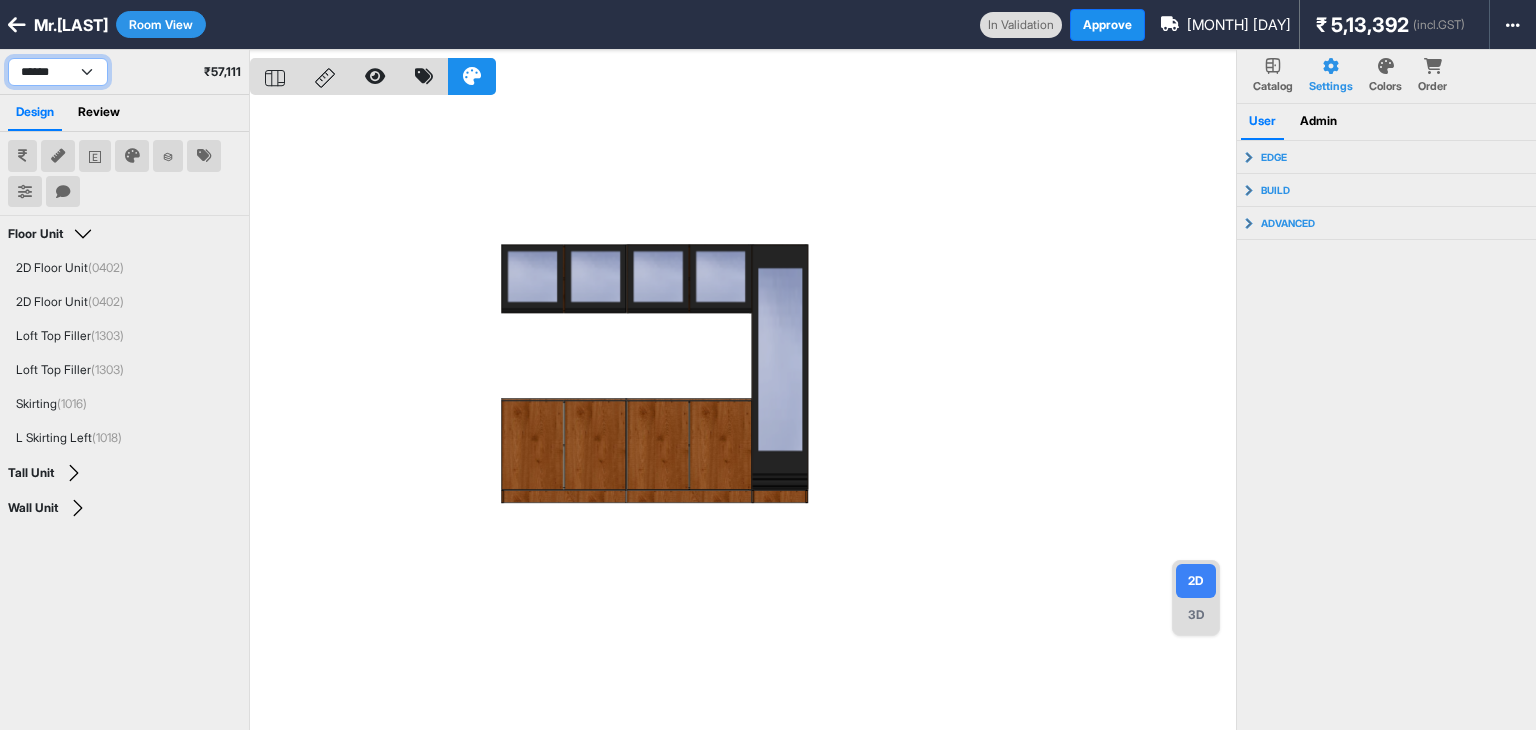 click on "**********" at bounding box center [58, 72] 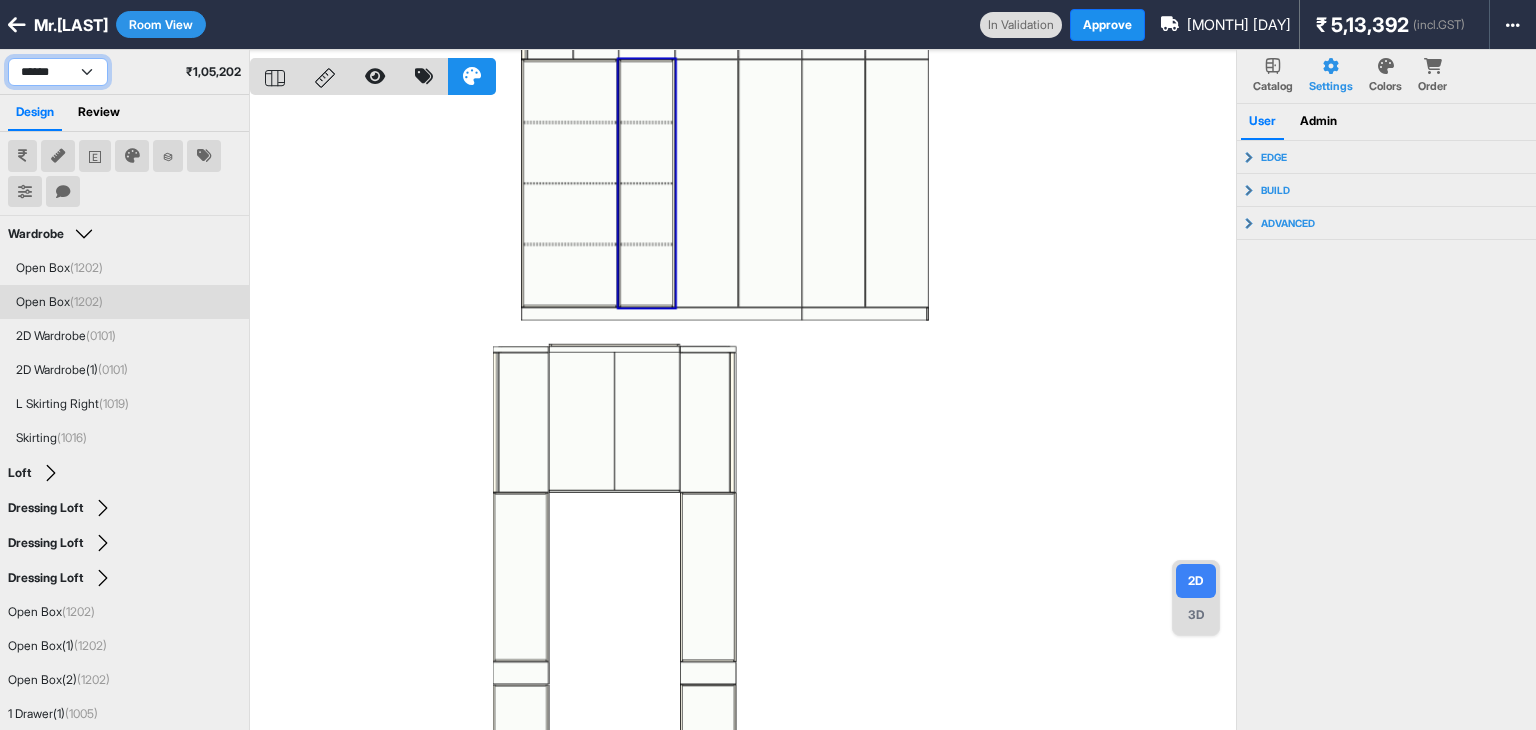 click on "**********" at bounding box center (58, 72) 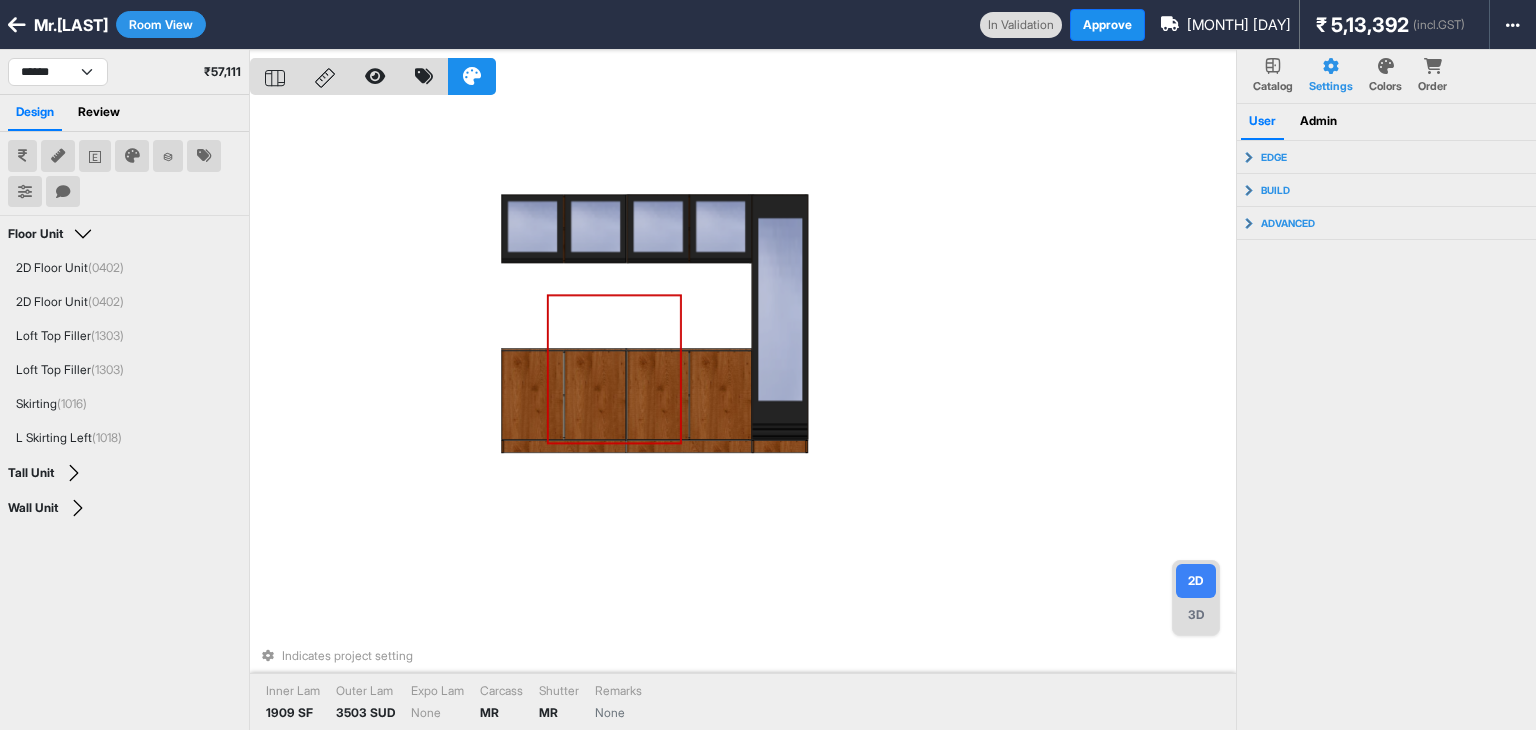 click on "Indicates project setting Inner Lam 1909 SF Outer Lam 3503 SUD Expo Lam None Carcass MR Shutter MR Remarks None" at bounding box center (743, 415) 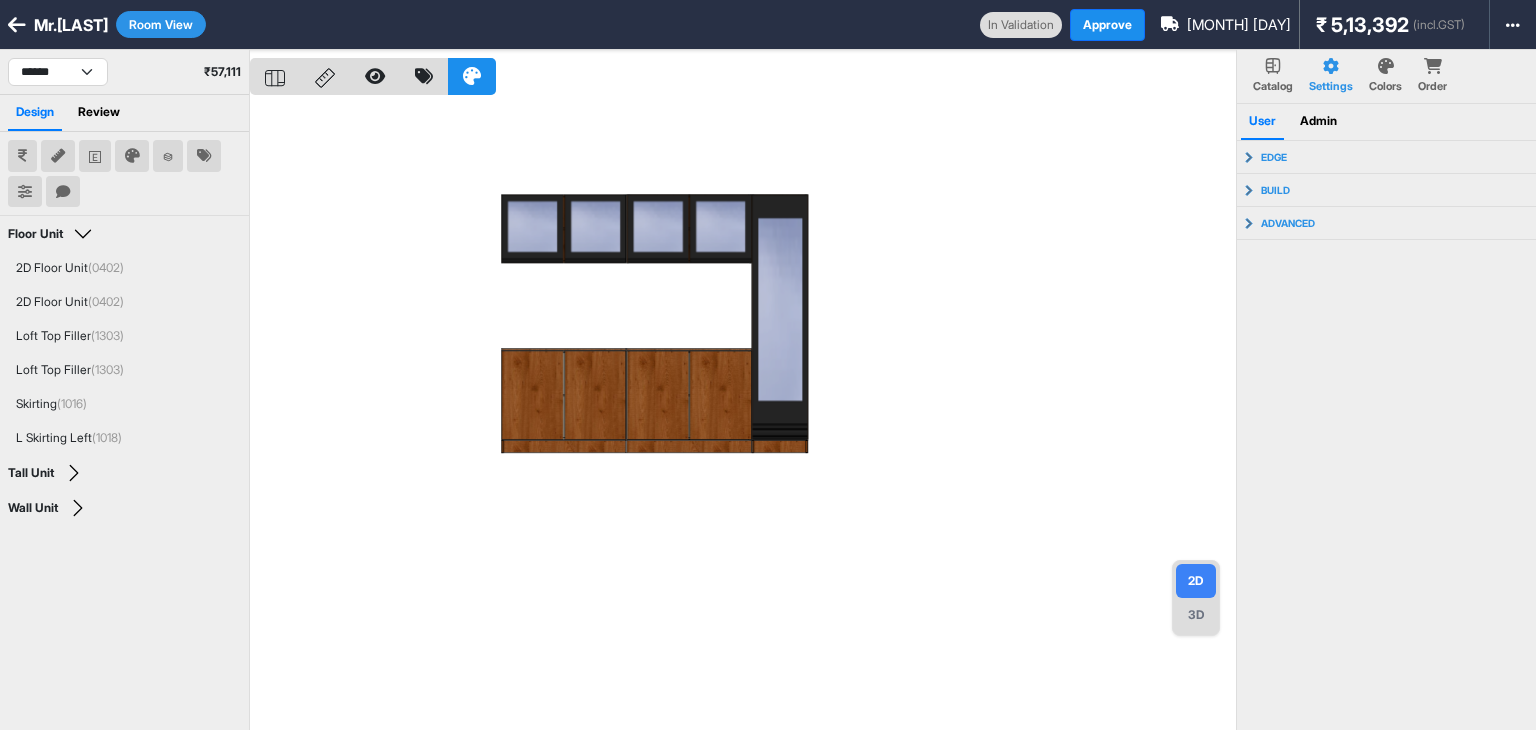 click at bounding box center [743, 415] 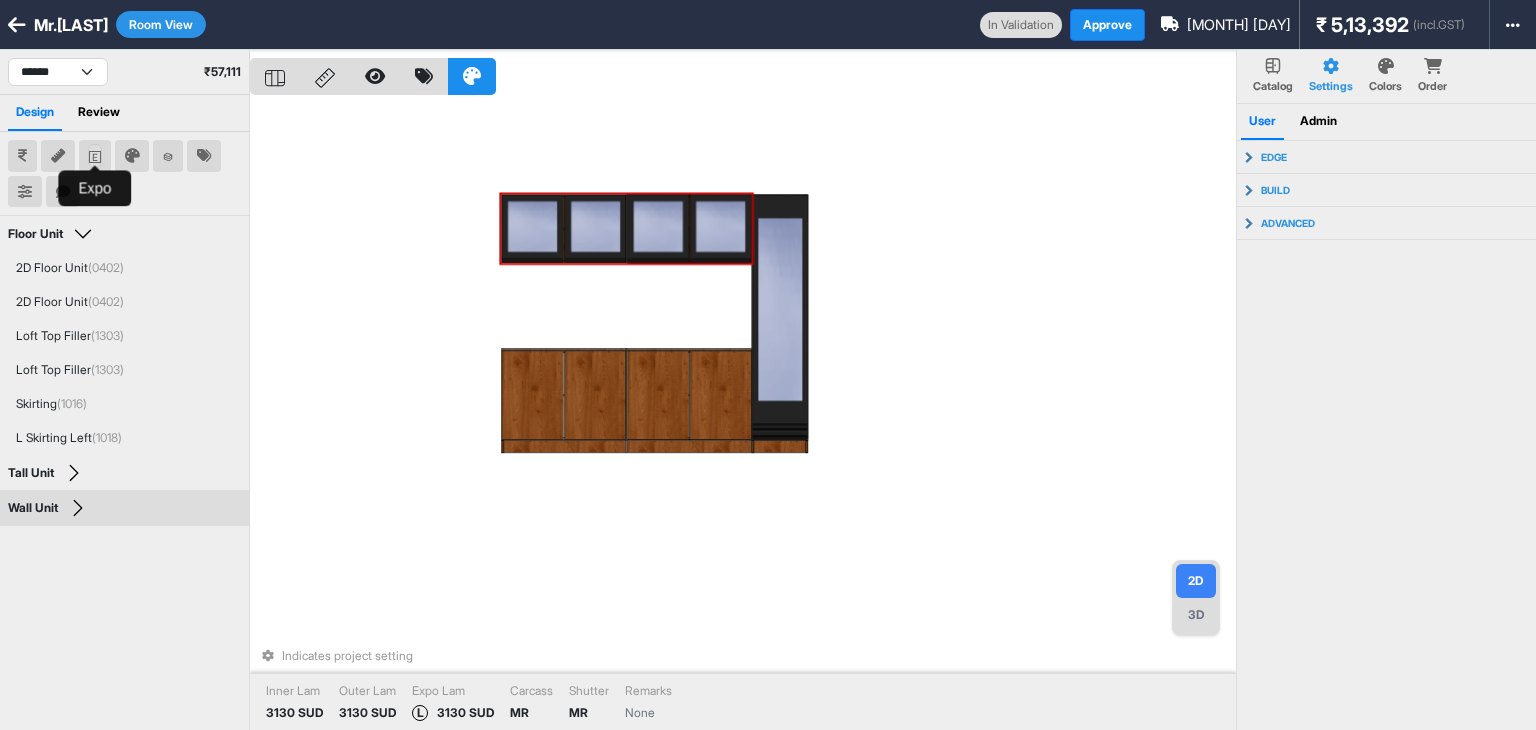 click at bounding box center [95, 156] 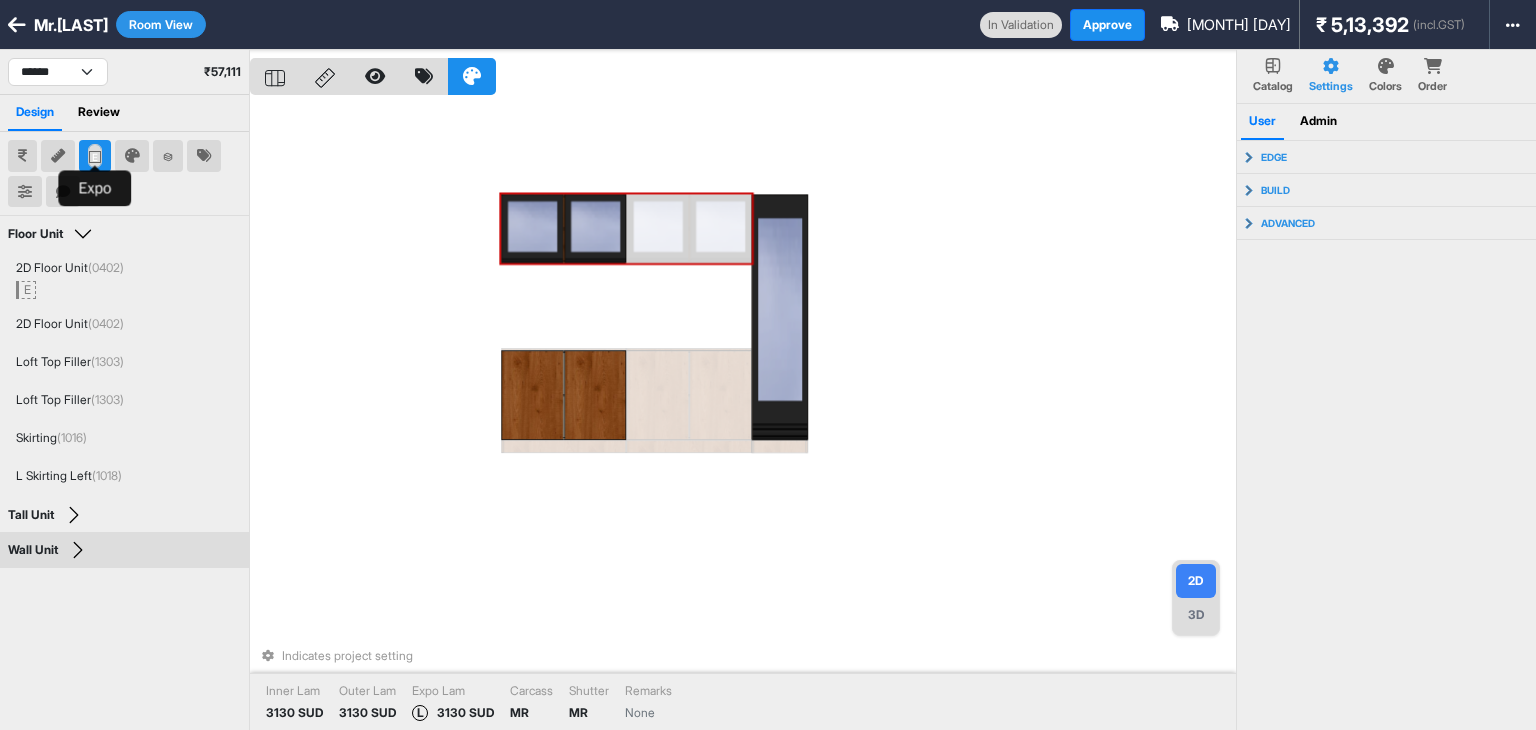click at bounding box center [95, 156] 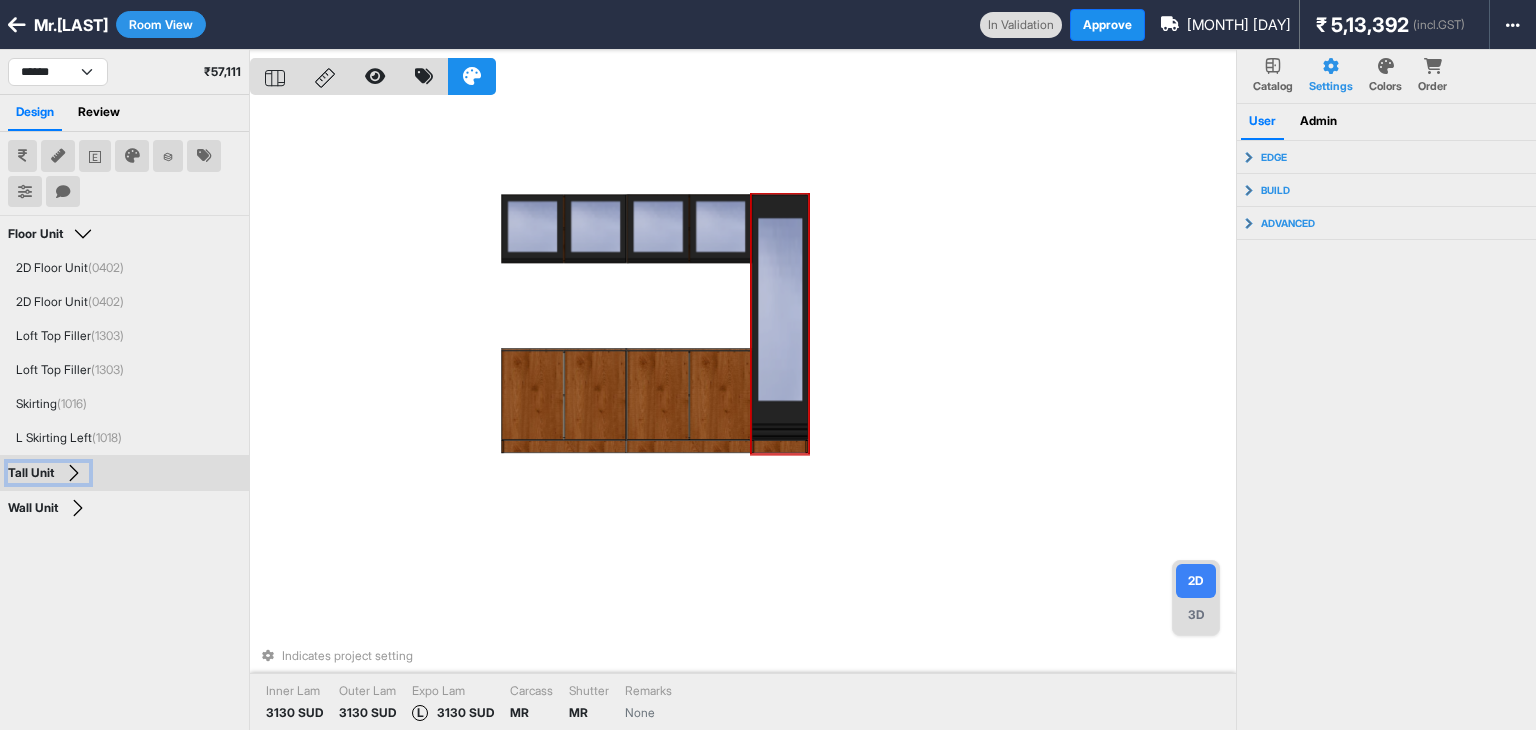 click on "Tall Unit" at bounding box center [48, 473] 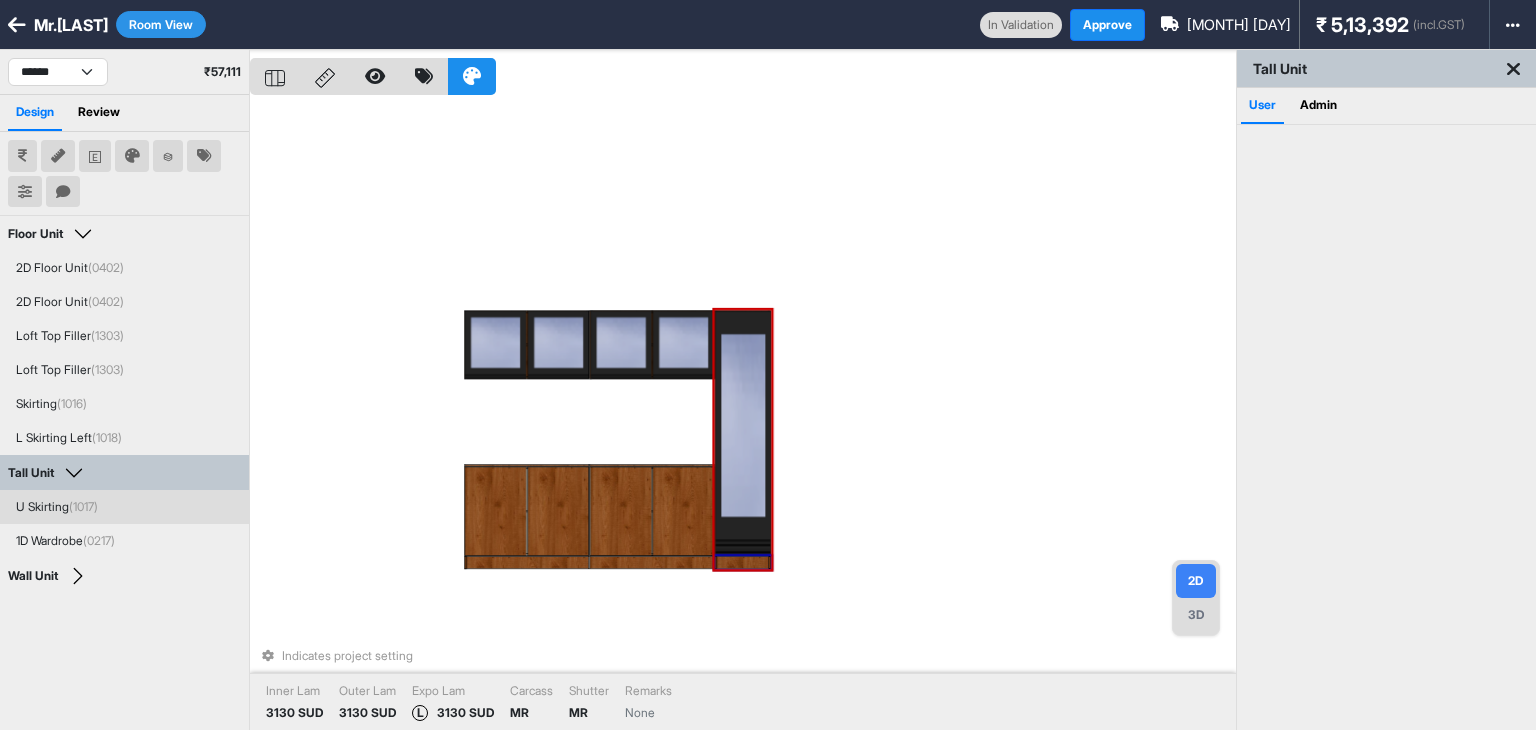 click on "(1017)" at bounding box center [83, 506] 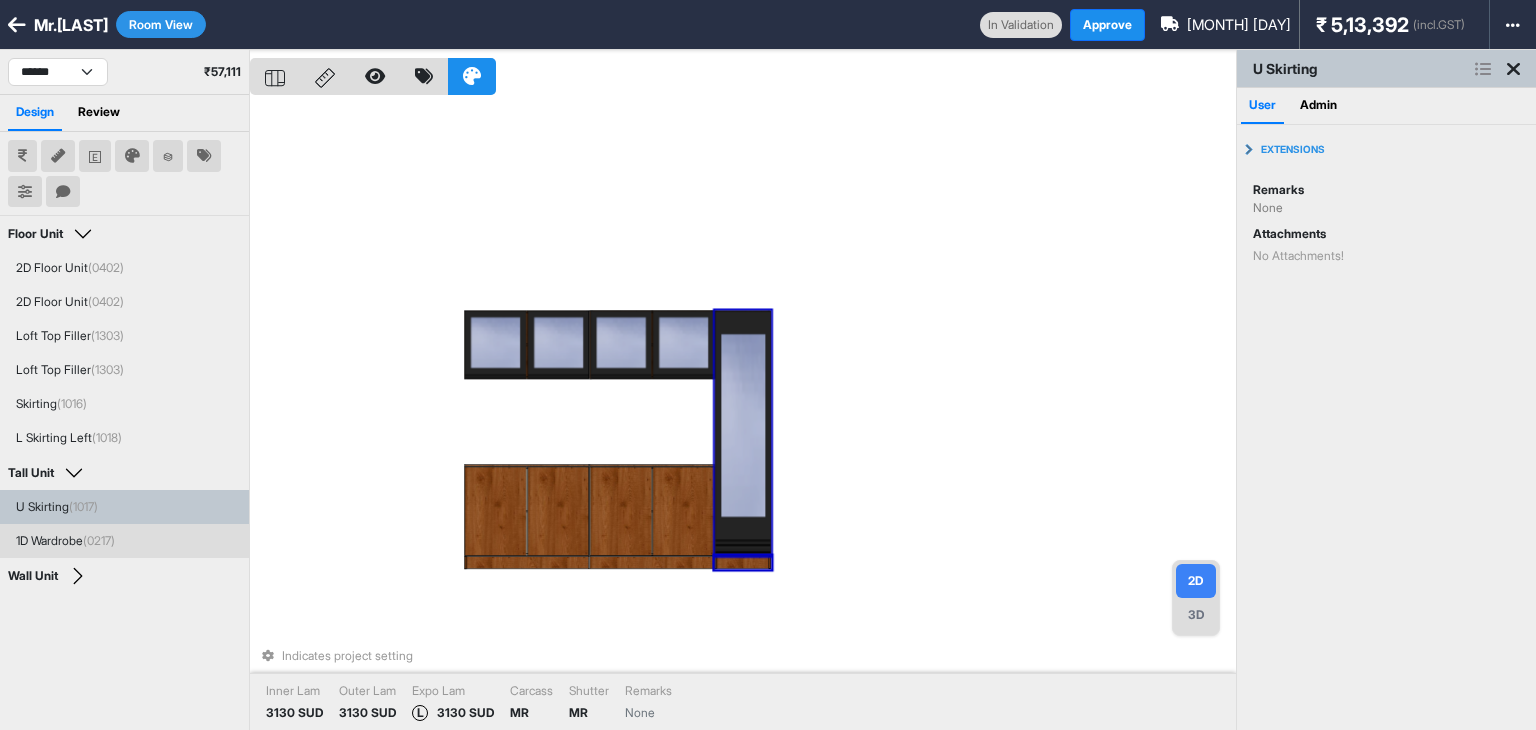click on "1D Wardrobe  (0217)" at bounding box center (65, 541) 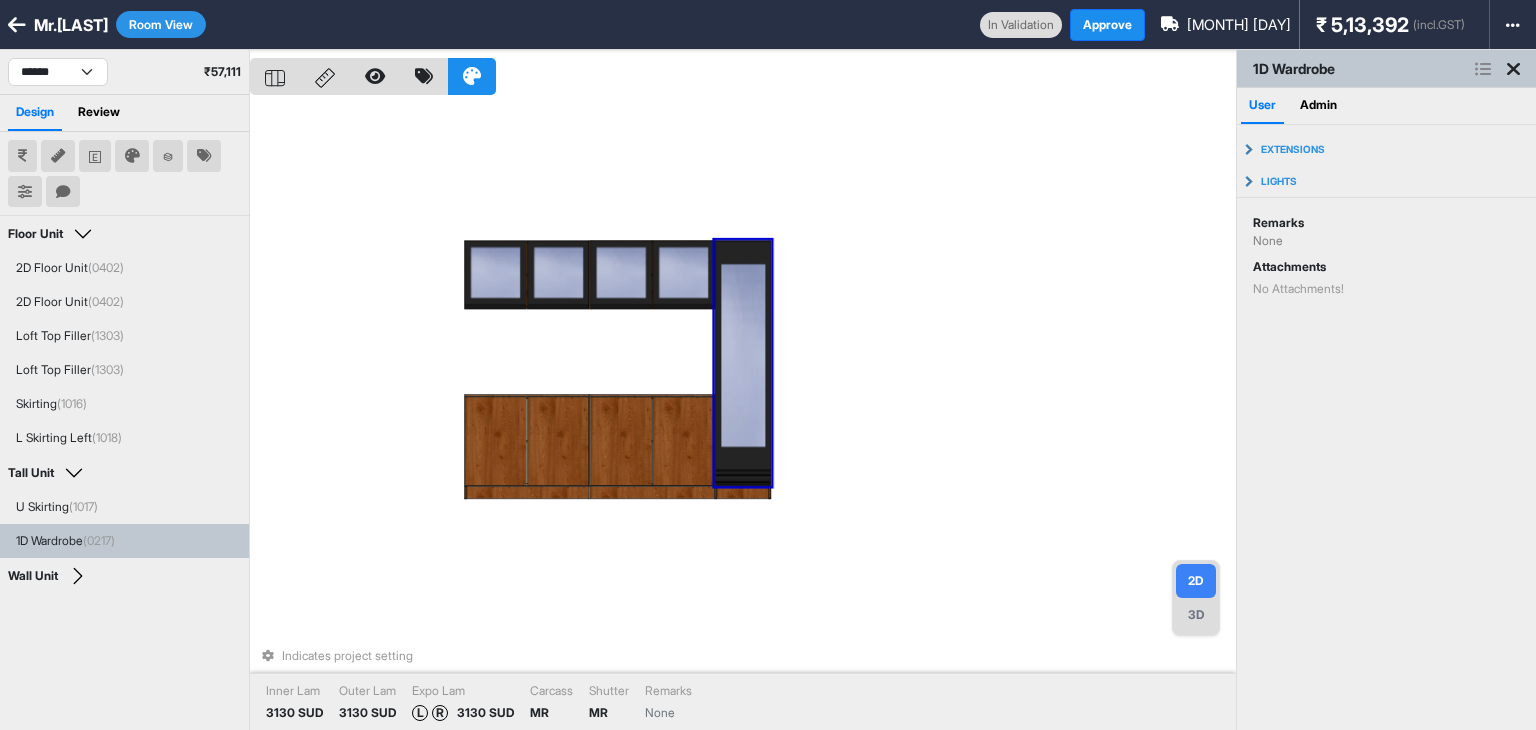 click on "Indicates project setting Inner Lam 3130 SUD Outer Lam 3130 SUD Expo Lam L R 3130 SUD Carcass MR Shutter MR Remarks None" at bounding box center (743, 415) 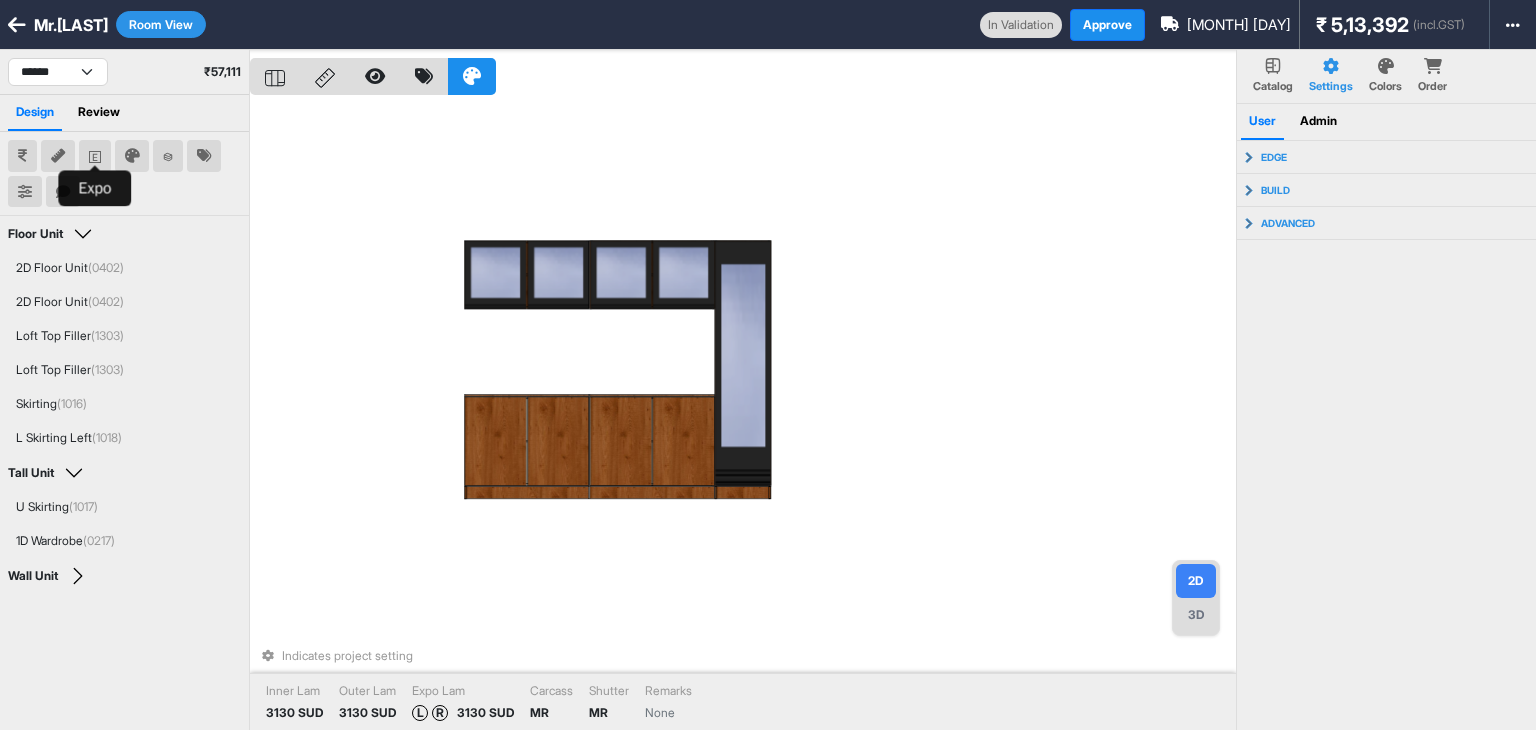 click at bounding box center (95, 156) 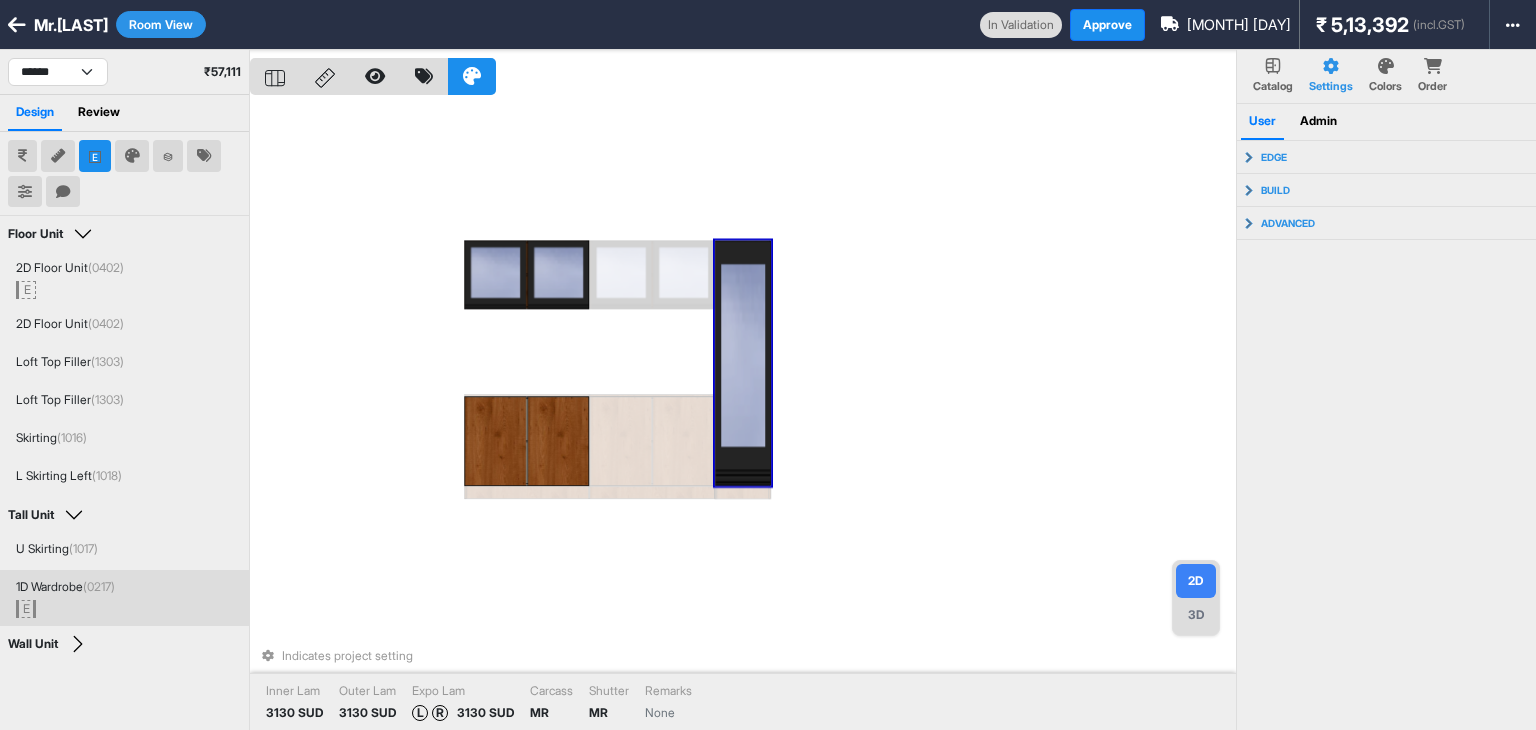 click on "1D Wardrobe  (0217)" at bounding box center [65, 587] 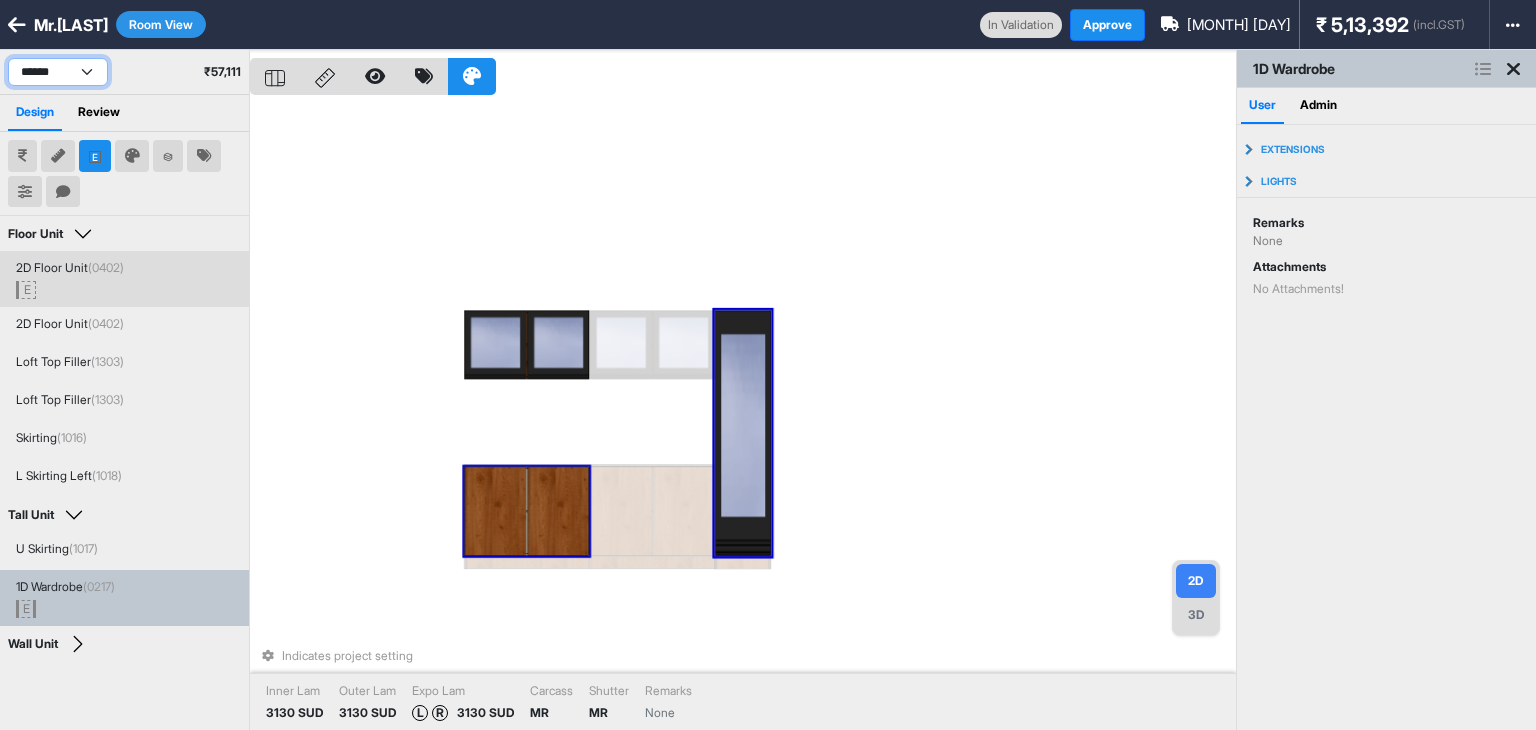 click on "**********" at bounding box center [58, 72] 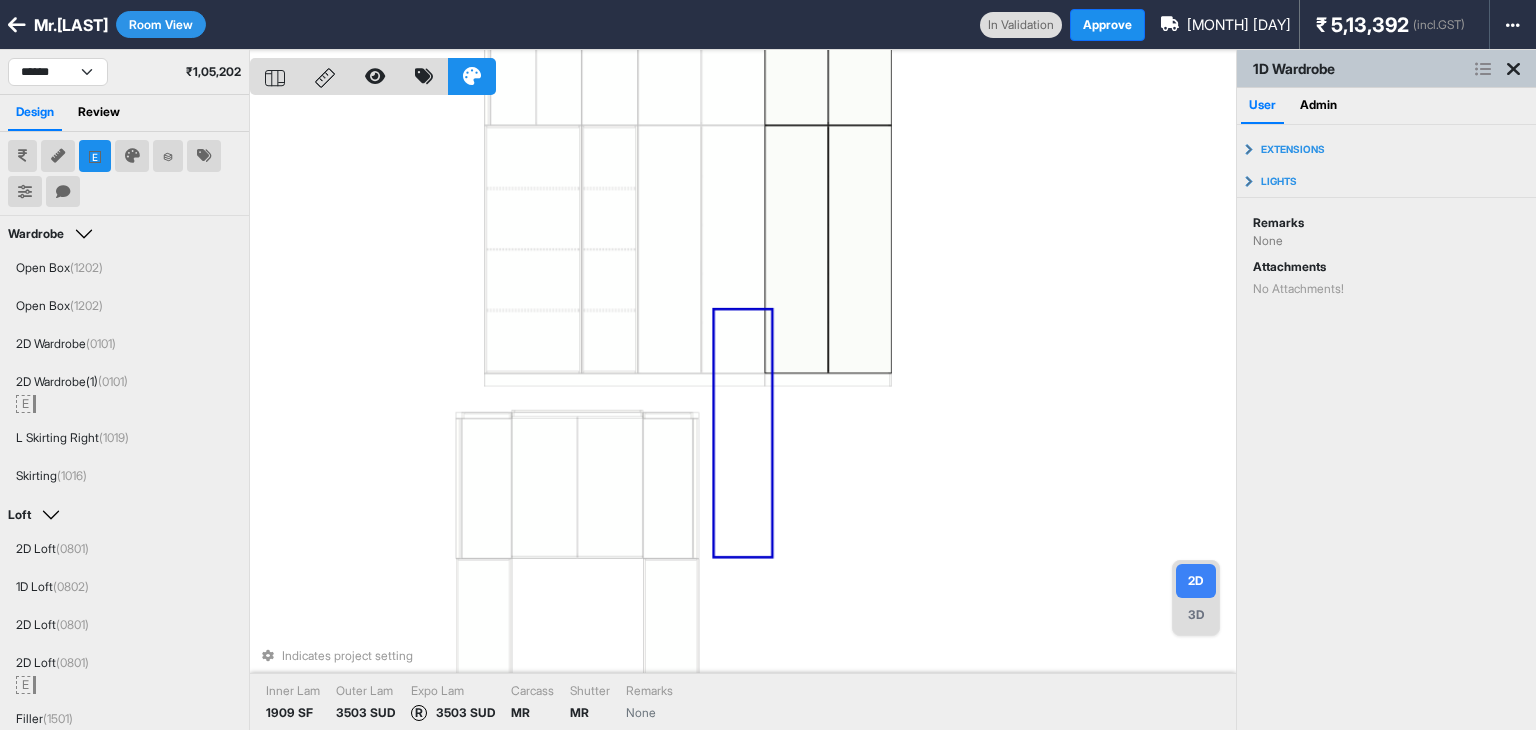 click on "Indicates project setting Inner Lam 1909 SF Outer Lam 3503 SUD Expo Lam R 3503 SUD Carcass MR Shutter MR Remarks None" at bounding box center (743, 415) 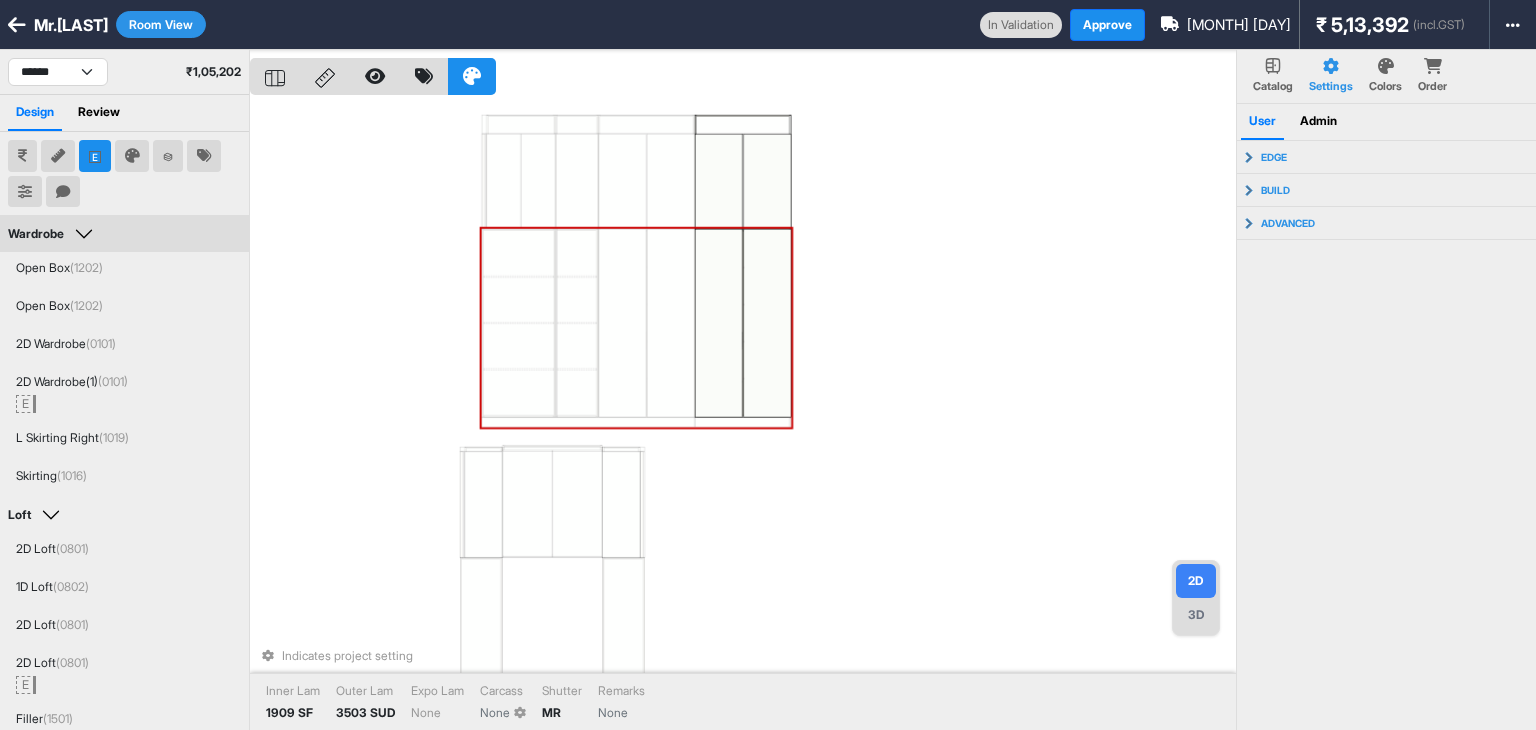 click on "Indicates project setting Inner Lam 1909 SF Outer Lam 3503 SUD Expo Lam None Carcass None Shutter MR Remarks None" at bounding box center (743, 415) 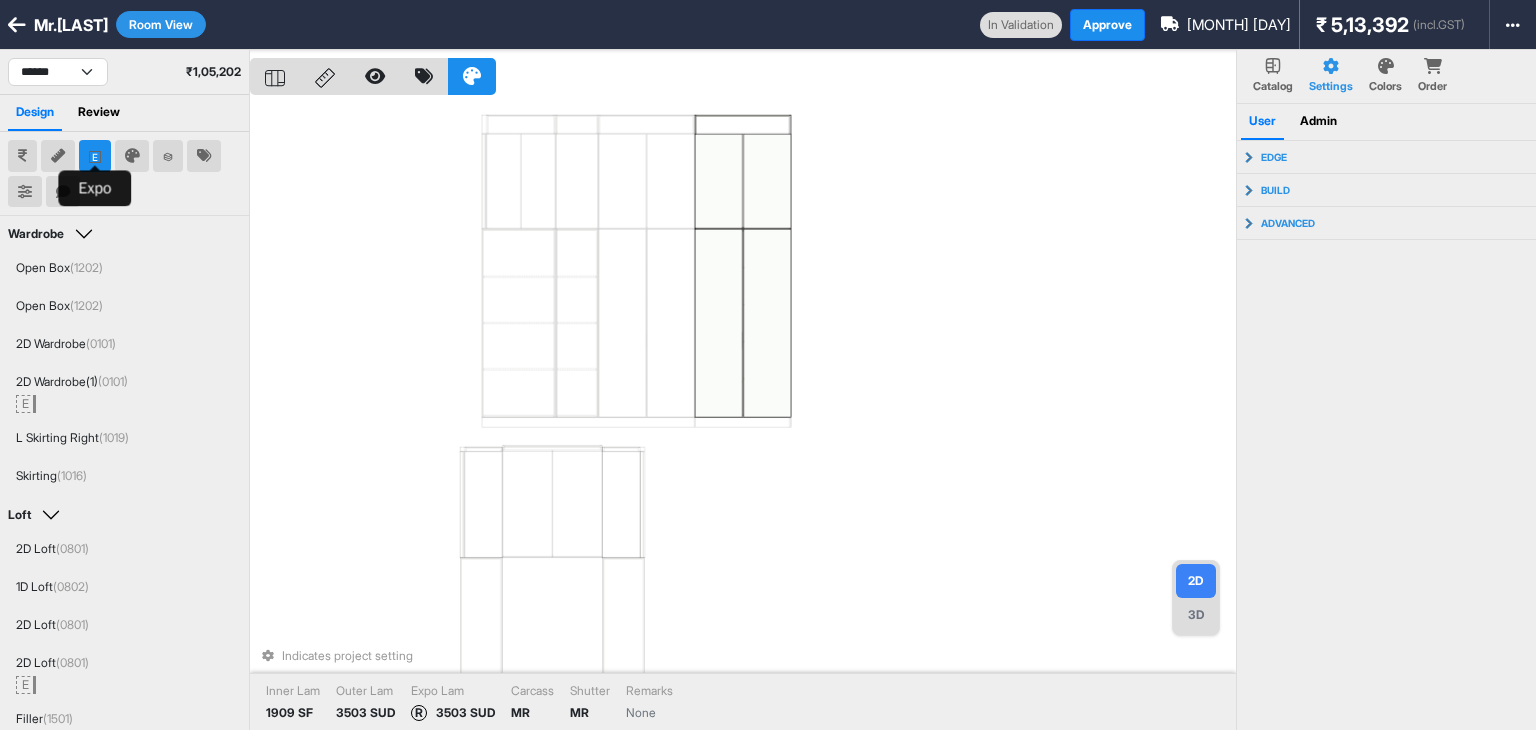 click at bounding box center (95, 156) 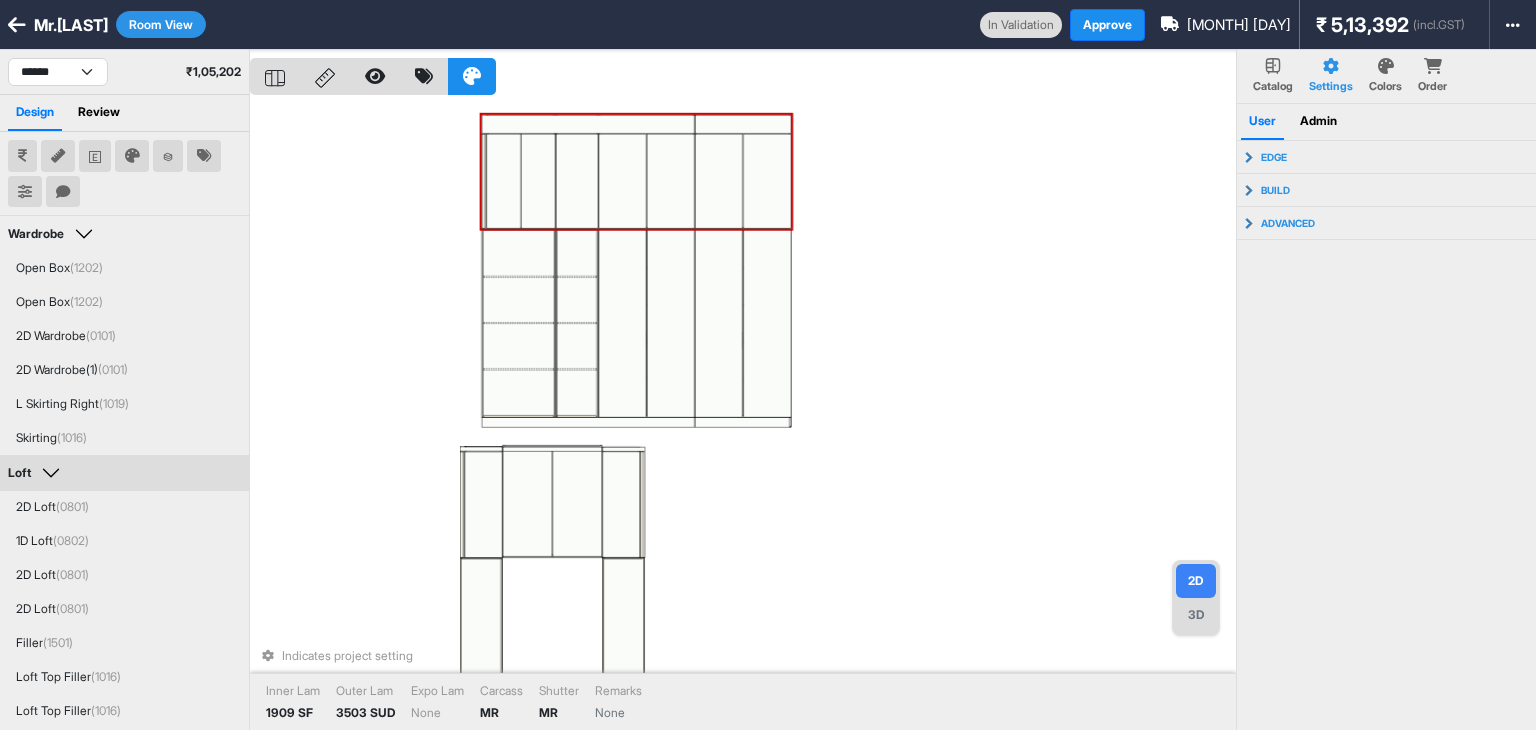 click on "Indicates project setting Inner Lam 1909 SF Outer Lam 3503 SUD Expo Lam None Carcass MR Shutter MR Remarks None" at bounding box center (743, 415) 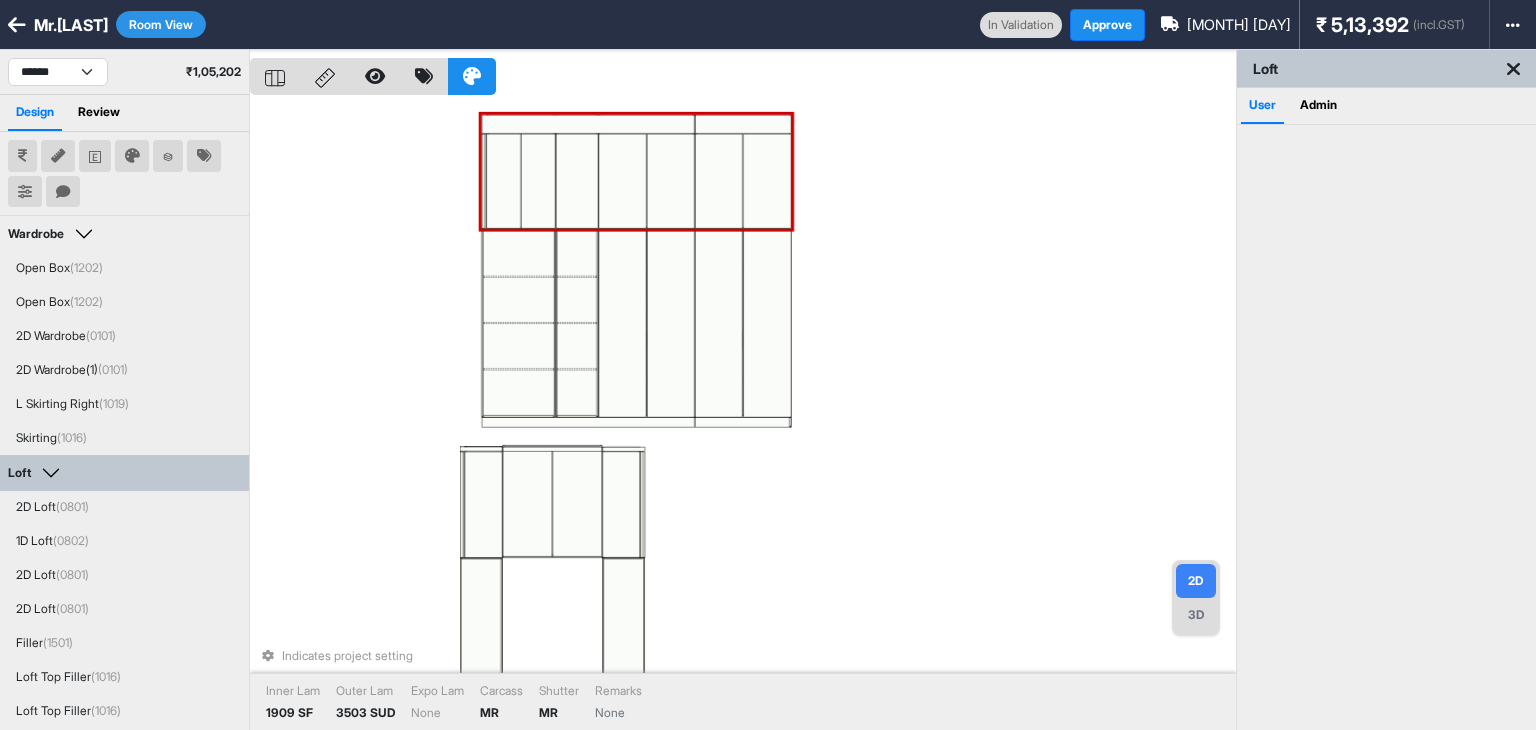click at bounding box center [577, 181] 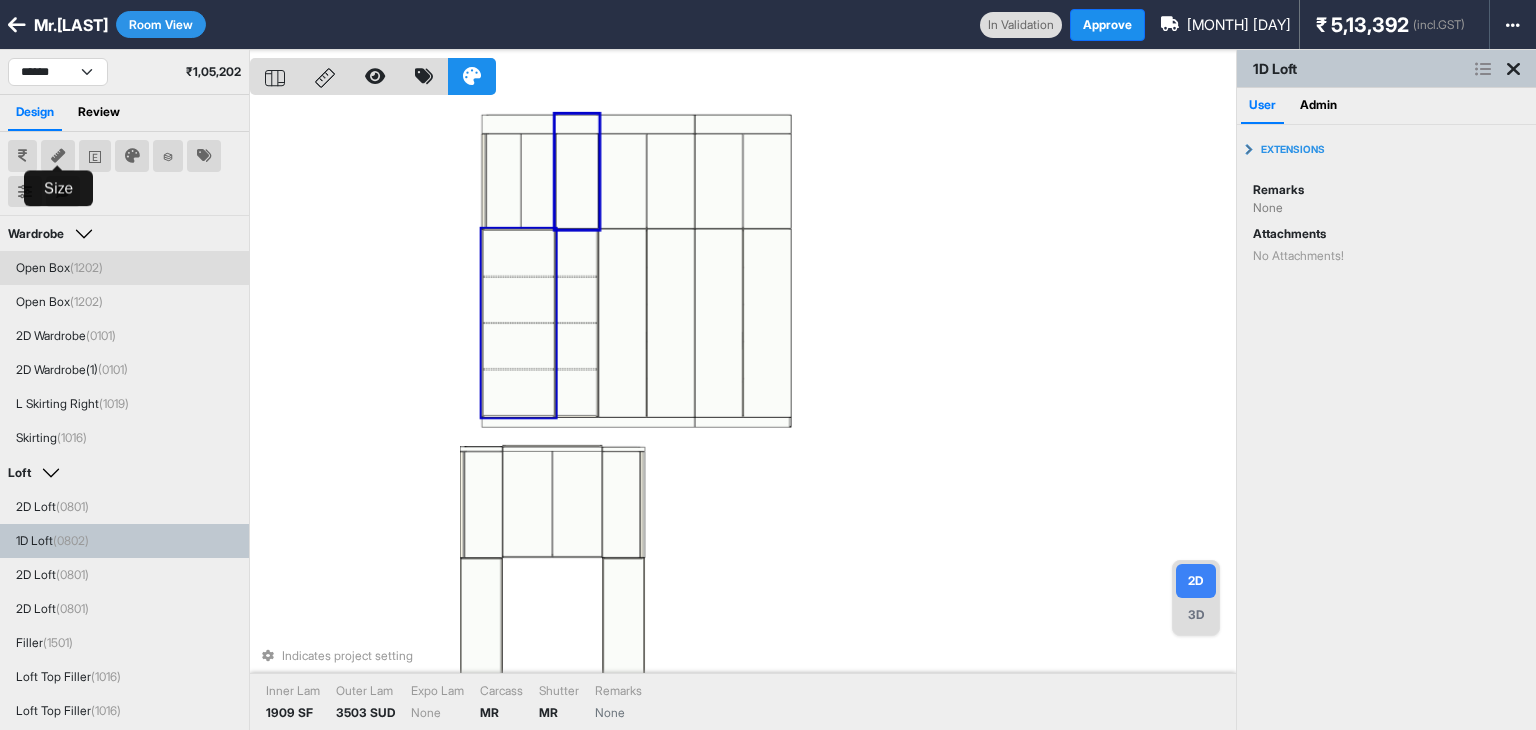 click at bounding box center (58, 156) 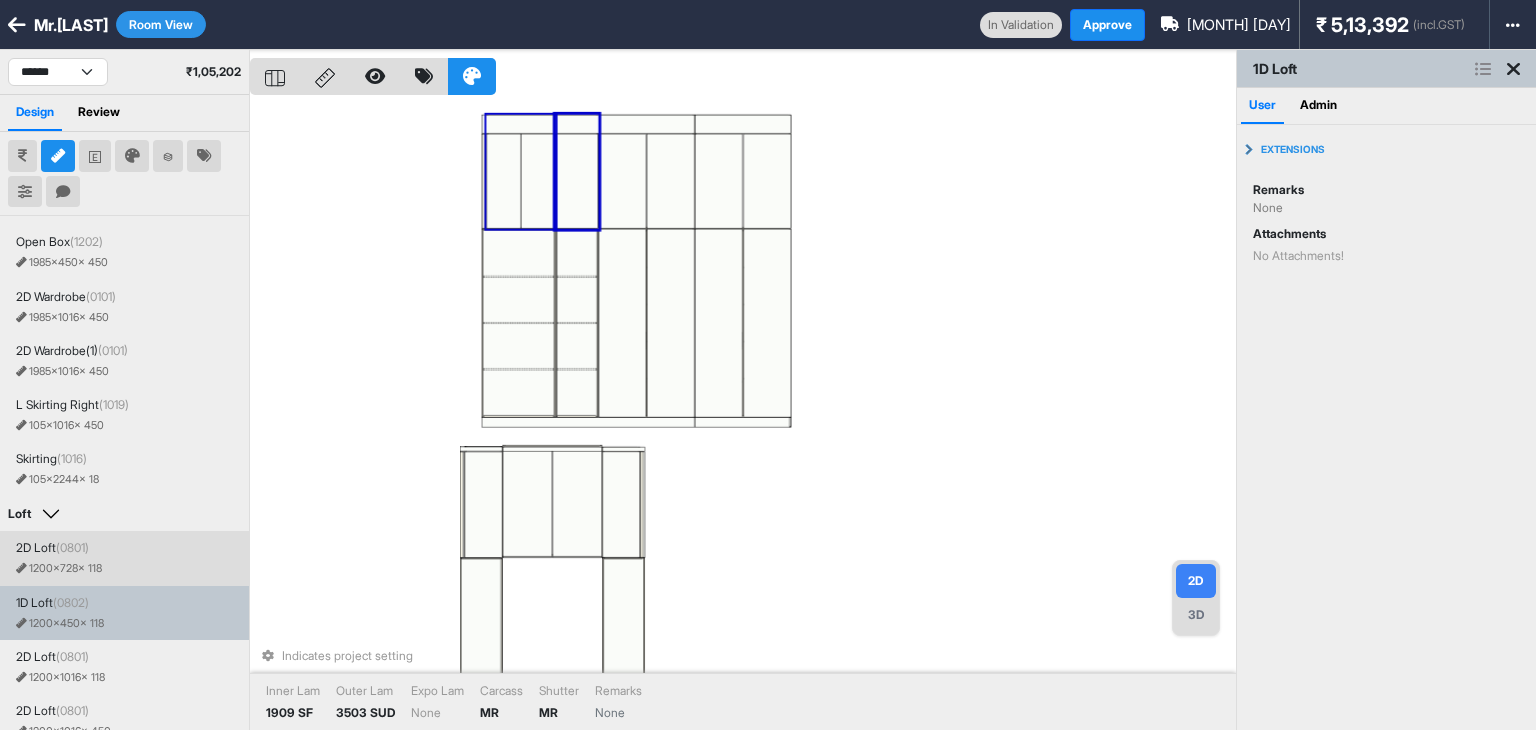 scroll, scrollTop: 200, scrollLeft: 0, axis: vertical 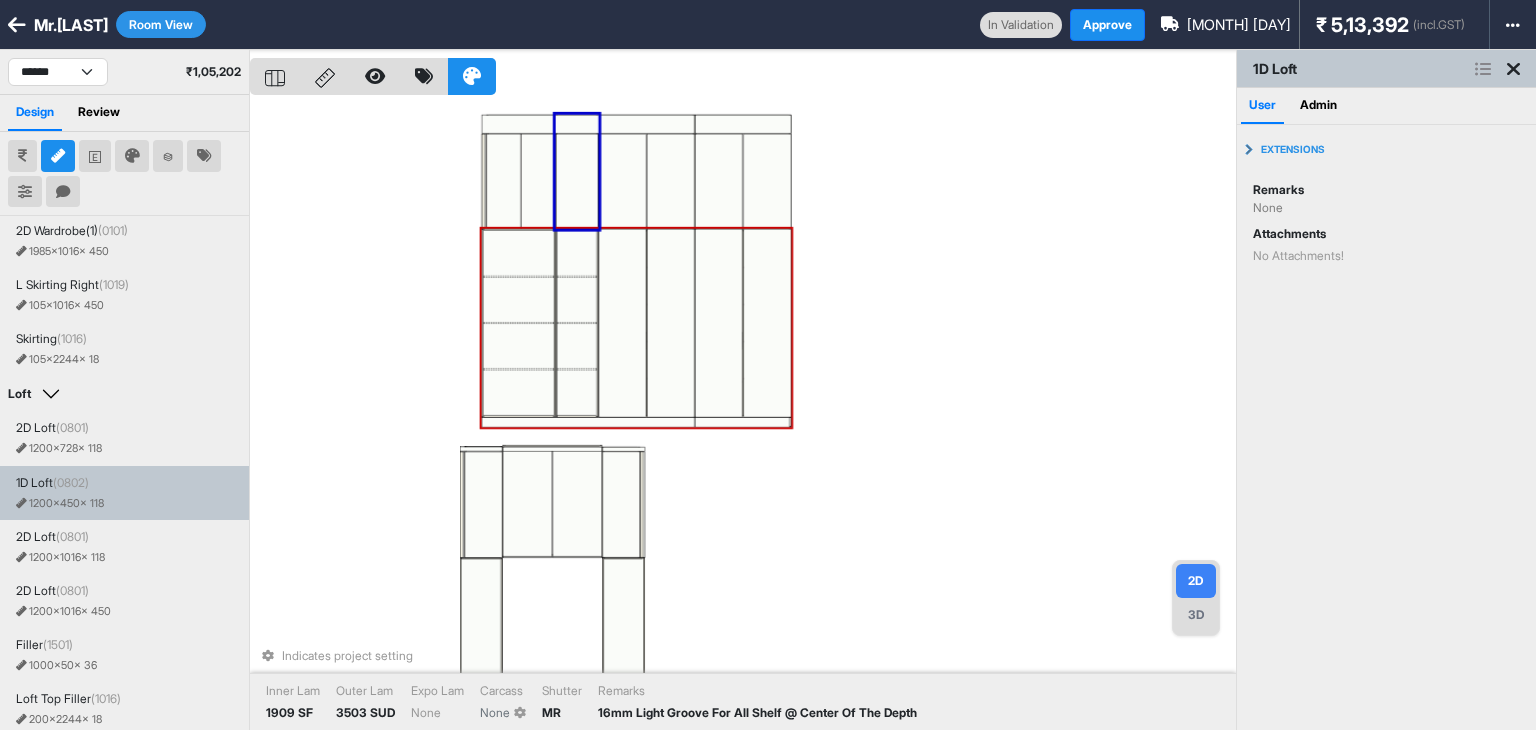 click at bounding box center (576, 253) 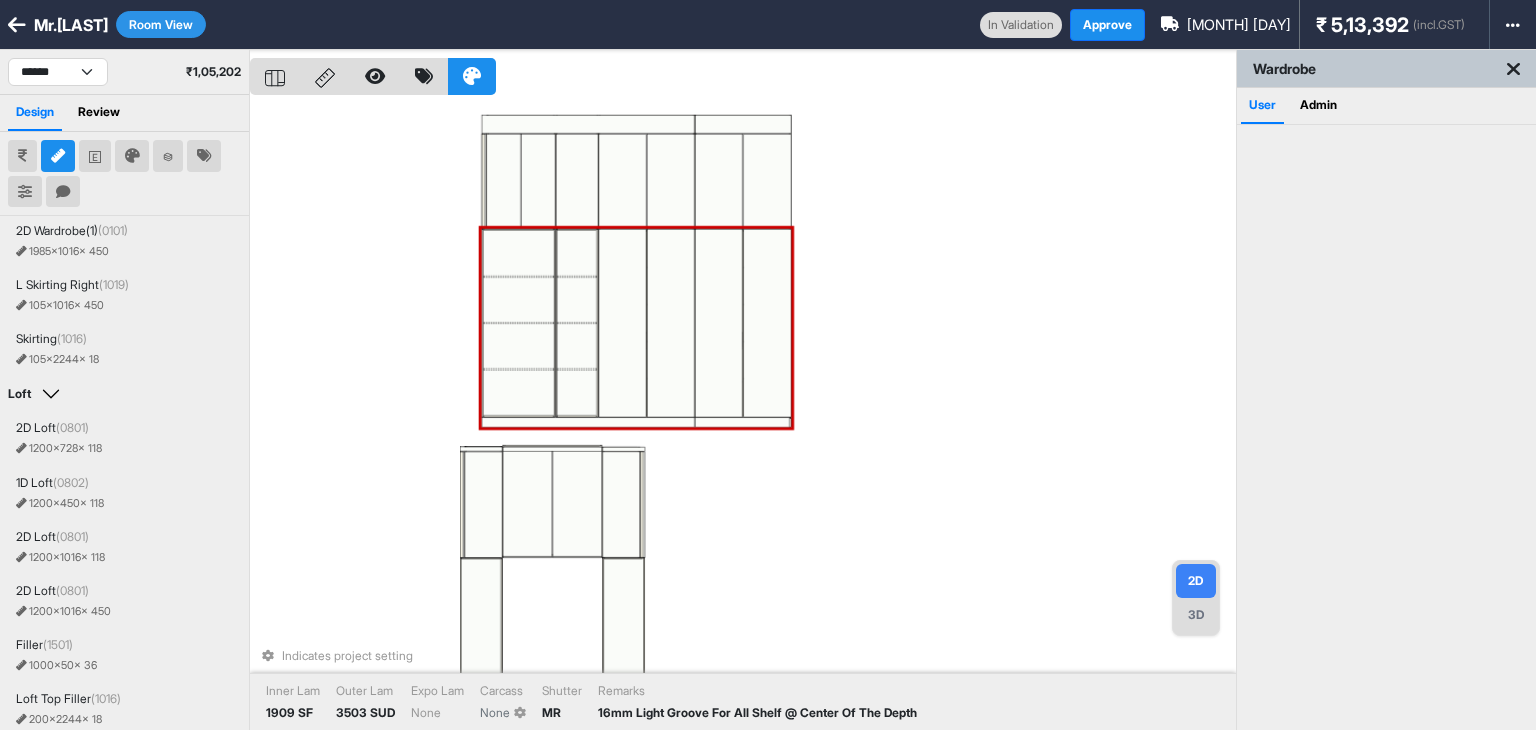 click at bounding box center (576, 253) 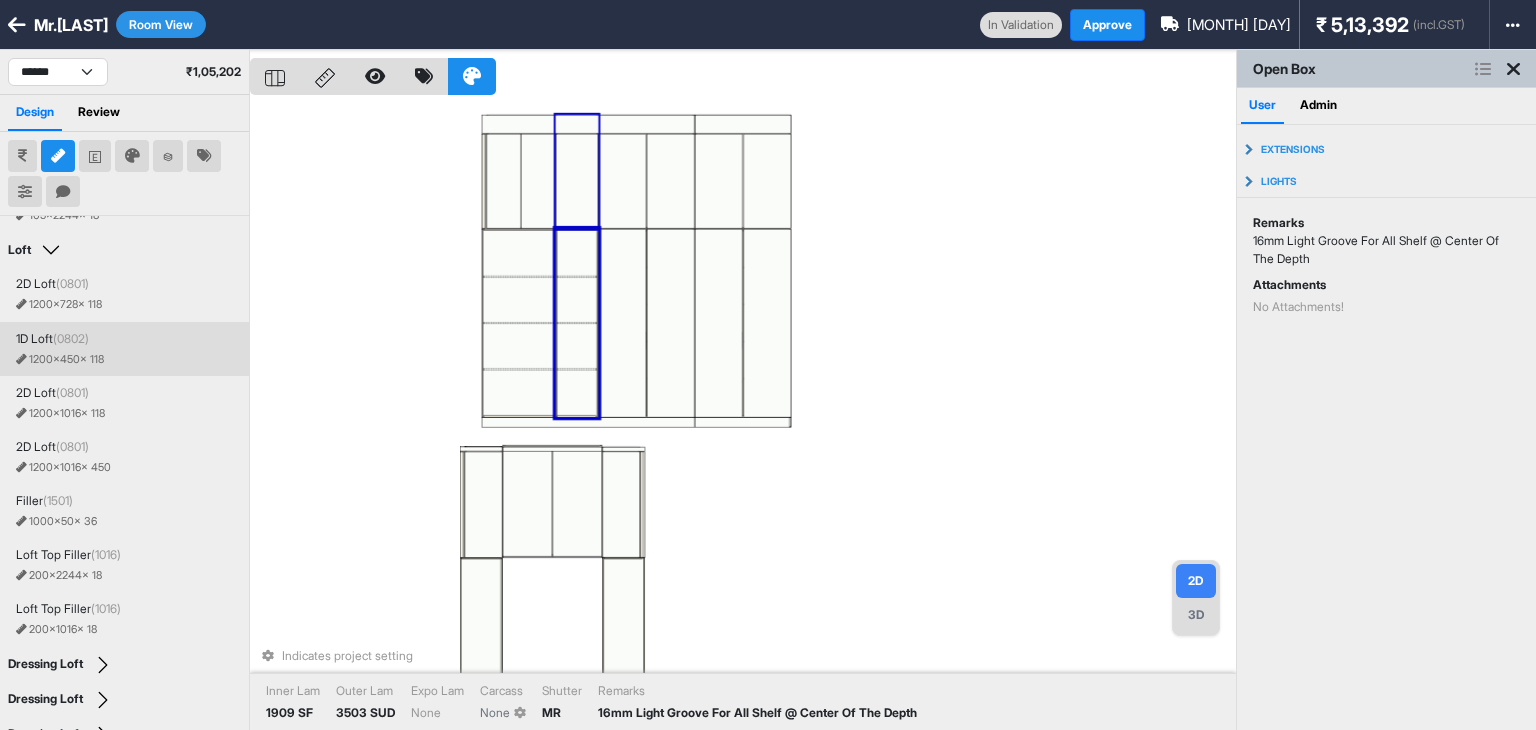 scroll, scrollTop: 475, scrollLeft: 0, axis: vertical 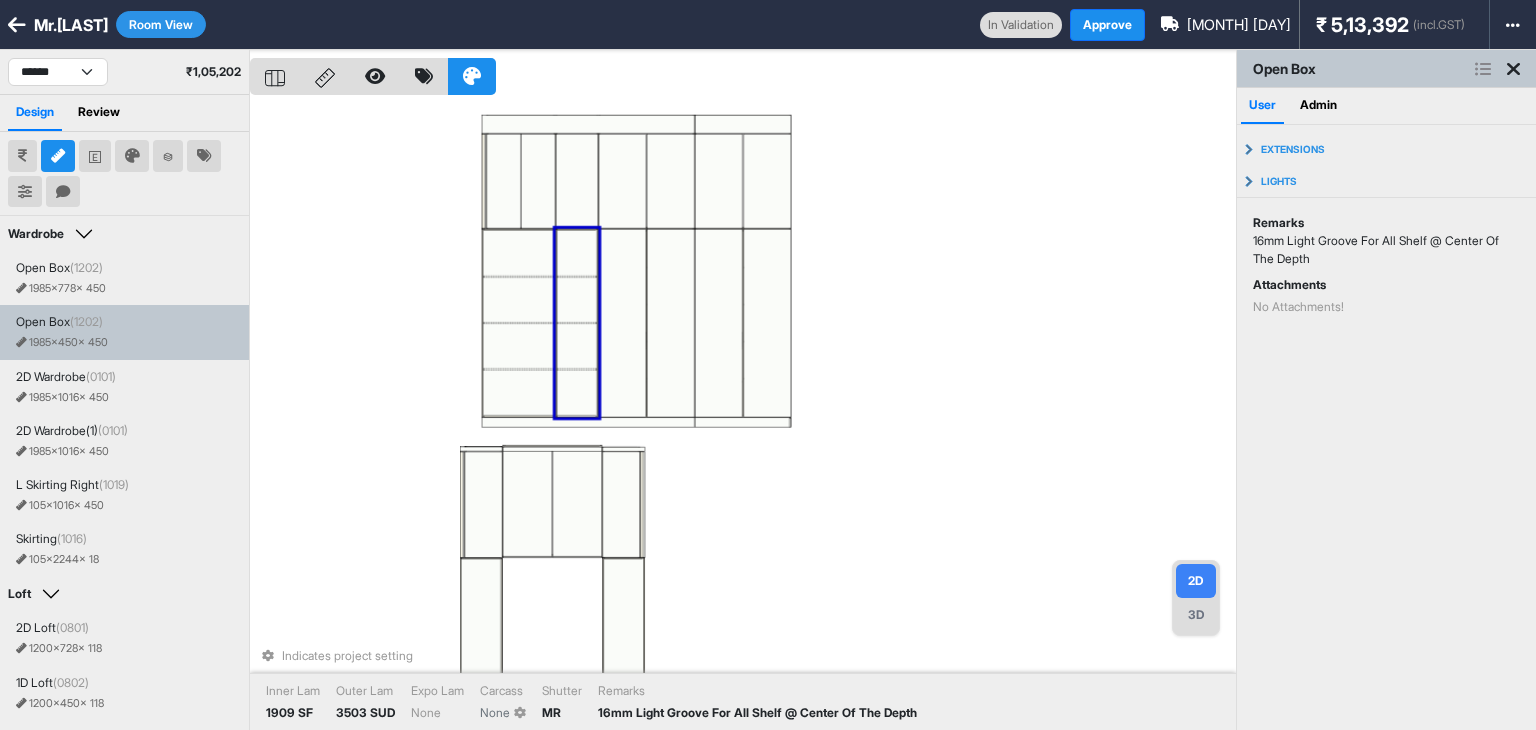 click on "Indicates project setting Inner Lam 1909 SF Outer Lam 3503 SUD Expo Lam None Carcass None Shutter MR Remarks 16mm Light Groove For All Shelf @ Center Of The Depth" at bounding box center (743, 415) 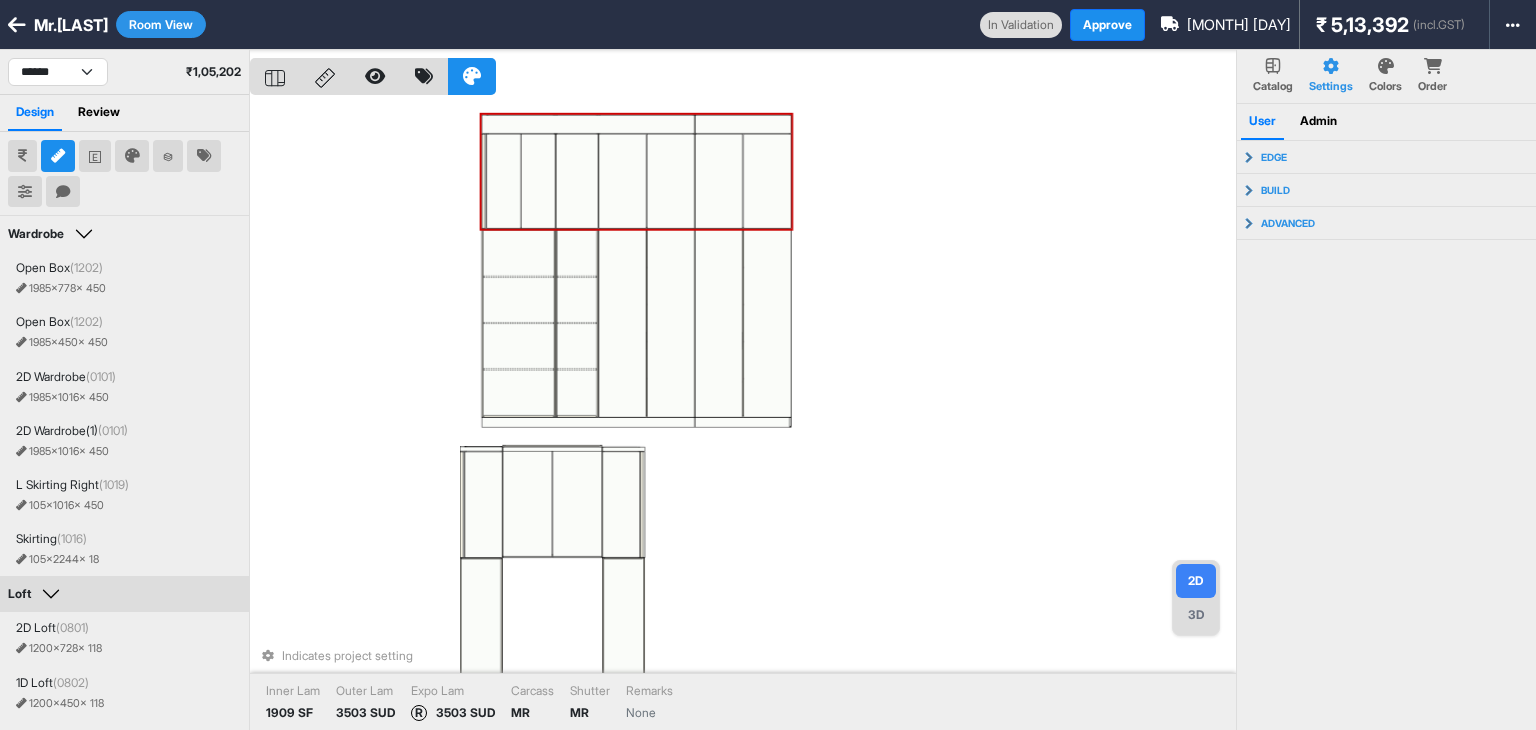 click on "Indicates project setting Inner Lam 1909 SF Outer Lam 3503 SUD Expo Lam R 3503 SUD Carcass MR Shutter MR Remarks None" at bounding box center (743, 415) 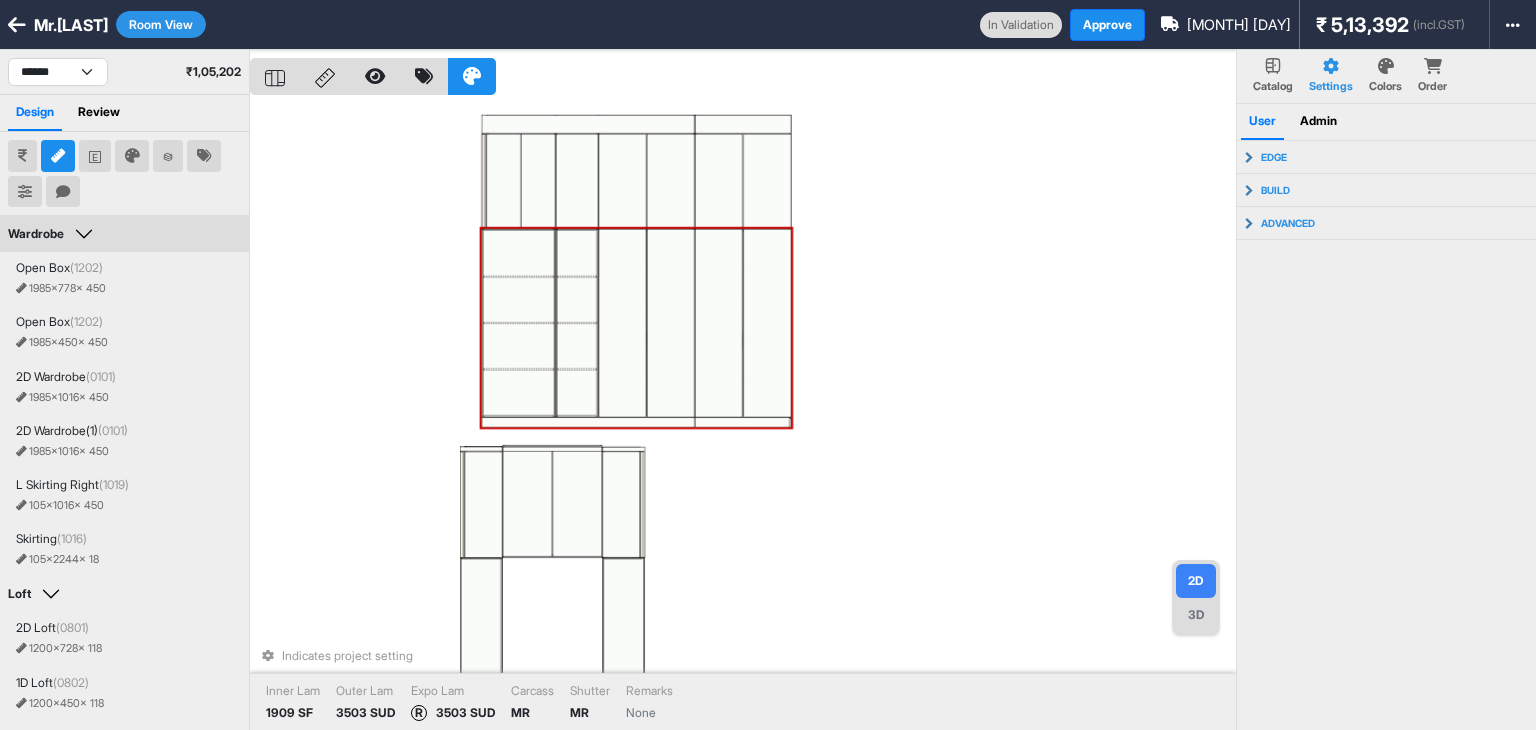 click on "Indicates project setting Inner Lam 1909 SF Outer Lam 3503 SUD Expo Lam R 3503 SUD Carcass MR Shutter MR Remarks None" at bounding box center [743, 415] 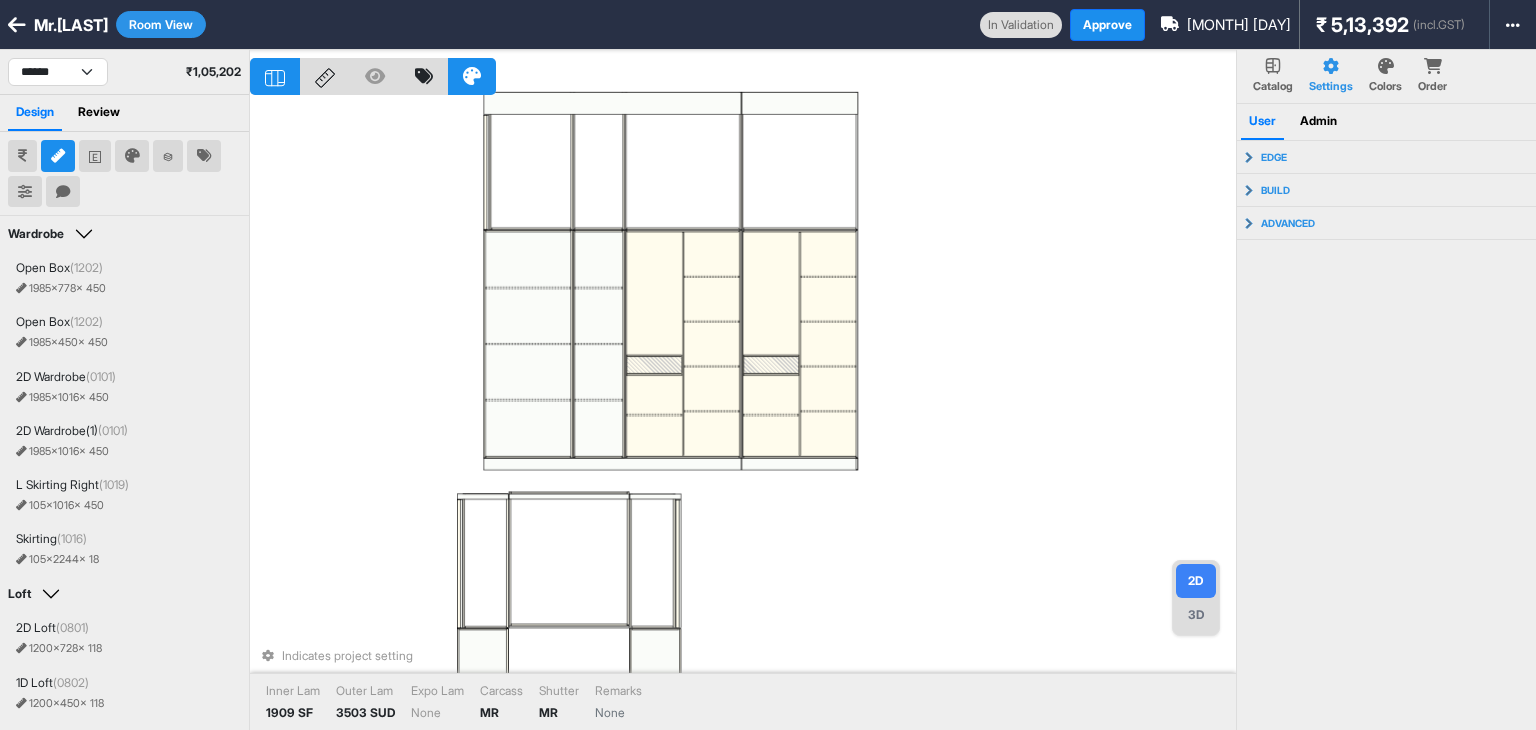 click on "Indicates project setting Inner Lam 1909 SF Outer Lam 3503 SUD Expo Lam None Carcass MR Shutter MR Remarks None" at bounding box center (743, 415) 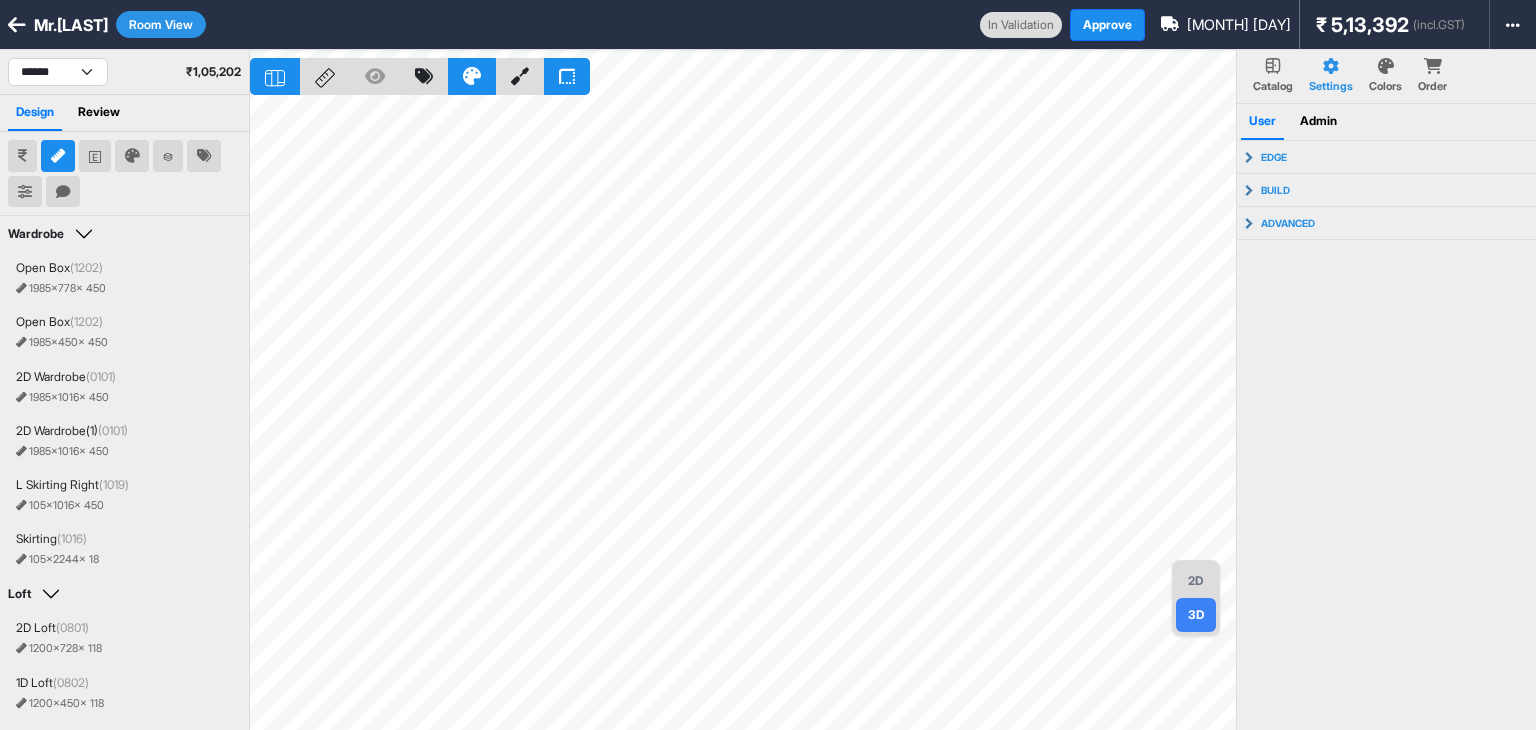 drag, startPoint x: 1202, startPoint y: 581, endPoint x: 1155, endPoint y: 436, distance: 152.42703 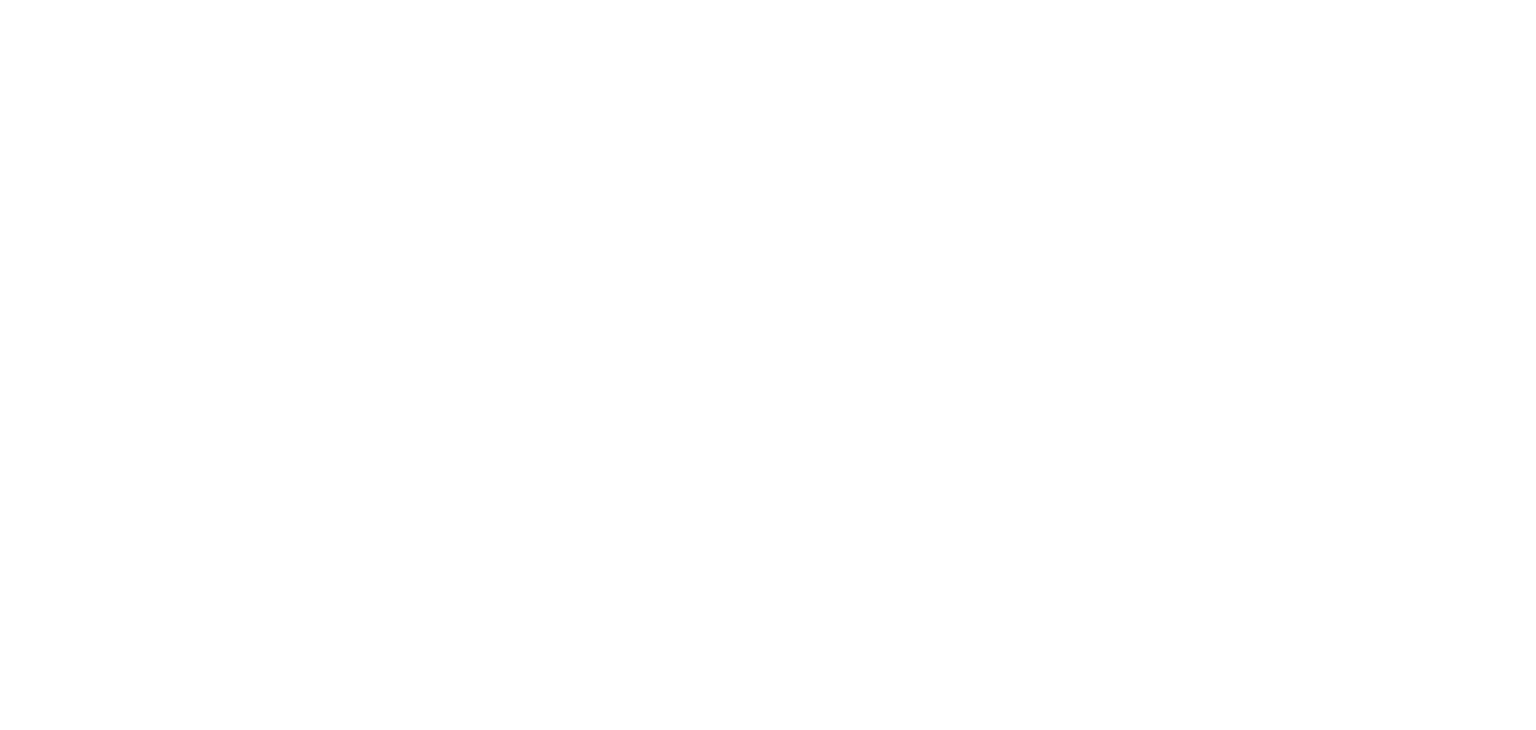 scroll, scrollTop: 0, scrollLeft: 0, axis: both 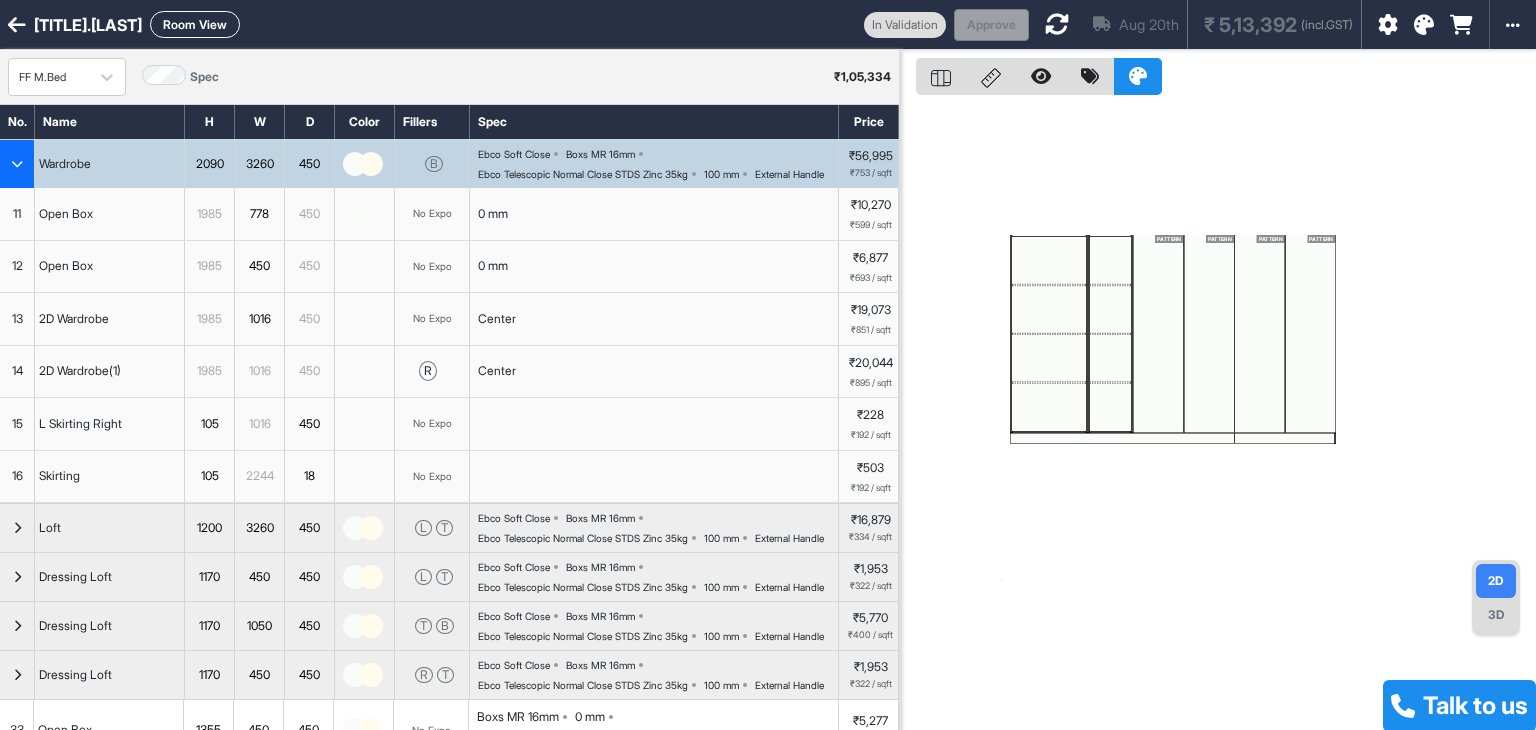 click on "PATTERN PATTERN PATTERN PATTERN" at bounding box center (1218, 415) 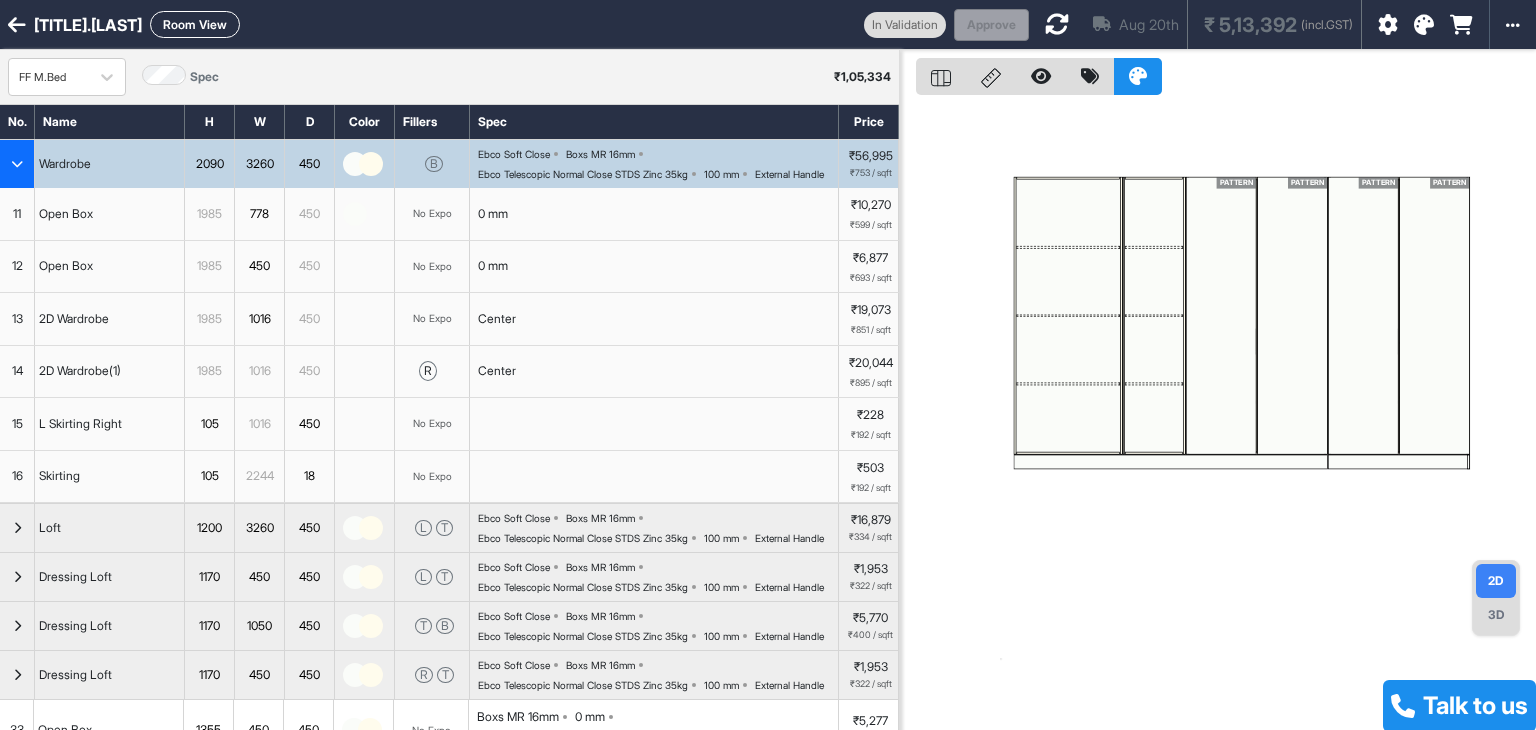 click on "Room View" at bounding box center [195, 24] 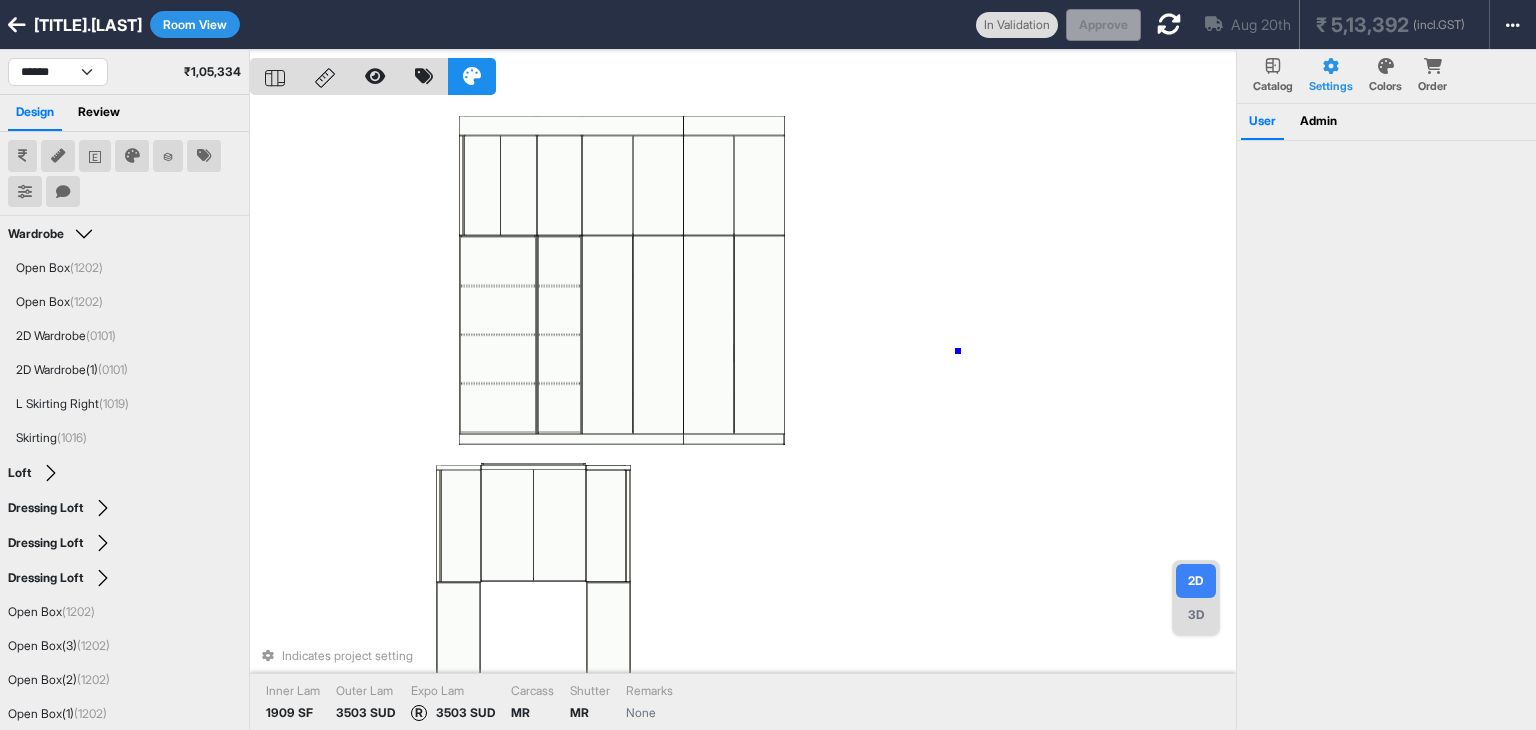 click on "Indicates project setting Inner Lam 1909 SF Outer Lam 3503 SUD Expo Lam R 3503 SUD Carcass MR Shutter MR Remarks None" at bounding box center [743, 415] 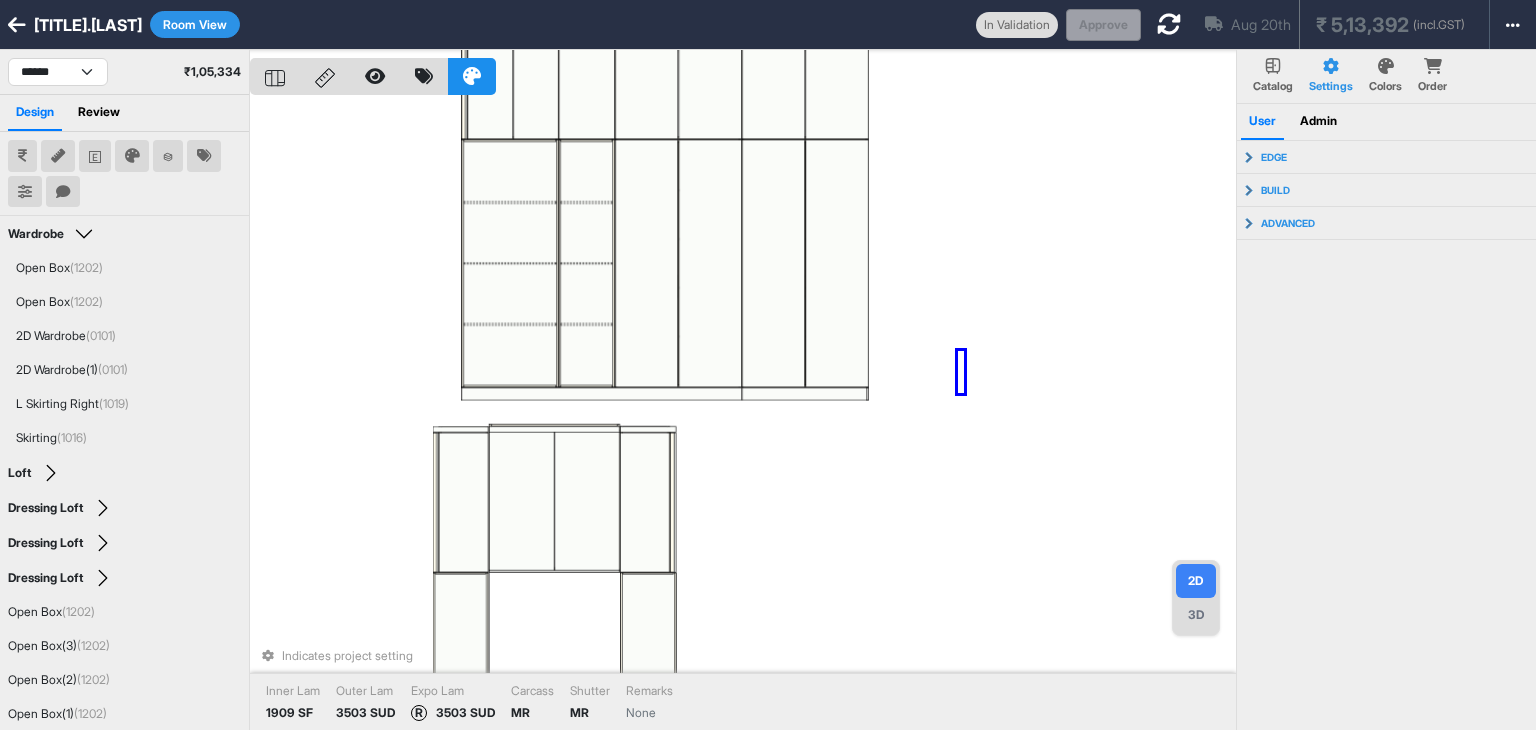 click on "Indicates project setting Inner Lam 1909 SF Outer Lam 3503 SUD Expo Lam R 3503 SUD Carcass MR Shutter MR Remarks None" at bounding box center (743, 415) 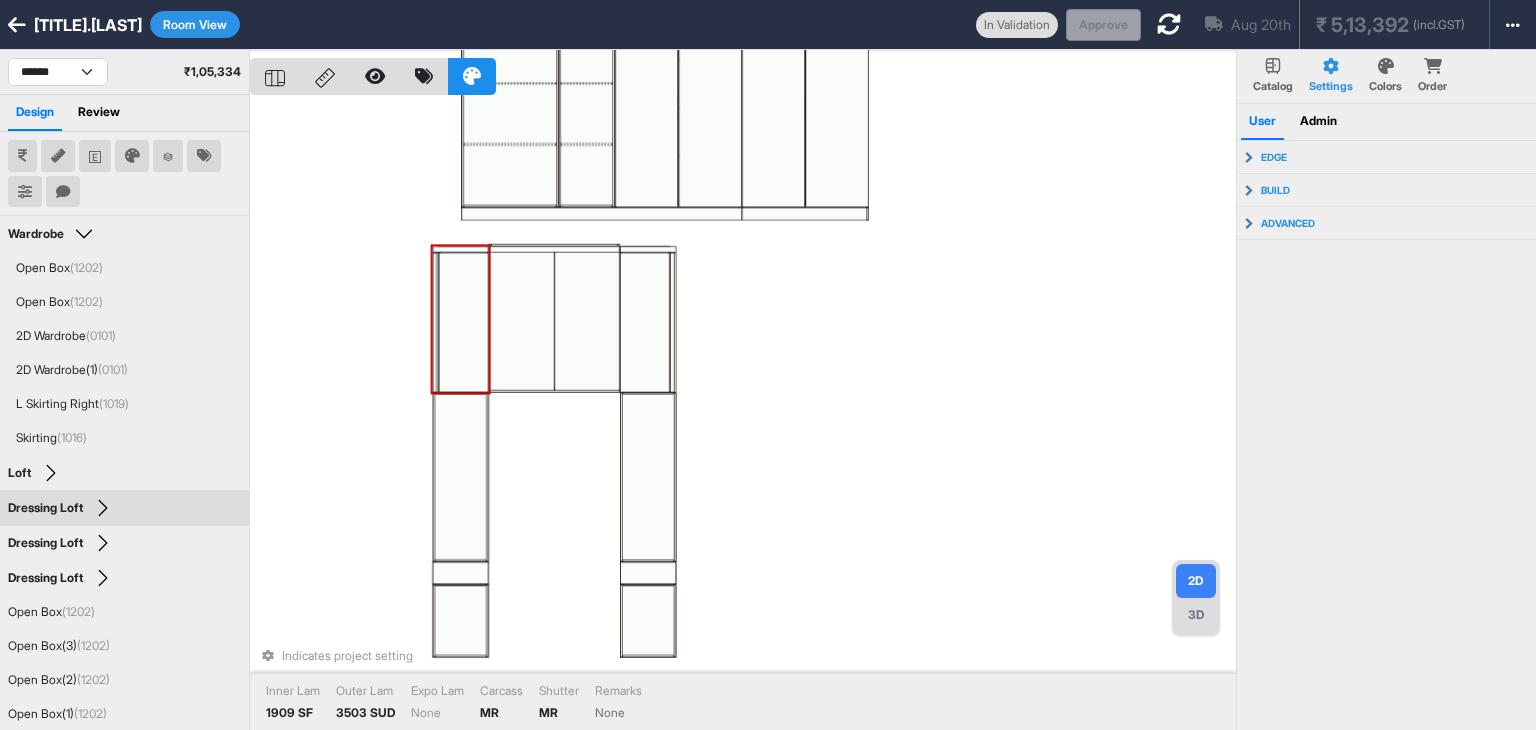 click at bounding box center (464, 322) 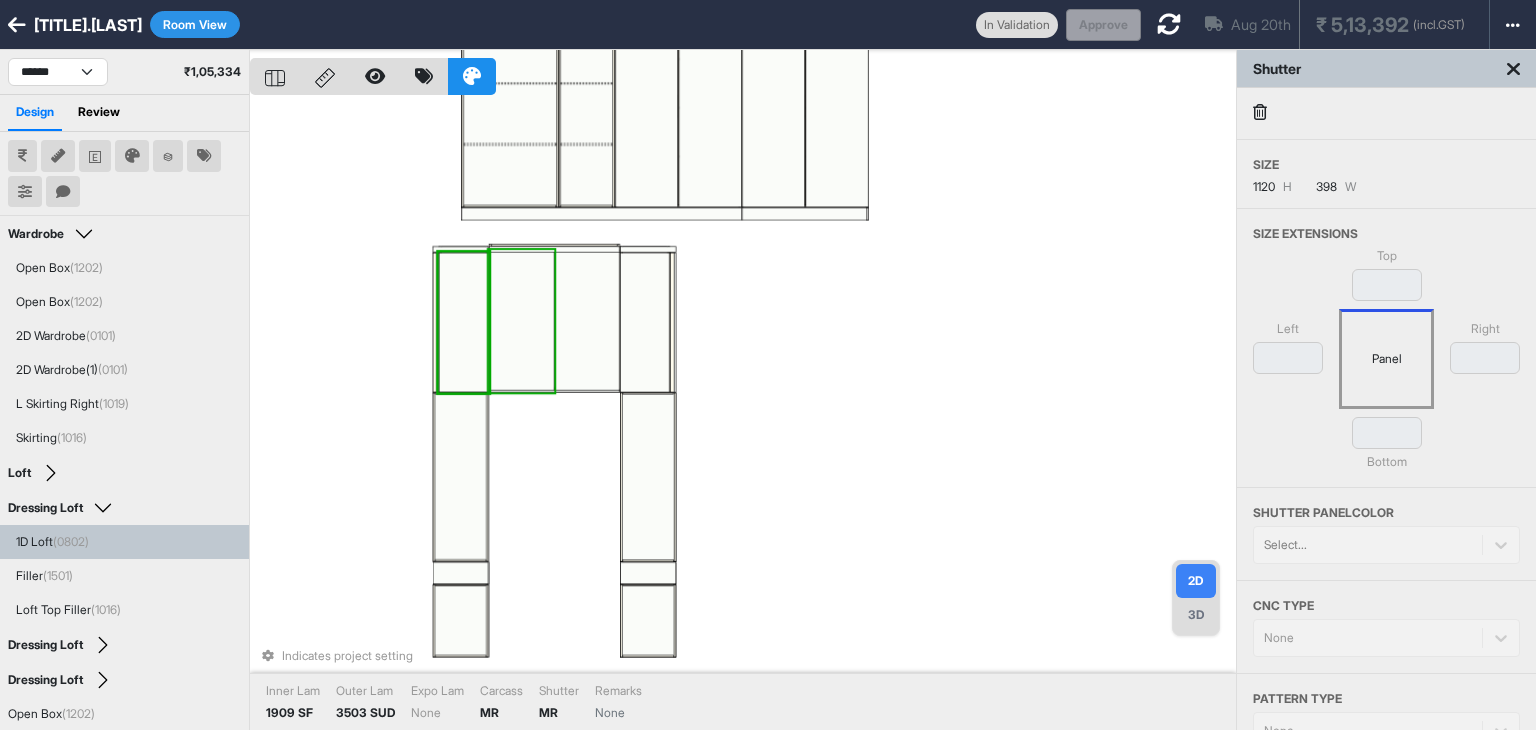 click at bounding box center (521, 321) 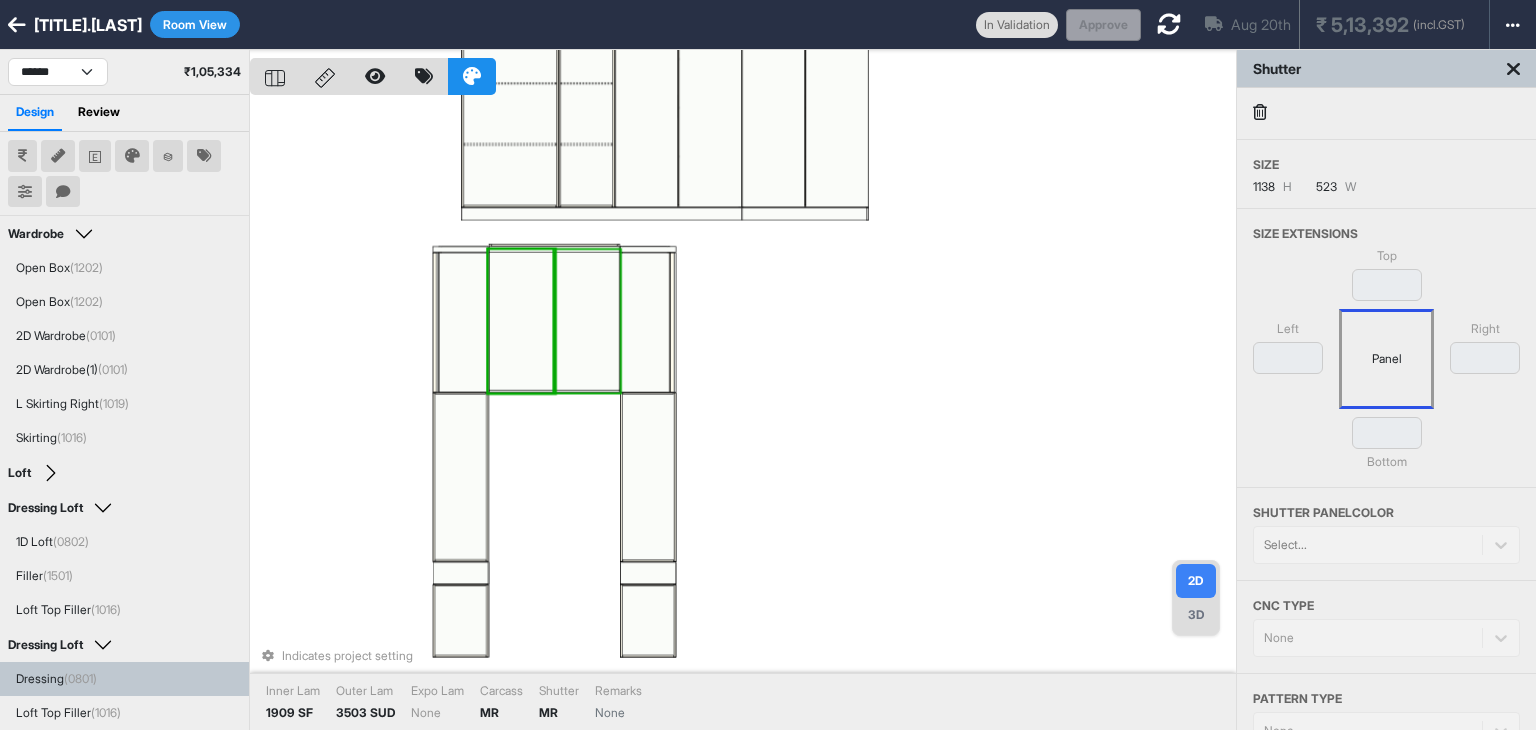 click at bounding box center [587, 321] 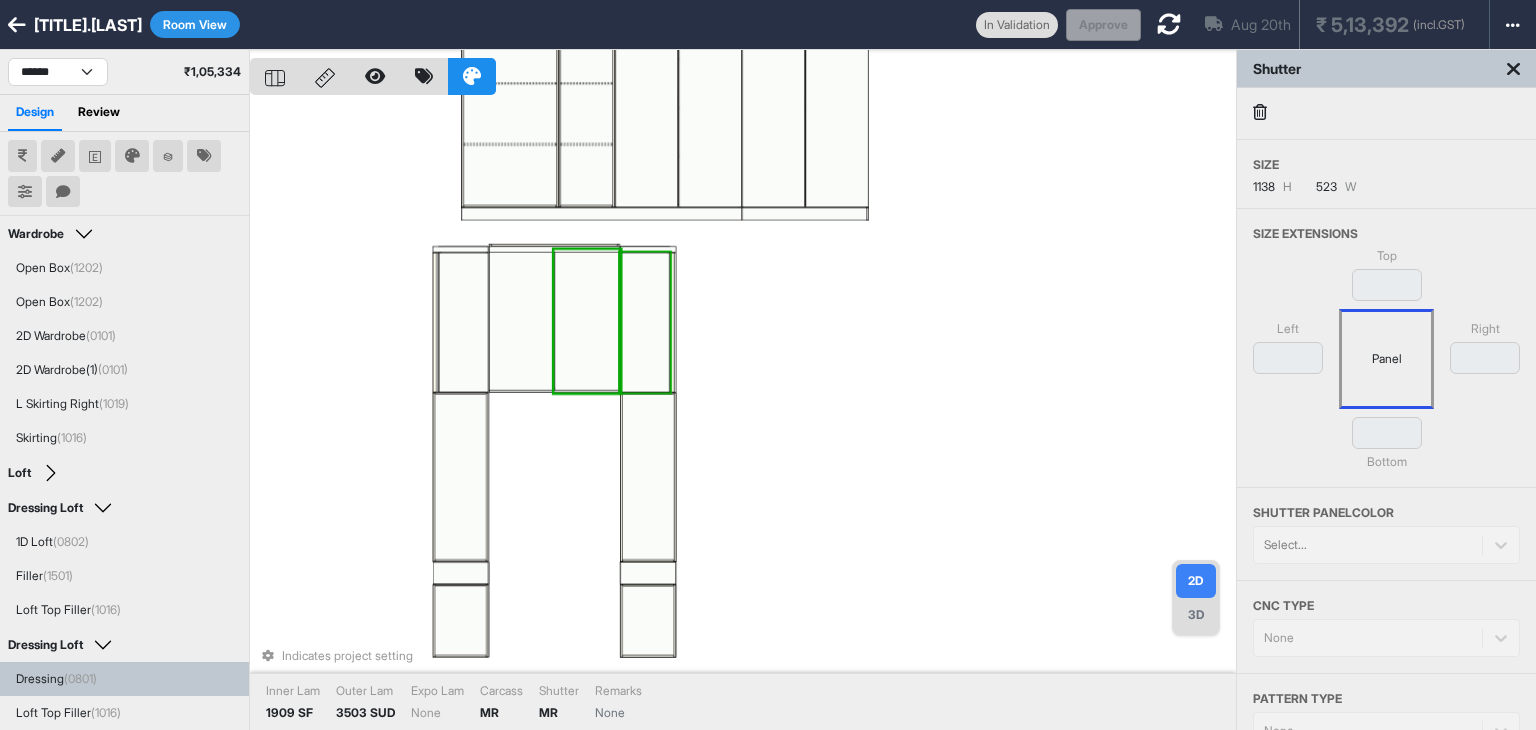 click at bounding box center [645, 322] 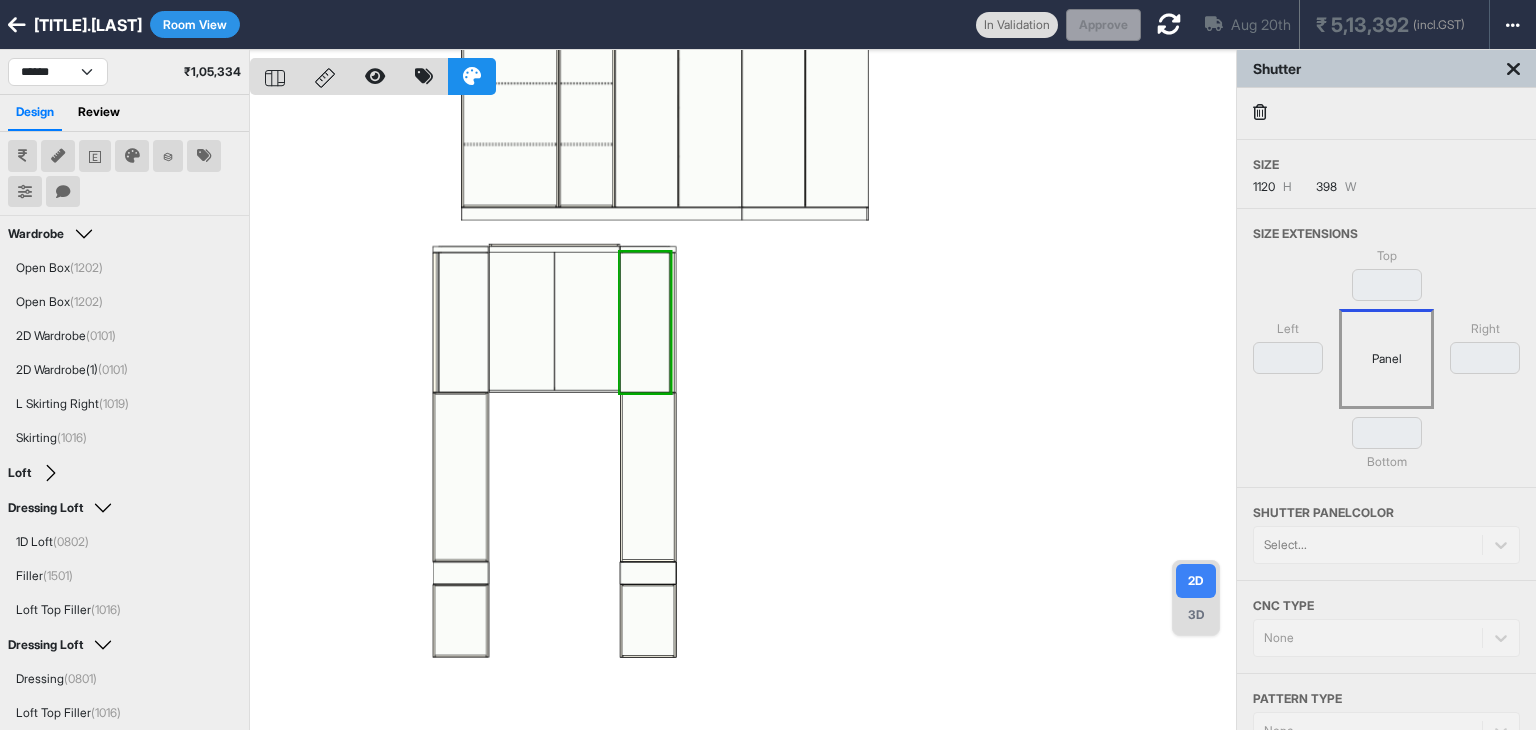 click at bounding box center (743, 415) 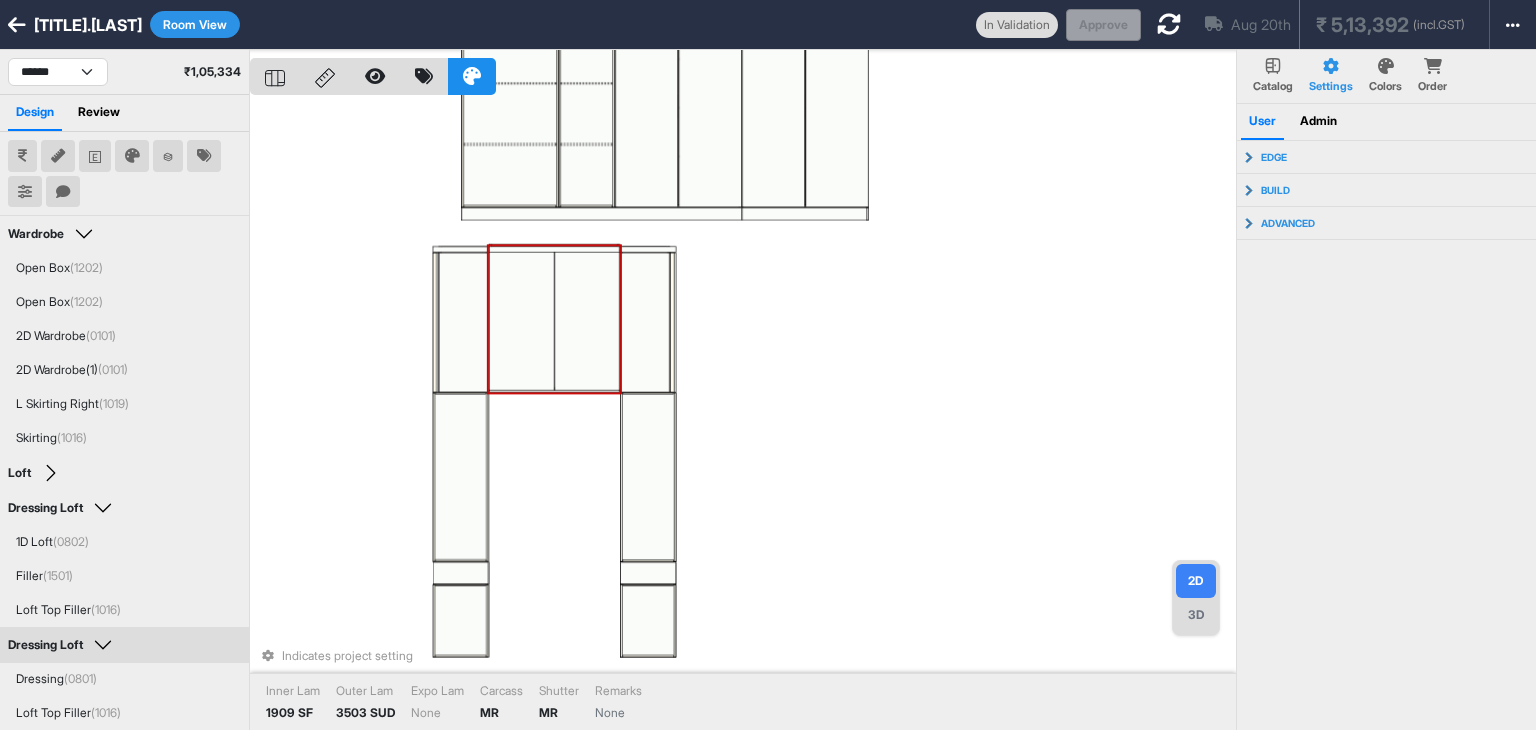 click at bounding box center [521, 321] 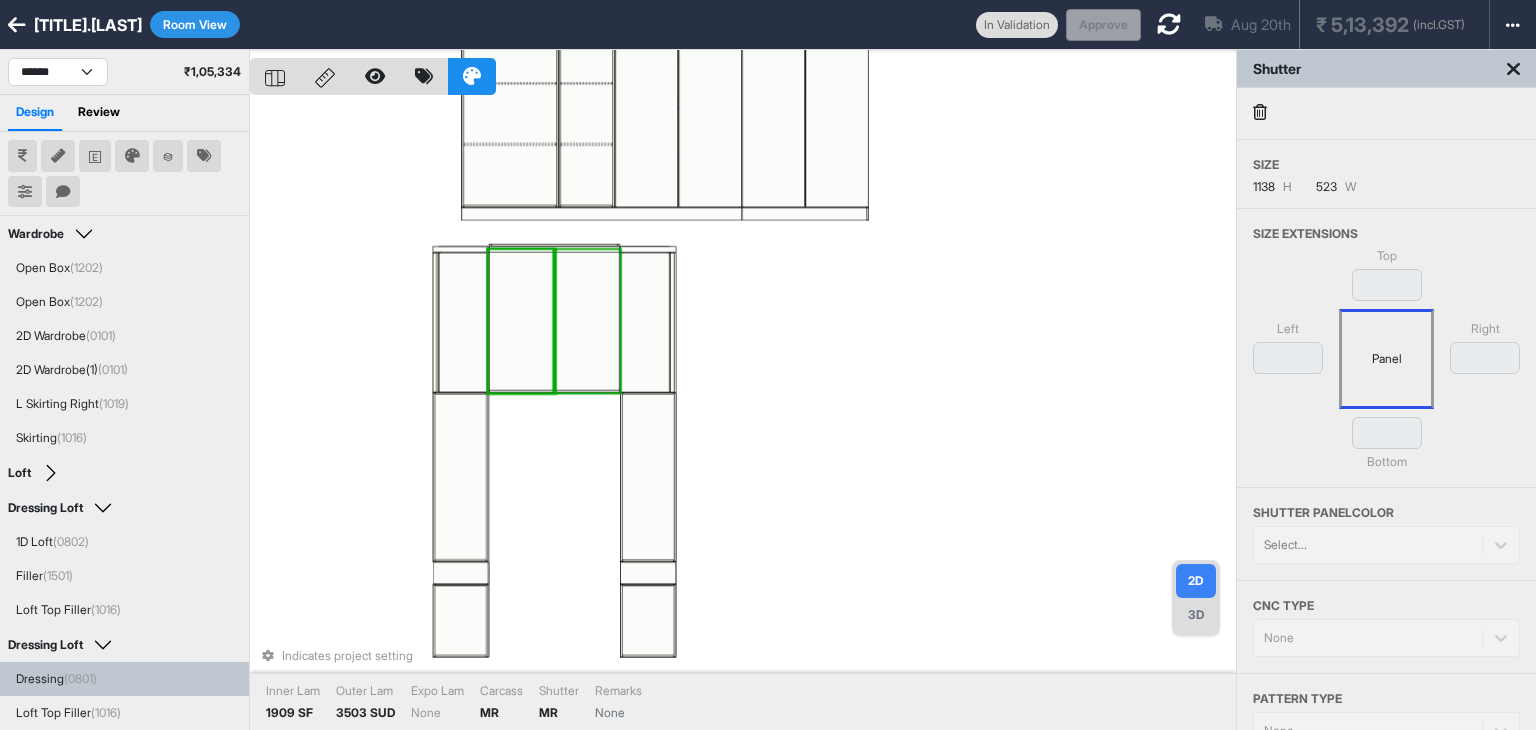 click on "Indicates project setting Inner Lam 1909 SF Outer Lam 3503 SUD Expo Lam None Carcass MR Shutter MR Remarks None" at bounding box center (743, 415) 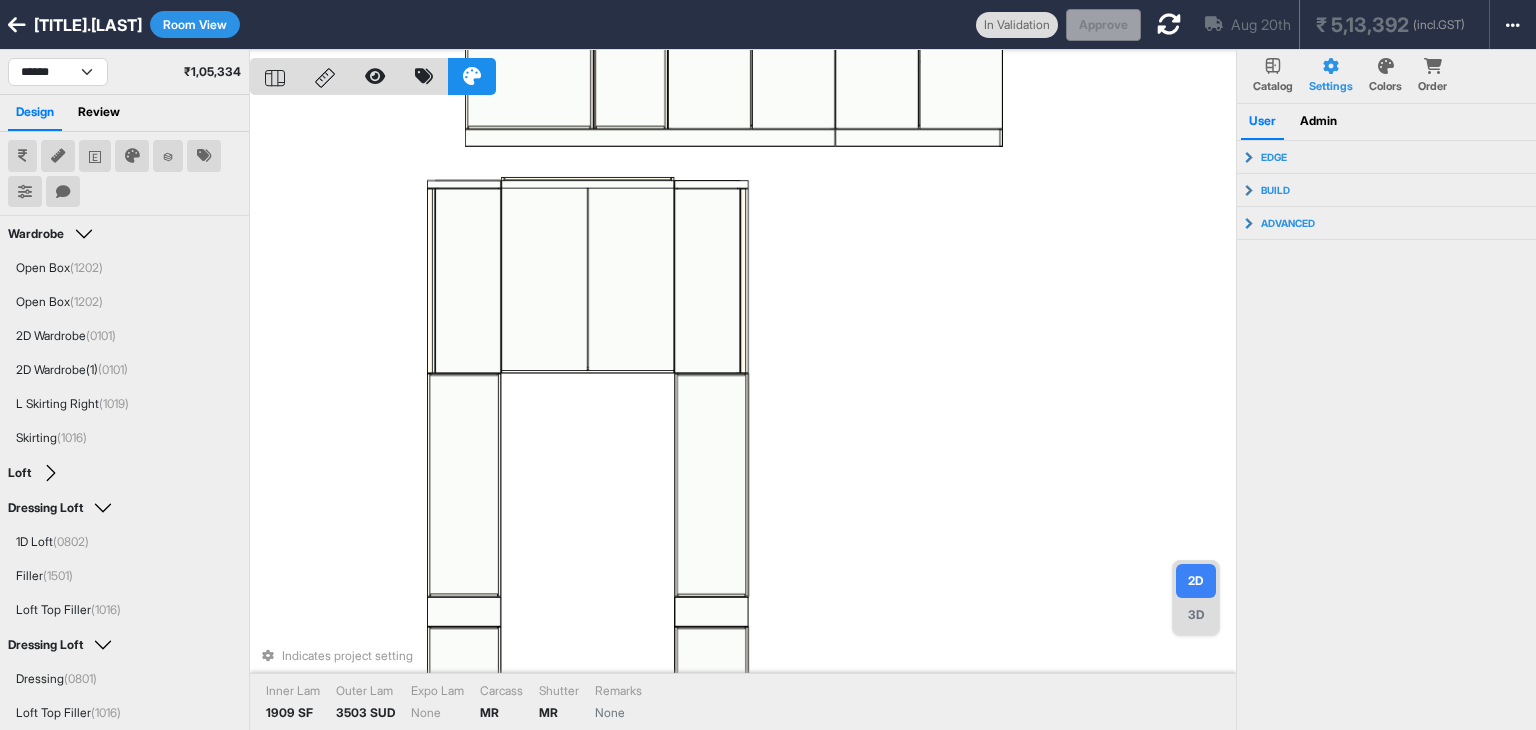 click on "Indicates project setting Inner Lam 1909 SF Outer Lam 3503 SUD Expo Lam None Carcass MR Shutter MR Remarks None" at bounding box center (743, 415) 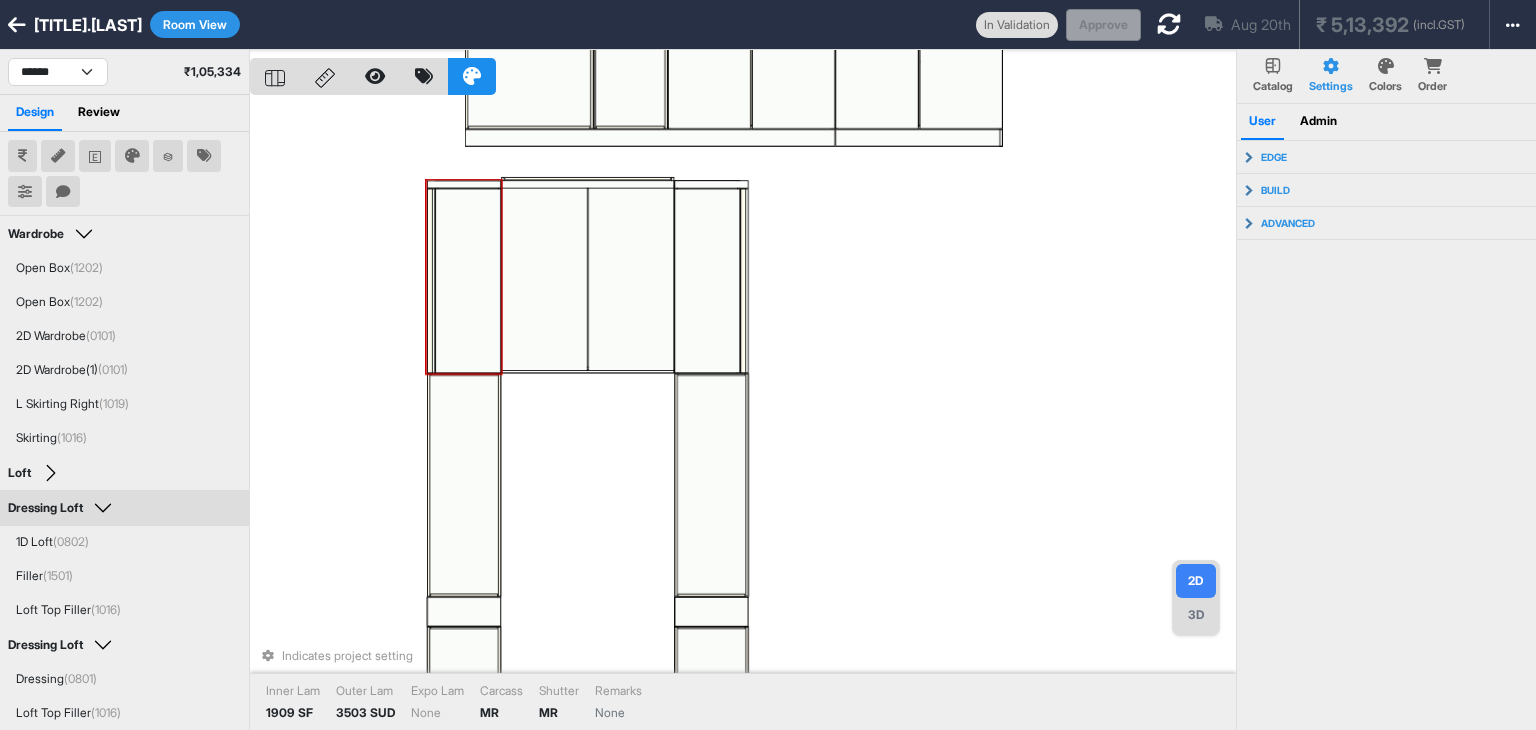 click at bounding box center (468, 280) 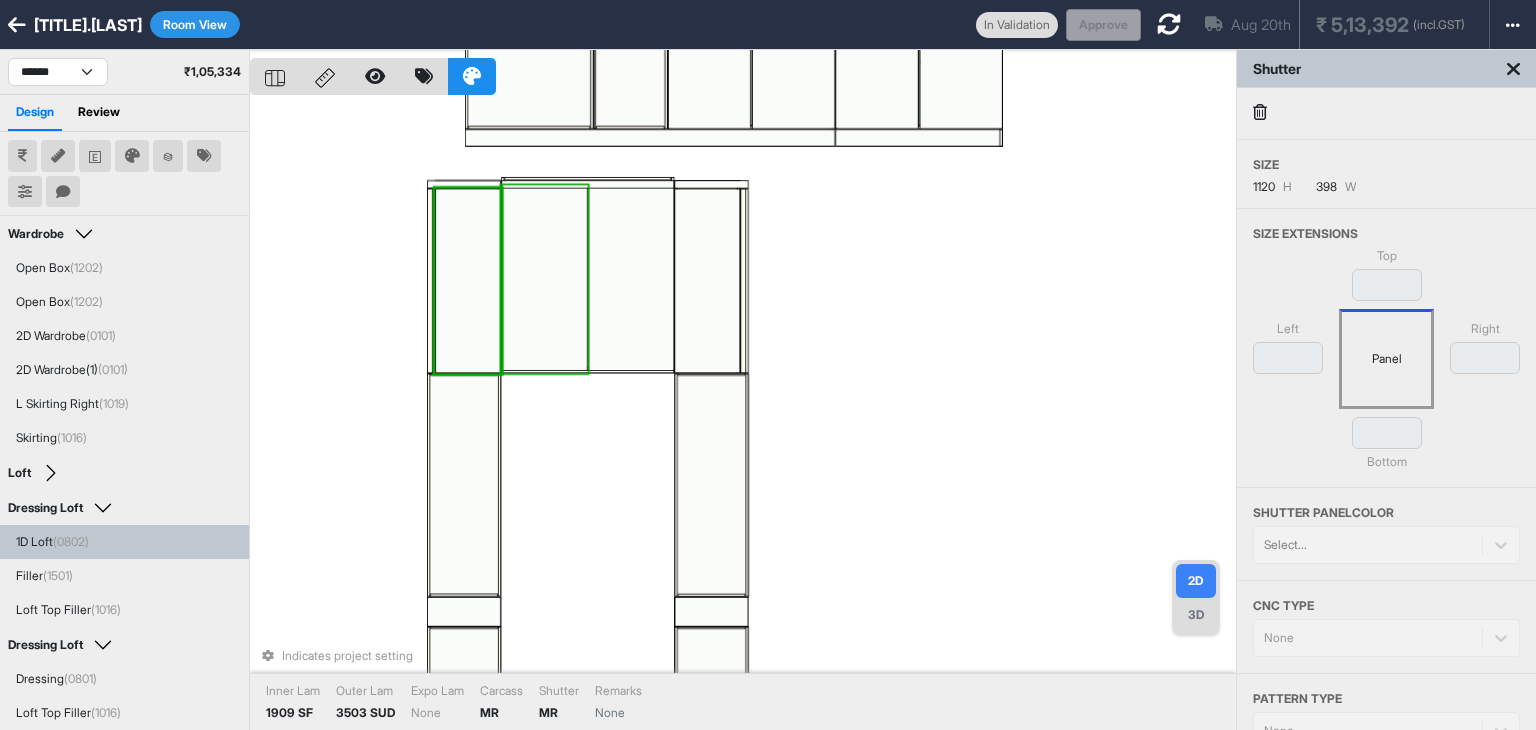 click at bounding box center (544, 279) 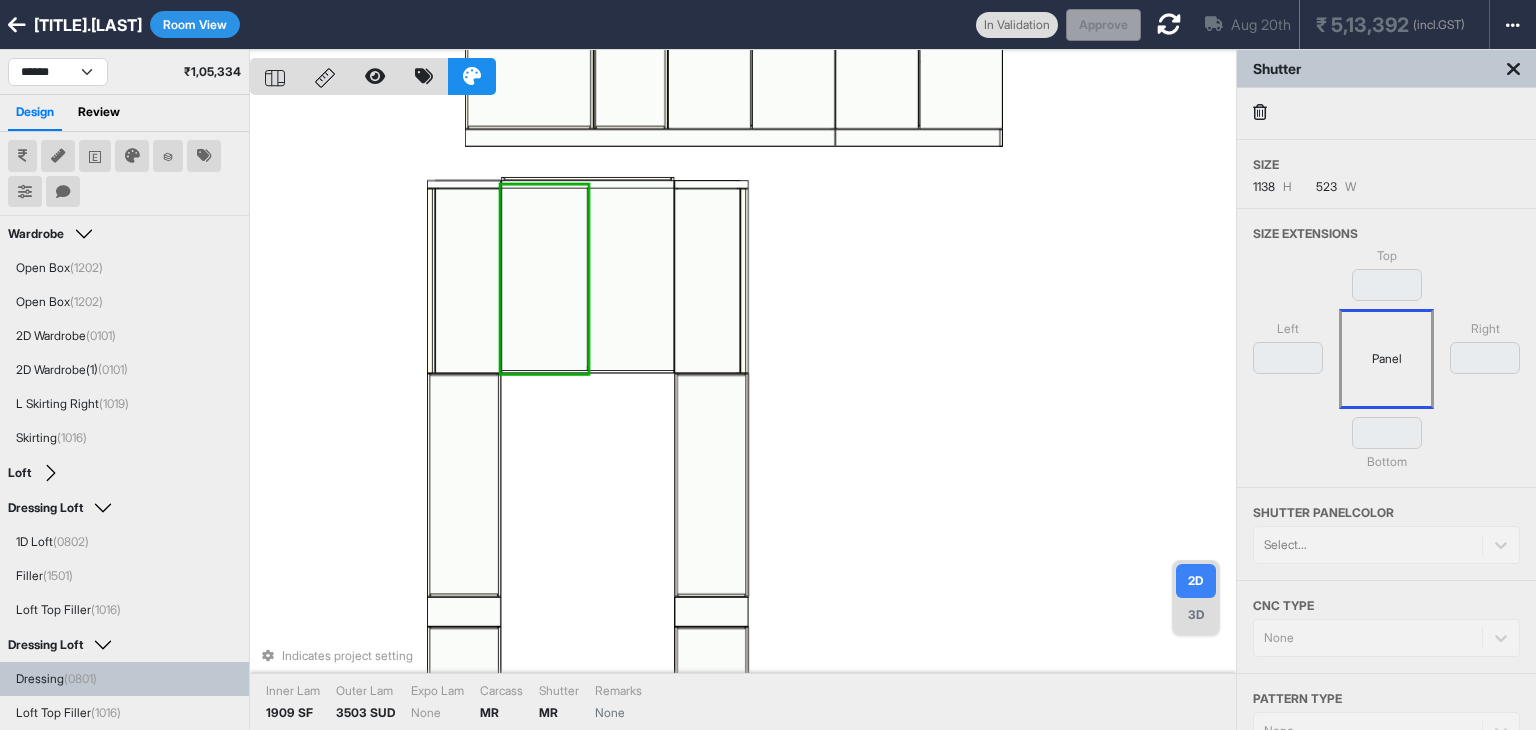 click at bounding box center (631, 279) 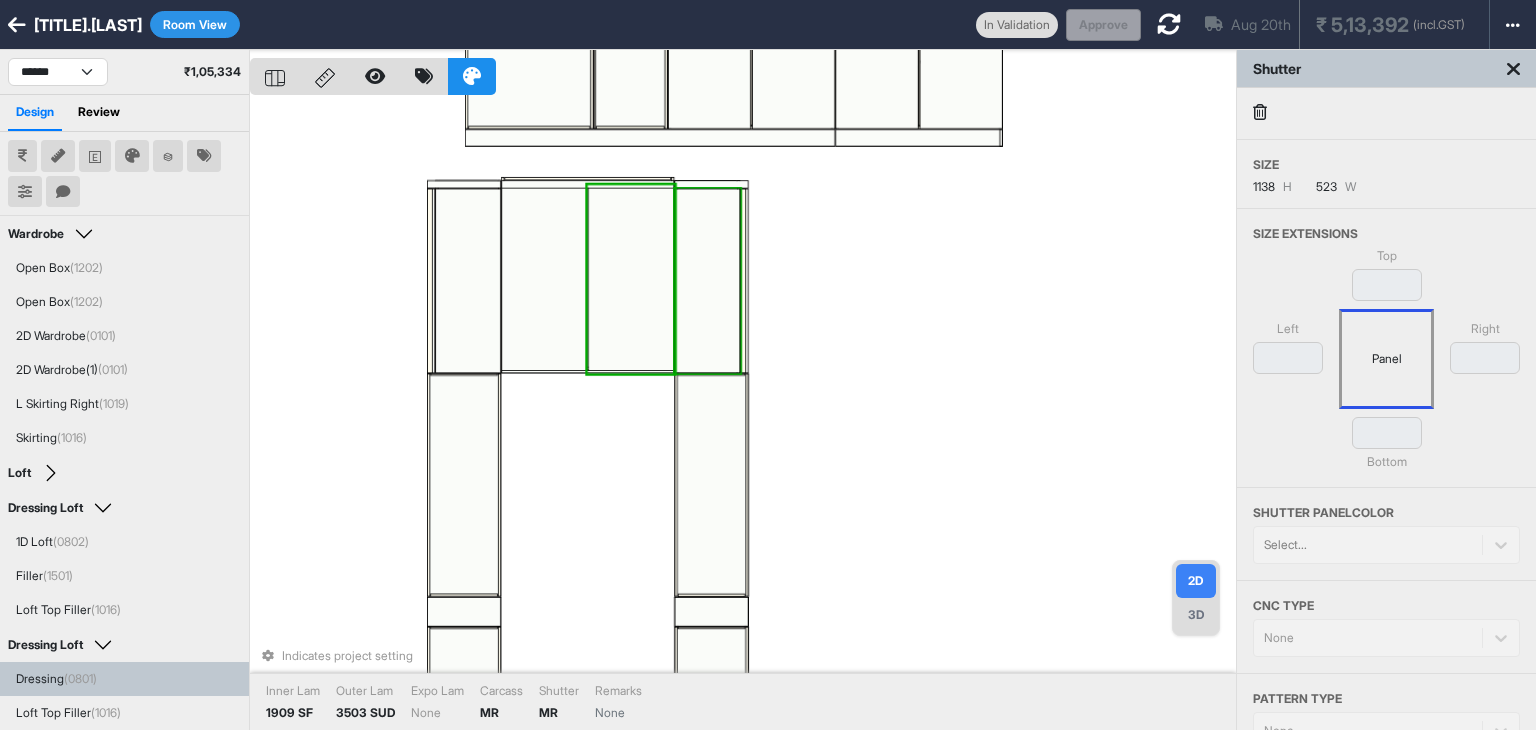 click at bounding box center [708, 280] 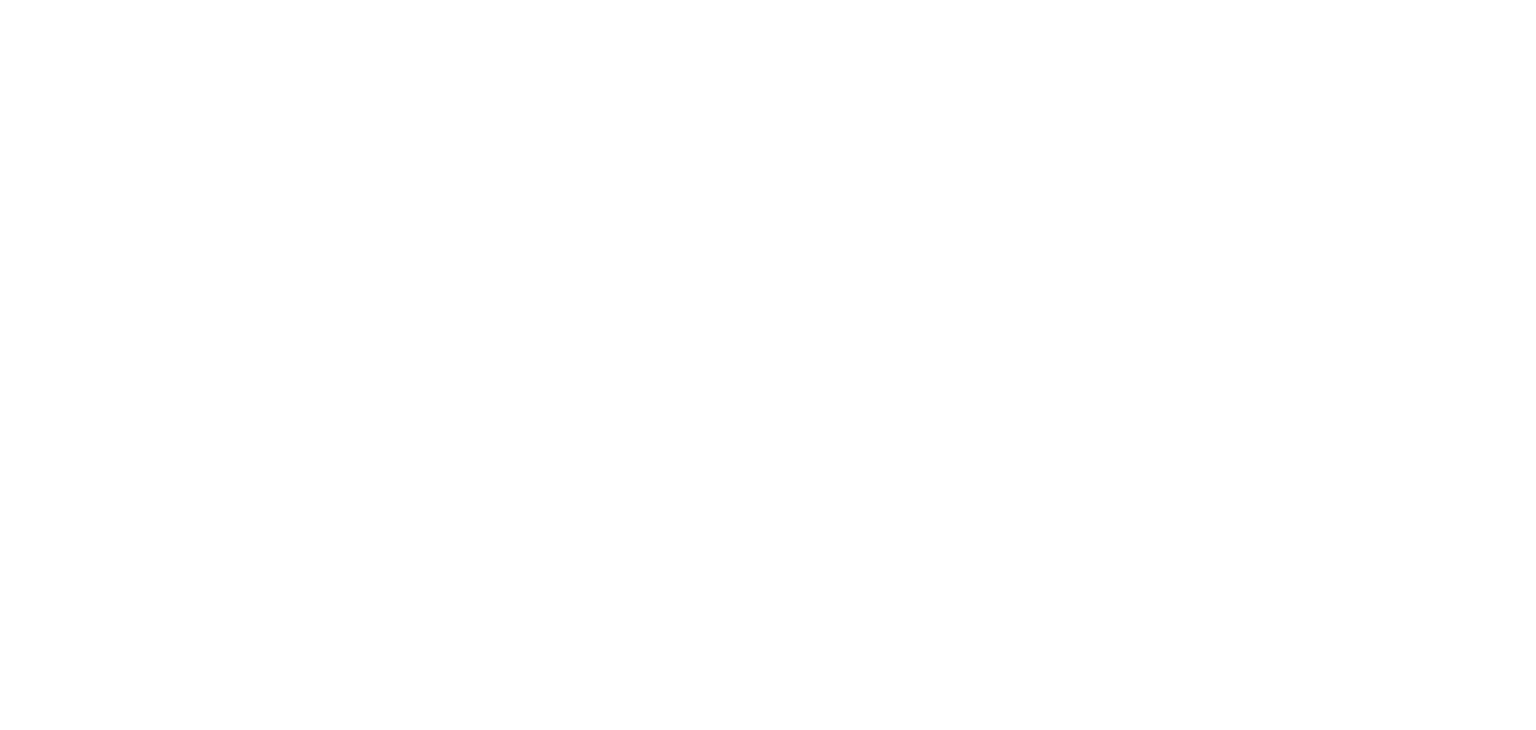 scroll, scrollTop: 0, scrollLeft: 0, axis: both 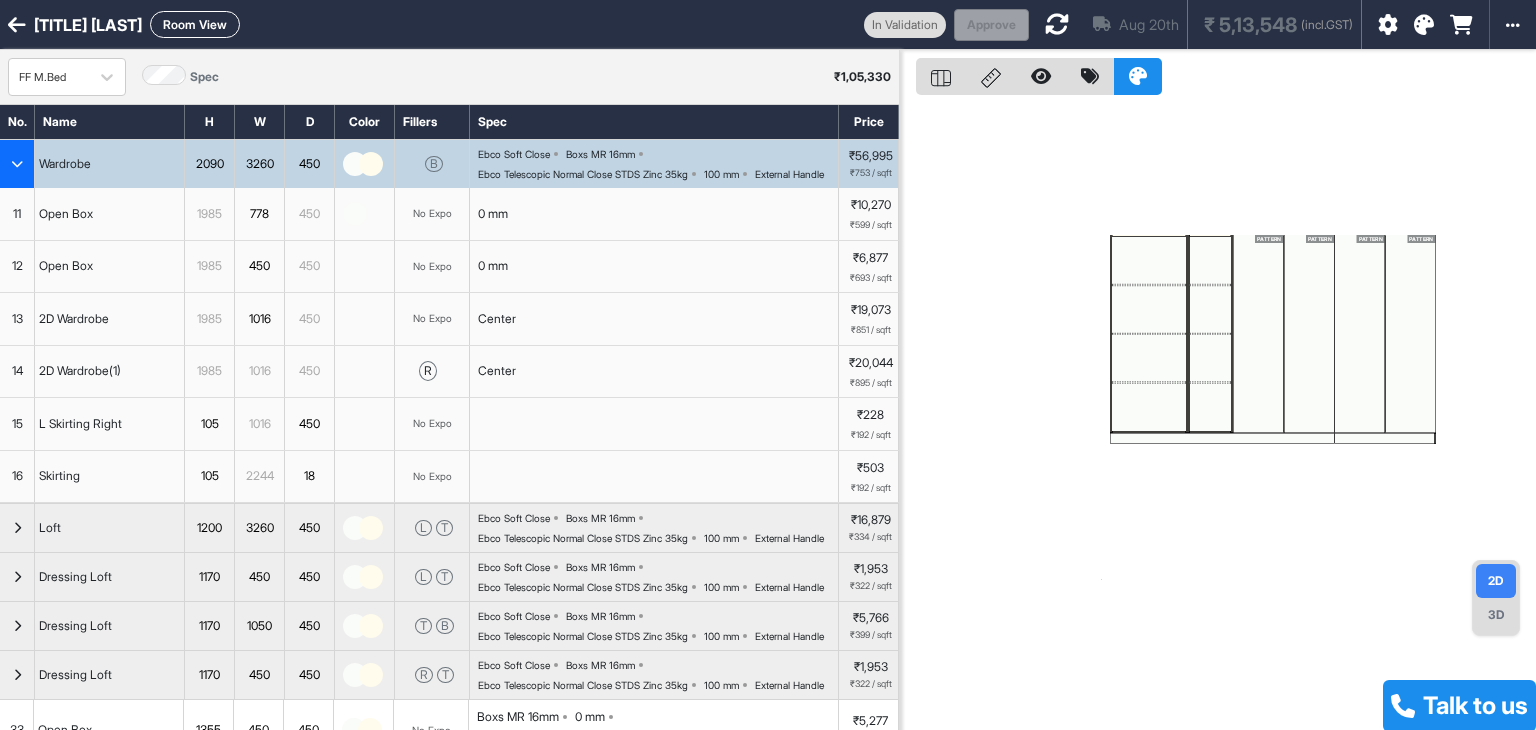 click on "Room View" at bounding box center (195, 24) 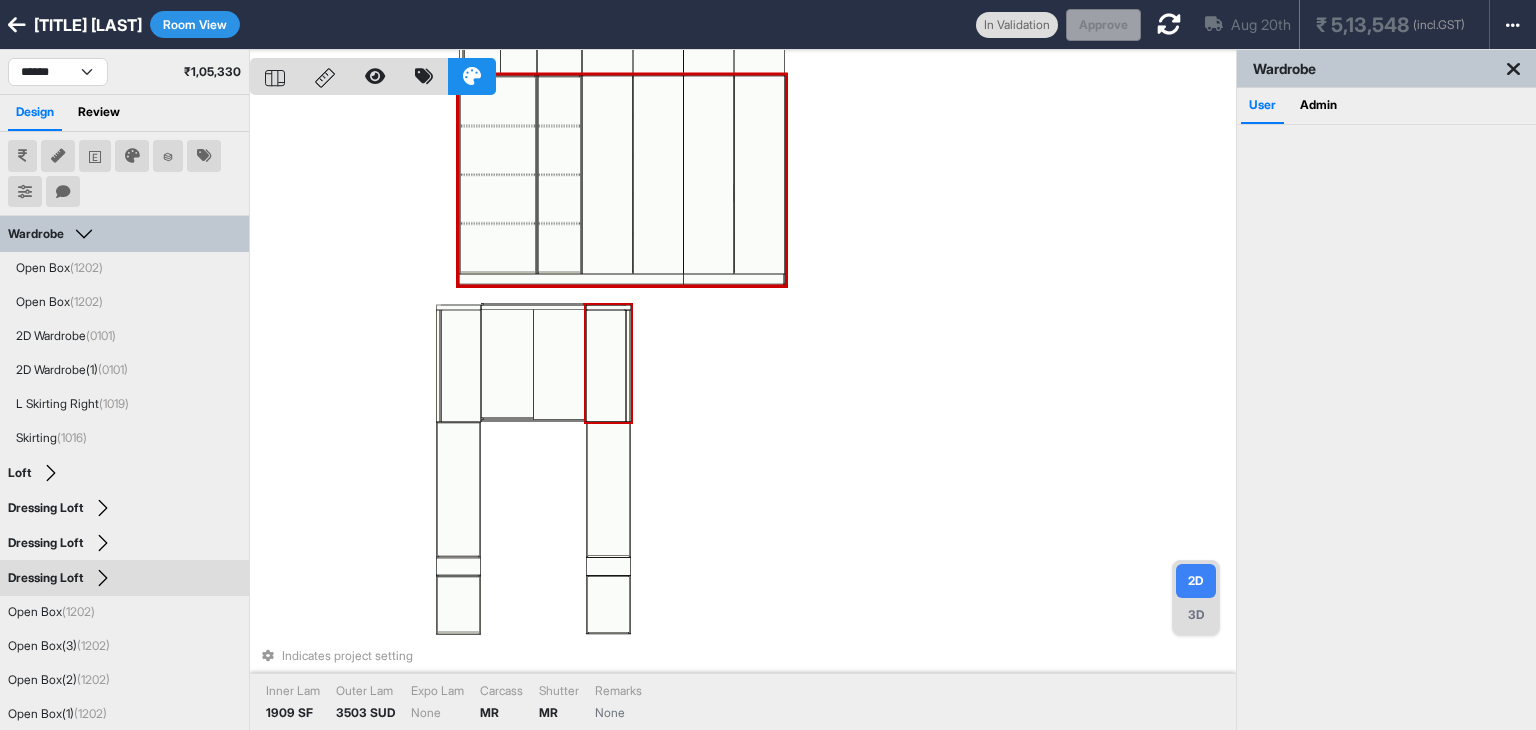 click on "Indicates project setting Inner Lam 1909 SF Outer Lam 3503 SUD Expo Lam None Carcass MR Shutter MR Remarks None" at bounding box center (743, 415) 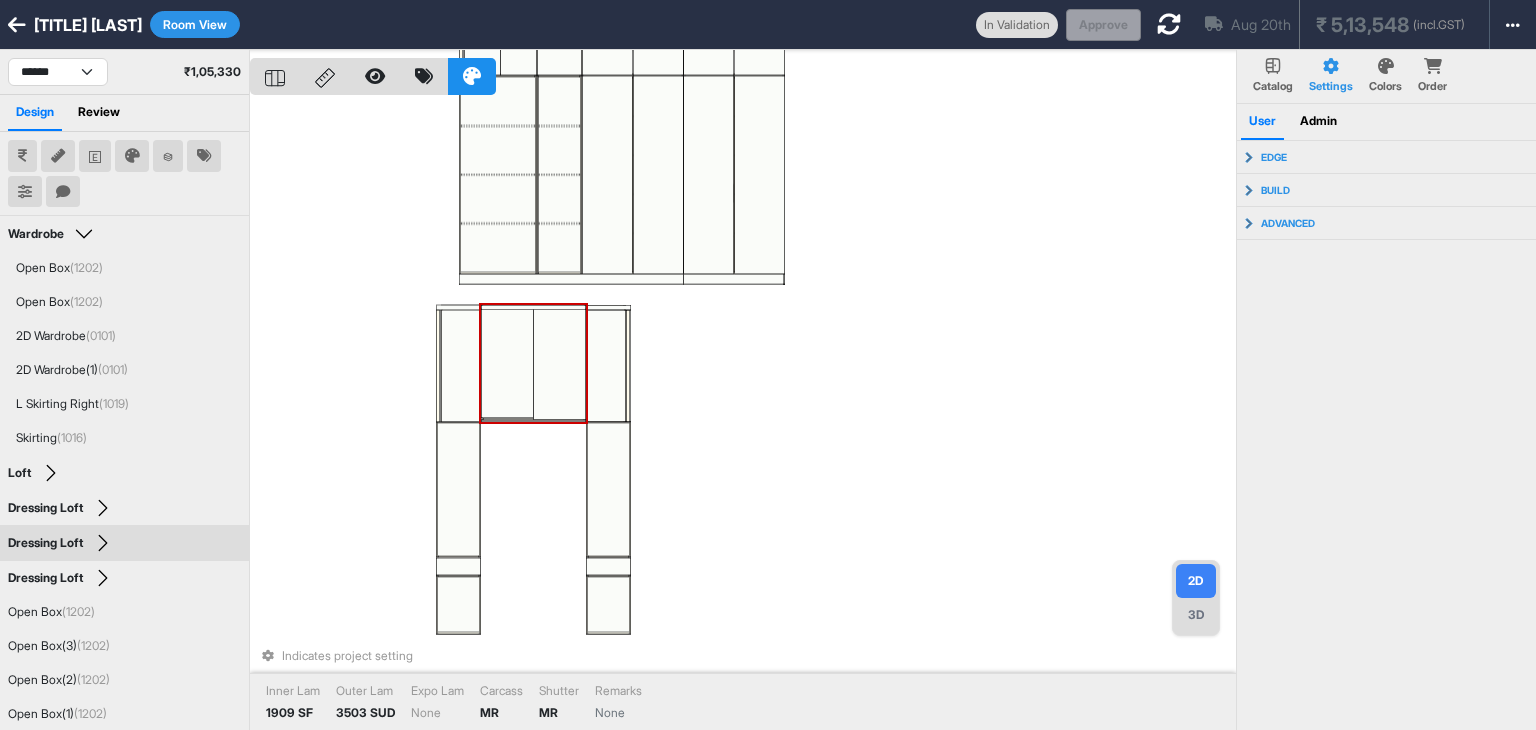 click at bounding box center [507, 363] 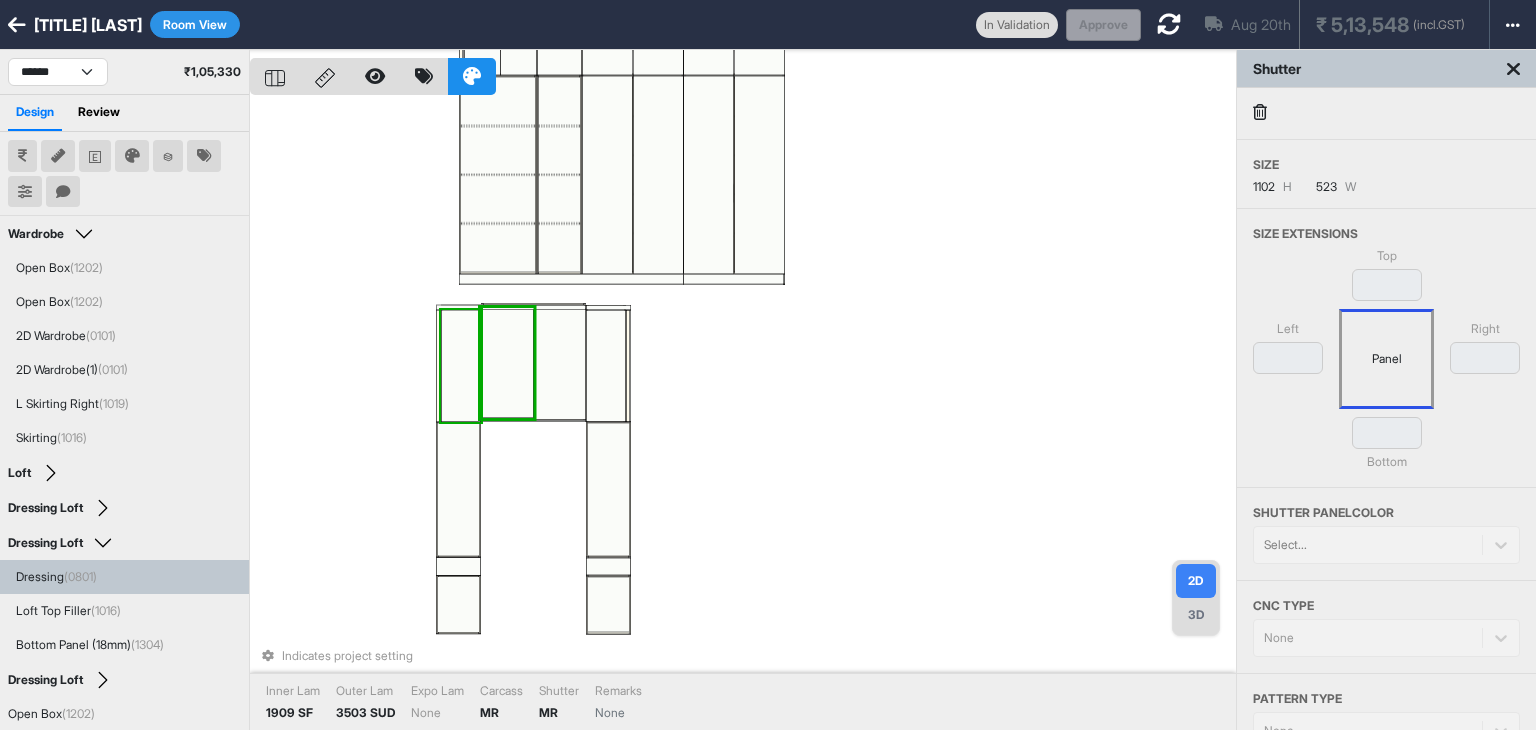 click at bounding box center [461, 366] 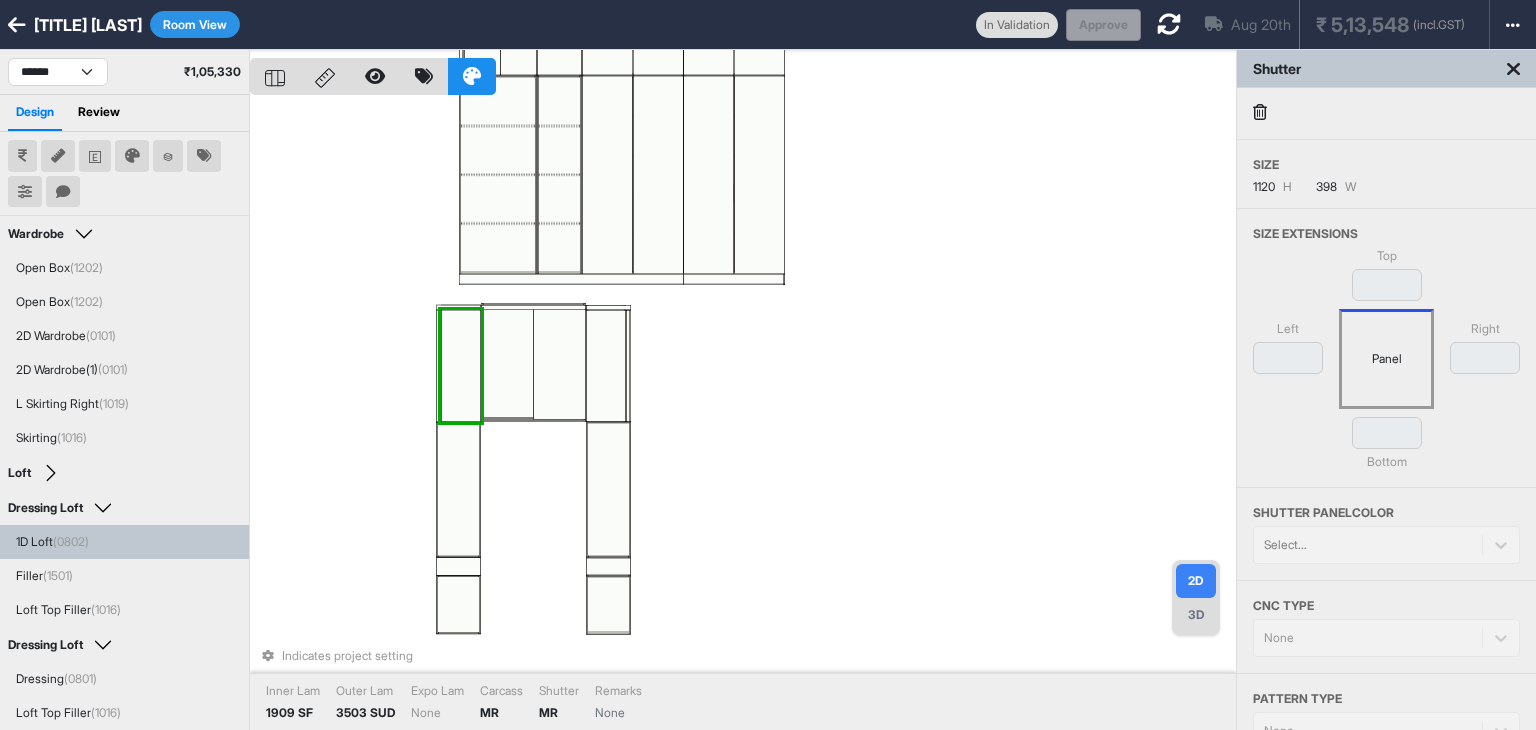 click at bounding box center [461, 366] 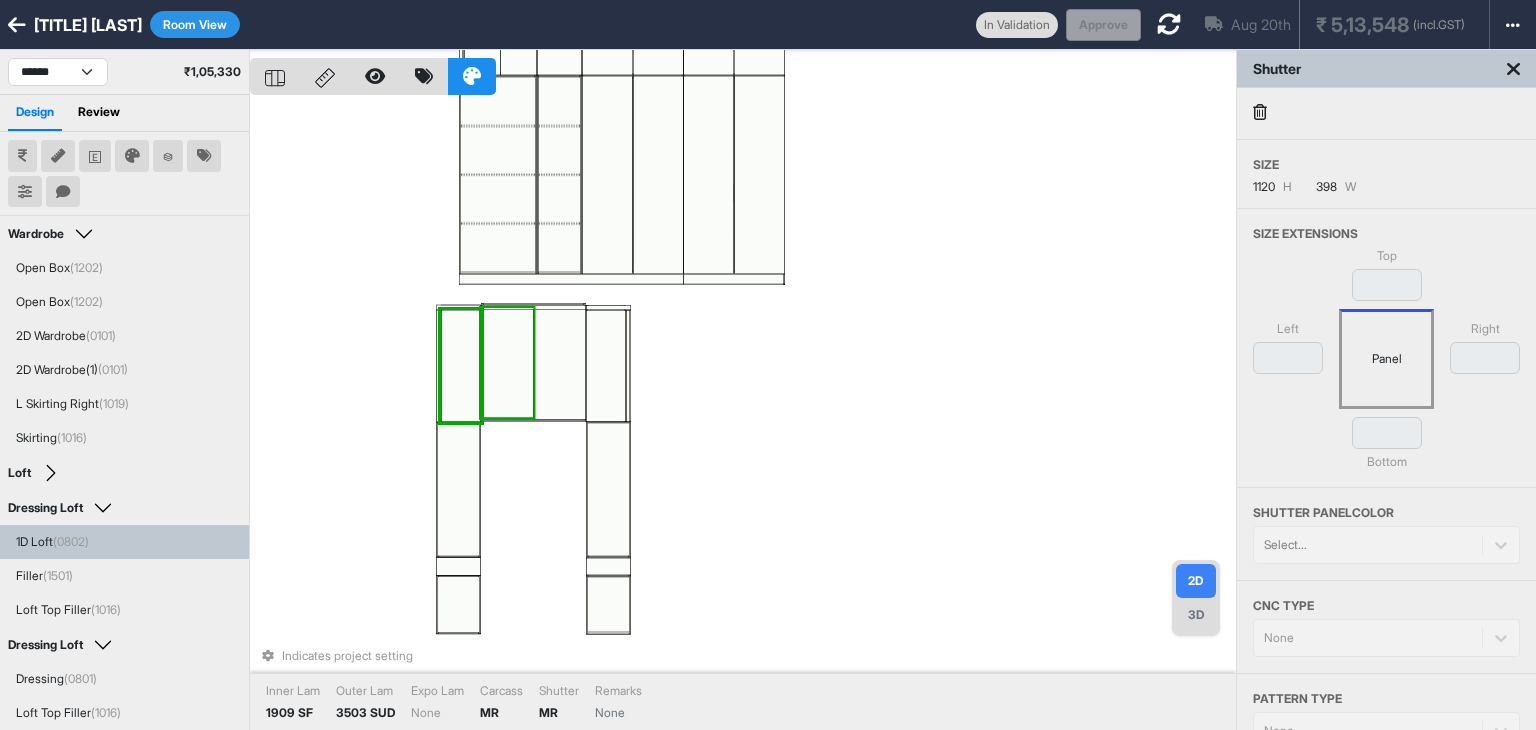 click at bounding box center [507, 363] 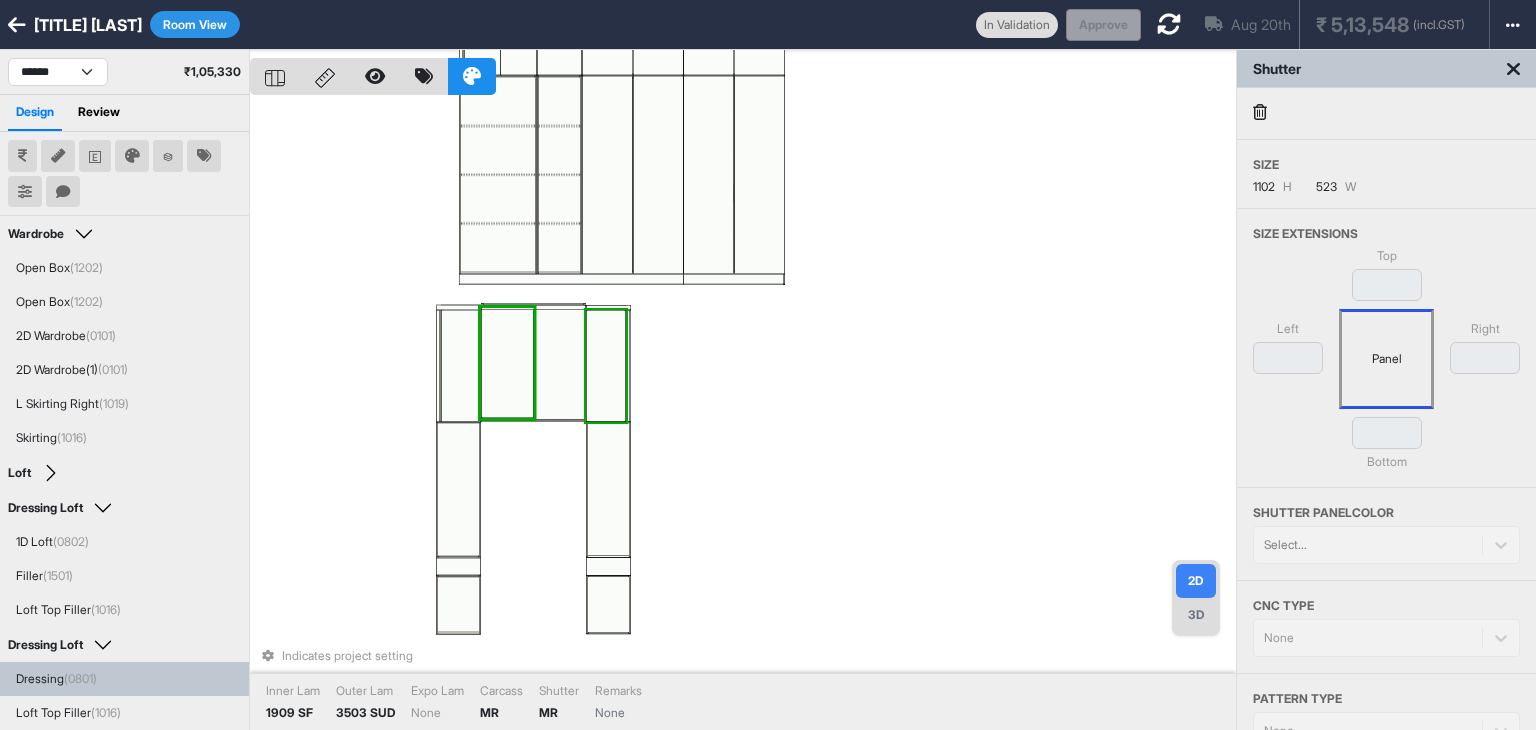 click on "Indicates project setting Inner Lam 1909 SF Outer Lam 3503 SUD Expo Lam None Carcass MR Shutter MR Remarks None" at bounding box center [743, 415] 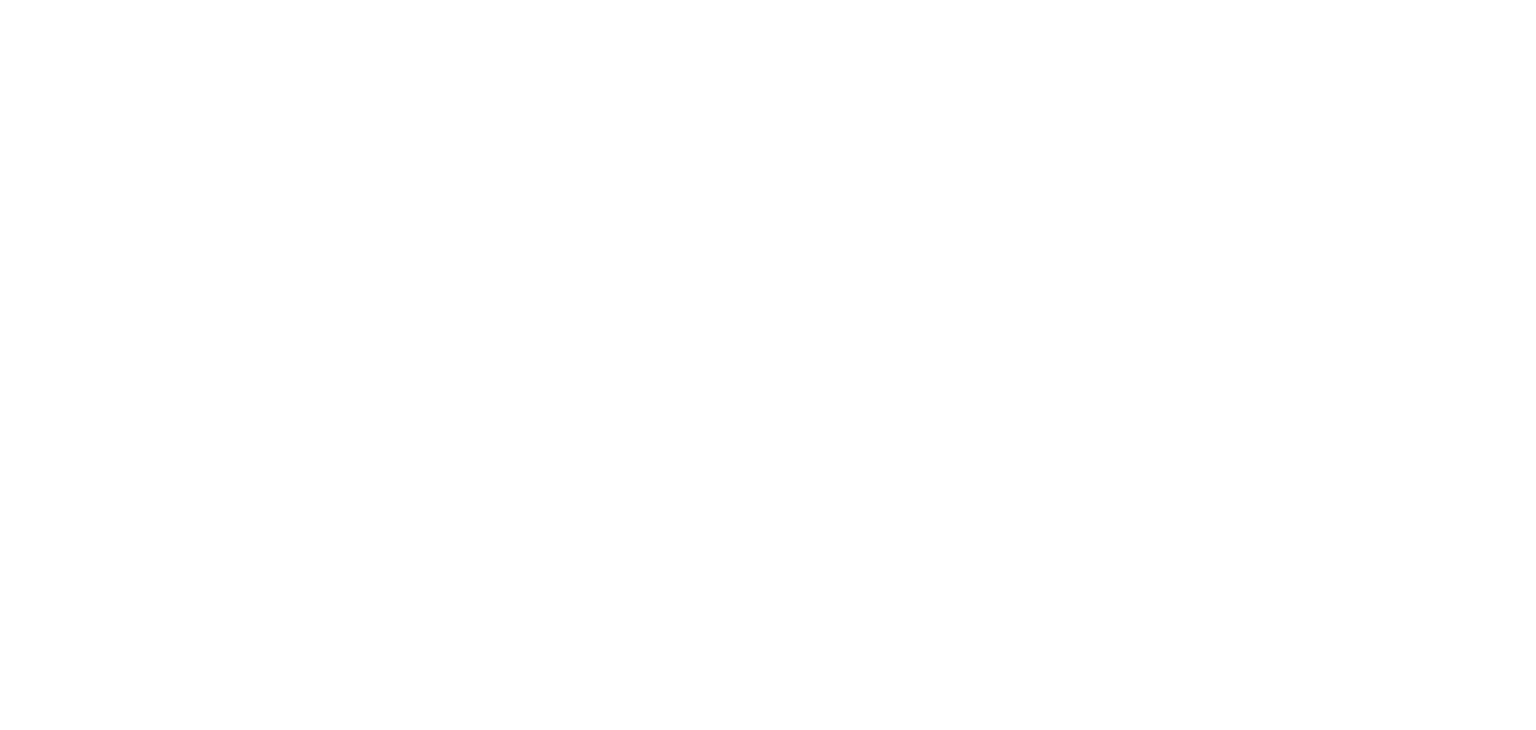 scroll, scrollTop: 0, scrollLeft: 0, axis: both 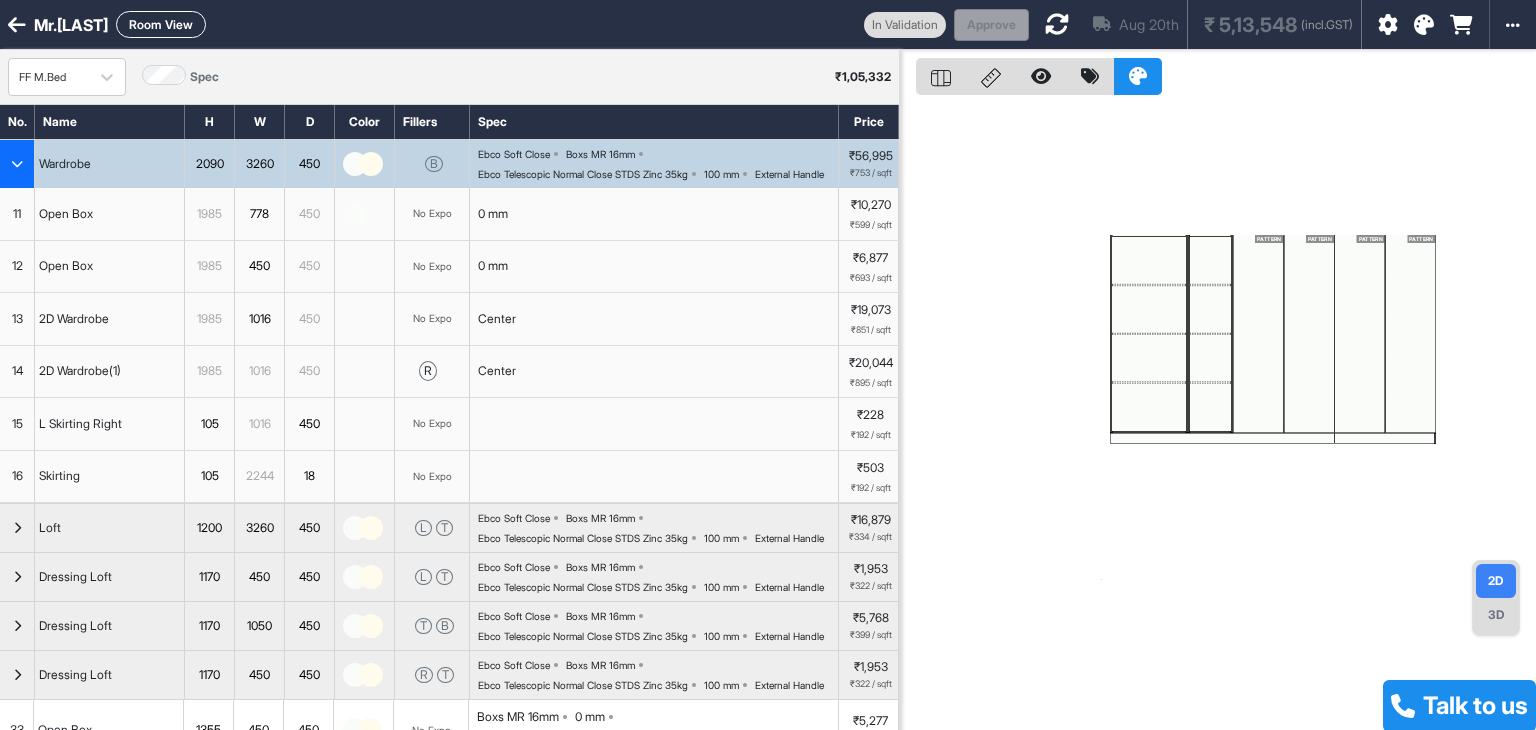 click on "Room View" at bounding box center [161, 24] 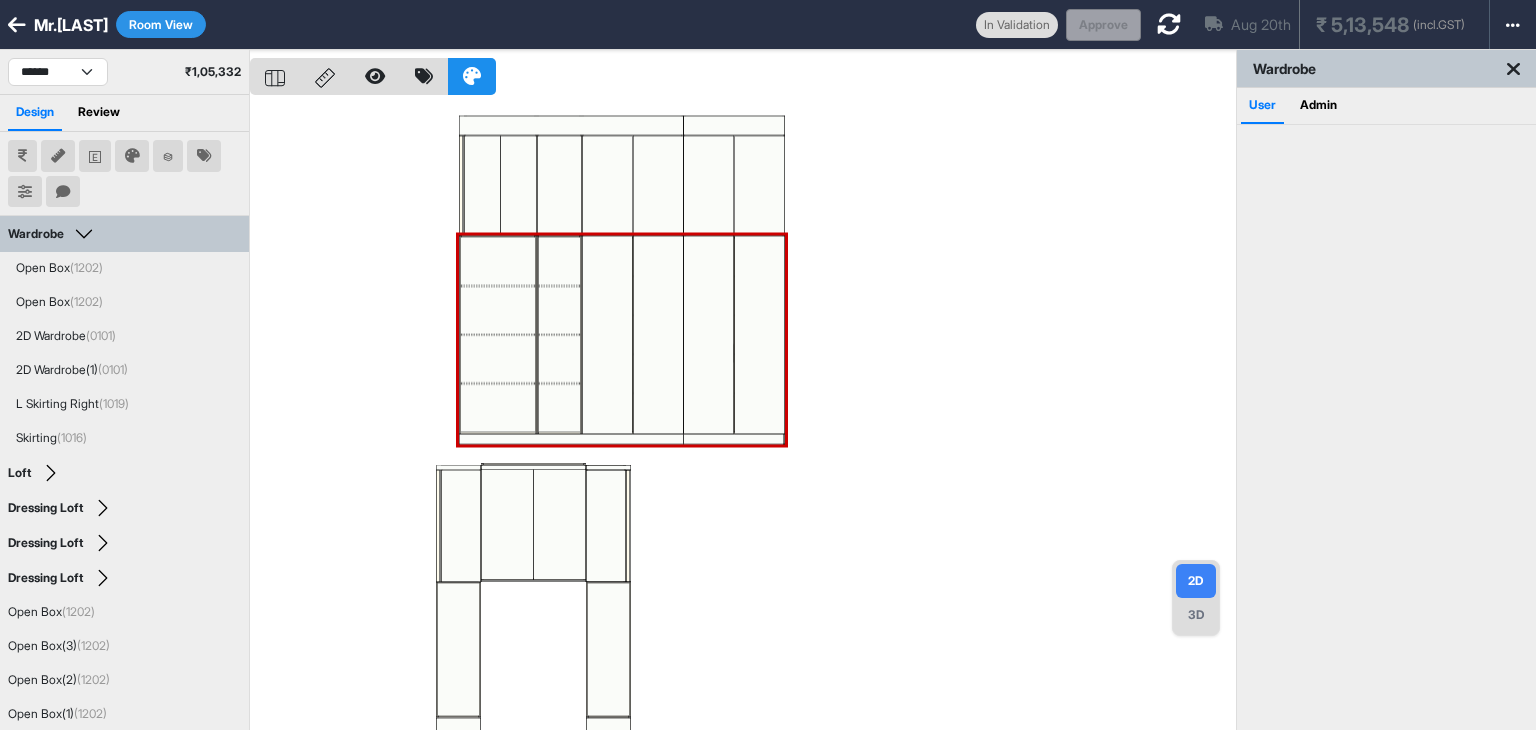 click at bounding box center [743, 415] 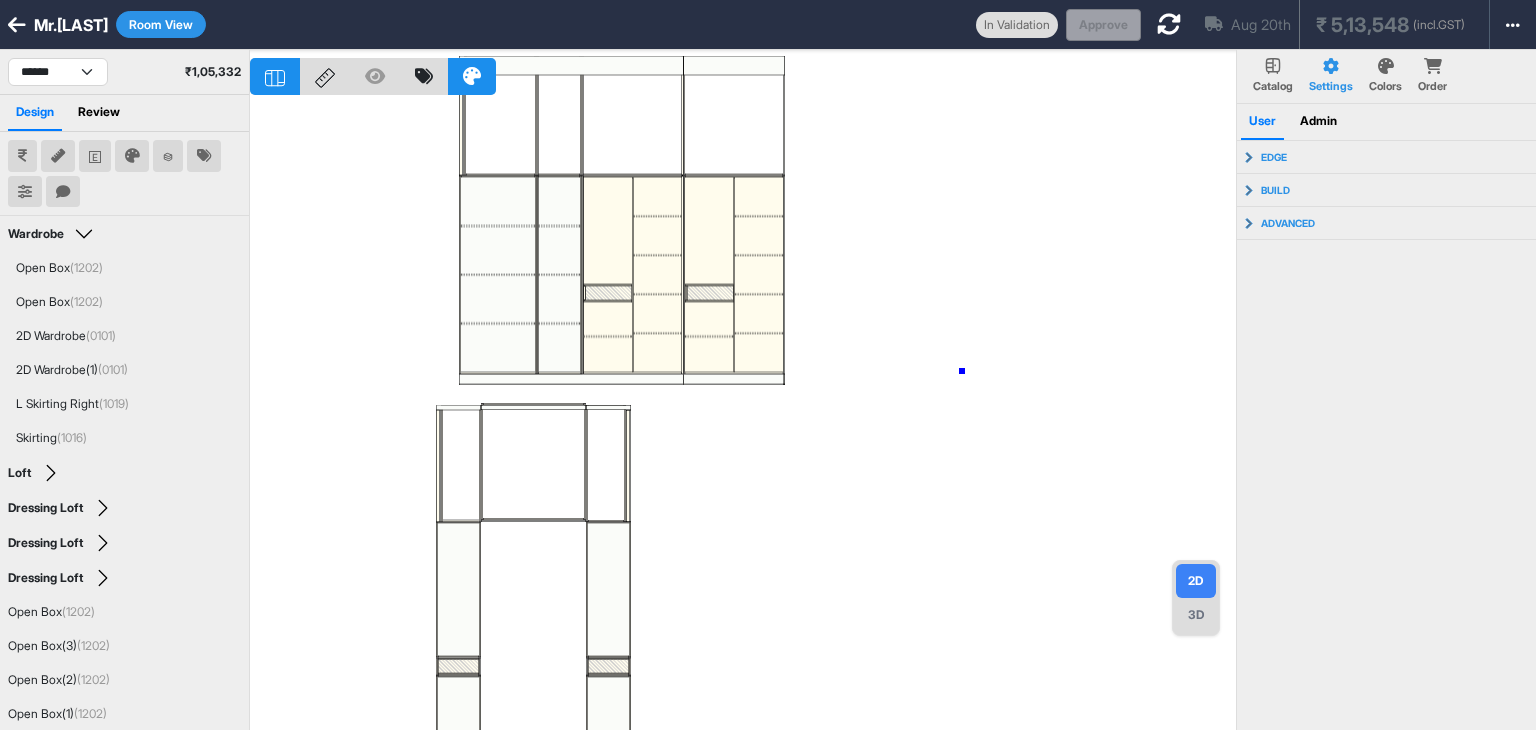 click at bounding box center [743, 415] 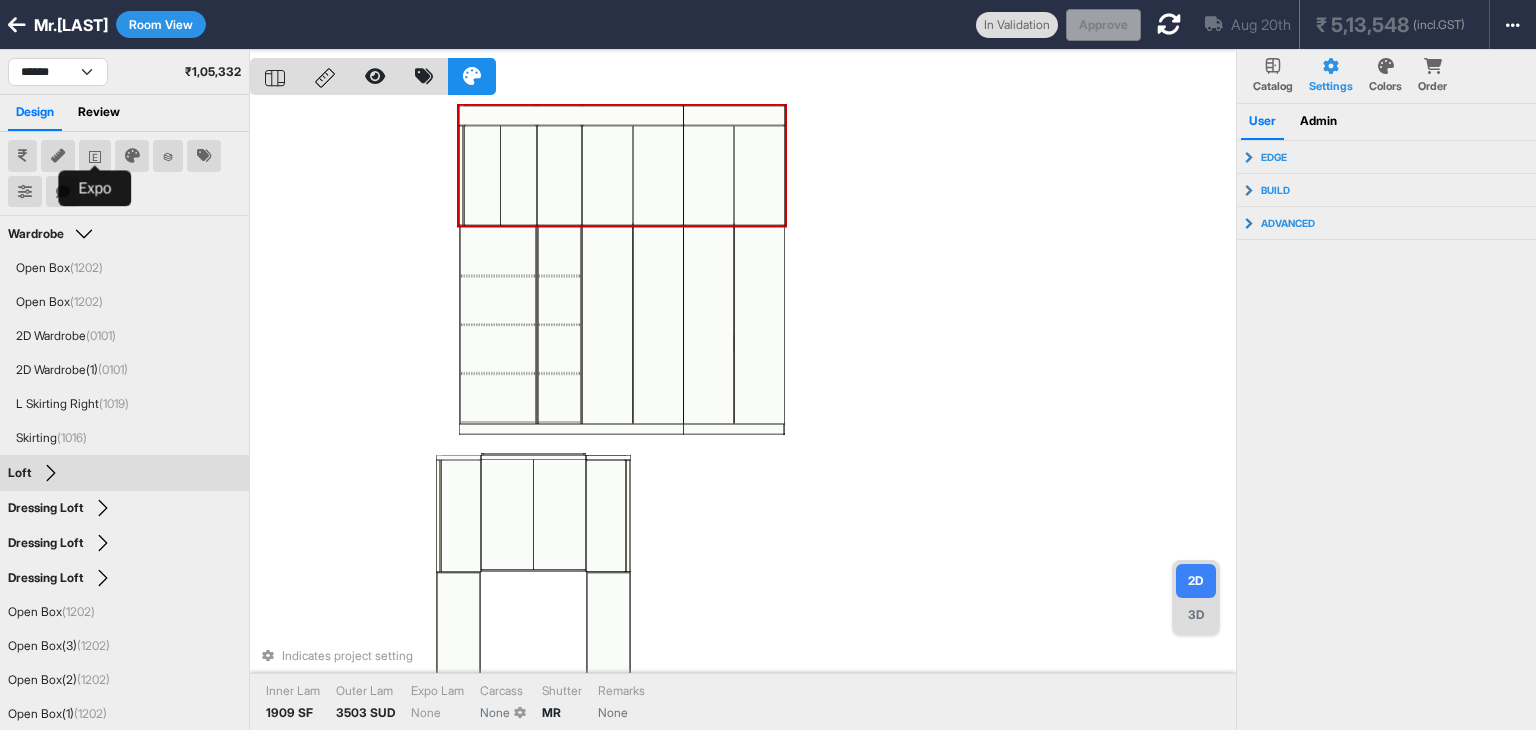 click at bounding box center [95, 156] 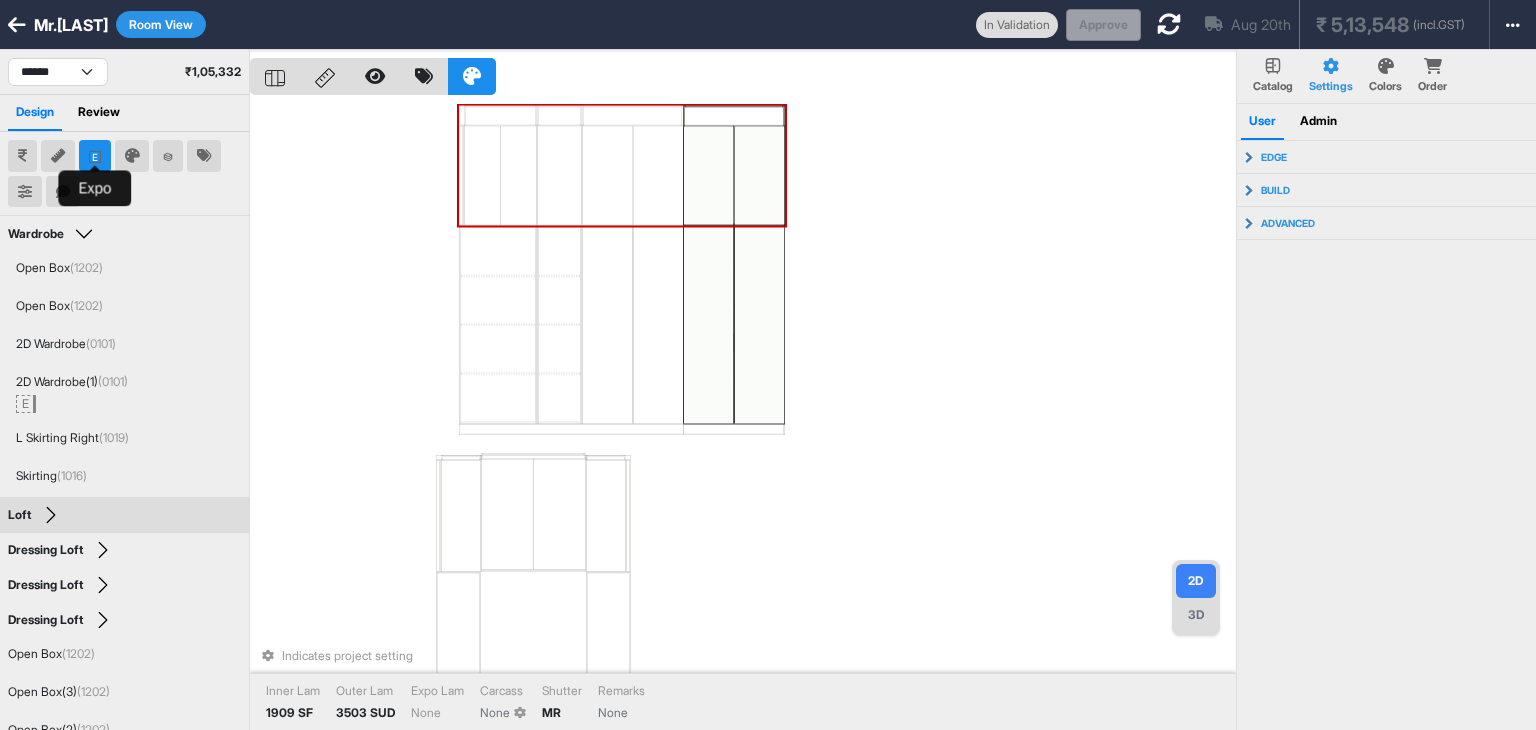 click at bounding box center (95, 156) 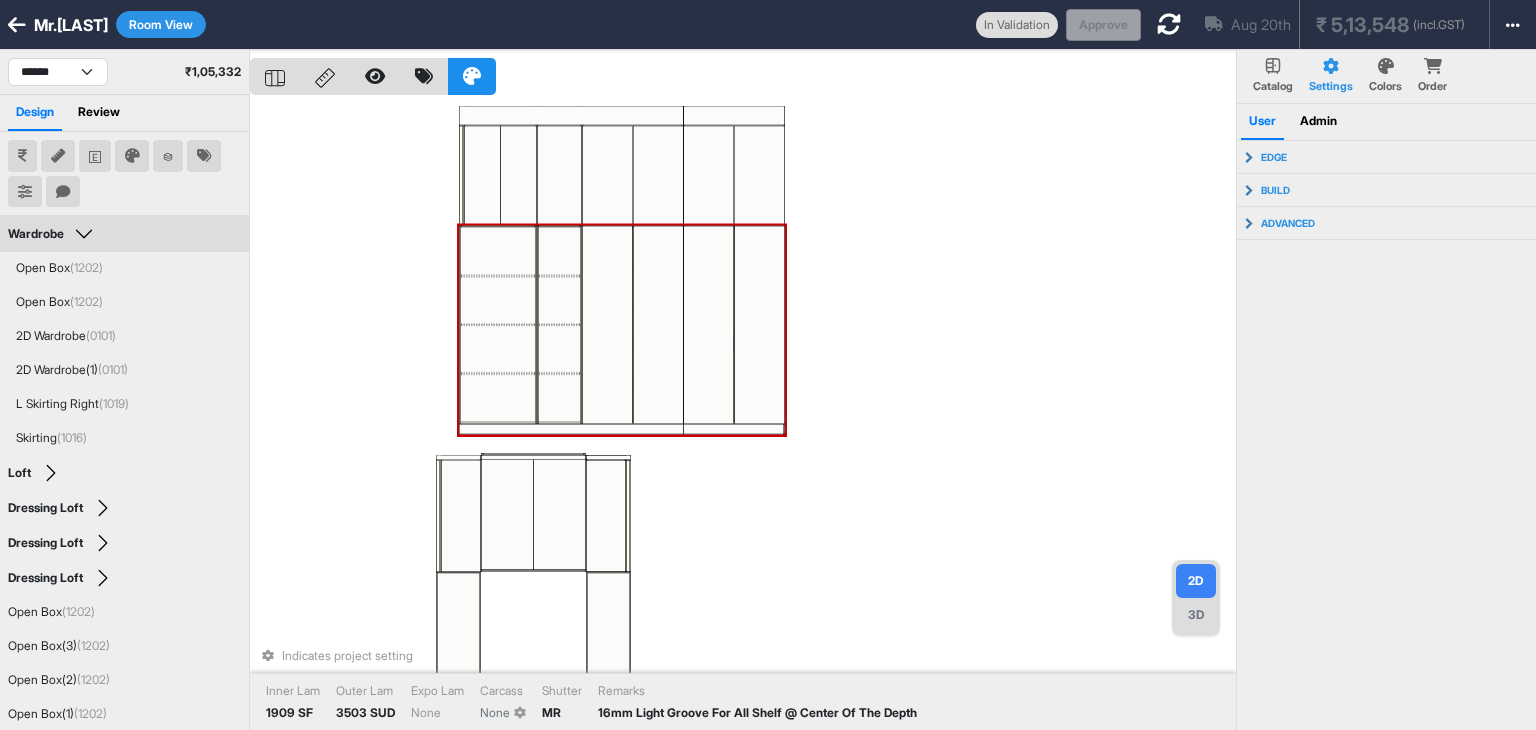 click on "Indicates project setting Inner Lam 1909 SF Outer Lam 3503 SUD Expo Lam None Carcass None Shutter MR Remarks 16mm Light Groove For All Shelf @ Center Of The Depth" at bounding box center (743, 415) 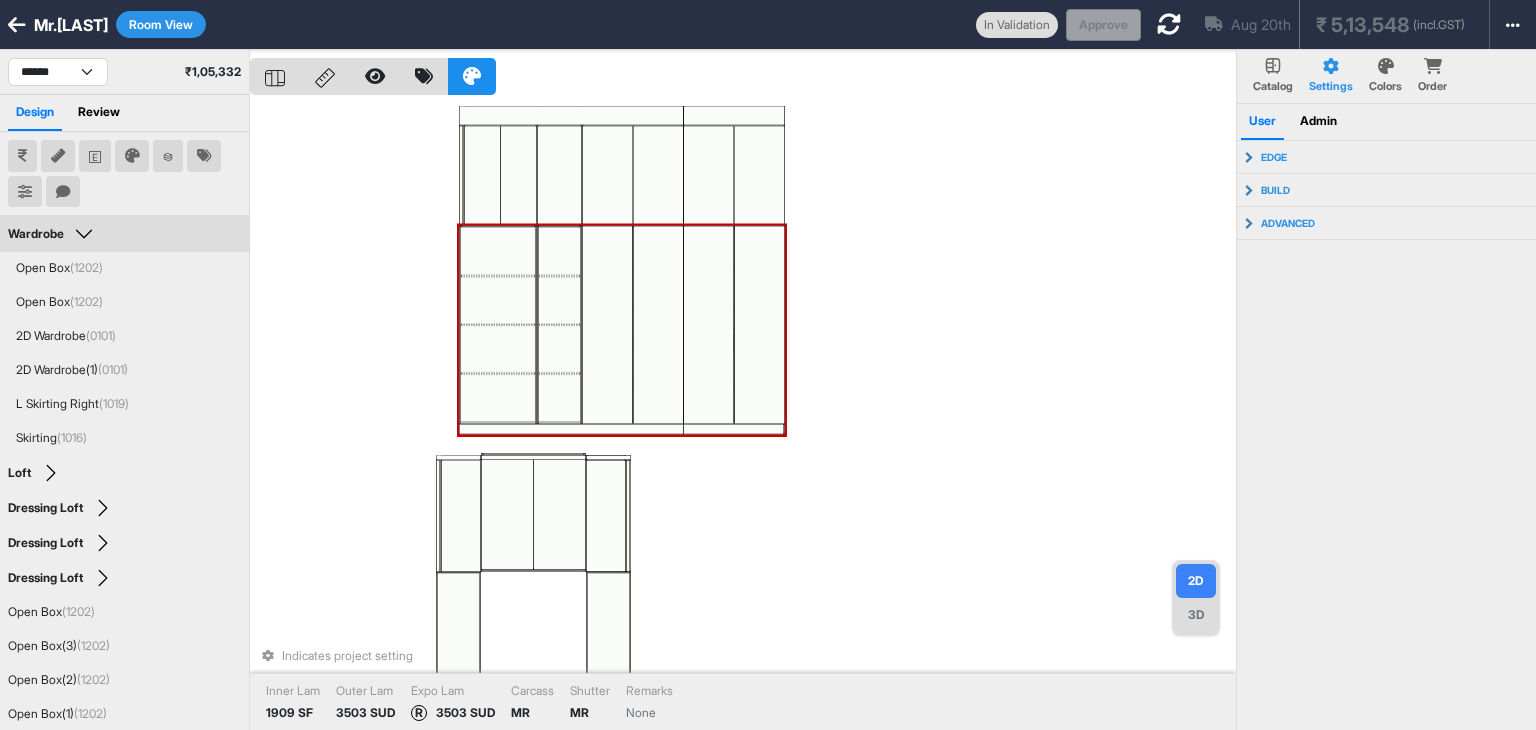 click at bounding box center [759, 325] 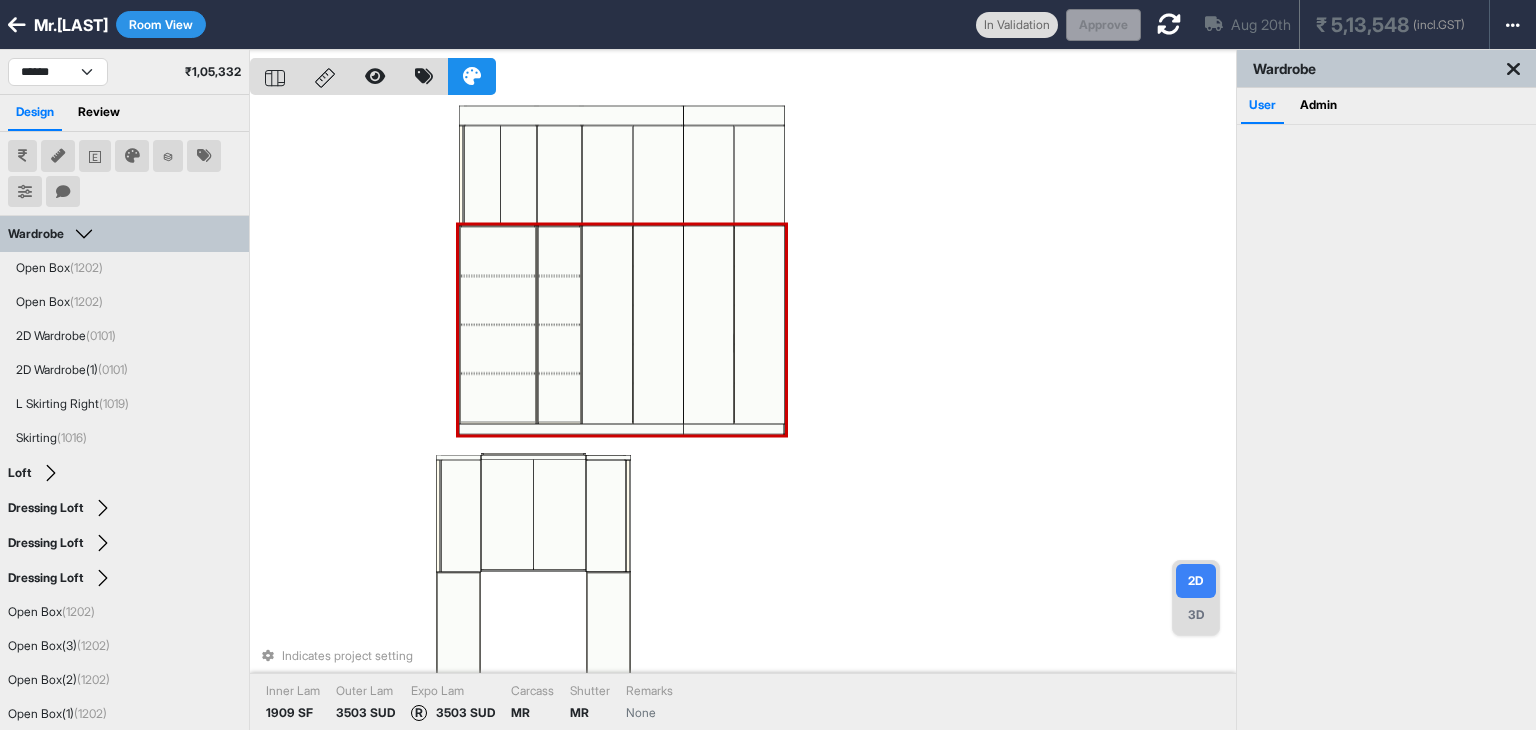 click at bounding box center [759, 325] 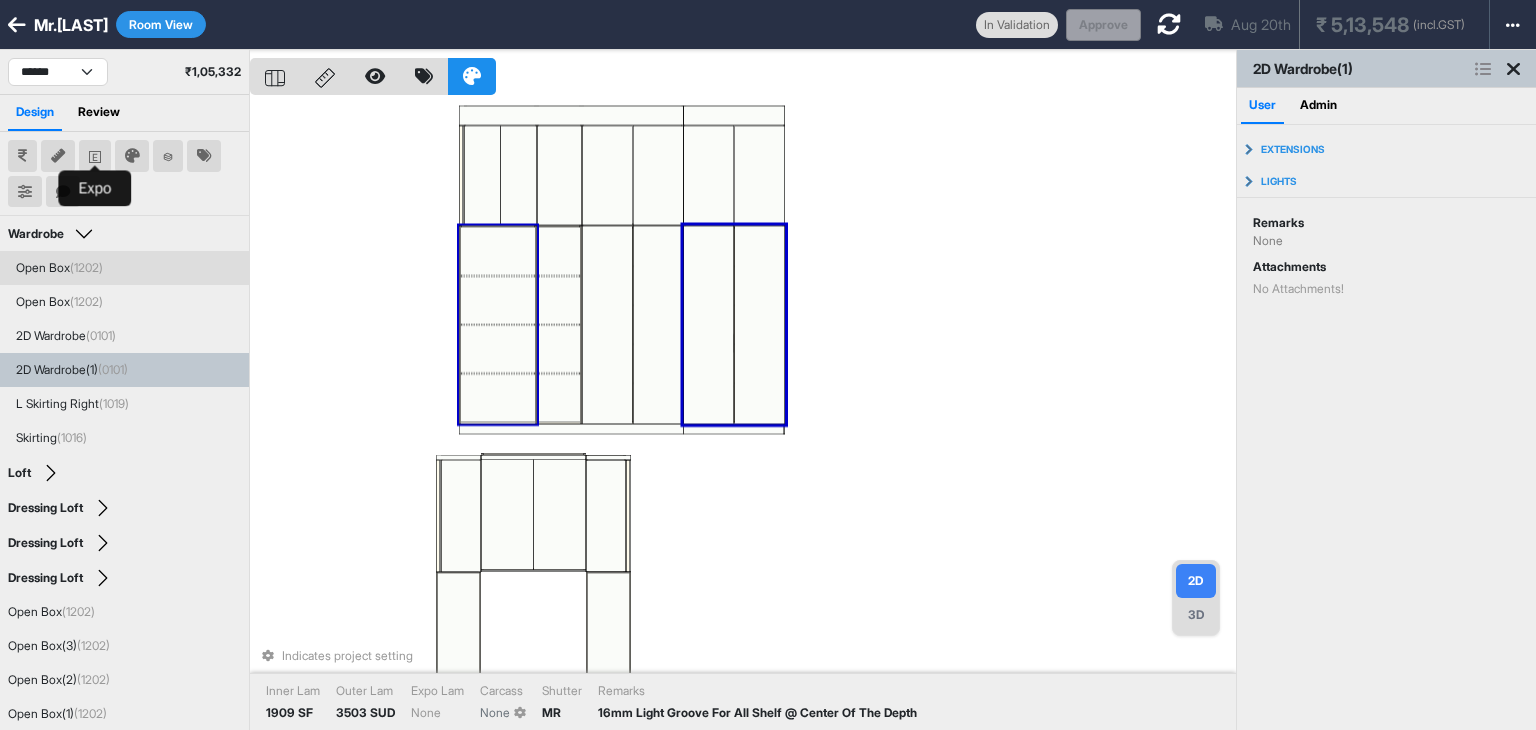 click at bounding box center [95, 156] 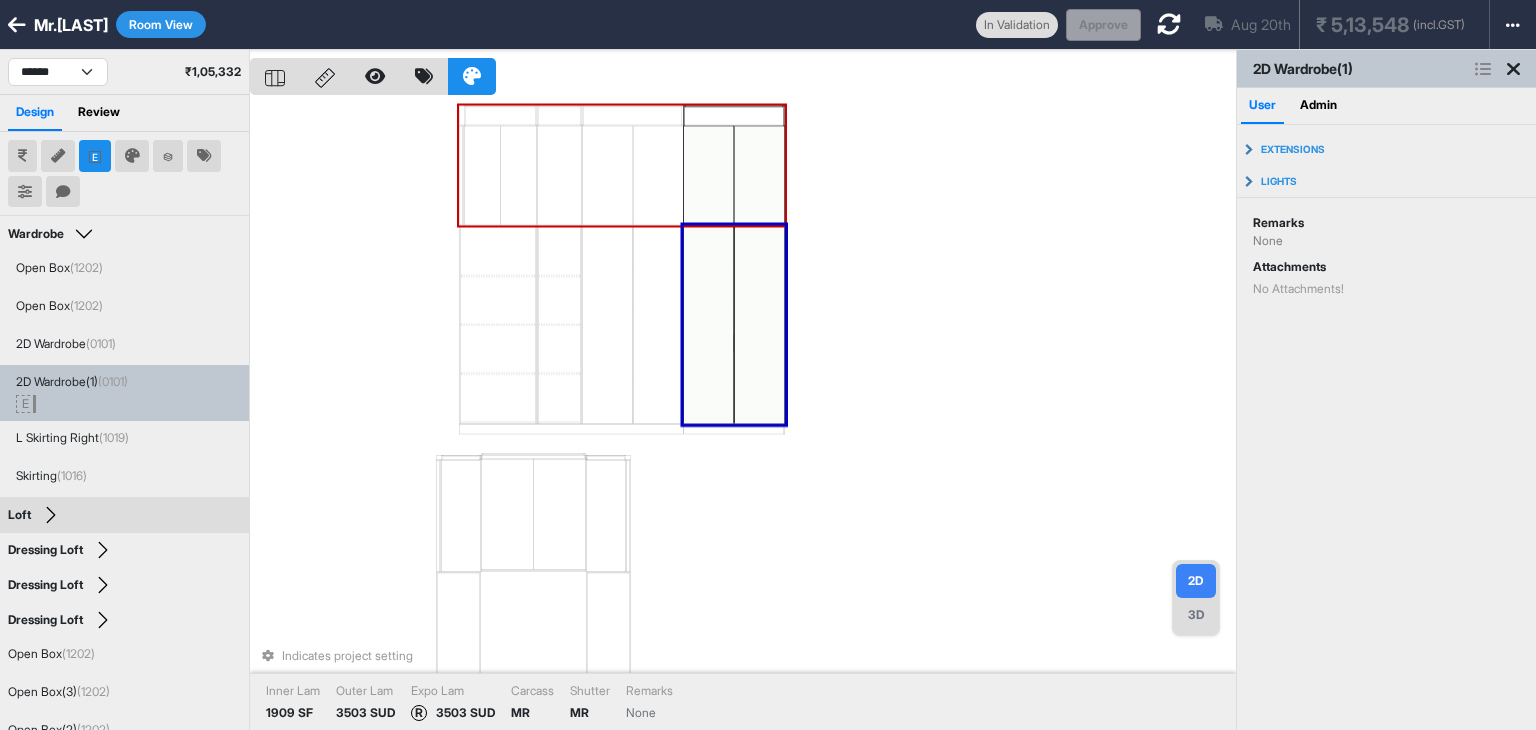 click at bounding box center [759, 176] 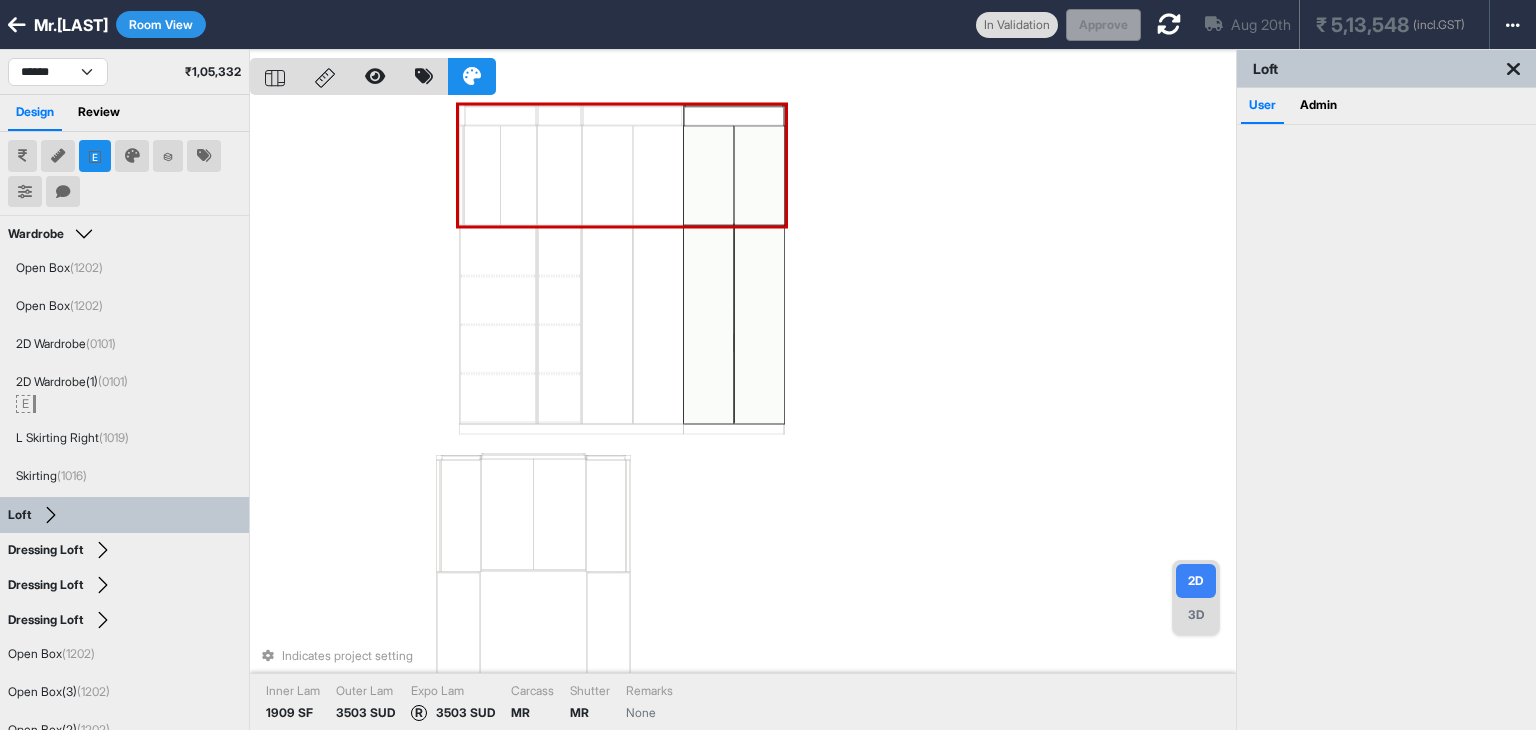 click at bounding box center [759, 176] 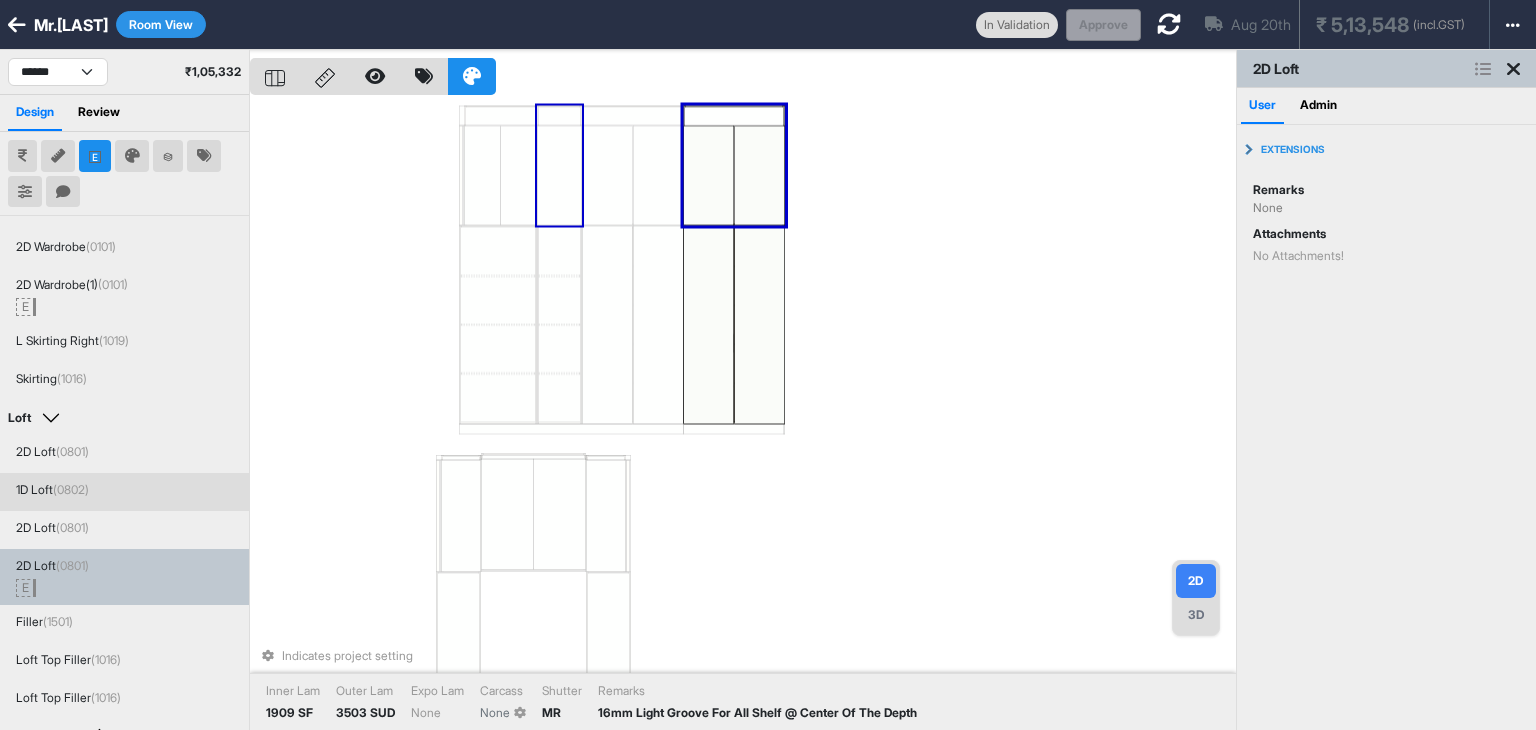 scroll, scrollTop: 100, scrollLeft: 0, axis: vertical 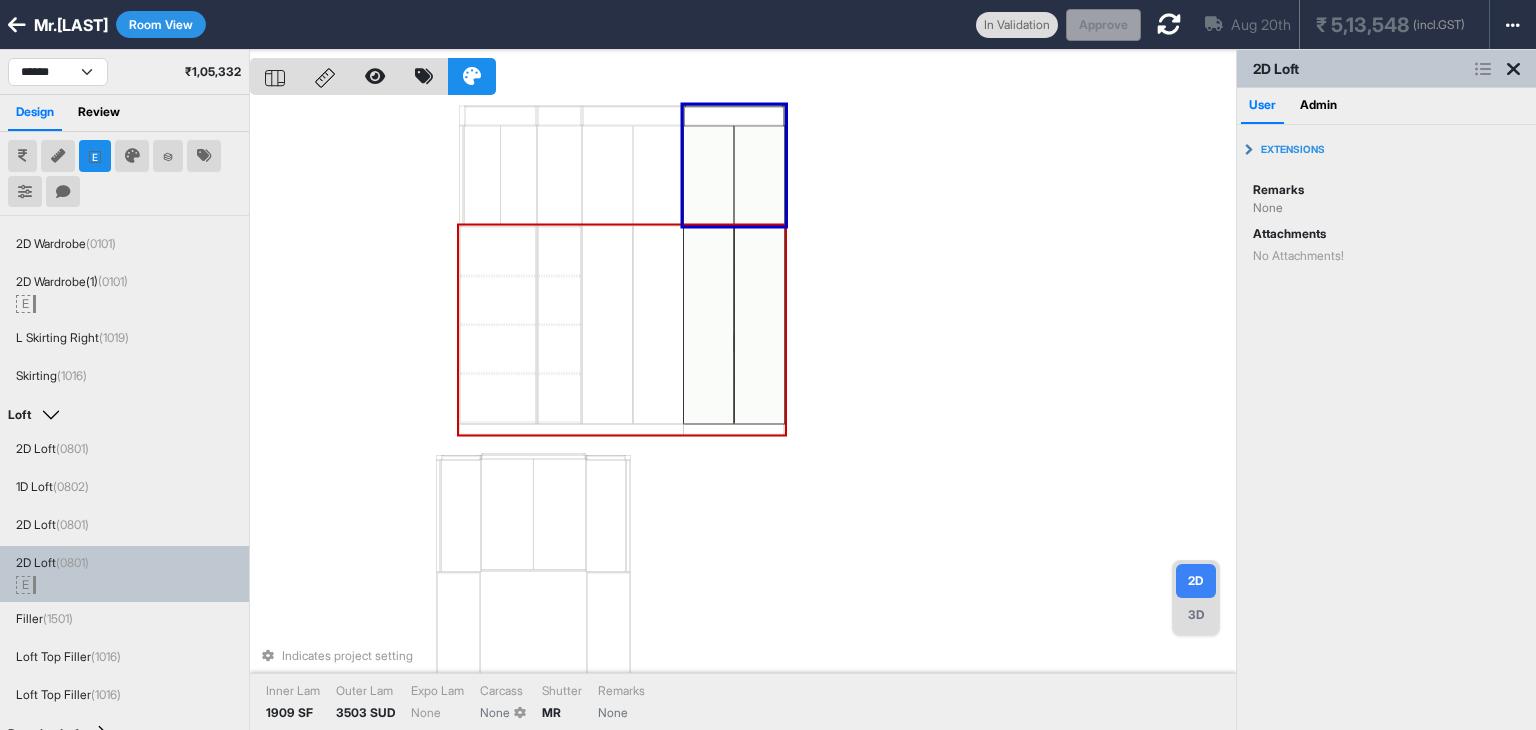 click on "Indicates project setting Inner Lam 1909 SF Outer Lam 3503 SUD Expo Lam None Carcass None Shutter MR Remarks None" at bounding box center (743, 415) 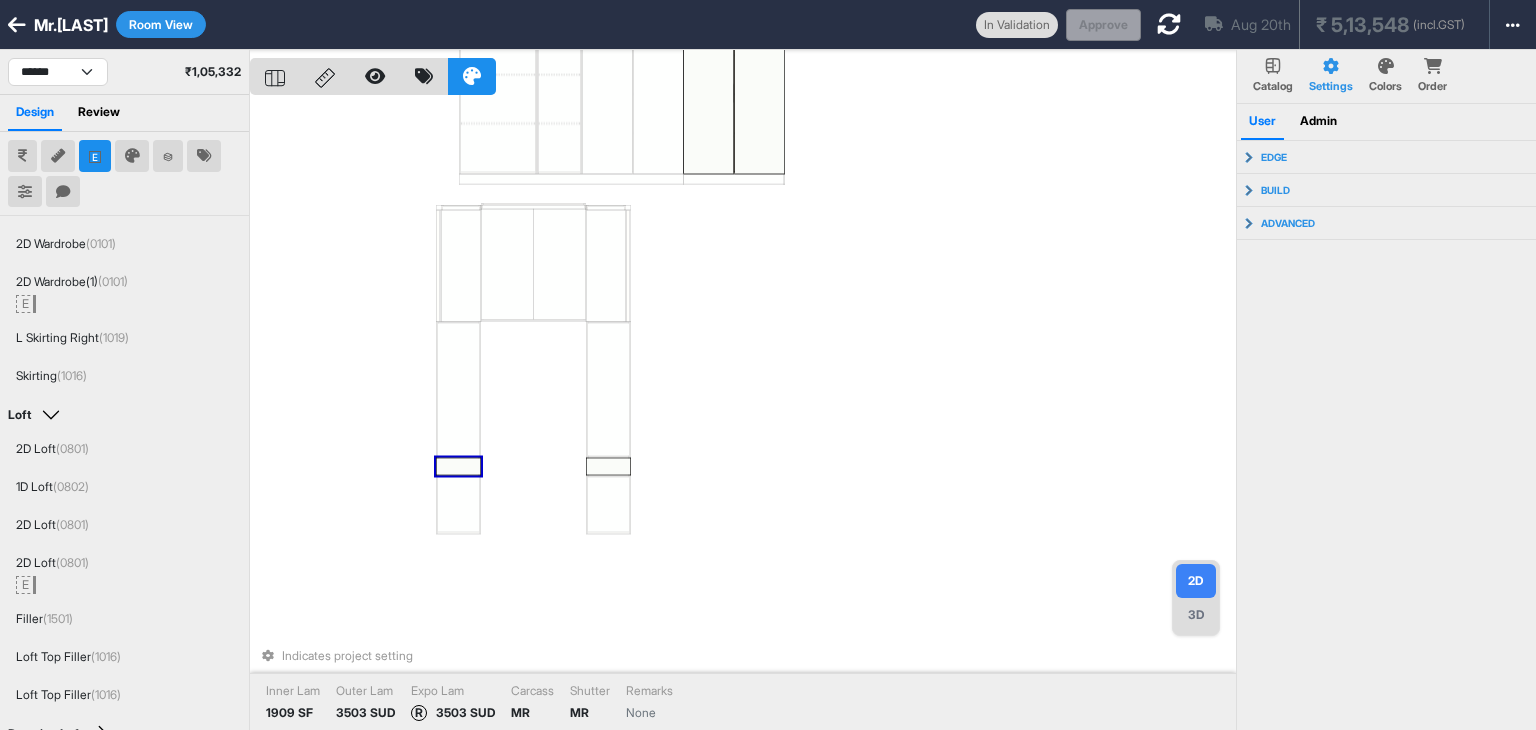 click at bounding box center [458, 466] 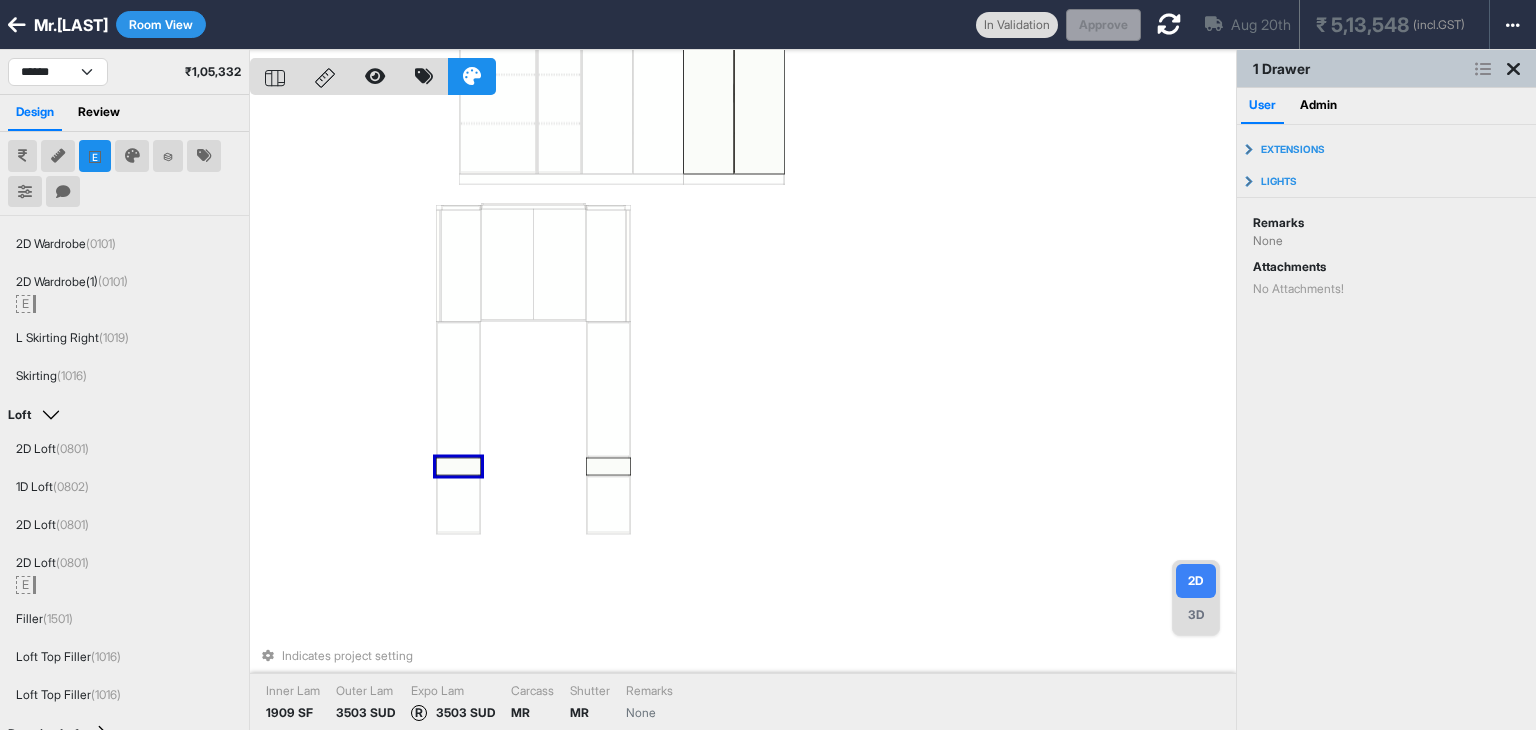 click at bounding box center [458, 466] 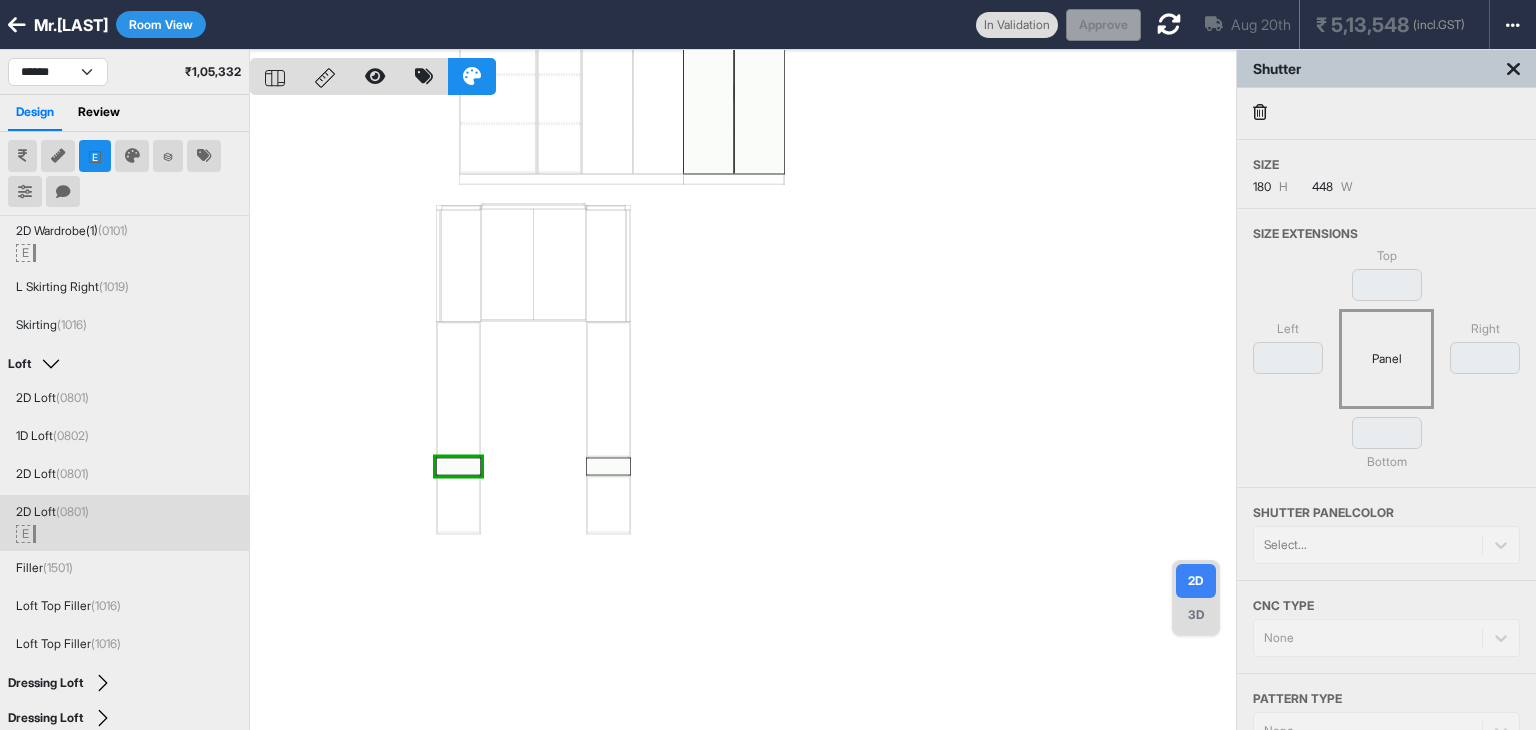 scroll, scrollTop: 239, scrollLeft: 0, axis: vertical 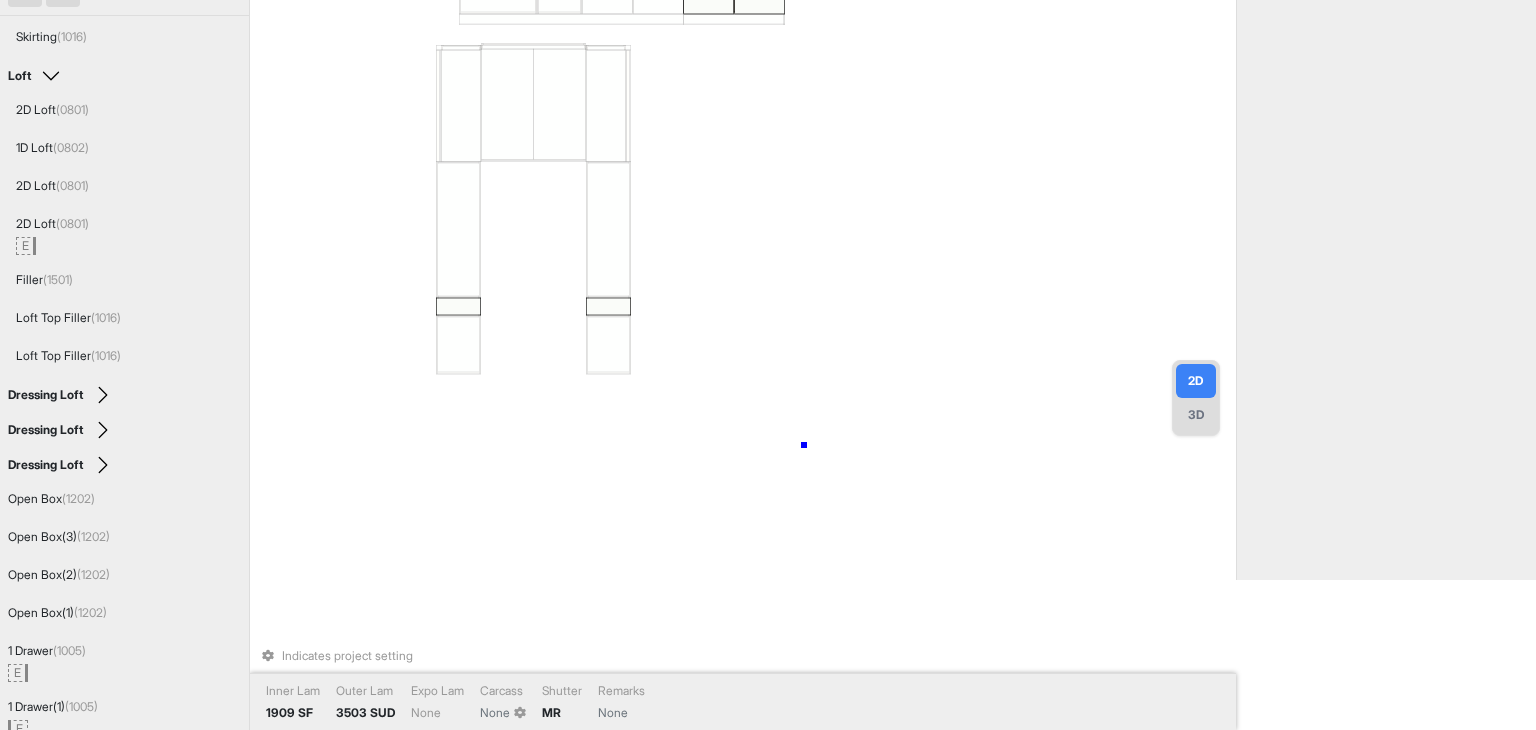 click on "Indicates project setting Inner Lam 1909 SF Outer Lam 3503 SUD Expo Lam None Carcass None Shutter MR Remarks None" at bounding box center (743, 215) 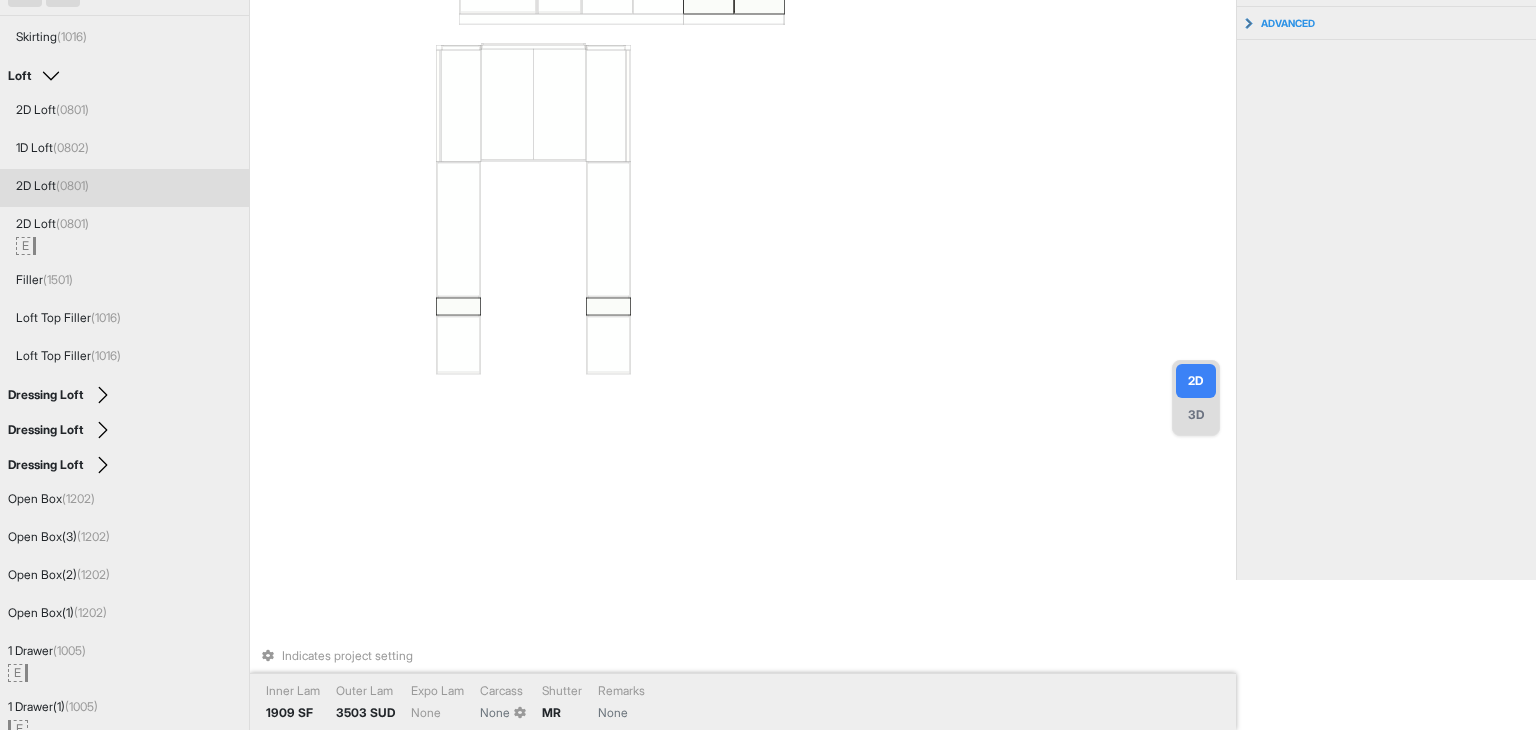 scroll, scrollTop: 0, scrollLeft: 0, axis: both 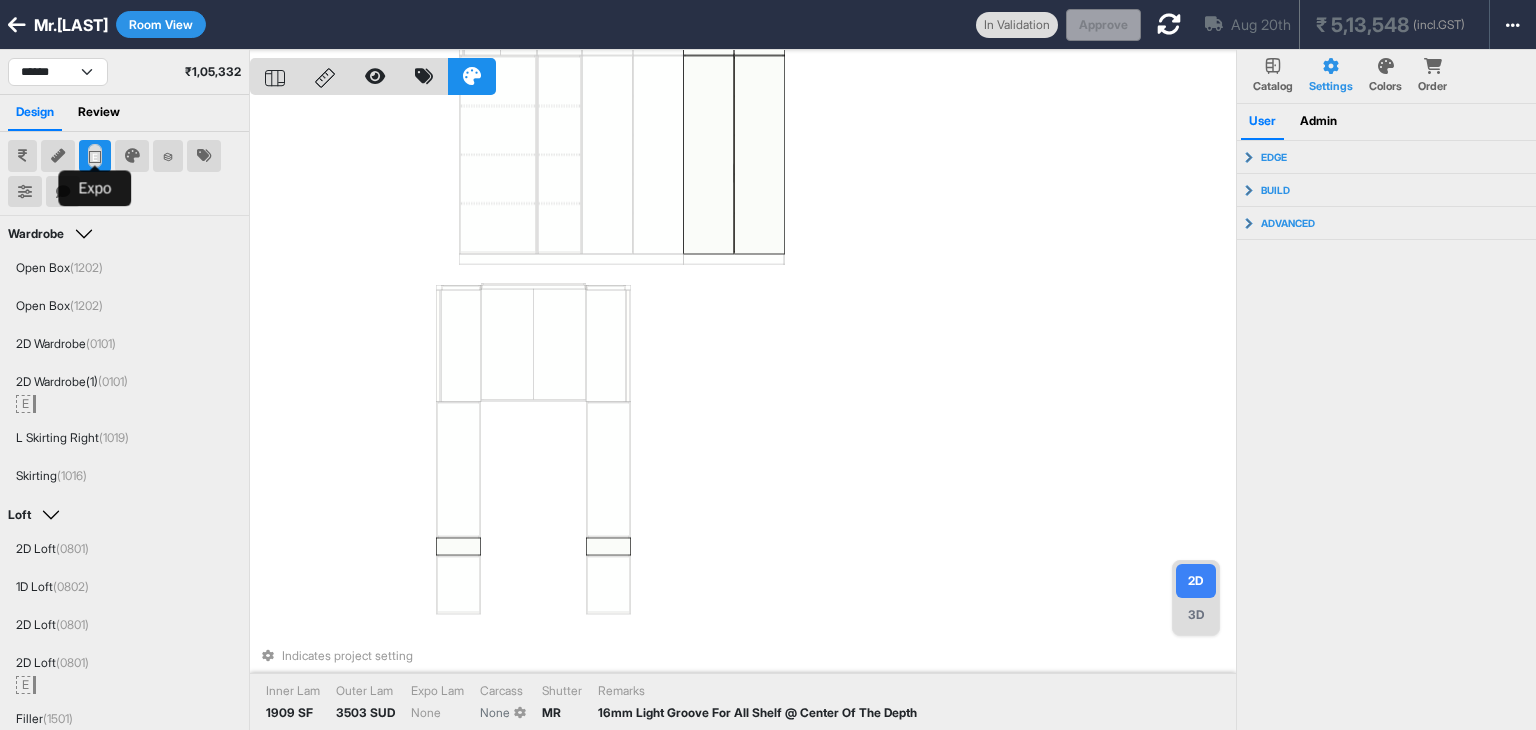 click 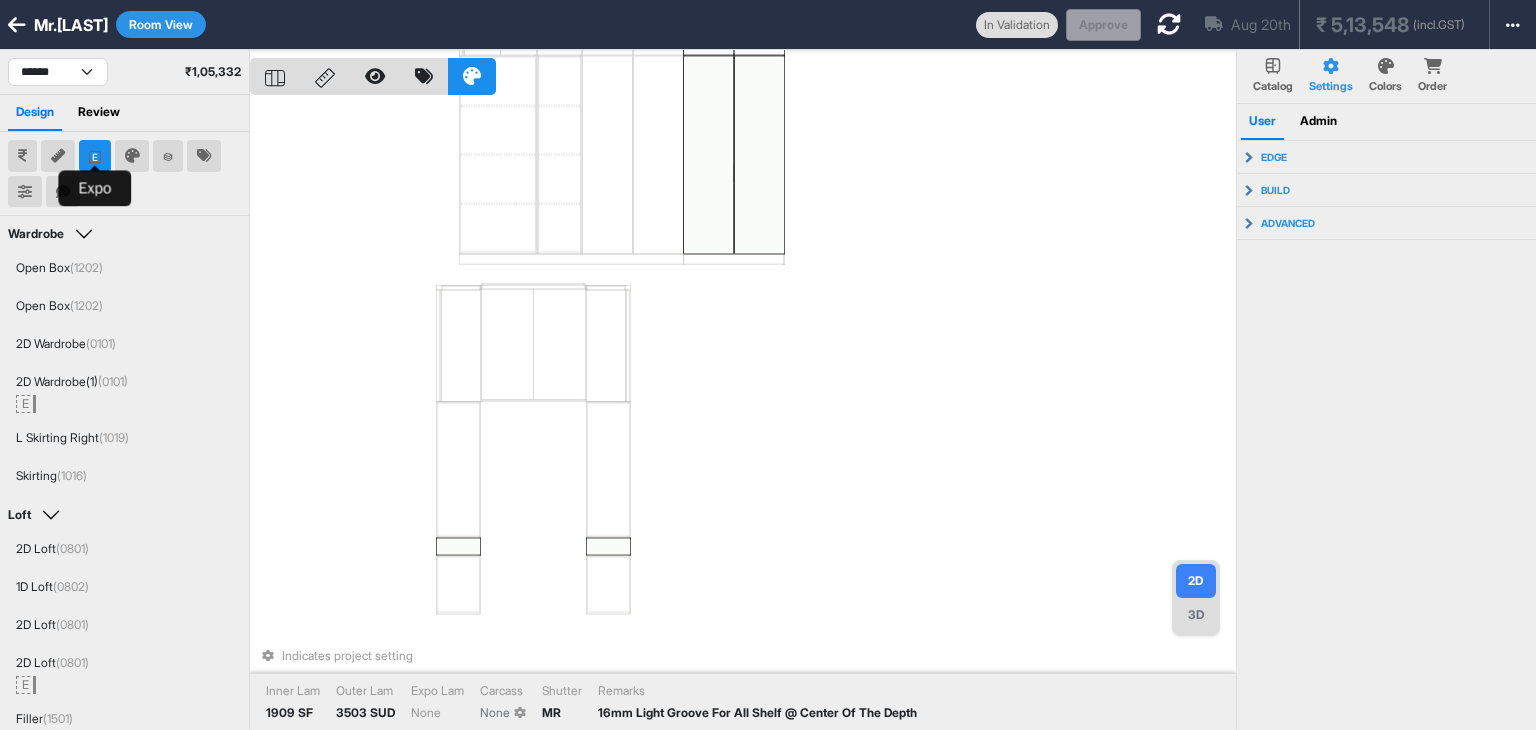 type 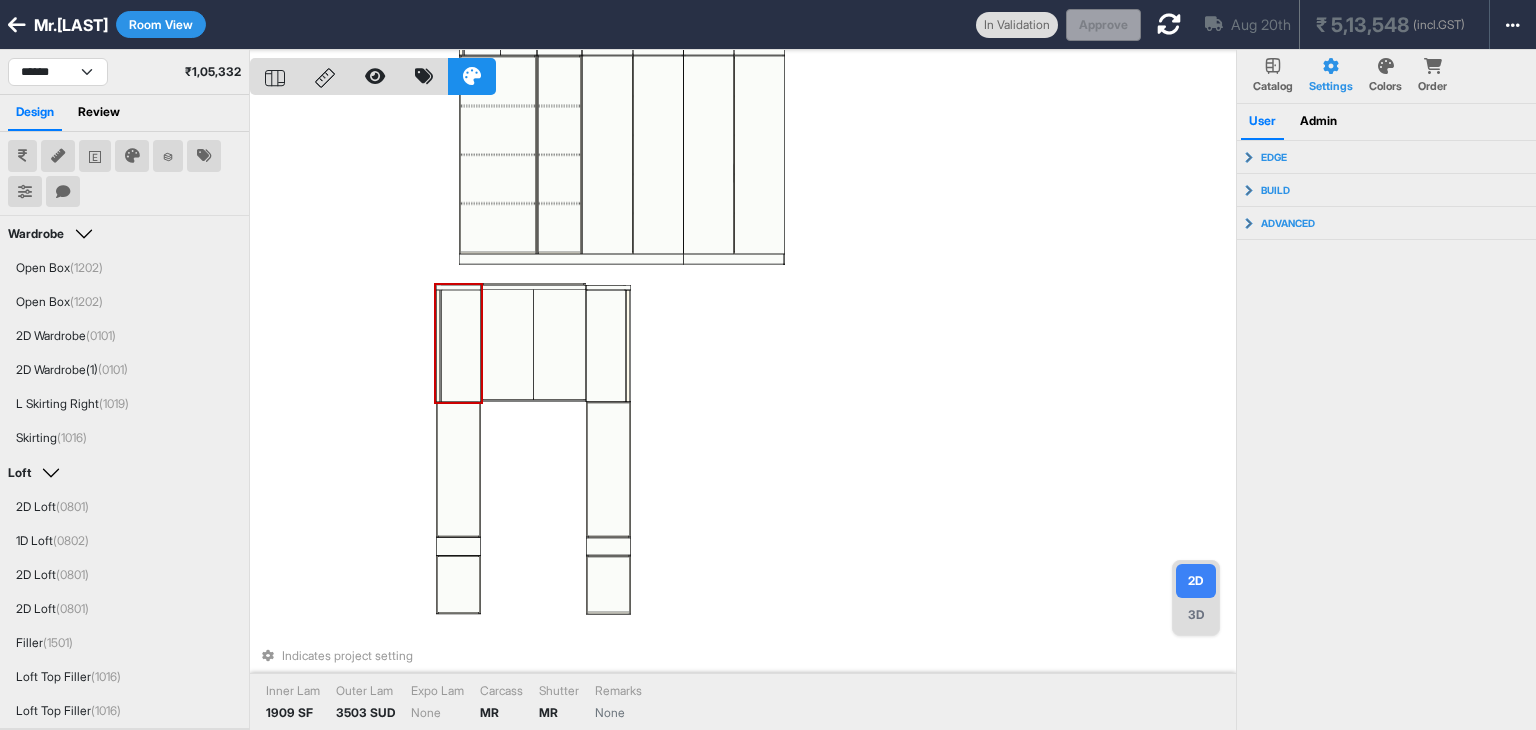 click at bounding box center (461, 346) 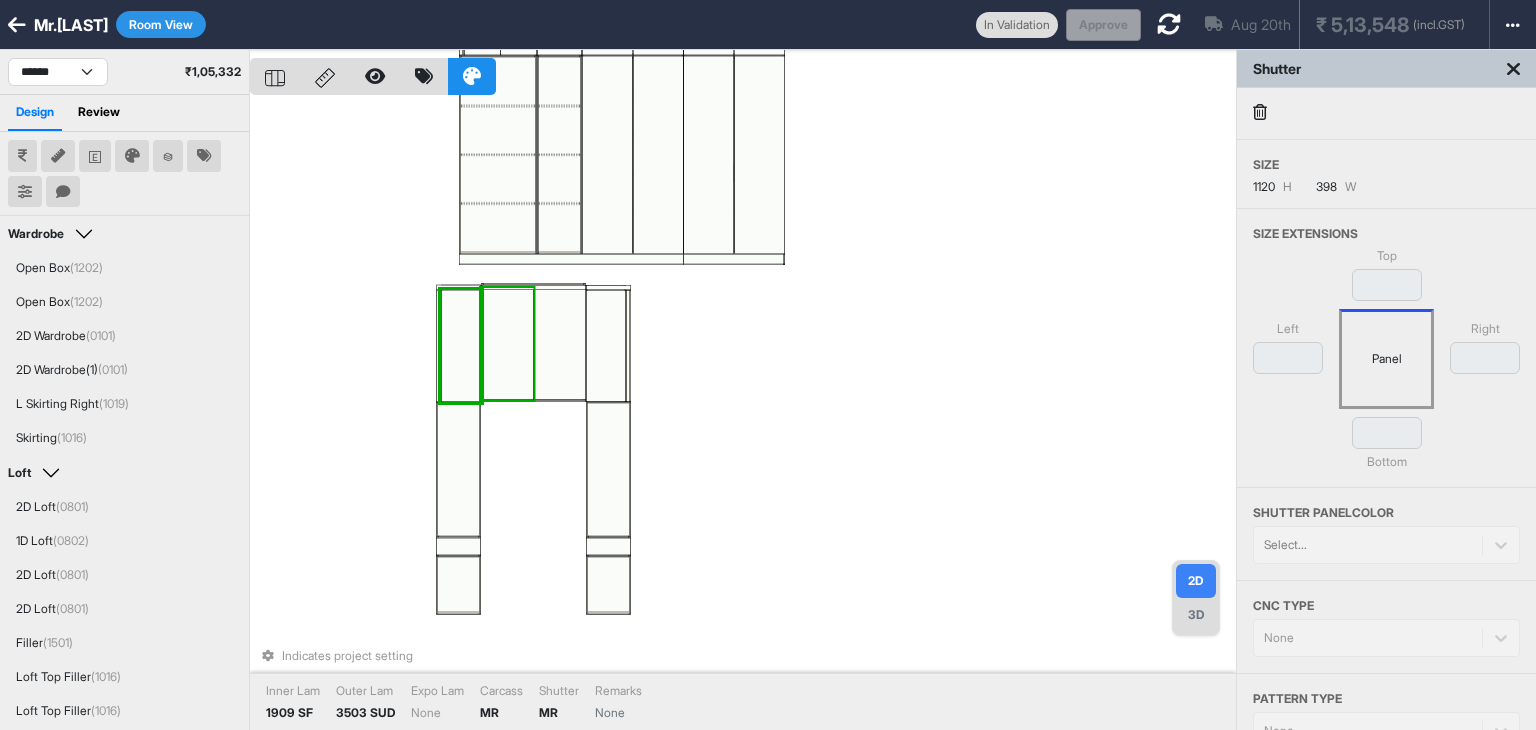 click at bounding box center [507, 344] 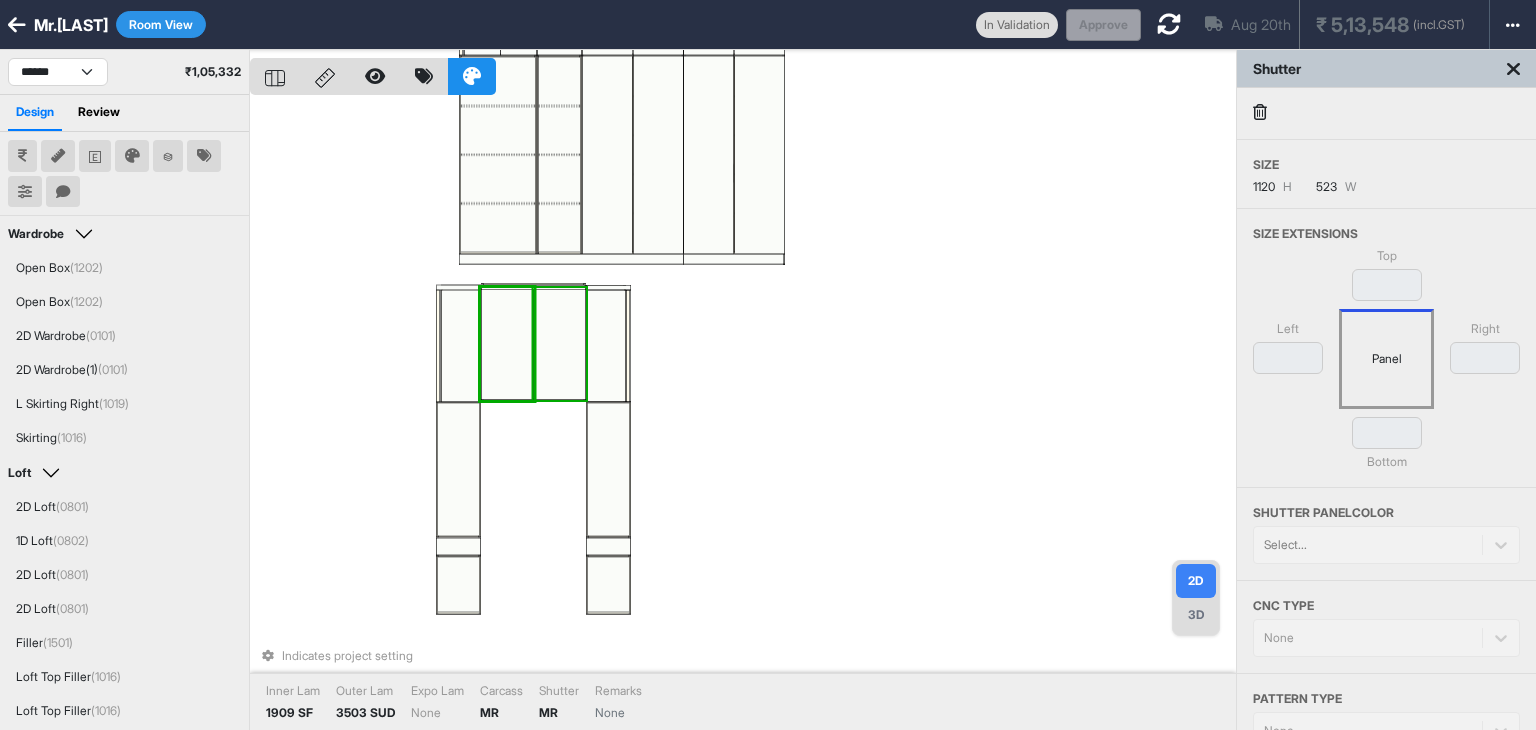 click at bounding box center [560, 344] 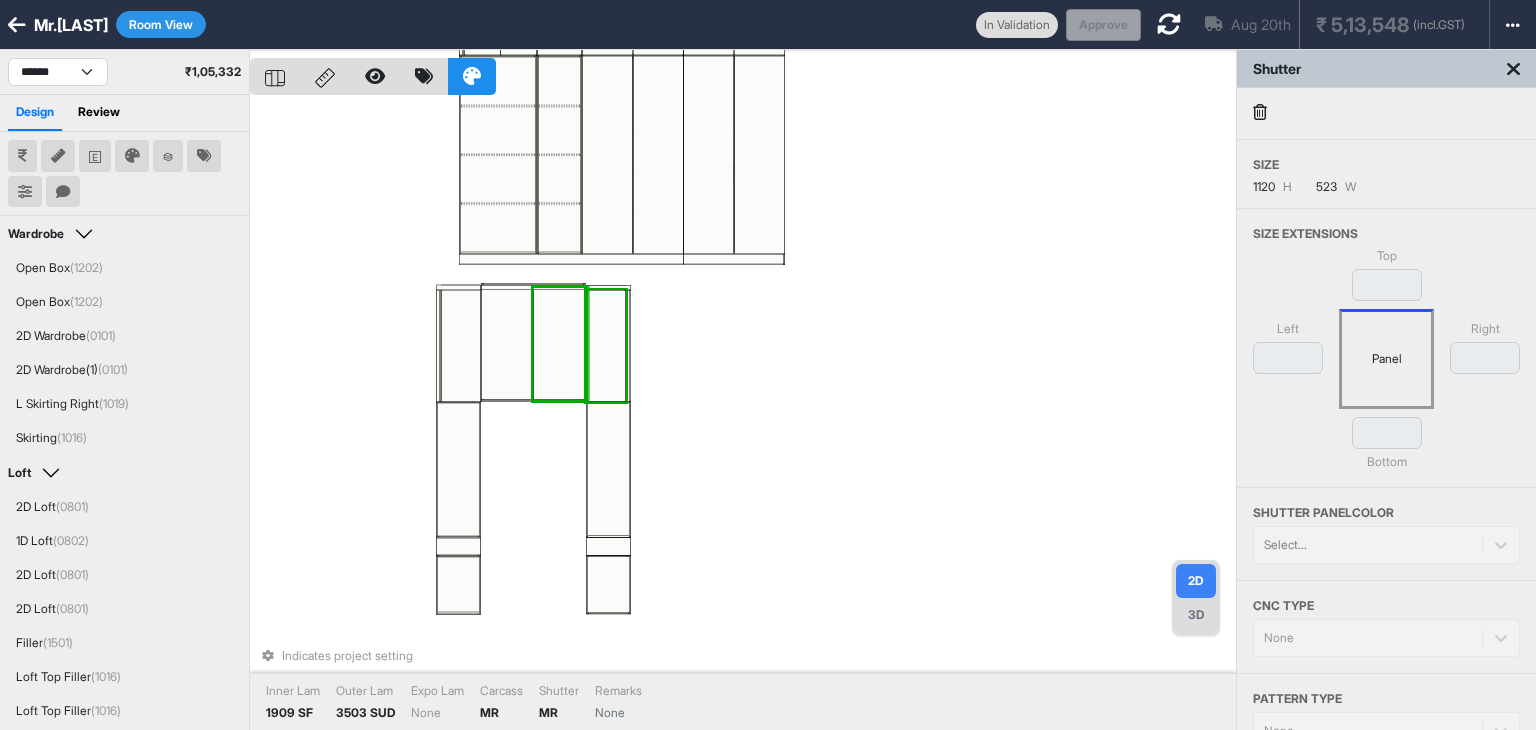 click at bounding box center [606, 346] 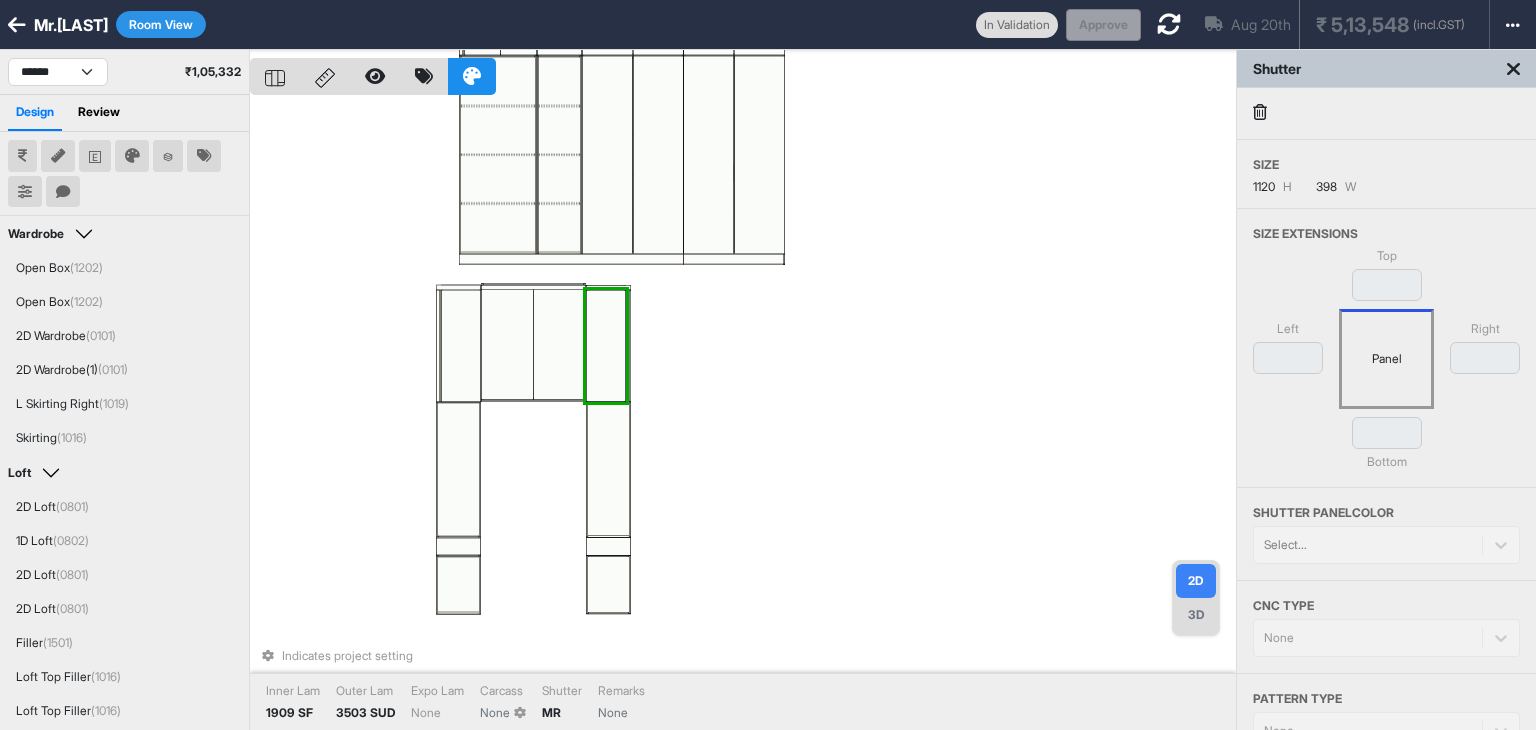 click on "Indicates project setting Inner Lam 1909 SF Outer Lam 3503 SUD Expo Lam None Carcass None Shutter MR Remarks None" at bounding box center [743, 415] 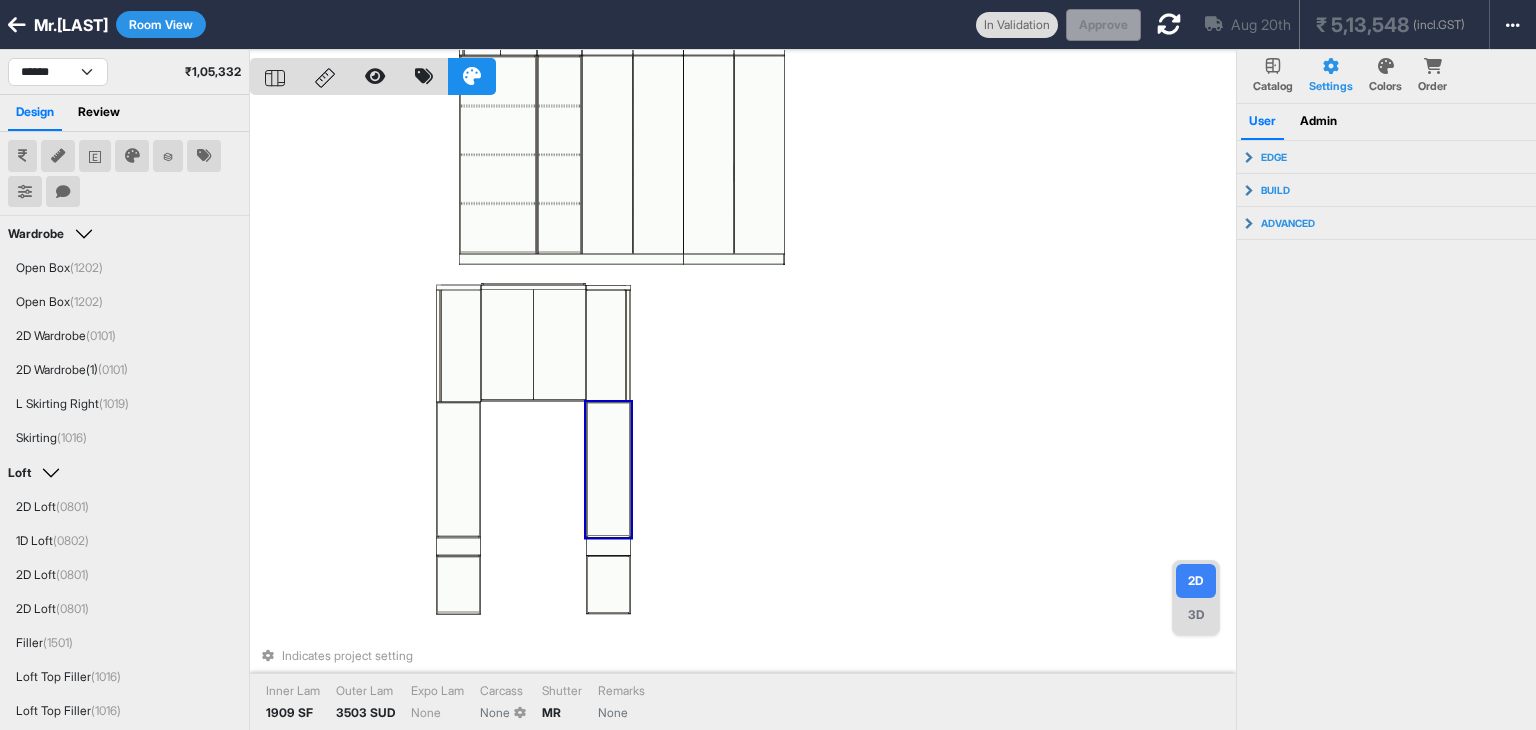 click at bounding box center (608, 470) 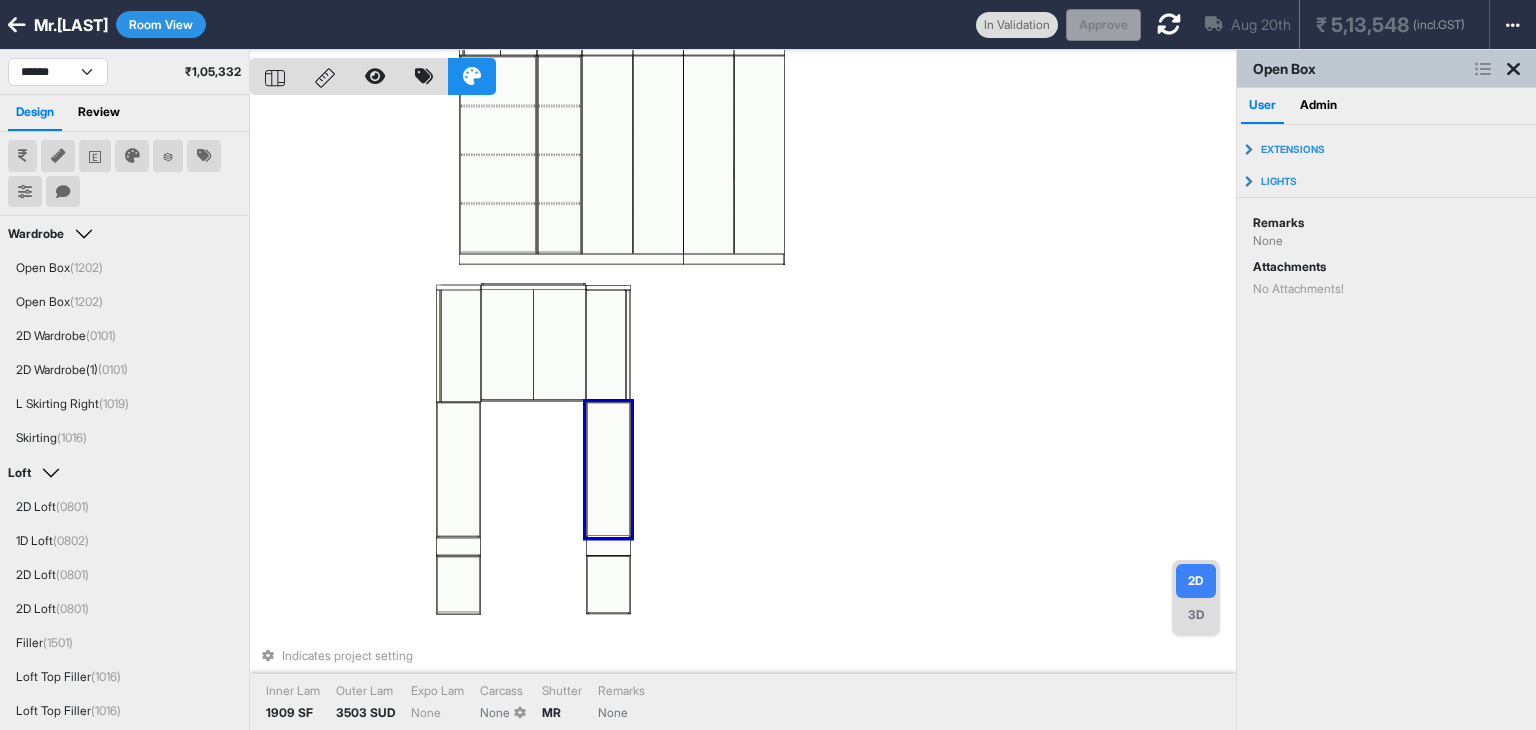 click at bounding box center [608, 470] 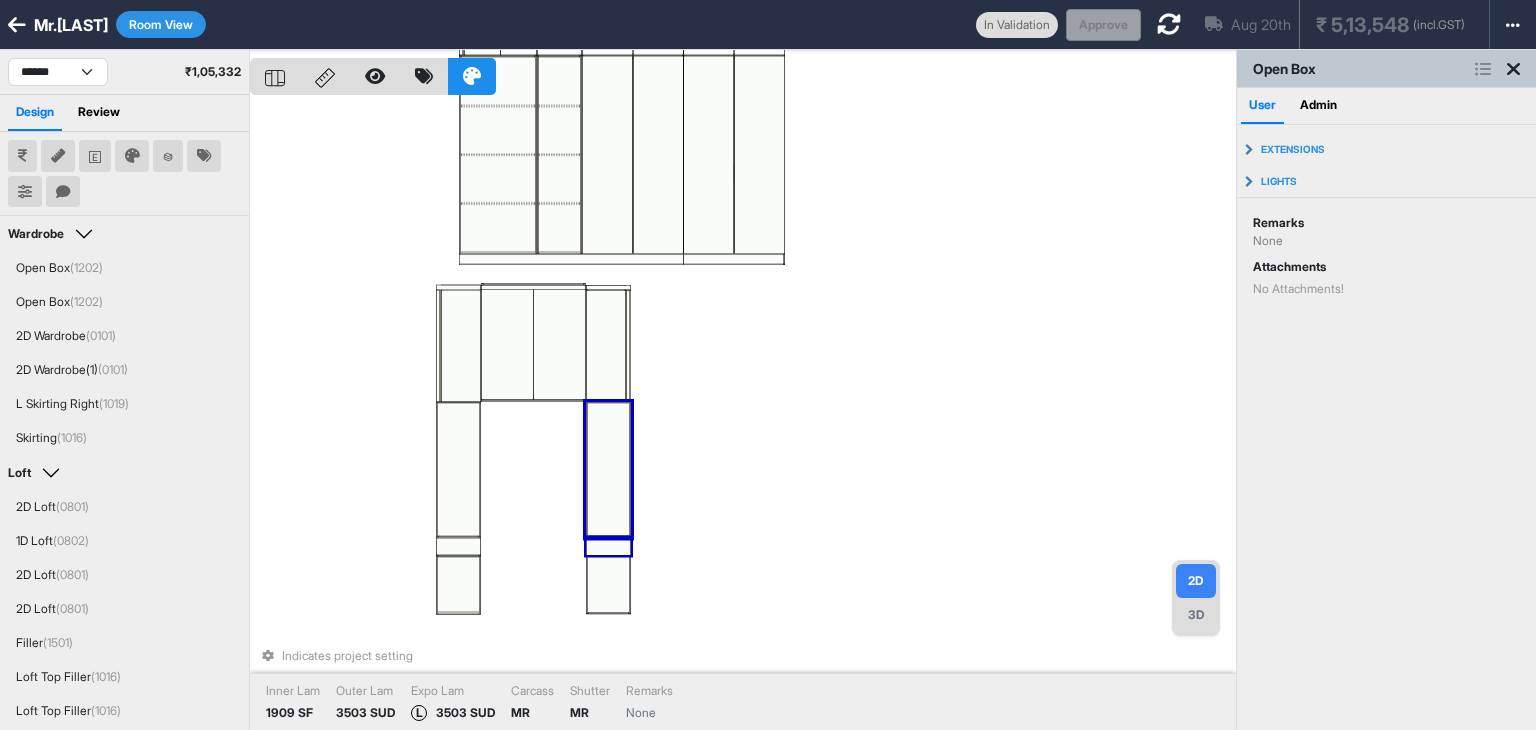 click at bounding box center (608, 546) 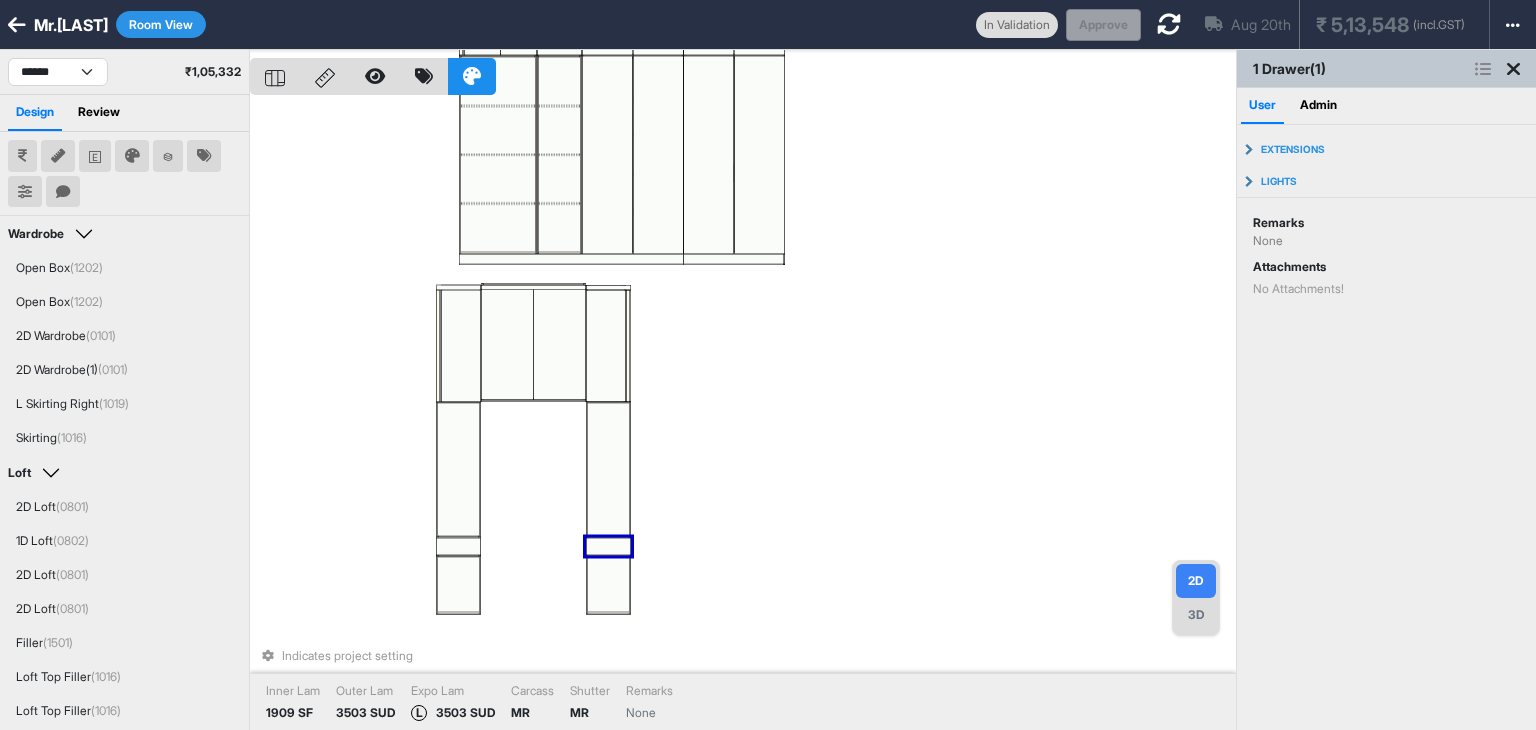 click at bounding box center (608, 546) 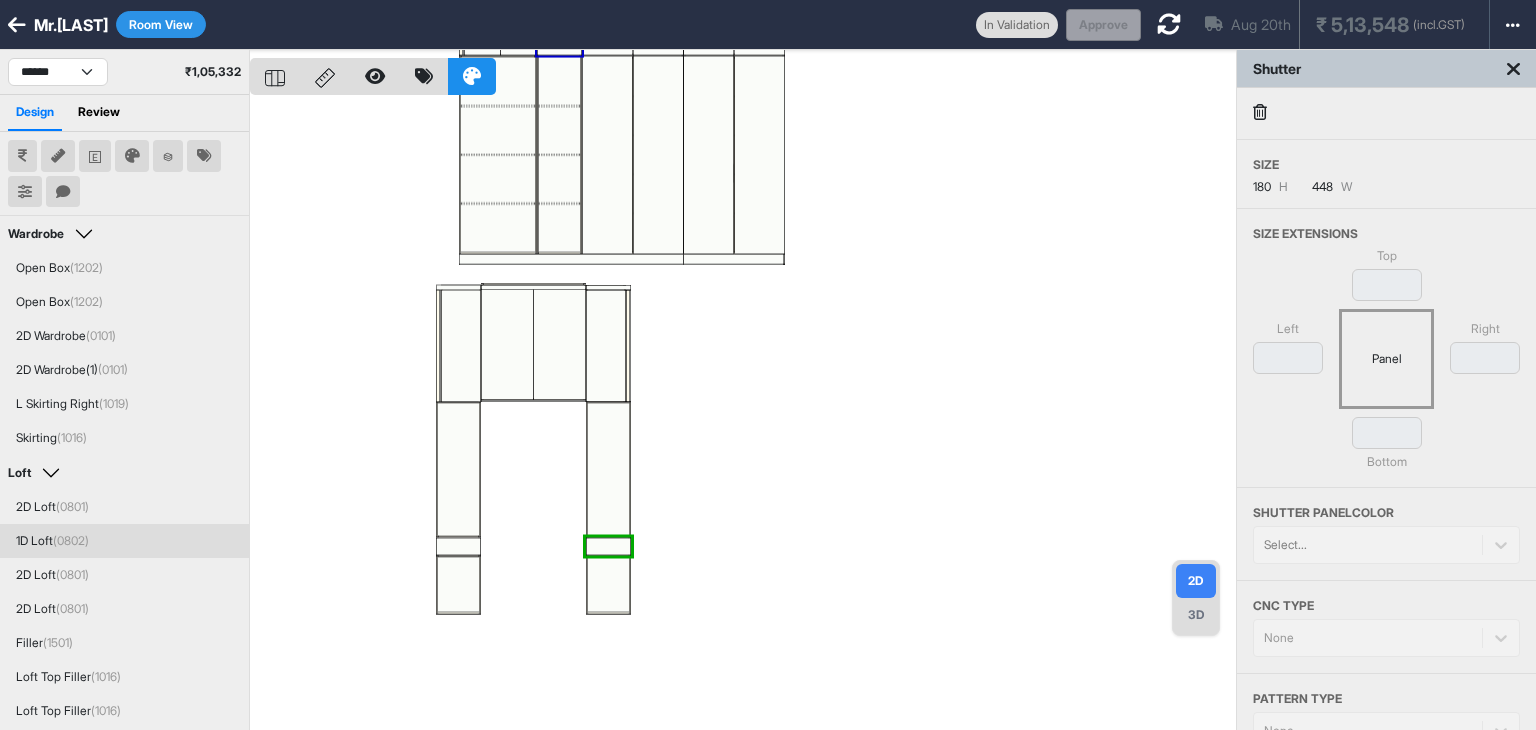 scroll, scrollTop: 396, scrollLeft: 0, axis: vertical 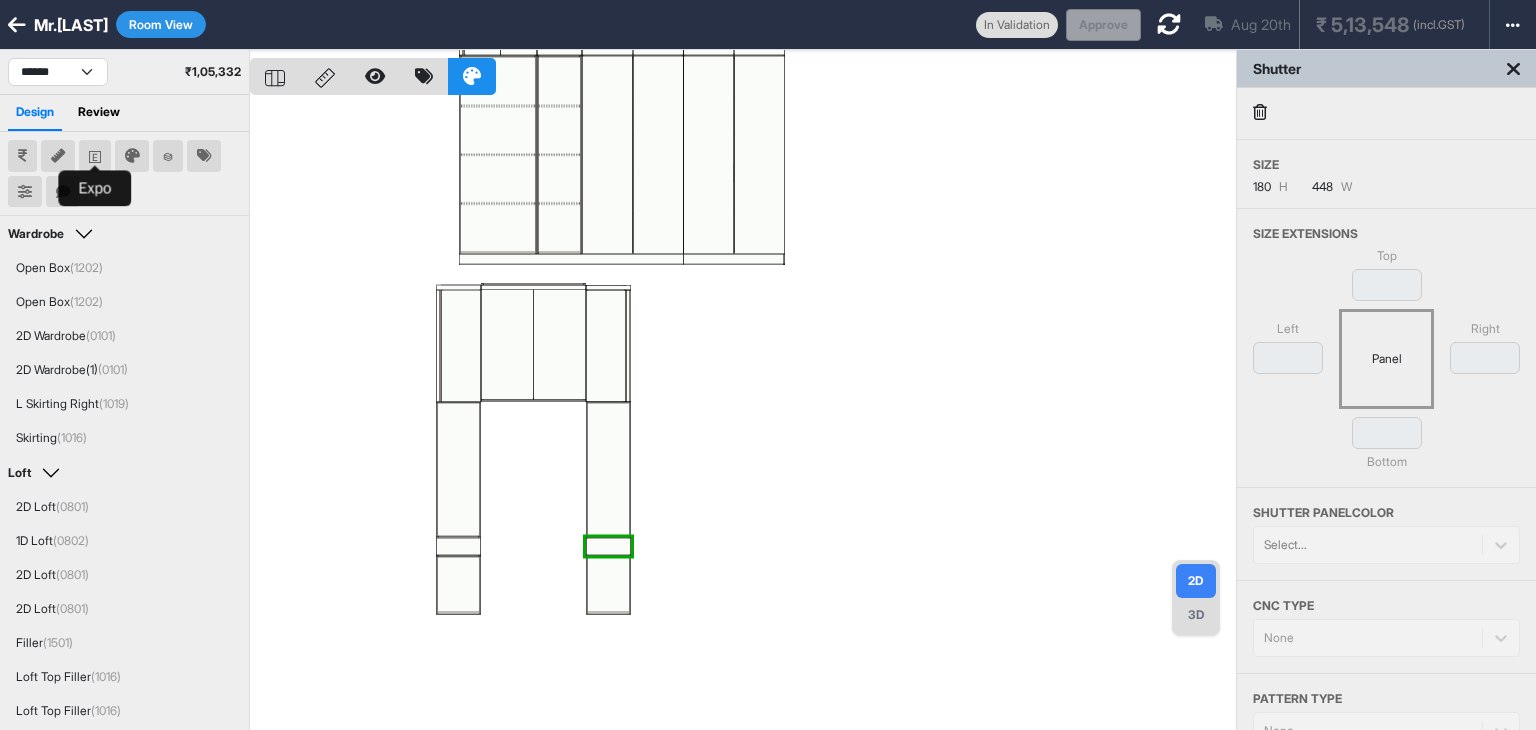 click at bounding box center [95, 156] 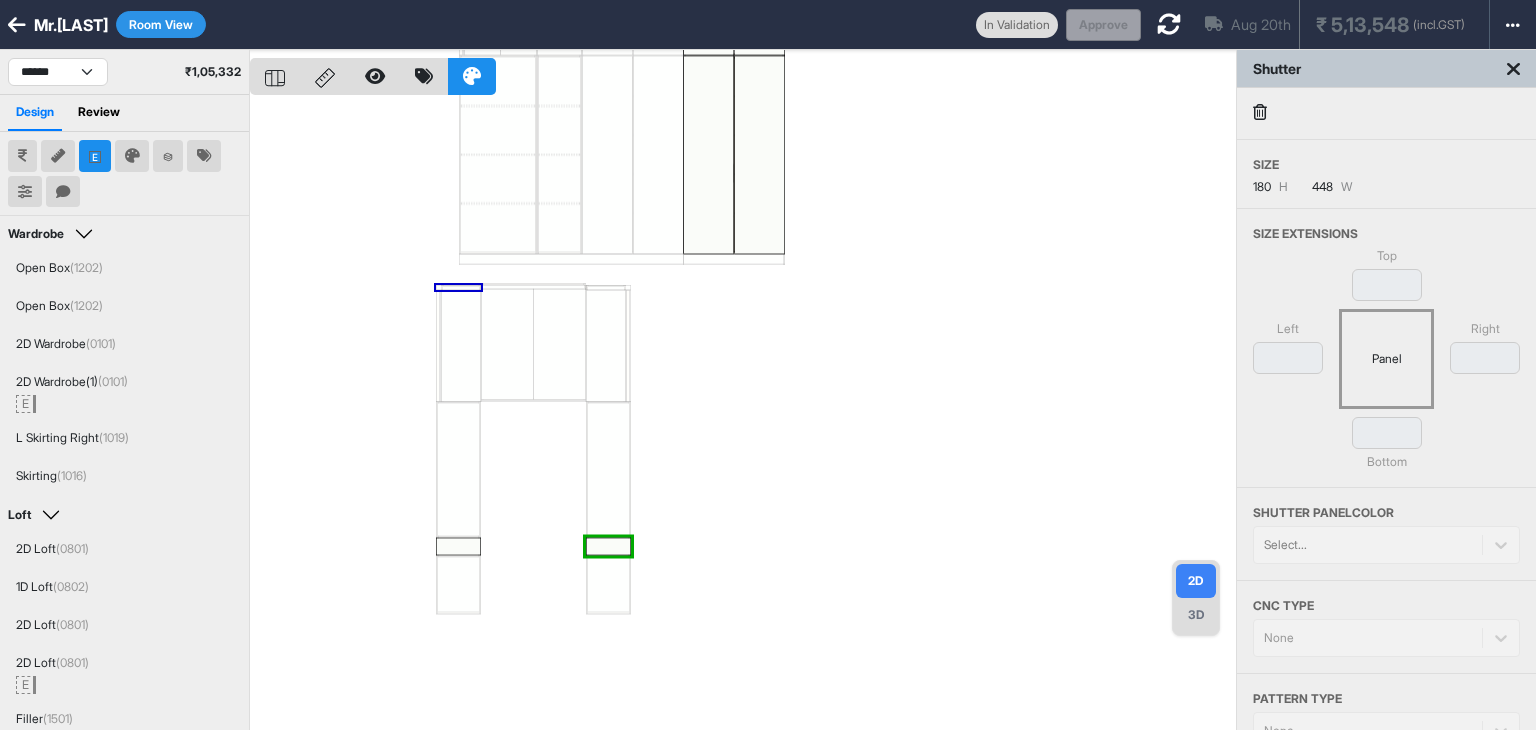 scroll, scrollTop: 580, scrollLeft: 0, axis: vertical 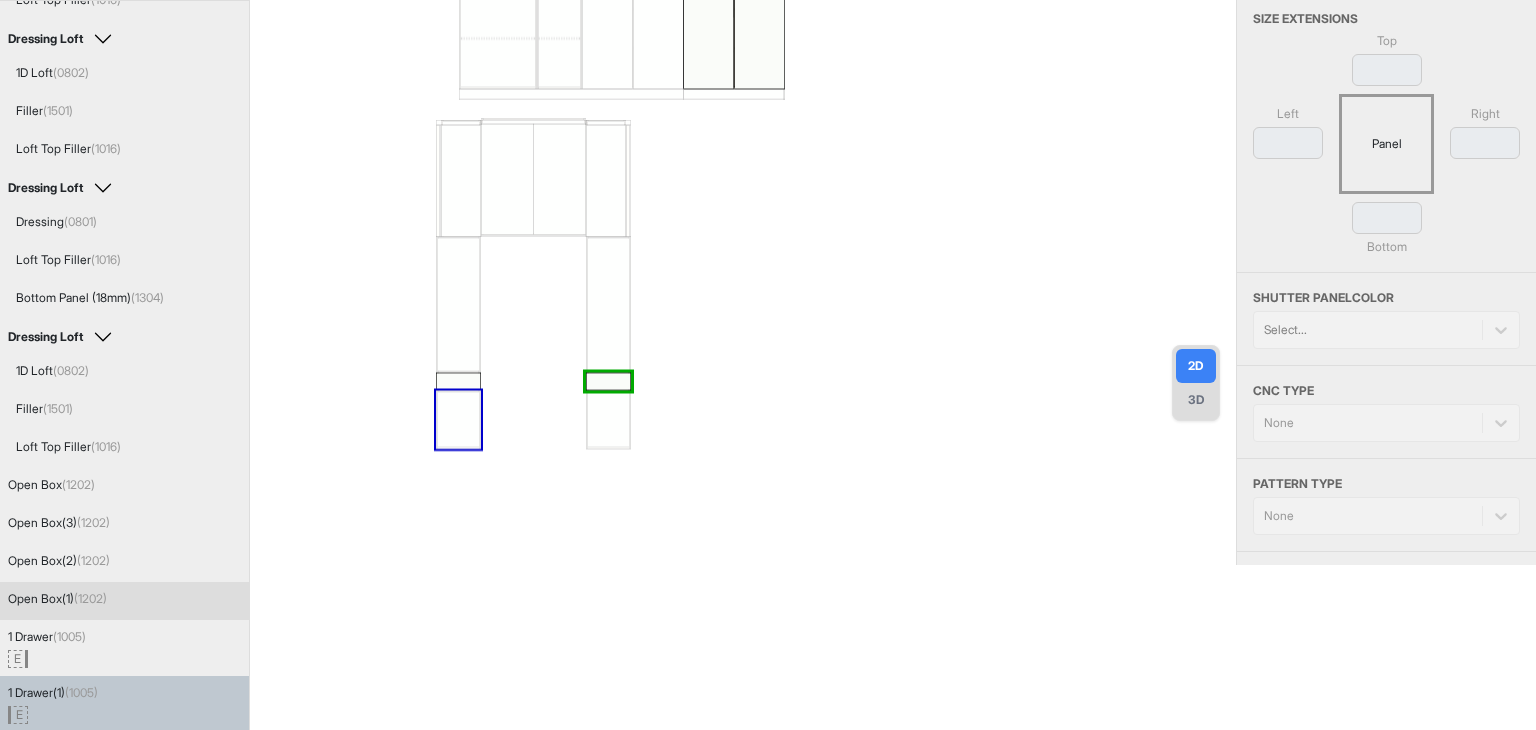 click at bounding box center (743, 200) 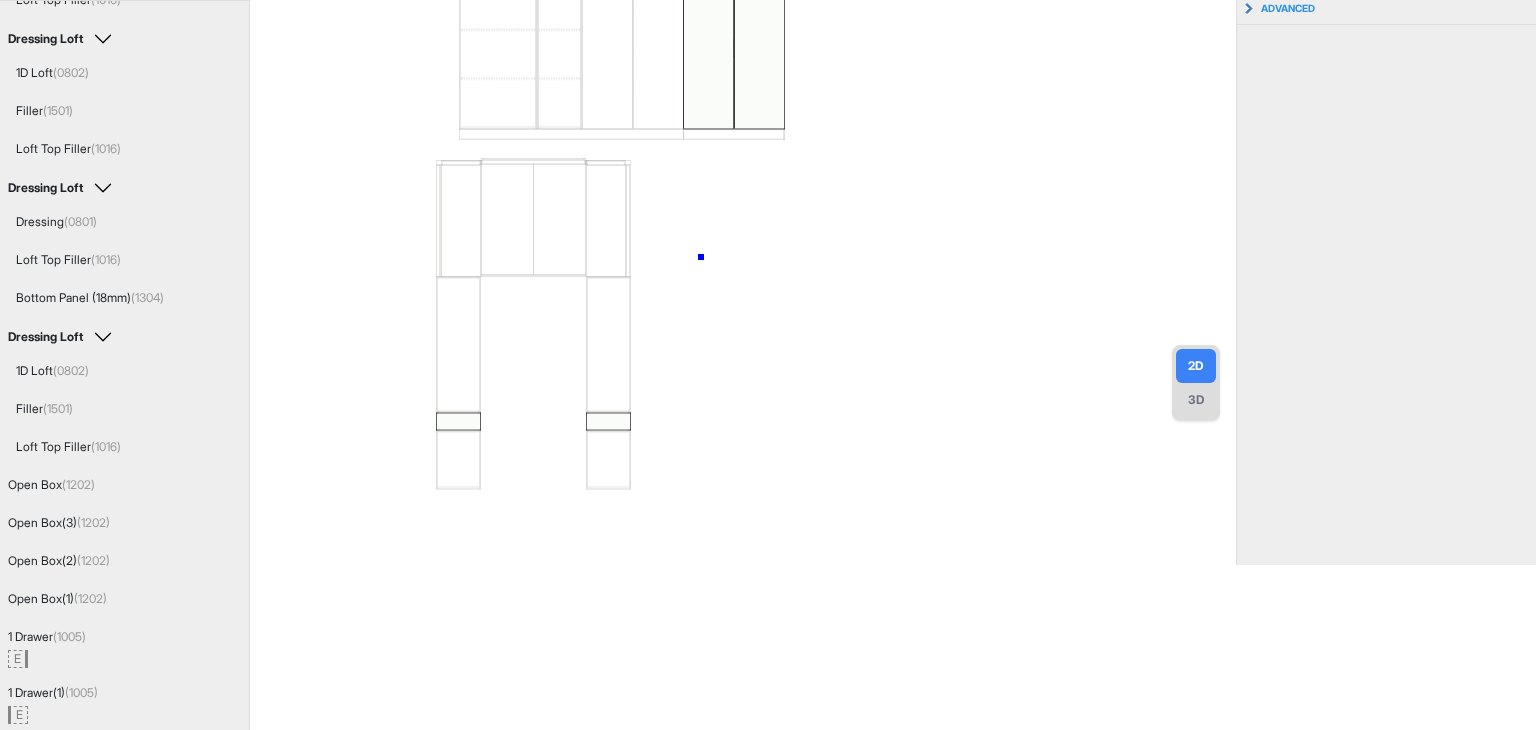 click at bounding box center (743, 200) 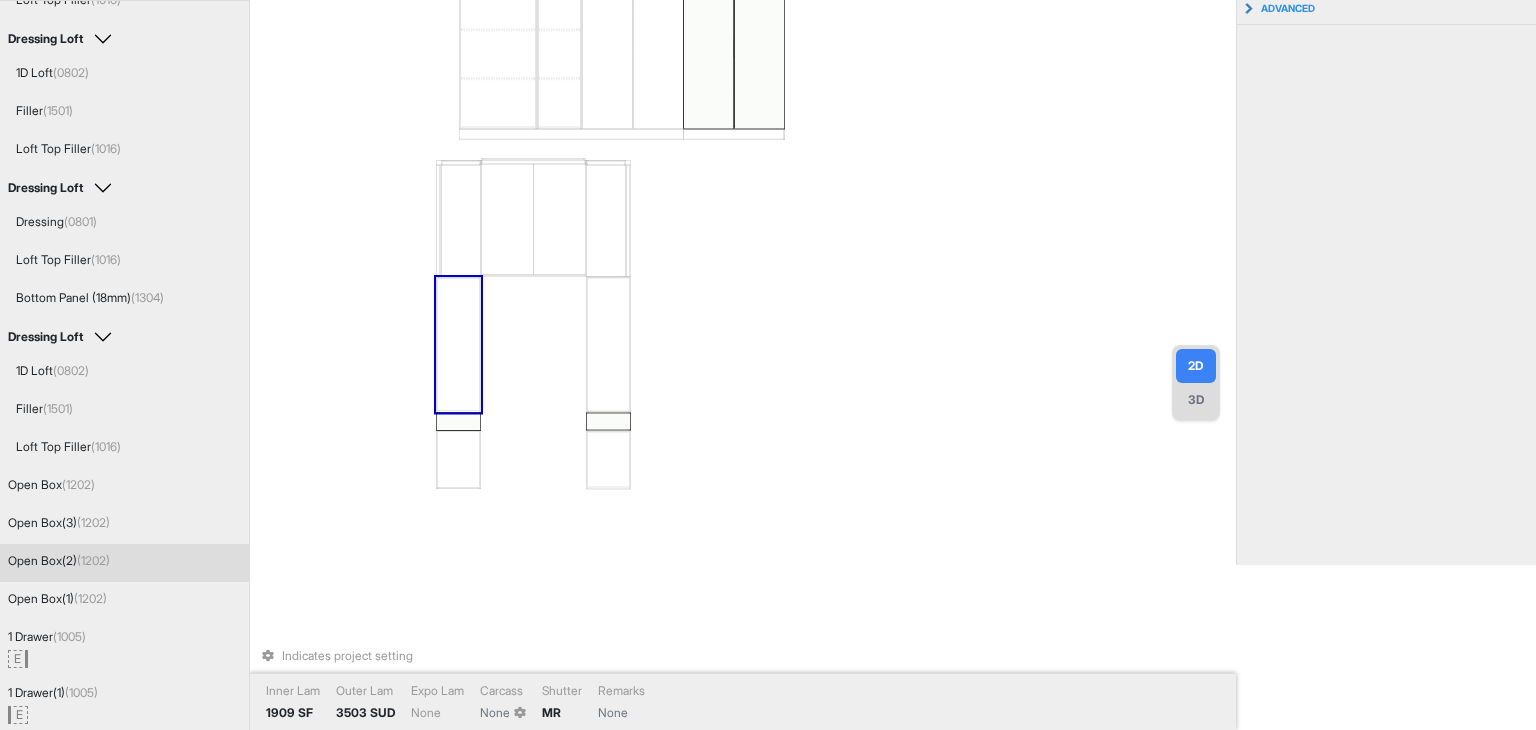 click at bounding box center (458, 345) 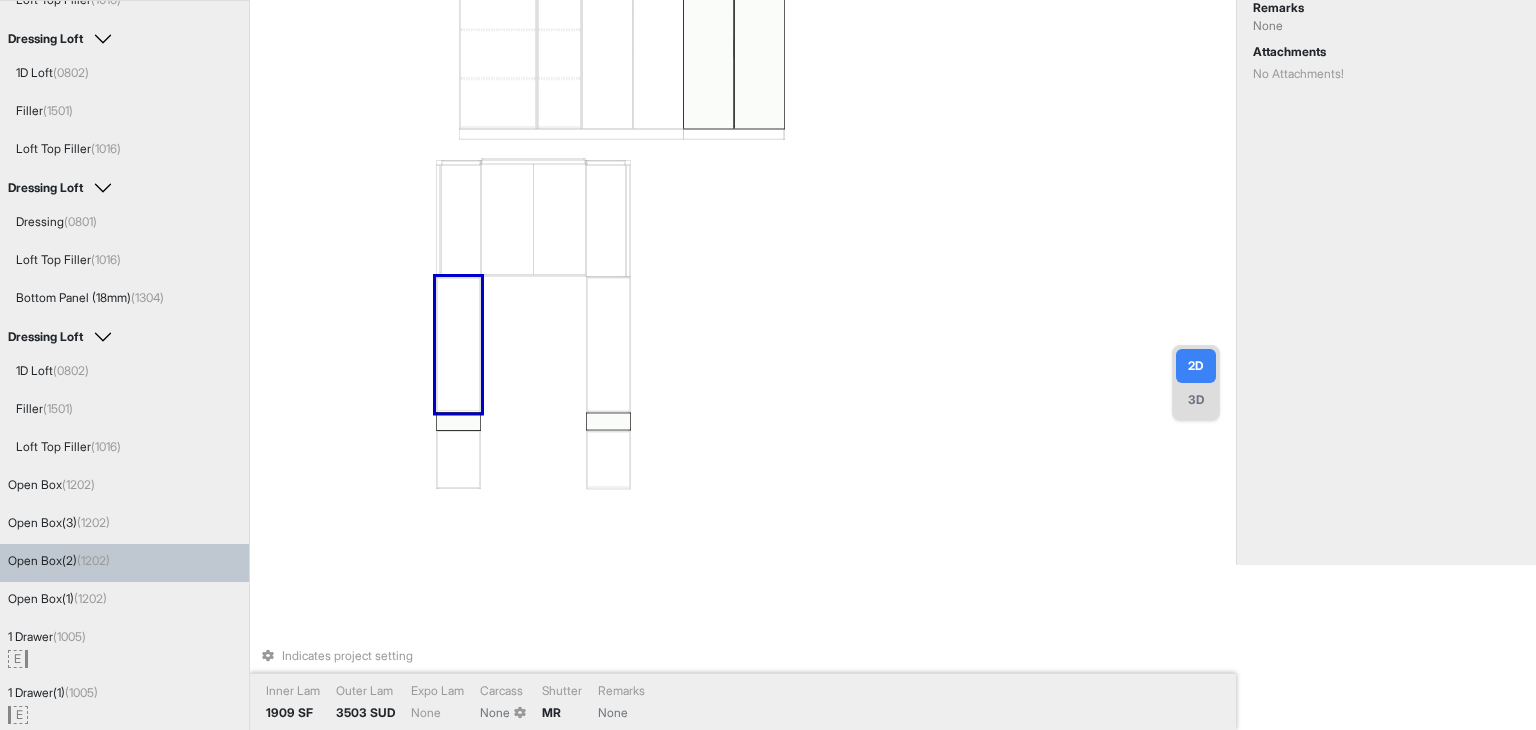 click at bounding box center [458, 345] 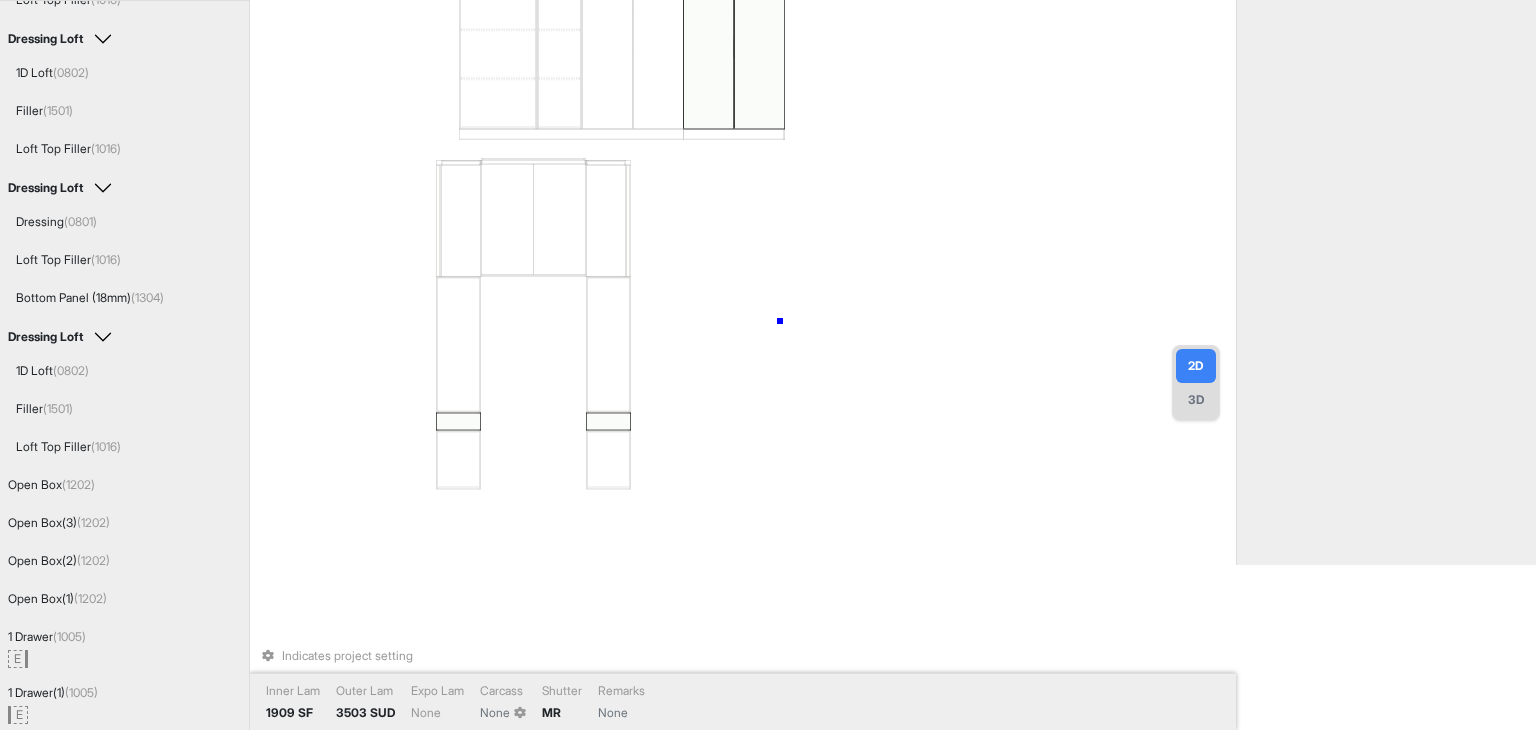 drag, startPoint x: 780, startPoint y: 321, endPoint x: 540, endPoint y: 357, distance: 242.68498 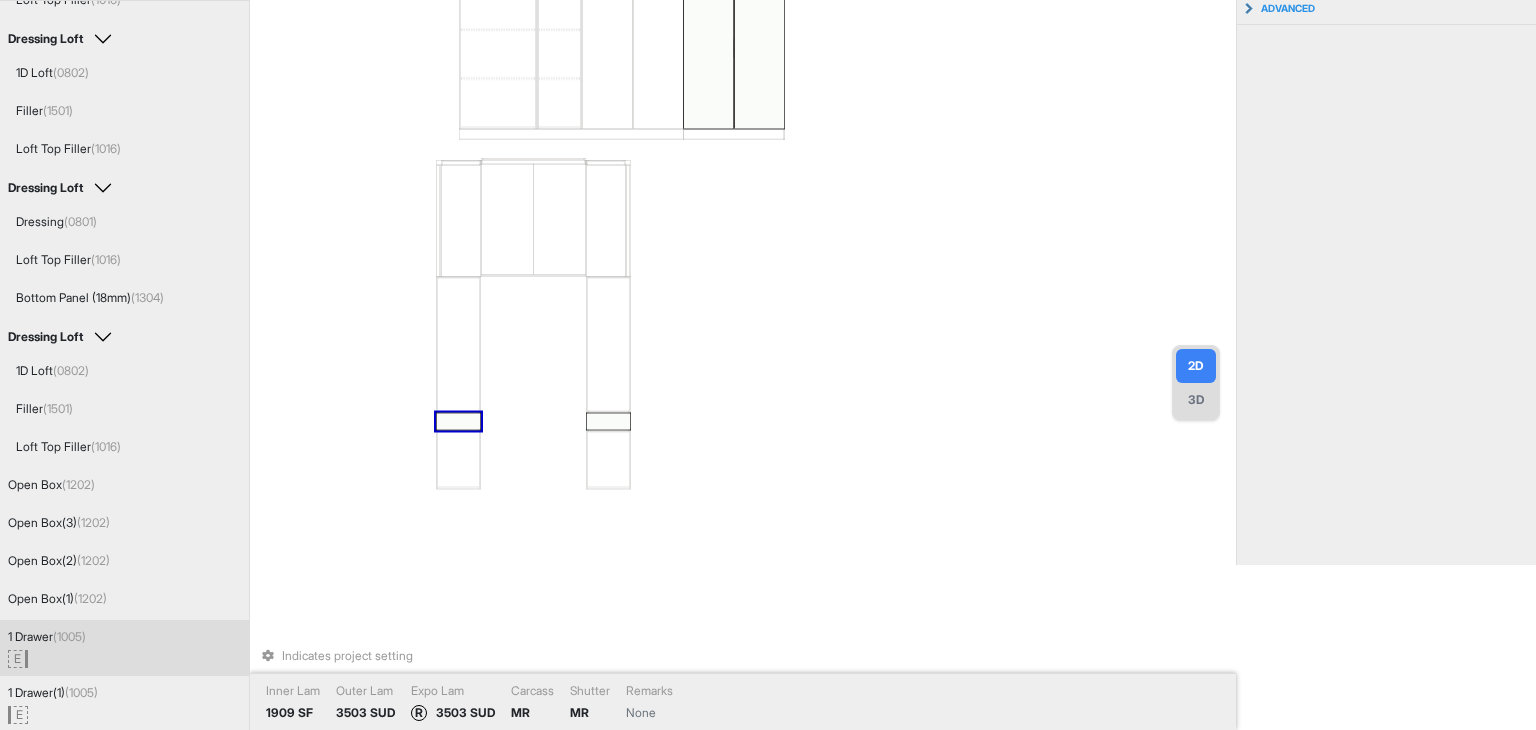click at bounding box center [458, 421] 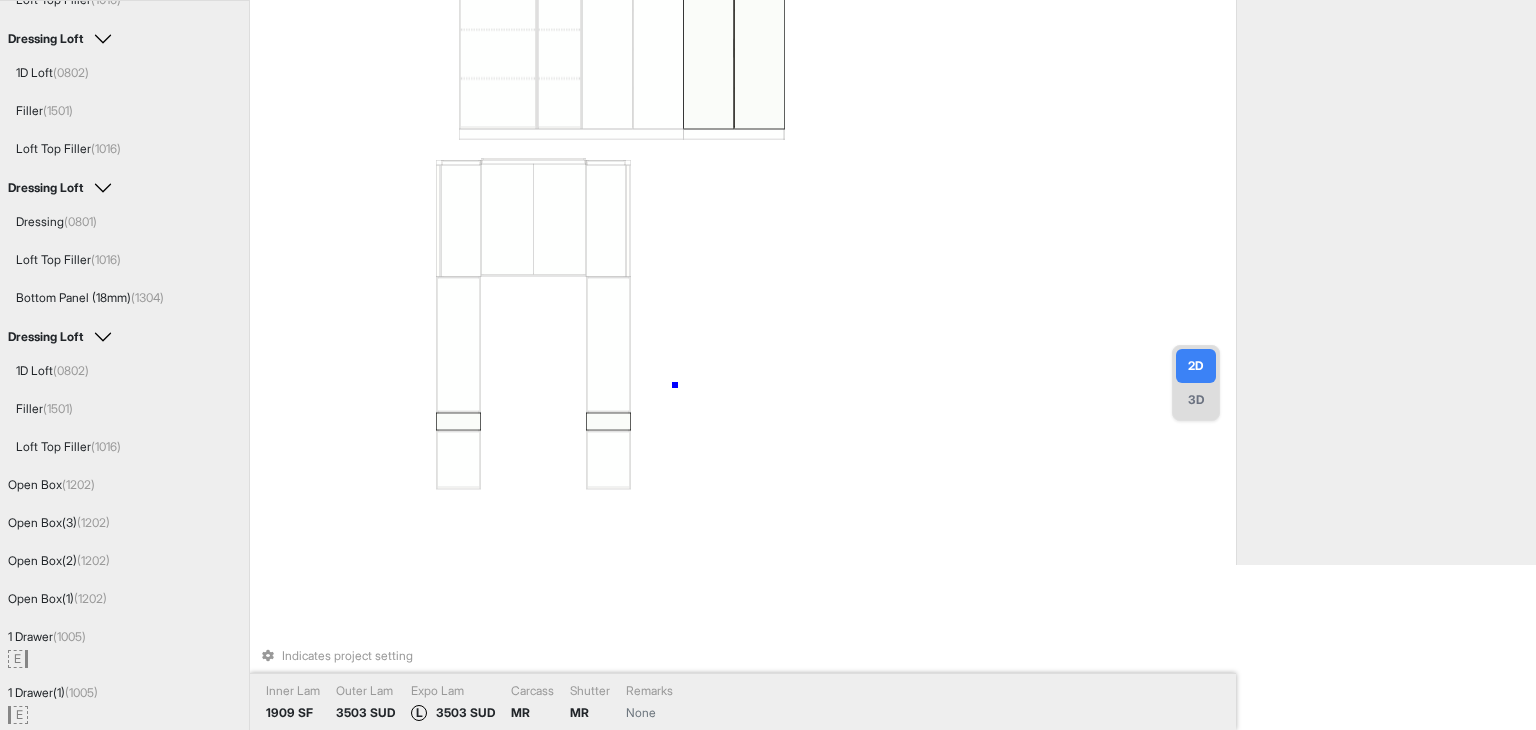 click on "Indicates project setting Inner Lam 1909 SF Outer Lam 3503 SUD Expo Lam L 3503 SUD Carcass MR Shutter MR Remarks None" at bounding box center (743, 200) 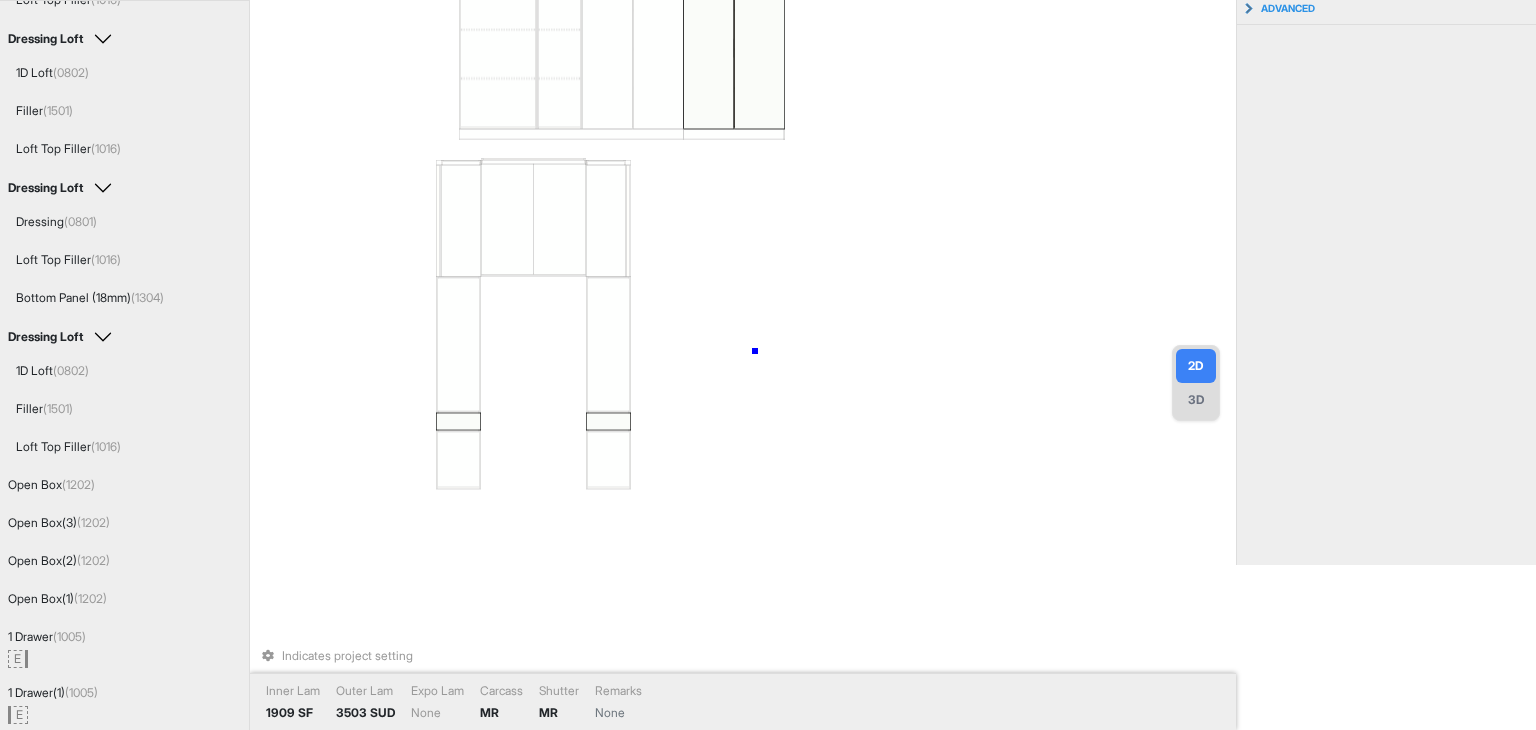 click on "Indicates project setting Inner Lam 1909 SF Outer Lam 3503 SUD Expo Lam None Carcass MR Shutter MR Remarks None" at bounding box center (743, 200) 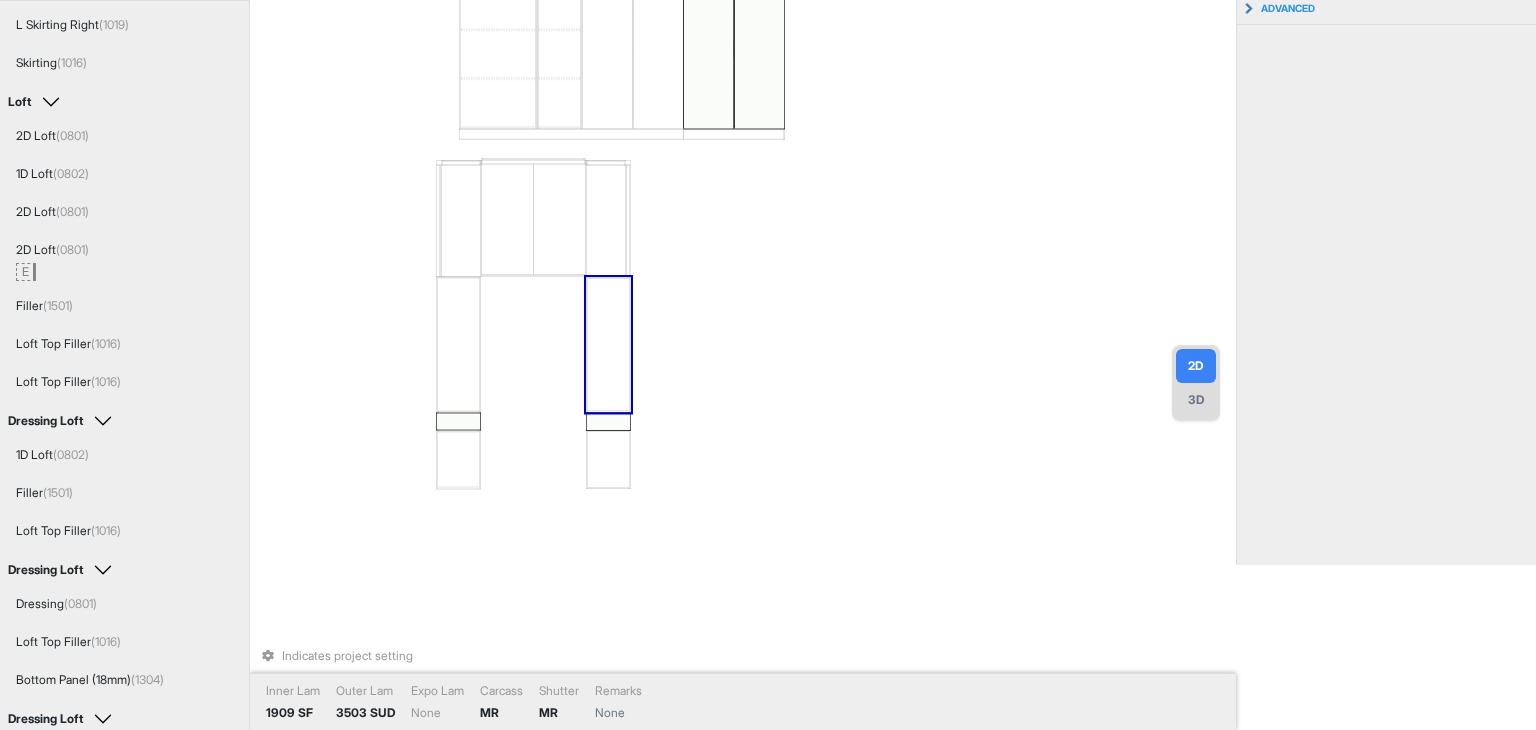 scroll, scrollTop: 80, scrollLeft: 0, axis: vertical 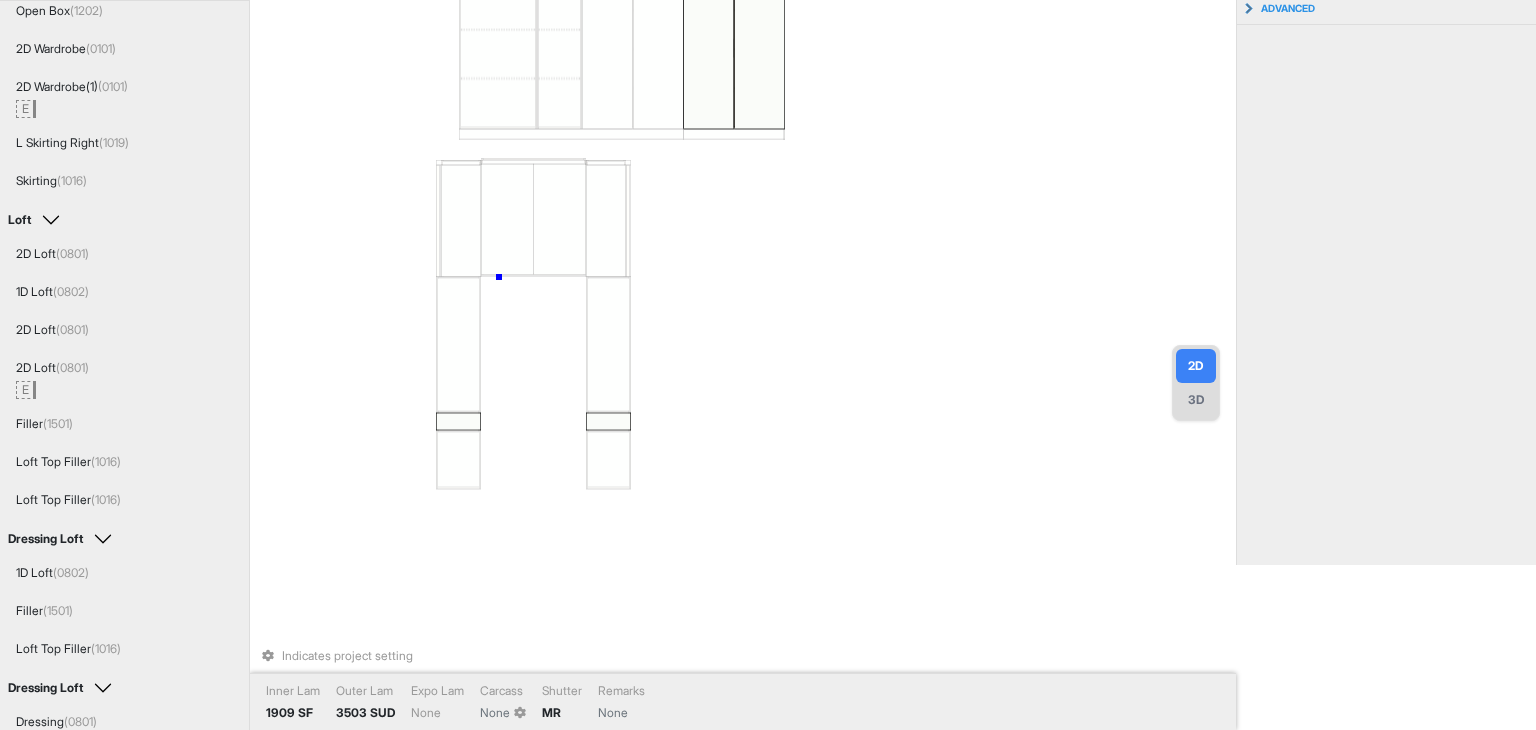click on "Indicates project setting Inner Lam 1909 SF Outer Lam 3503 SUD Expo Lam None Carcass None Shutter MR Remarks None" at bounding box center (743, 200) 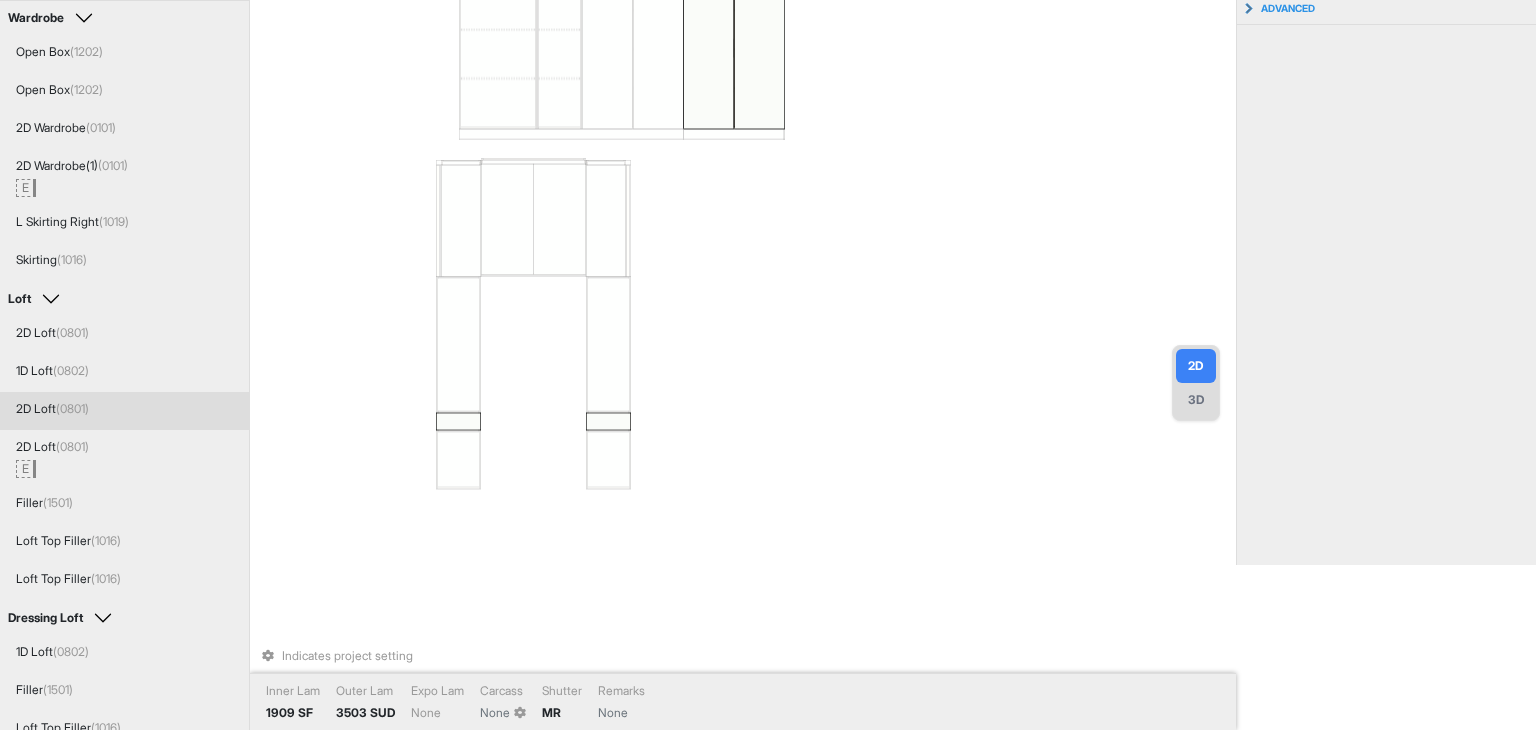 scroll, scrollTop: 0, scrollLeft: 0, axis: both 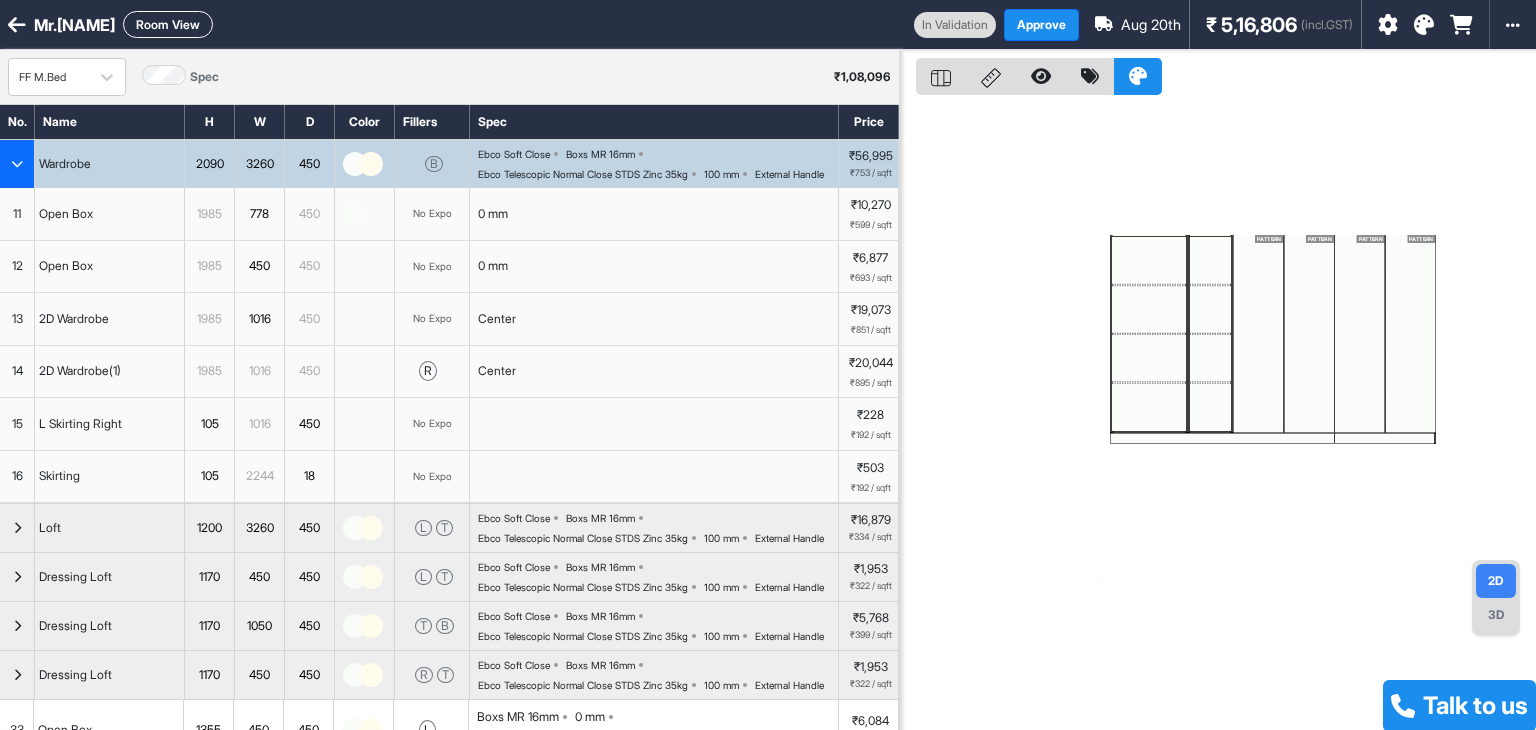 click on "Room View" at bounding box center (168, 24) 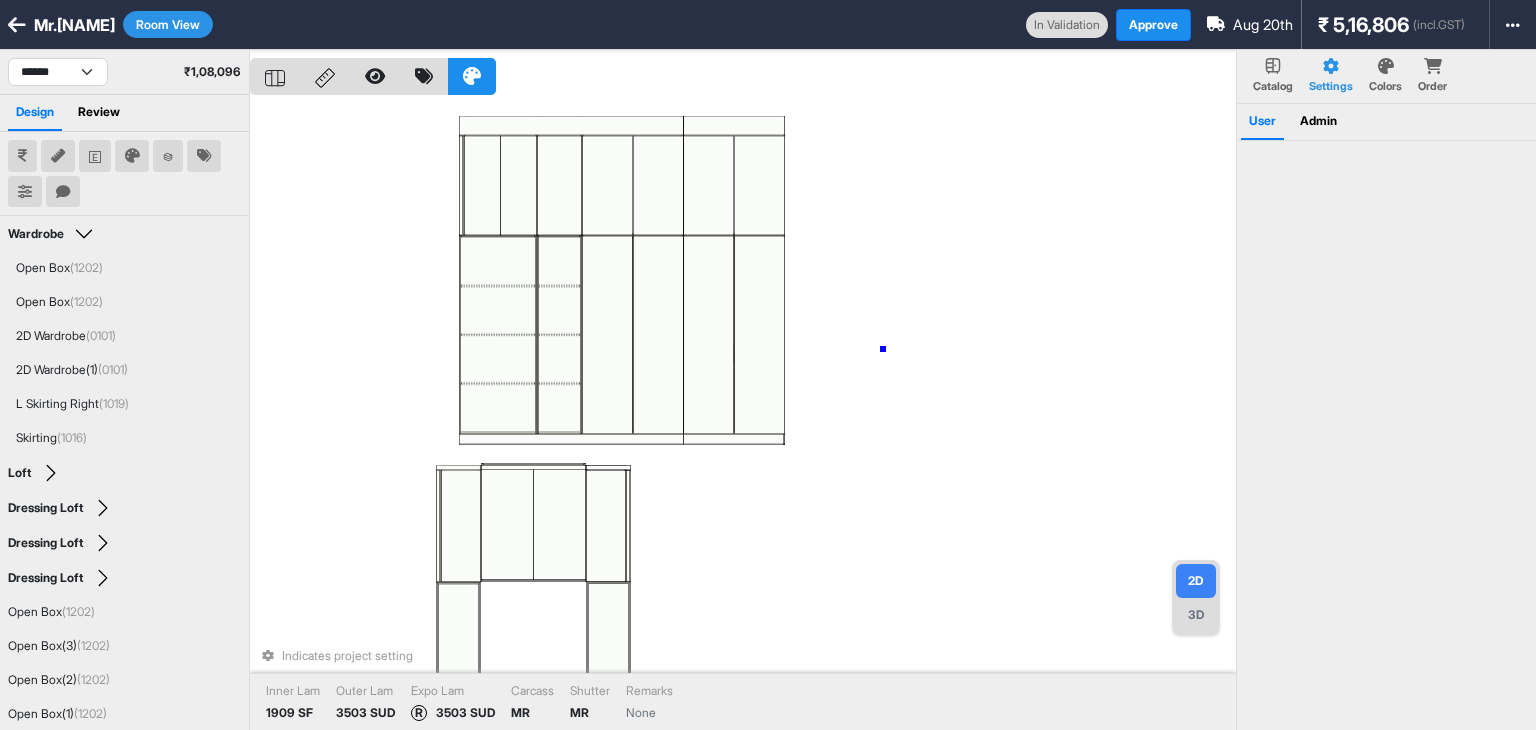 click on "Indicates project setting Inner Lam 1909 SF Outer Lam 3503 SUD Expo Lam R 3503 SUD Carcass MR Shutter MR Remarks None" at bounding box center (743, 415) 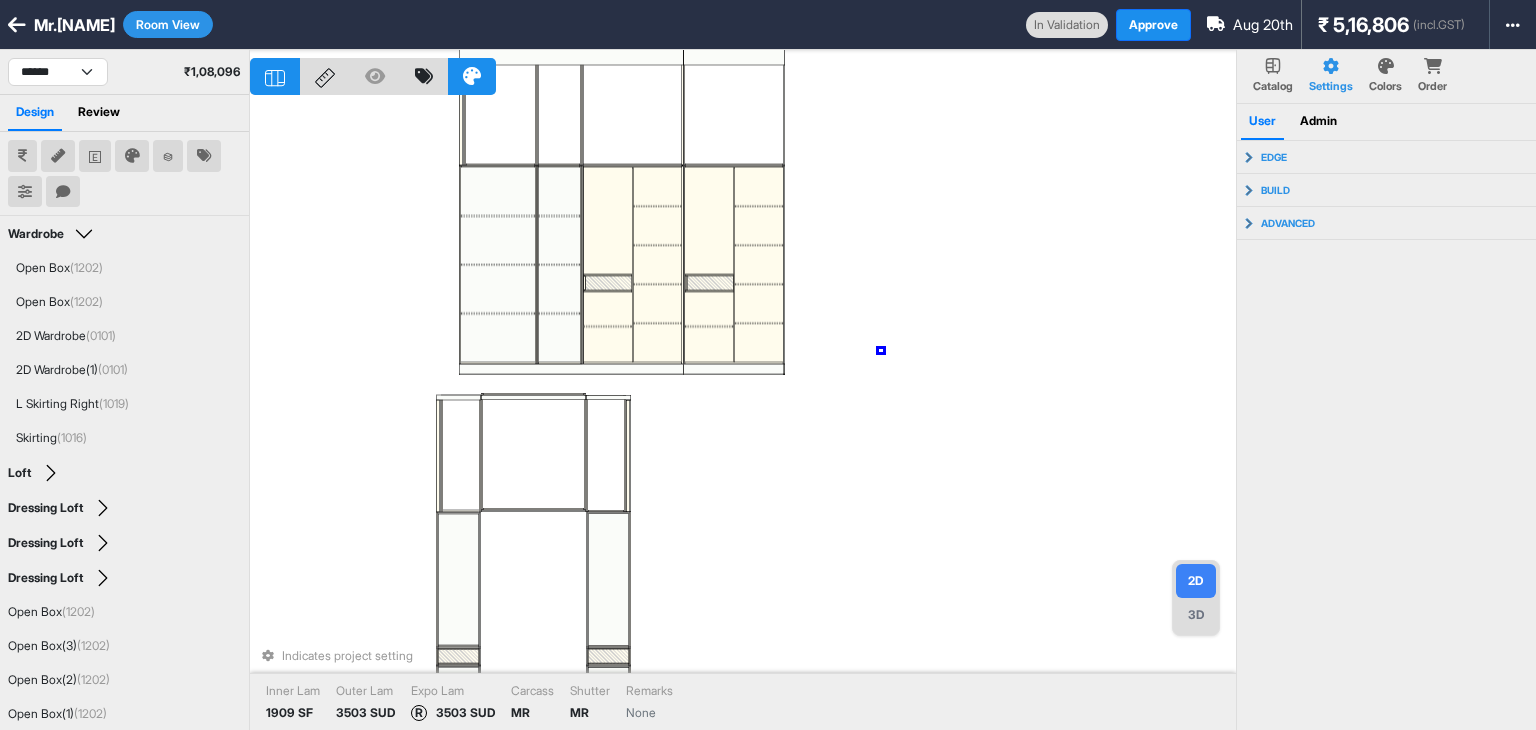 click on "Indicates project setting Inner Lam 1909 SF Outer Lam 3503 SUD Expo Lam R 3503 SUD Carcass MR Shutter MR Remarks None" at bounding box center [743, 415] 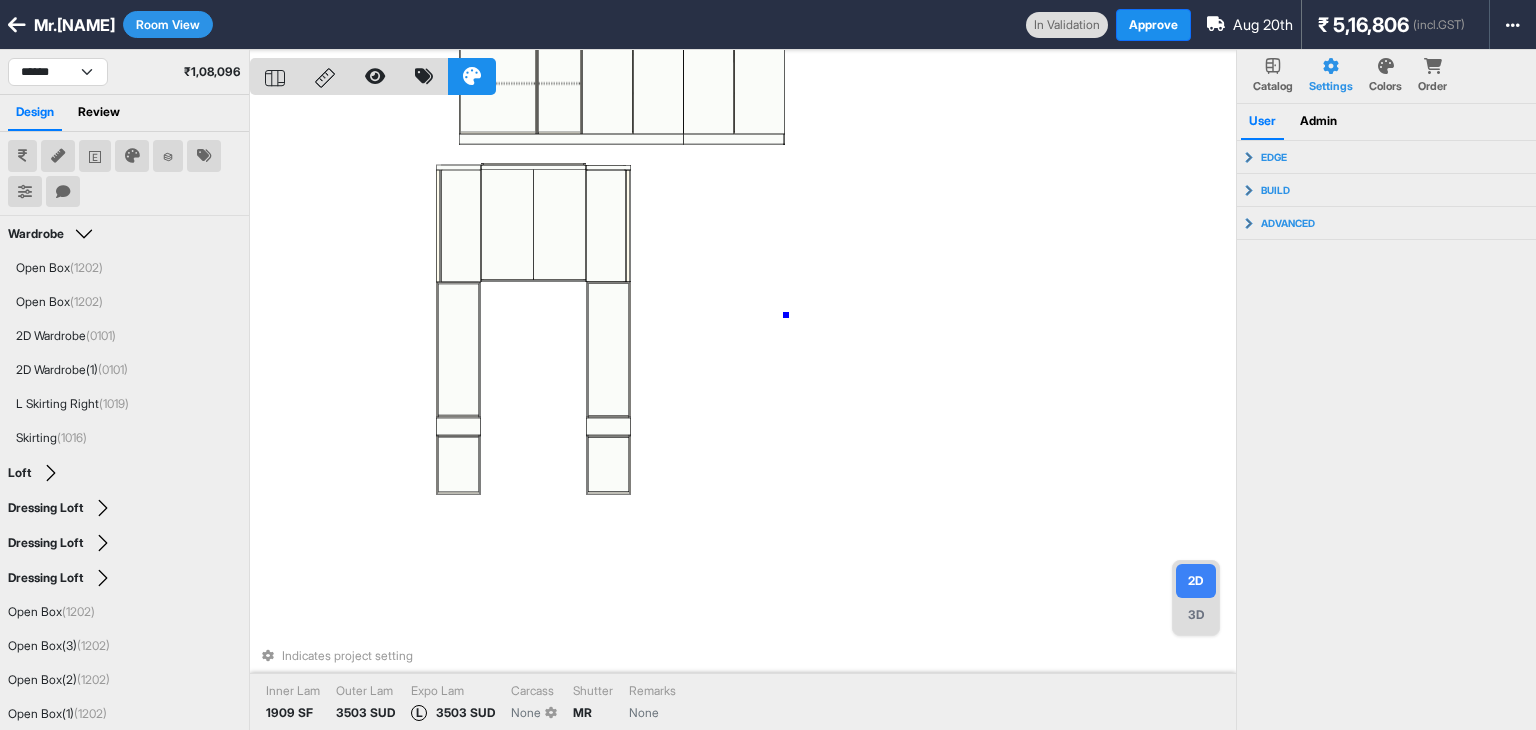 click on "Indicates project setting Inner Lam 1909 SF Outer Lam 3503 SUD Expo Lam L 3503 SUD Carcass None Shutter MR Remarks None" at bounding box center [743, 415] 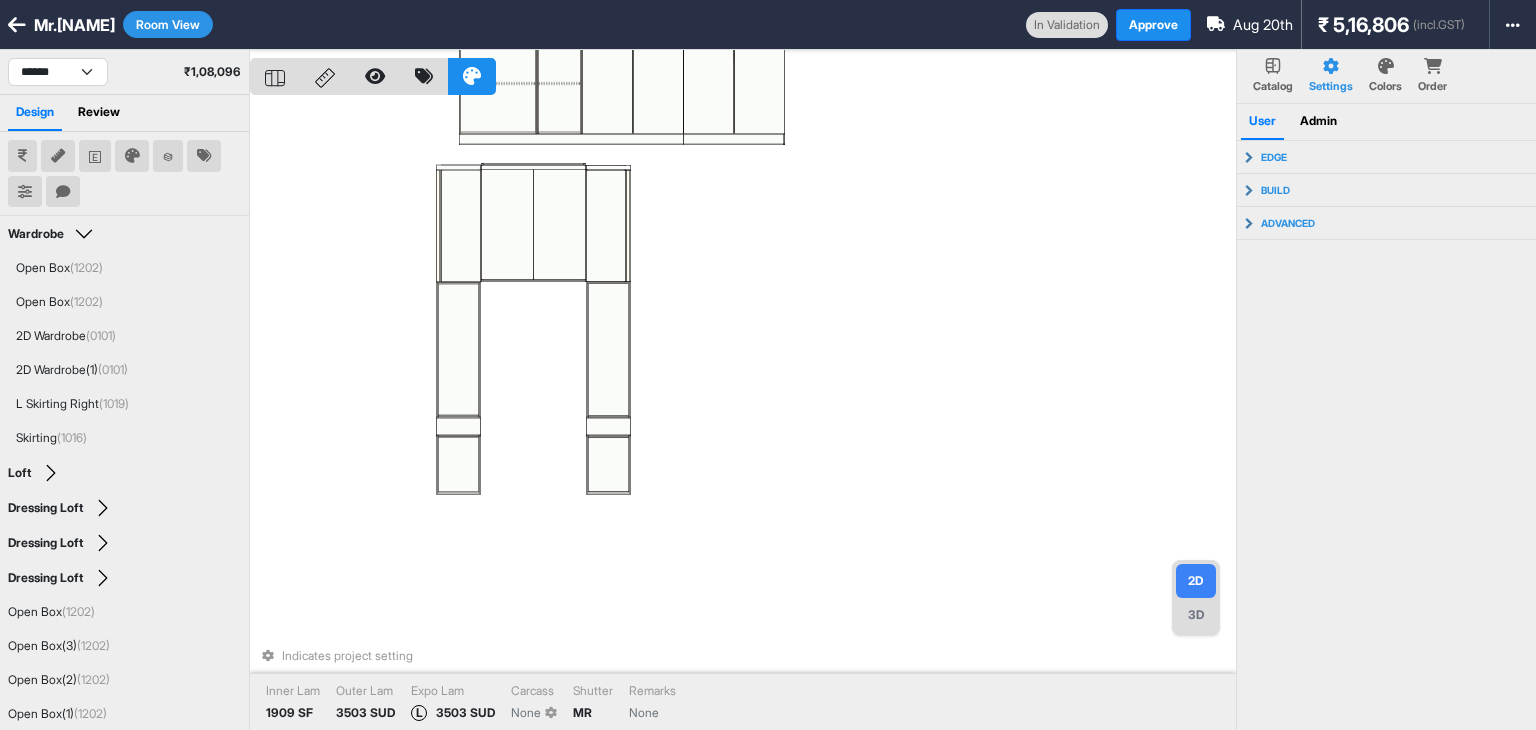 click on "3D" at bounding box center (1196, 615) 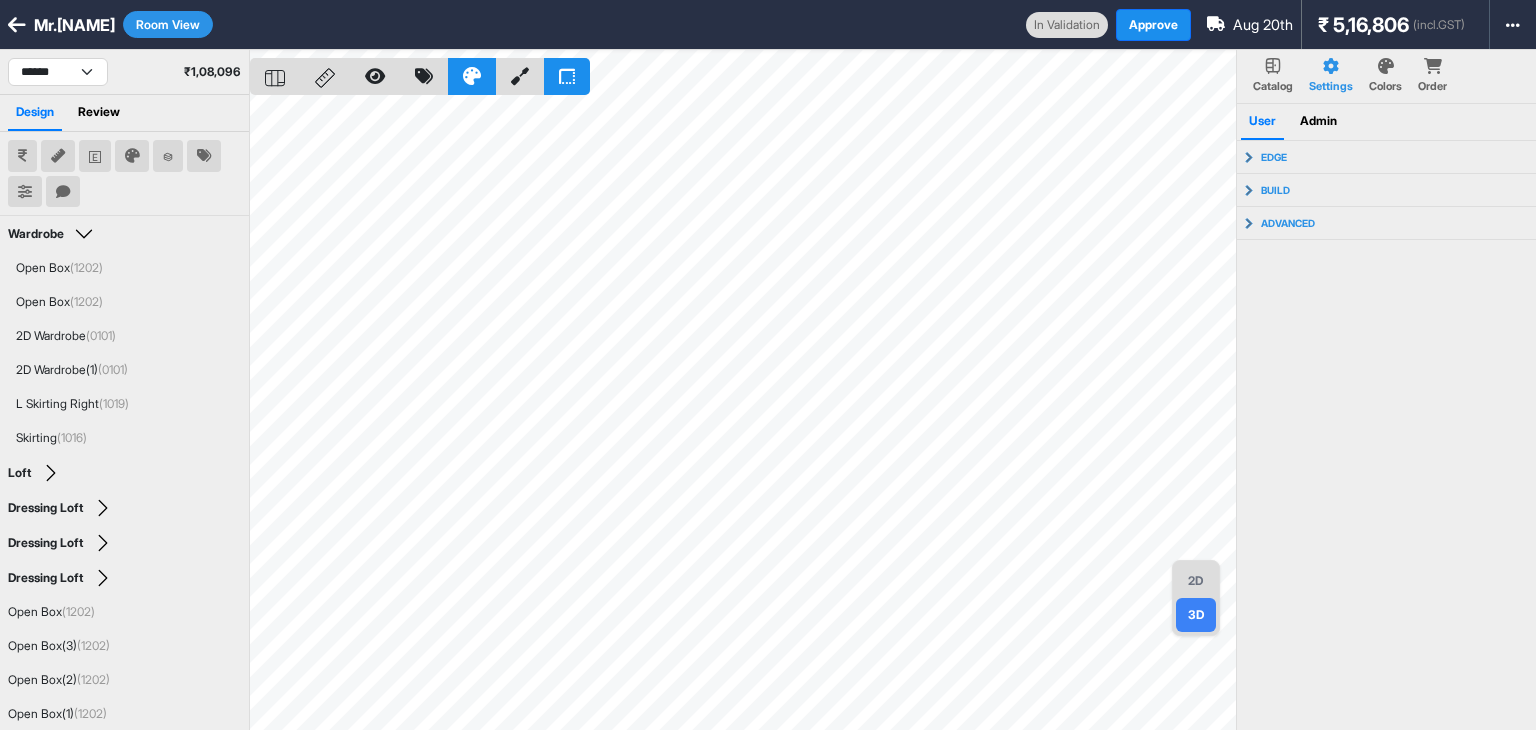 click on "2D" at bounding box center [1196, 581] 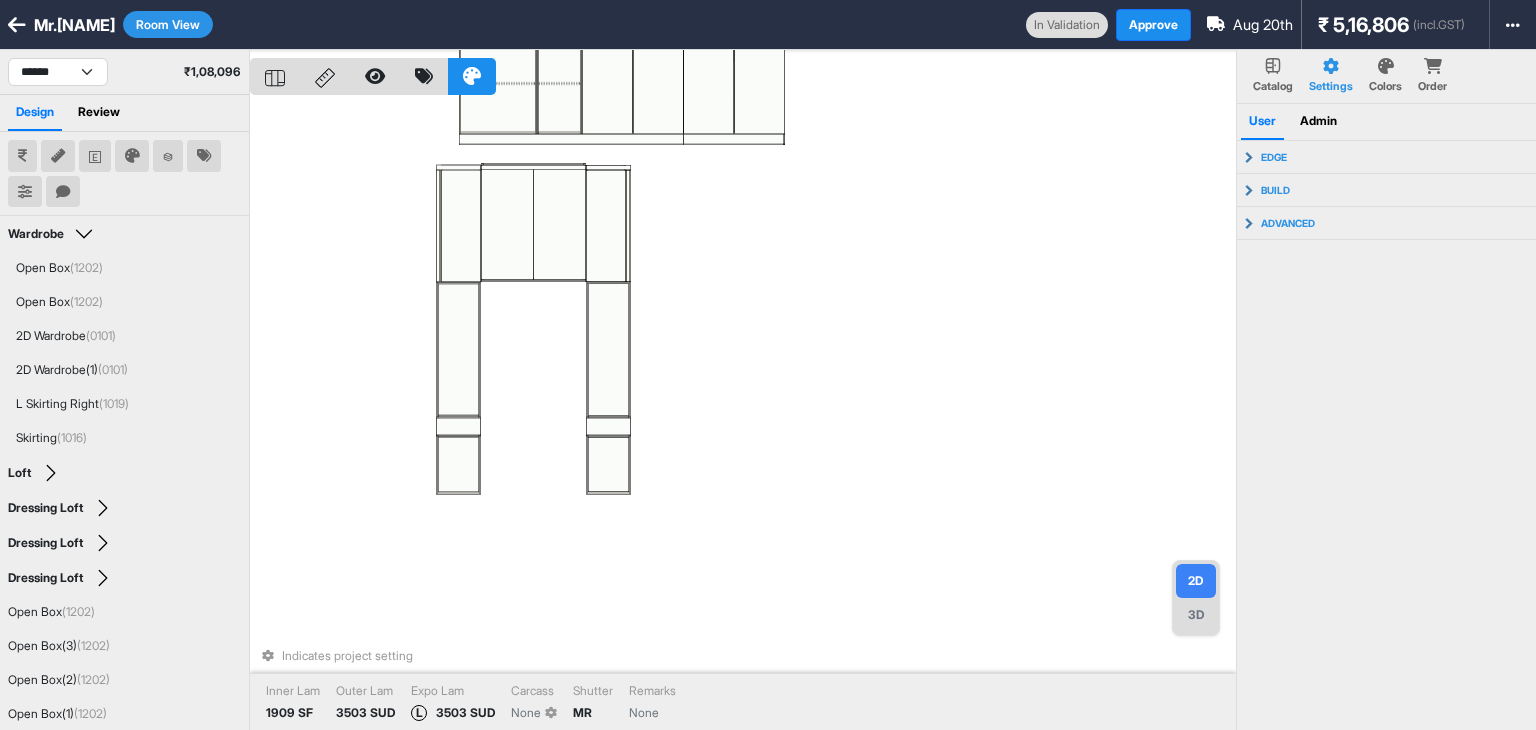 click on "Indicates project setting Inner Lam 1909 SF Outer Lam 3503 SUD Expo Lam L 3503 SUD Carcass None Shutter MR Remarks None" at bounding box center [743, 415] 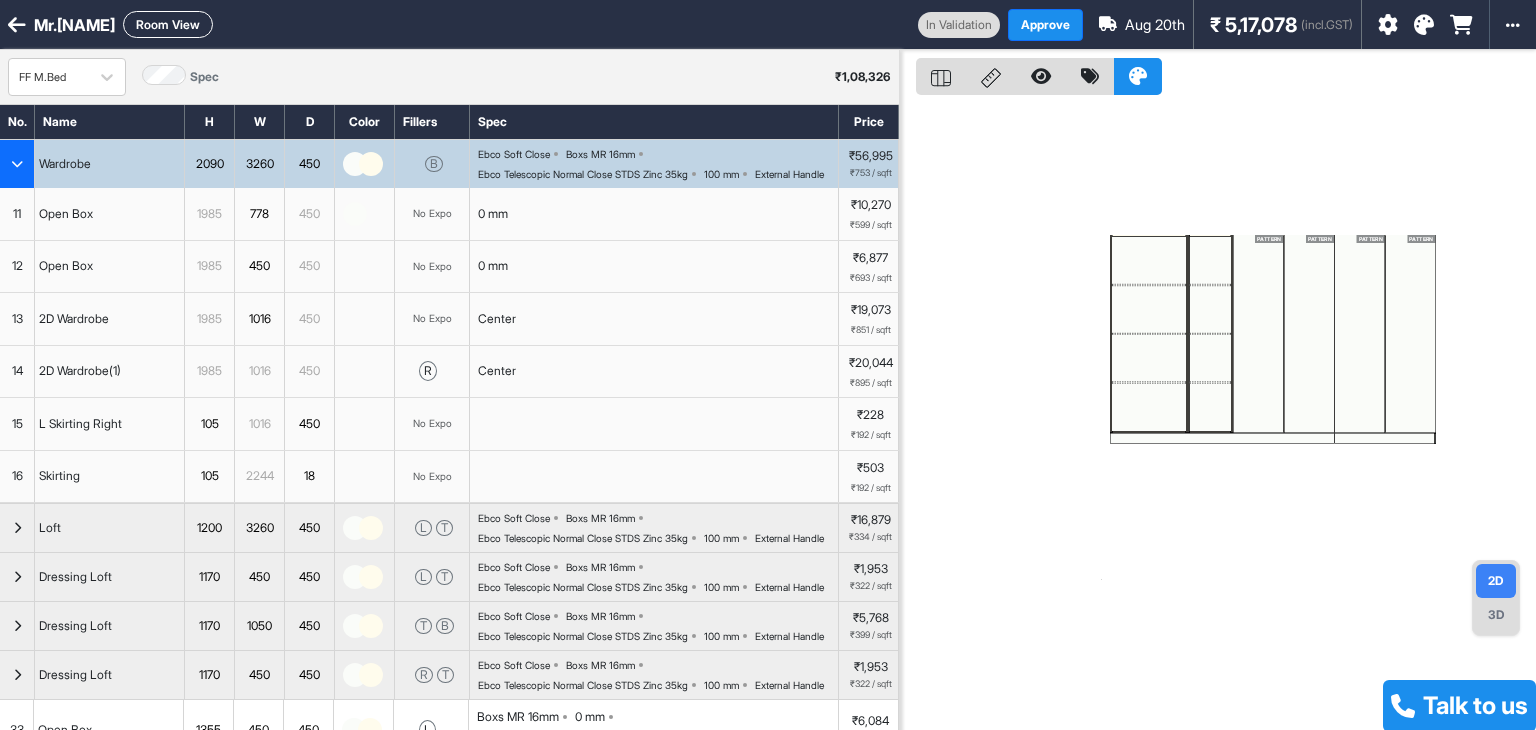 scroll, scrollTop: 0, scrollLeft: 0, axis: both 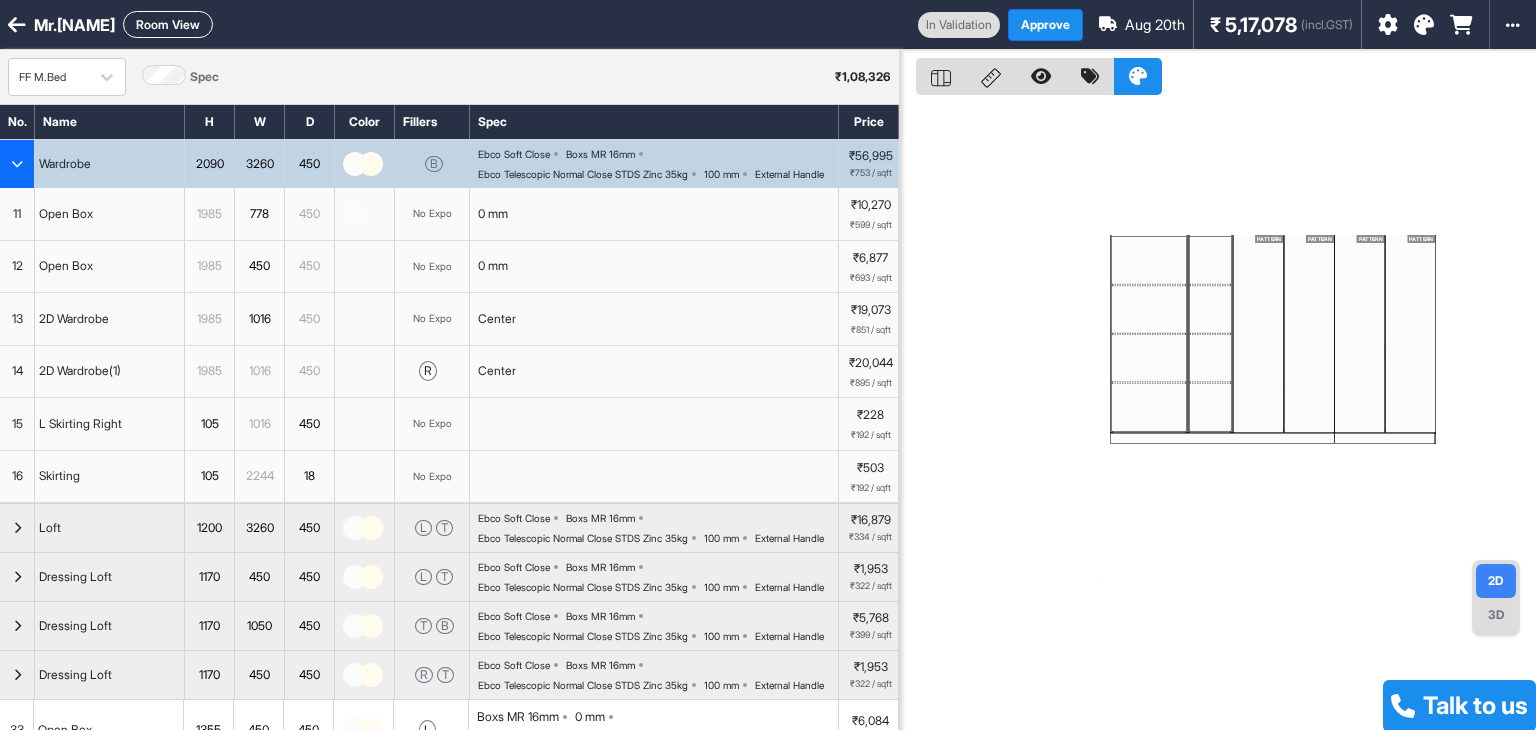 click on "Room View" at bounding box center (168, 24) 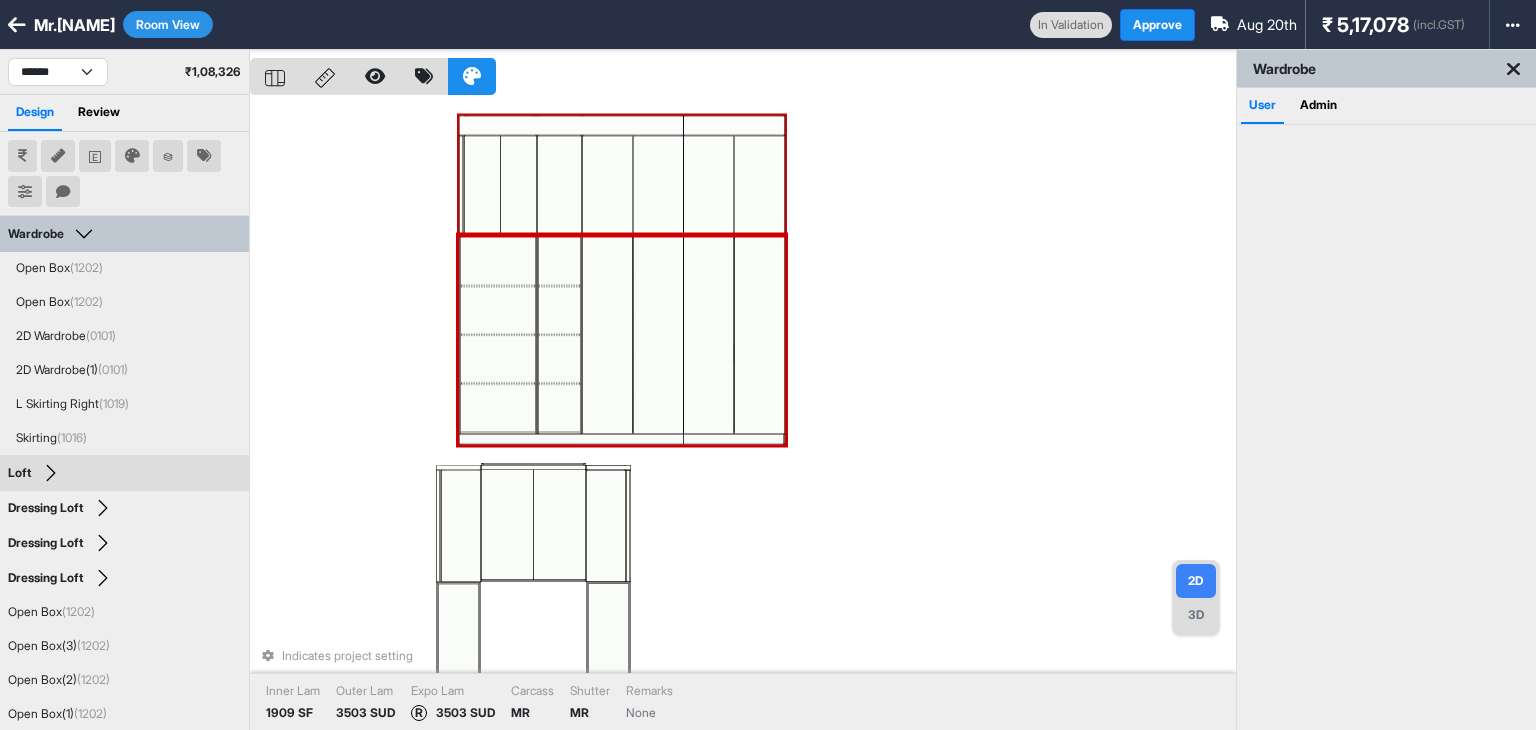 click on "Indicates project setting Inner Lam 1909 SF Outer Lam 3503 SUD Expo Lam R 3503 SUD Carcass MR Shutter MR Remarks None" at bounding box center [743, 415] 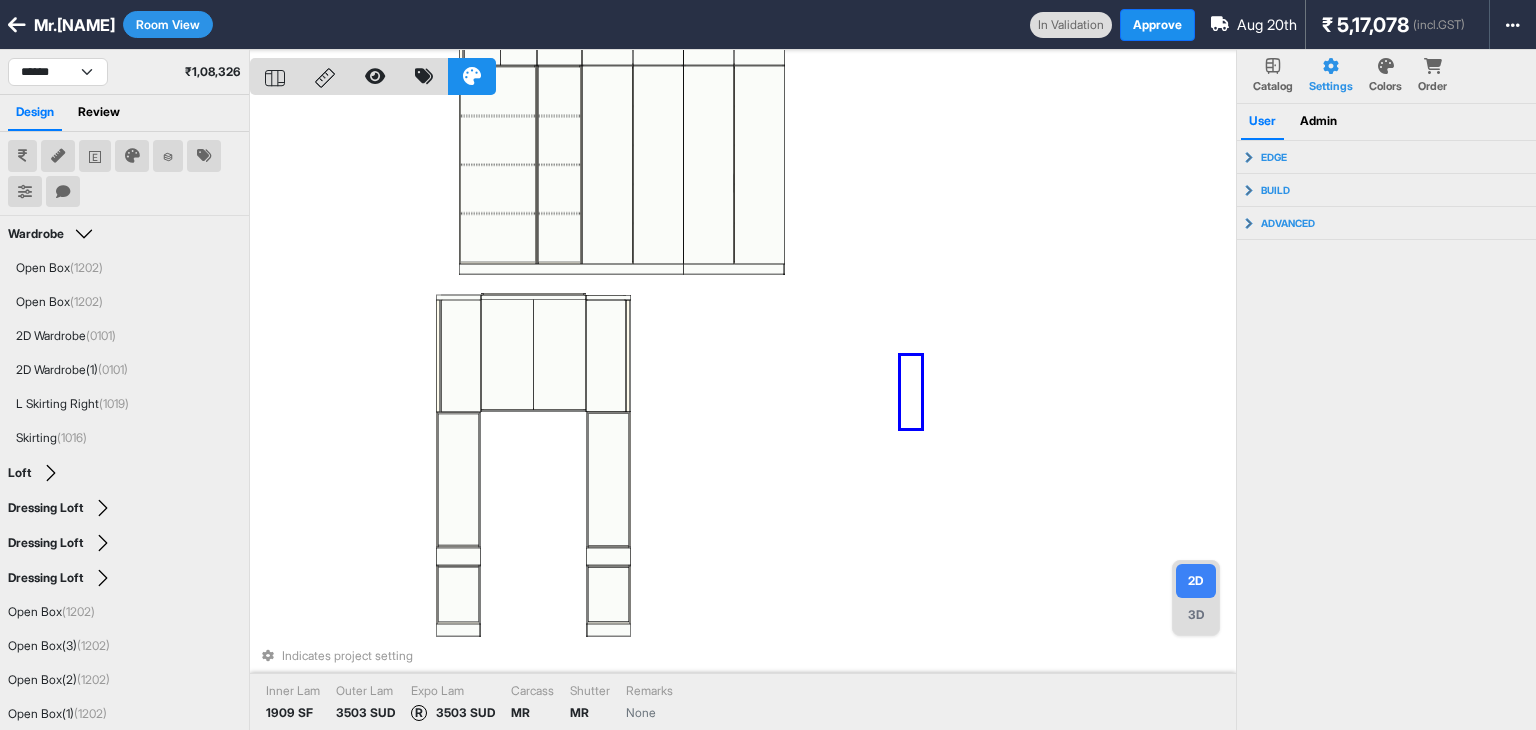 click on "Indicates project setting Inner Lam 1909 SF Outer Lam 3503 SUD Expo Lam R 3503 SUD Carcass MR Shutter MR Remarks None" at bounding box center [743, 415] 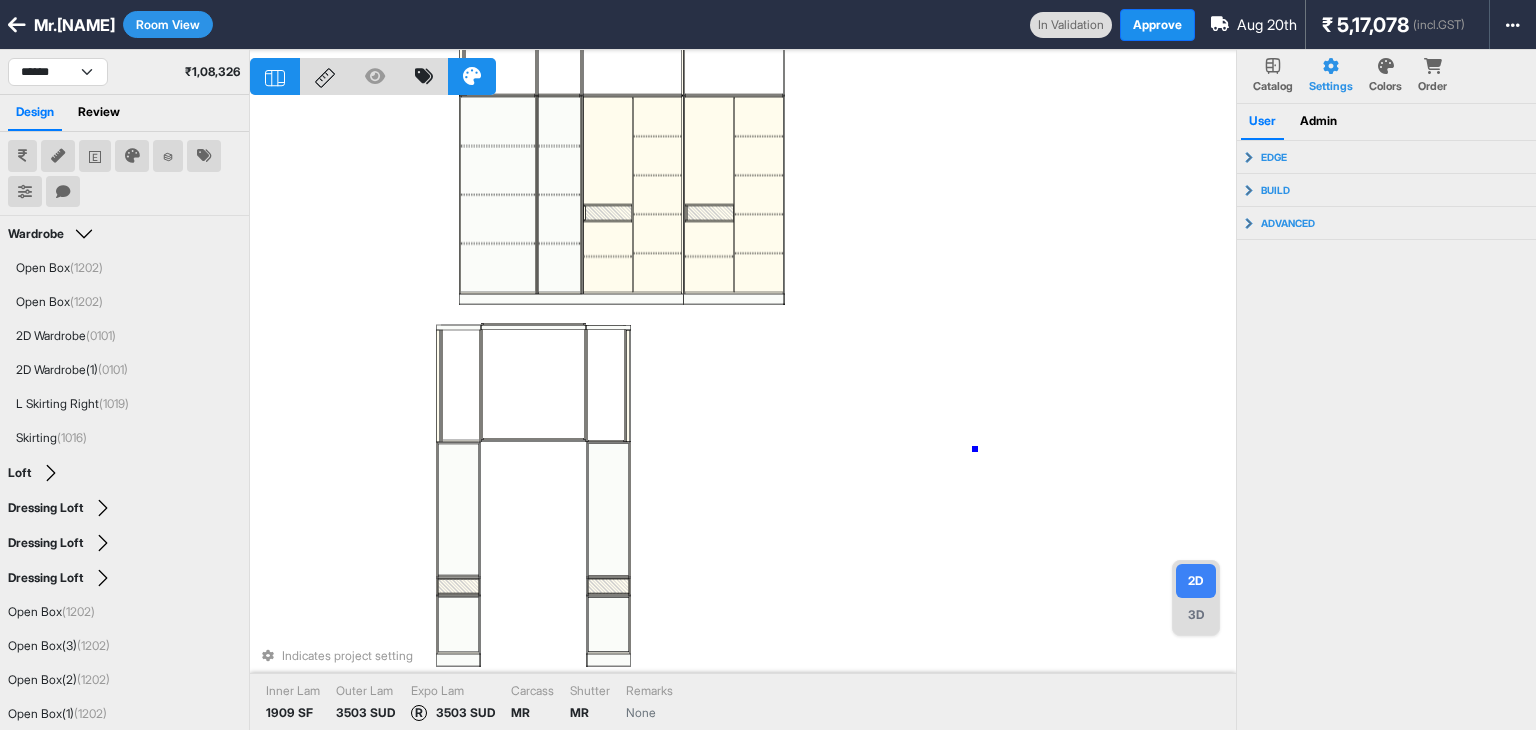 click on "Indicates project setting Inner Lam 1909 SF Outer Lam 3503 SUD Expo Lam R 3503 SUD Carcass MR Shutter MR Remarks None" at bounding box center [743, 415] 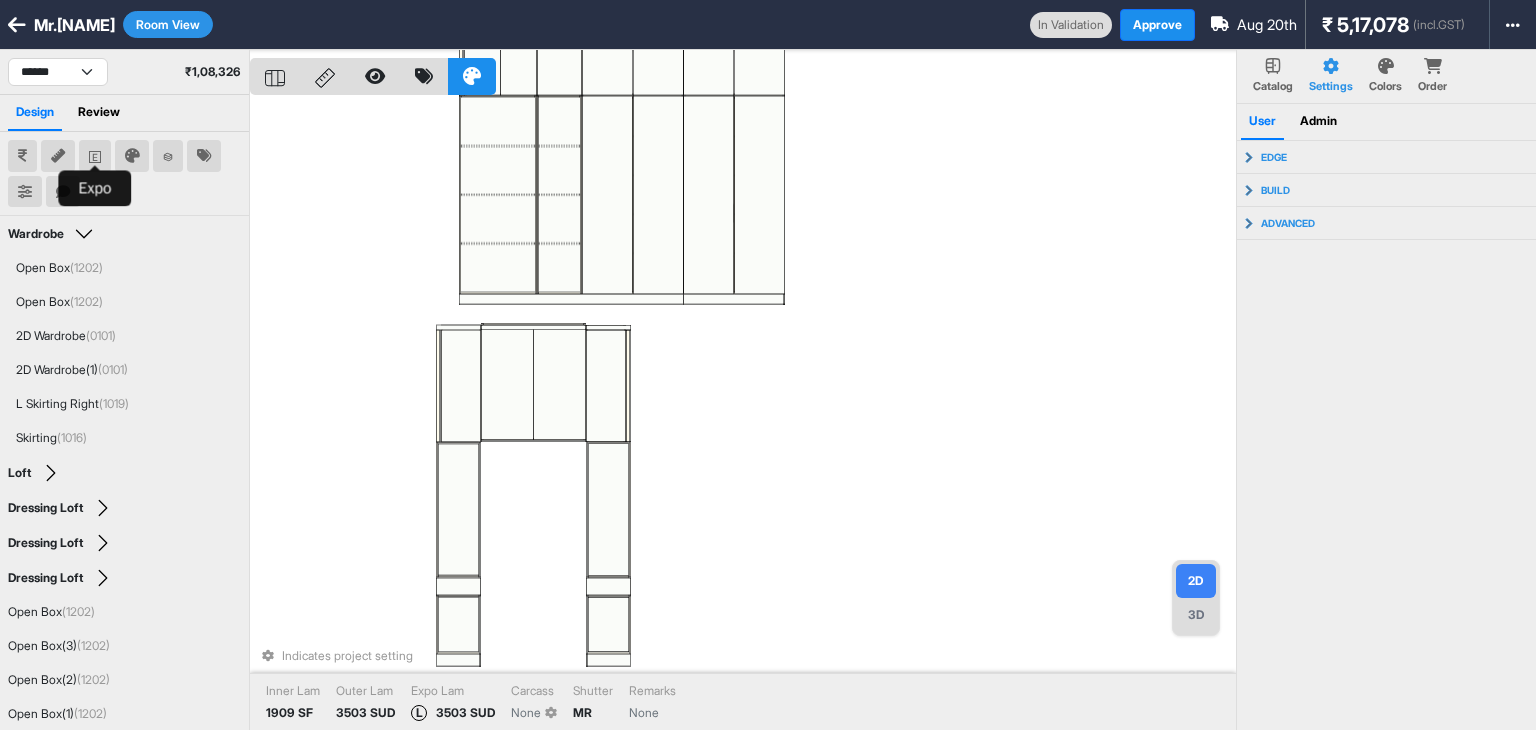 click at bounding box center [95, 156] 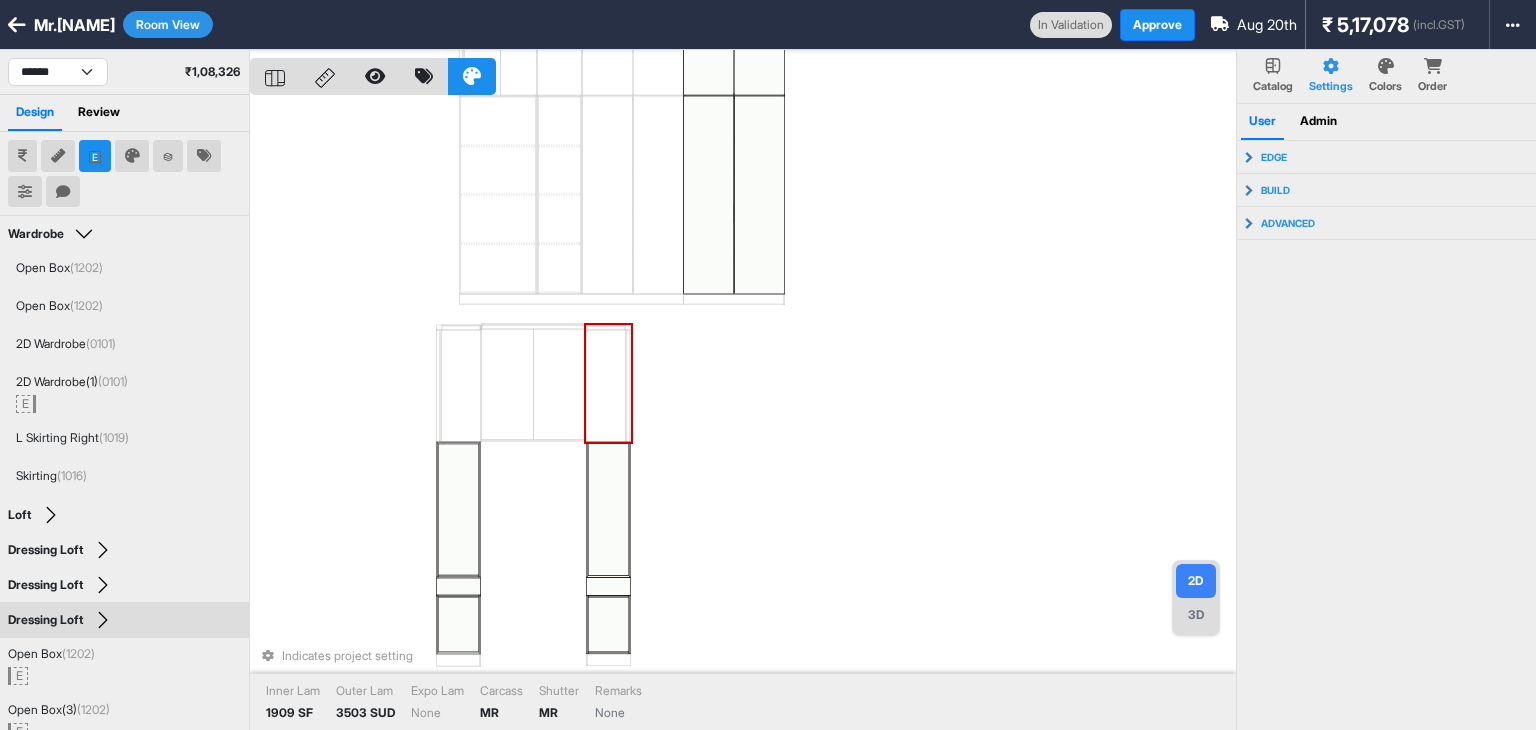 type 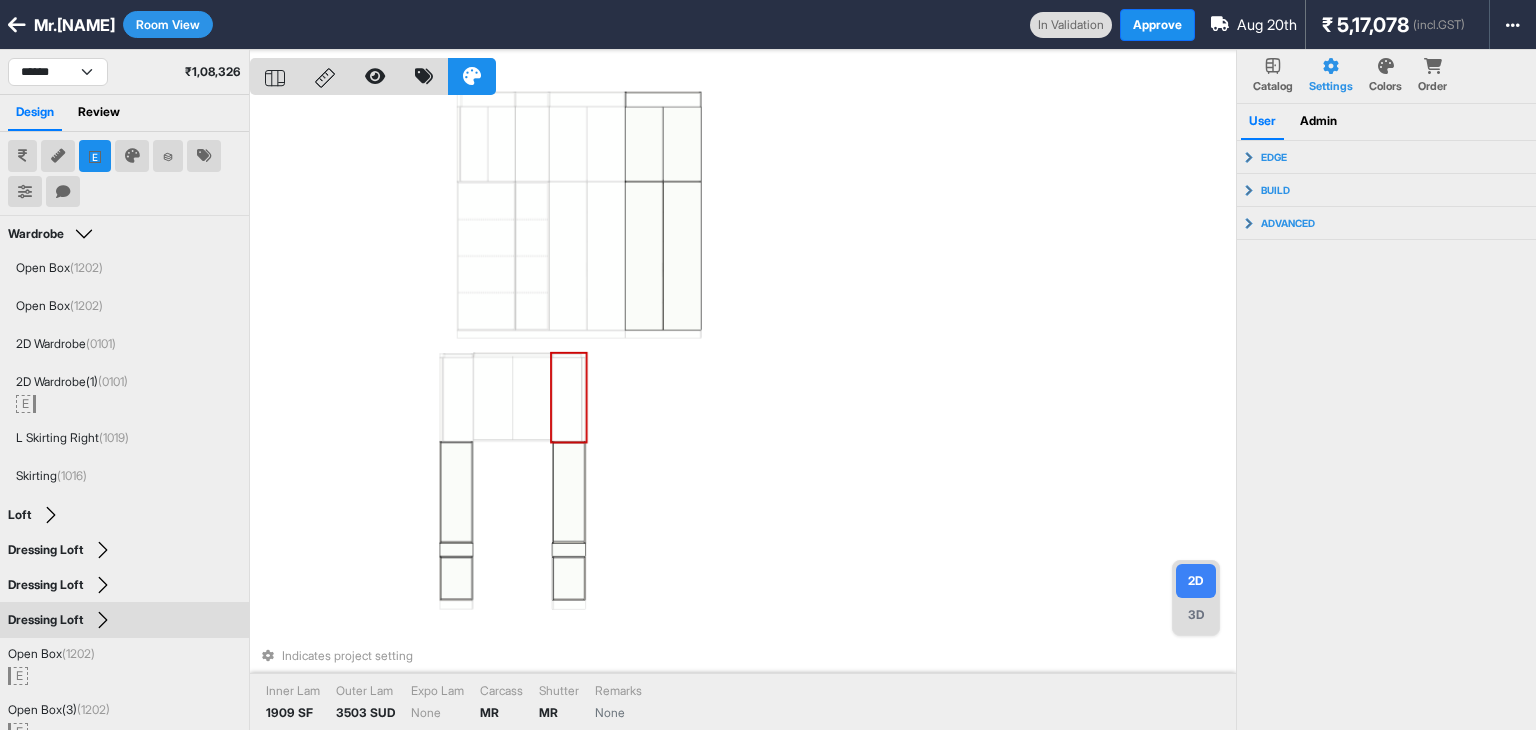 click on "Indicates project setting Inner Lam 1909 SF Outer Lam 3503 SUD Expo Lam None Carcass MR Shutter MR Remarks None" at bounding box center (743, 415) 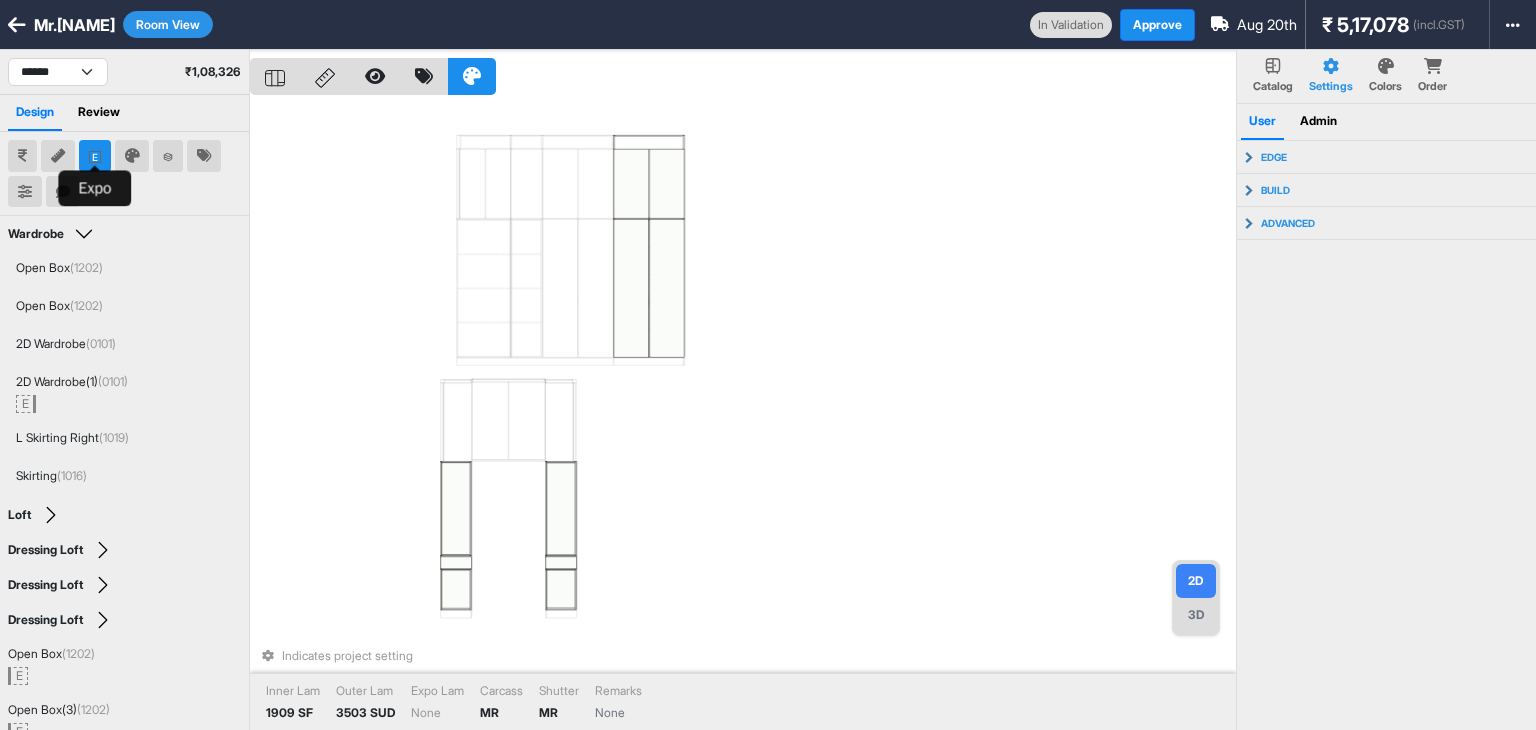 click at bounding box center (95, 156) 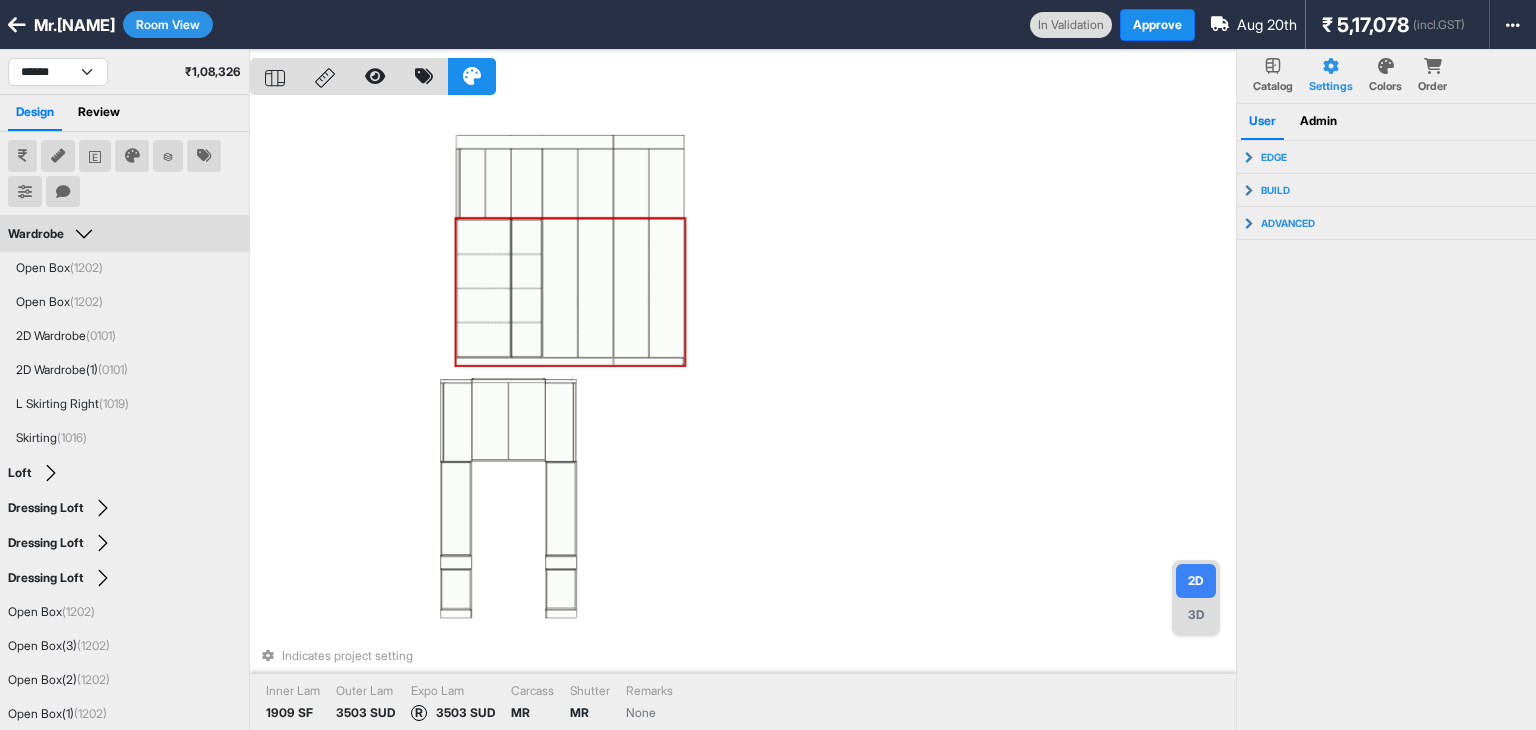 click on "Indicates project setting Inner Lam 1909 SF Outer Lam 3503 SUD Expo Lam R 3503 SUD Carcass MR Shutter MR Remarks None" at bounding box center [743, 415] 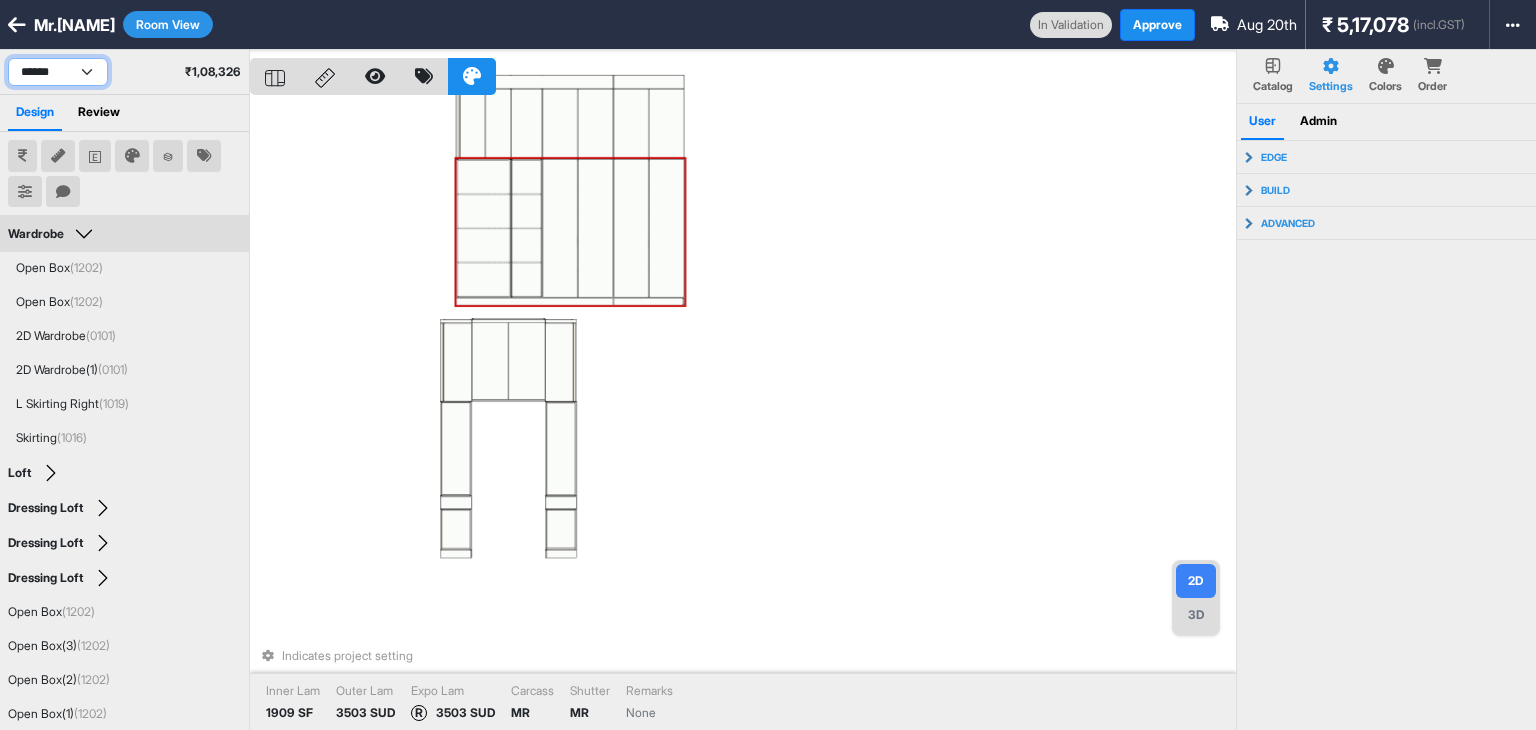 click on "**********" at bounding box center [58, 72] 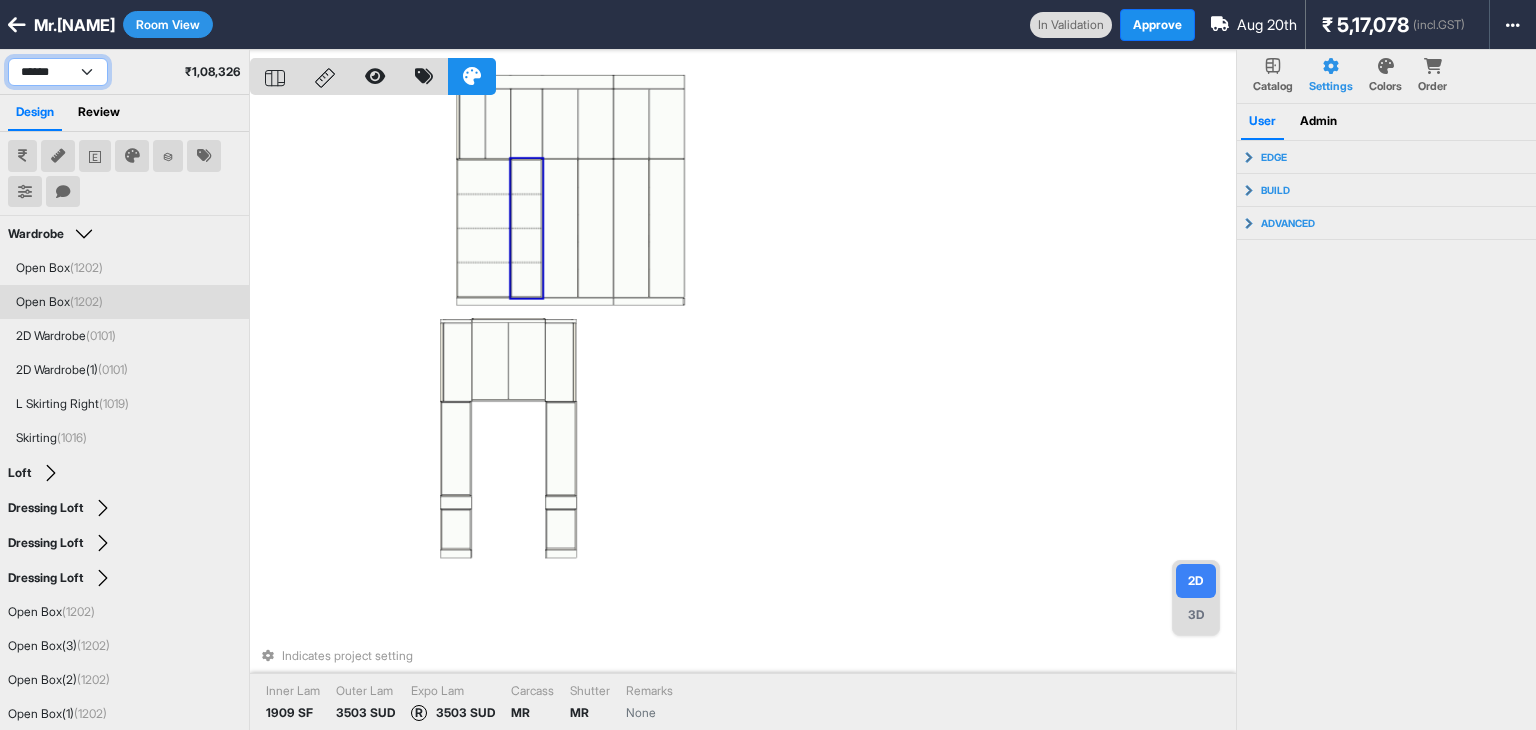 select on "****" 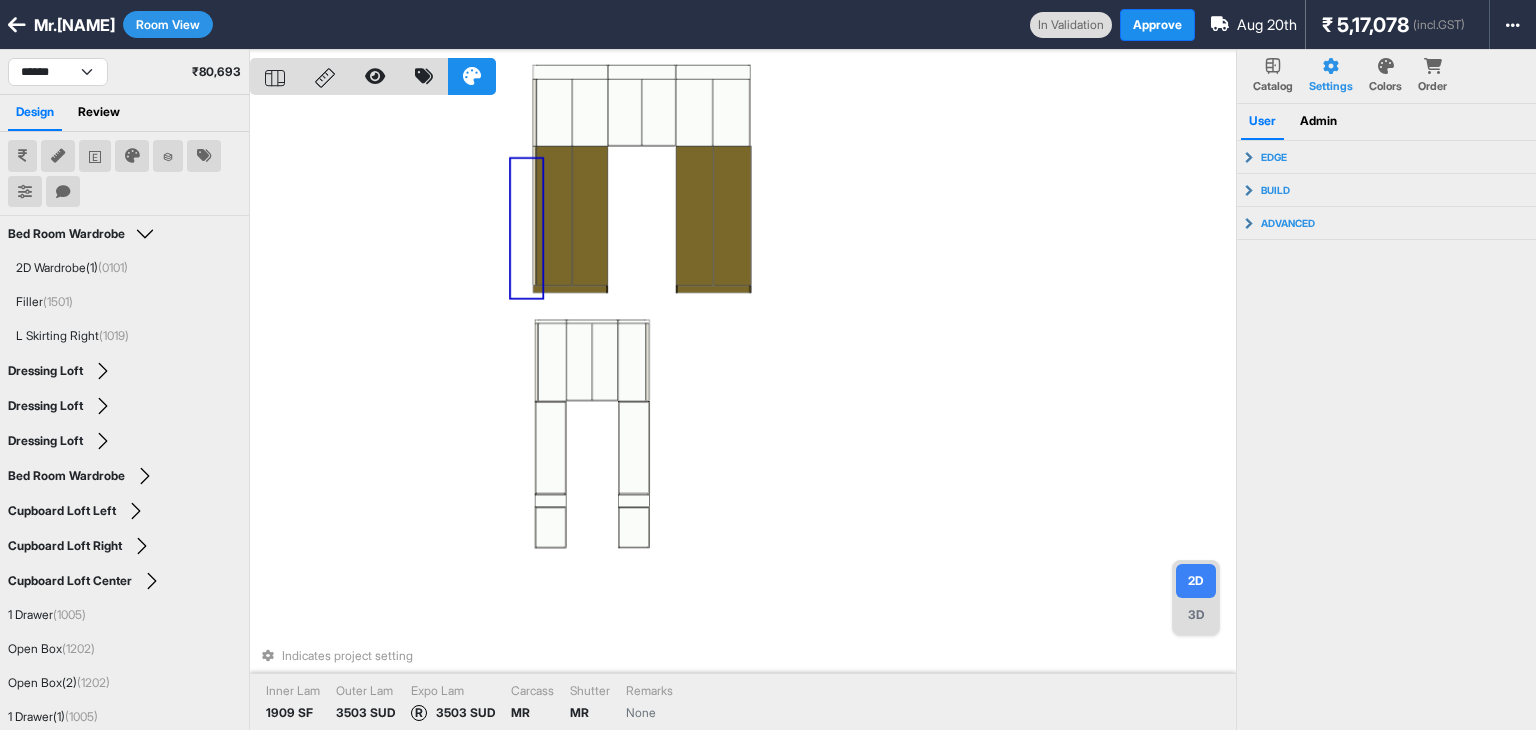 click on "Indicates project setting Inner Lam 1909 SF Outer Lam 3503 SUD Expo Lam R 3503 SUD Carcass MR Shutter MR Remarks None" at bounding box center [743, 415] 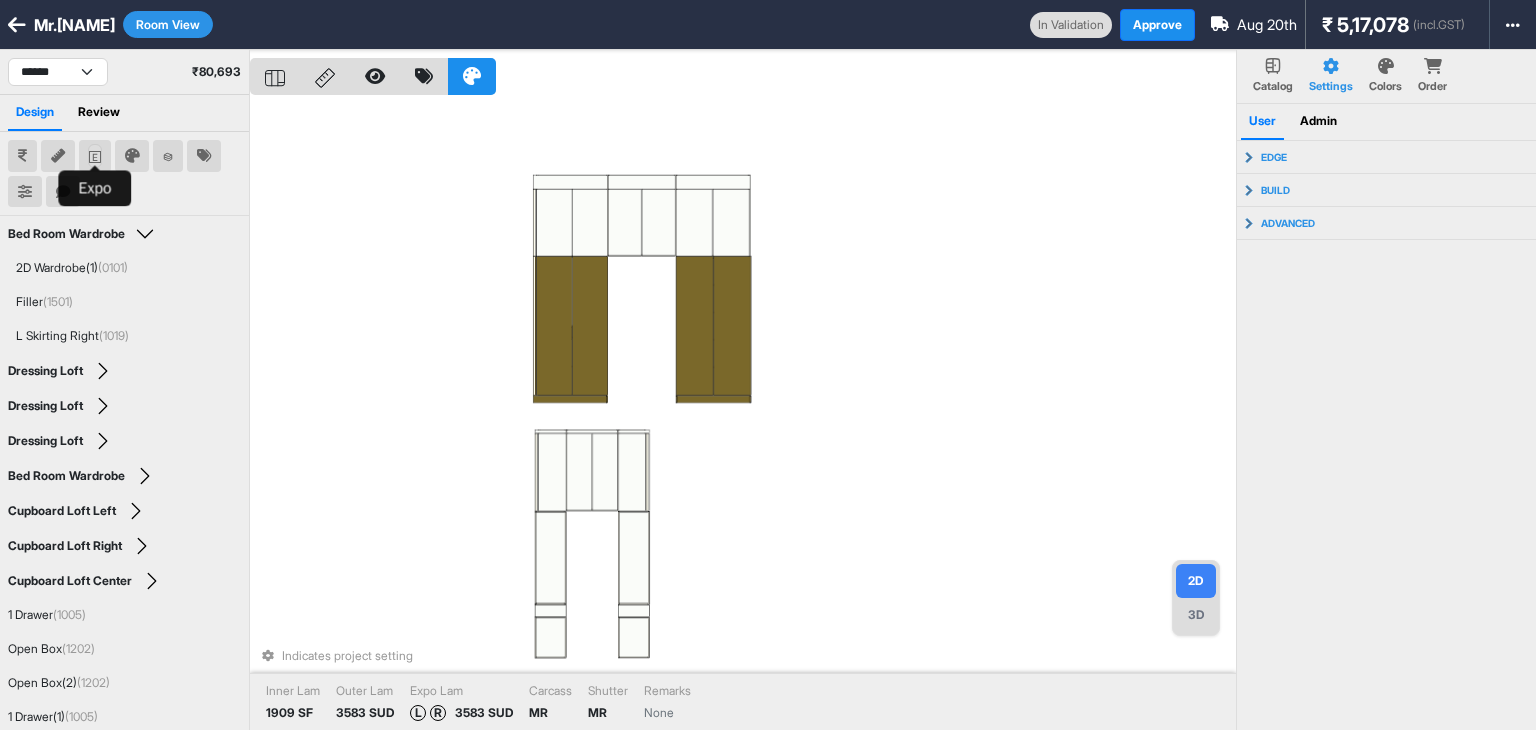 click at bounding box center (95, 156) 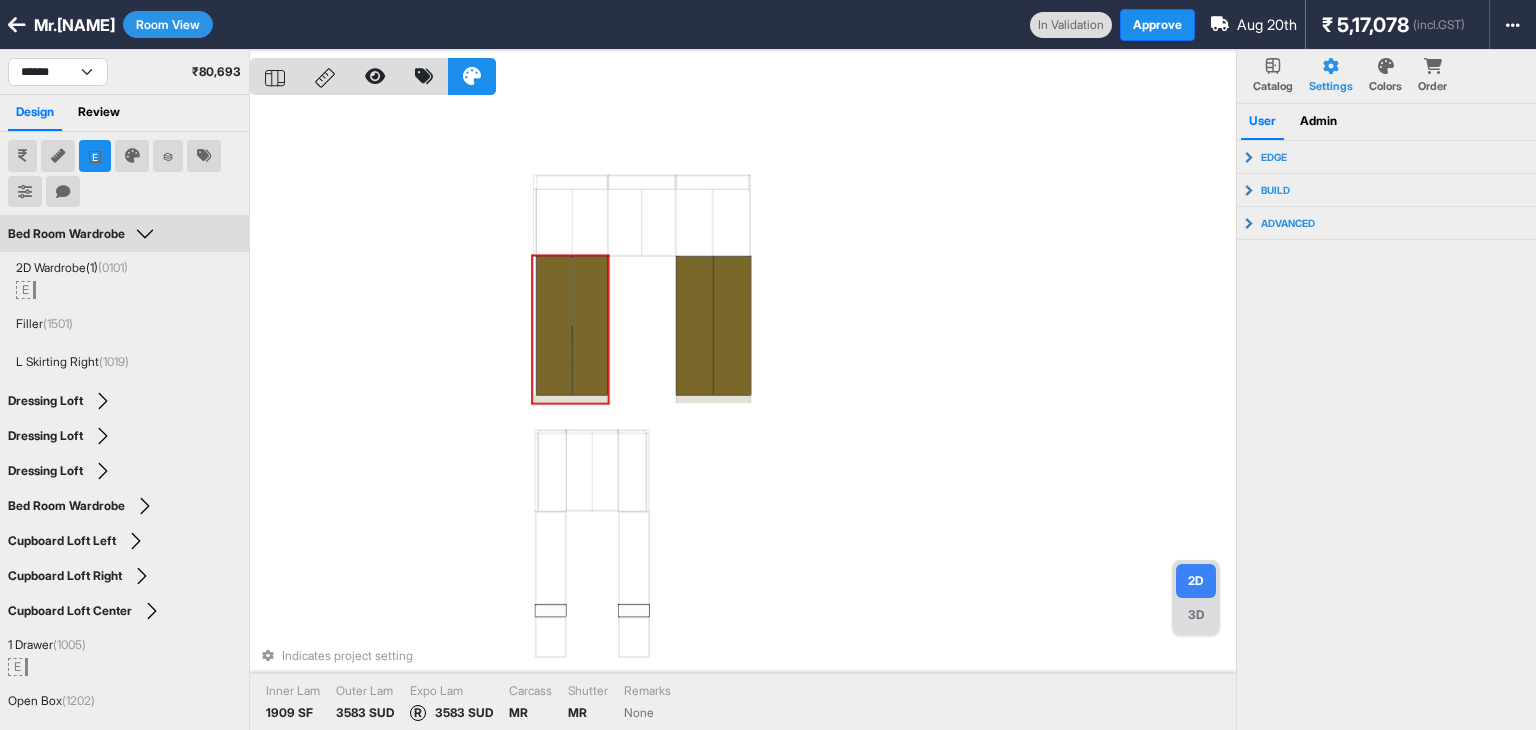 click at bounding box center [590, 325] 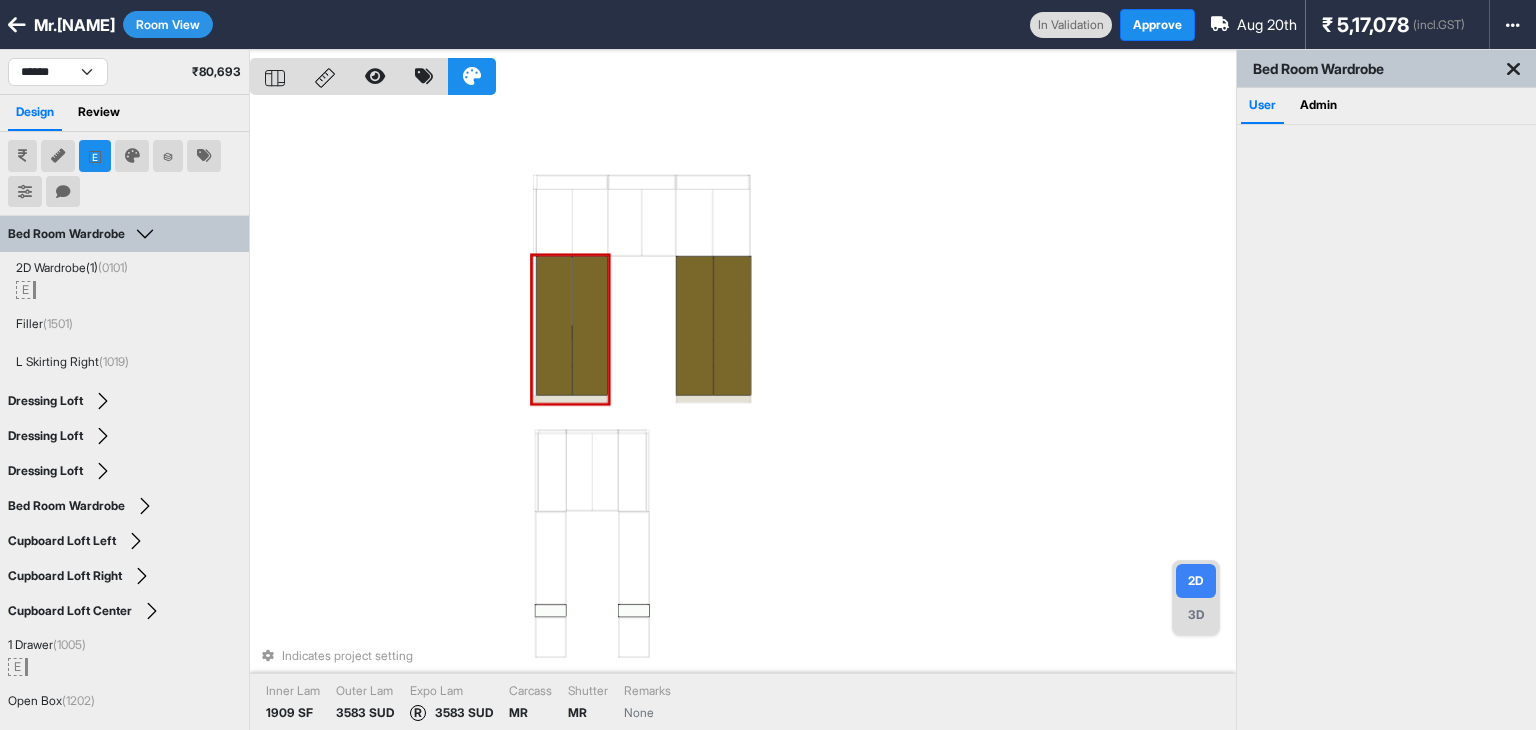click at bounding box center [590, 325] 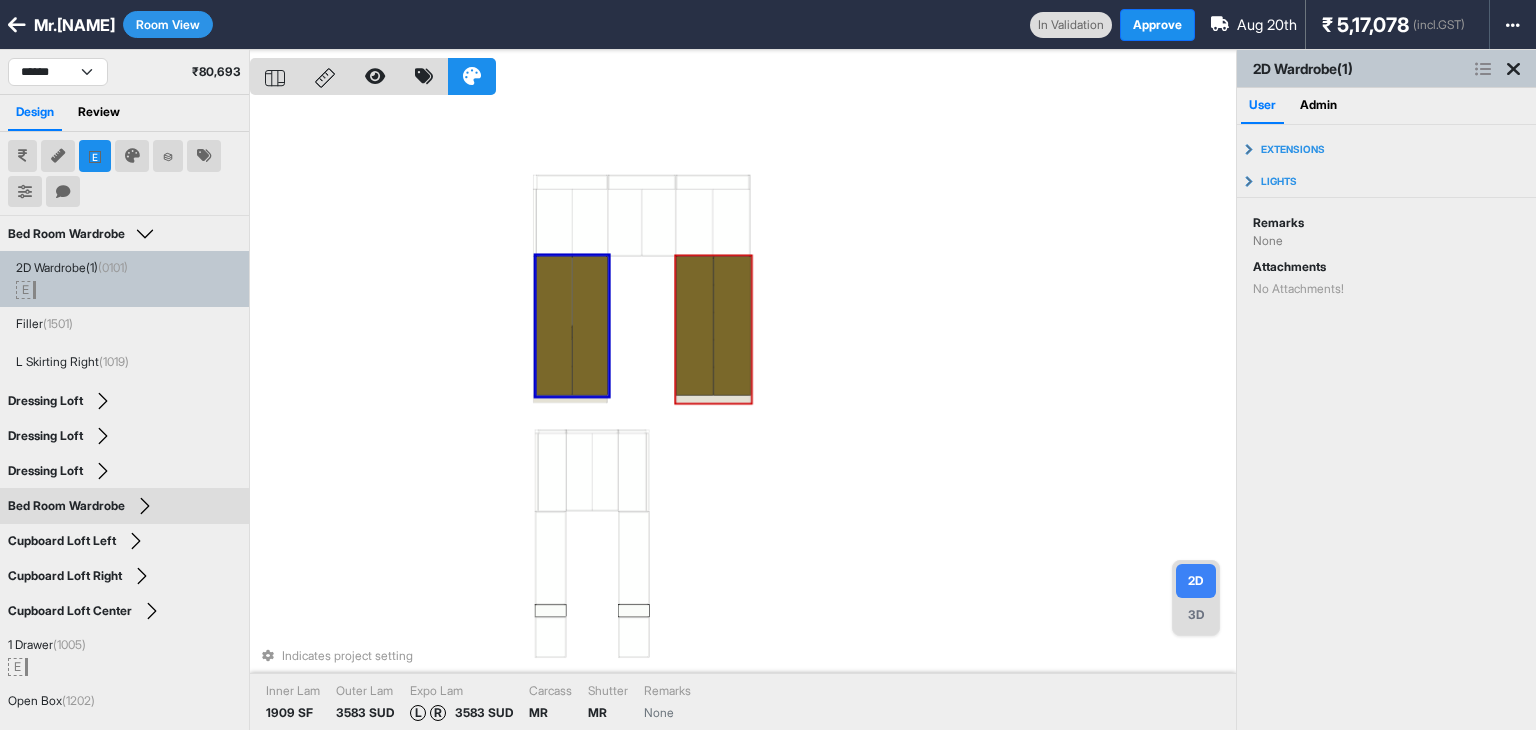 click at bounding box center [732, 325] 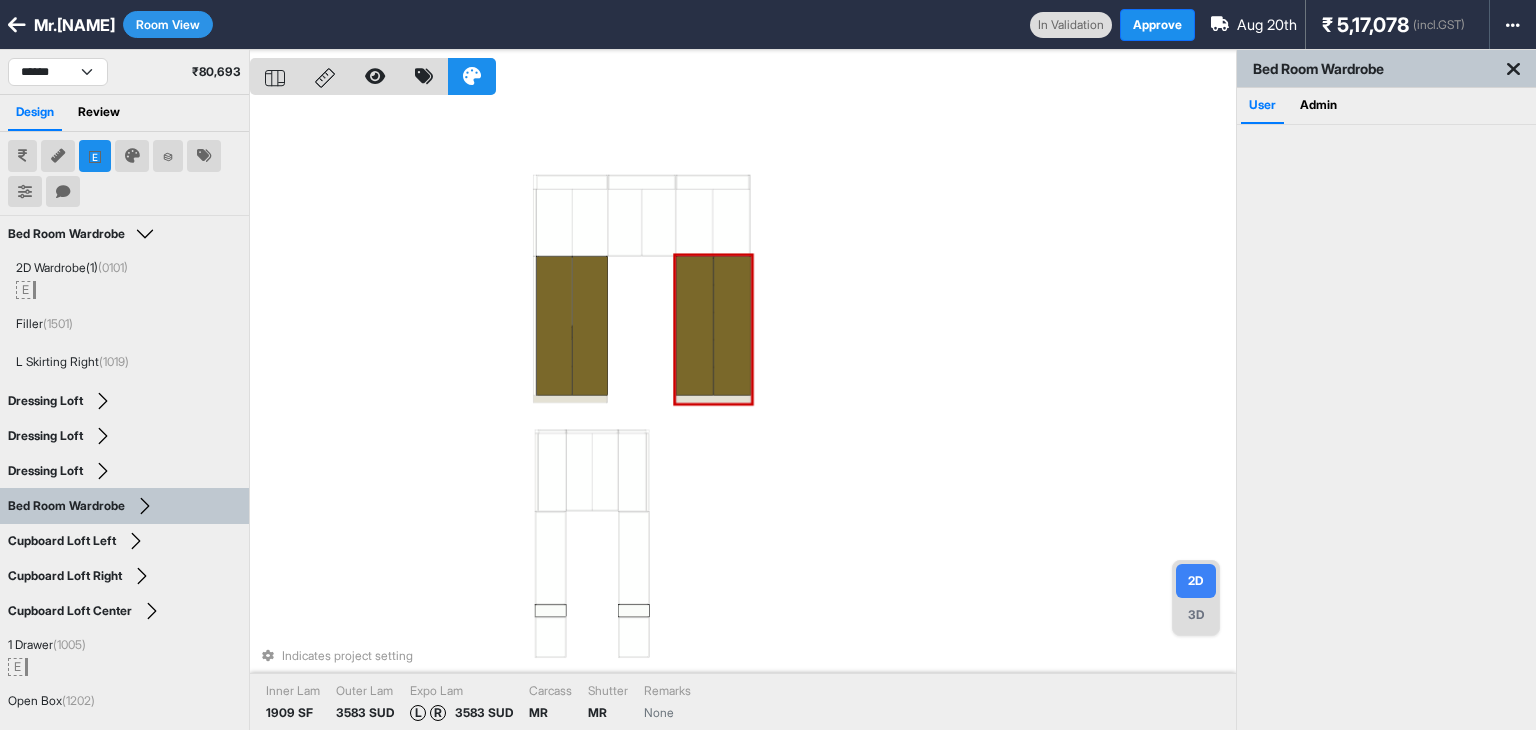 click at bounding box center [732, 325] 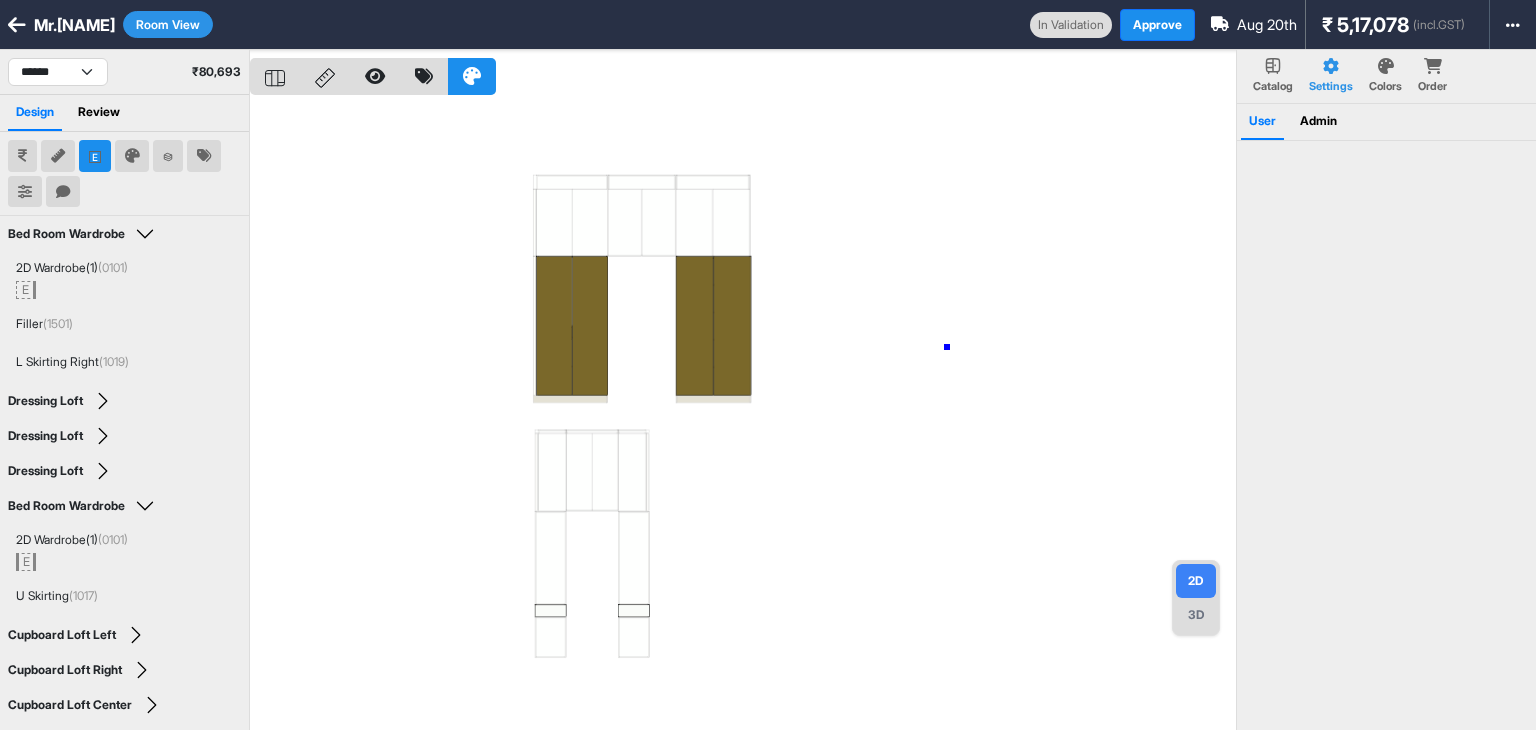 click at bounding box center (743, 415) 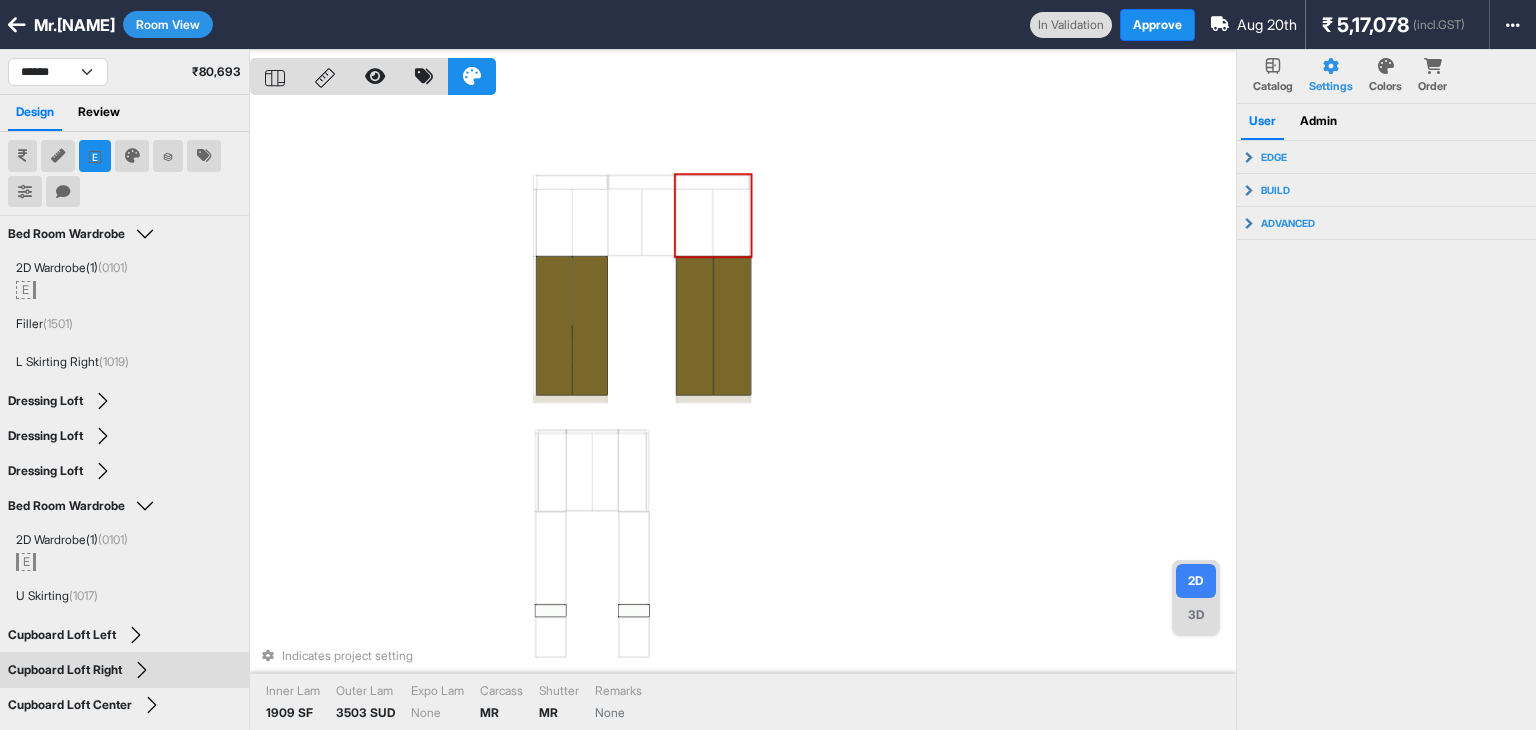 click at bounding box center [732, 222] 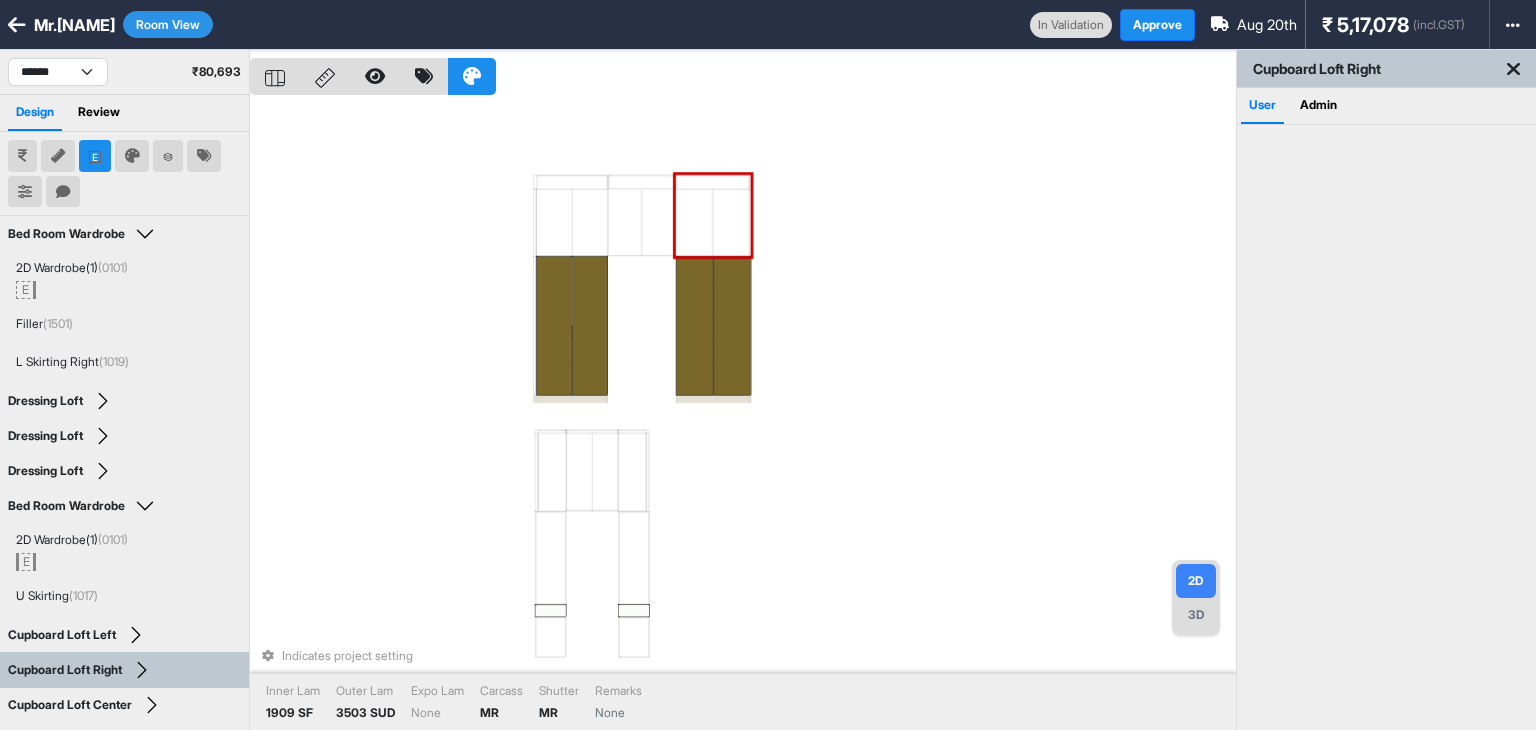 click at bounding box center (732, 222) 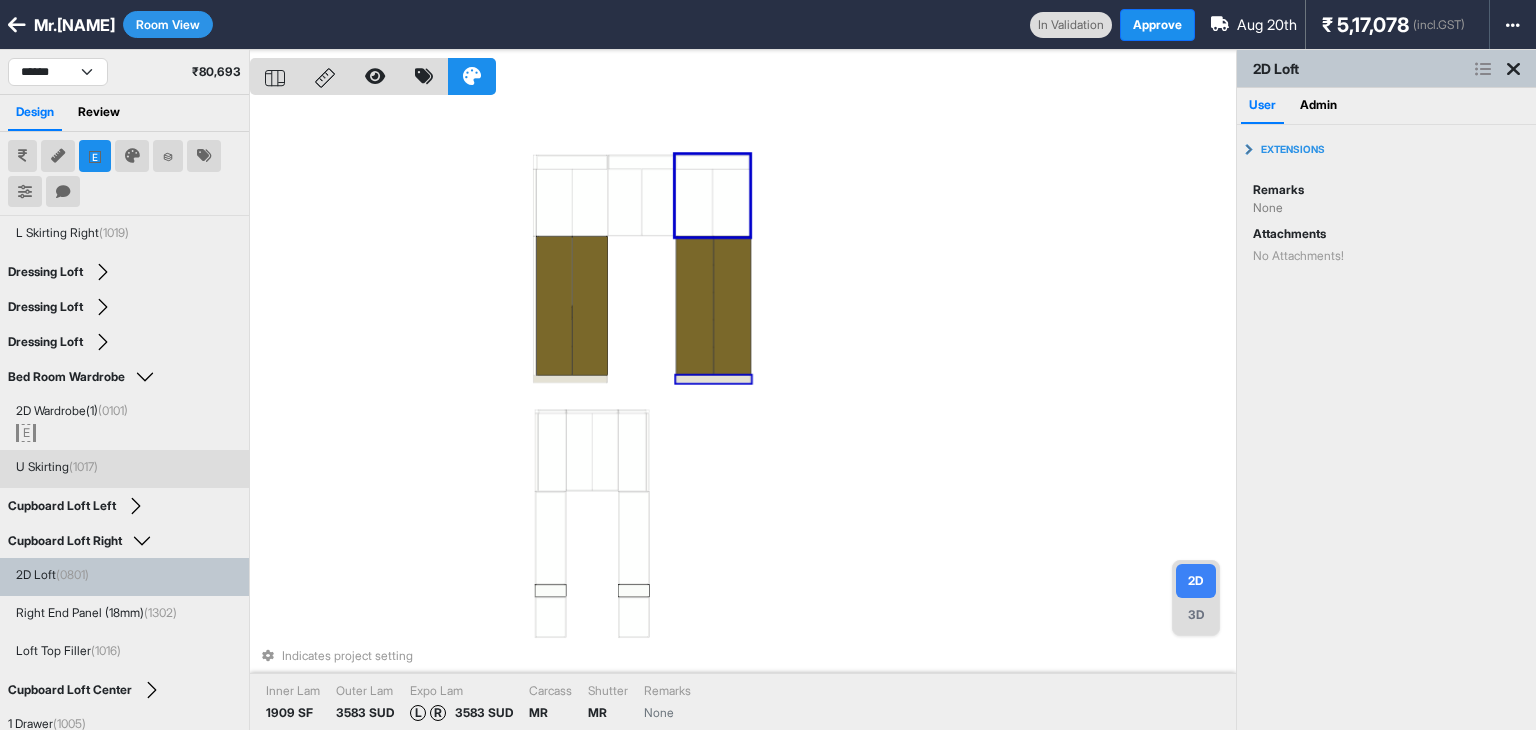 scroll, scrollTop: 154, scrollLeft: 0, axis: vertical 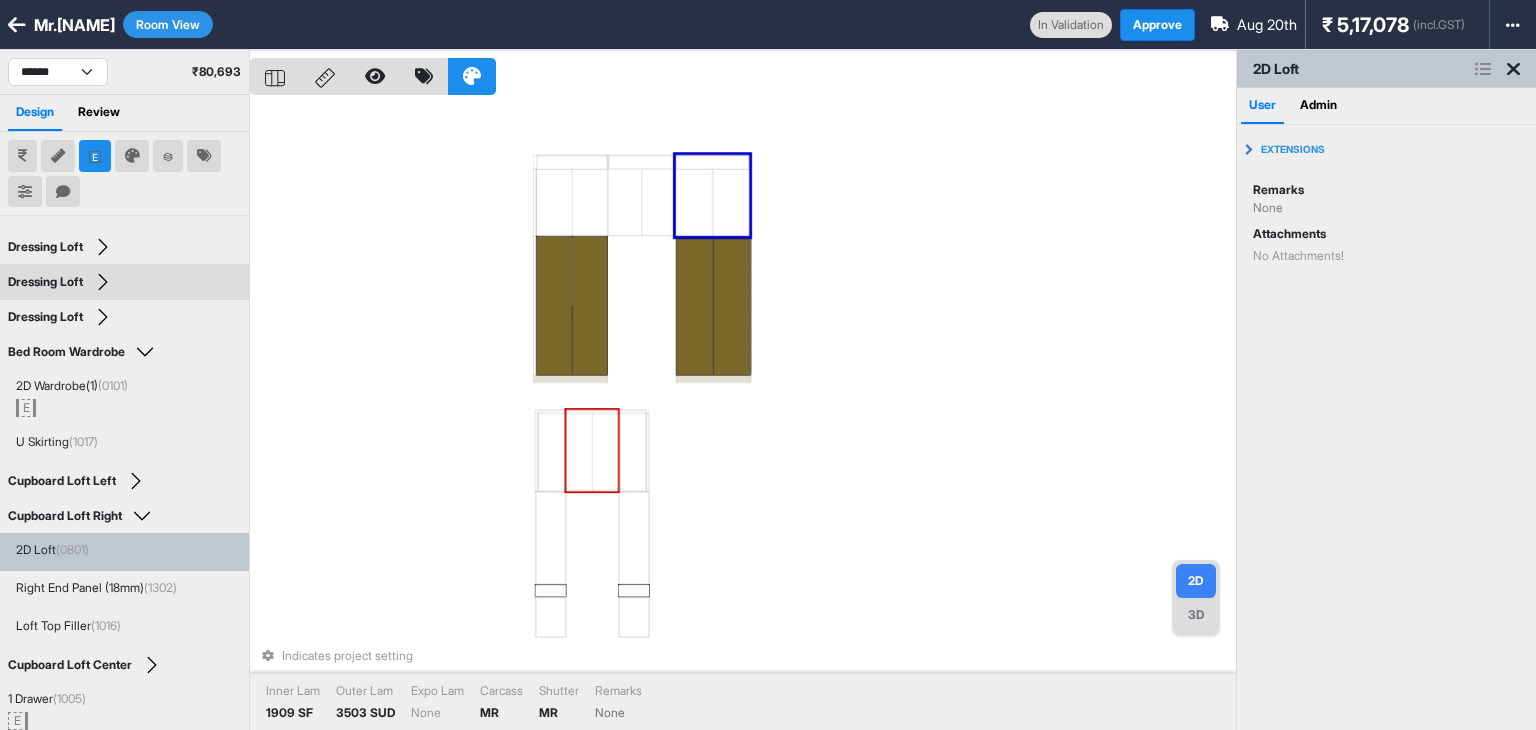 click on "Indicates project setting Inner Lam 1909 SF Outer Lam 3503 SUD Expo Lam None Carcass MR Shutter MR Remarks None" at bounding box center [743, 415] 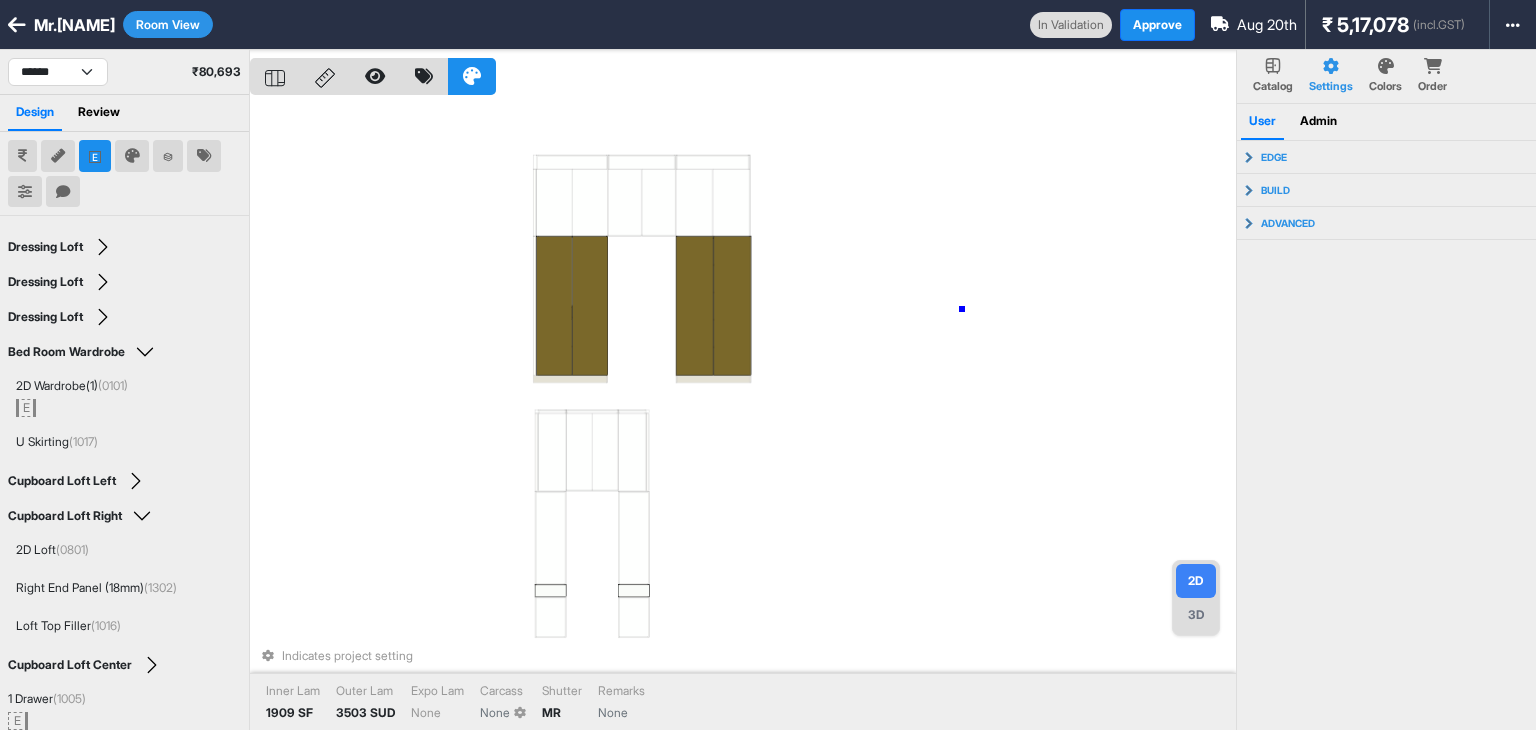 click on "Indicates project setting Inner Lam 1909 SF Outer Lam 3503 SUD Expo Lam None Carcass None Shutter MR Remarks None" at bounding box center [743, 415] 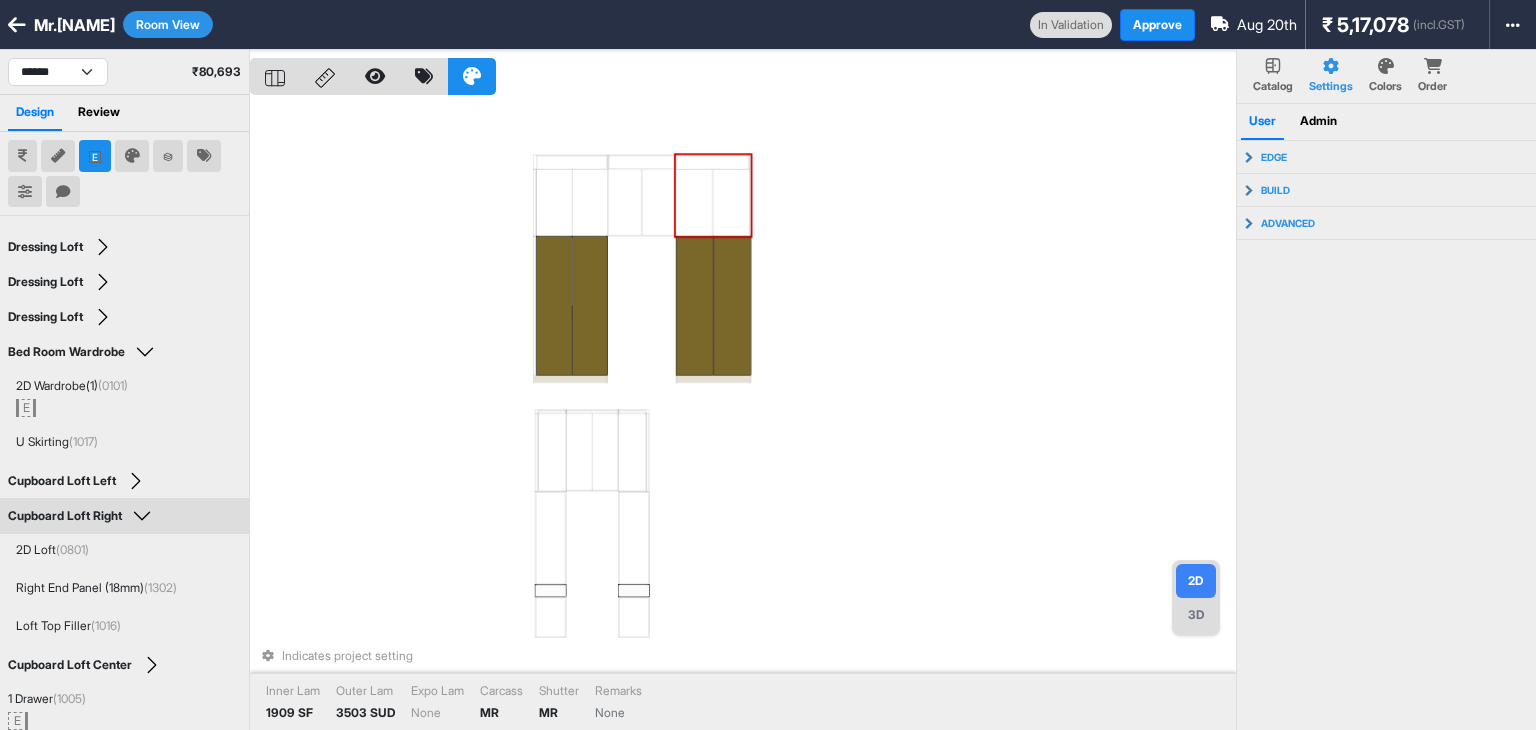click at bounding box center [694, 202] 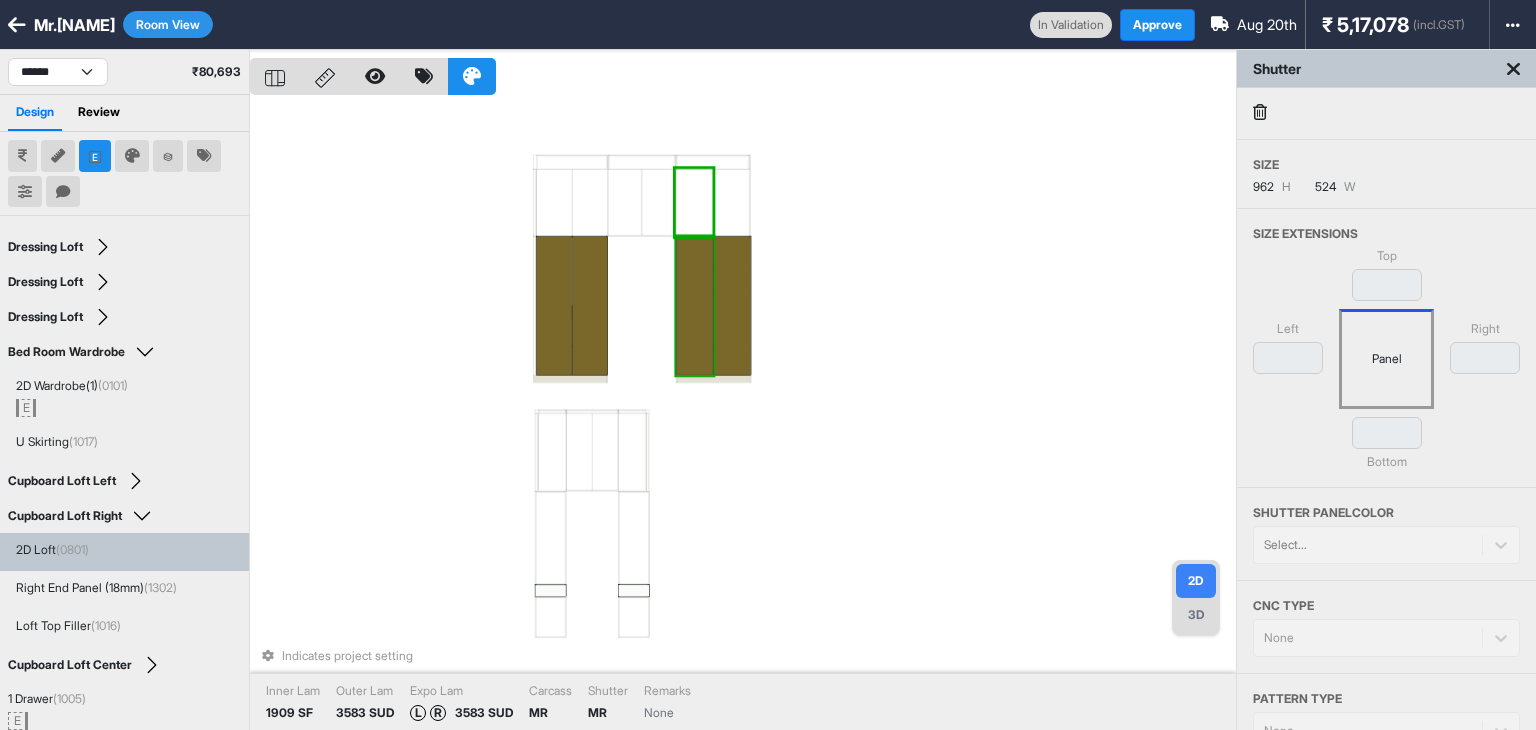 click at bounding box center (694, 305) 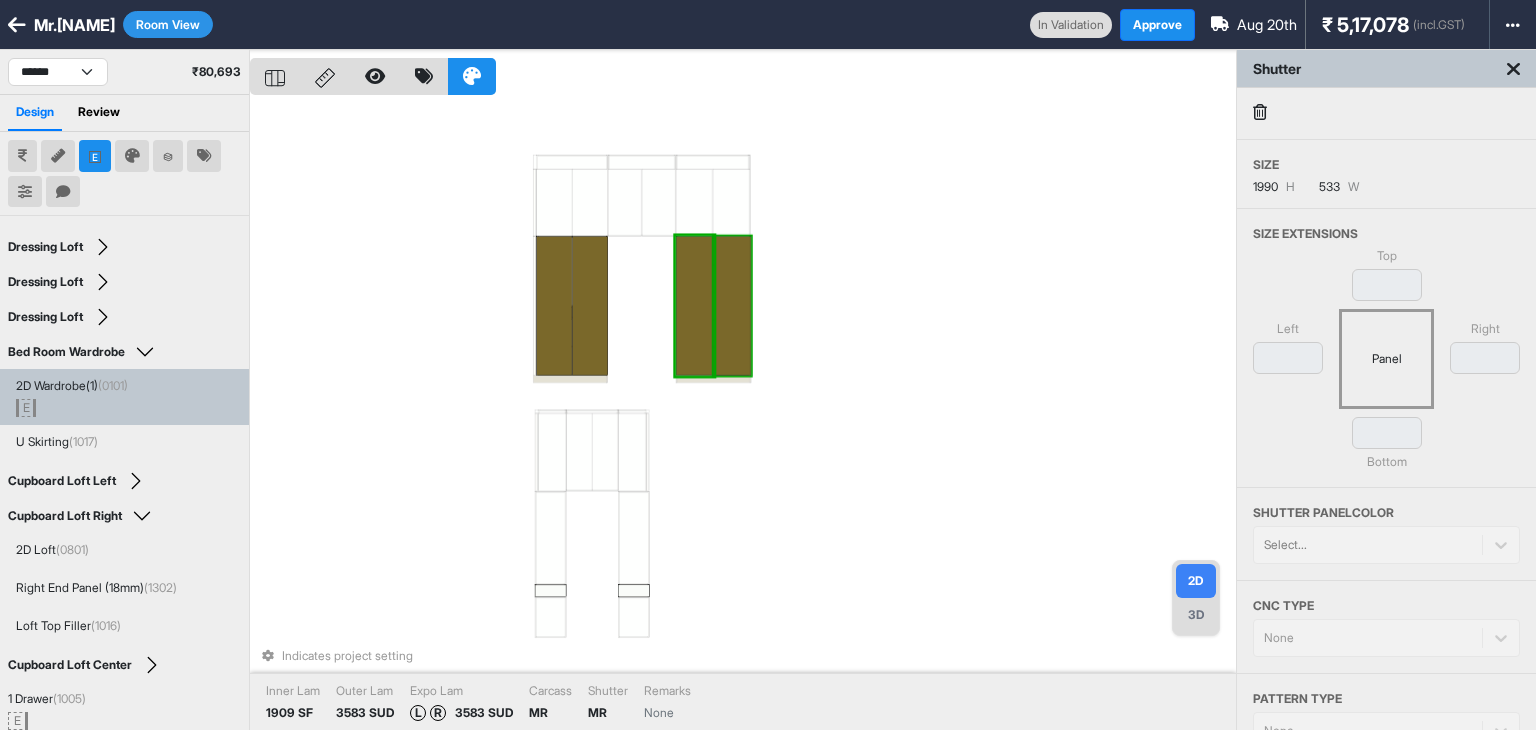 click at bounding box center (732, 305) 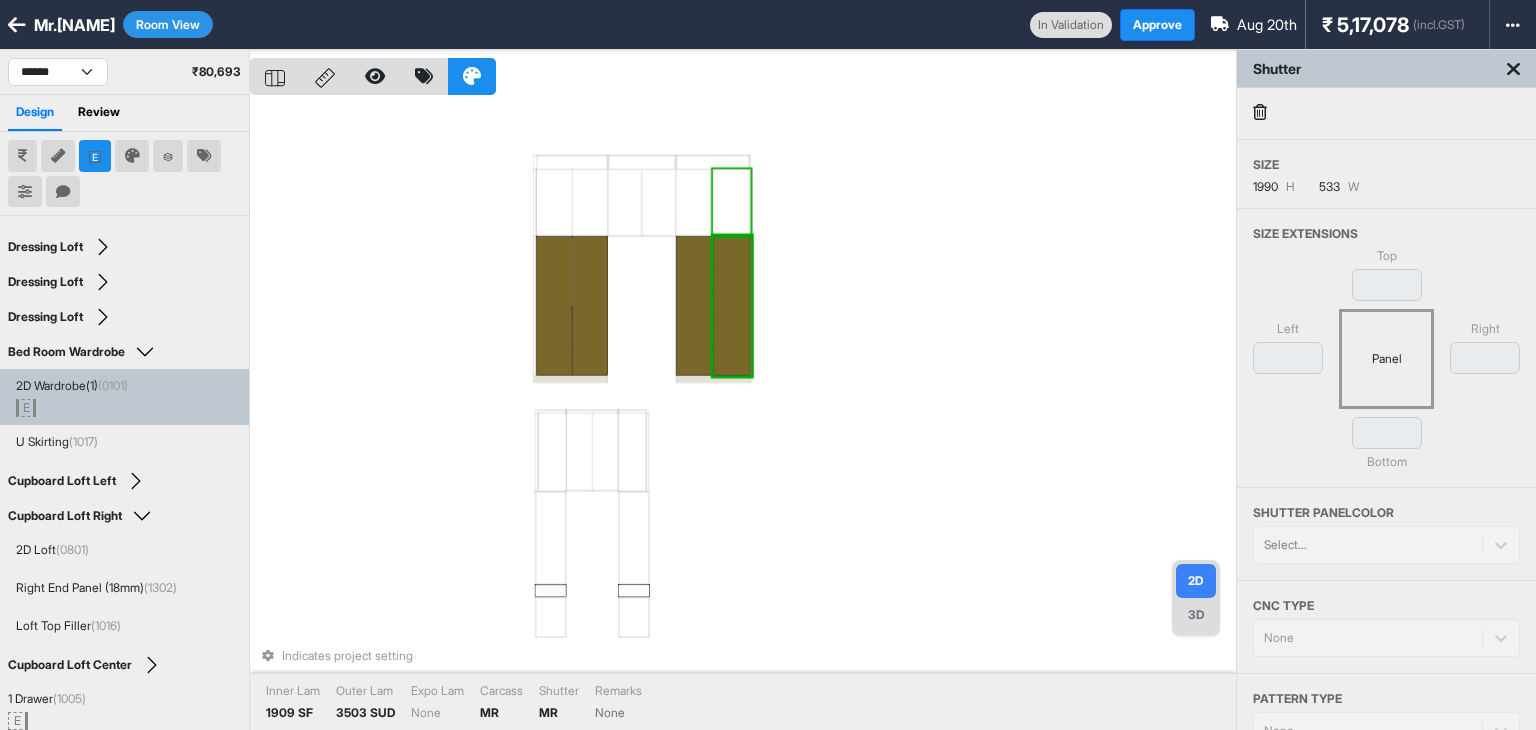 click at bounding box center (732, 202) 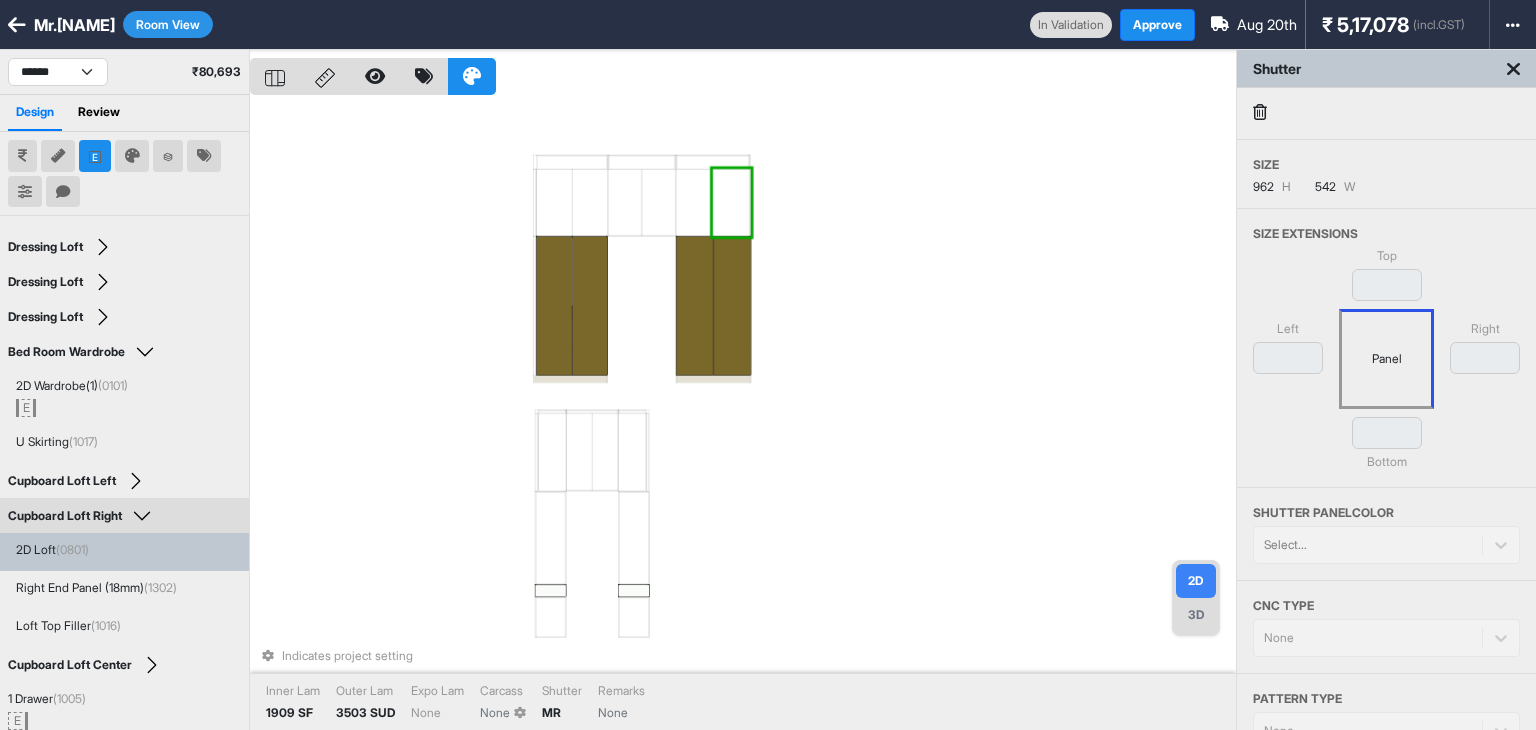 click on "Indicates project setting Inner Lam 1909 SF Outer Lam 3503 SUD Expo Lam None Carcass None Shutter MR Remarks None" at bounding box center (743, 415) 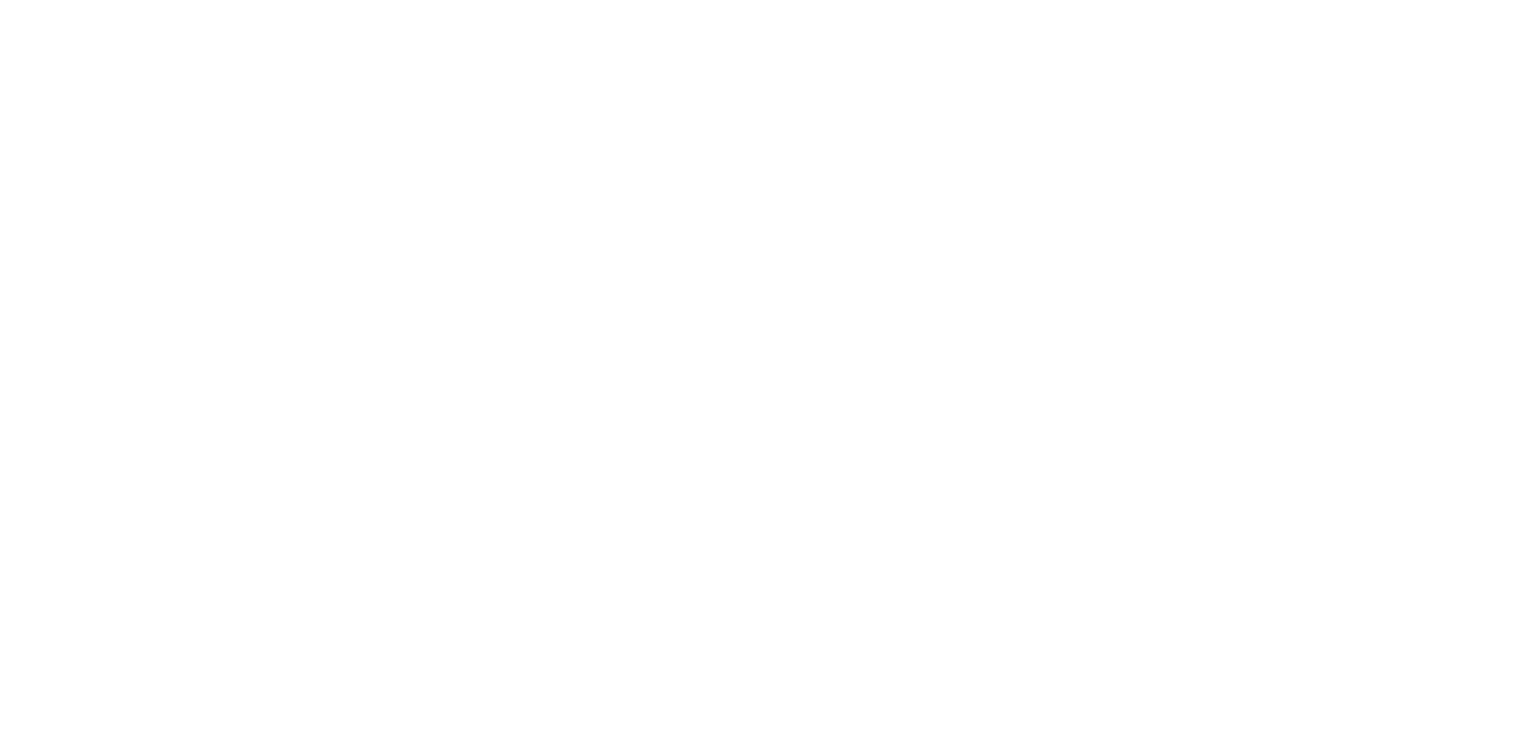 scroll, scrollTop: 0, scrollLeft: 0, axis: both 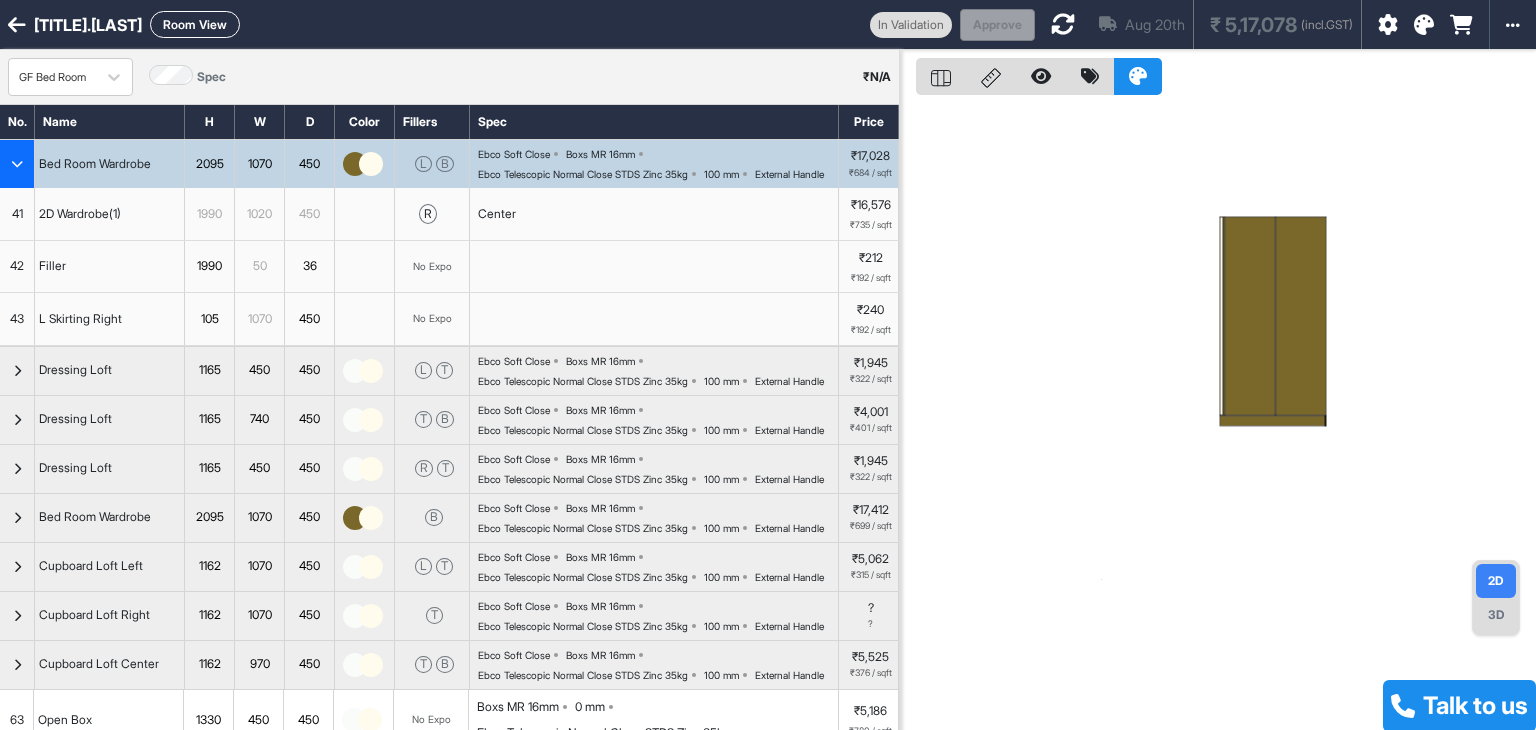 click on "[TITLE].[LAST] Room View In Validation Approve [MONTH] [DAY] ₹   [PRICE] (incl.GST) Import Assembly Archive Rename Refresh Price Production Add-Ons" at bounding box center (768, 25) 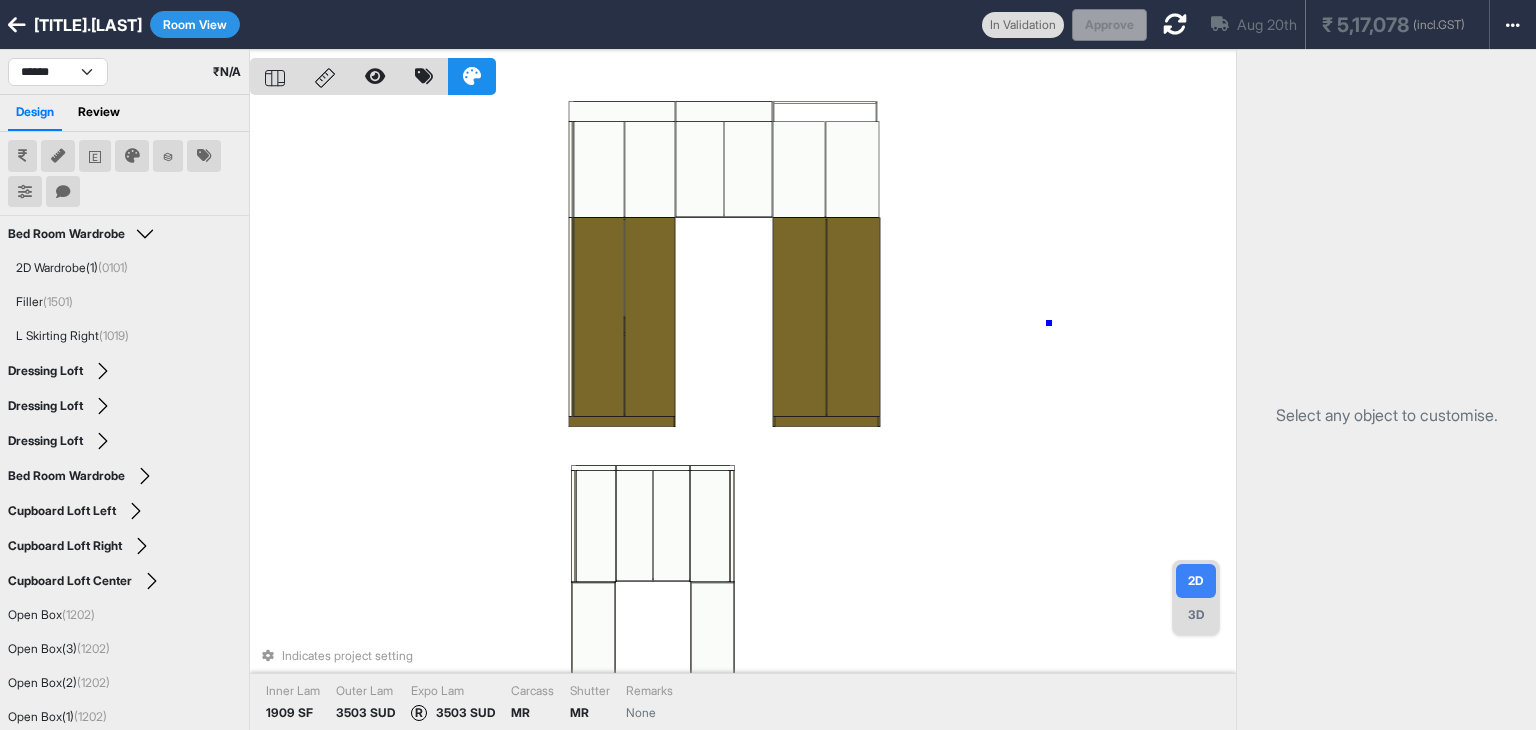 click on "Indicates project setting Inner Lam 1909 SF Outer Lam 3503 SUD Expo Lam R 3503 SUD Carcass MR Shutter MR Remarks None" at bounding box center (743, 415) 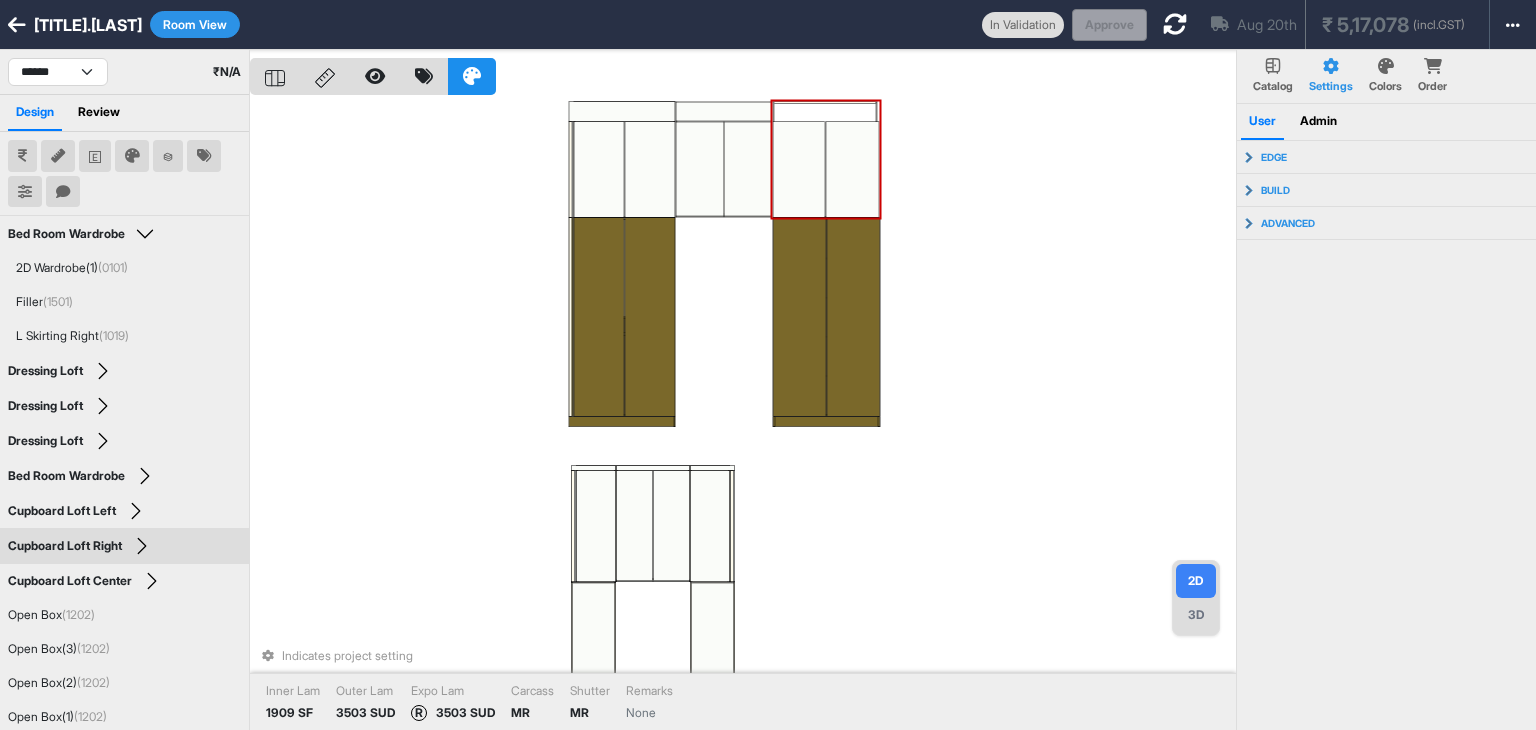click at bounding box center (799, 169) 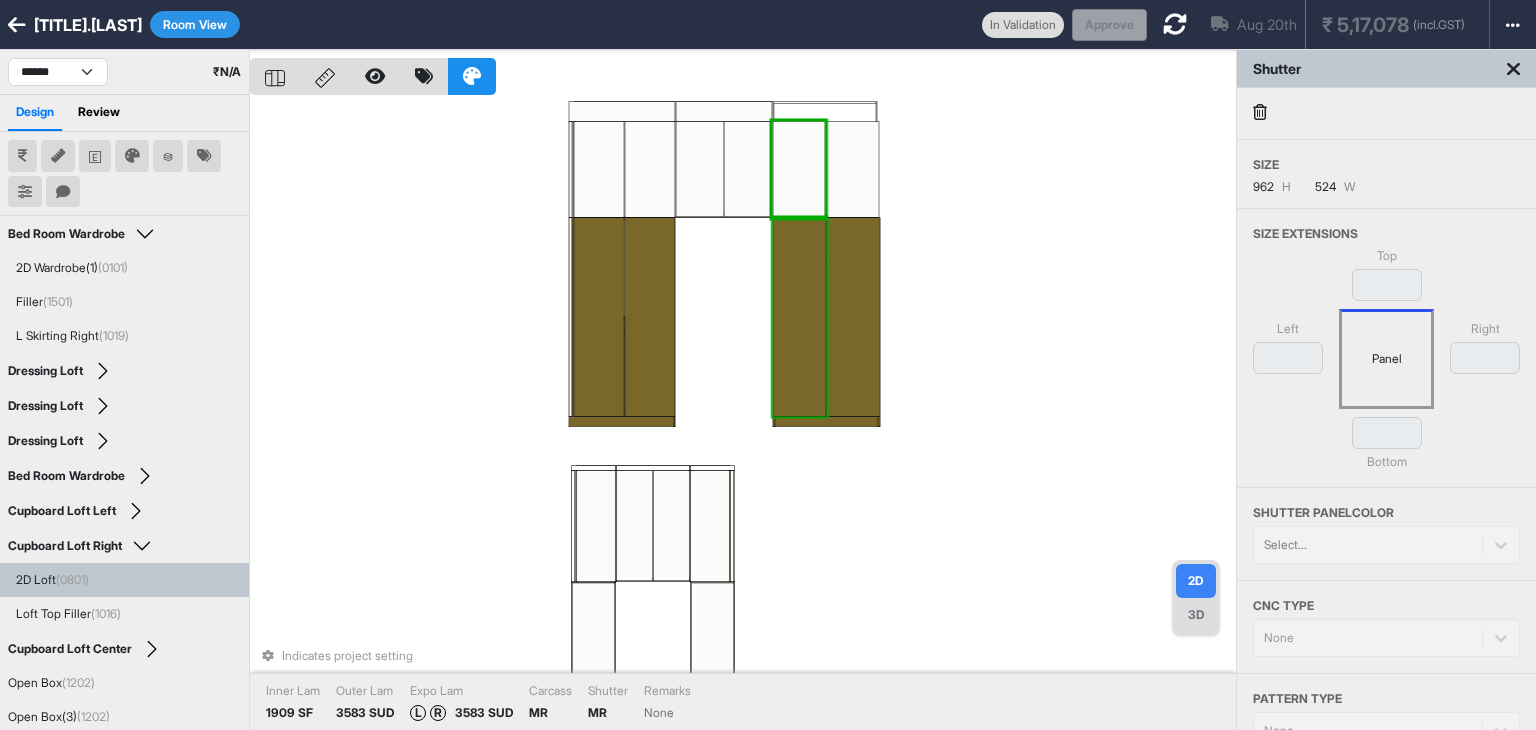 click at bounding box center [799, 317] 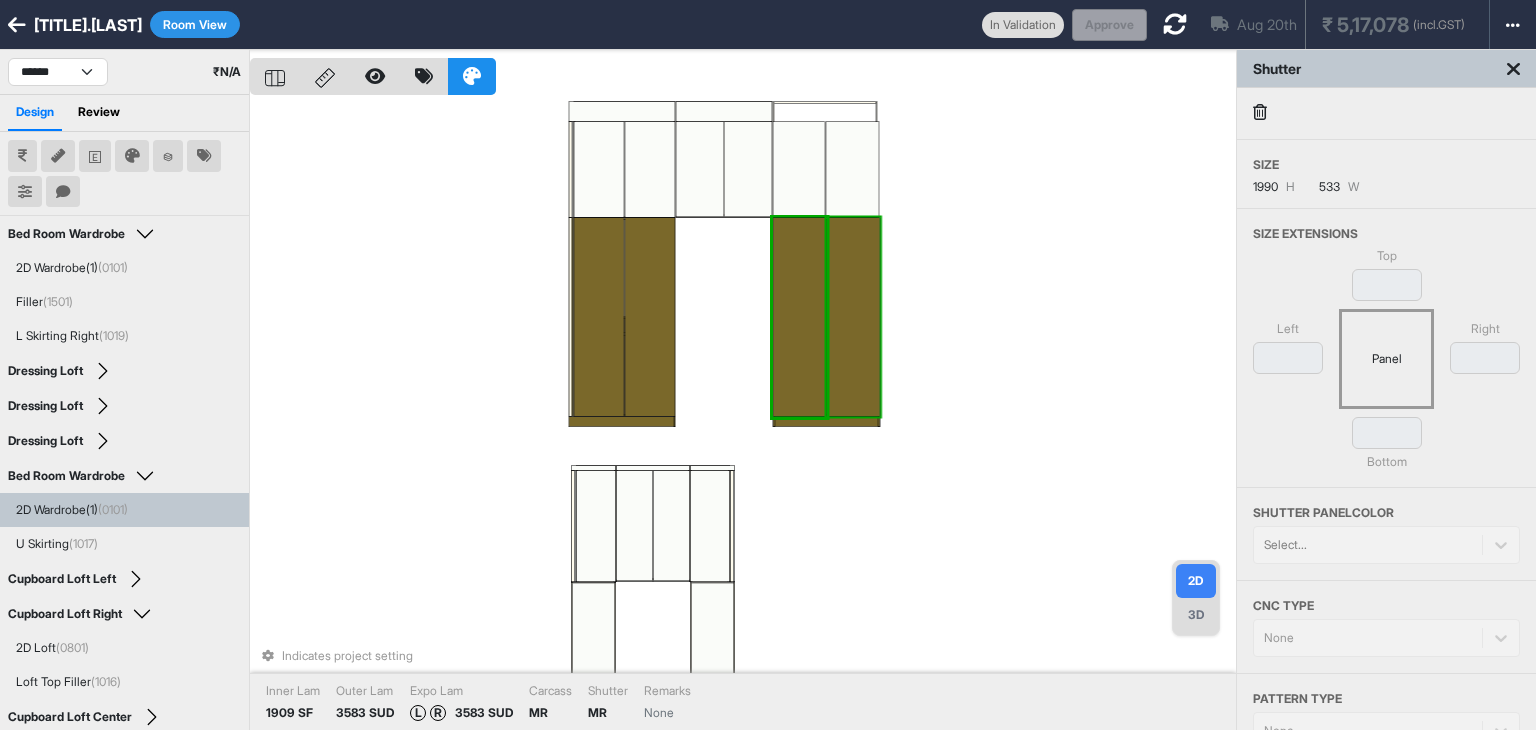 click at bounding box center [853, 317] 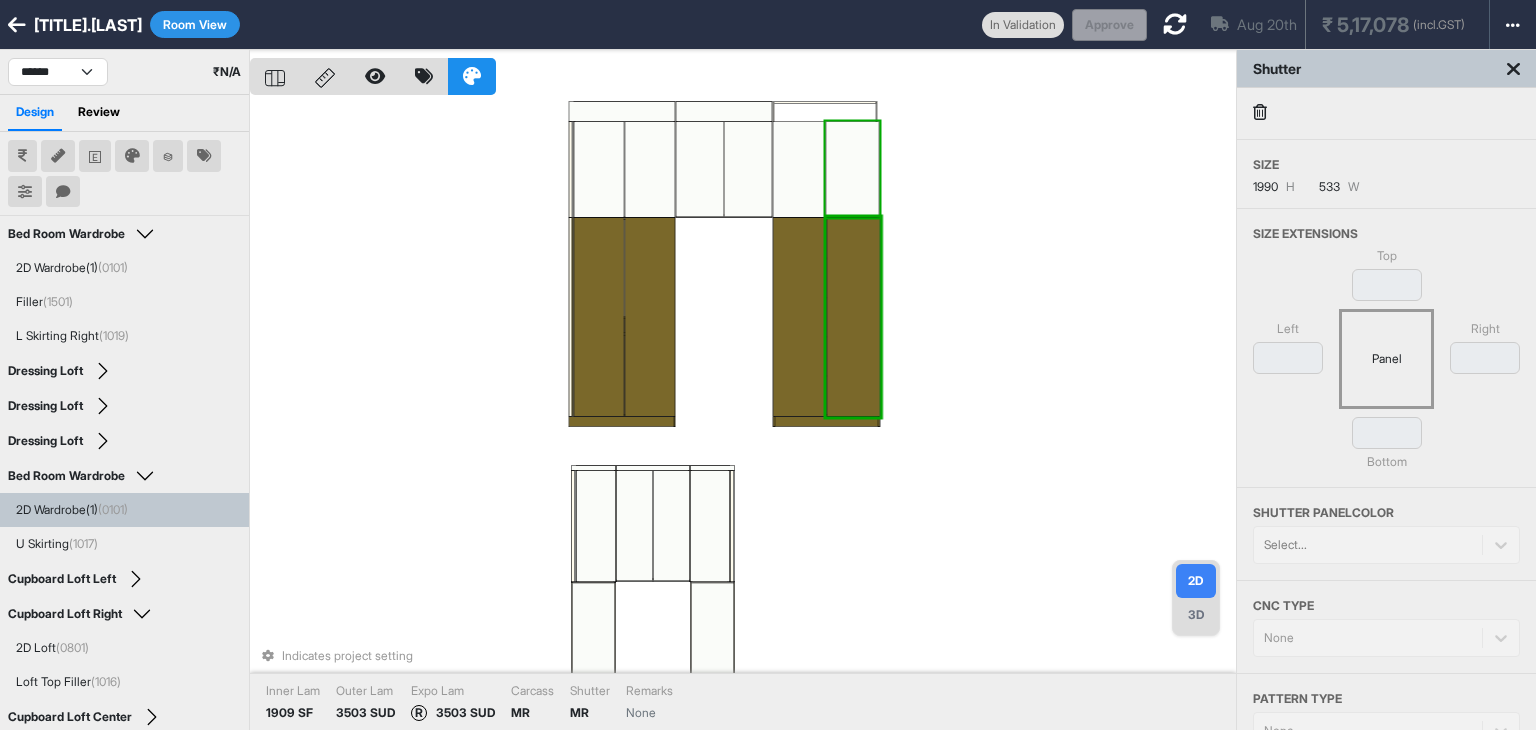 click at bounding box center [852, 169] 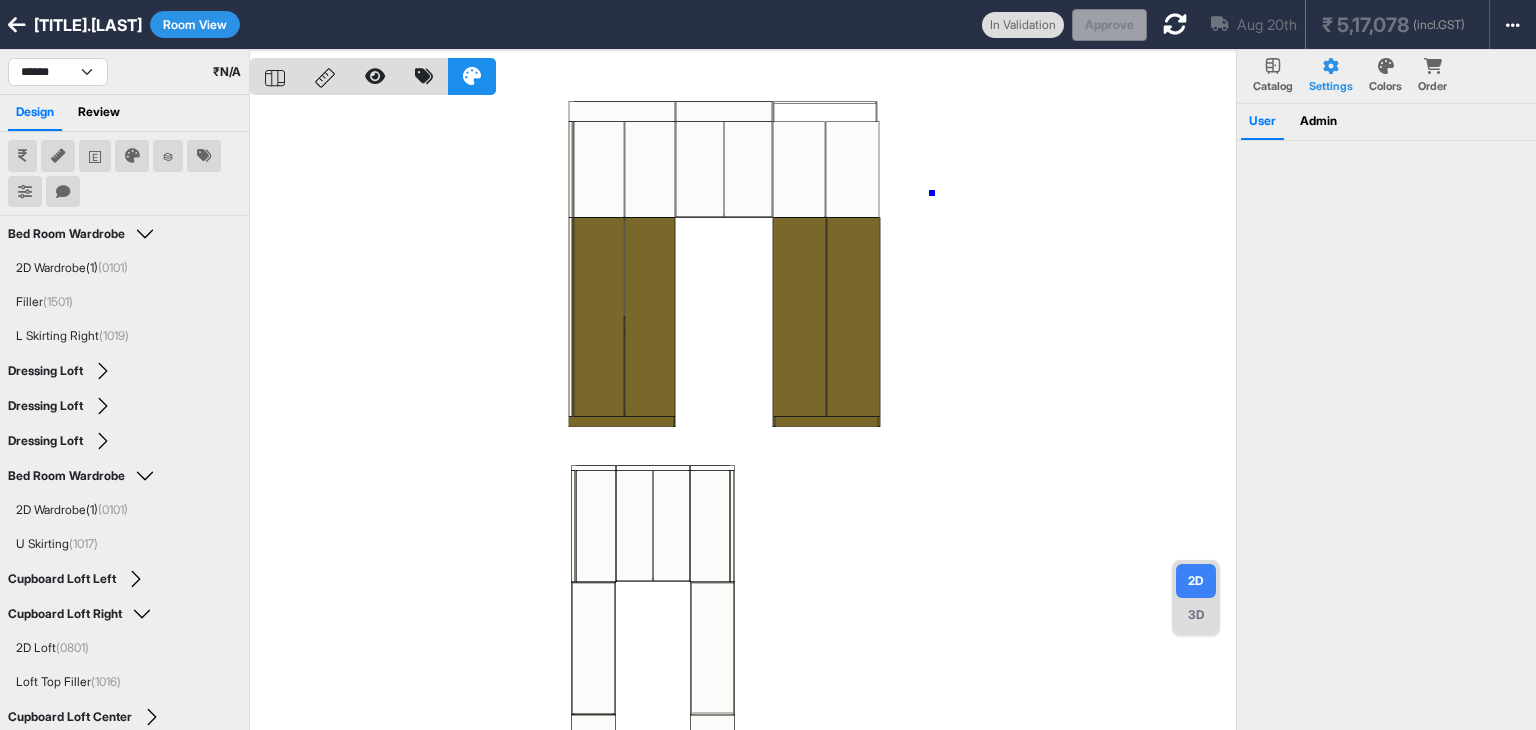 click at bounding box center (743, 415) 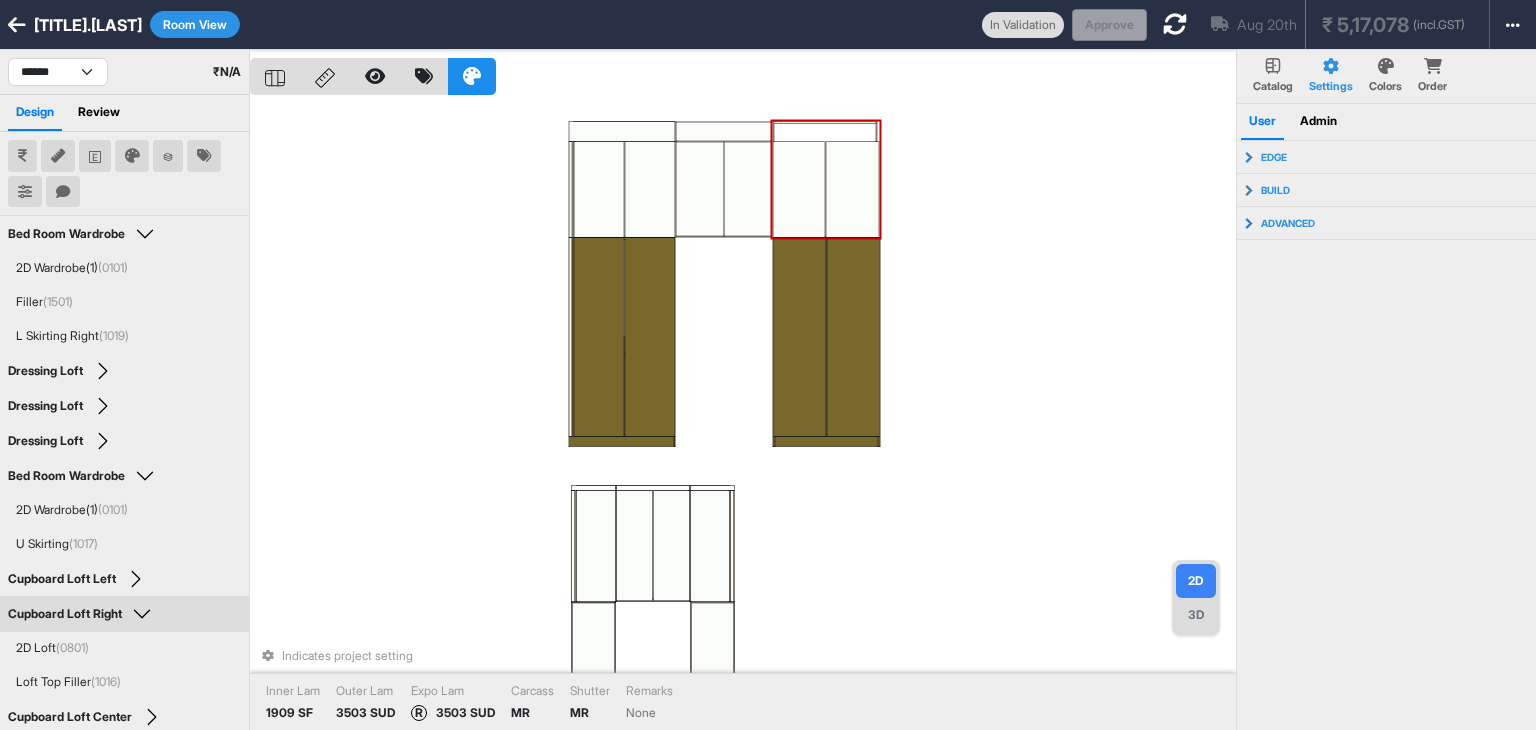 click at bounding box center (852, 189) 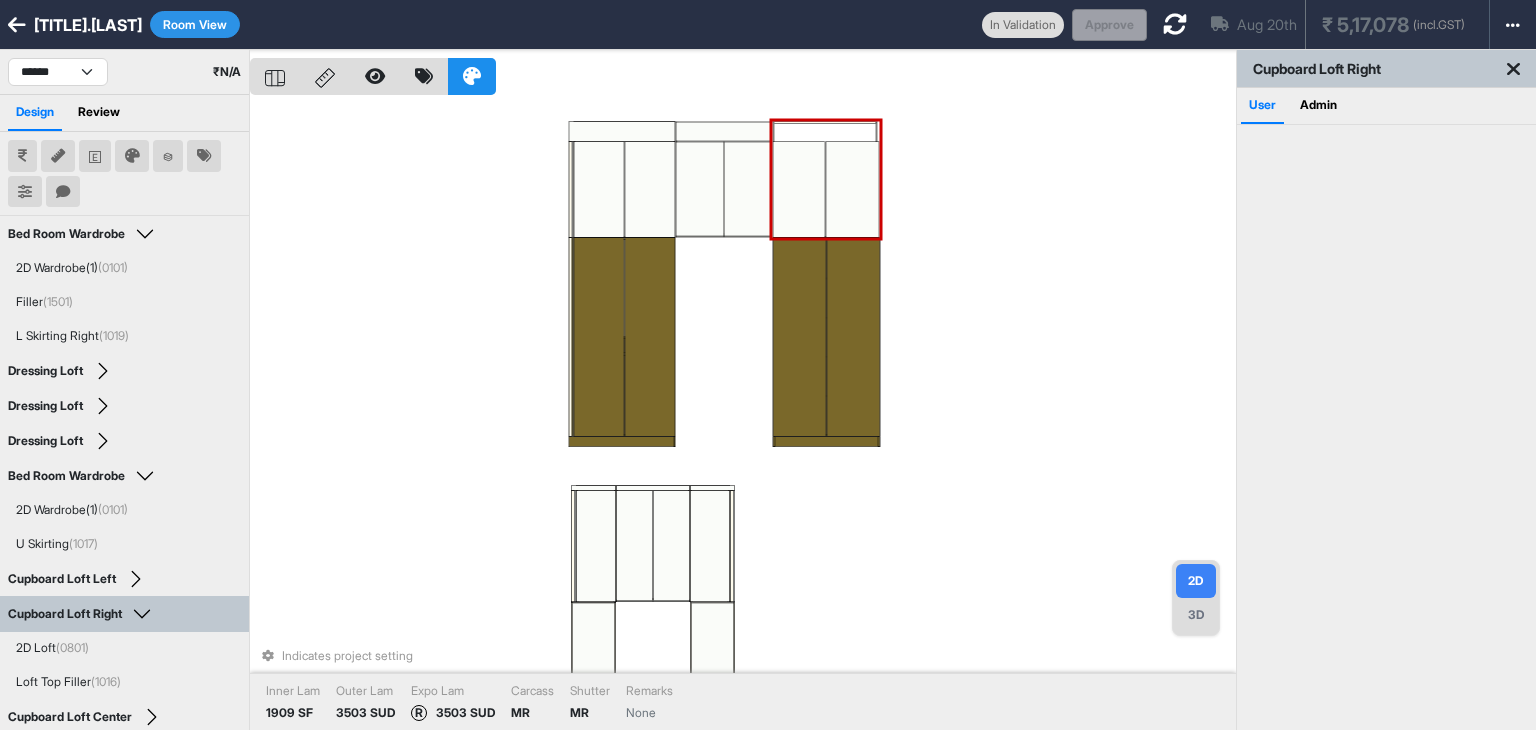 click at bounding box center [852, 189] 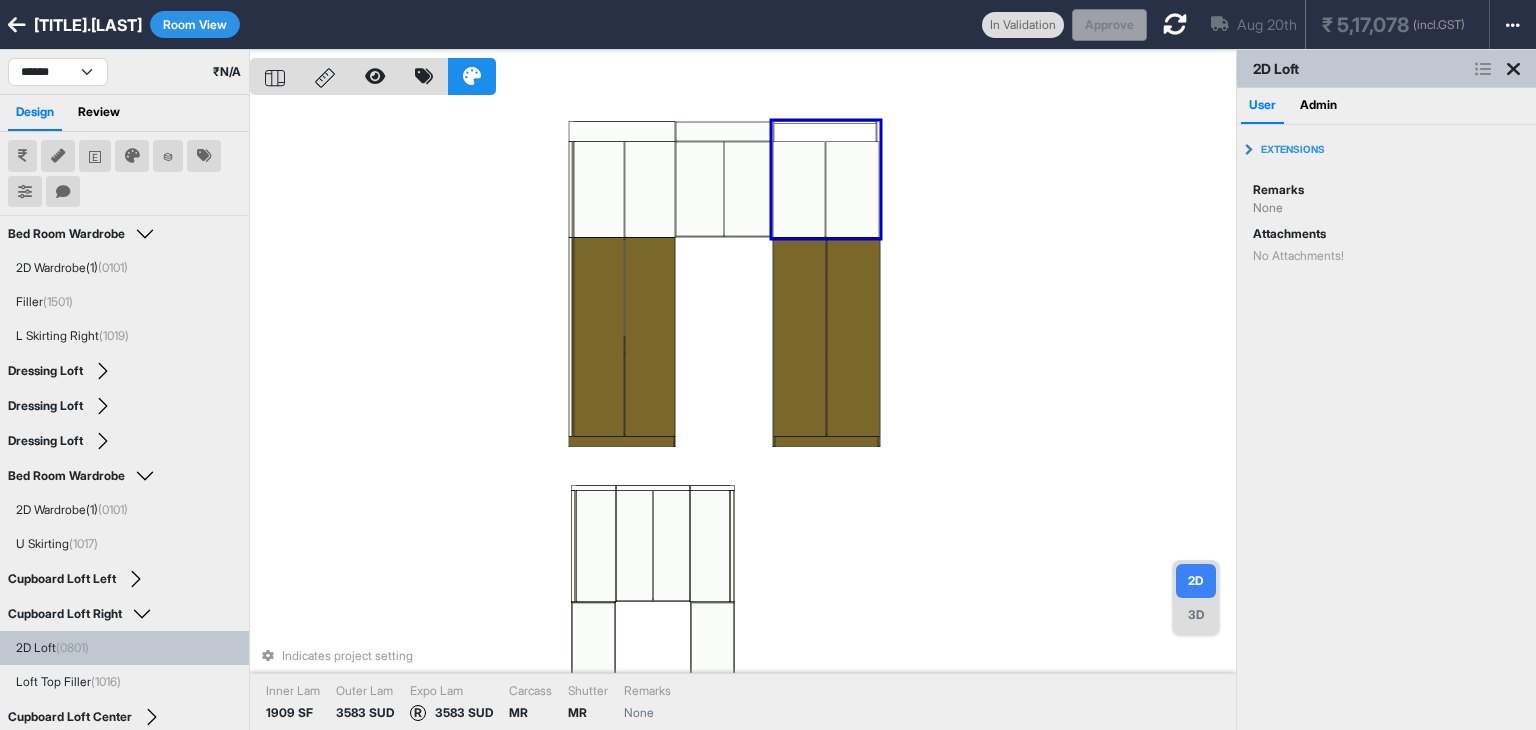 click at bounding box center (58, 156) 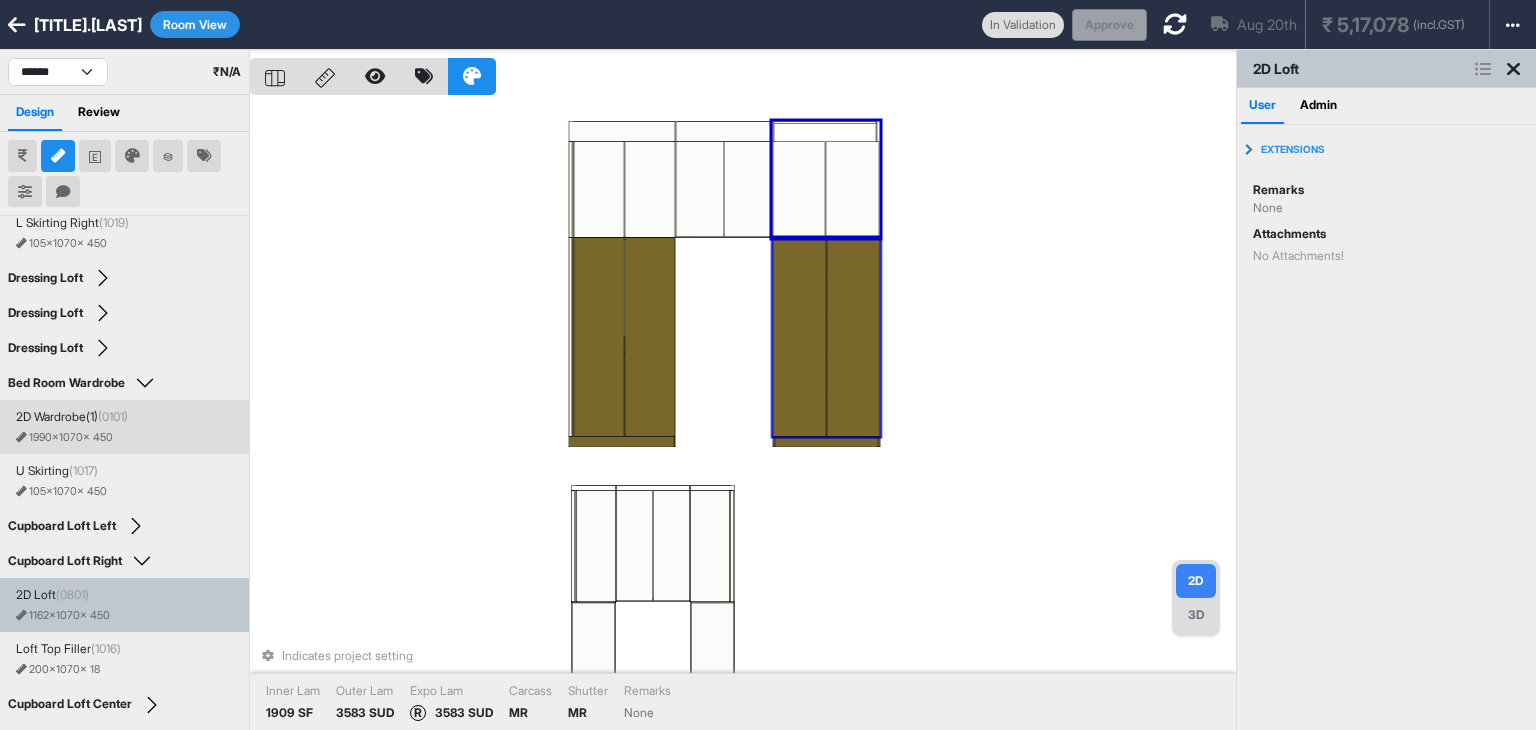 scroll, scrollTop: 254, scrollLeft: 0, axis: vertical 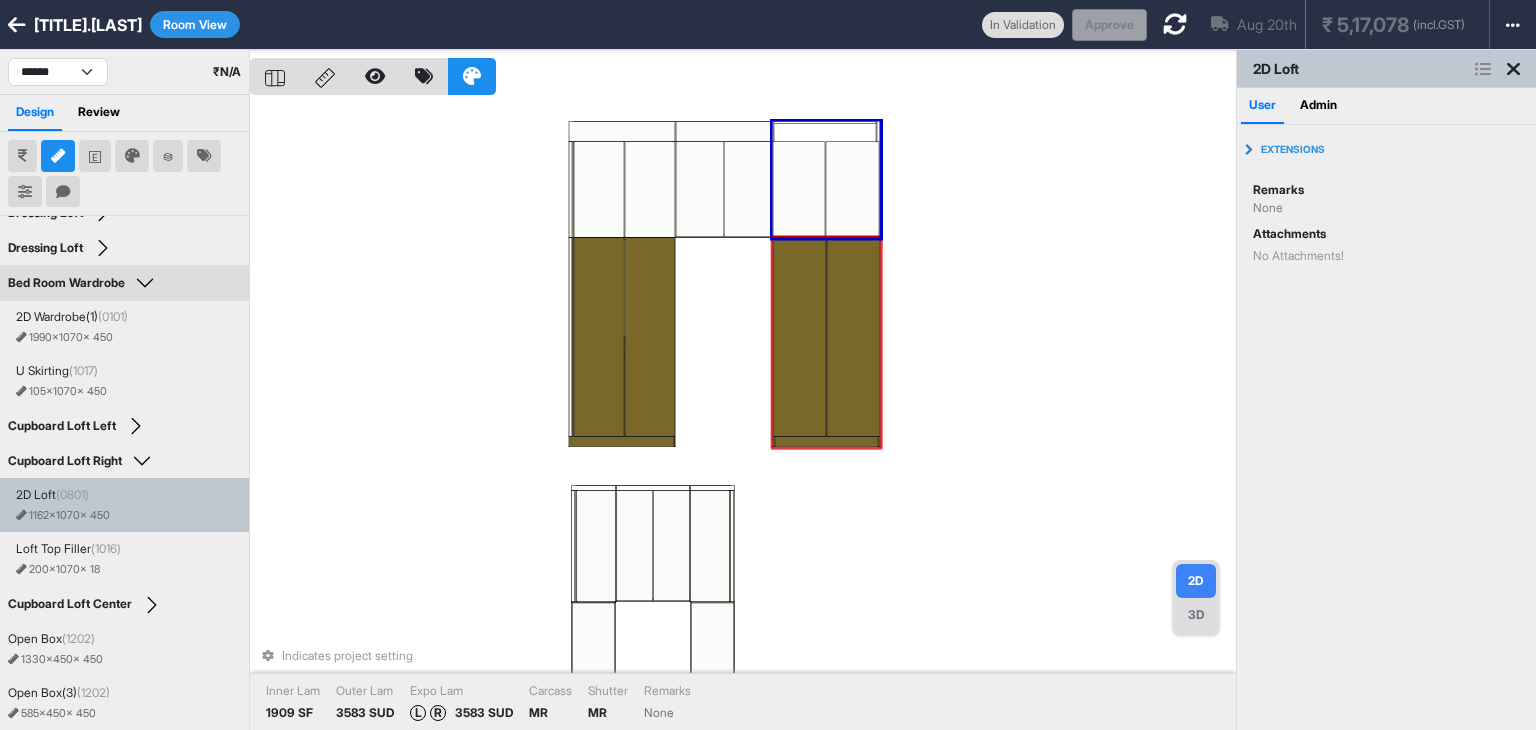 click at bounding box center [799, 337] 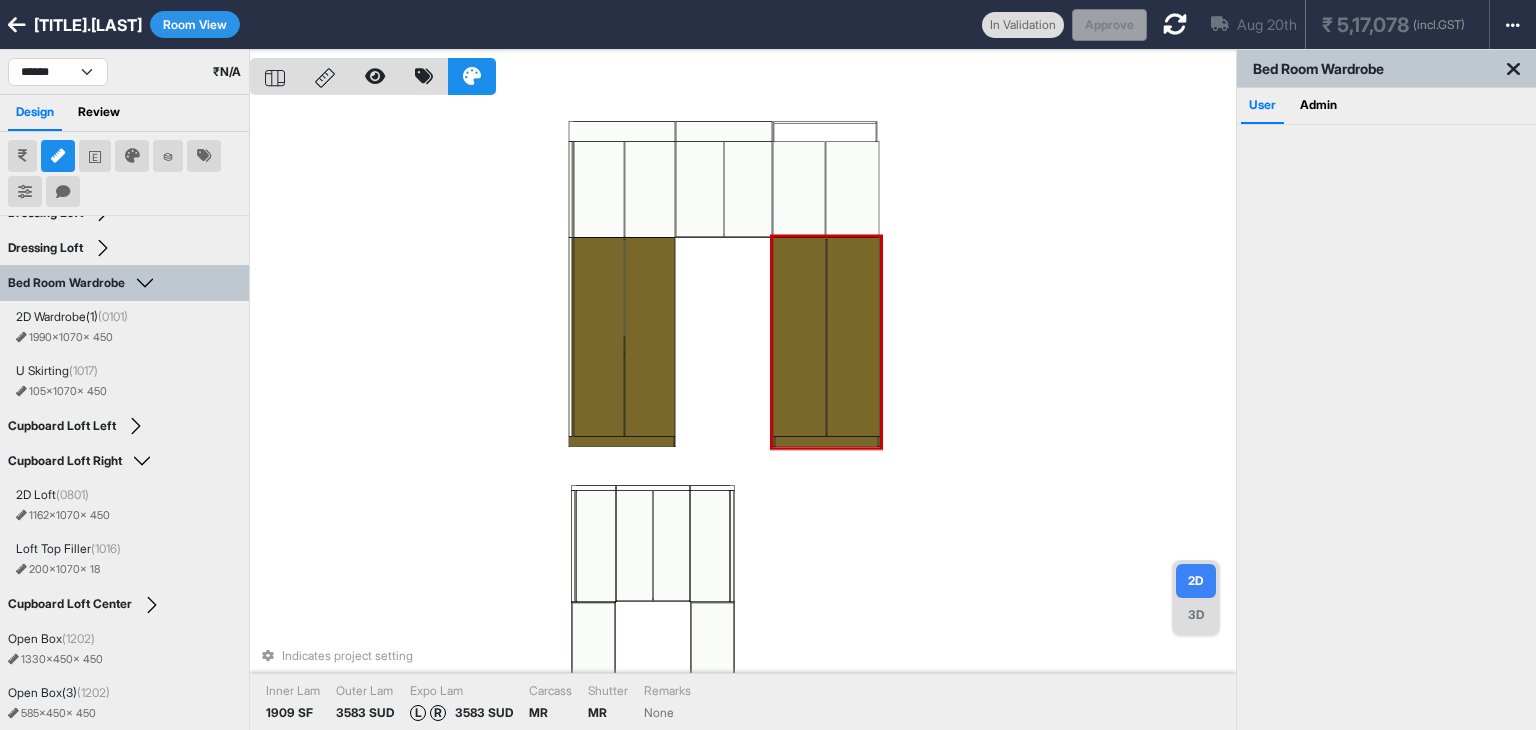 click at bounding box center [799, 337] 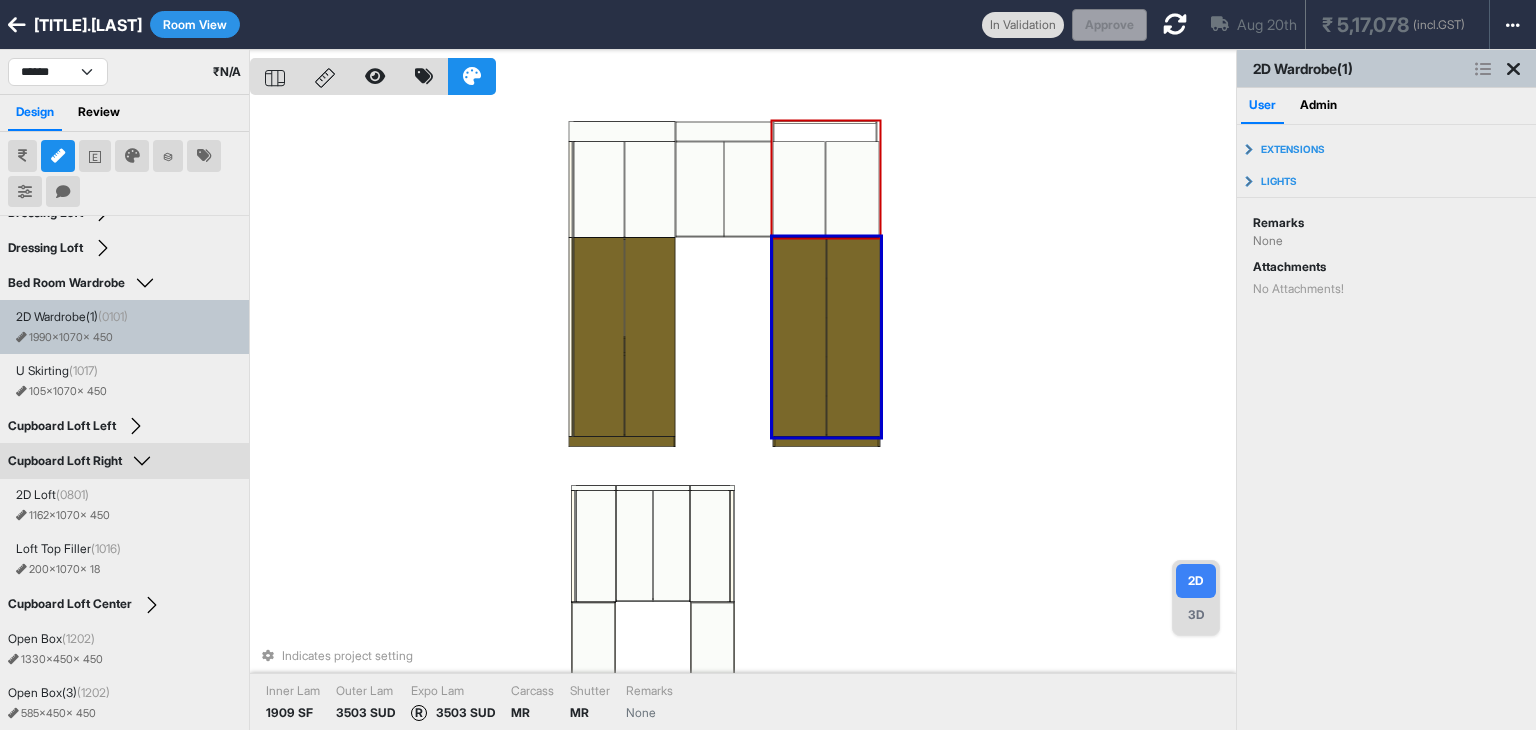 click at bounding box center (852, 189) 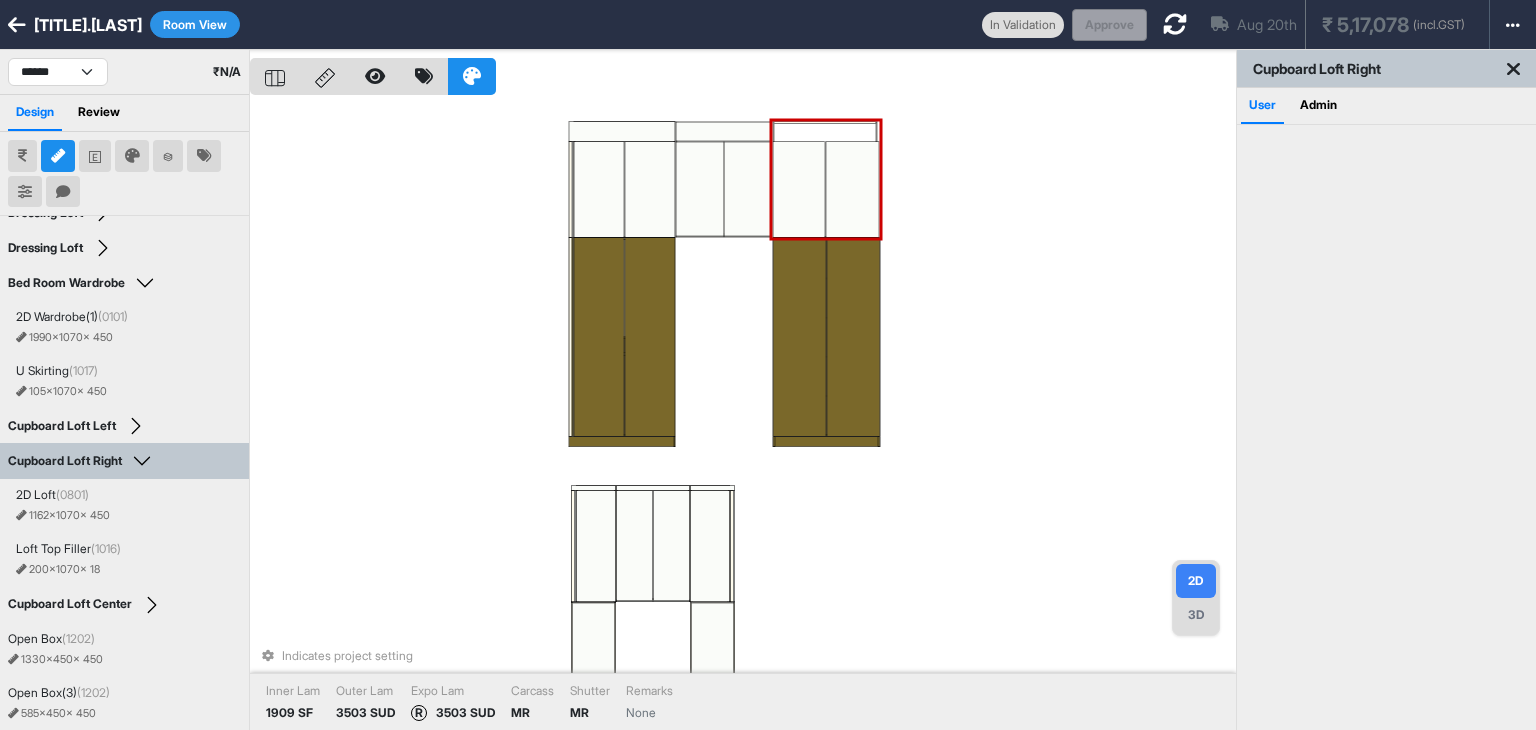 click at bounding box center (852, 189) 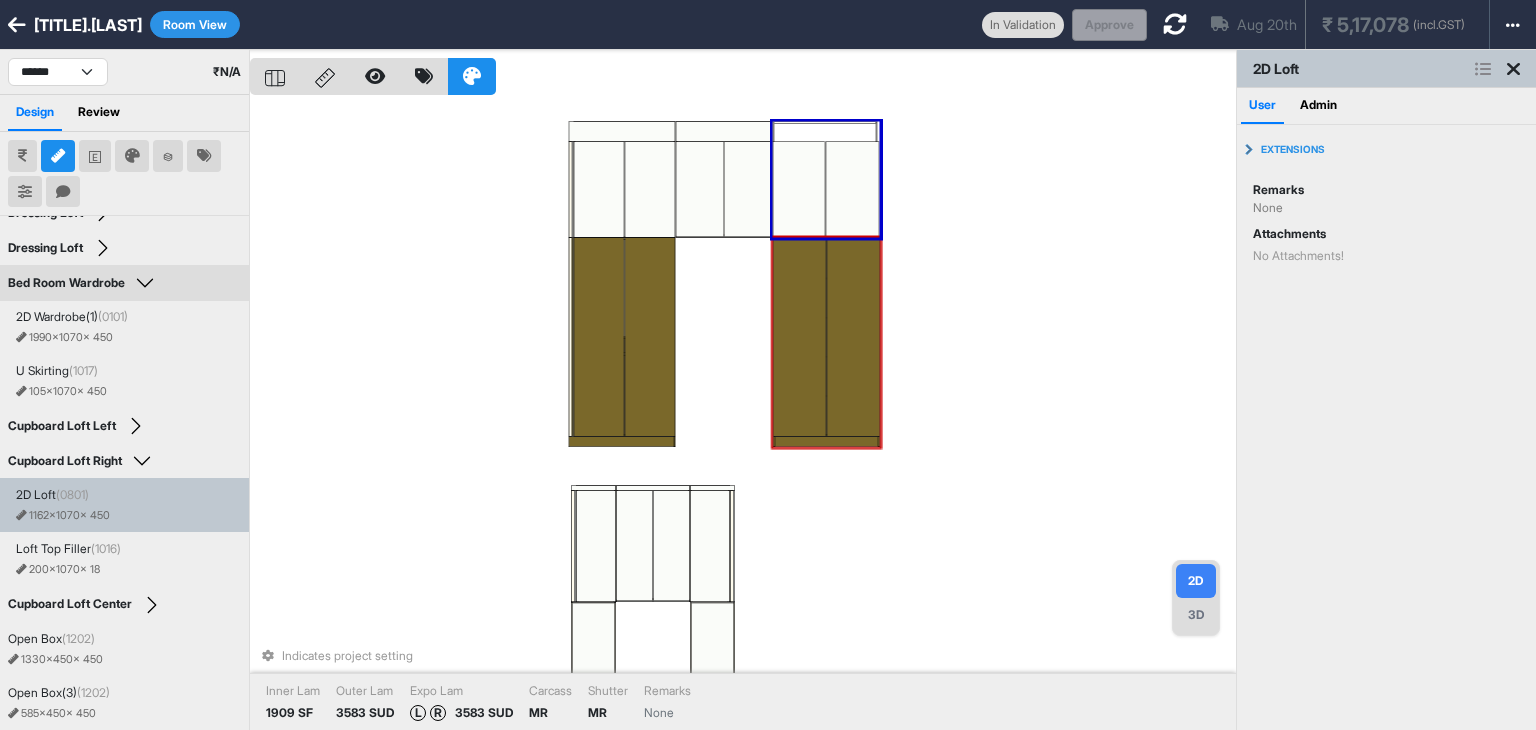 click on "Indicates project setting Inner Lam 1909 SF Outer Lam 3583 SUD Expo Lam L R 3583 SUD Carcass MR Shutter MR Remarks None" at bounding box center [743, 415] 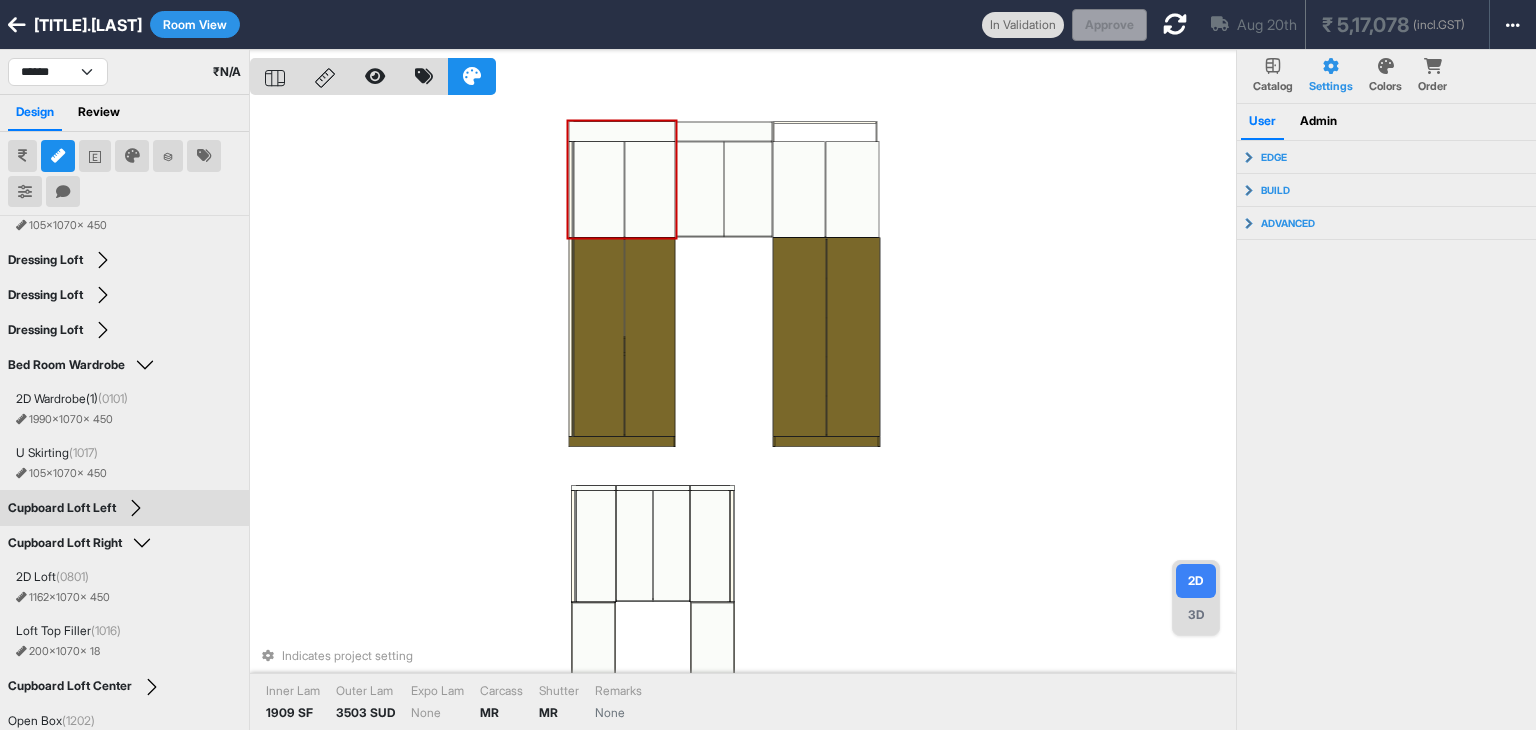 scroll, scrollTop: 0, scrollLeft: 0, axis: both 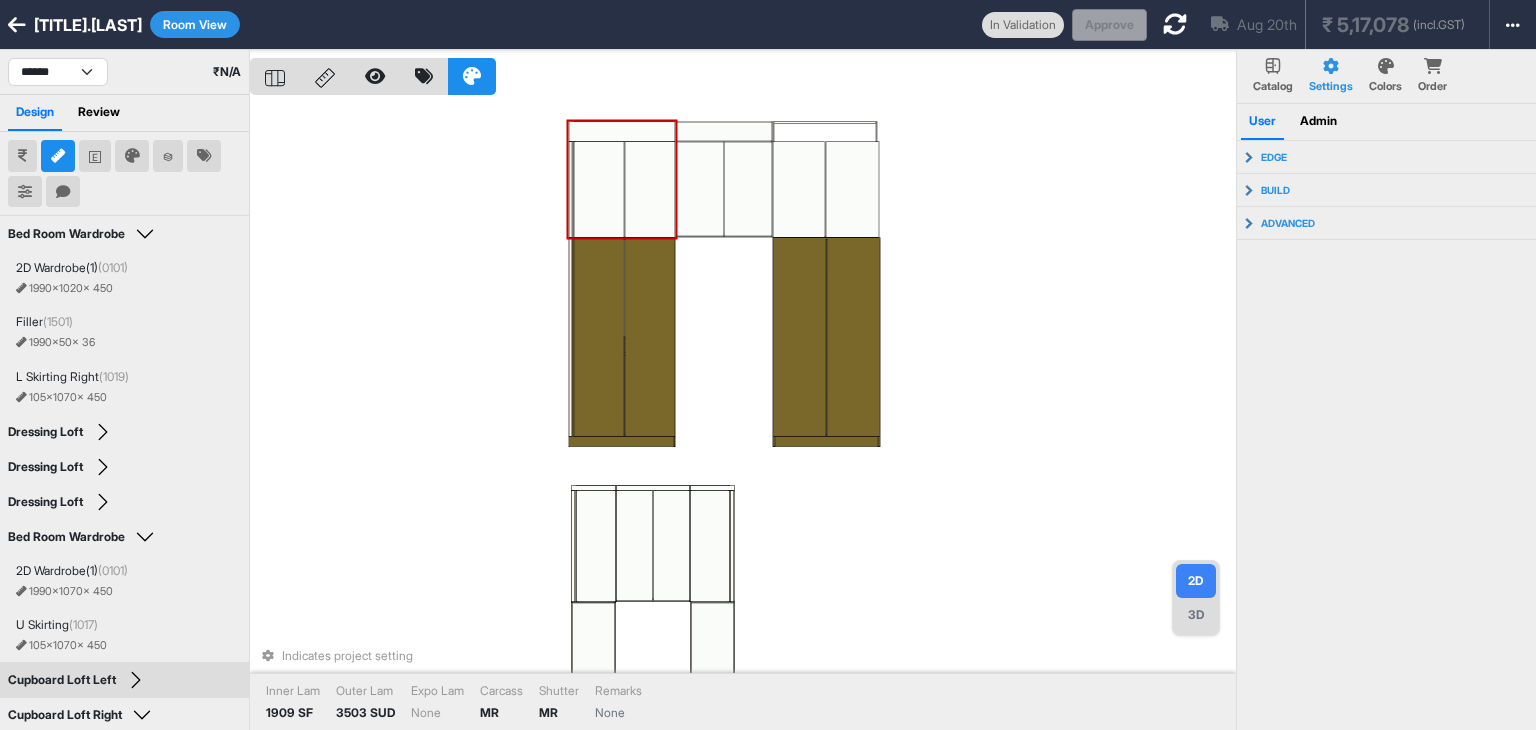 click at bounding box center (1175, 24) 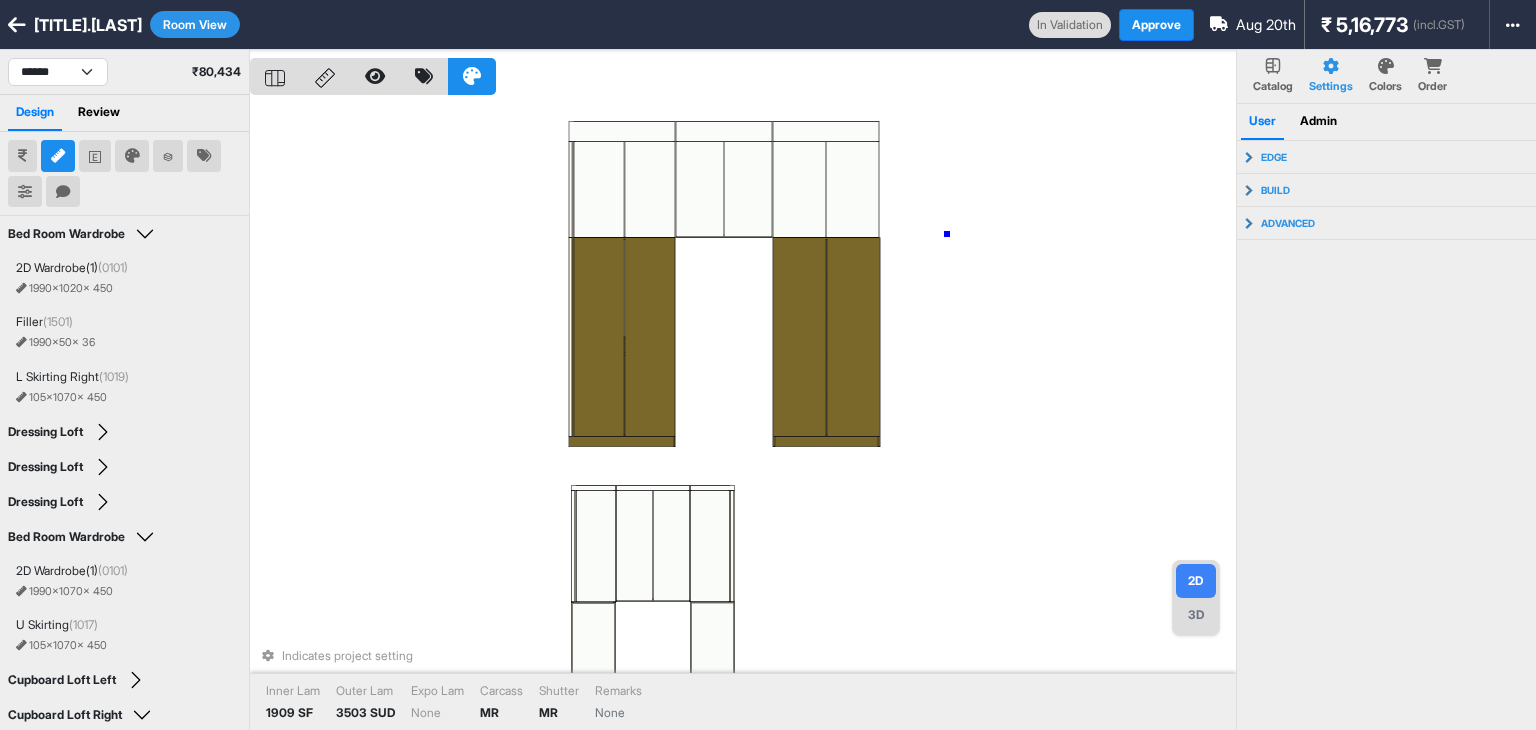 click on "Indicates project setting Inner Lam 1909 SF Outer Lam 3503 SUD Expo Lam None Carcass MR Shutter MR Remarks None" at bounding box center [743, 415] 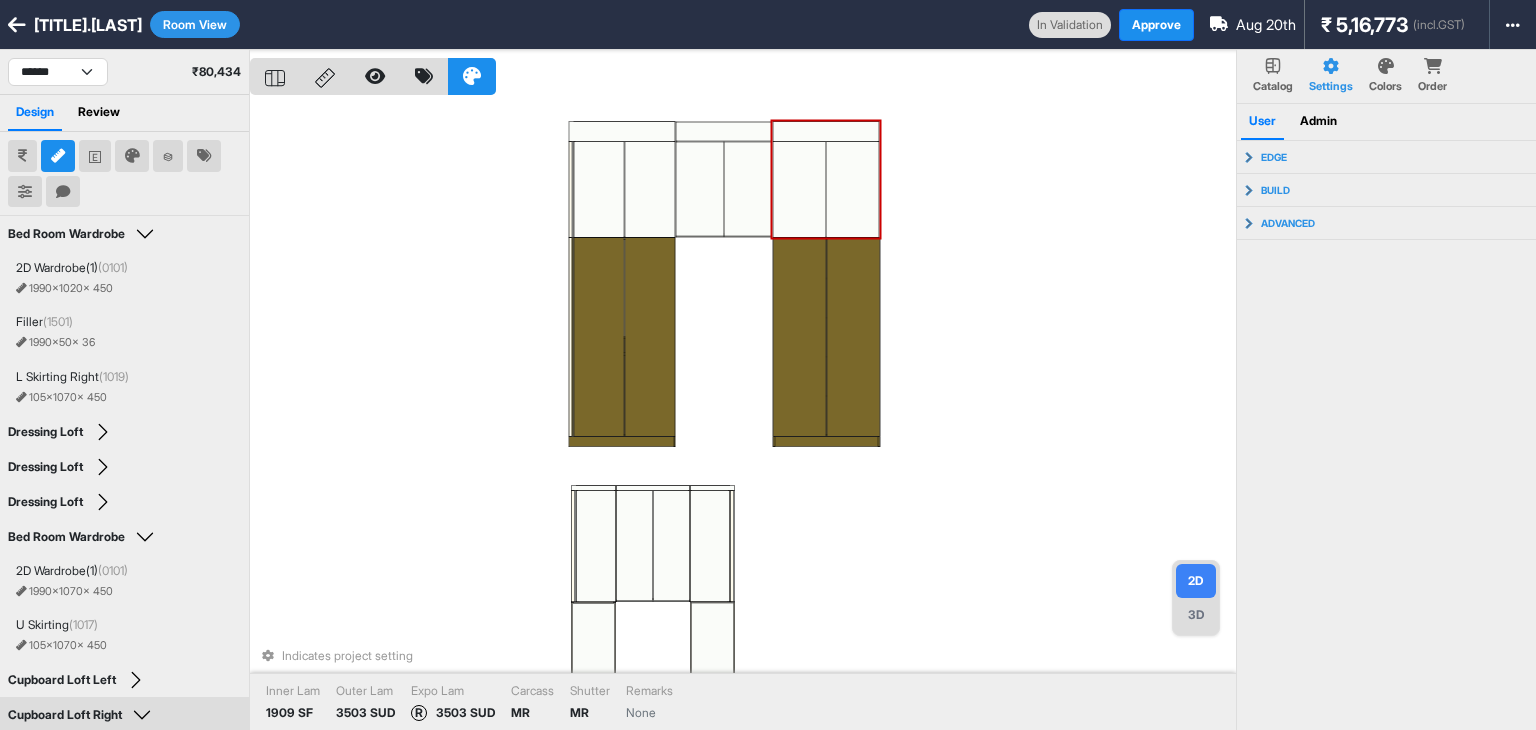 click at bounding box center [799, 189] 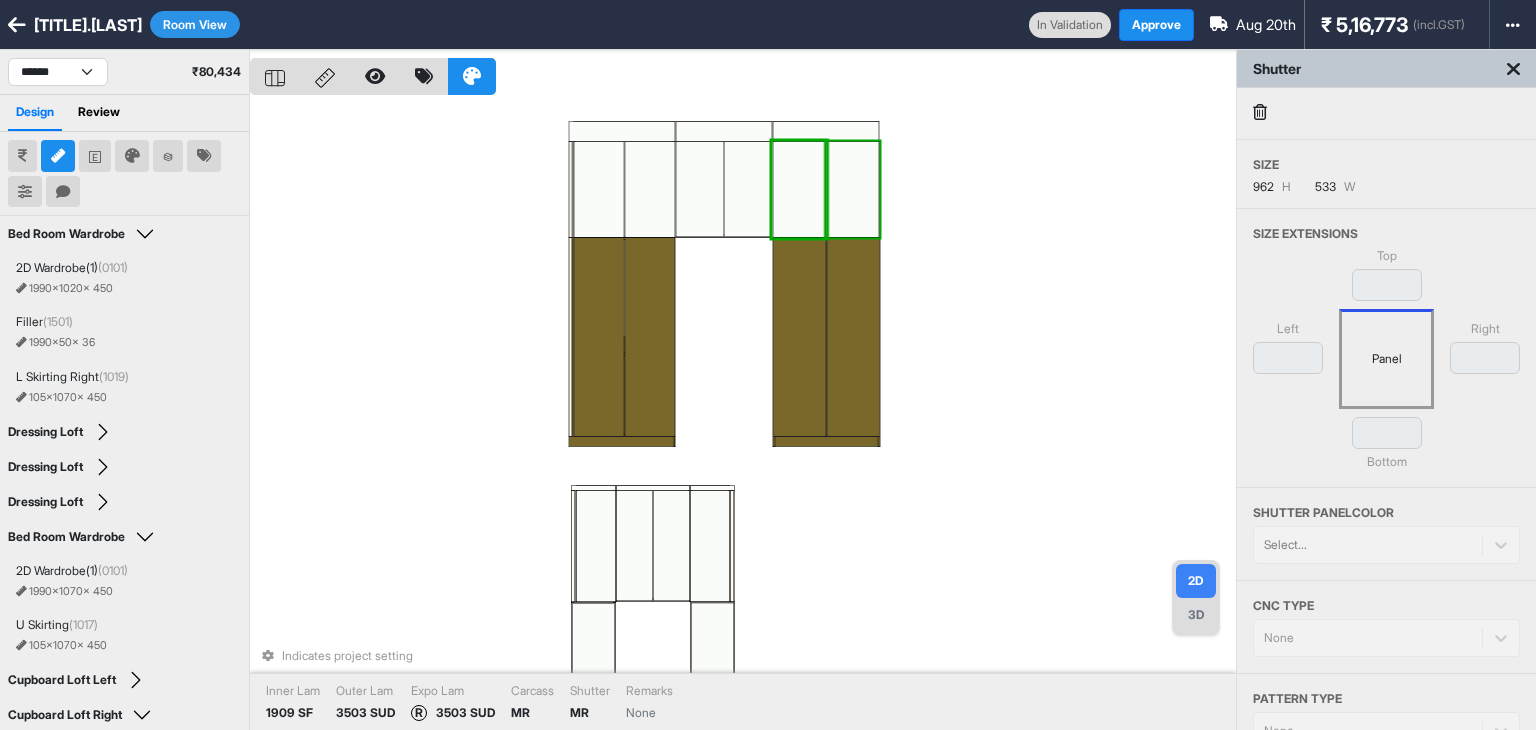 click at bounding box center (852, 189) 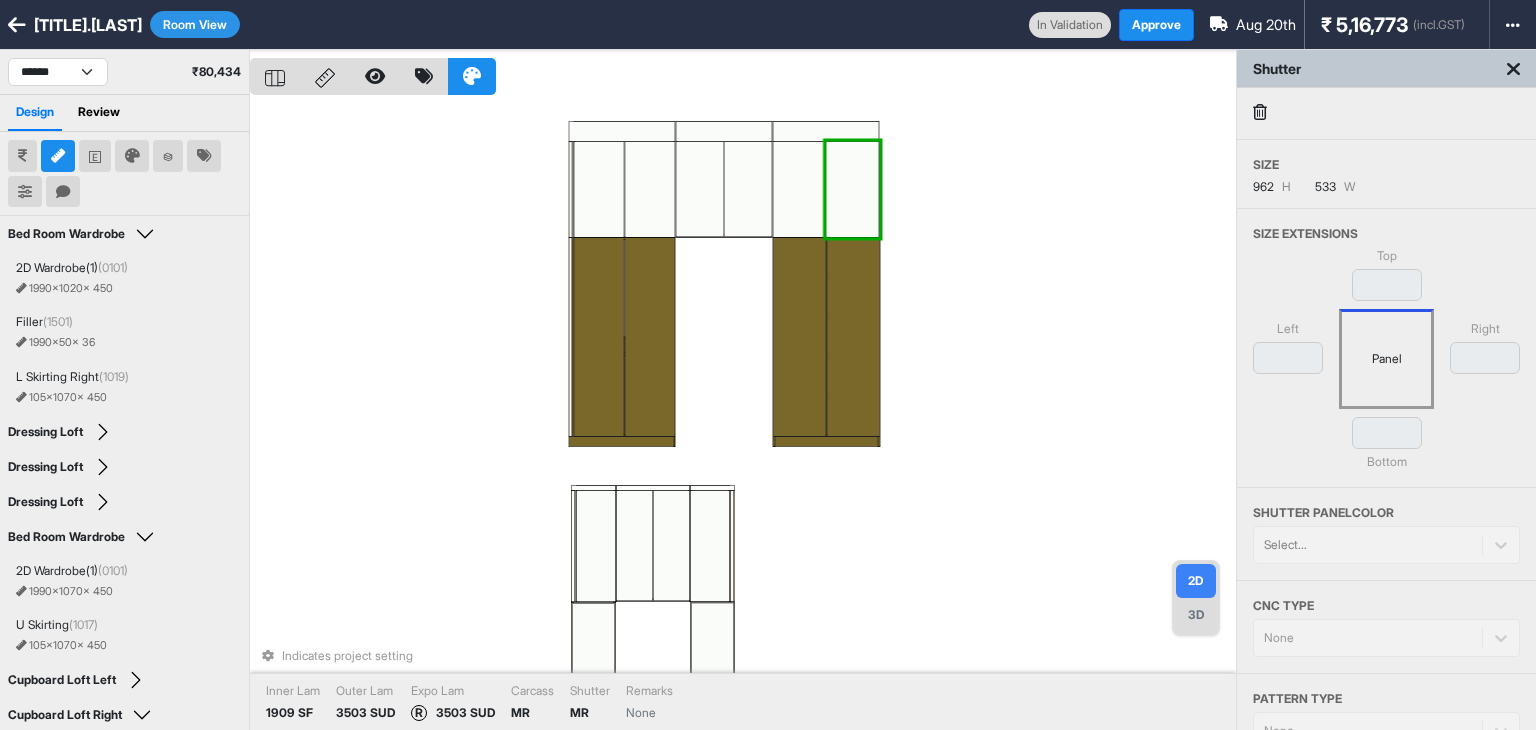click at bounding box center (853, 337) 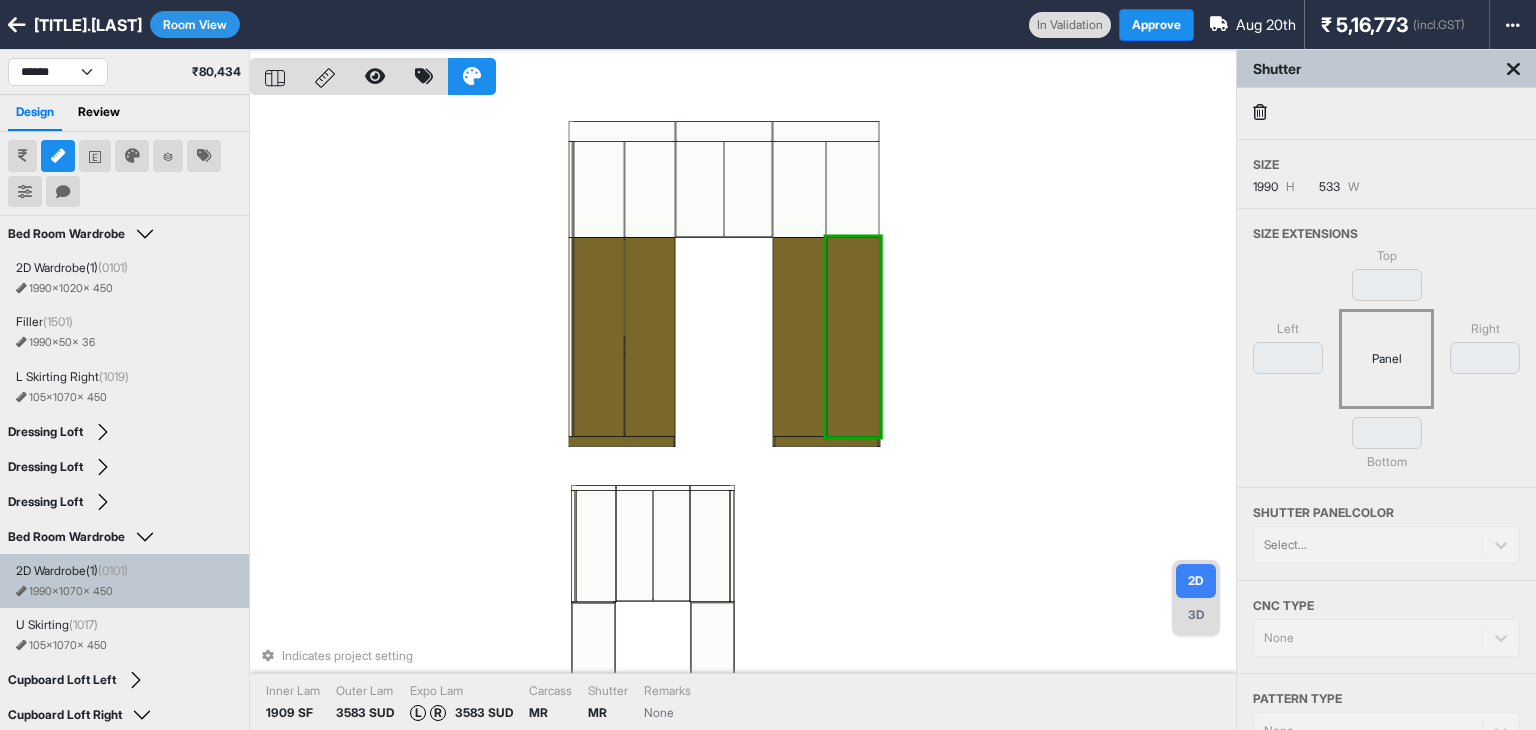 type on "*" 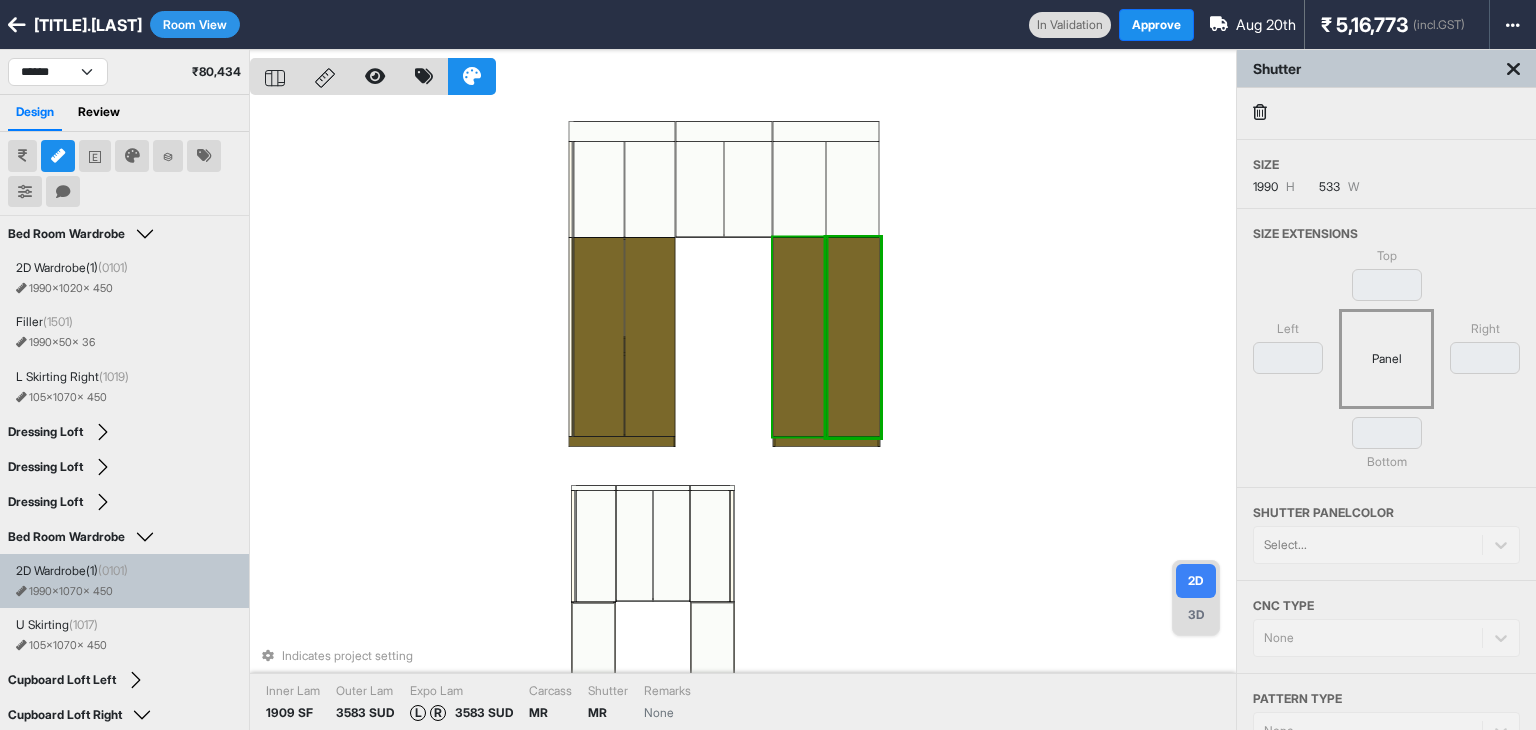 click at bounding box center (799, 337) 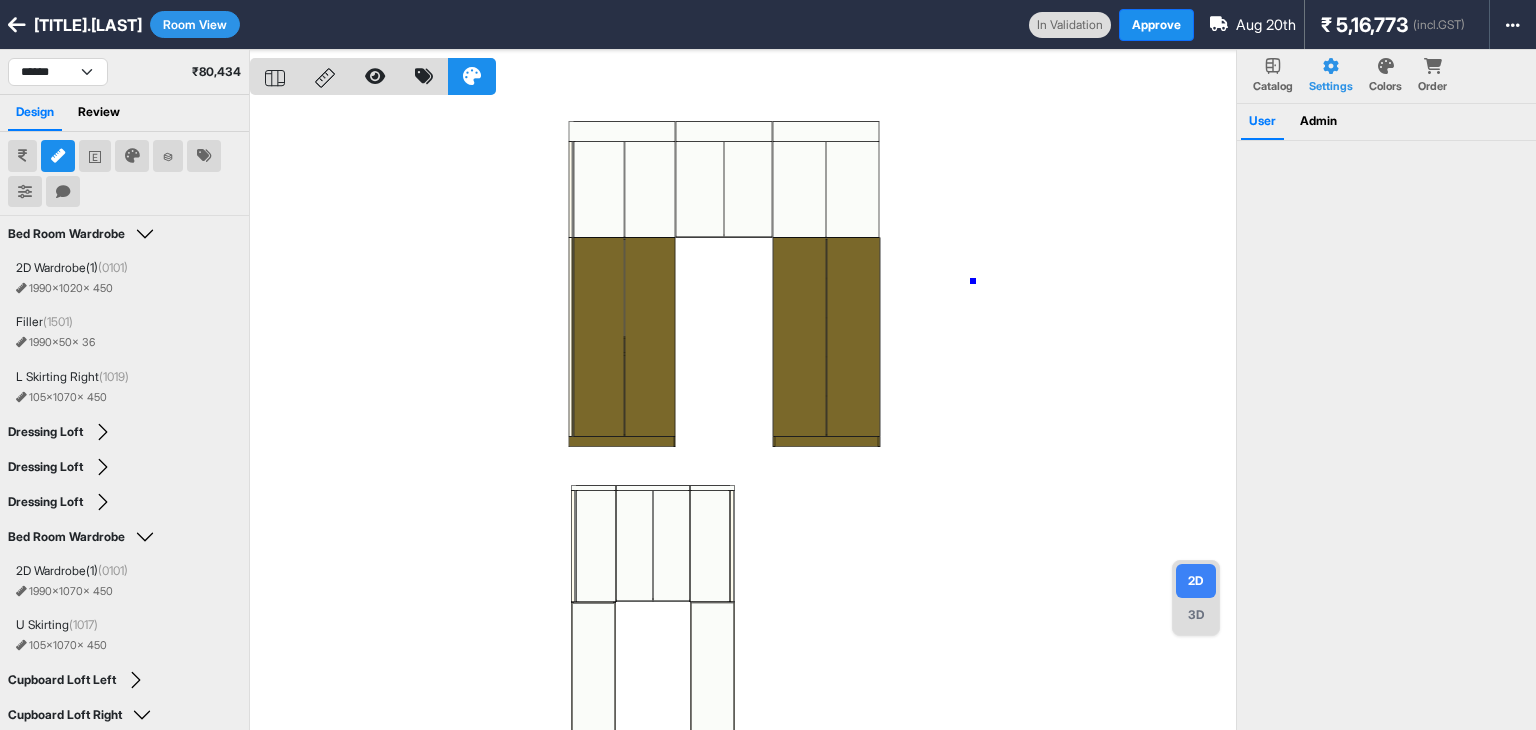 click at bounding box center [743, 415] 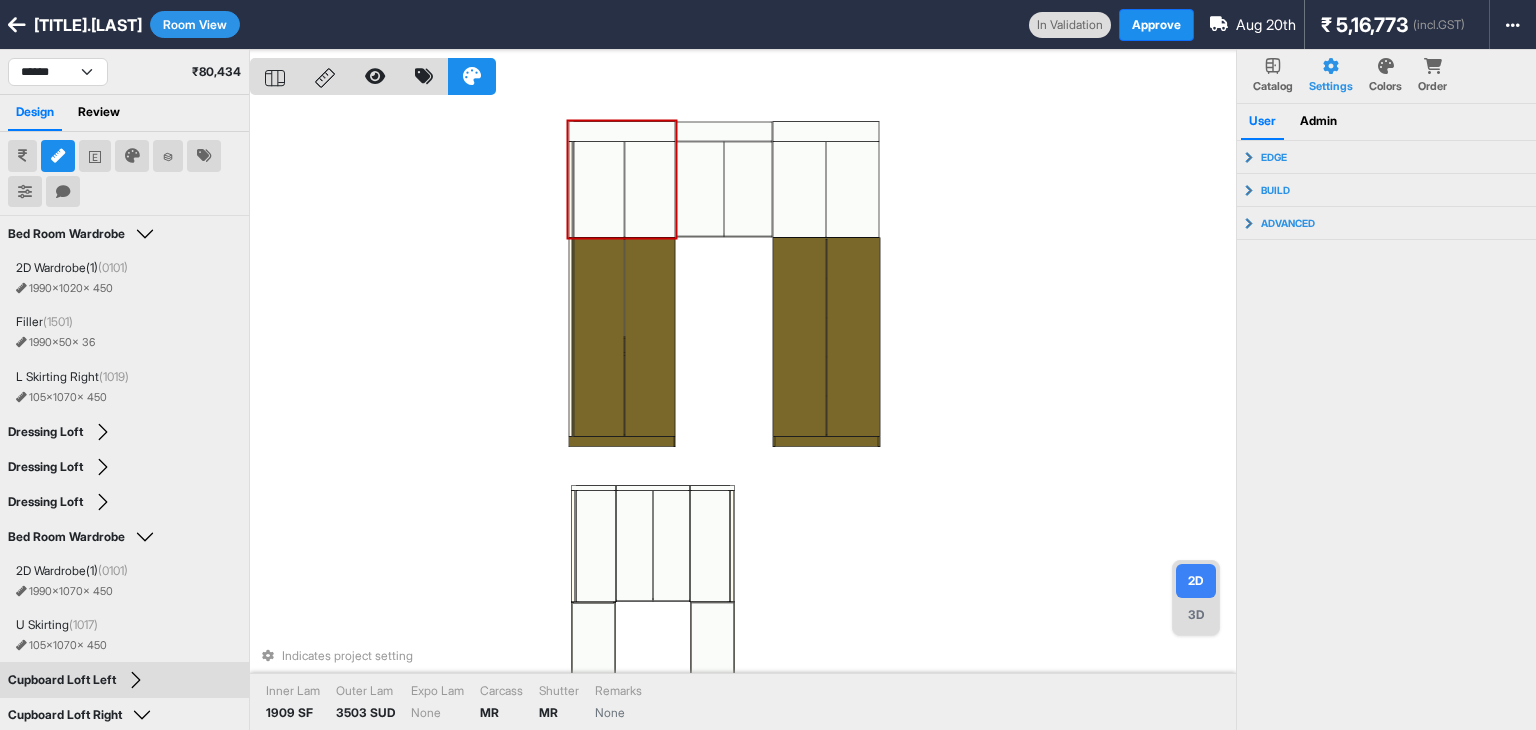 click at bounding box center [650, 189] 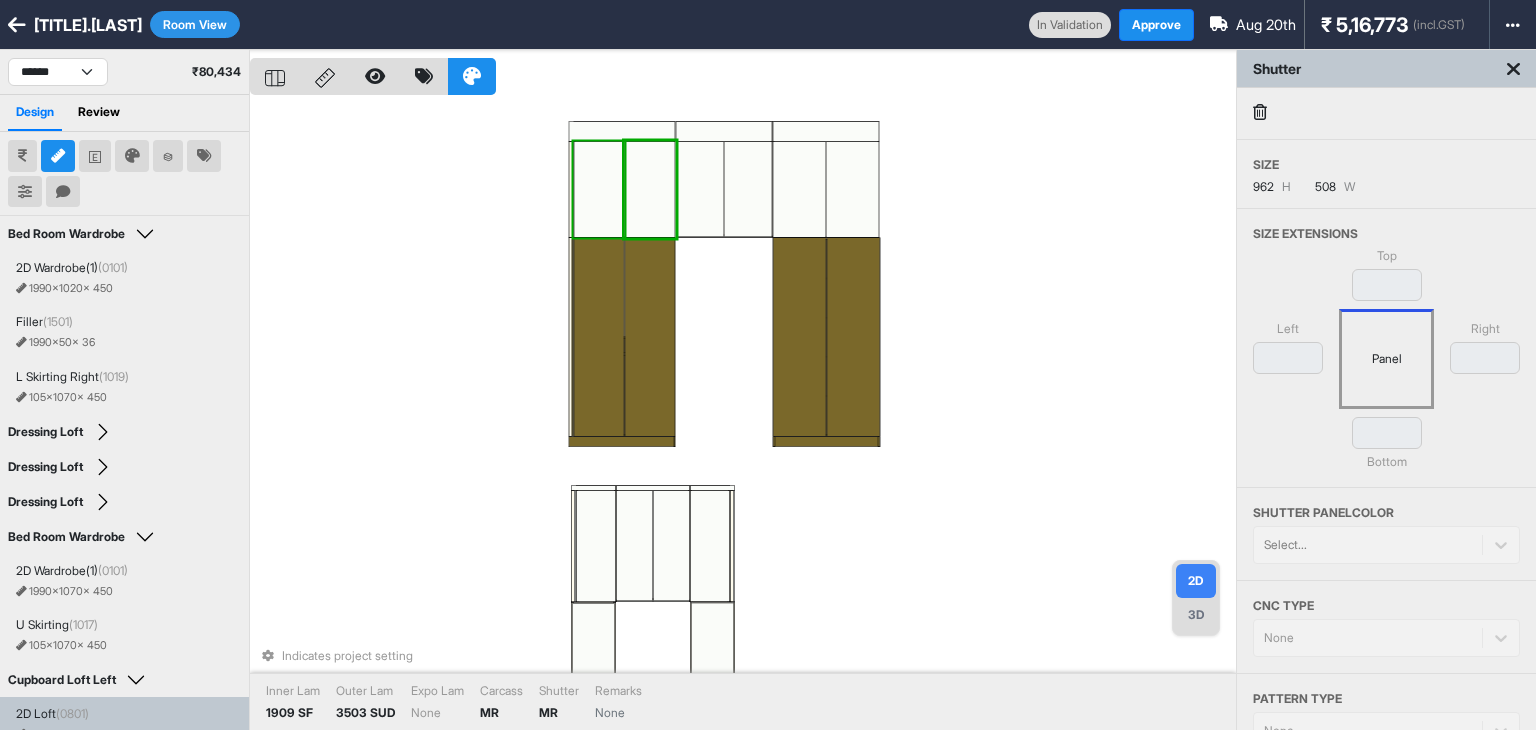 click at bounding box center (599, 189) 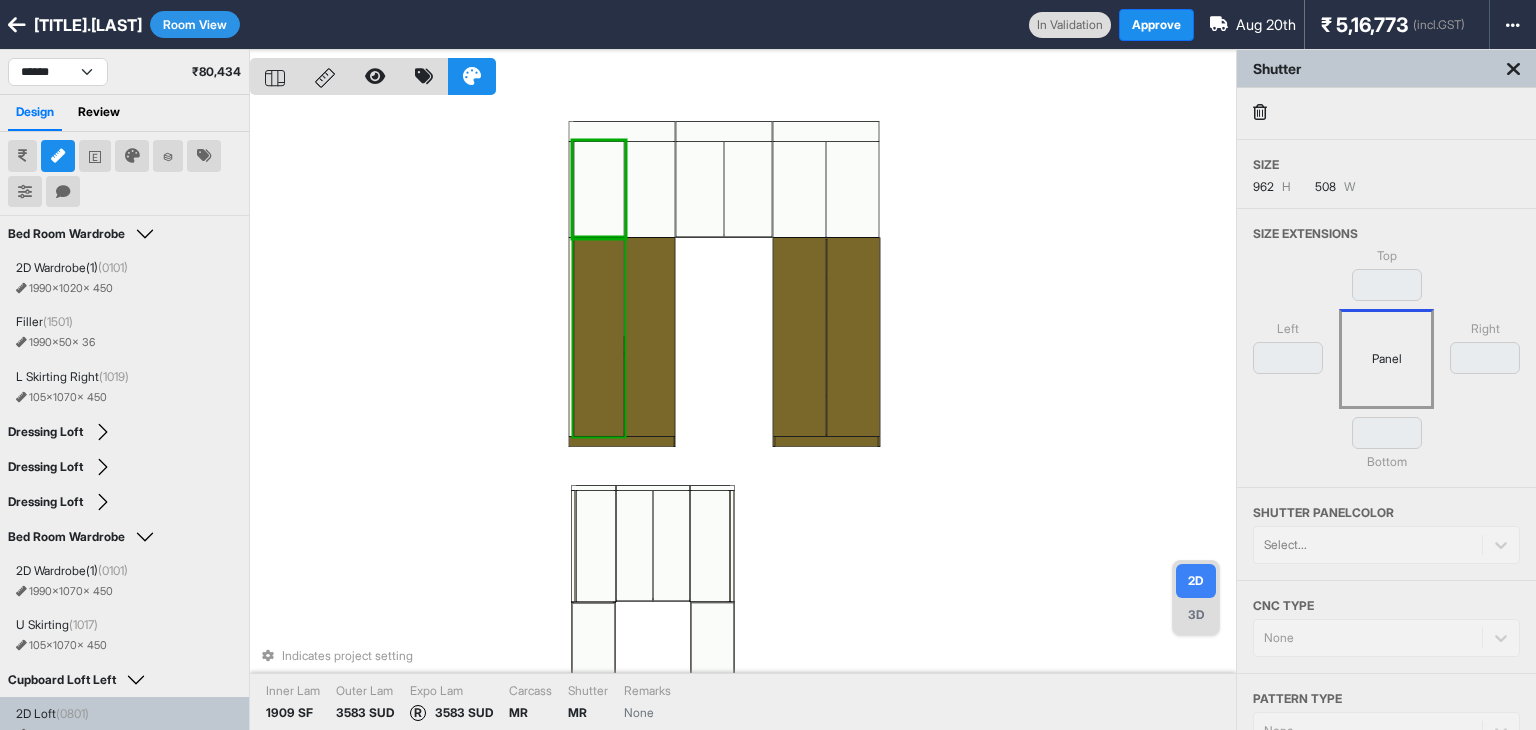 click at bounding box center [599, 337] 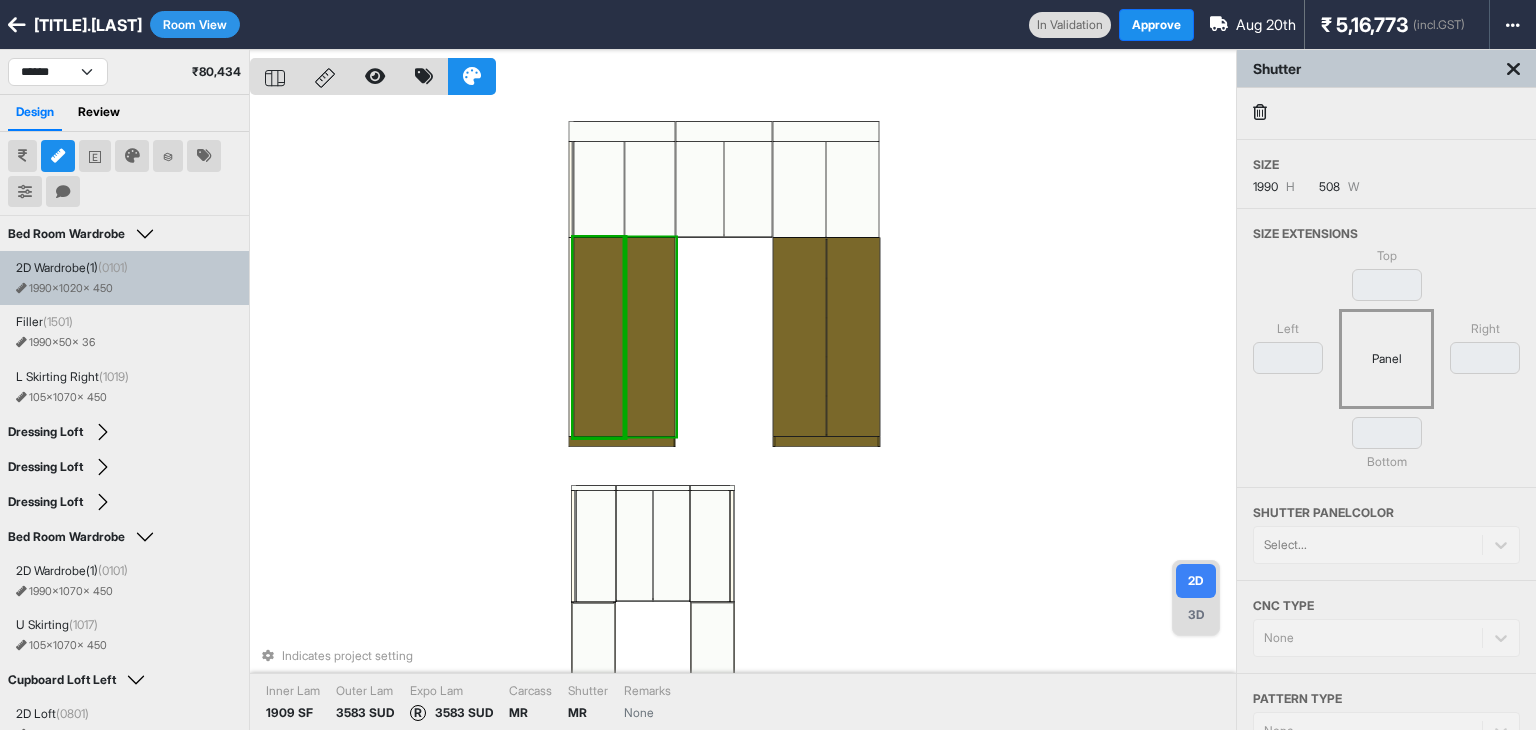 click at bounding box center [650, 337] 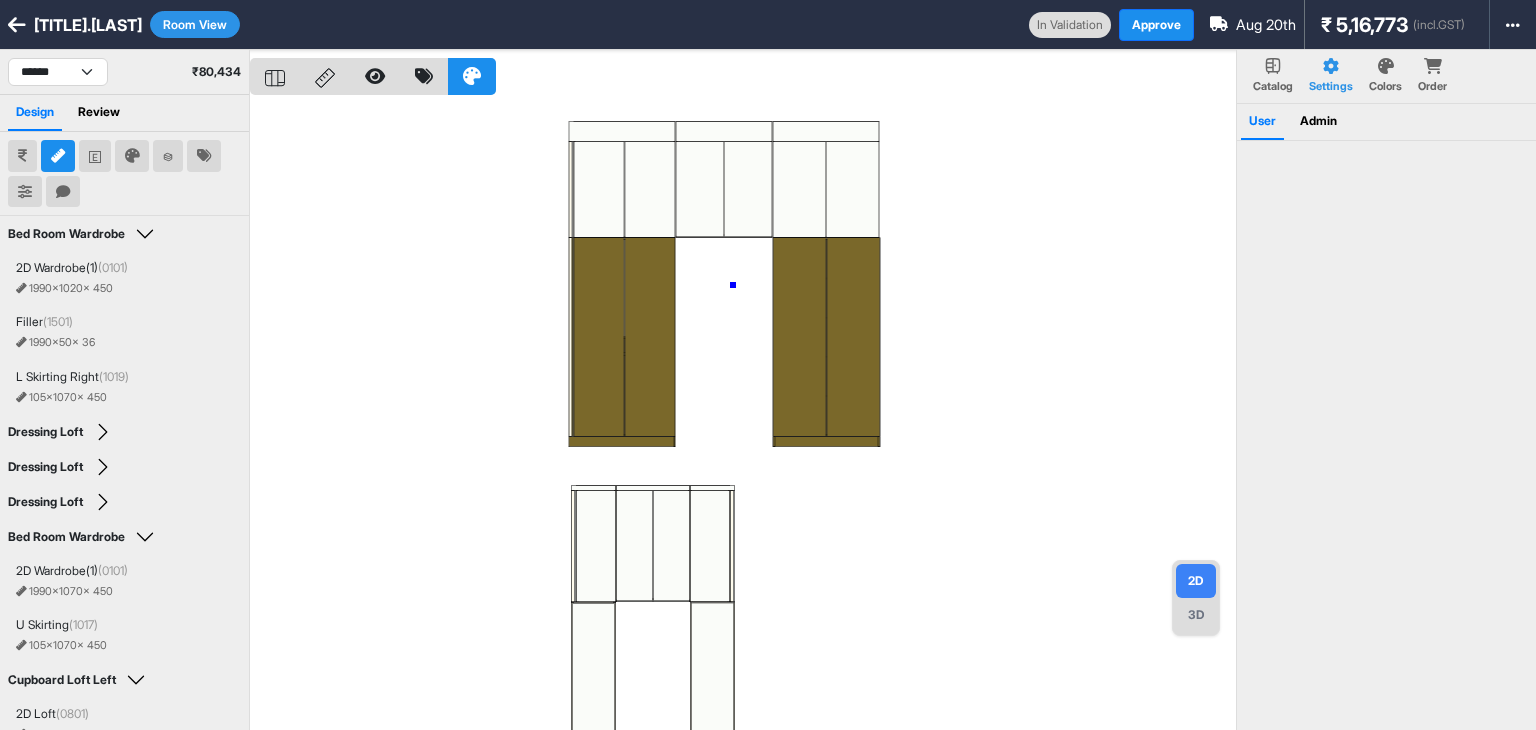 click at bounding box center (743, 415) 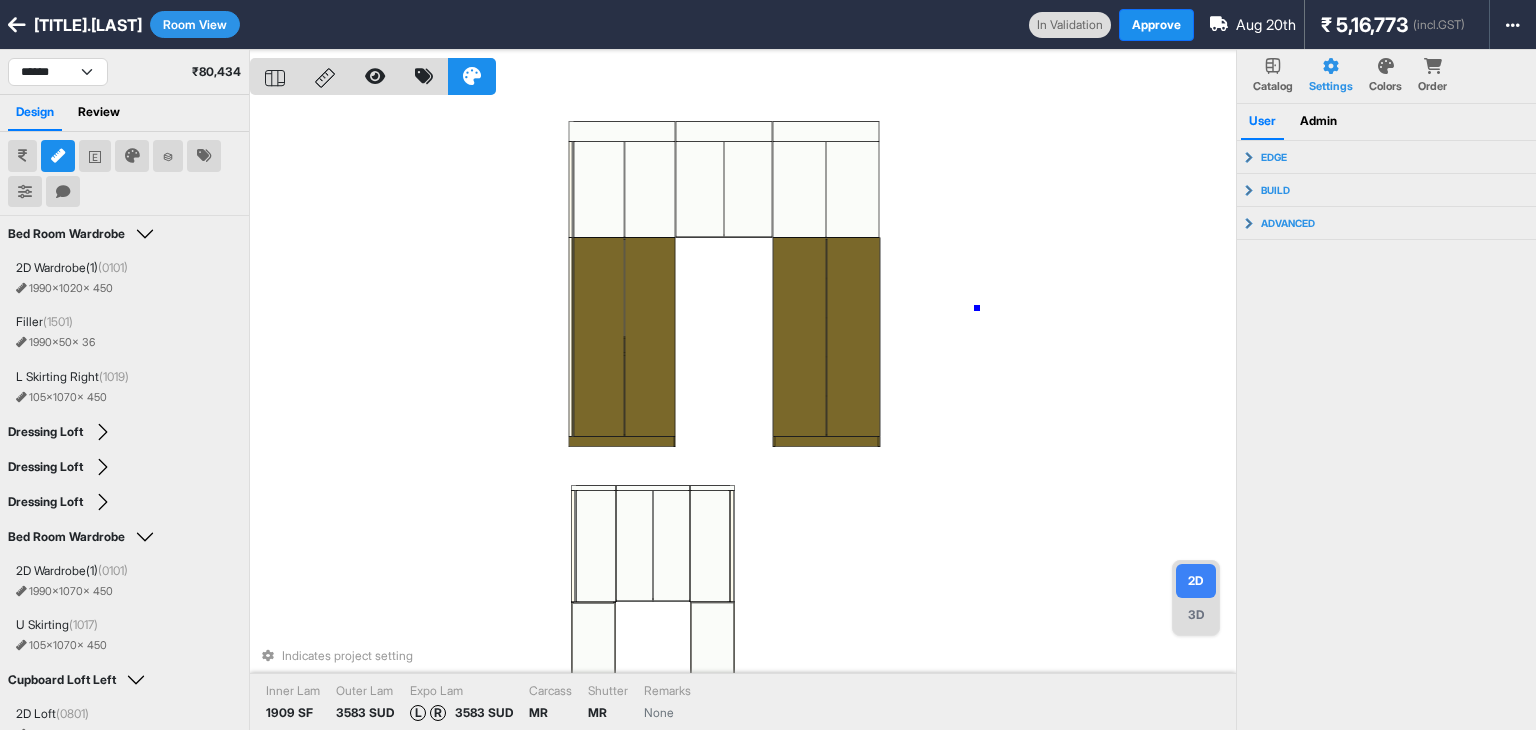 click on "Indicates project setting Inner Lam 1909 SF Outer Lam 3583 SUD Expo Lam L R 3583 SUD Carcass MR Shutter MR Remarks None" at bounding box center (743, 415) 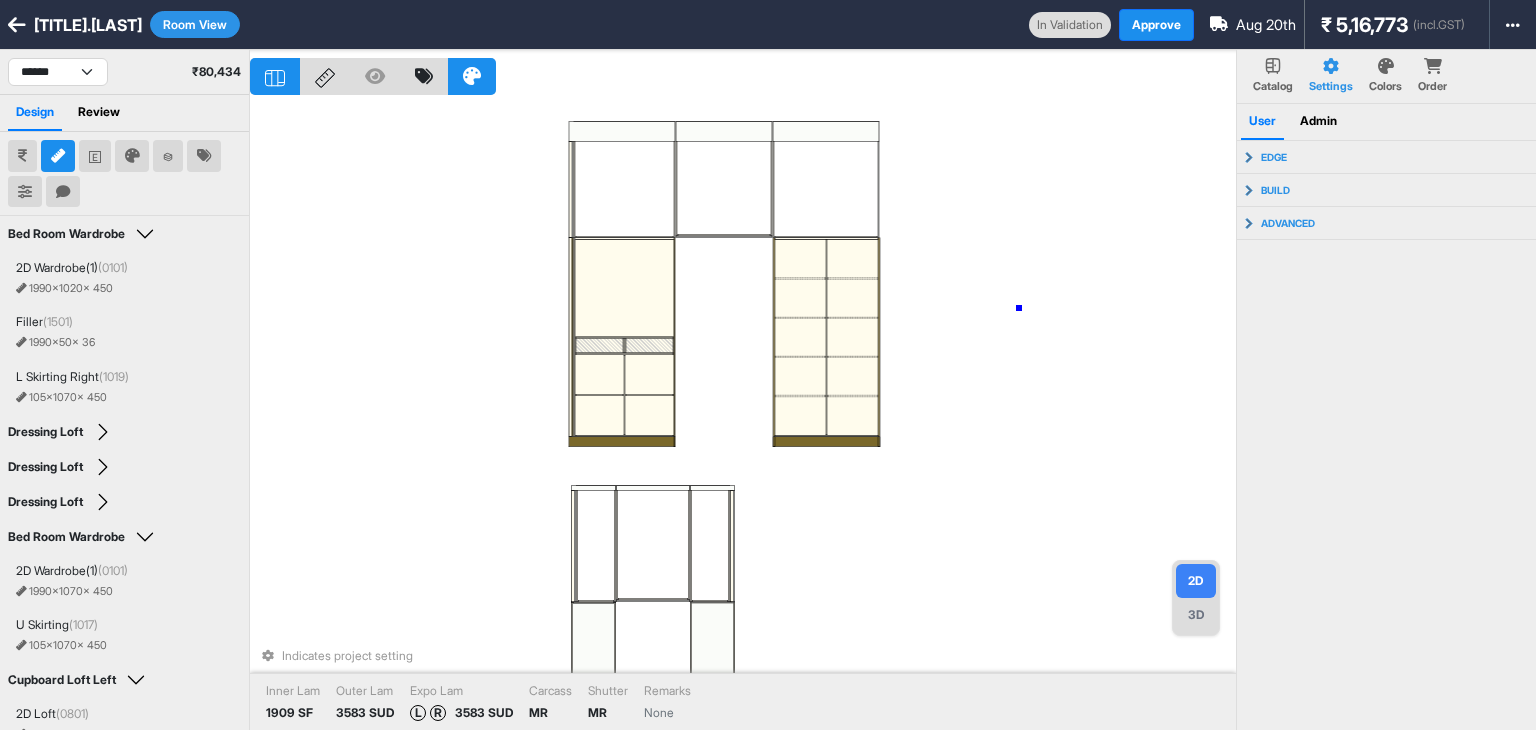 click on "Indicates project setting Inner Lam 1909 SF Outer Lam 3583 SUD Expo Lam L R 3583 SUD Carcass MR Shutter MR Remarks None" at bounding box center (743, 415) 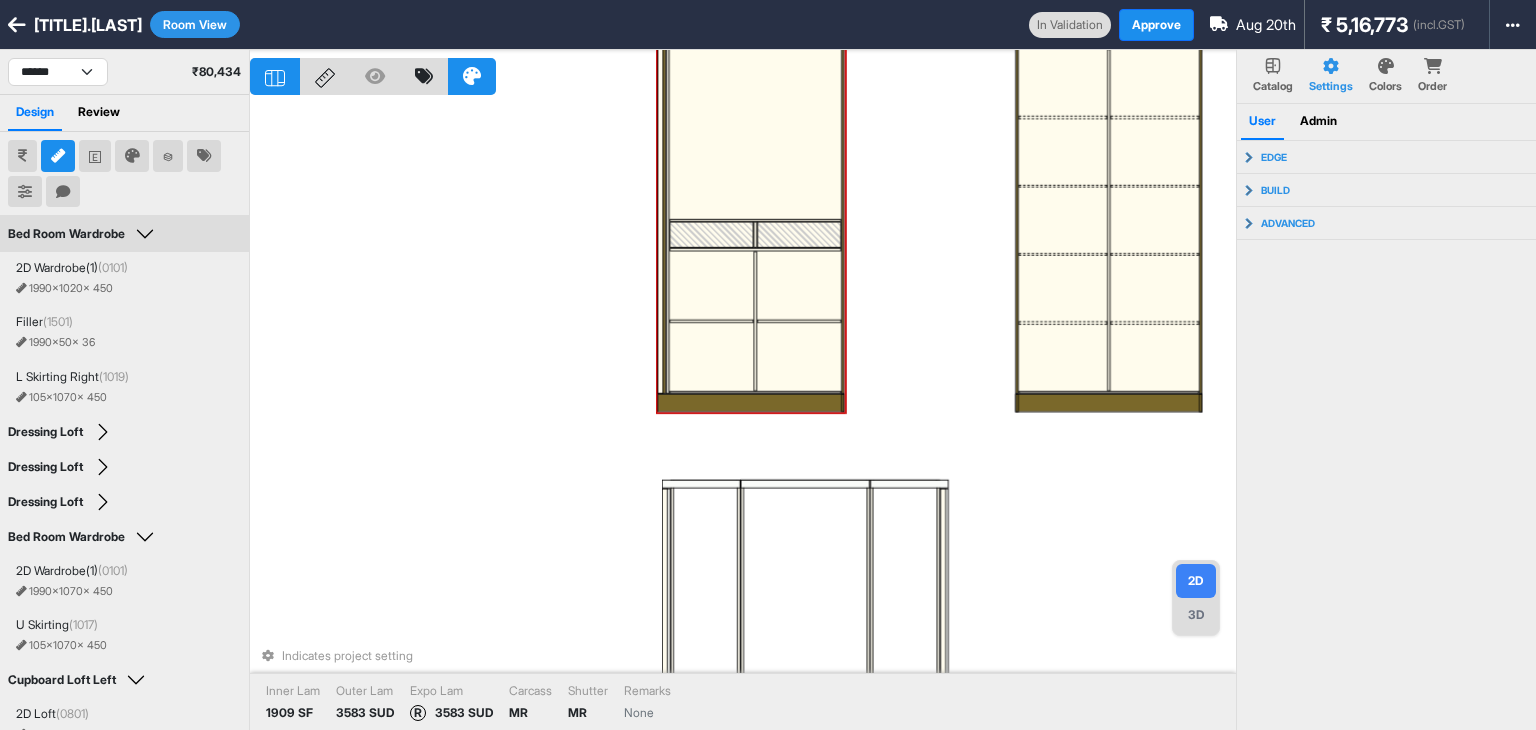 click at bounding box center [755, 249] 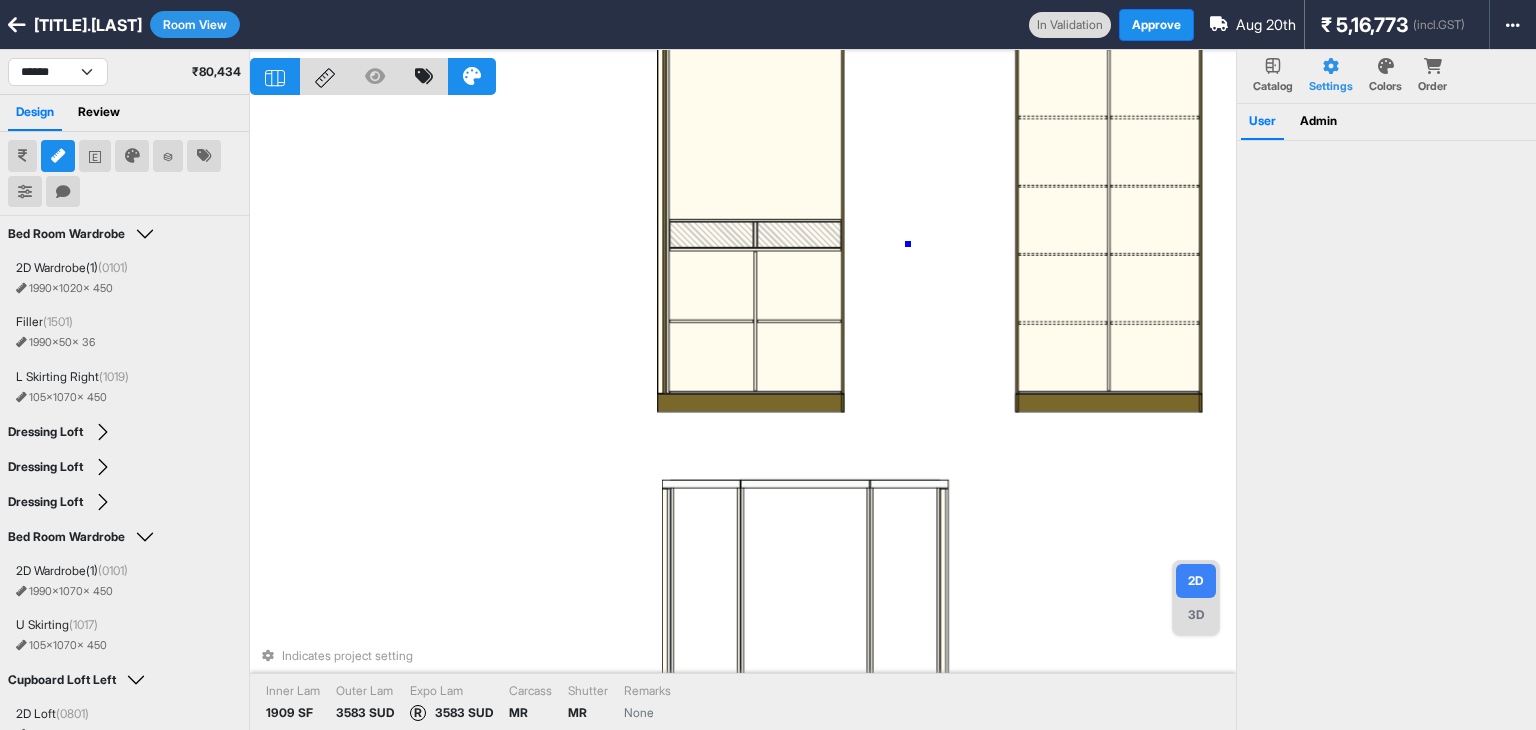 click on "Indicates project setting Inner Lam 1909 SF Outer Lam 3583 SUD Expo Lam R 3583 SUD Carcass MR Shutter MR Remarks None" at bounding box center (743, 415) 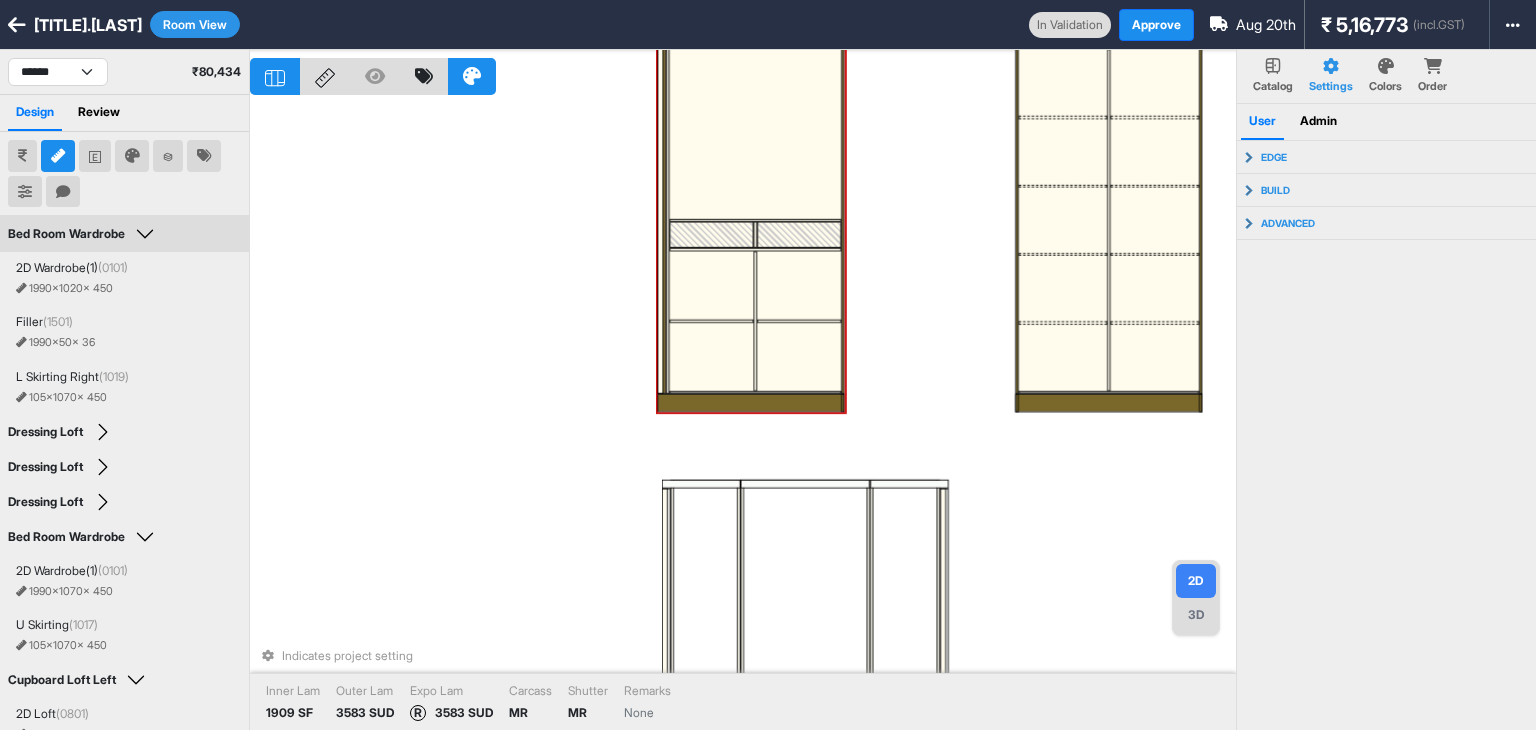 click at bounding box center [711, 235] 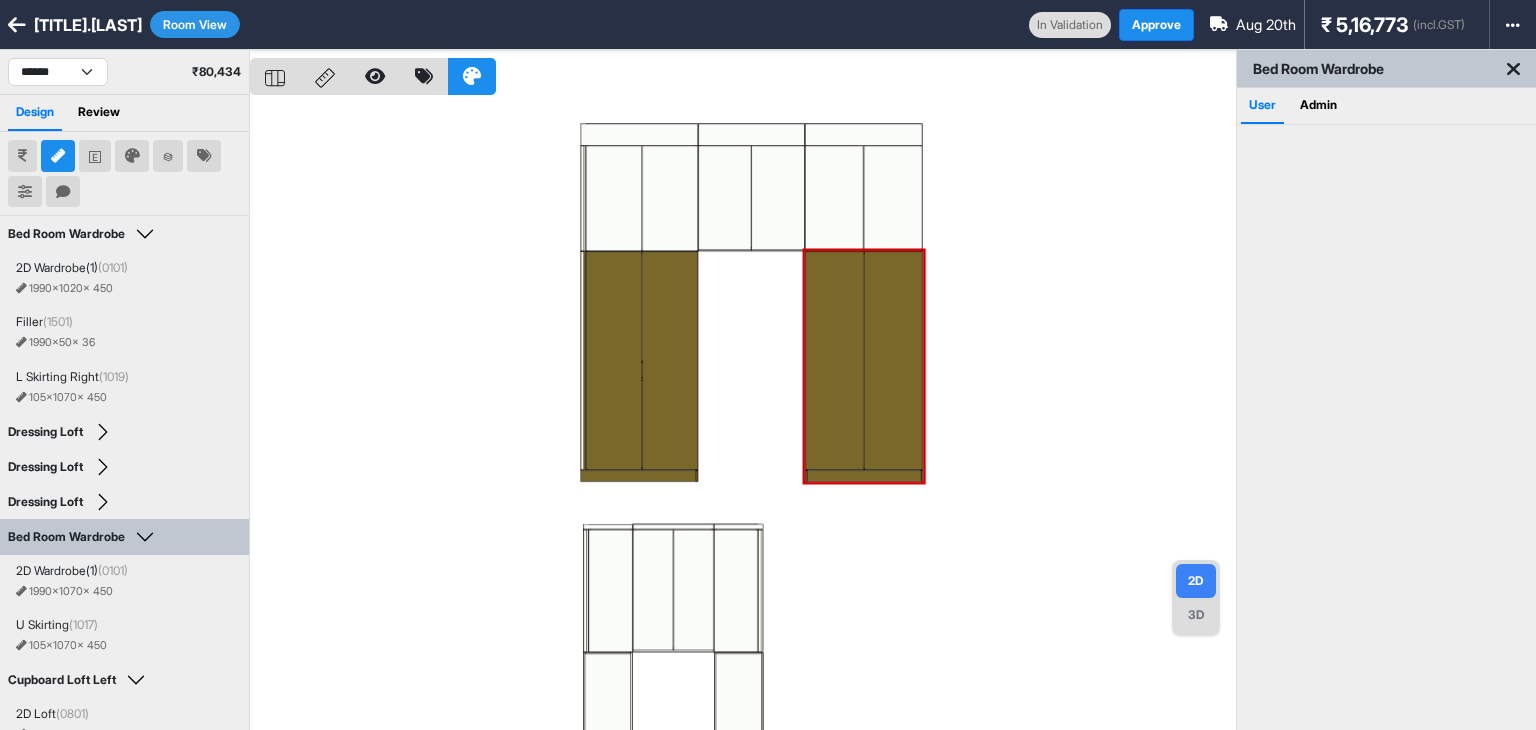 click at bounding box center [743, 415] 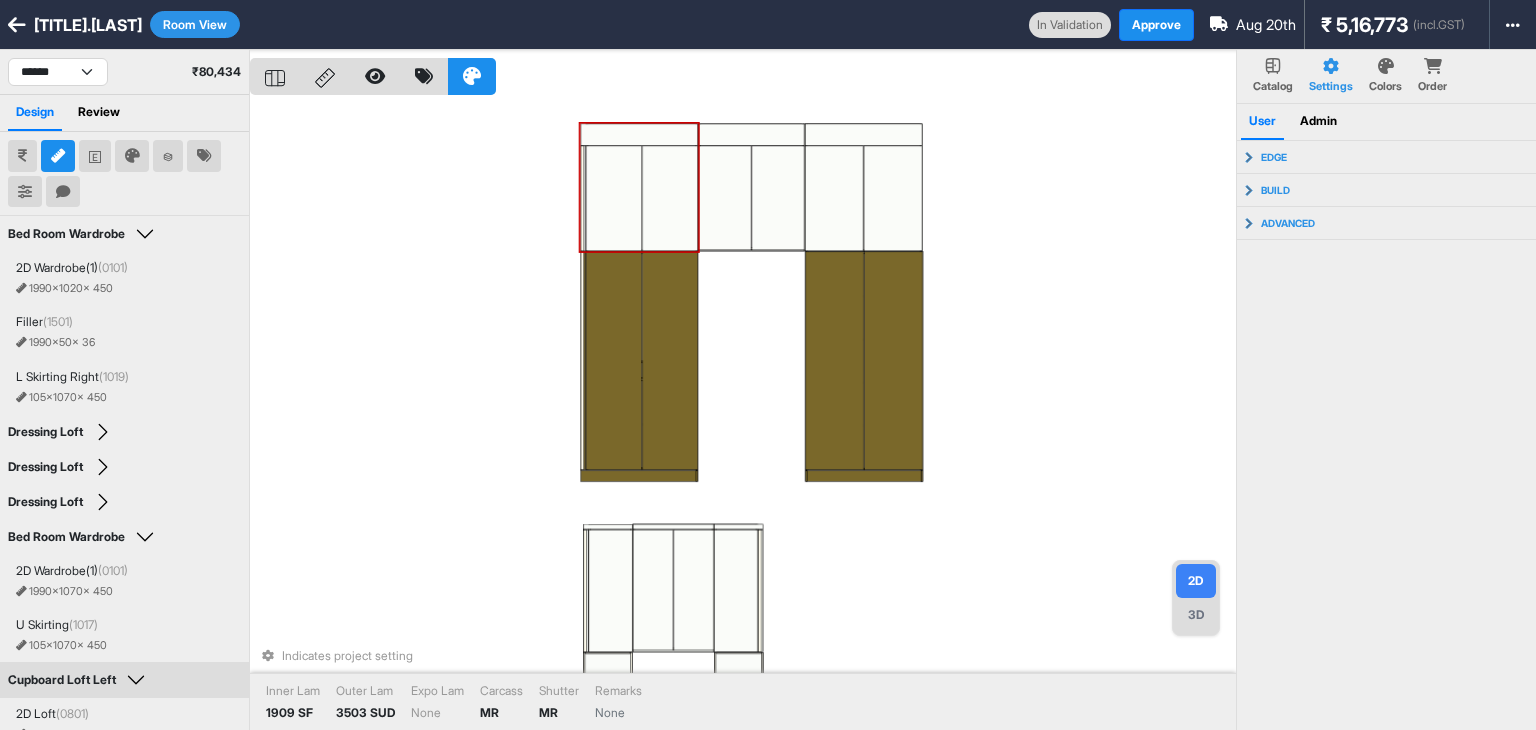 drag, startPoint x: 600, startPoint y: 191, endPoint x: 630, endPoint y: 187, distance: 30.265491 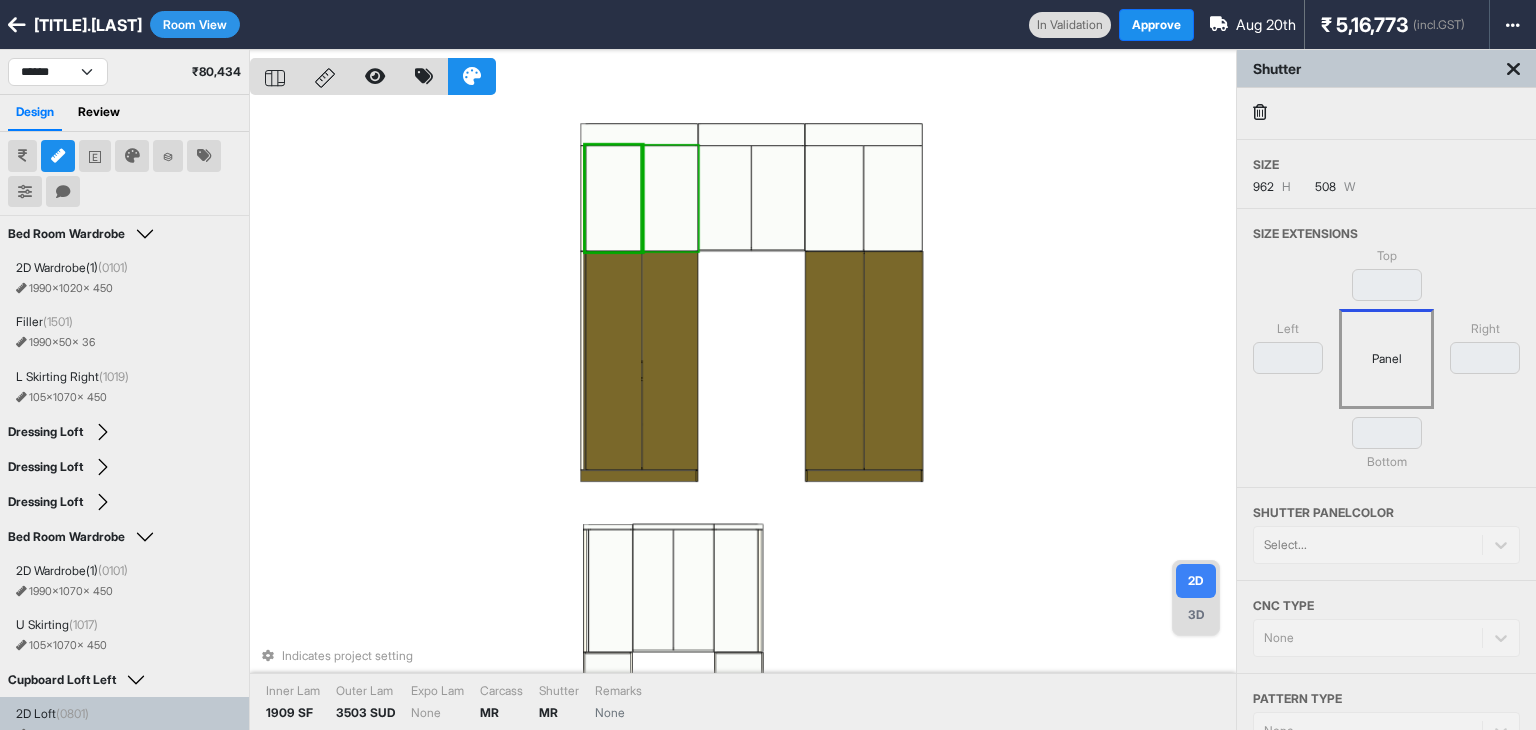 click at bounding box center (670, 199) 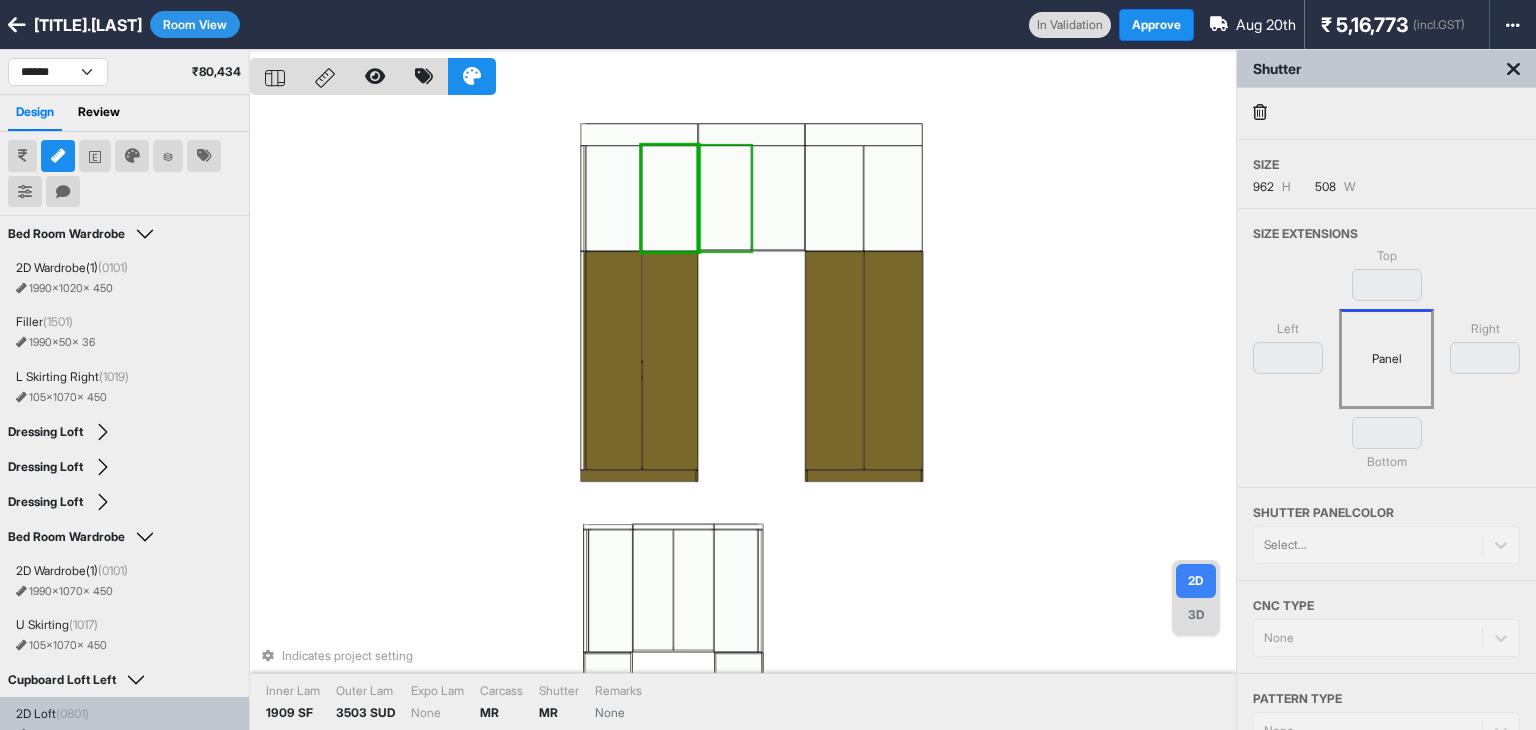click at bounding box center [724, 199] 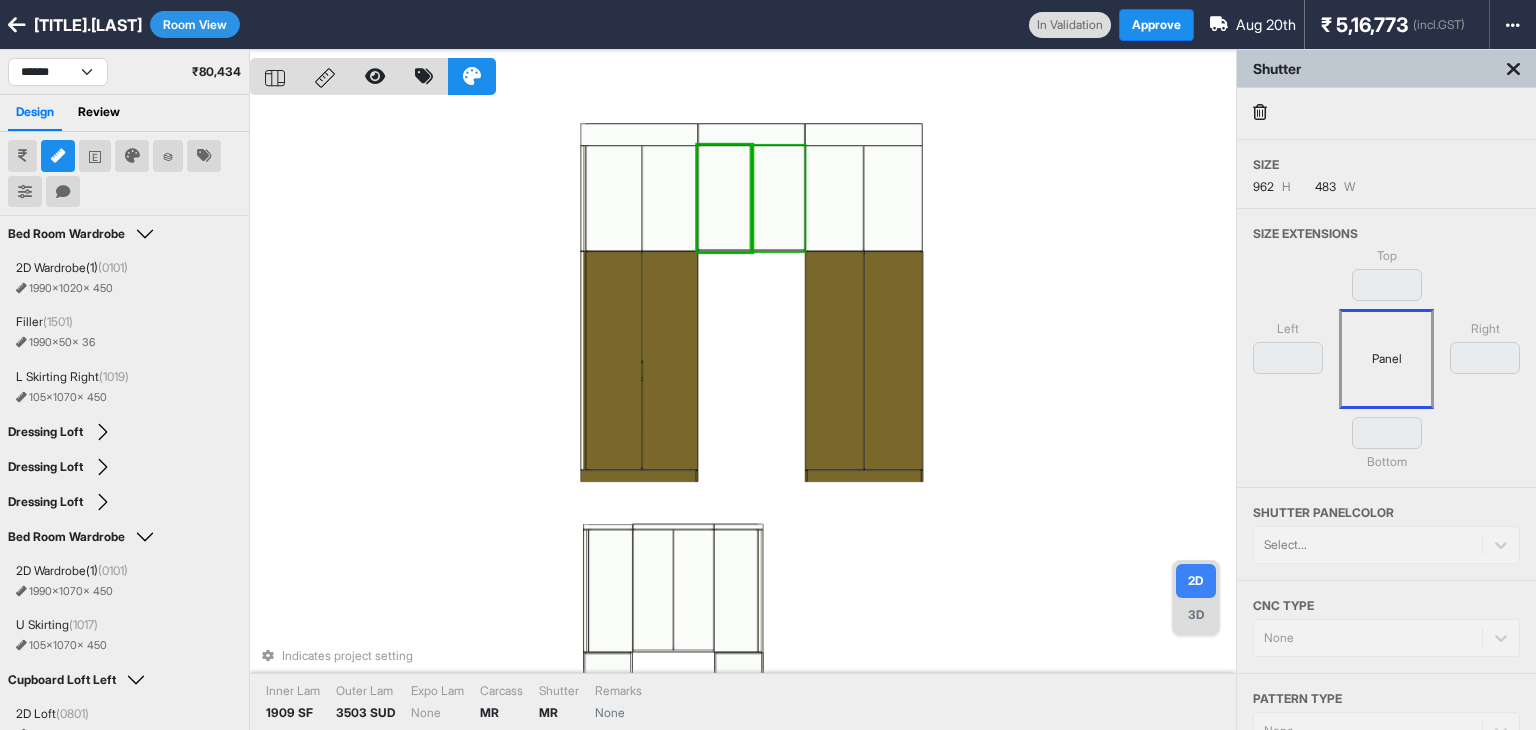 drag, startPoint x: 752, startPoint y: 189, endPoint x: 775, endPoint y: 189, distance: 23 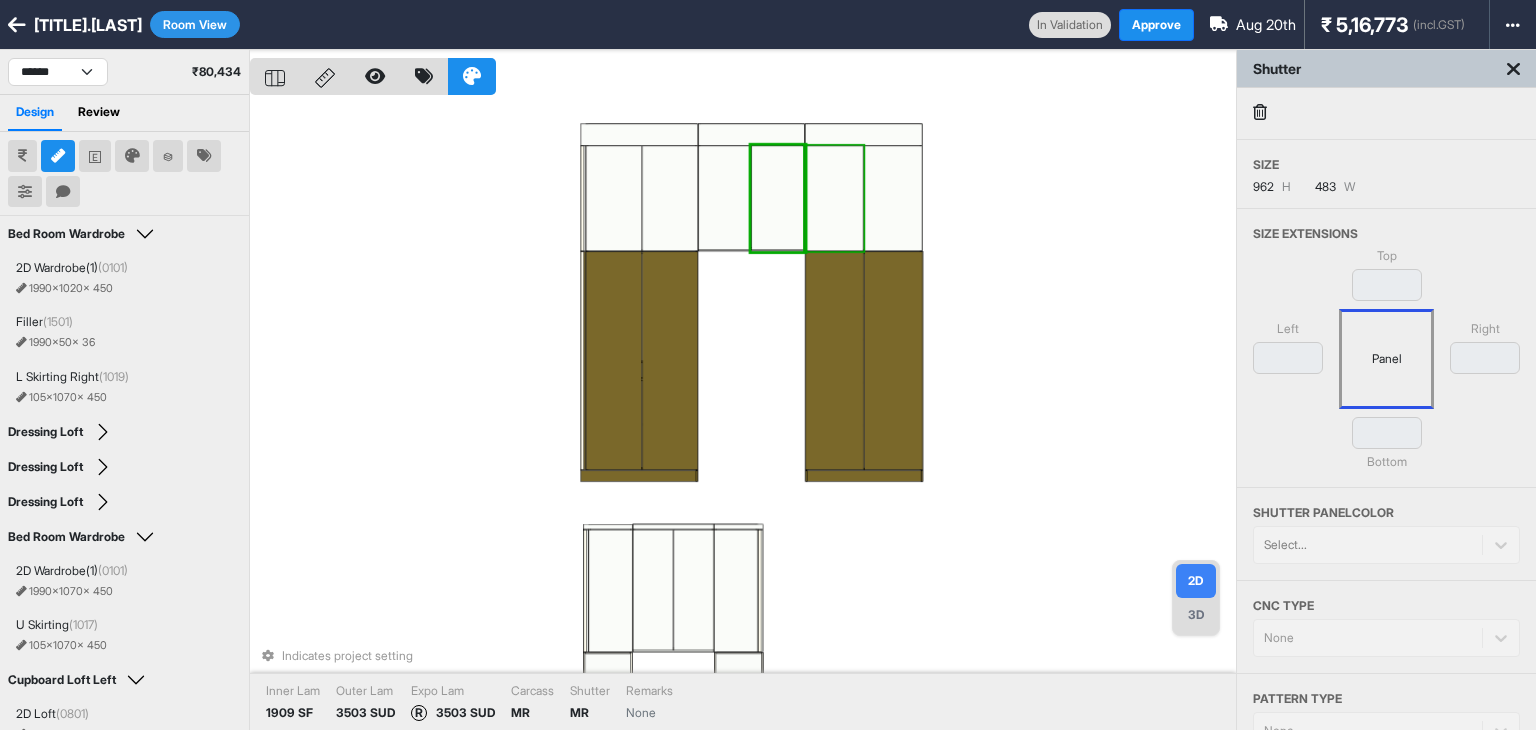 click at bounding box center [834, 199] 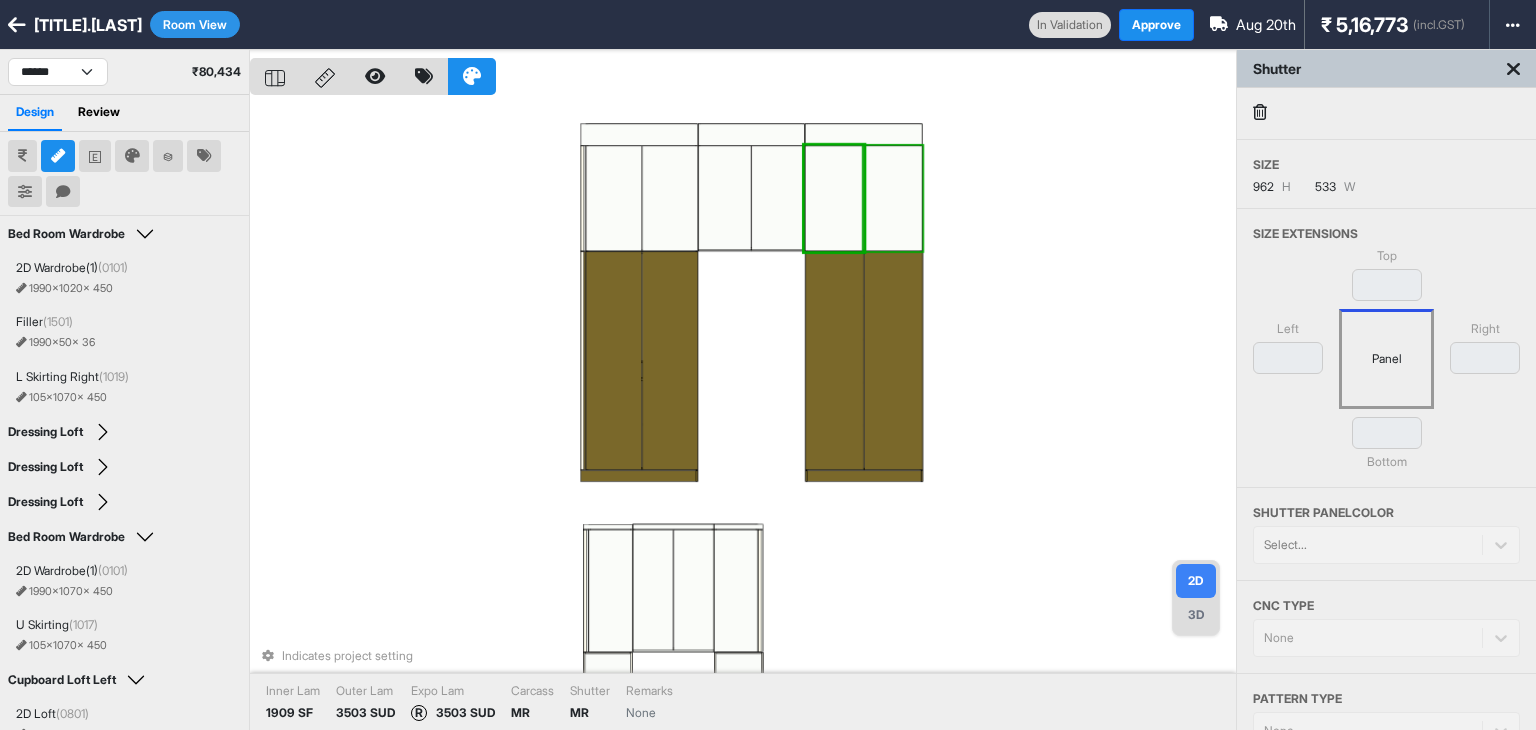 click at bounding box center [893, 199] 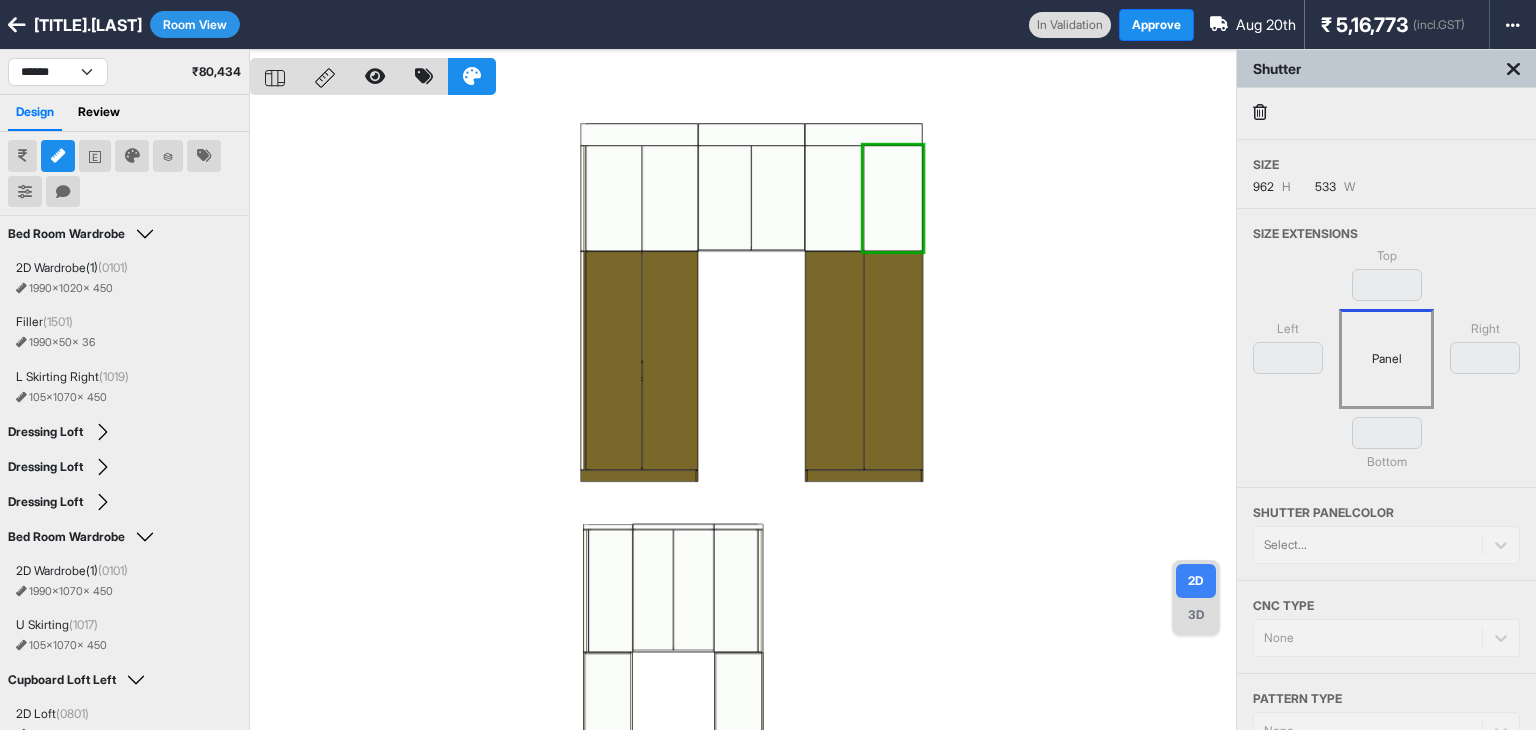 click at bounding box center (743, 415) 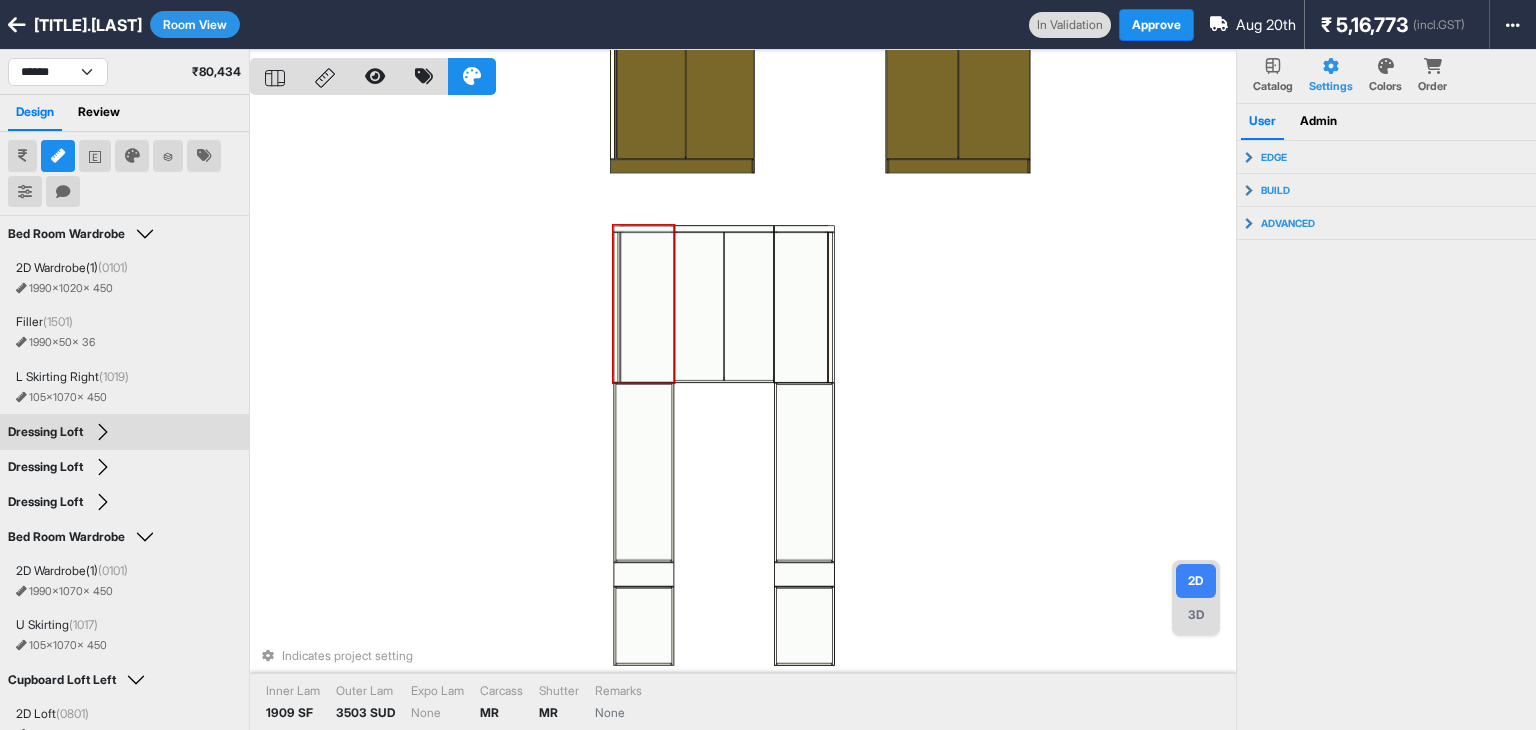 click at bounding box center (647, 307) 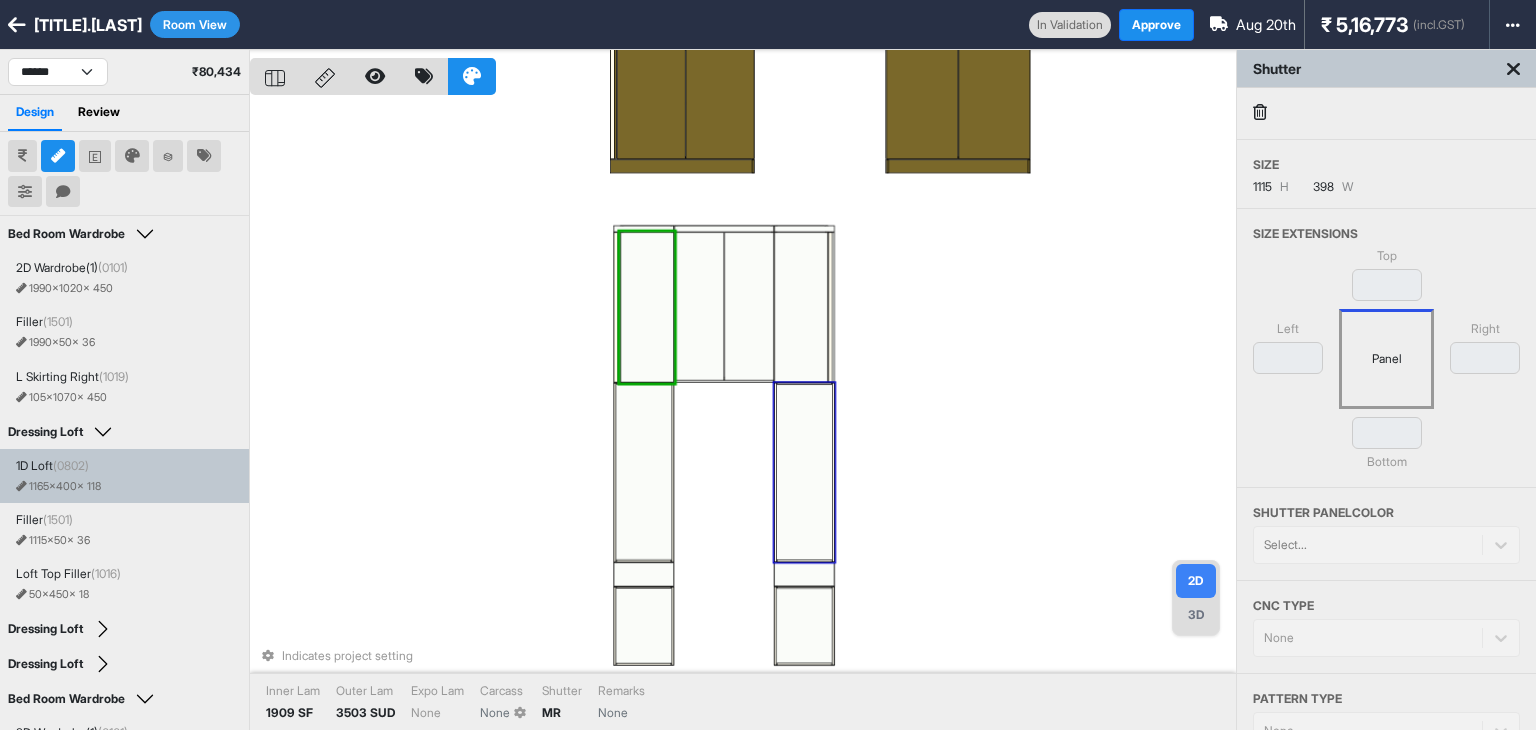 click on "Indicates project setting Inner Lam 1909 SF Outer Lam 3503 SUD Expo Lam None Carcass None Shutter MR Remarks None" at bounding box center [743, 415] 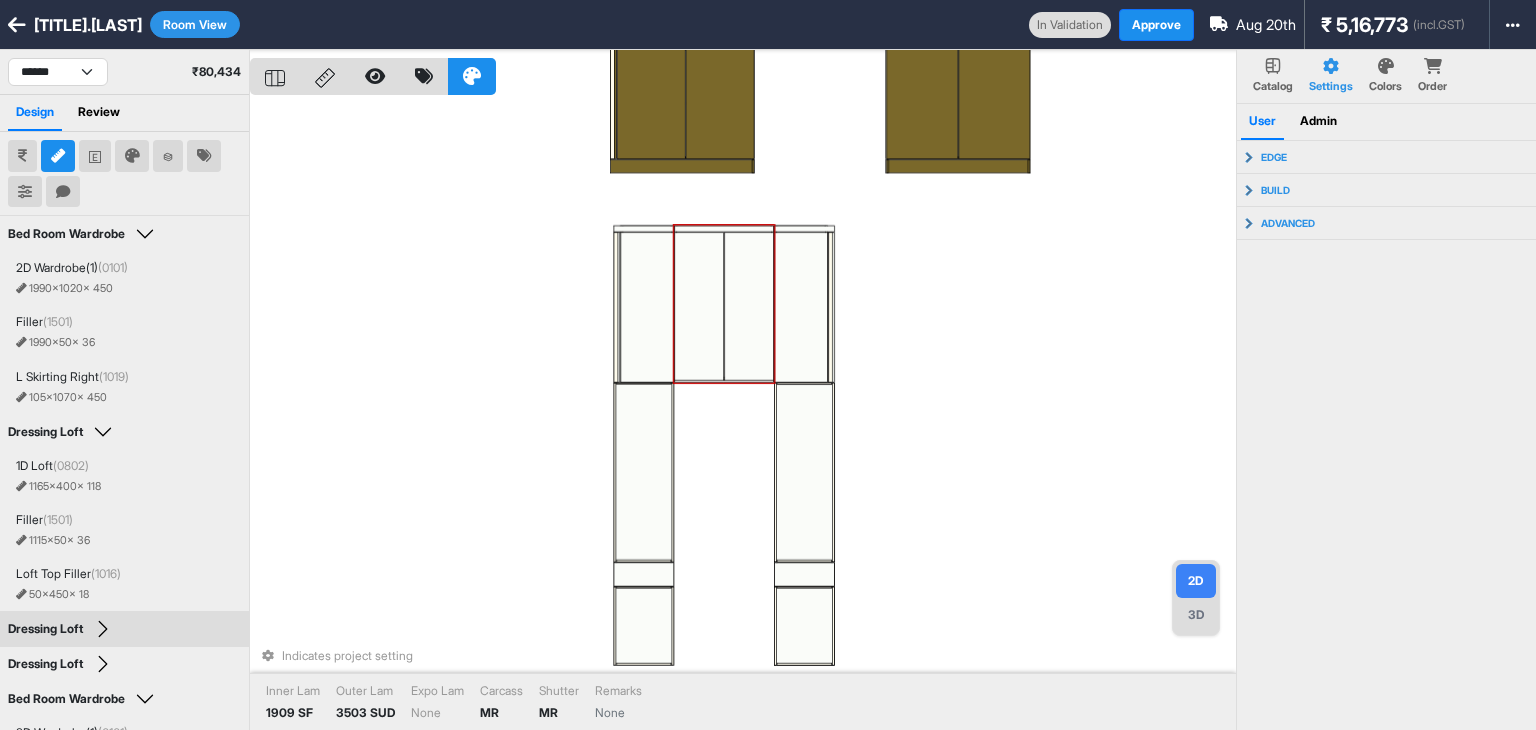 click at bounding box center (699, 307) 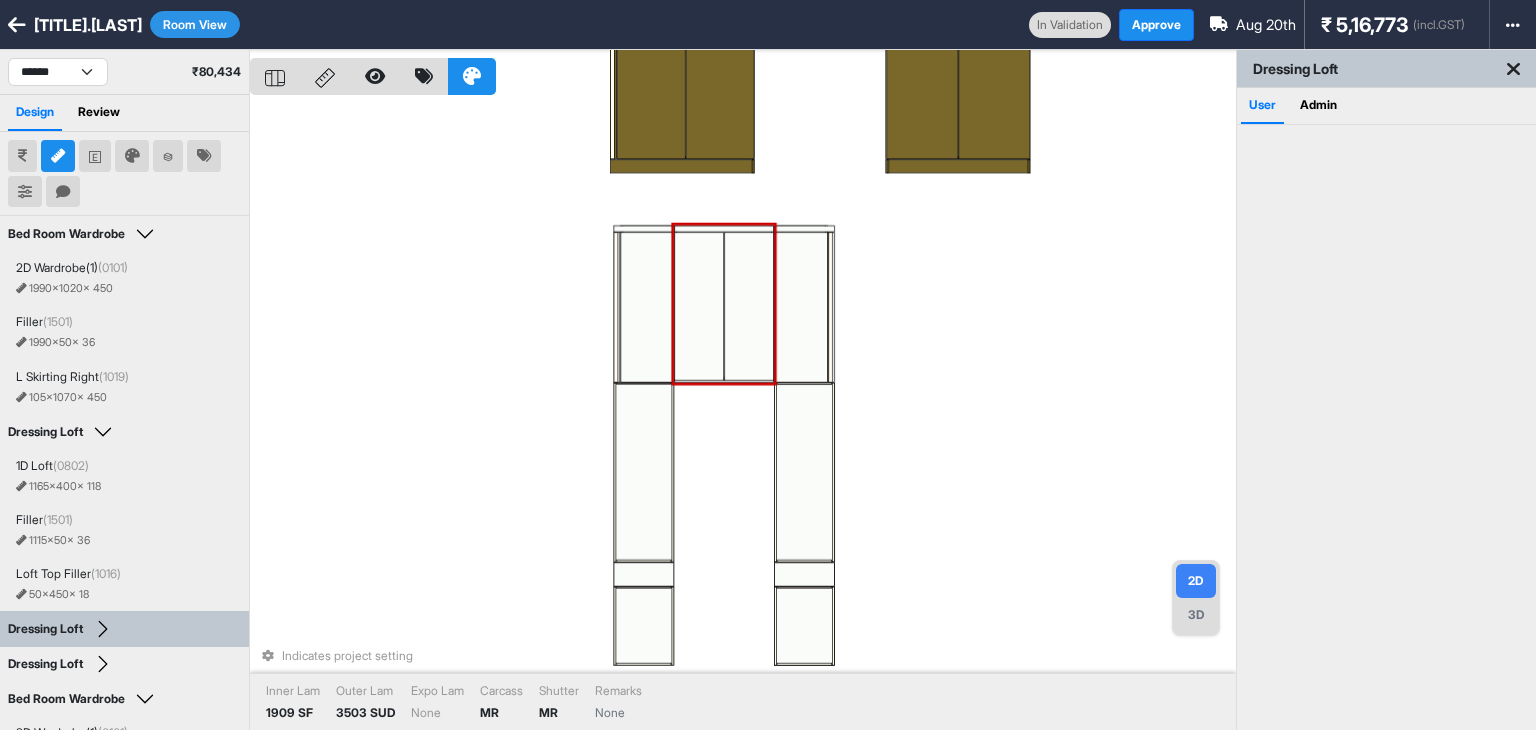 click at bounding box center [749, 307] 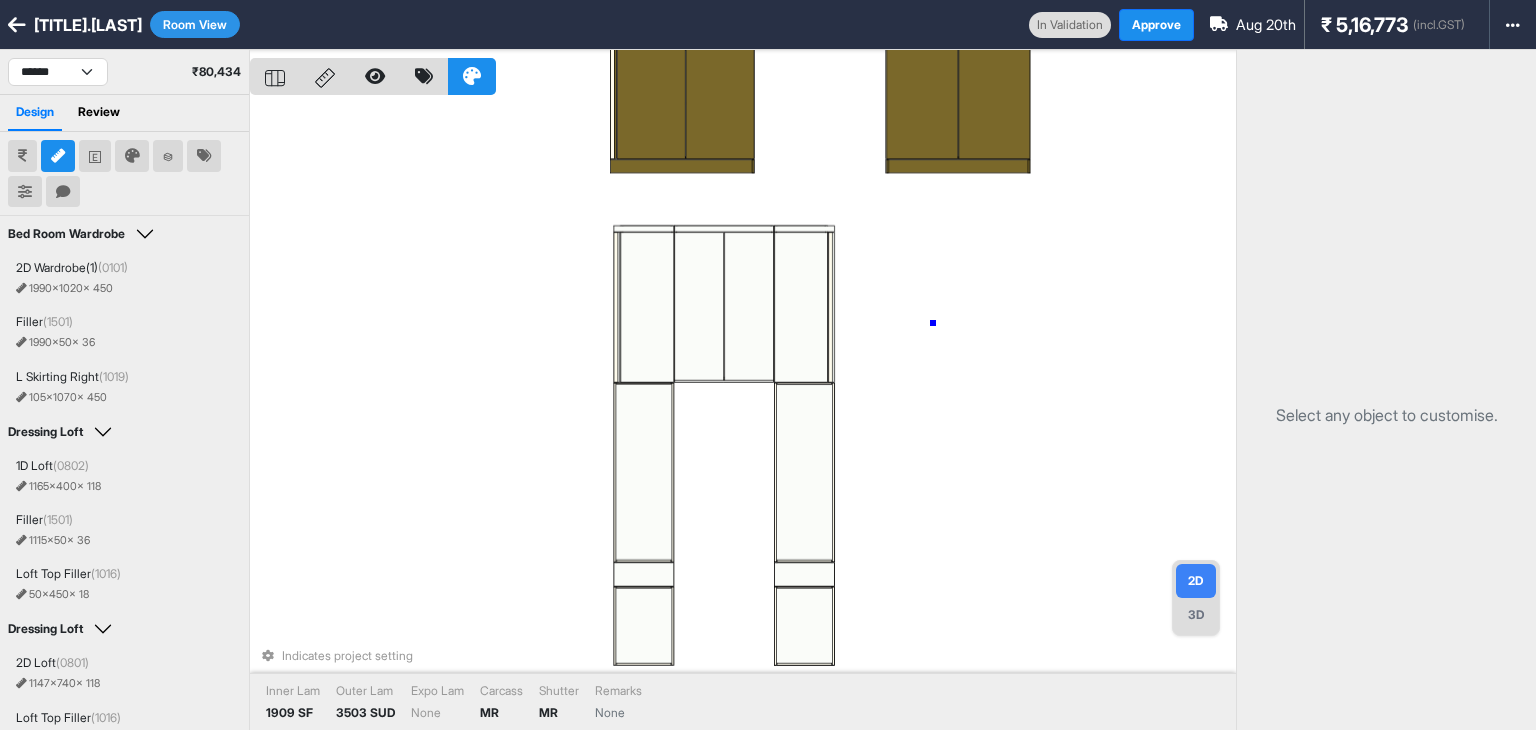 click on "Indicates project setting Inner Lam 1909 SF Outer Lam 3503 SUD Expo Lam None Carcass MR Shutter MR Remarks None" at bounding box center [743, 415] 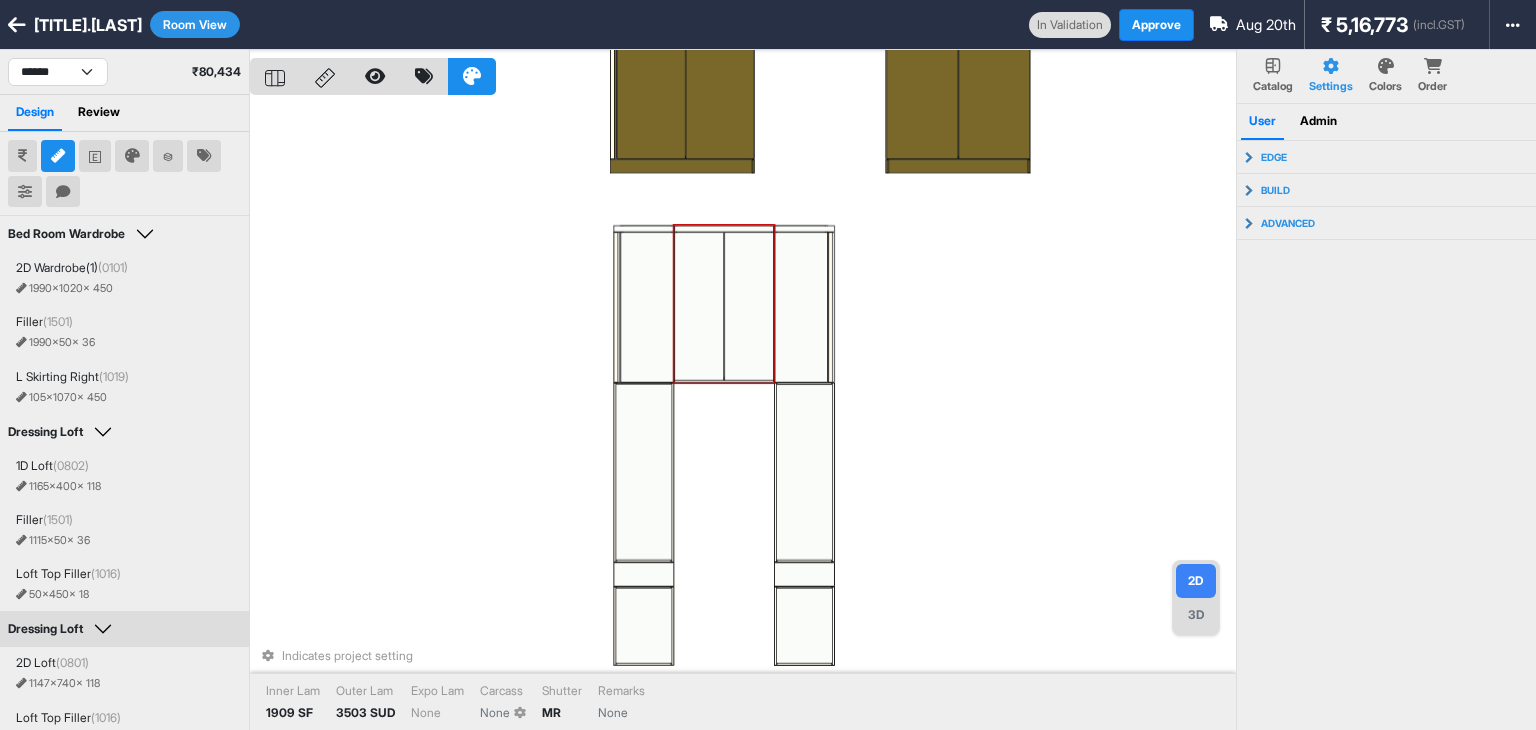 click at bounding box center (724, 381) 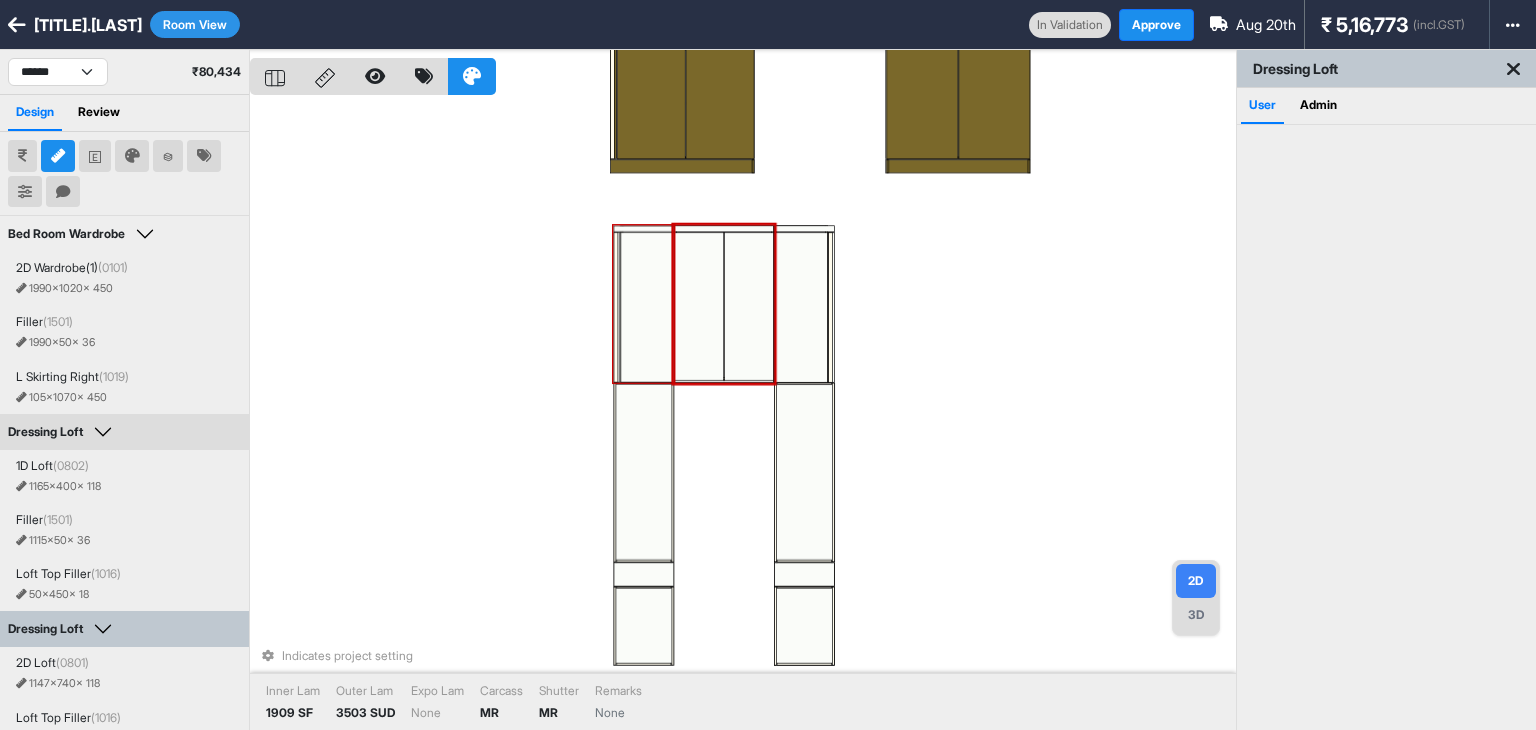 click at bounding box center (647, 307) 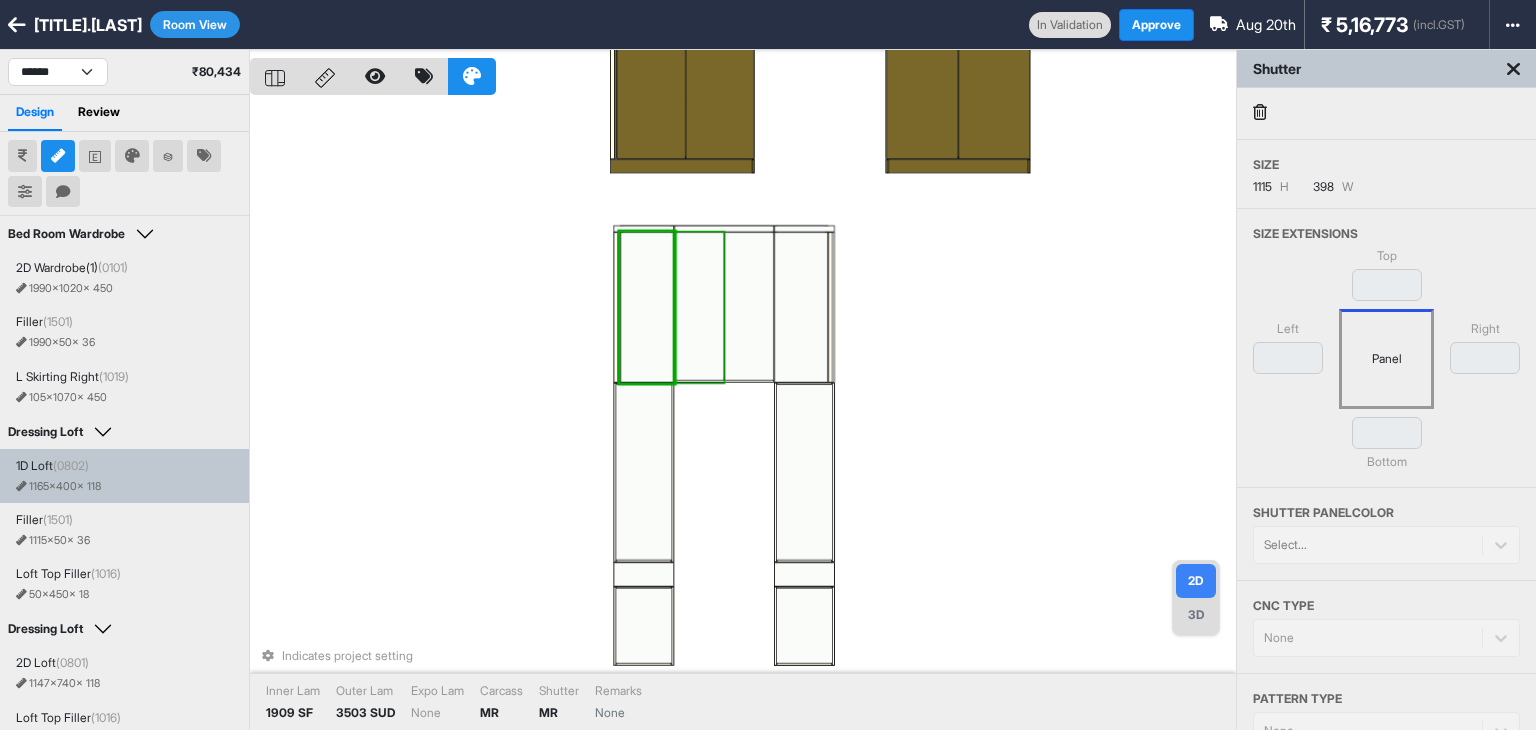 click at bounding box center [699, 307] 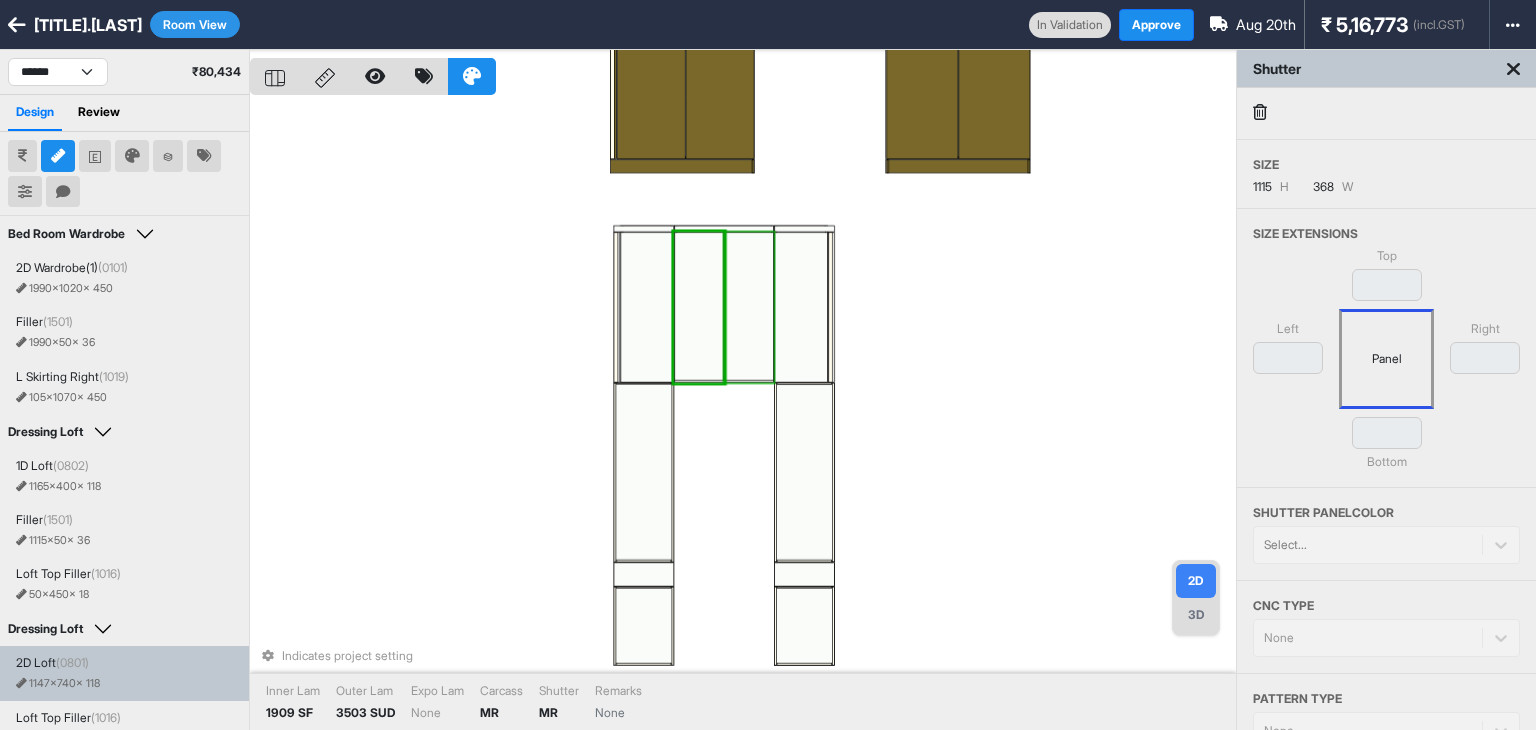 click at bounding box center (749, 307) 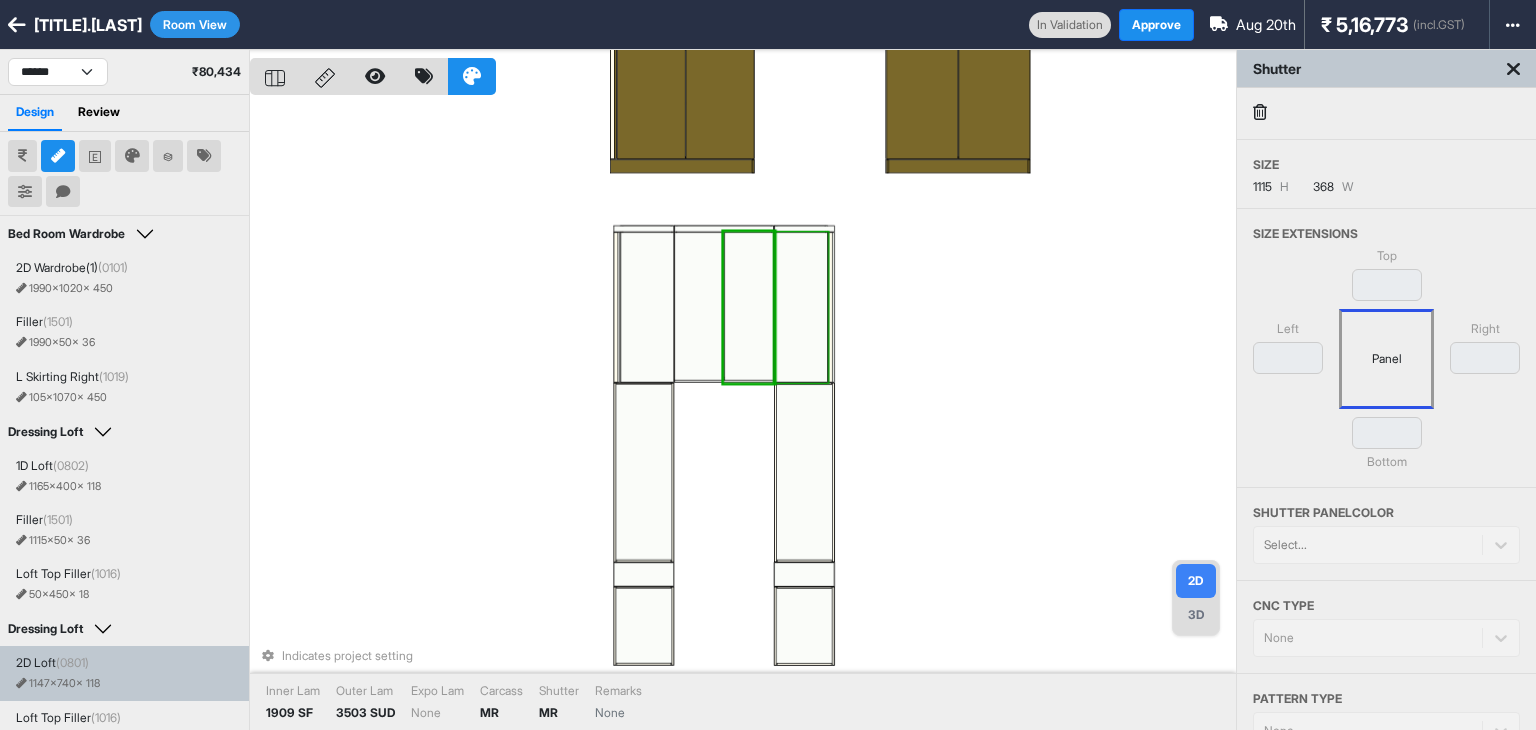 click at bounding box center [801, 307] 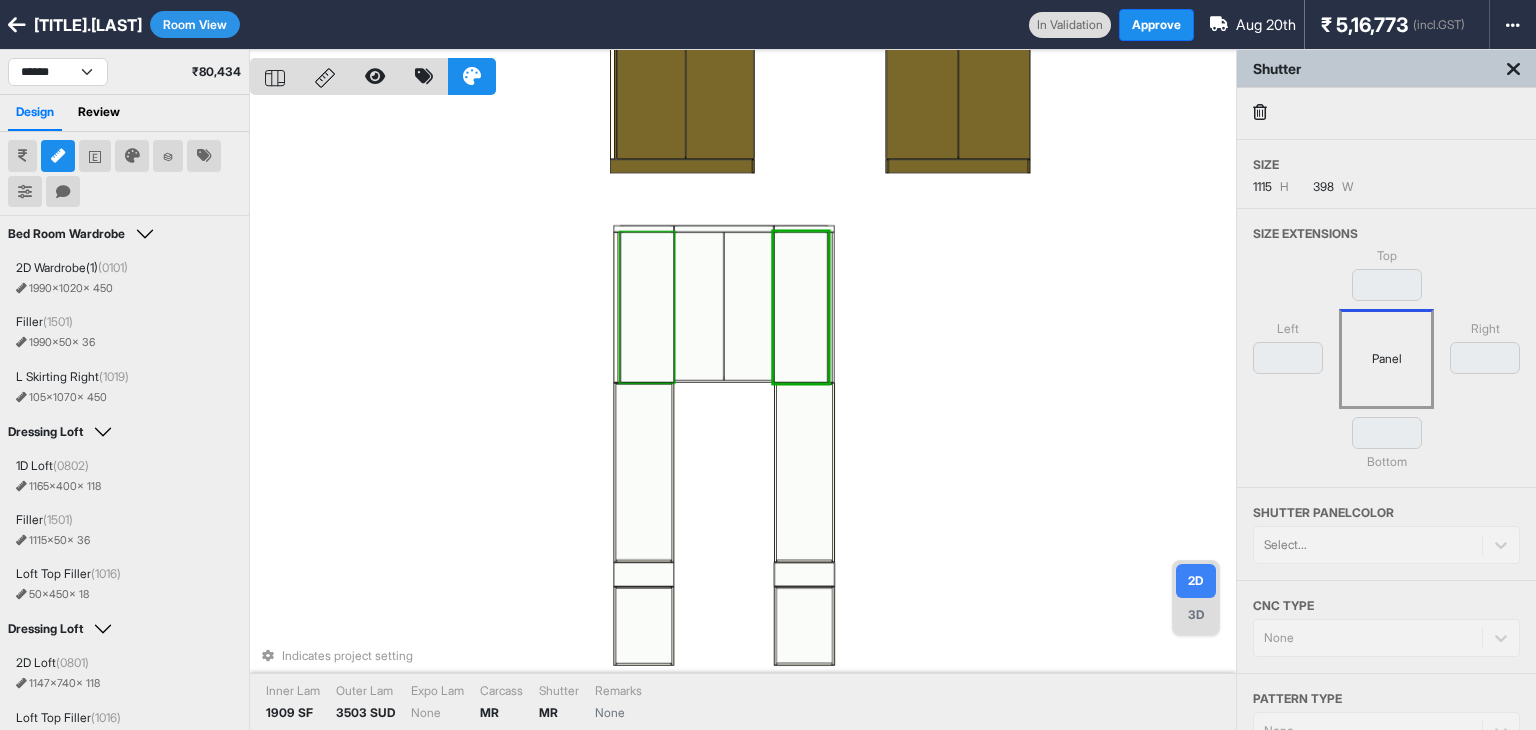 click at bounding box center [647, 307] 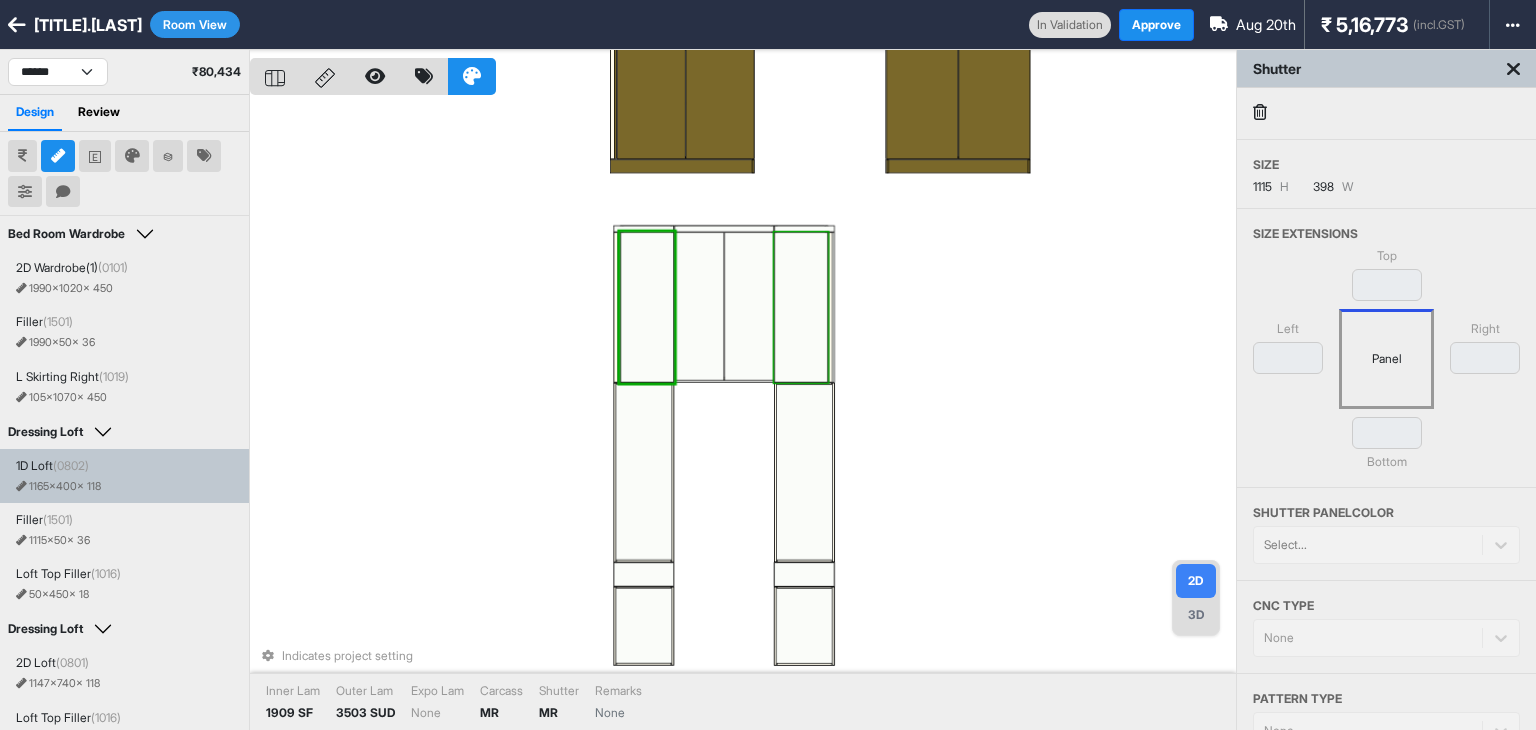 click on "Indicates project setting Inner Lam 1909 SF Outer Lam 3503 SUD Expo Lam None Carcass MR Shutter MR Remarks None" at bounding box center [743, 415] 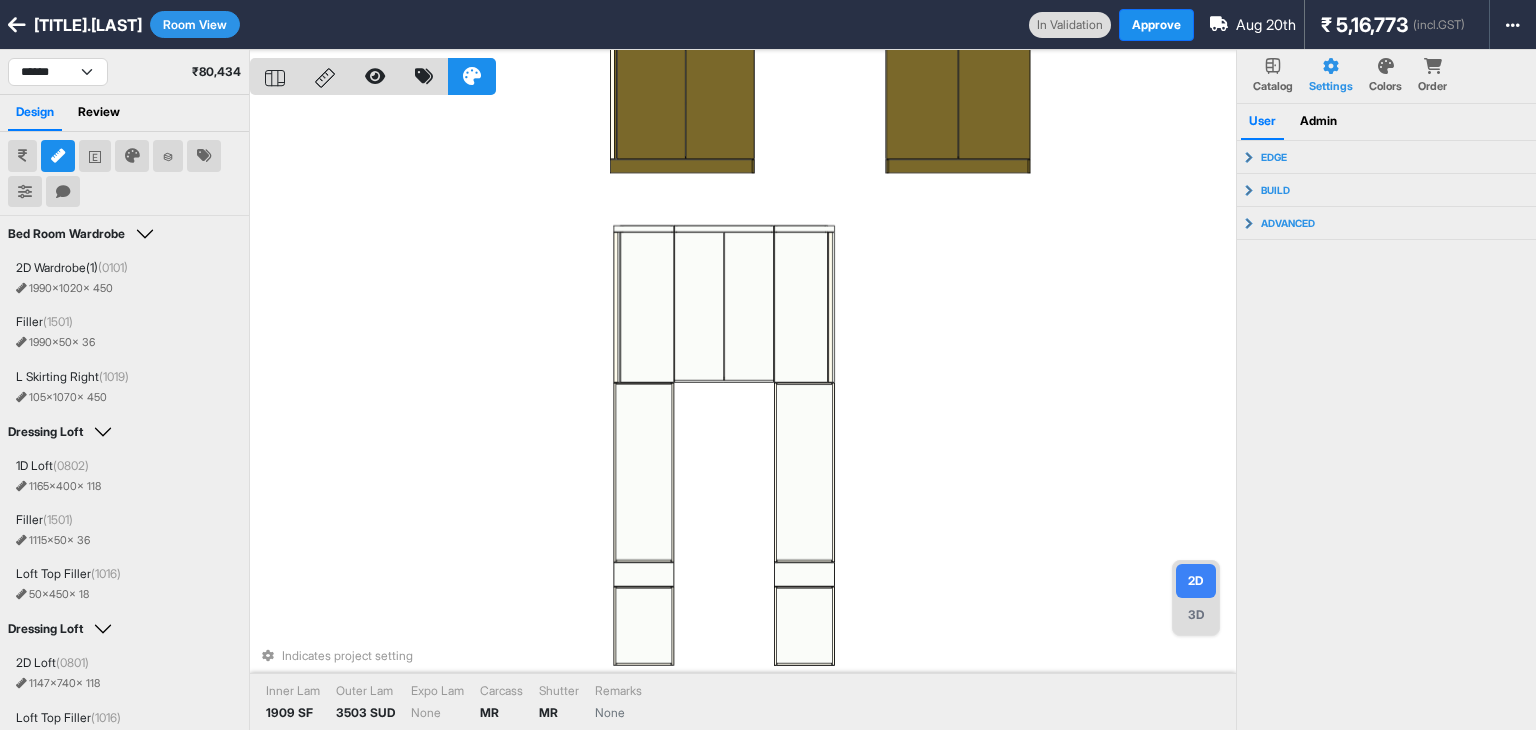click on "3D" at bounding box center [1196, 615] 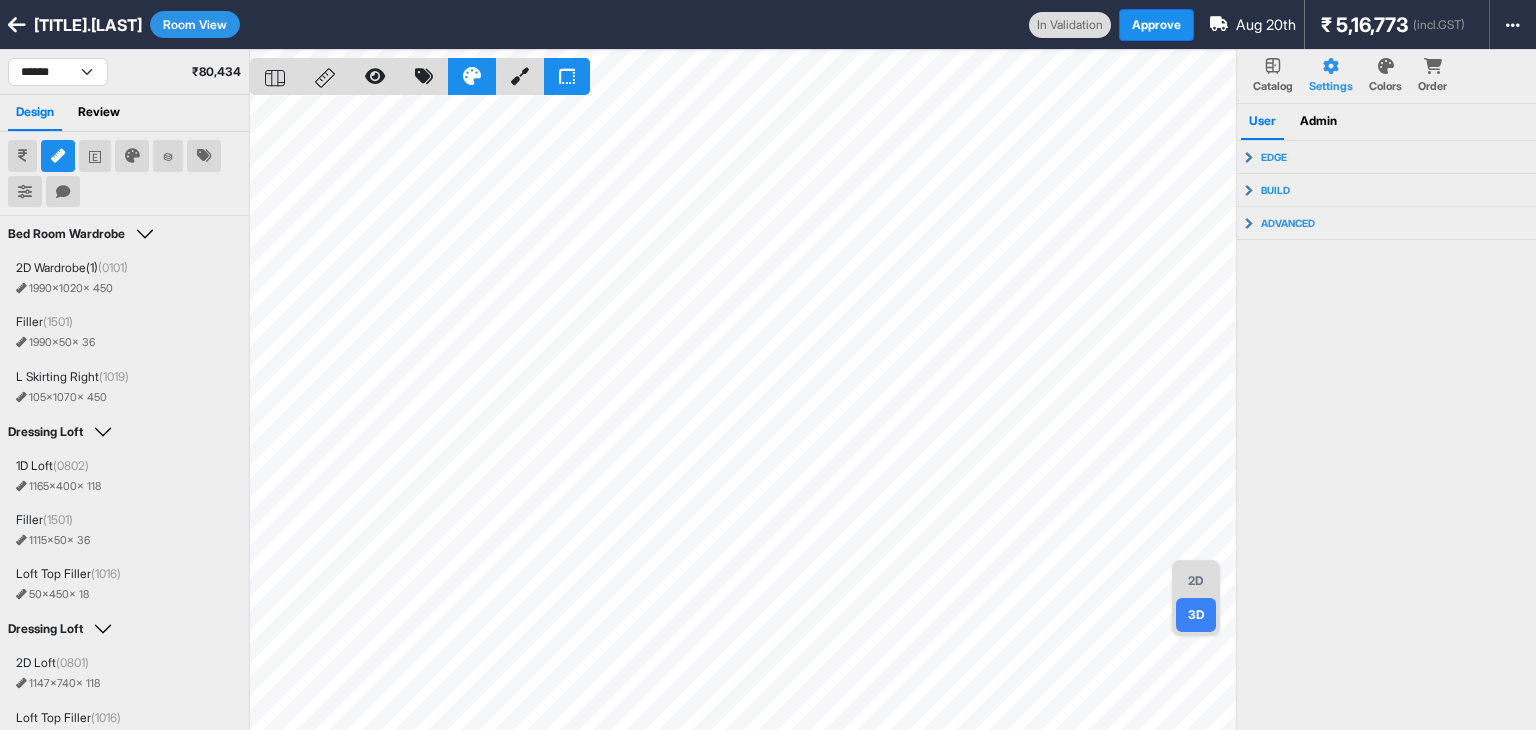 click on "2D" at bounding box center (1196, 581) 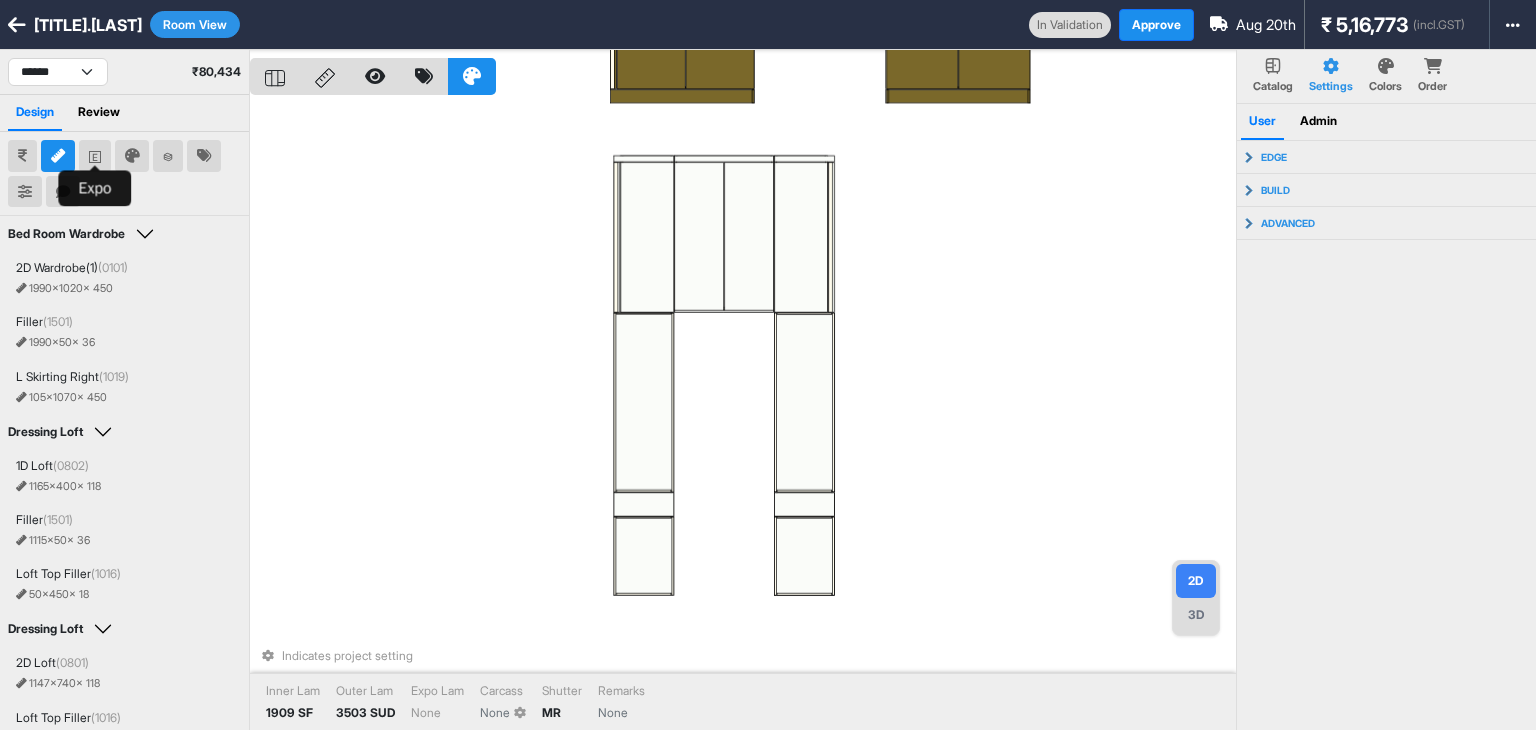 click at bounding box center [95, 156] 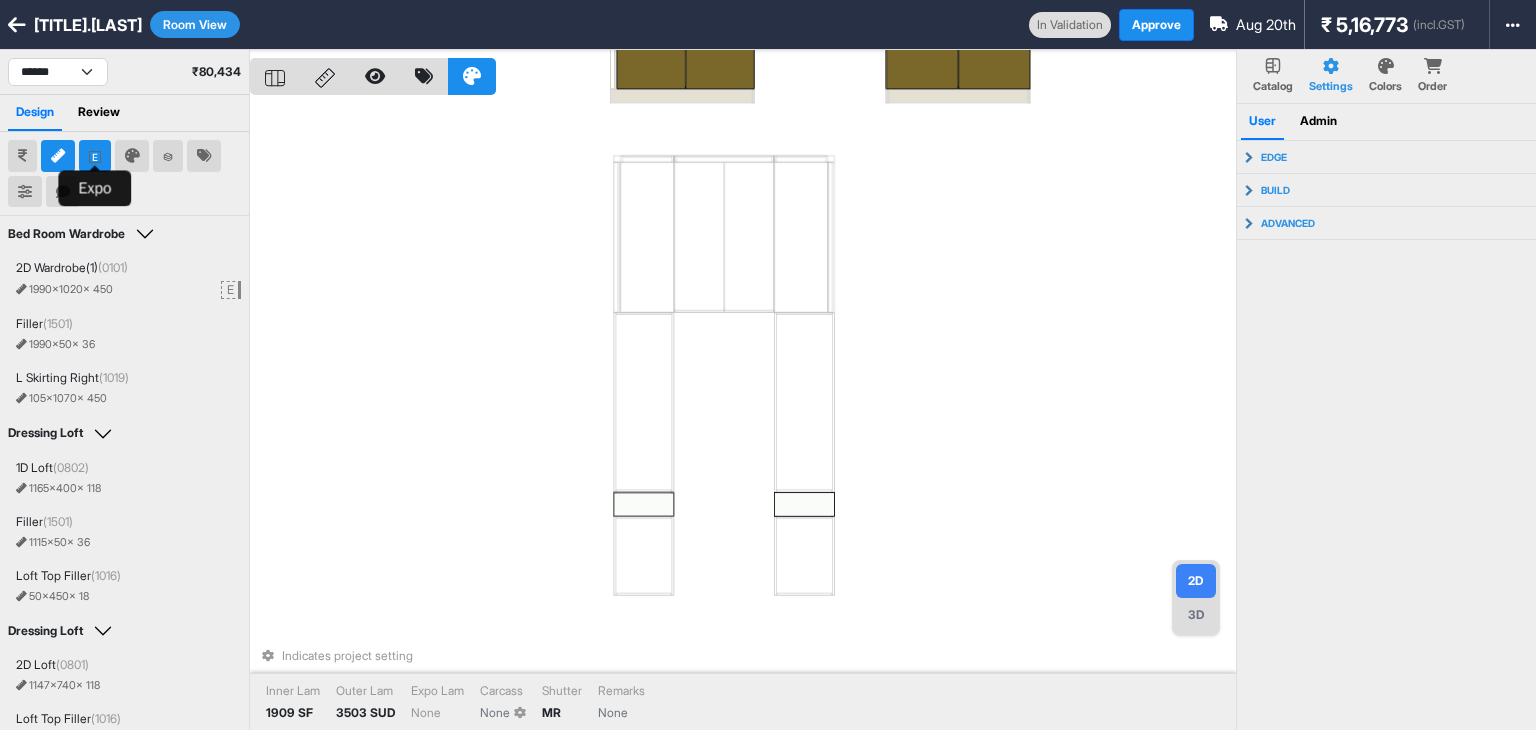 click at bounding box center [95, 156] 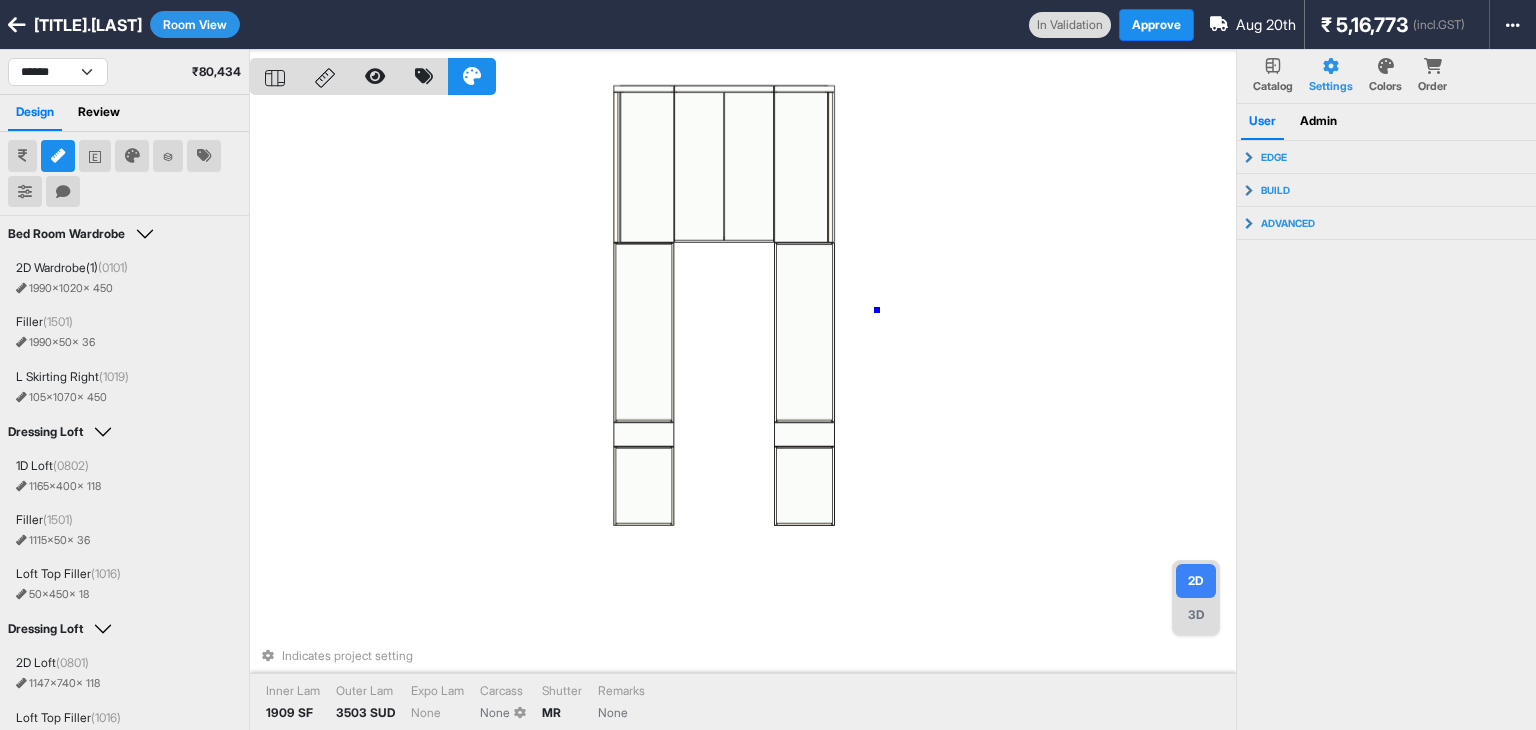 click on "Indicates project setting Inner Lam 1909 SF Outer Lam 3503 SUD Expo Lam None Carcass None Shutter MR Remarks None" at bounding box center (743, 415) 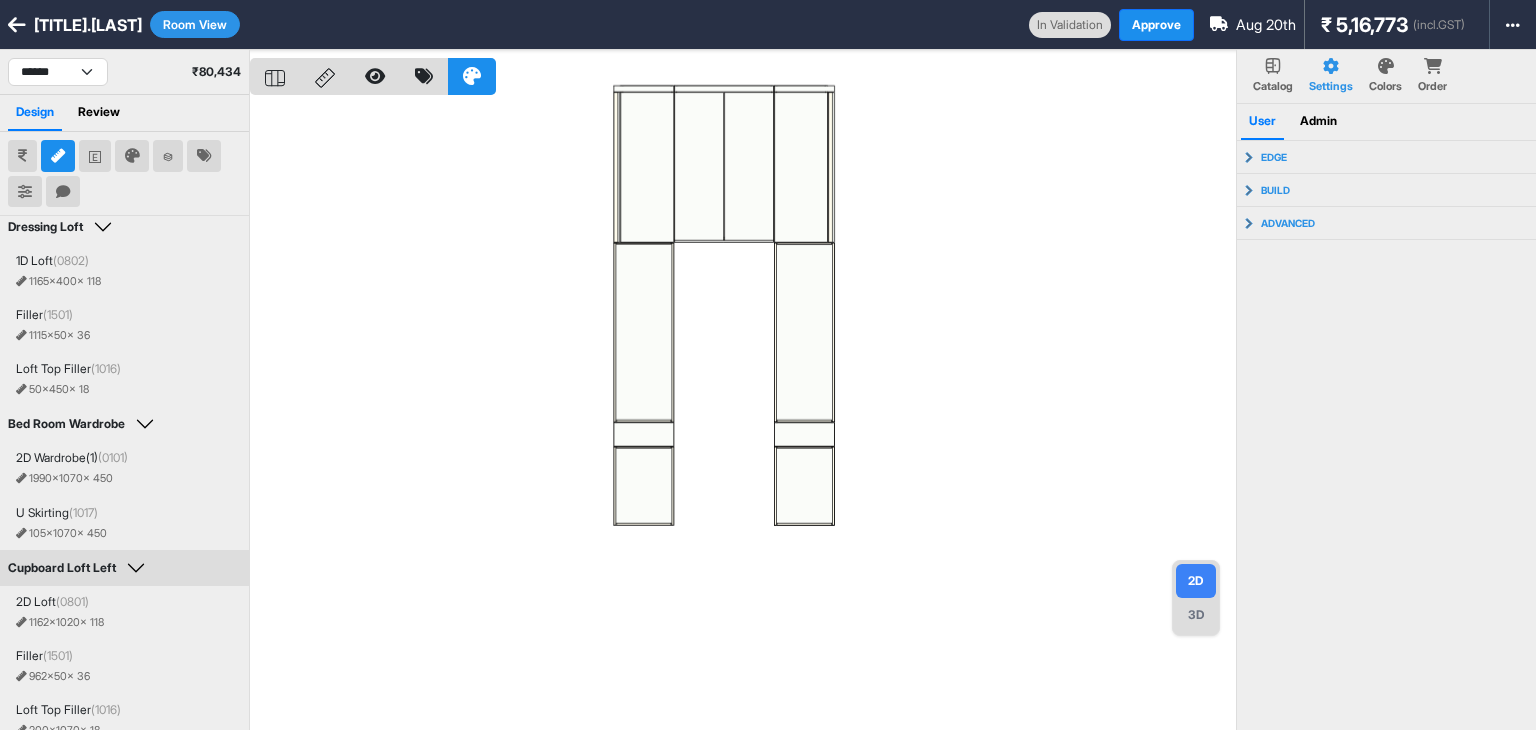 scroll, scrollTop: 1068, scrollLeft: 0, axis: vertical 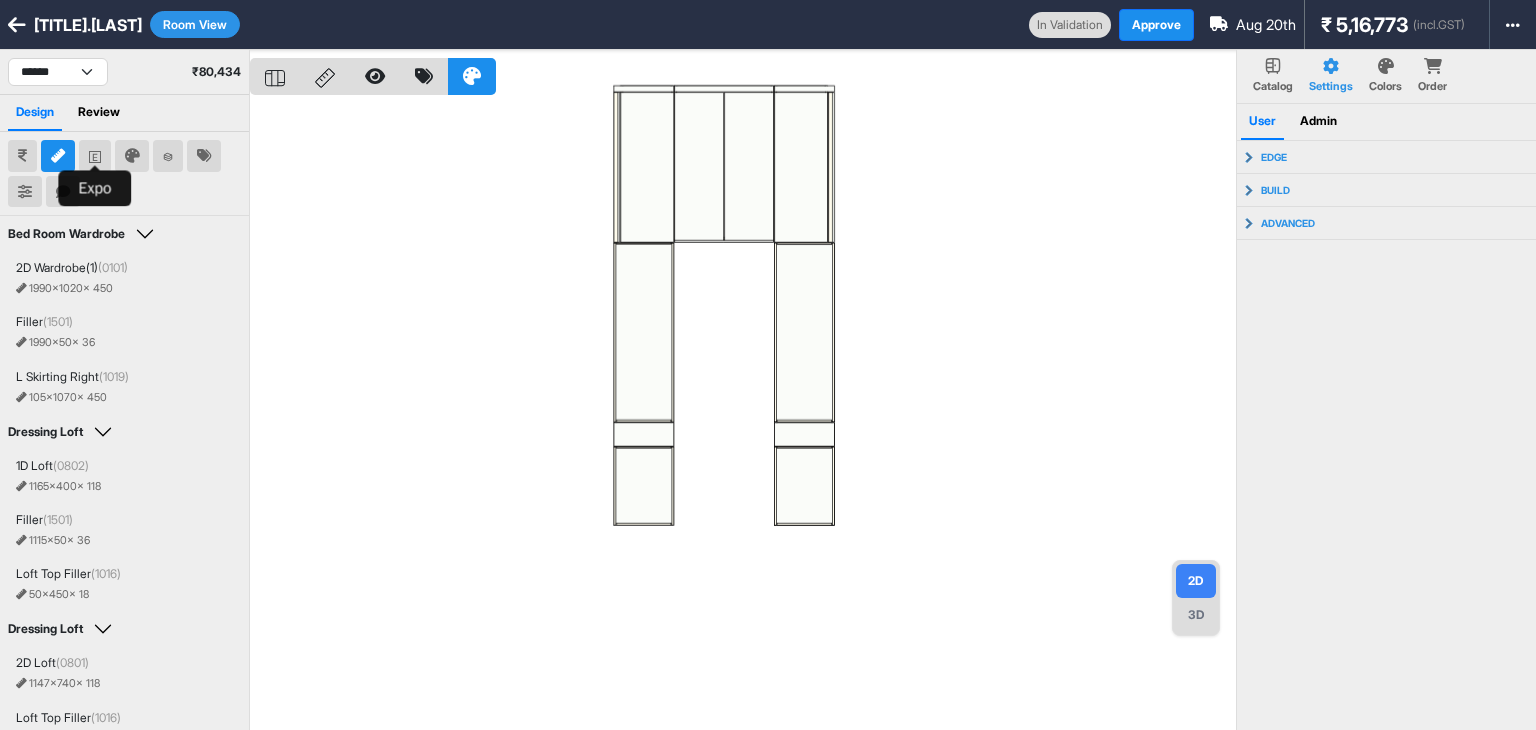 click at bounding box center (95, 156) 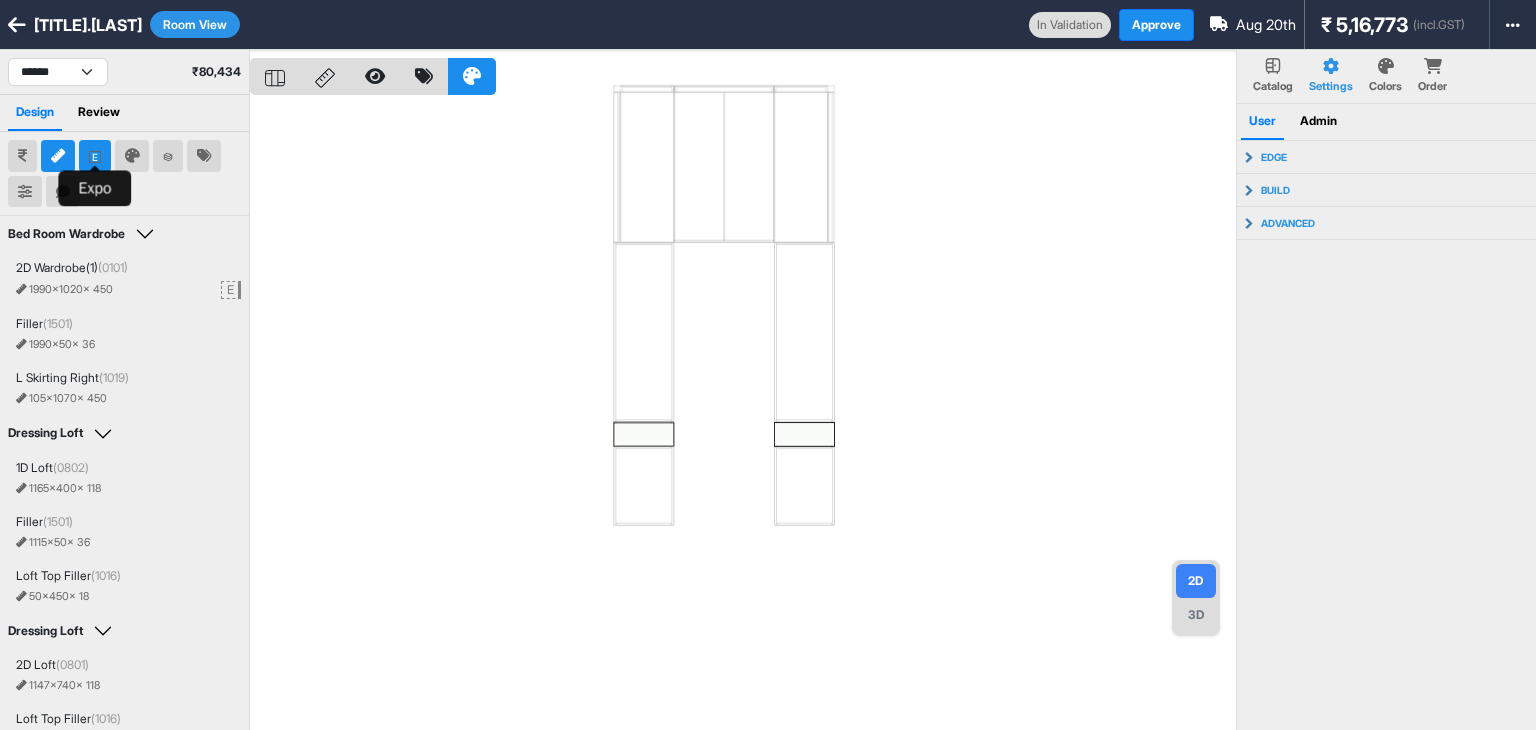 click at bounding box center (95, 156) 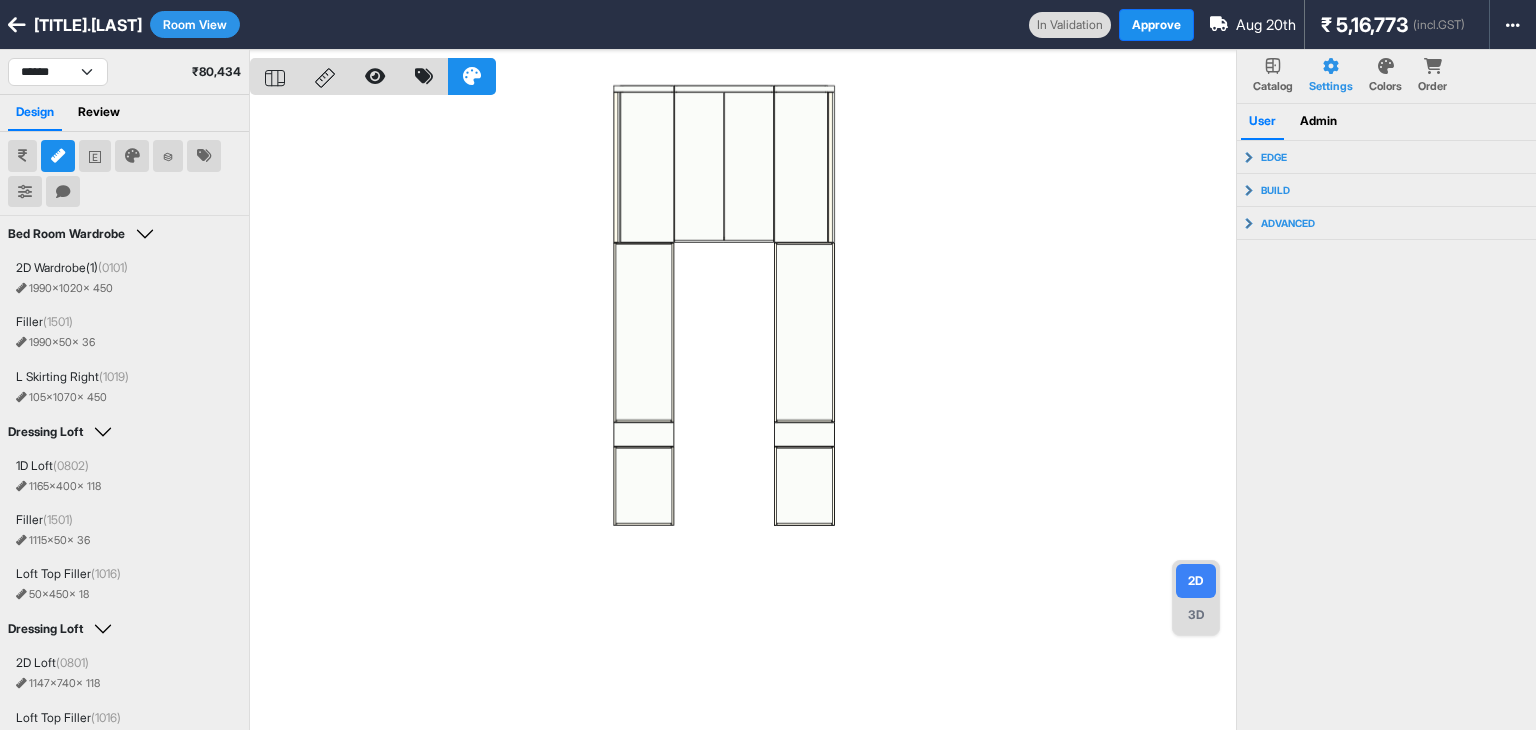 click at bounding box center [204, 156] 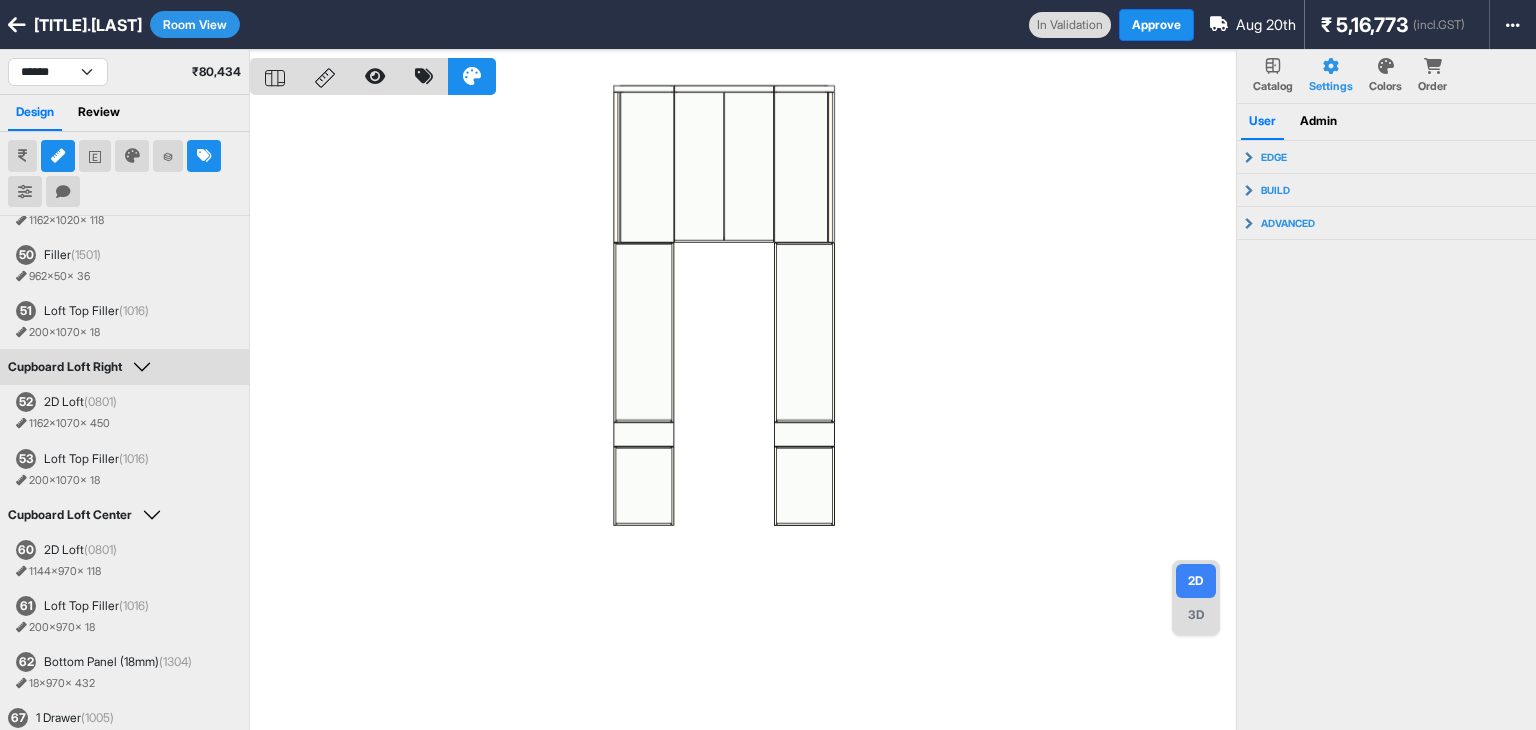 scroll, scrollTop: 1124, scrollLeft: 0, axis: vertical 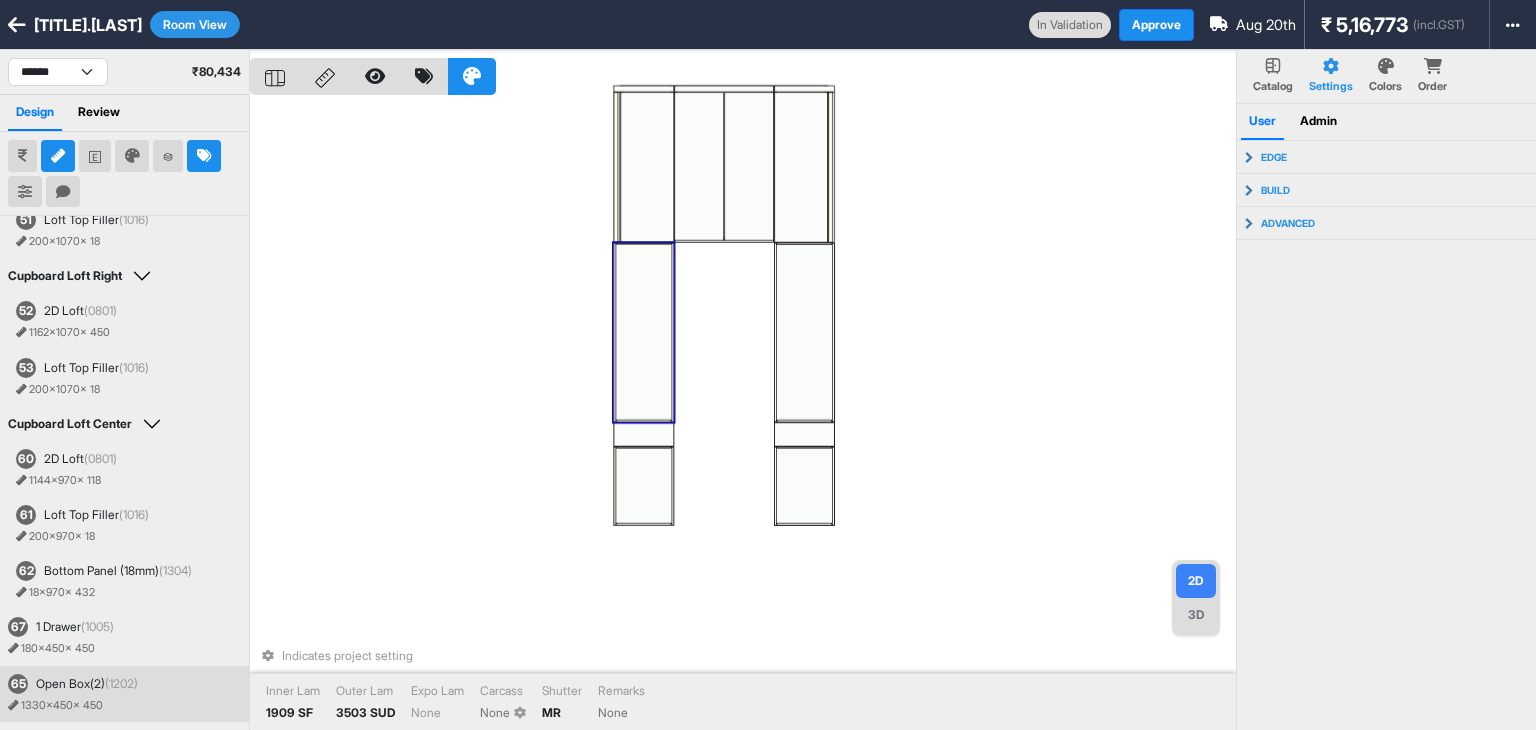 click at bounding box center (644, 332) 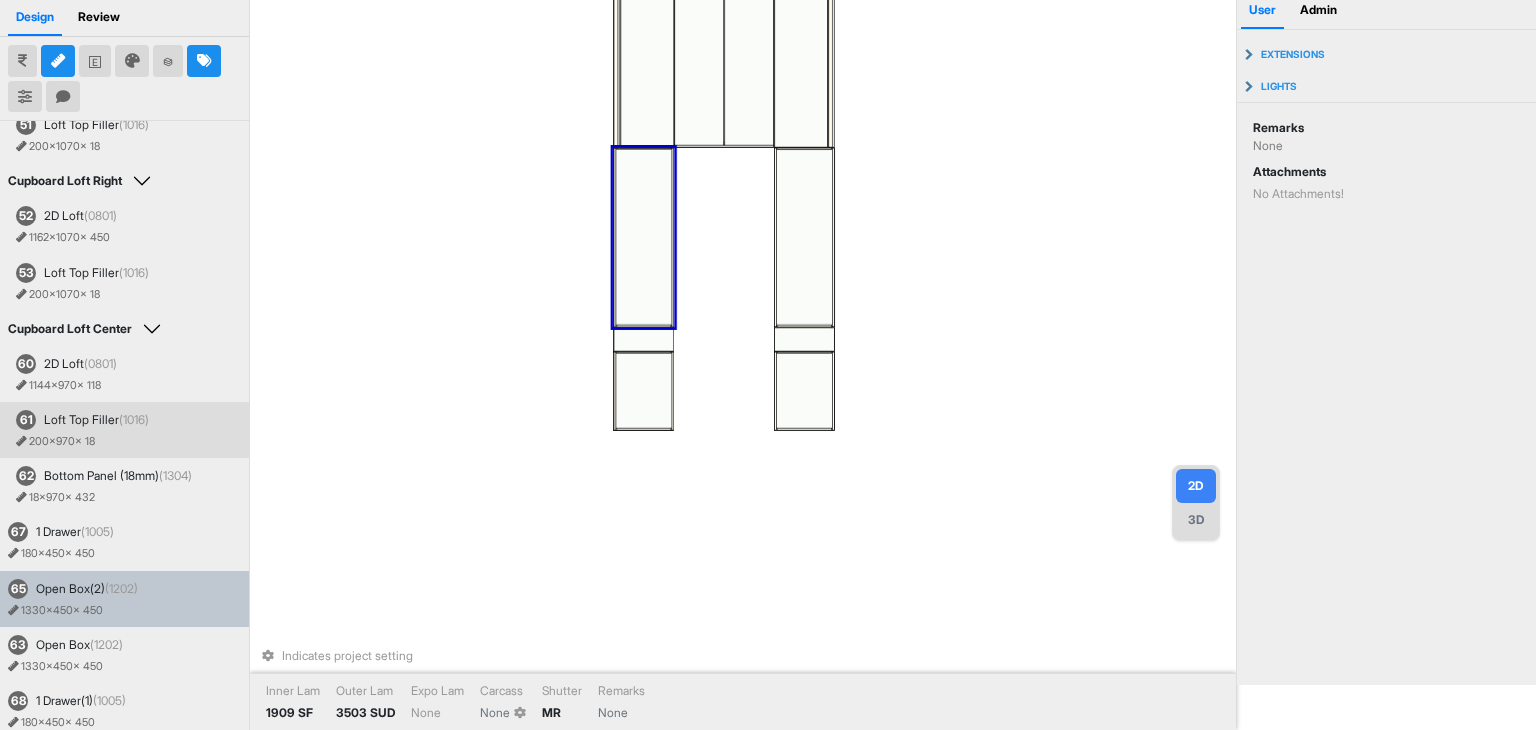 scroll, scrollTop: 100, scrollLeft: 0, axis: vertical 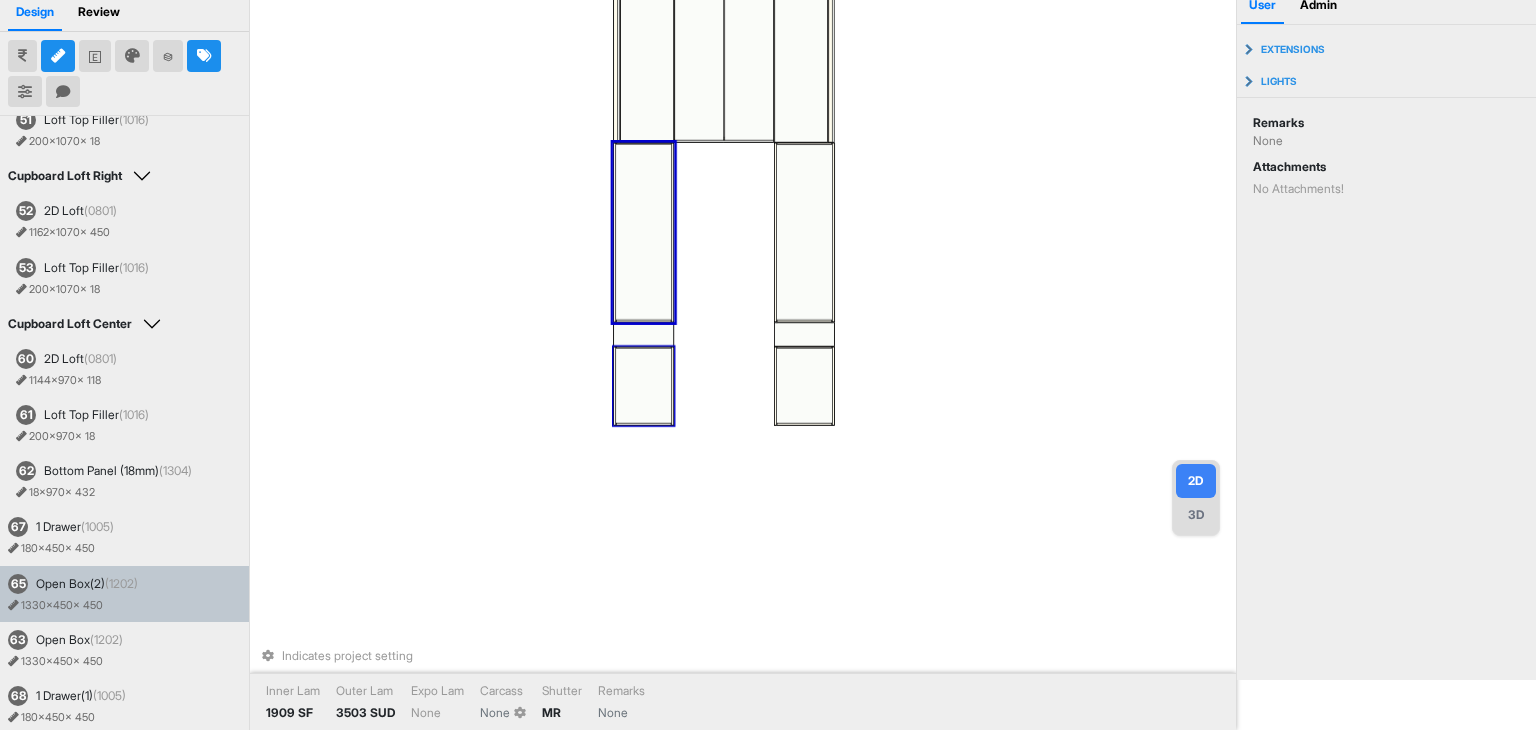 click at bounding box center [614, 385] 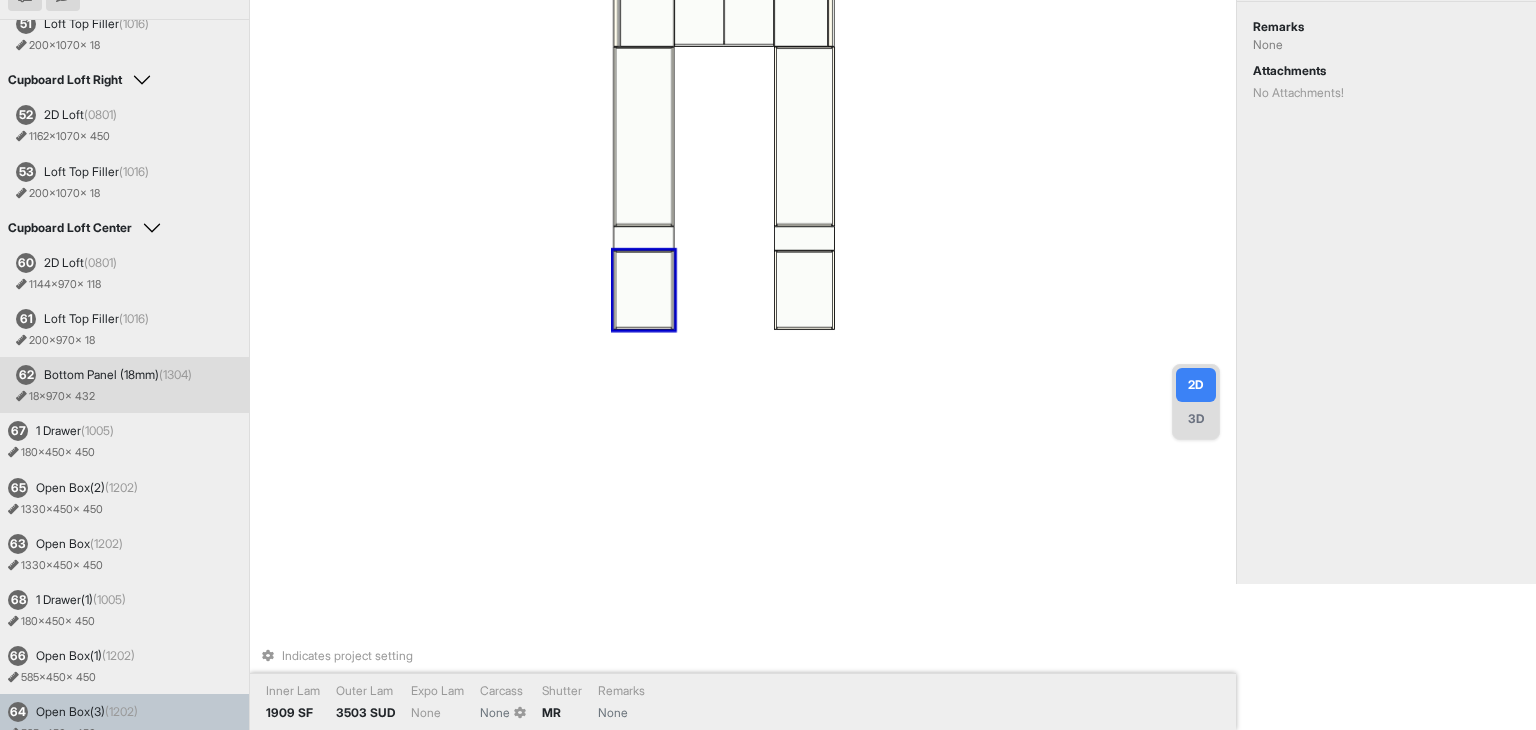 scroll, scrollTop: 215, scrollLeft: 0, axis: vertical 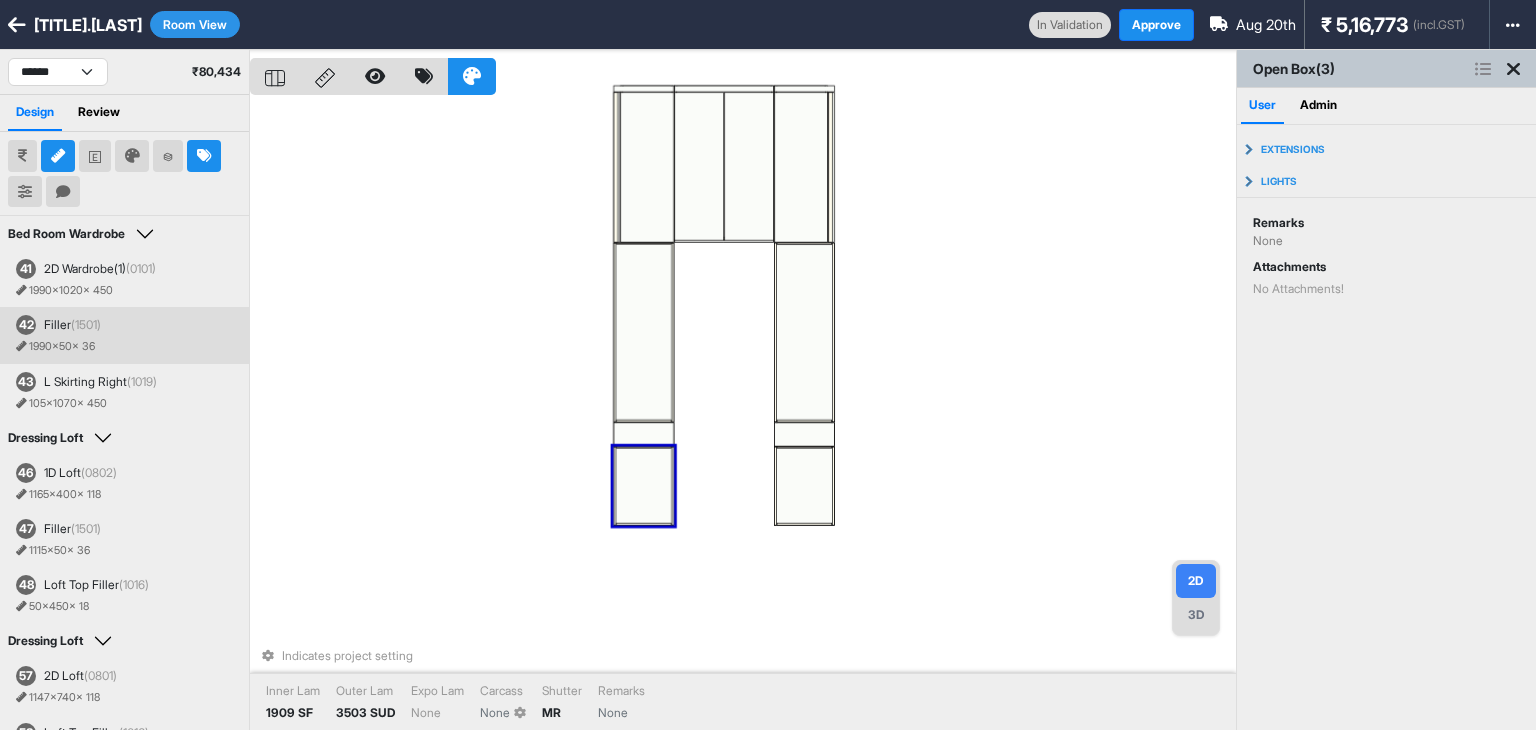 click on "Indicates project setting Inner Lam 1909 SF Outer Lam 3503 SUD Expo Lam None Carcass None Shutter MR Remarks None" at bounding box center (743, 415) 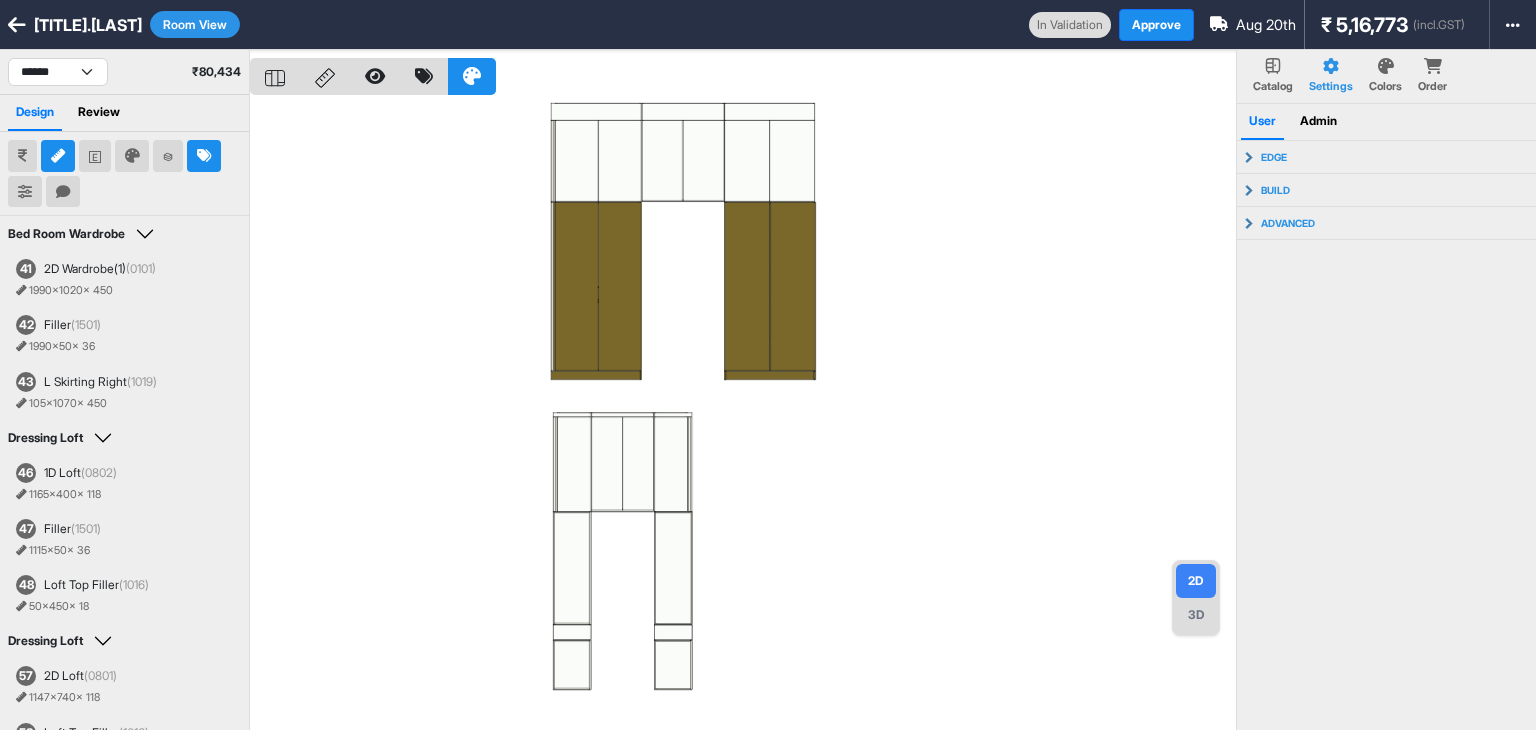 click at bounding box center [743, 415] 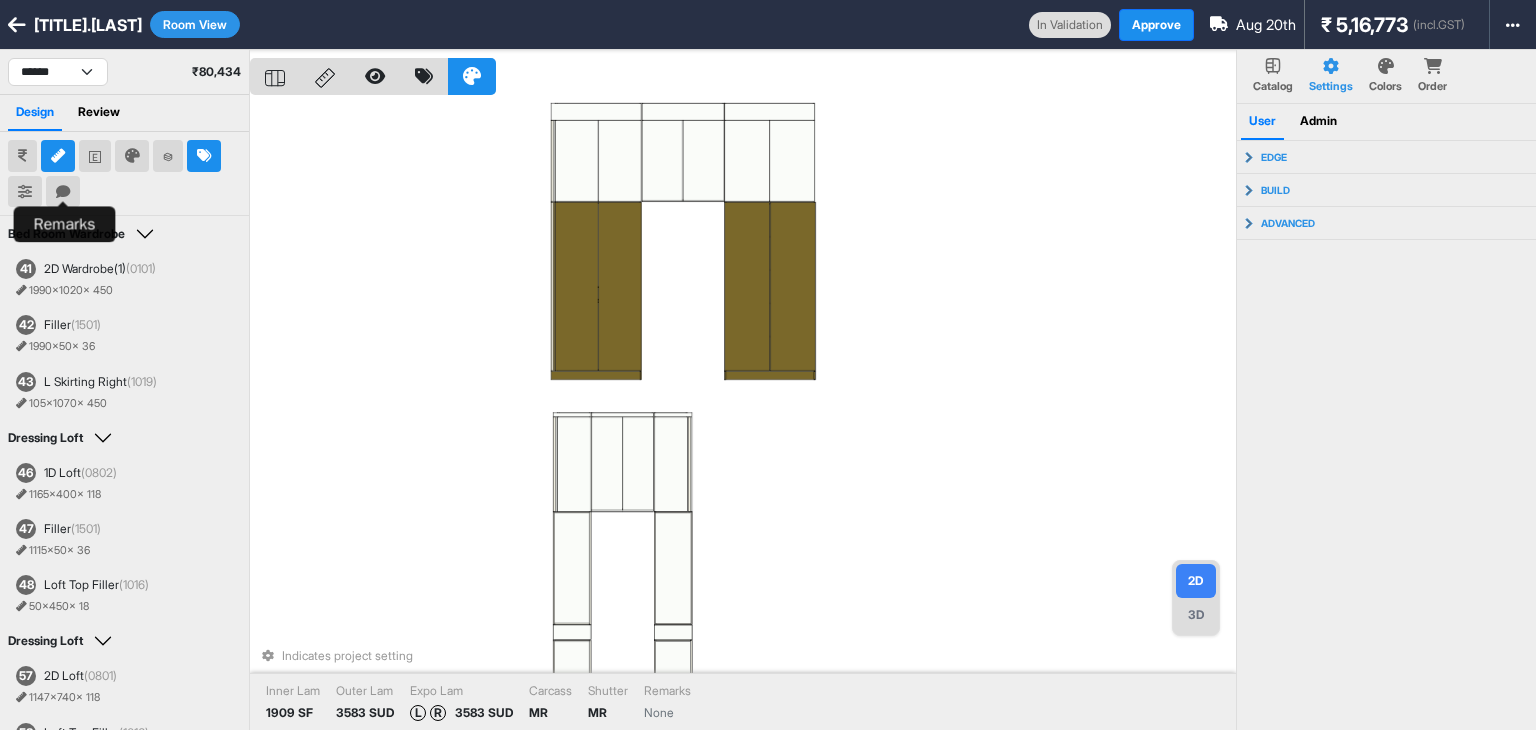 click at bounding box center (63, 192) 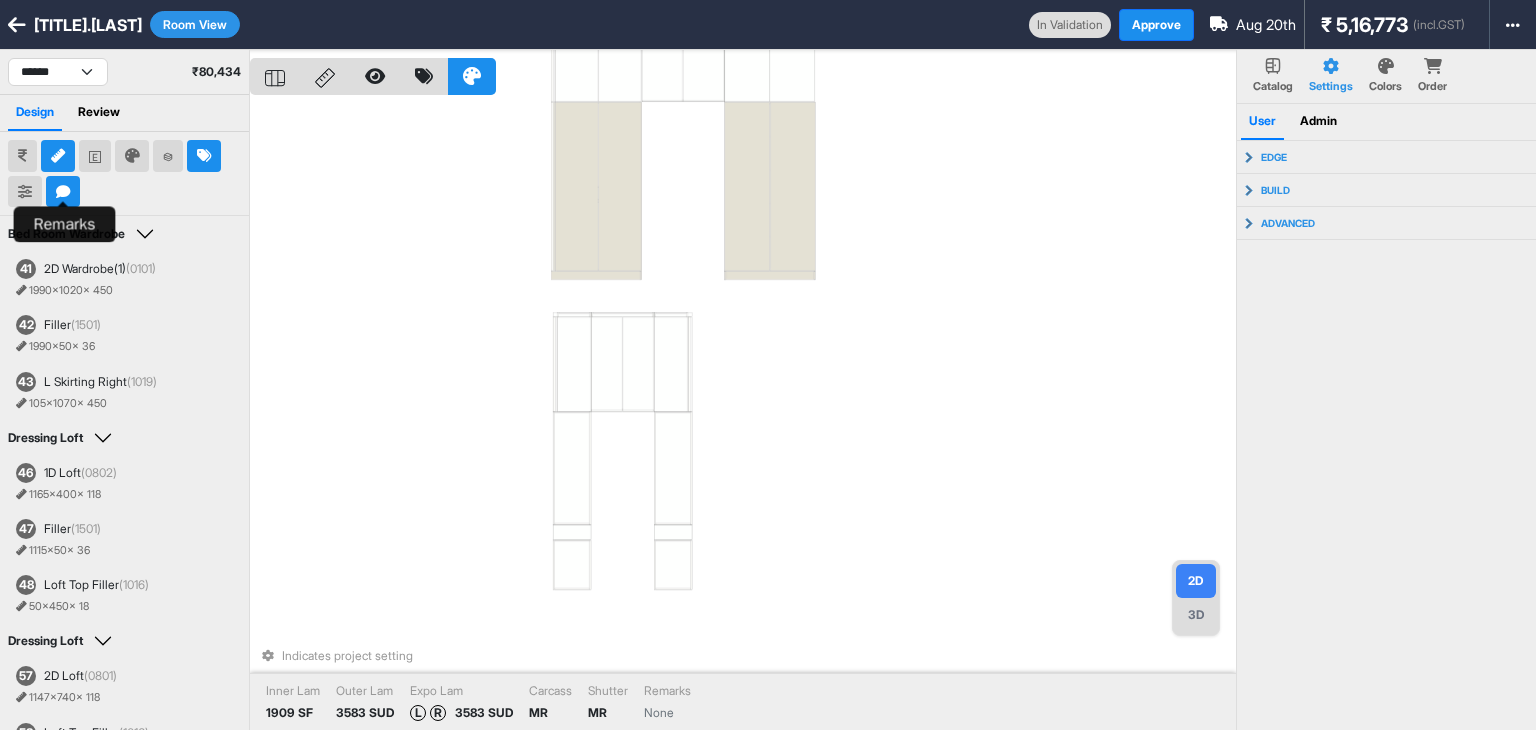 click at bounding box center [63, 192] 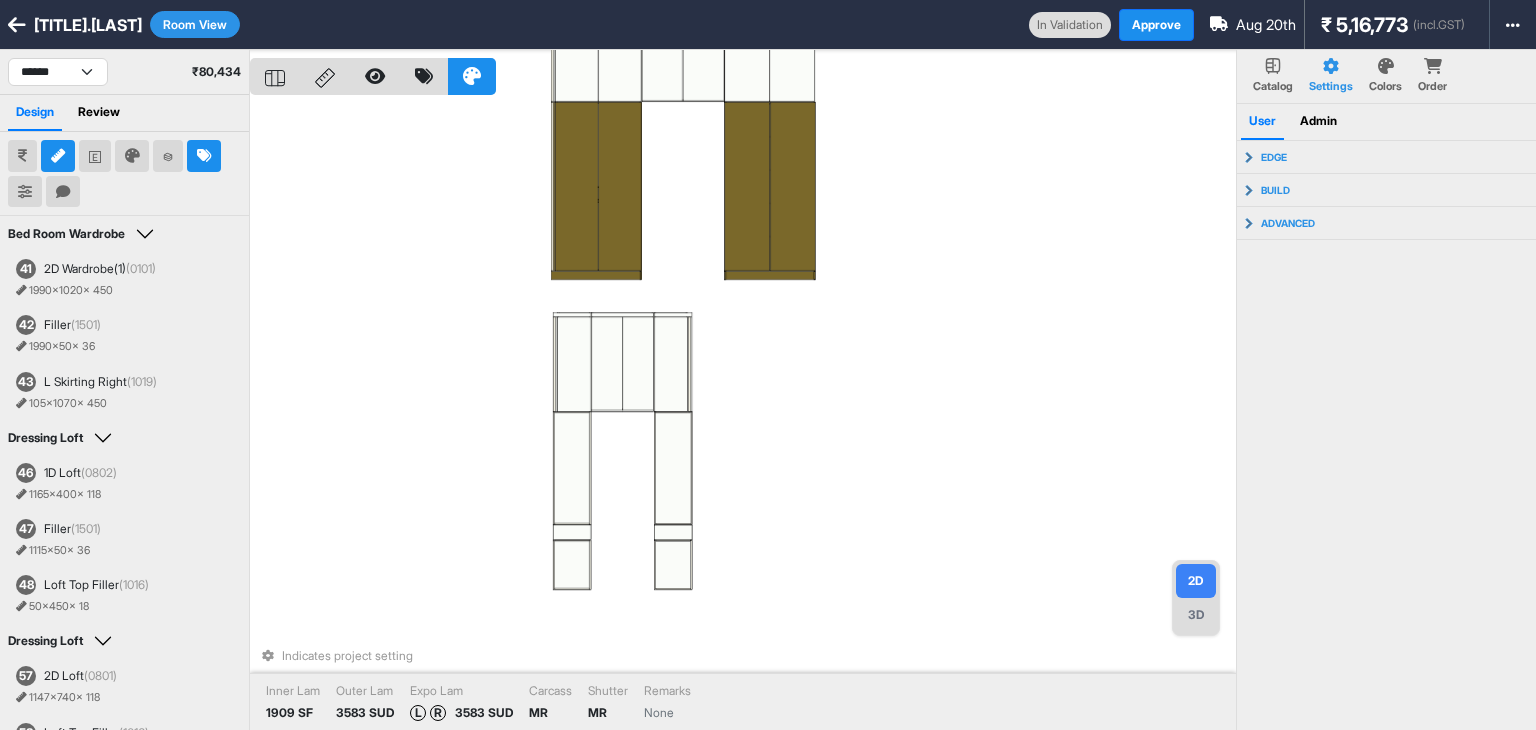 click at bounding box center [58, 156] 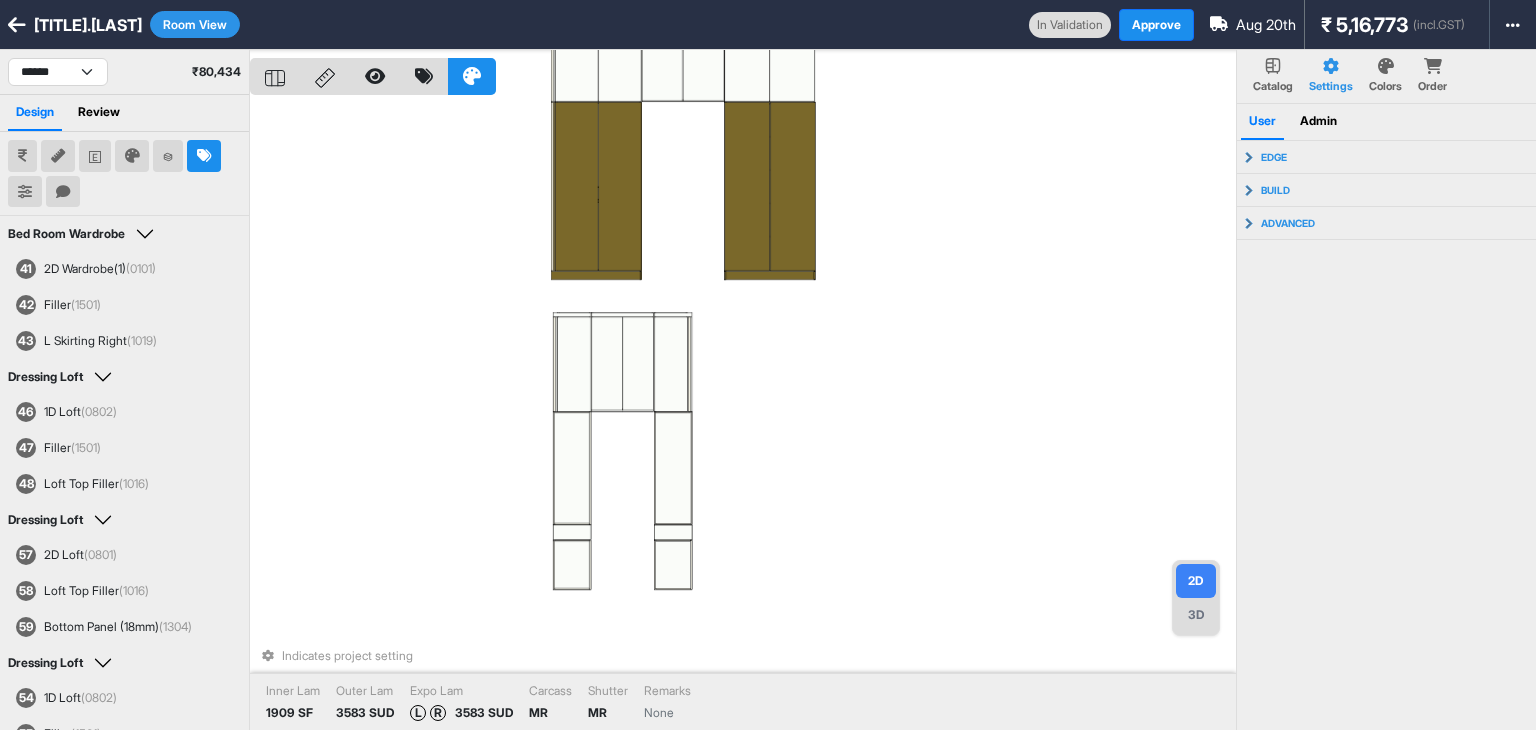 click on "Review" at bounding box center [99, 113] 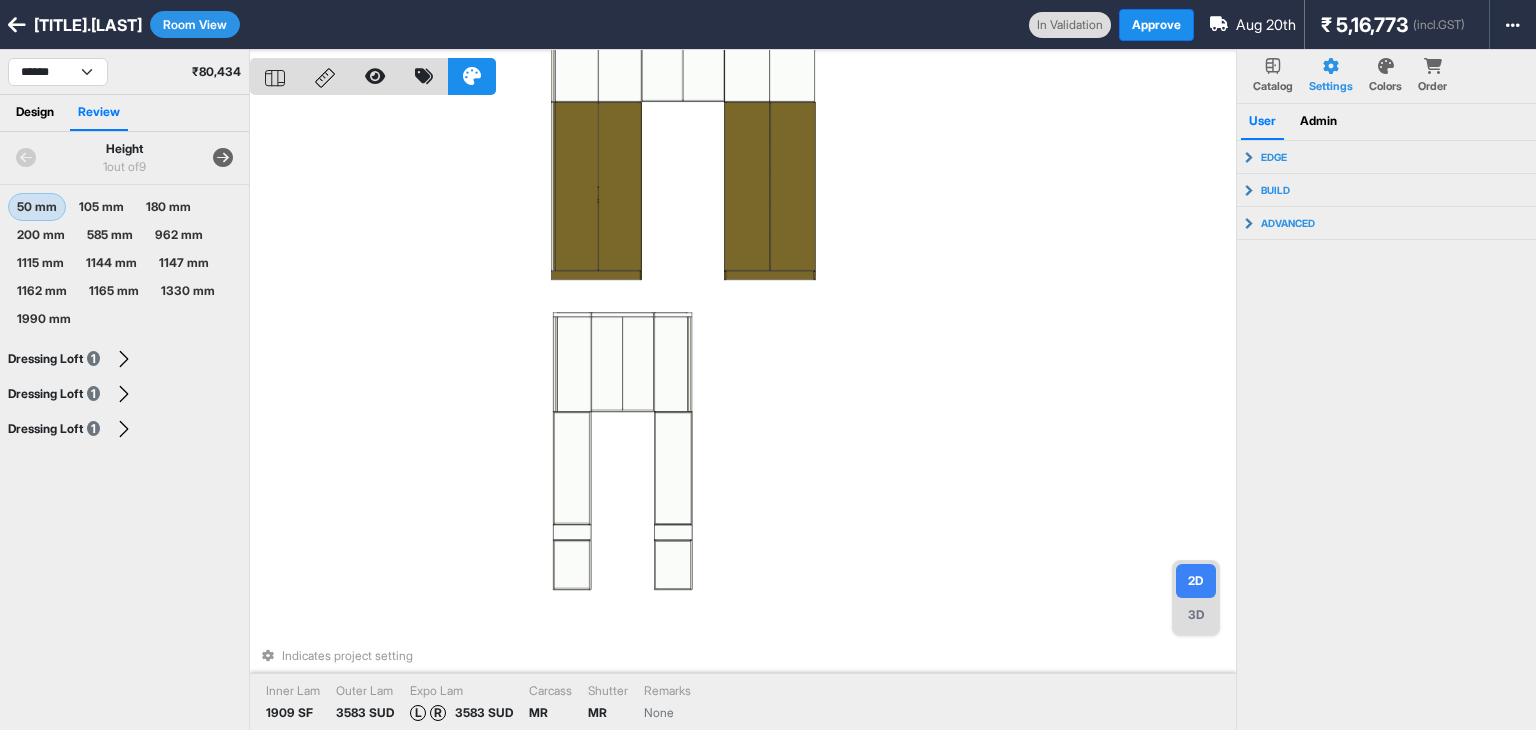 click at bounding box center [223, 158] 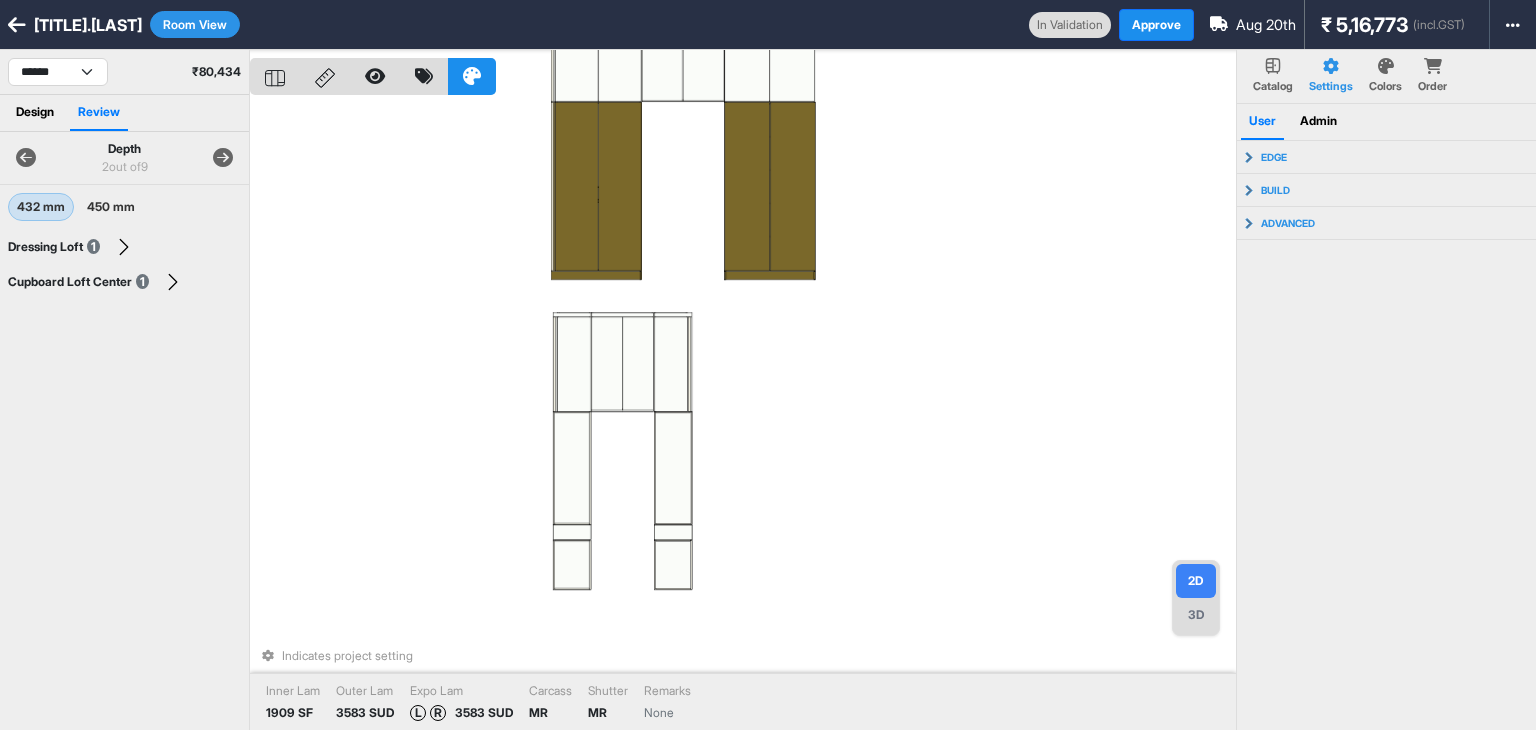 click at bounding box center (223, 158) 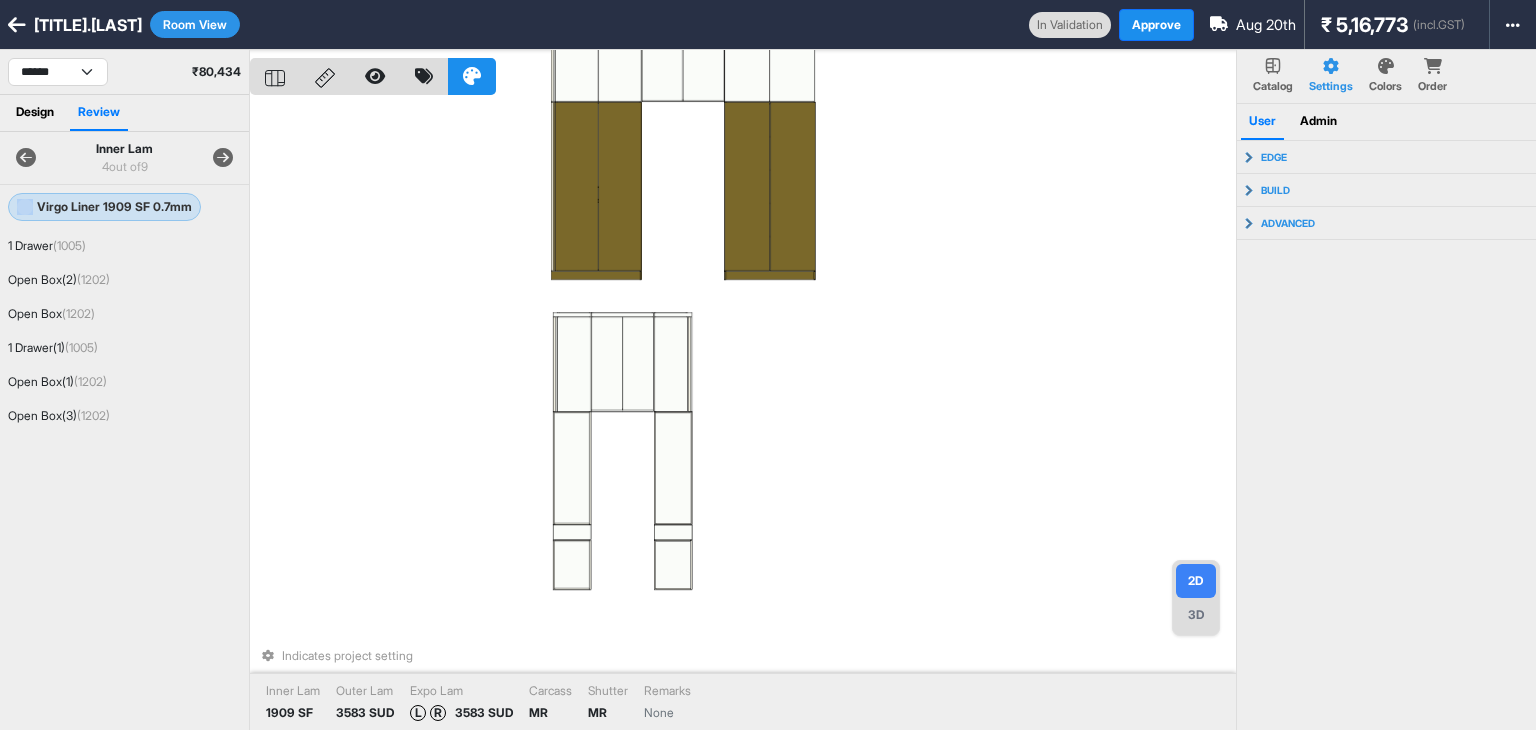 click at bounding box center (223, 158) 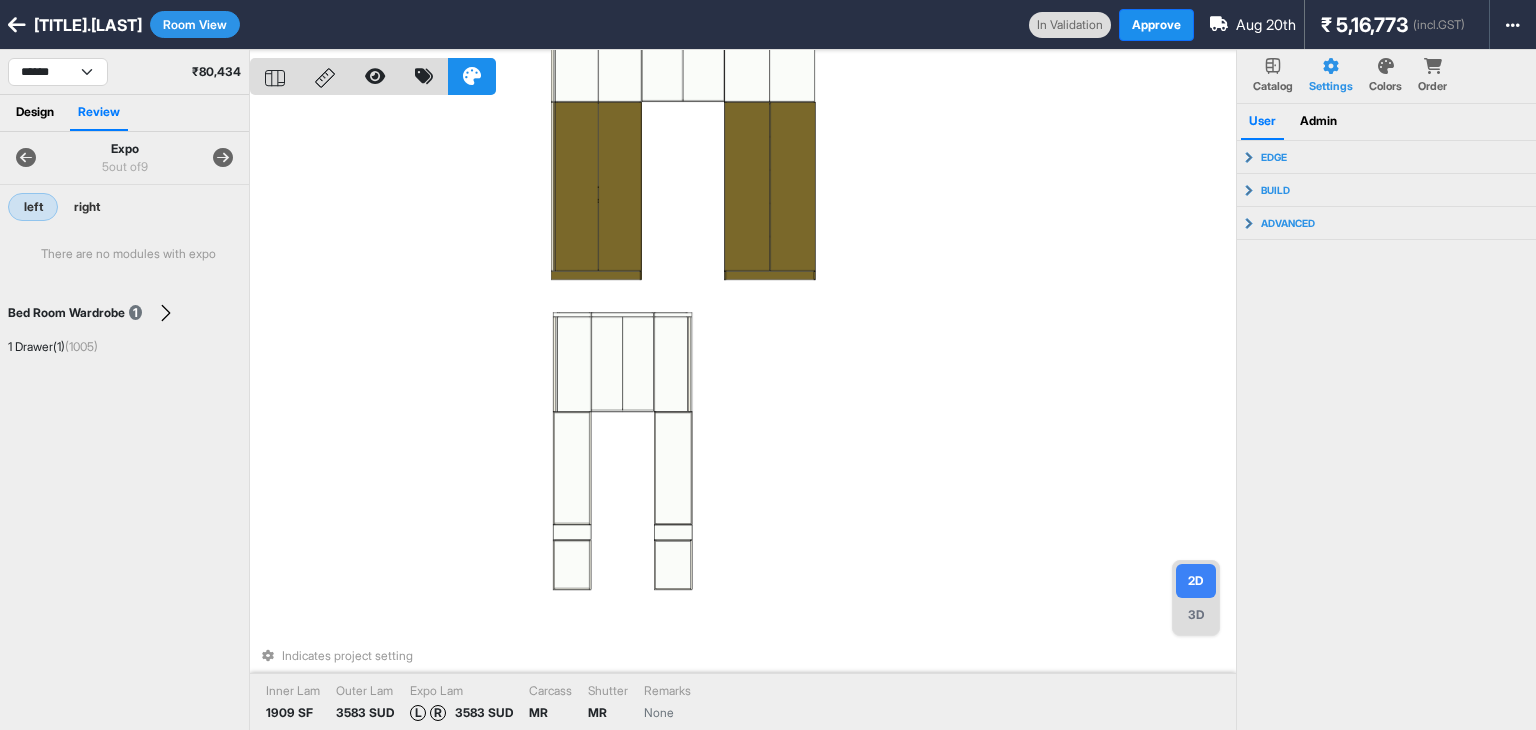 click at bounding box center [223, 158] 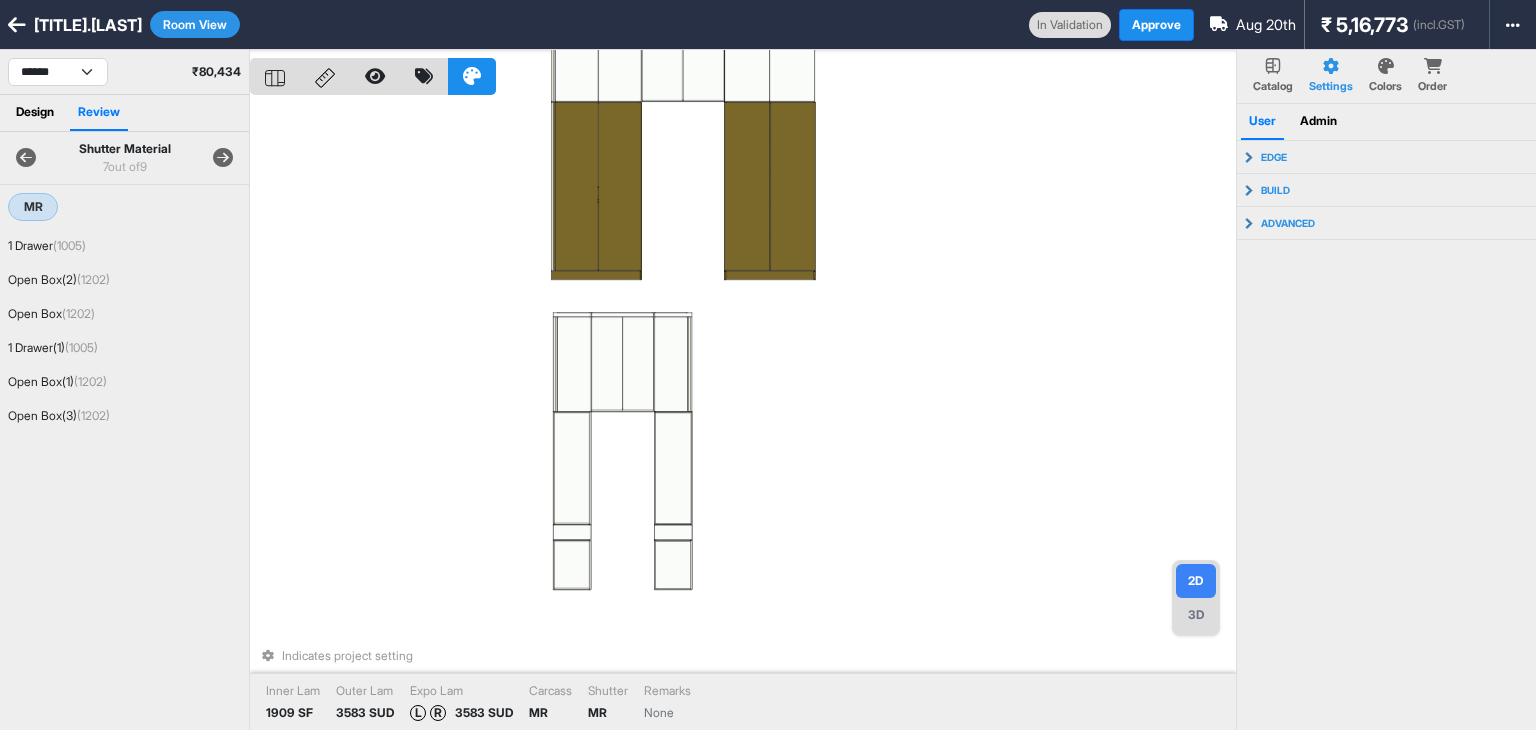 click at bounding box center [223, 158] 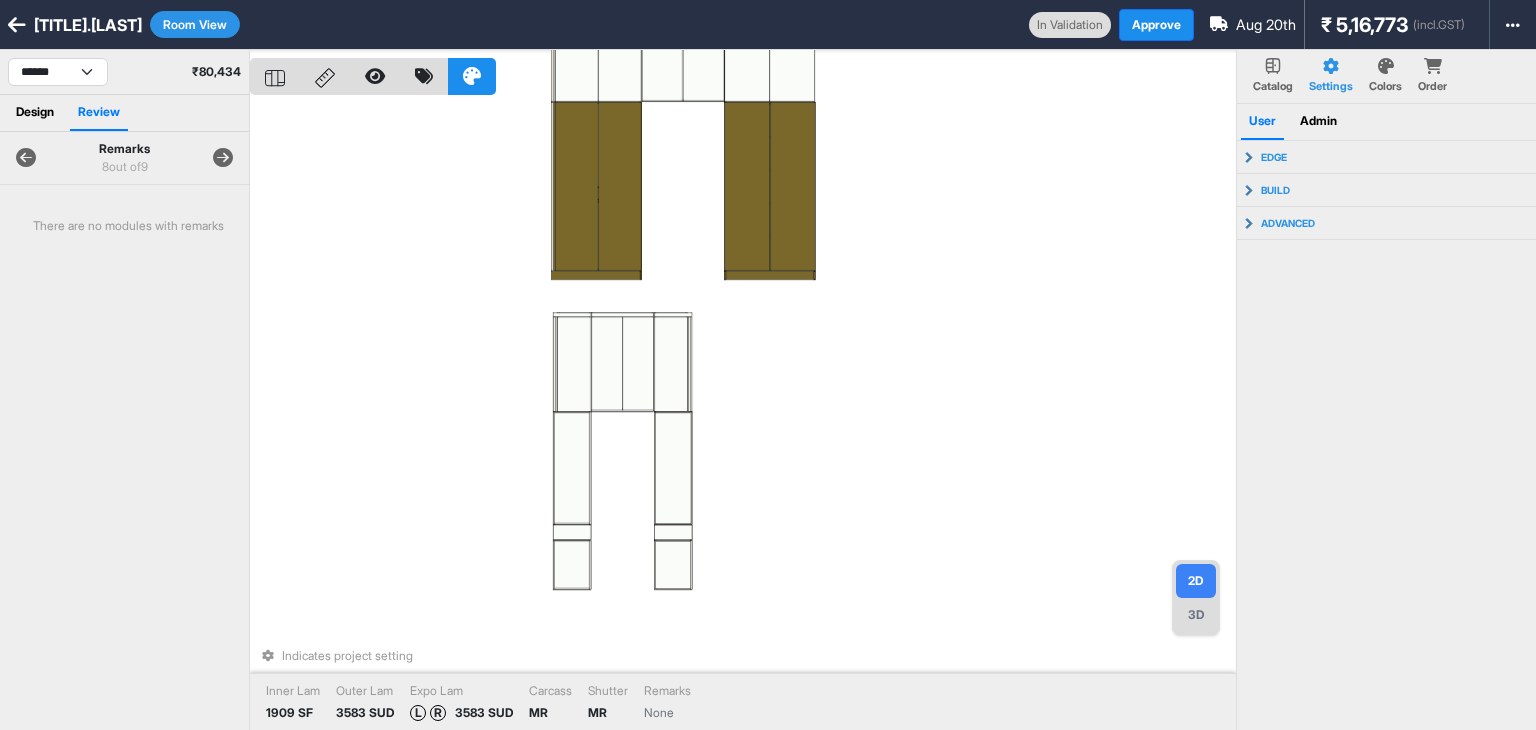 click at bounding box center (223, 158) 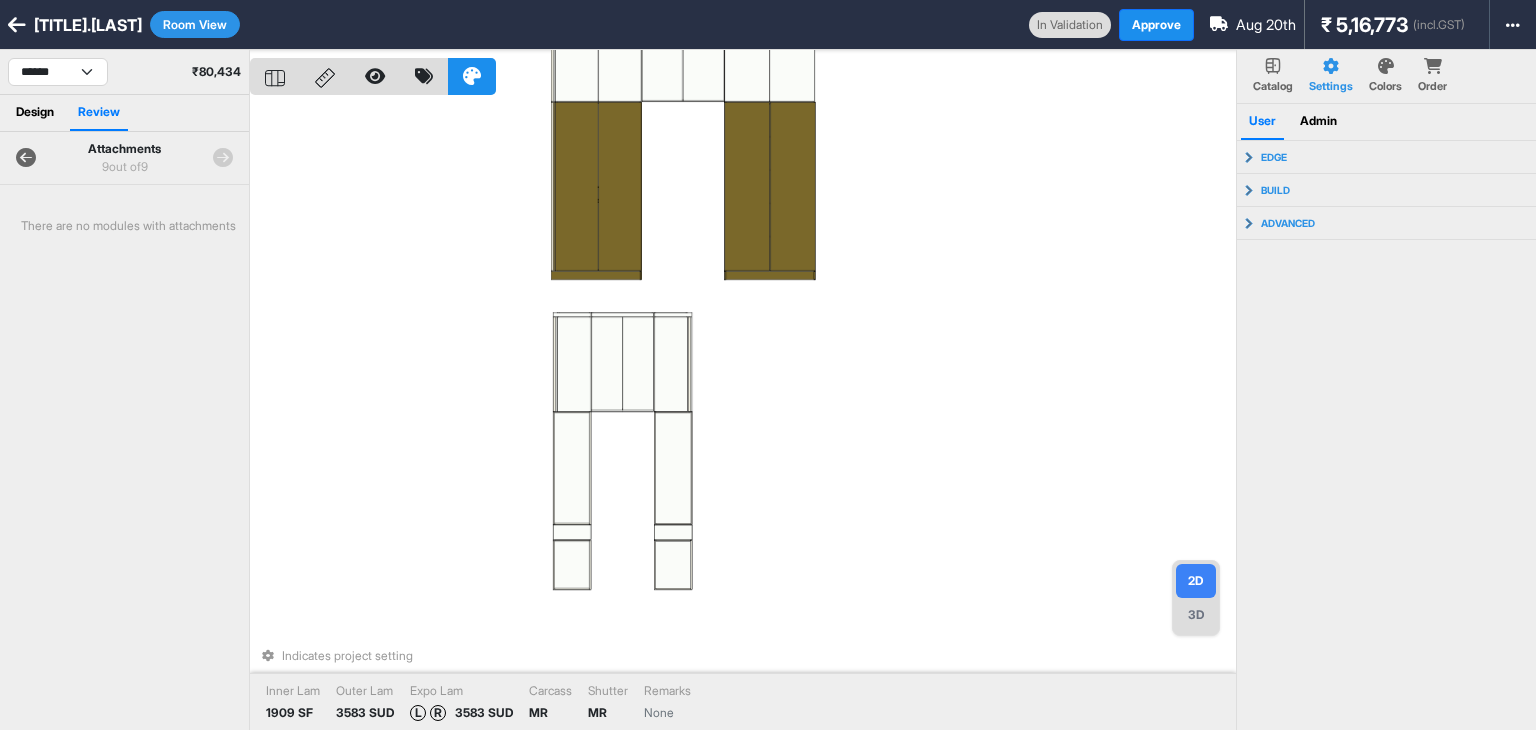 click at bounding box center [26, 158] 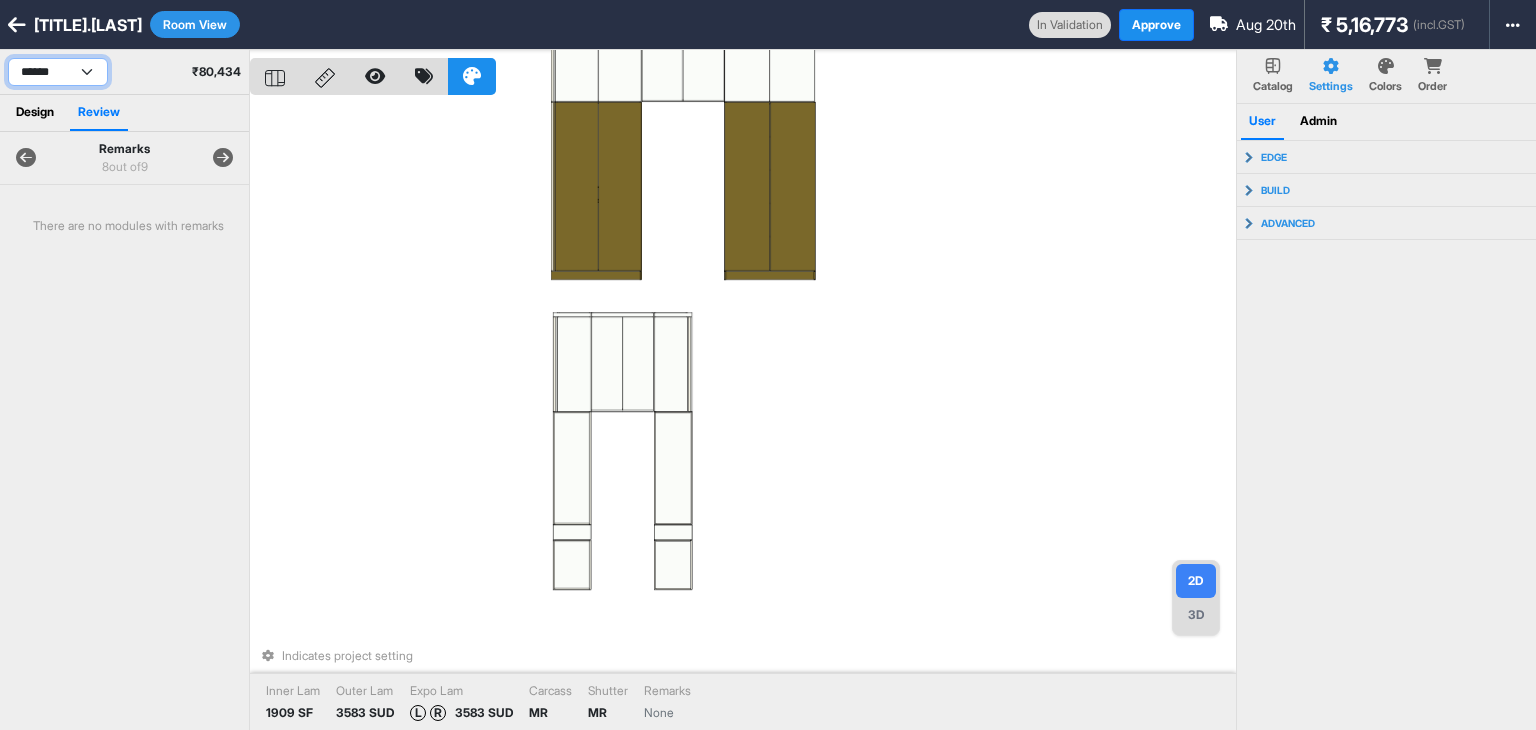 click on "**********" at bounding box center [58, 72] 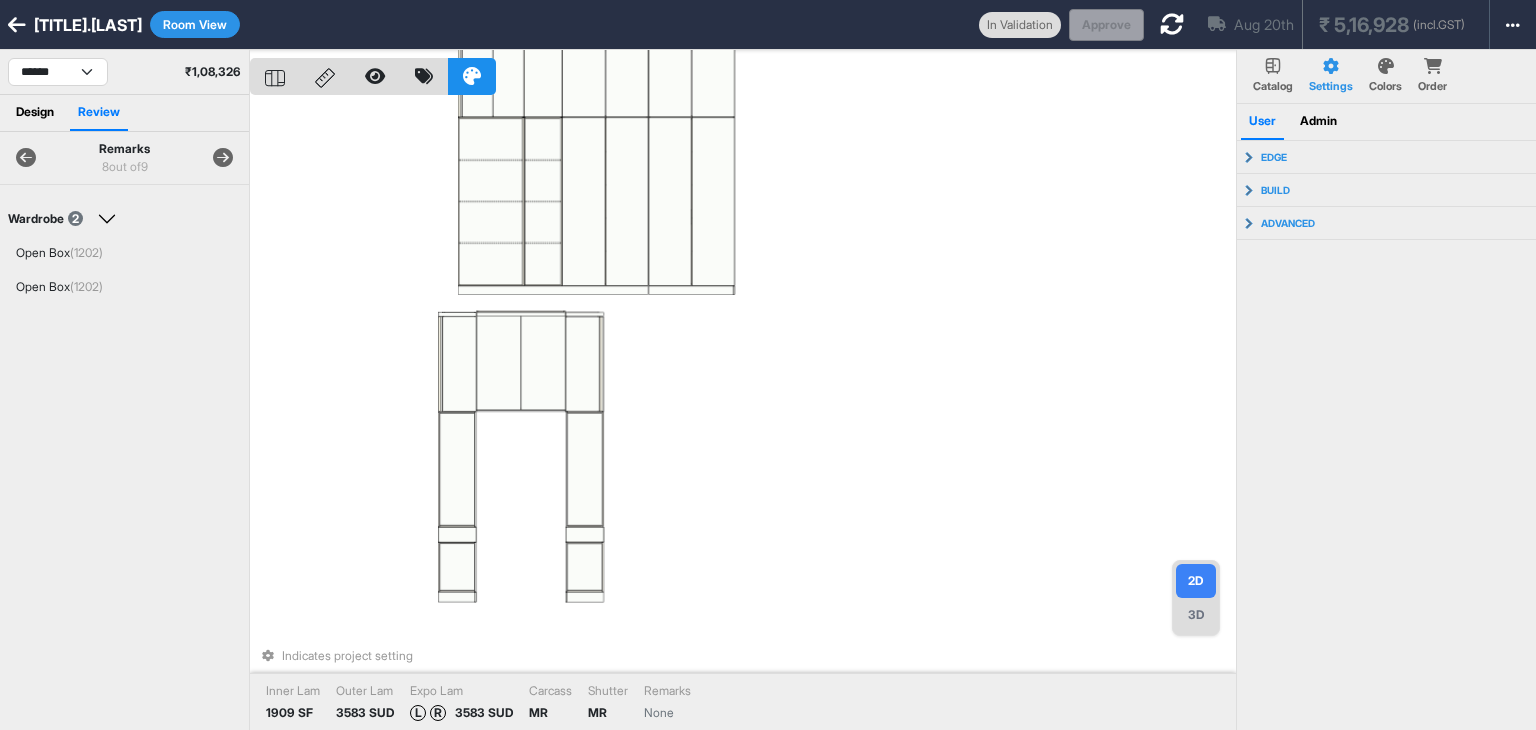 click at bounding box center [26, 158] 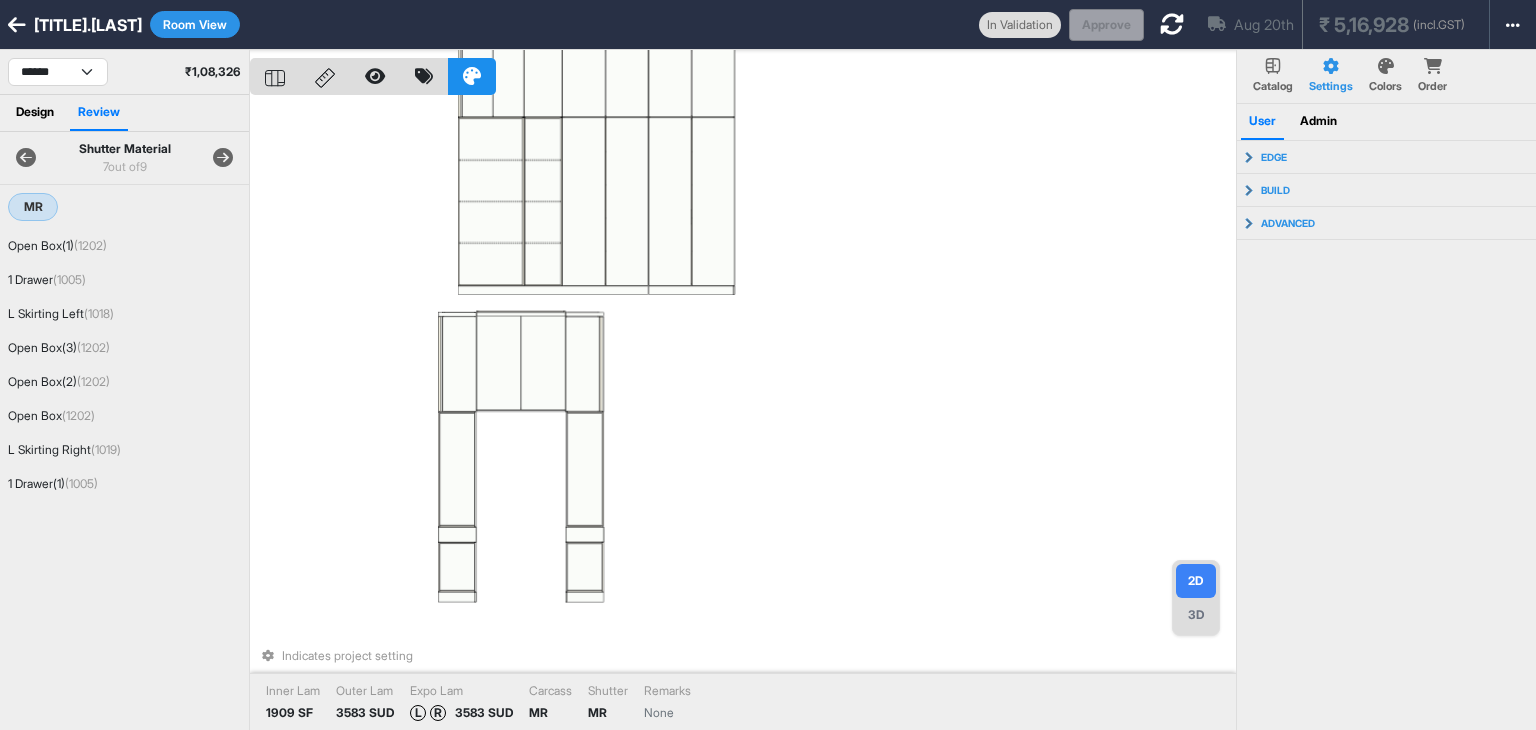 click at bounding box center [223, 158] 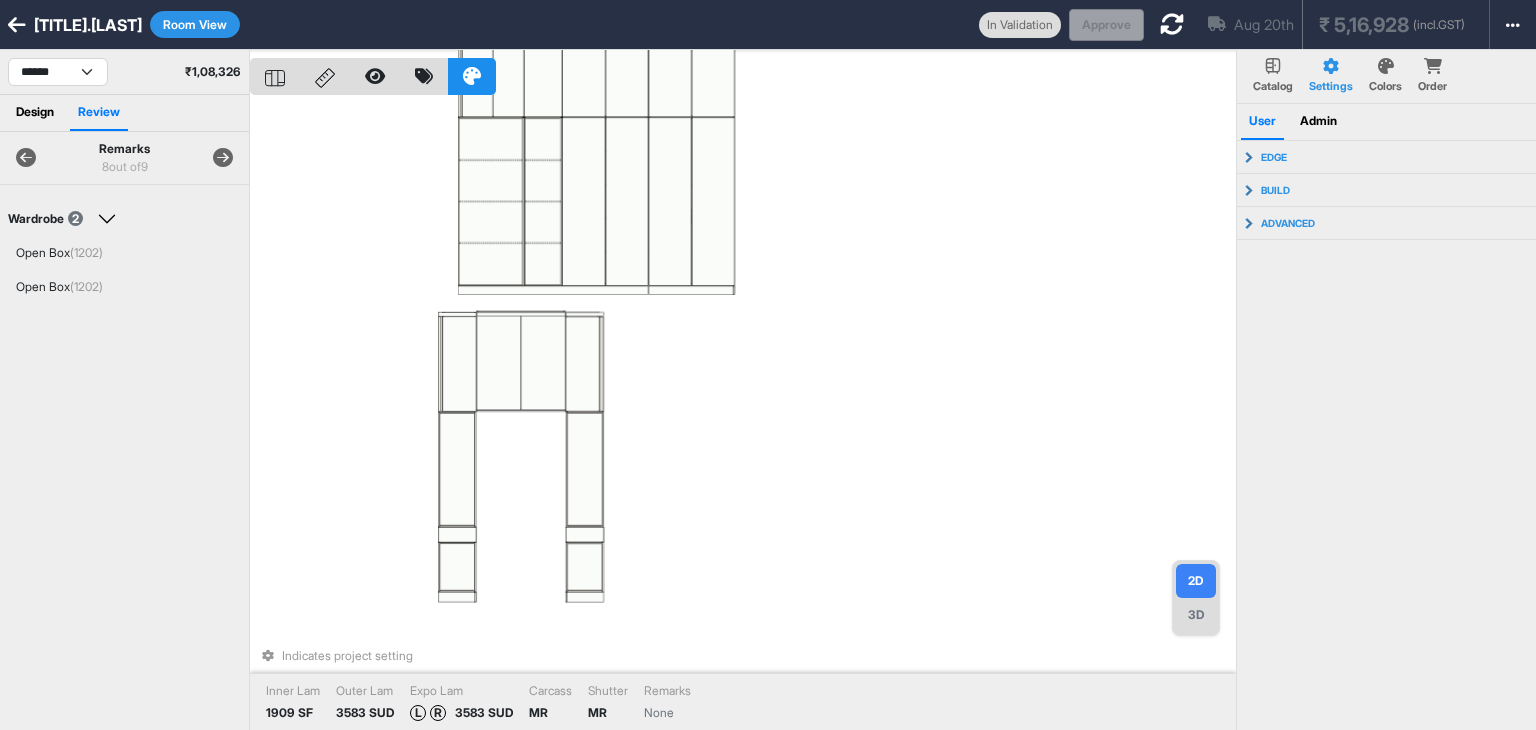 click at bounding box center [223, 158] 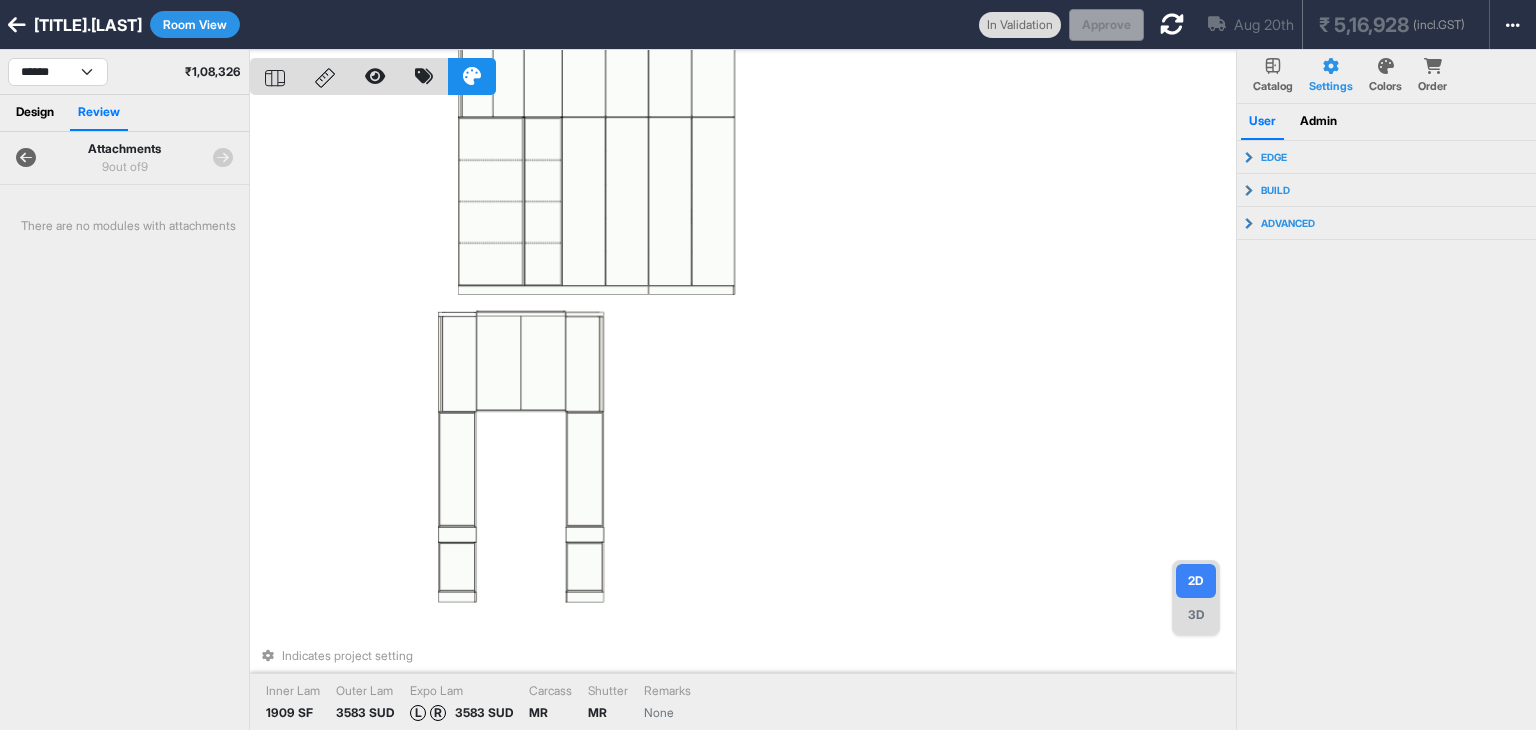 click at bounding box center (26, 158) 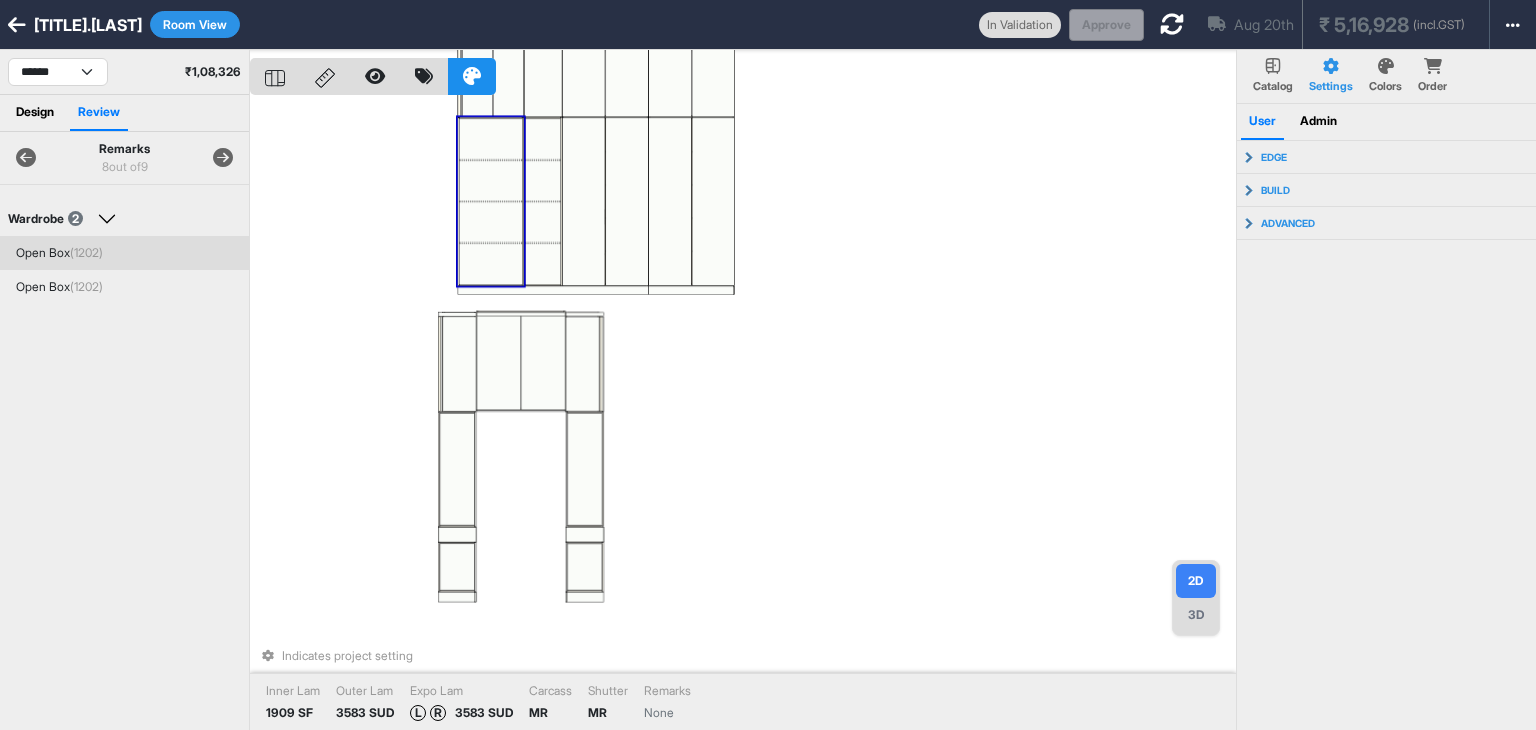 click on "Open Box  (1202)" at bounding box center [59, 253] 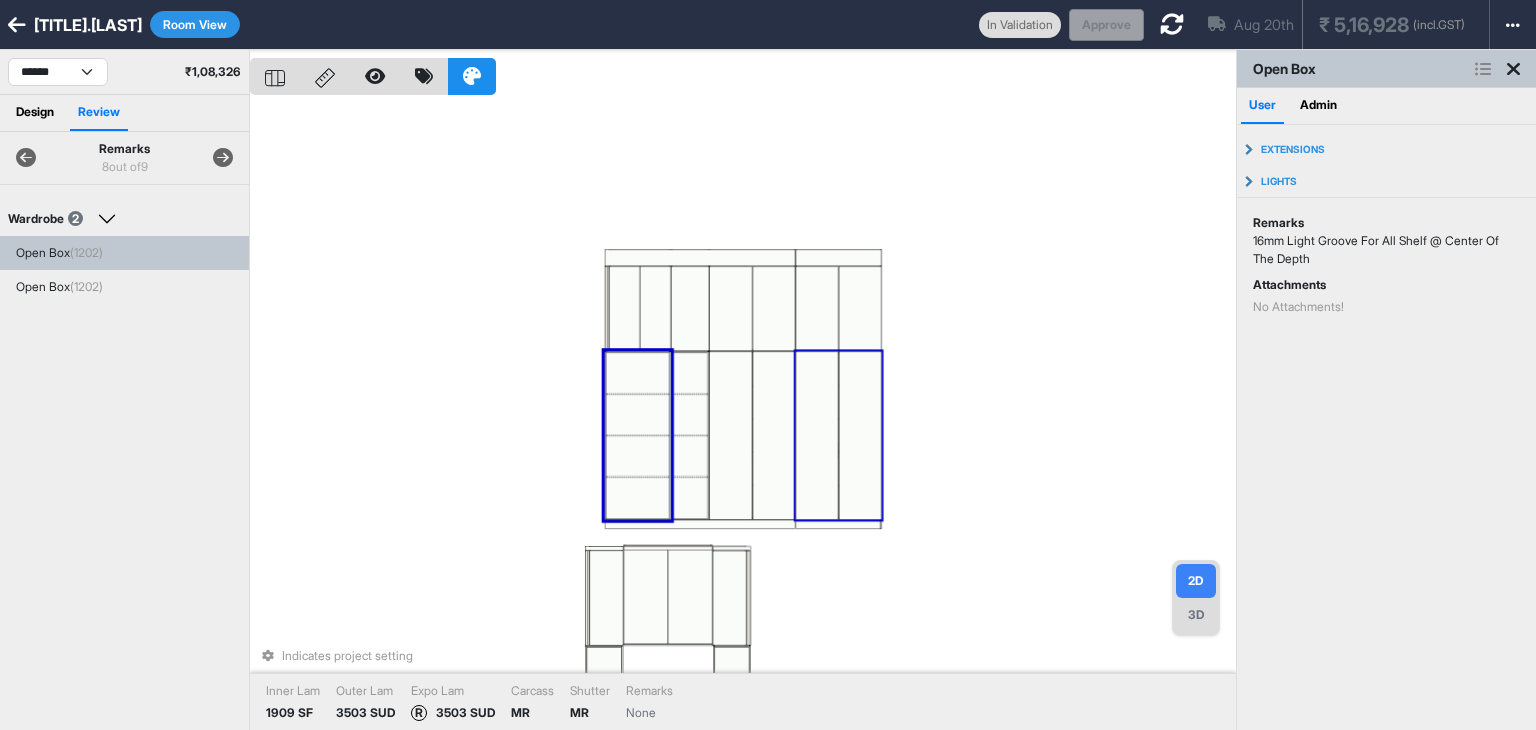 click on "Indicates project setting Inner Lam 1909 SF Outer Lam 3503 SUD Expo Lam R 3503 SUD Carcass MR Shutter MR Remarks None" at bounding box center [743, 415] 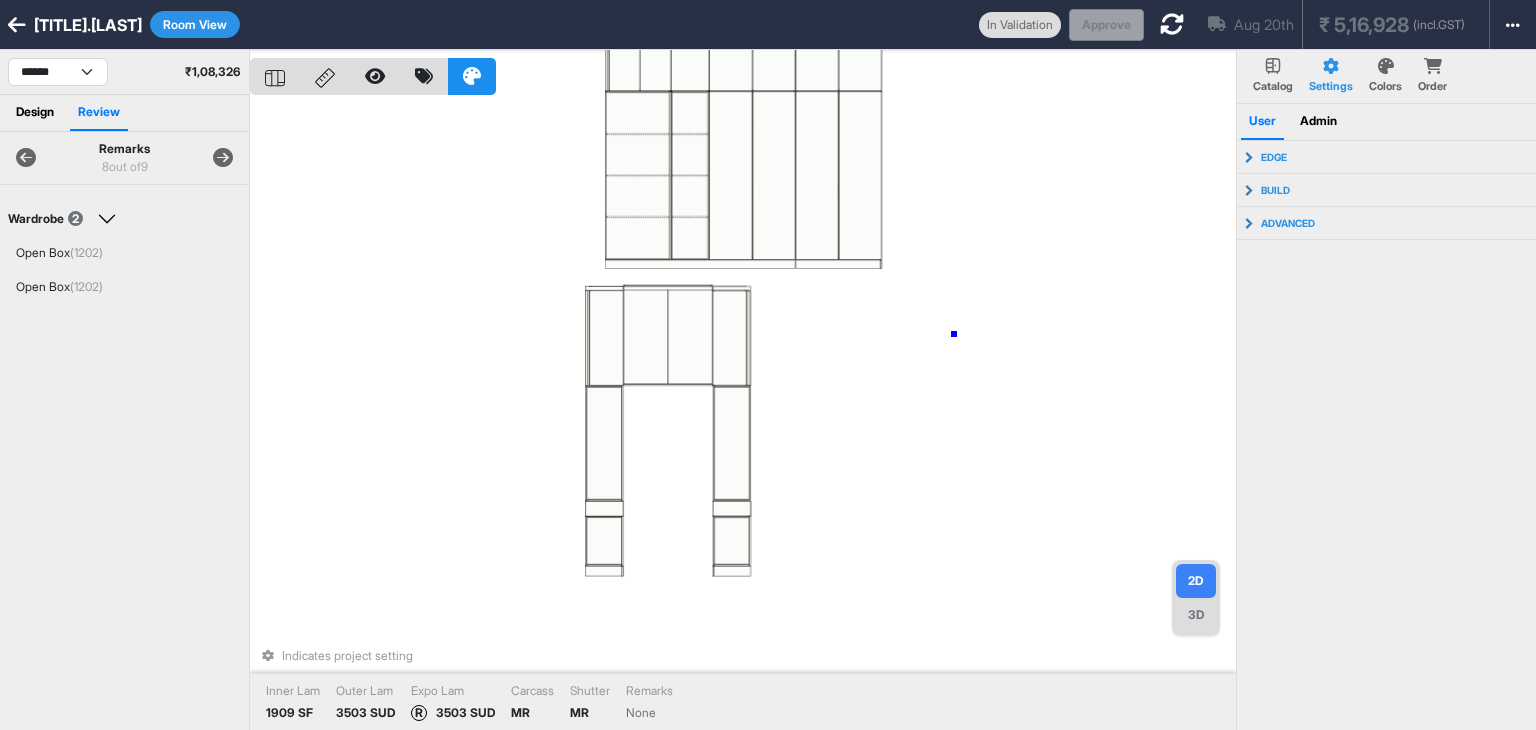 click on "Indicates project setting Inner Lam 1909 SF Outer Lam 3503 SUD Expo Lam R 3503 SUD Carcass MR Shutter MR Remarks None" at bounding box center (743, 415) 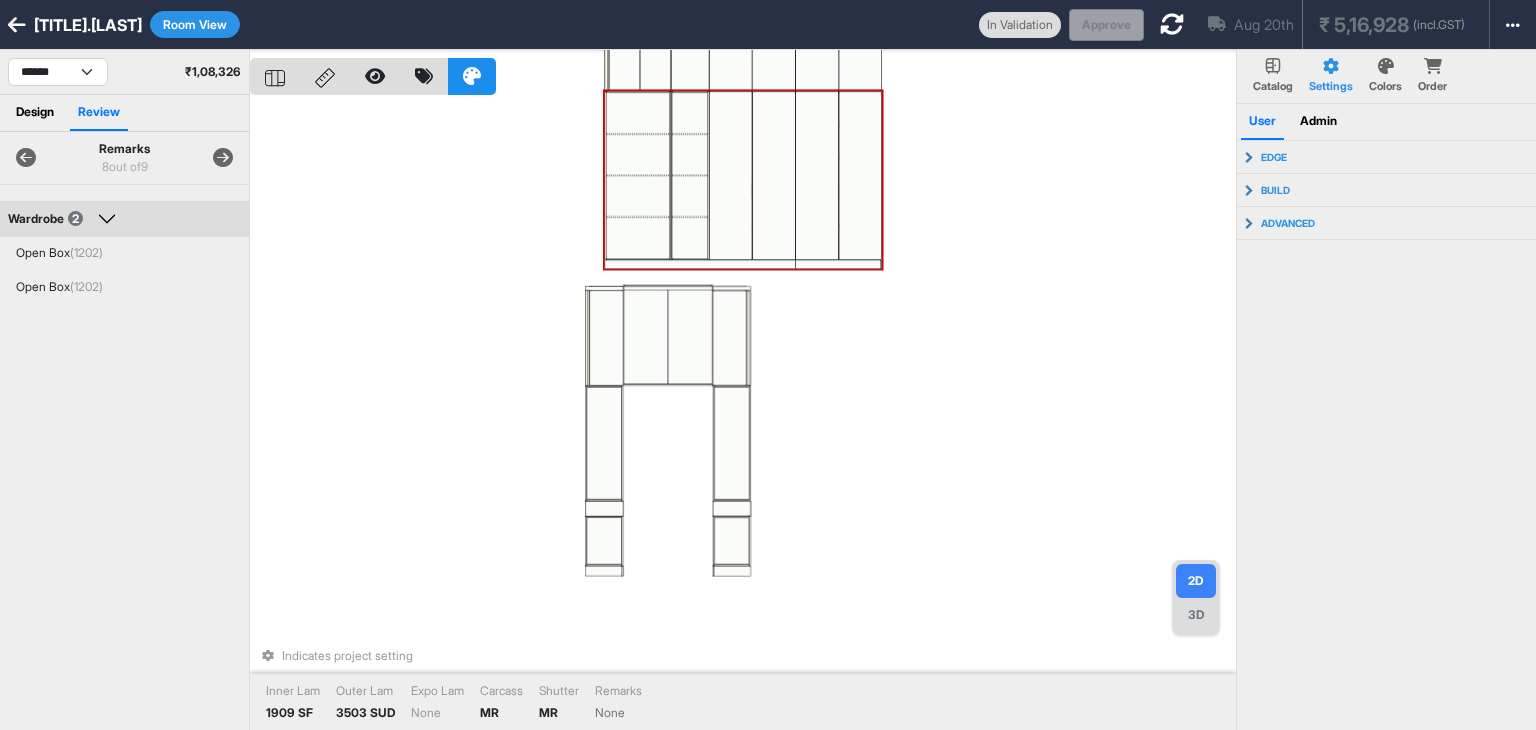 click at bounding box center (26, 158) 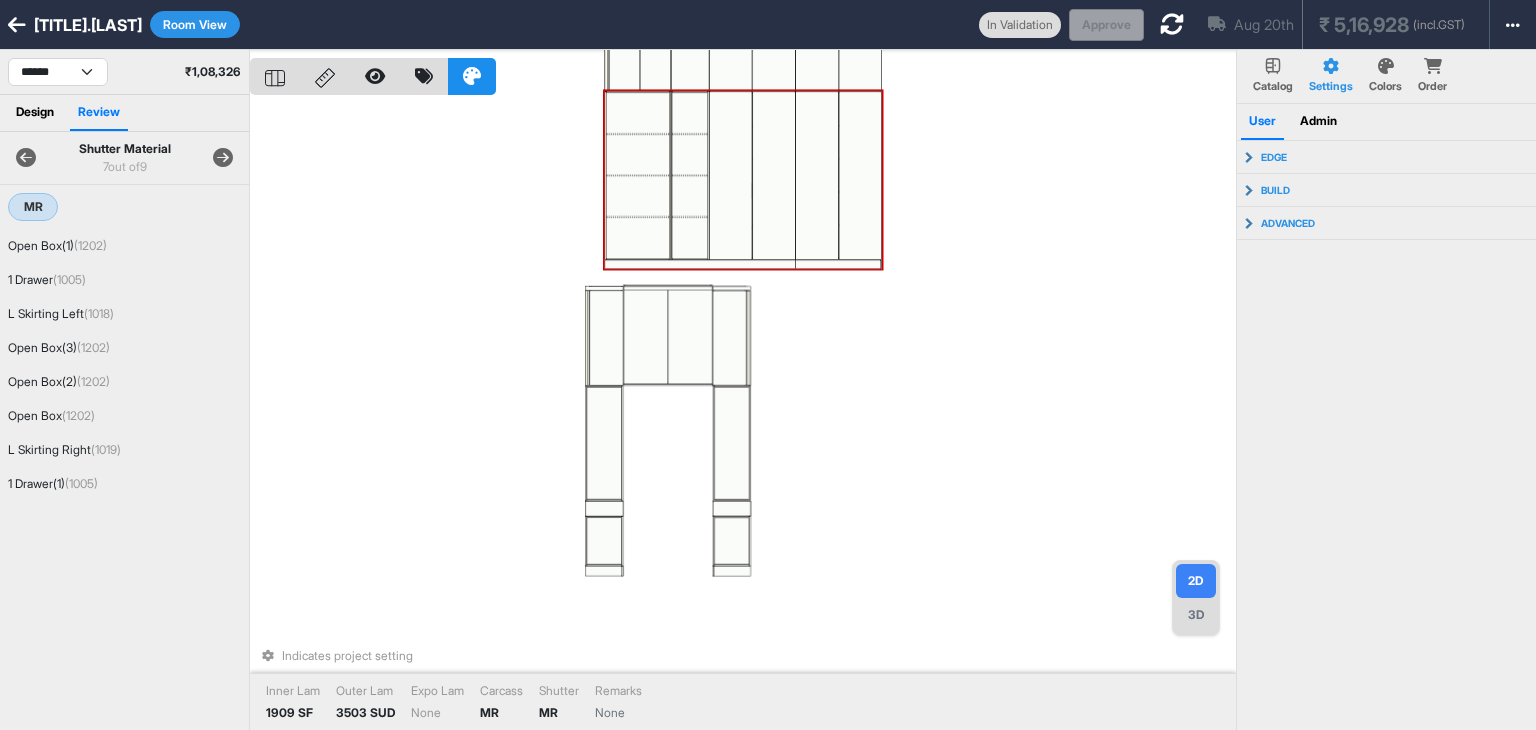 click on "Design" at bounding box center [35, 113] 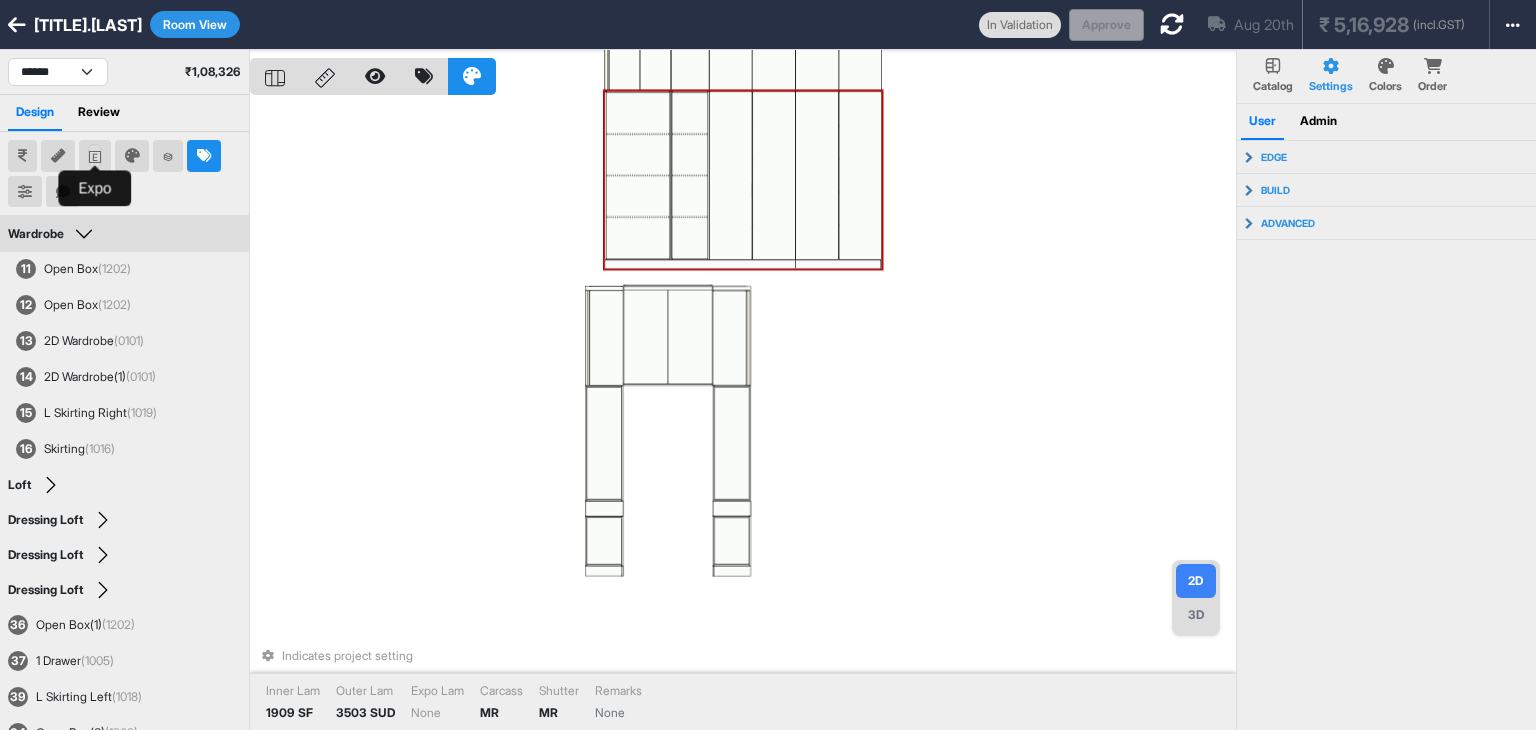 click at bounding box center (95, 156) 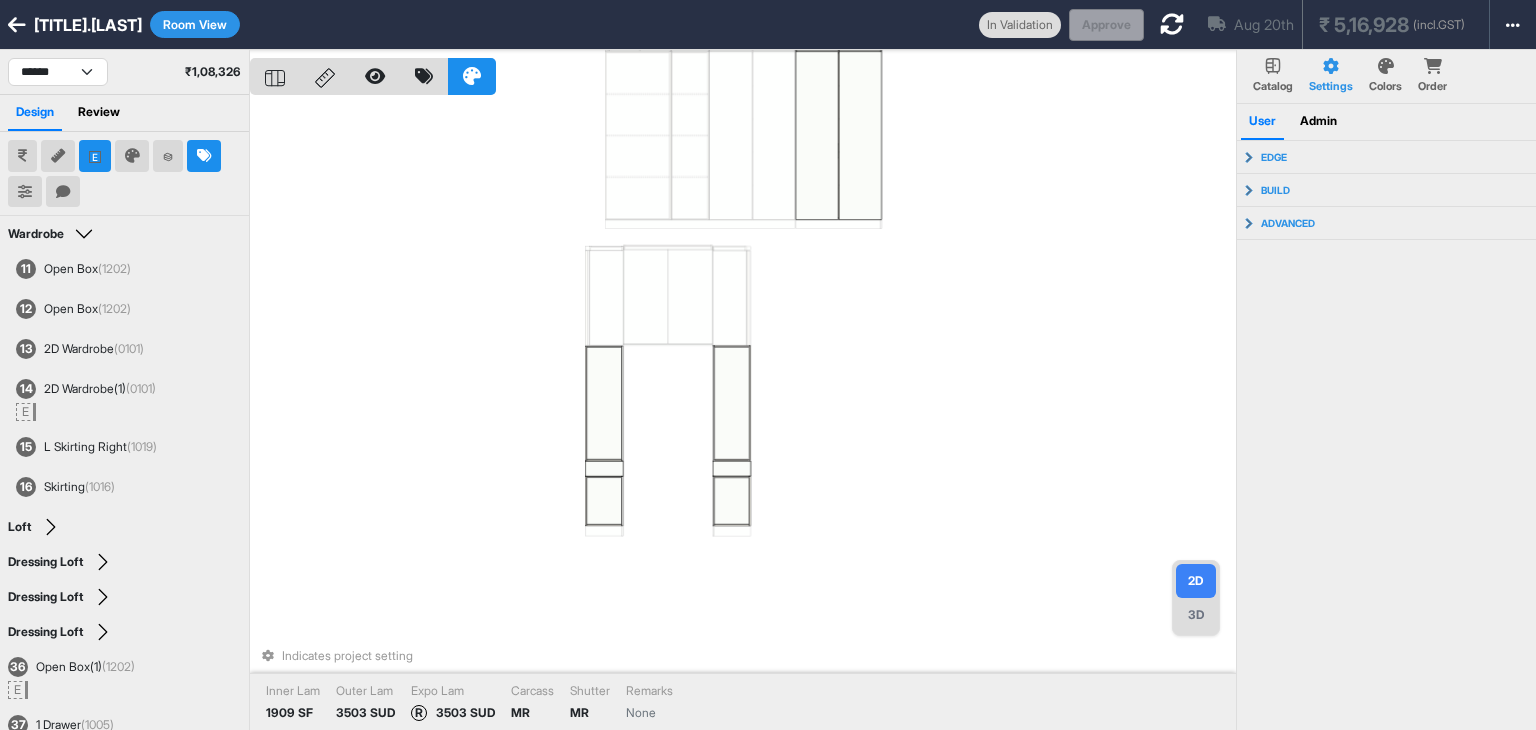 click on "Indicates project setting Inner Lam 1909 SF Outer Lam 3503 SUD Expo Lam R 3503 SUD Carcass MR Shutter MR Remarks None" at bounding box center [743, 415] 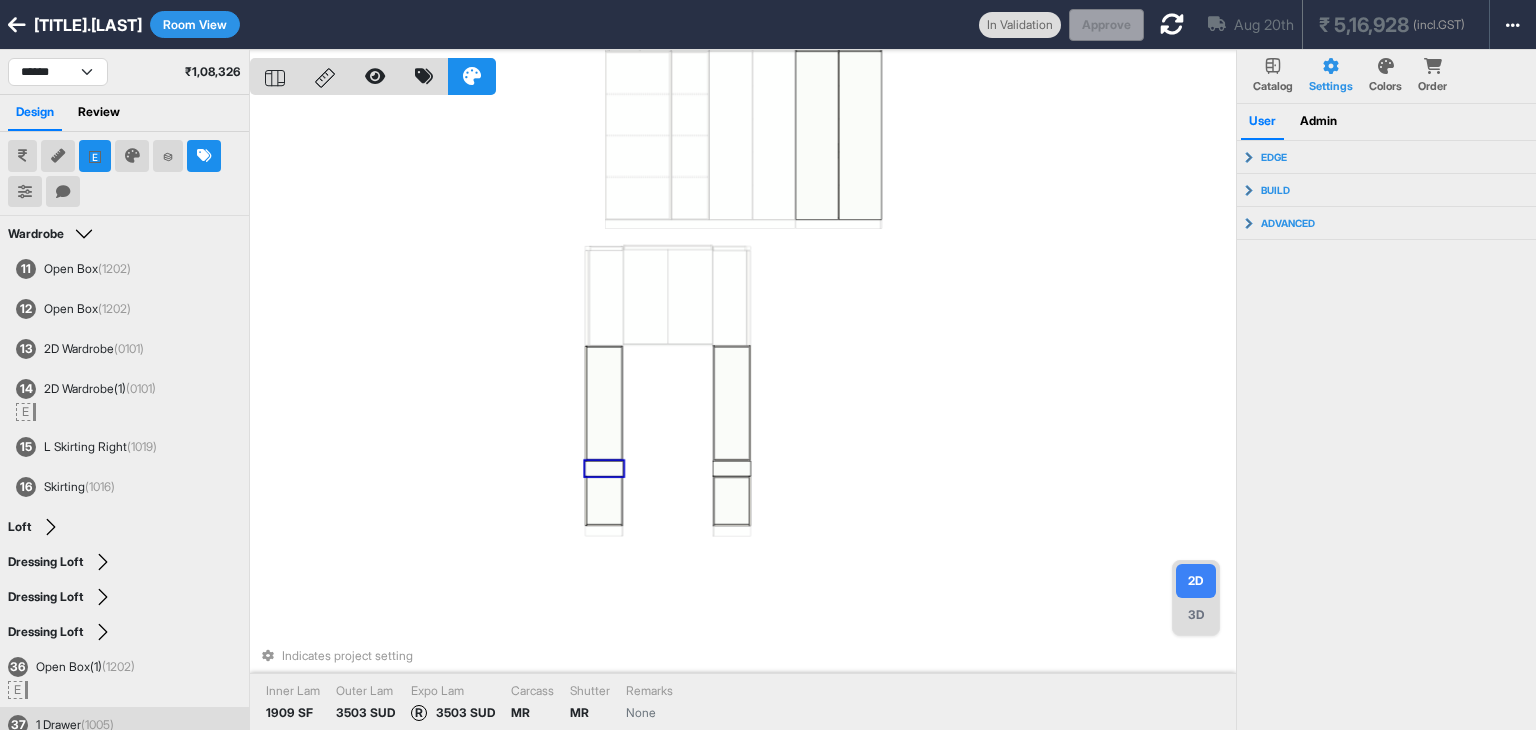 click at bounding box center (604, 468) 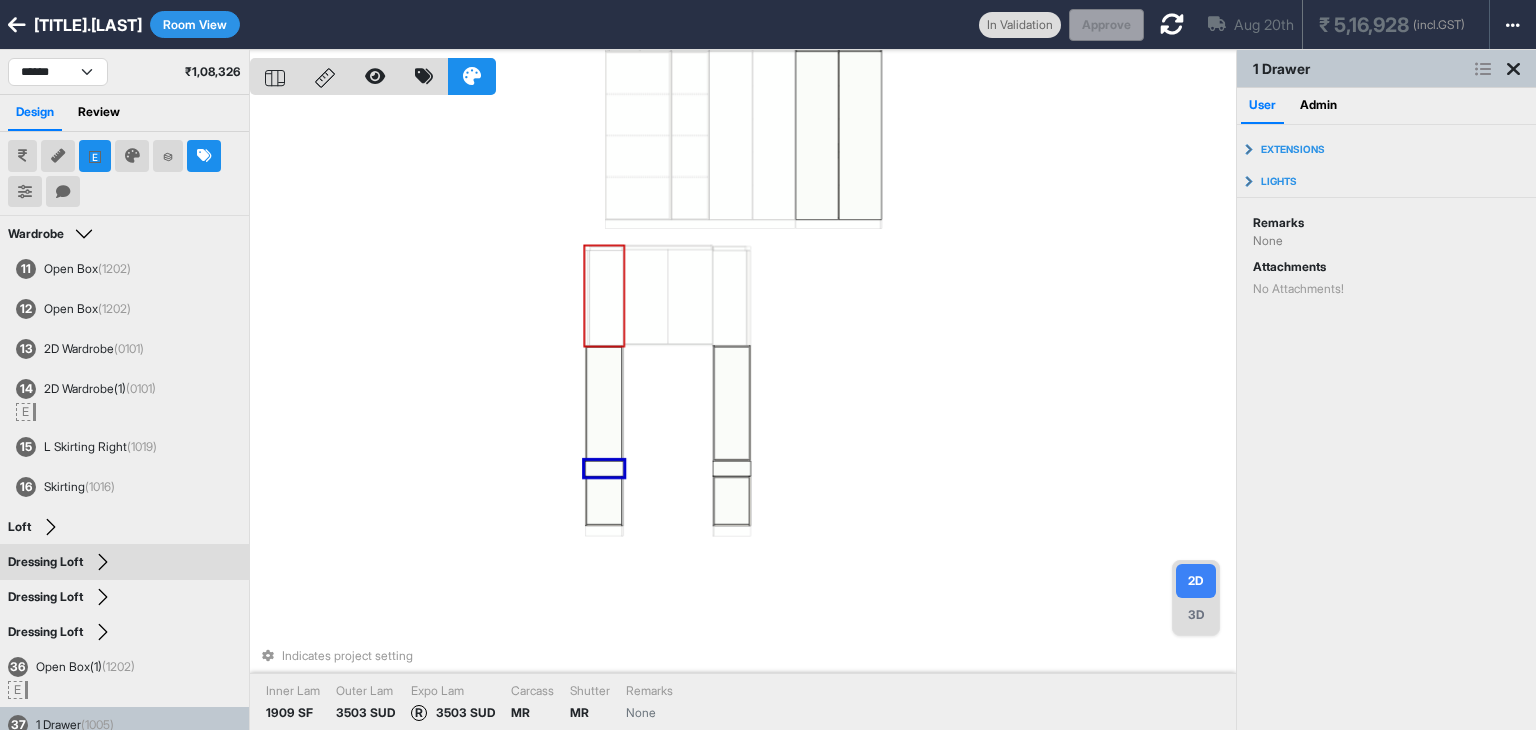 scroll, scrollTop: 131, scrollLeft: 0, axis: vertical 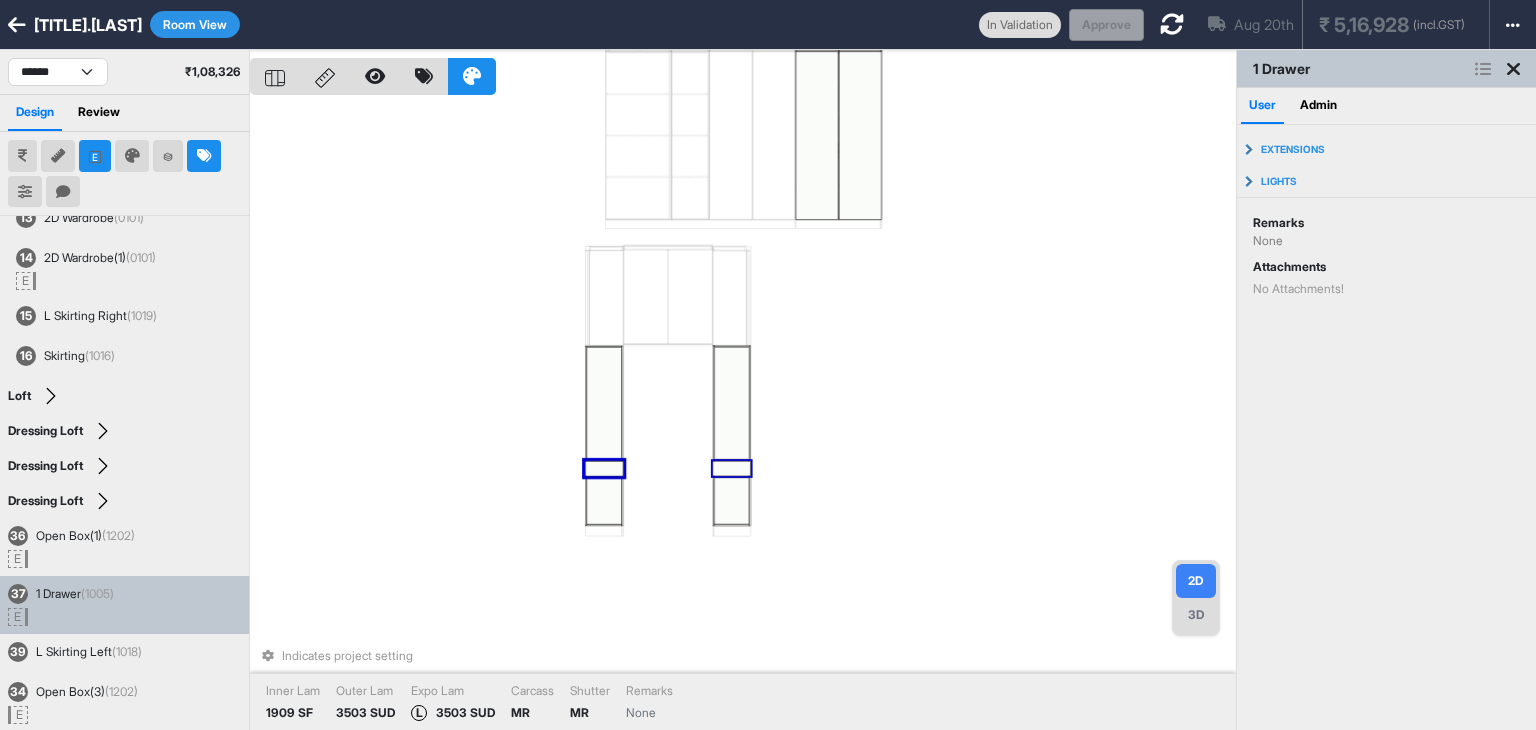 click at bounding box center [732, 468] 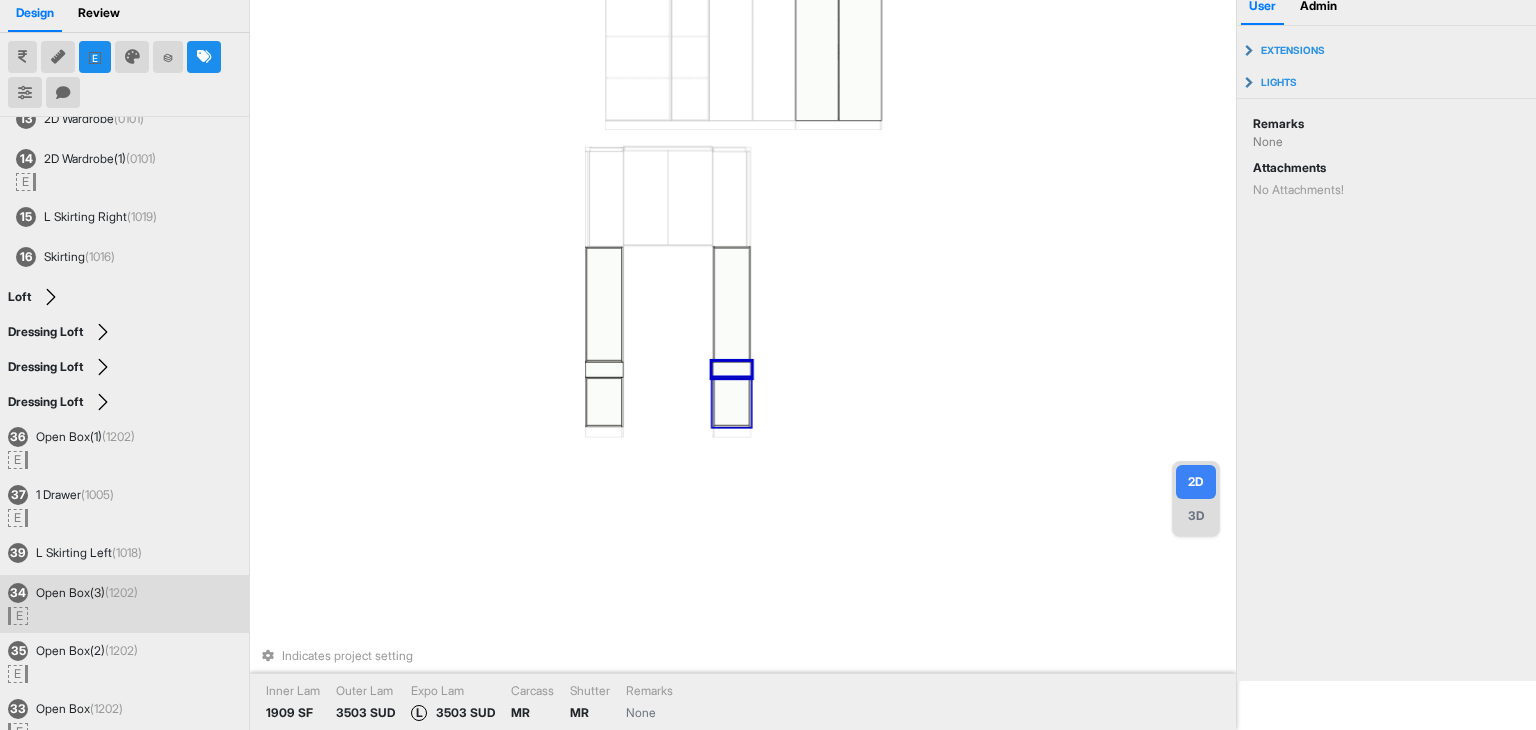 scroll, scrollTop: 215, scrollLeft: 0, axis: vertical 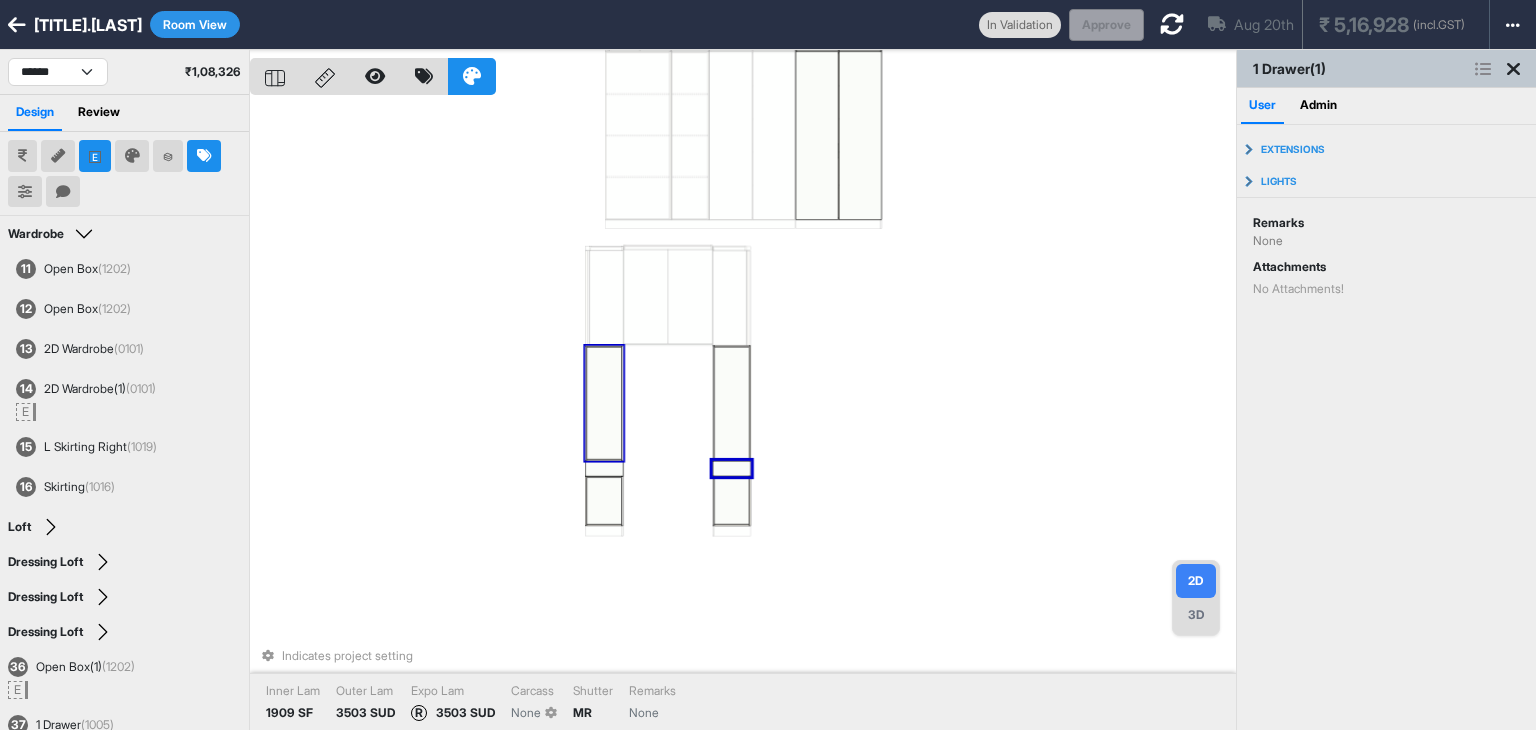 click on "Indicates project setting Inner Lam 1909 SF Outer Lam 3503 SUD Expo Lam R 3503 SUD Carcass None Shutter MR Remarks None" at bounding box center (743, 415) 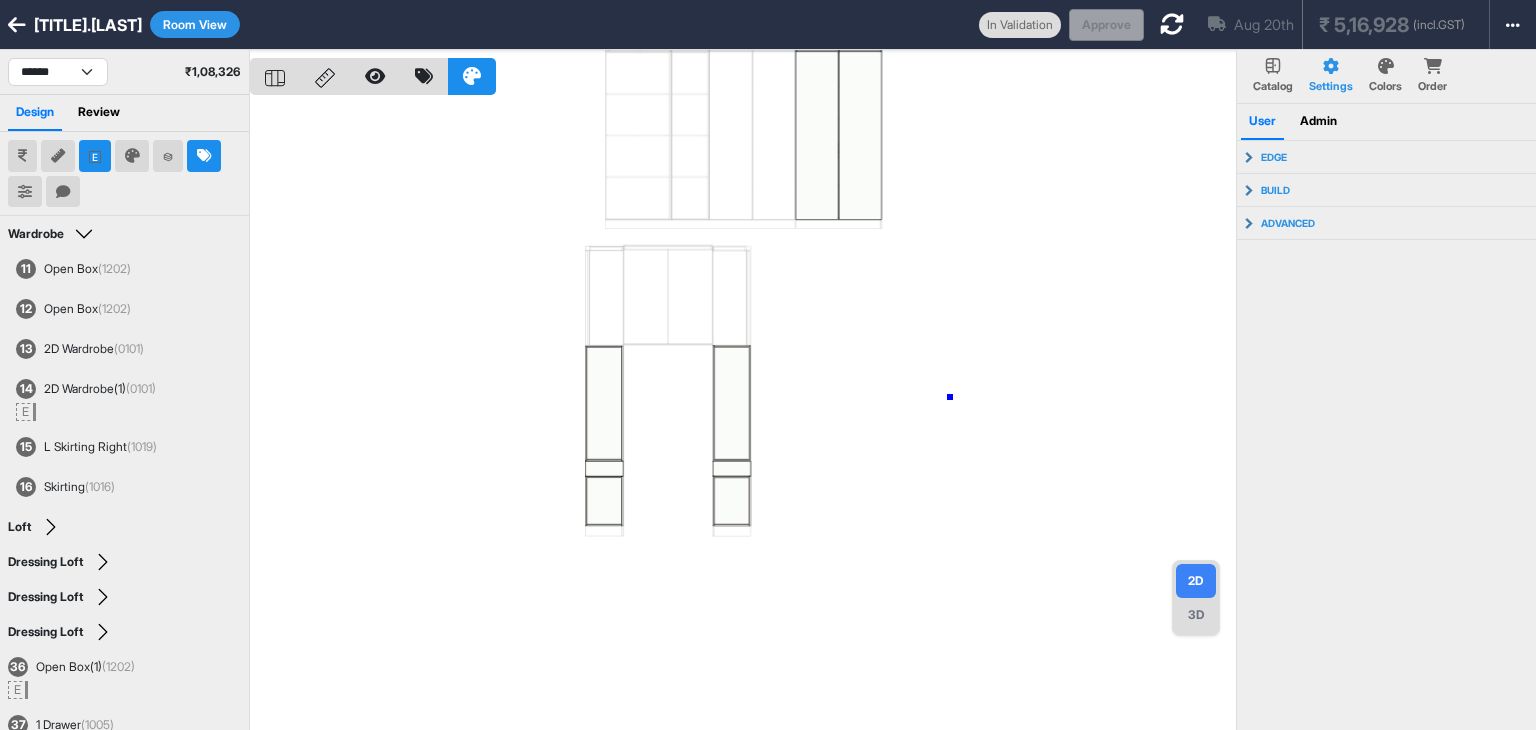 click at bounding box center (743, 415) 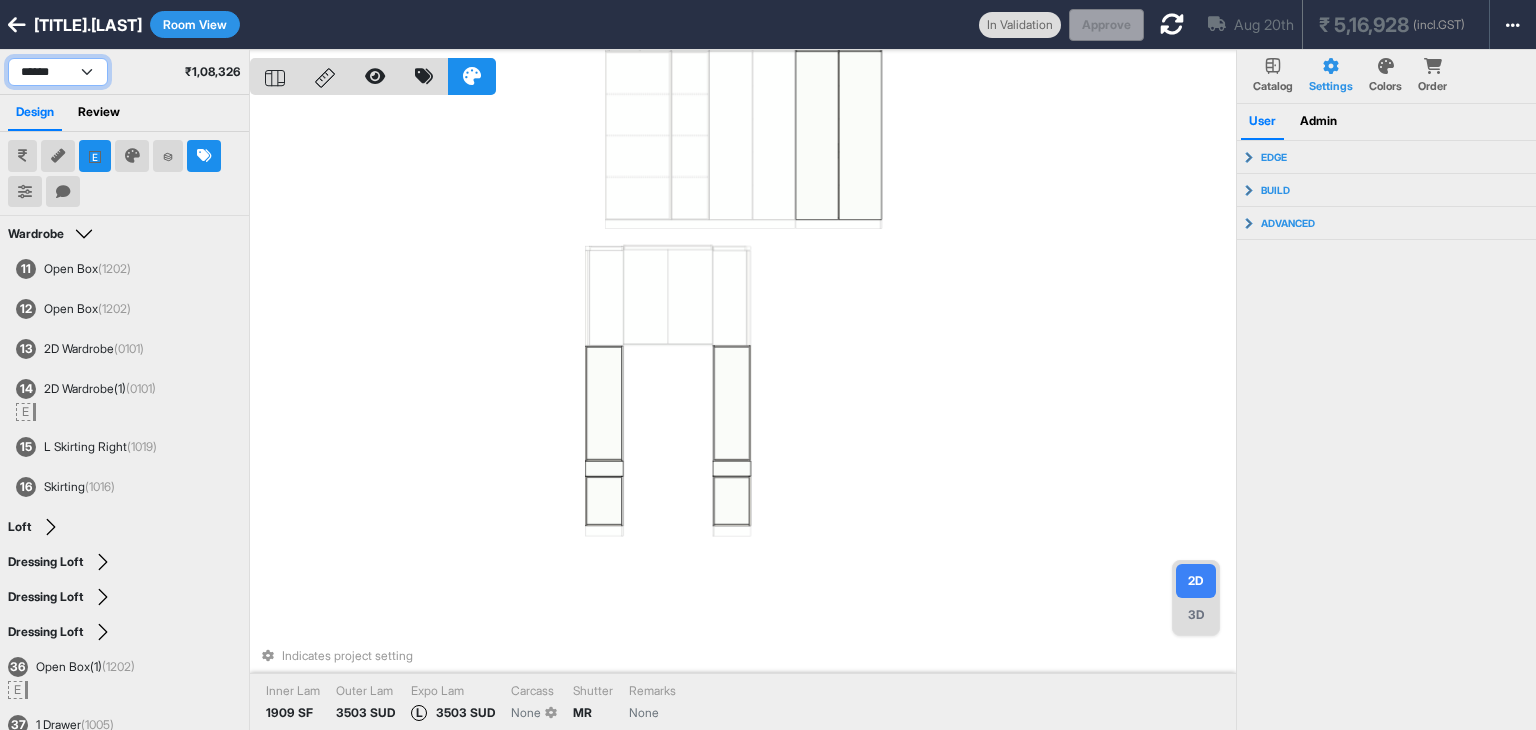 click on "**********" at bounding box center [58, 72] 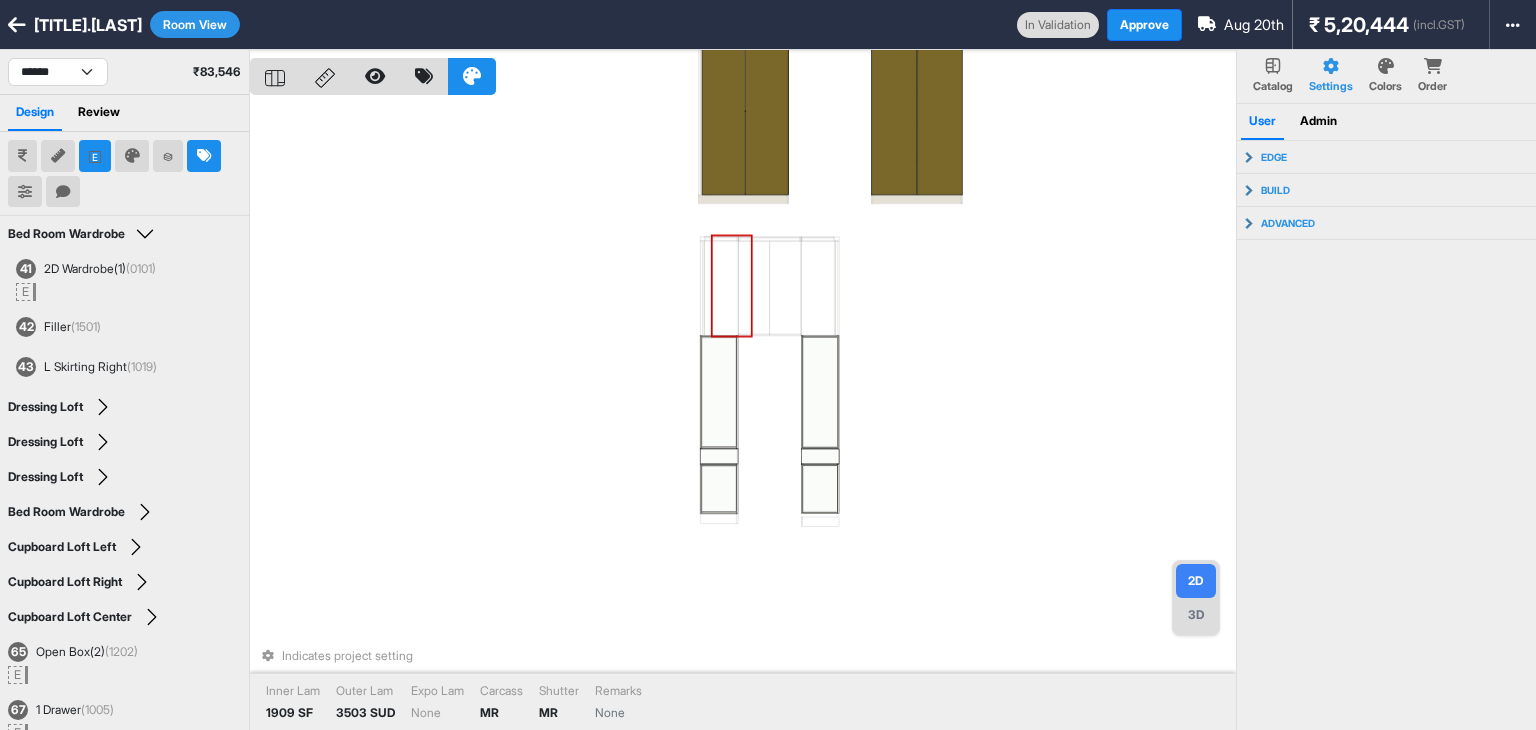 click on "Indicates project setting Inner Lam 1909 SF Outer Lam 3503 SUD Expo Lam None Carcass MR Shutter MR Remarks None" at bounding box center (743, 415) 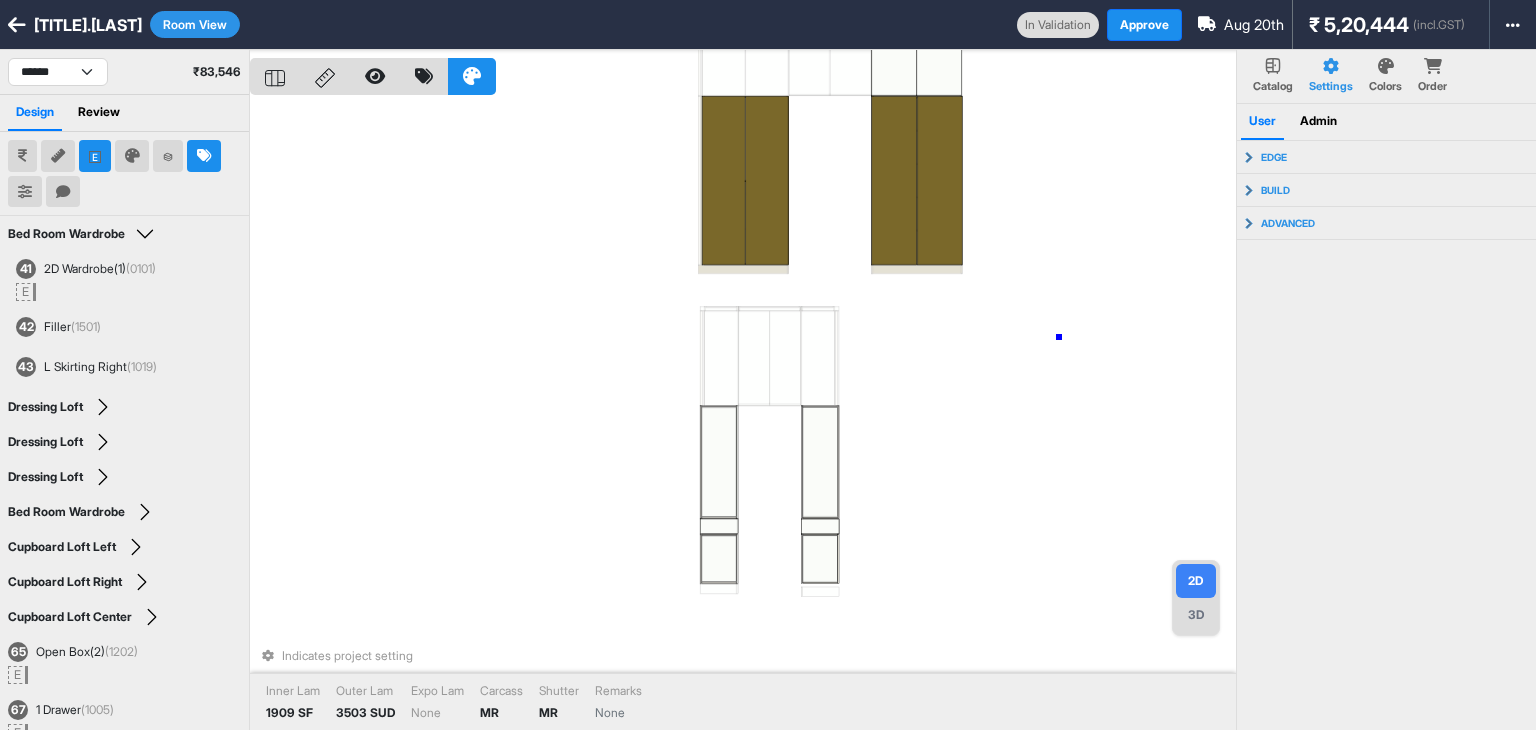 click on "Indicates project setting Inner Lam 1909 SF Outer Lam 3503 SUD Expo Lam None Carcass MR Shutter MR Remarks None" at bounding box center [743, 415] 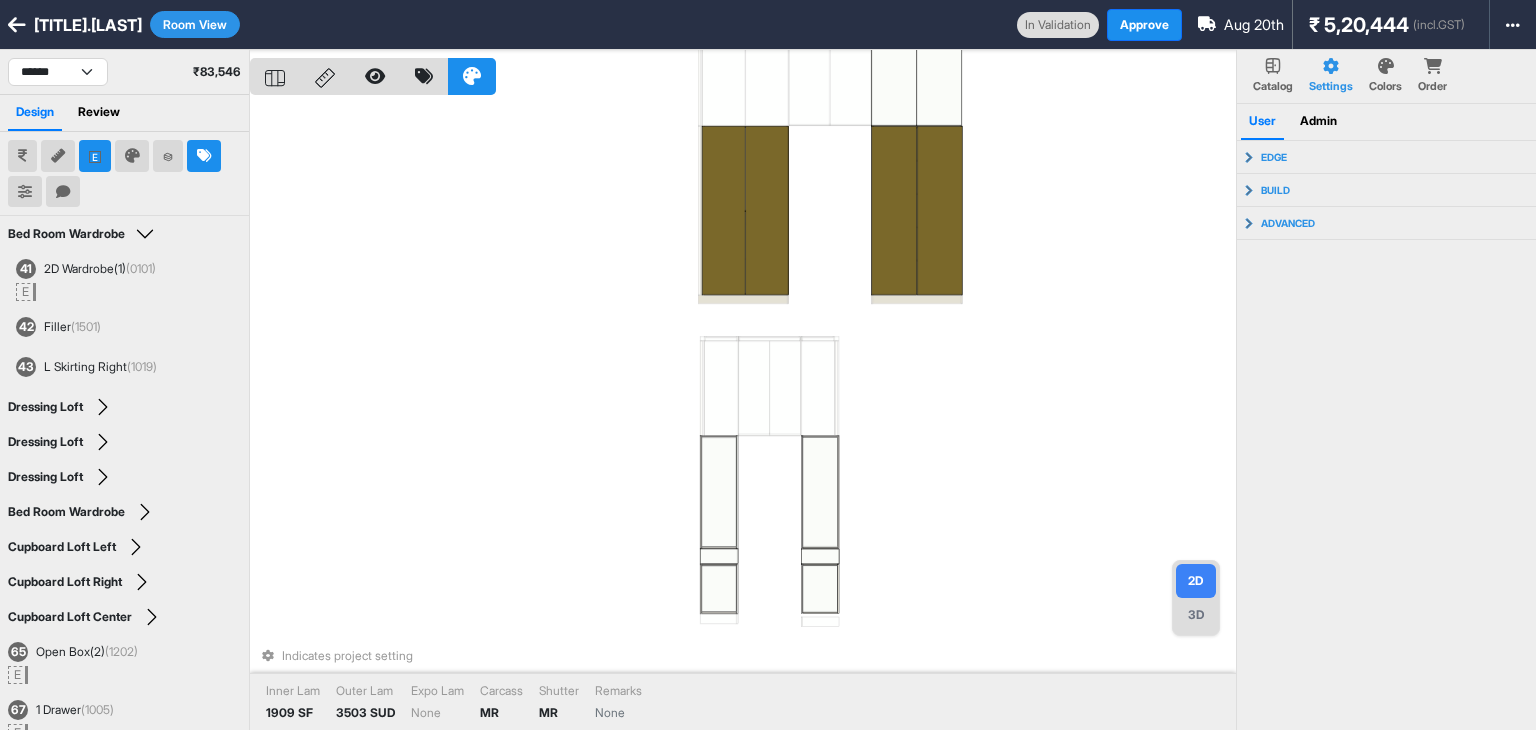 click on "**********" at bounding box center [124, 72] 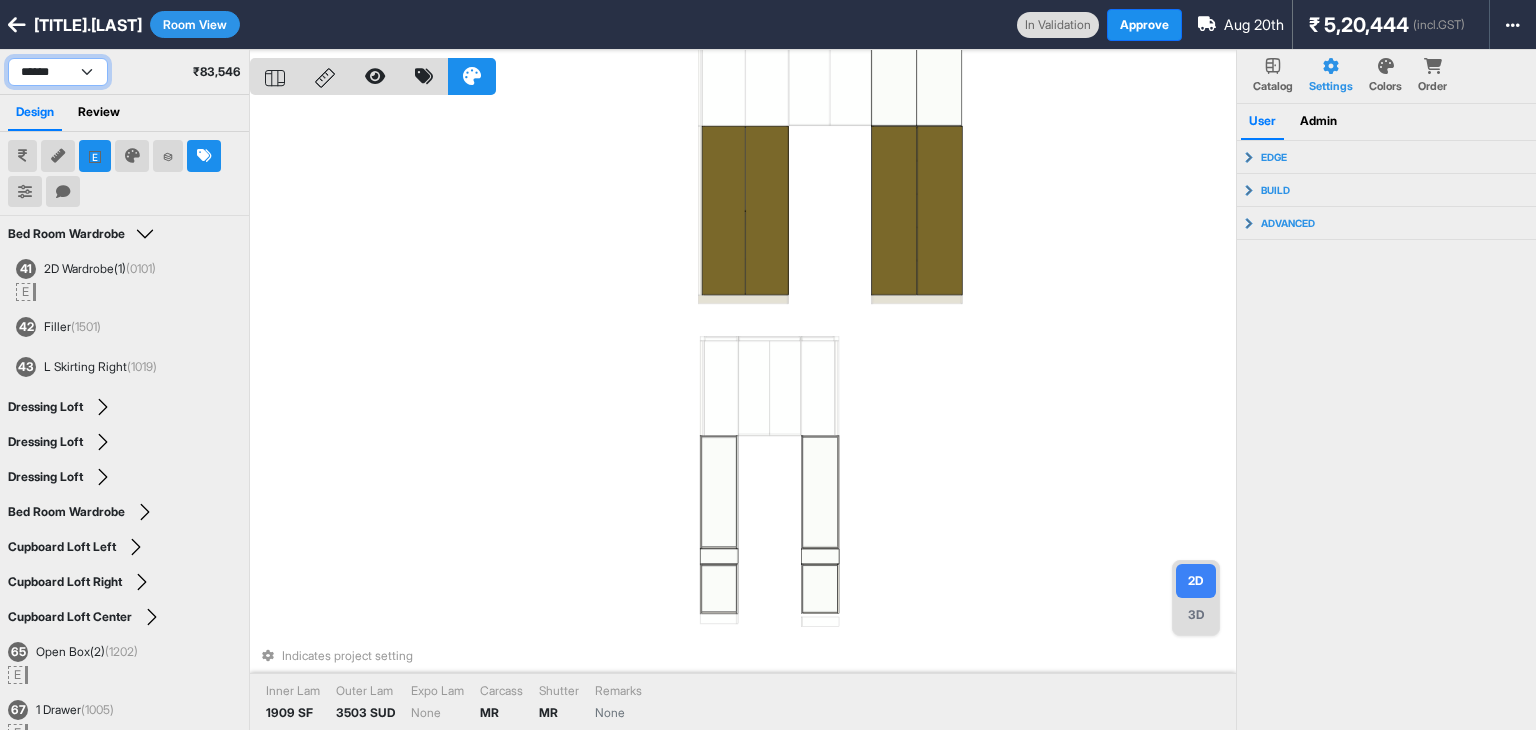 click on "**********" at bounding box center [58, 72] 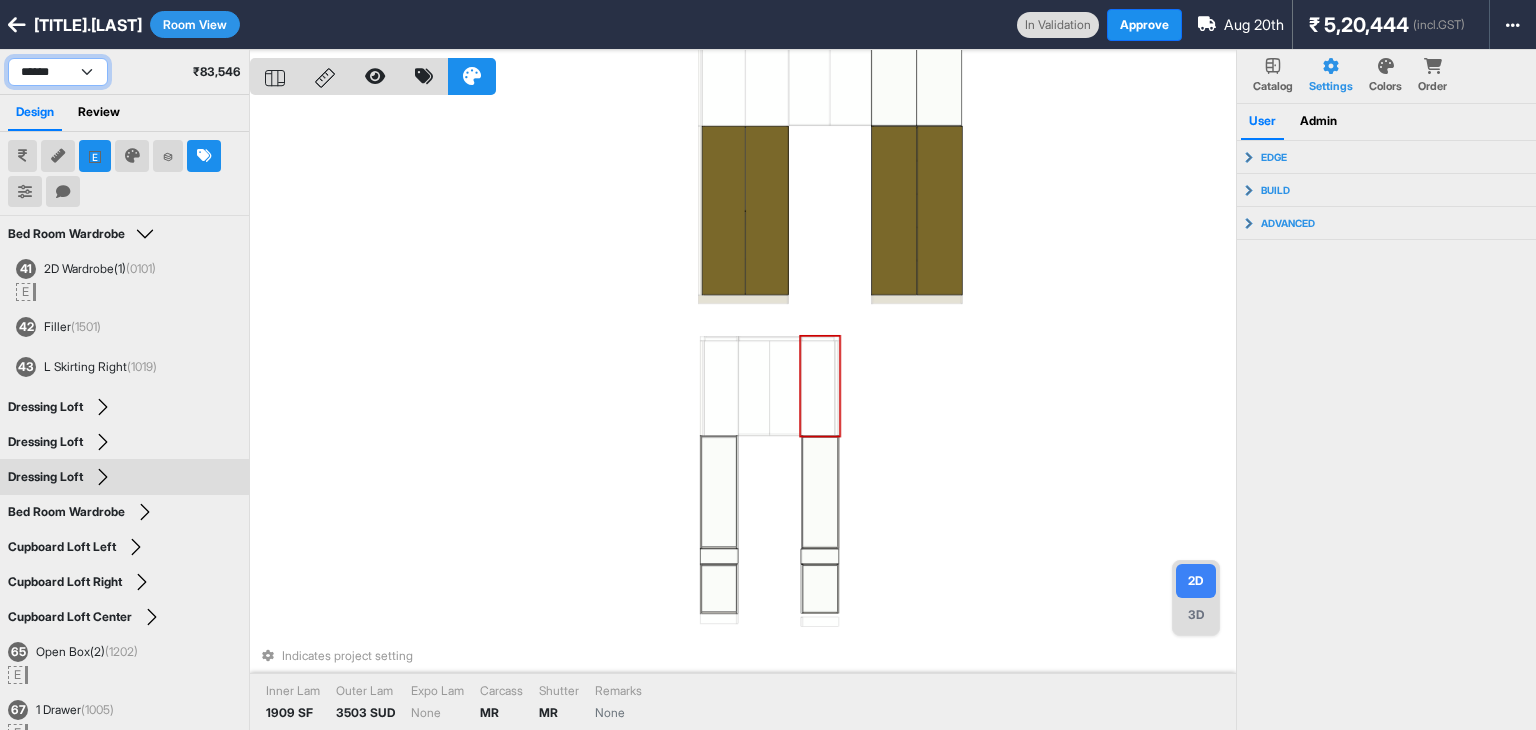 select on "****" 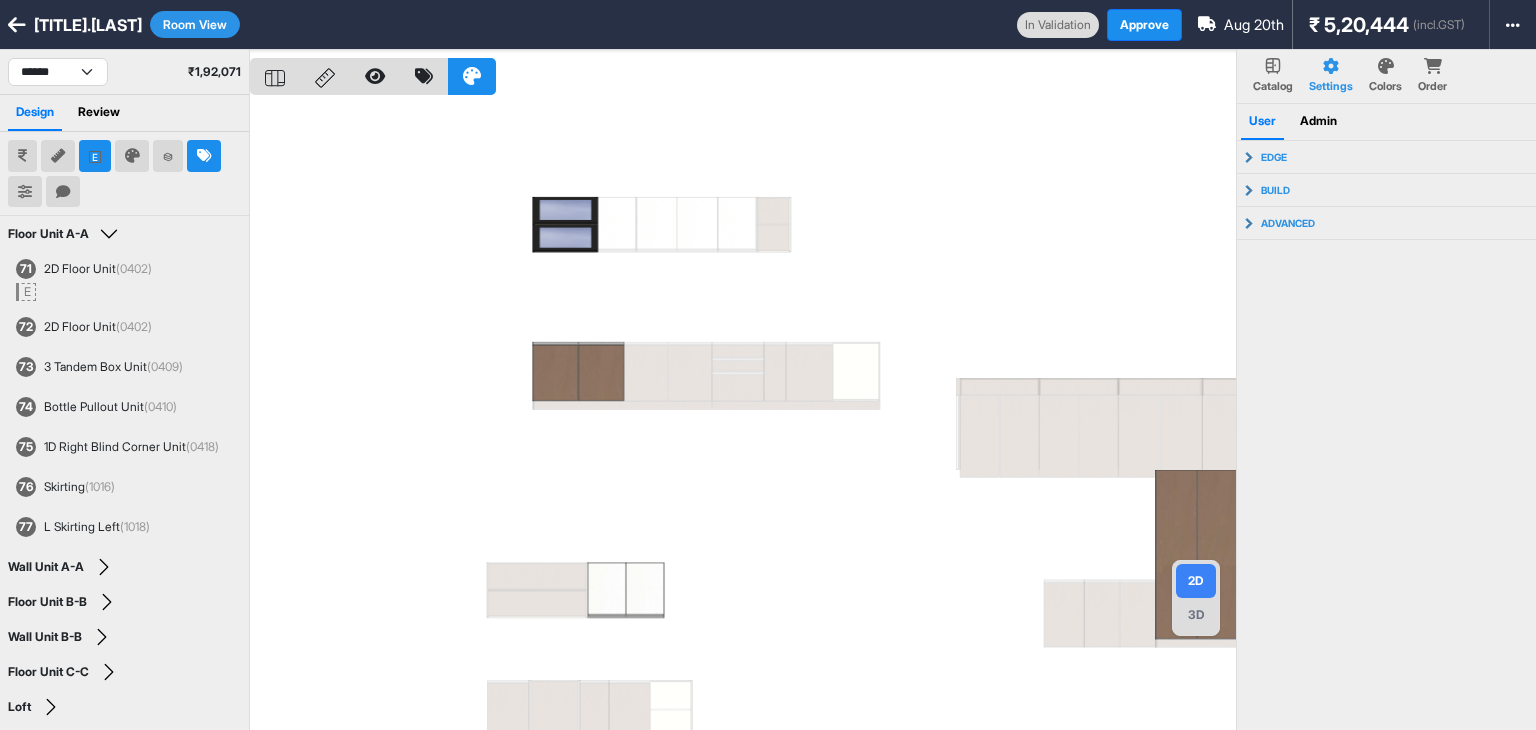 click at bounding box center [743, 415] 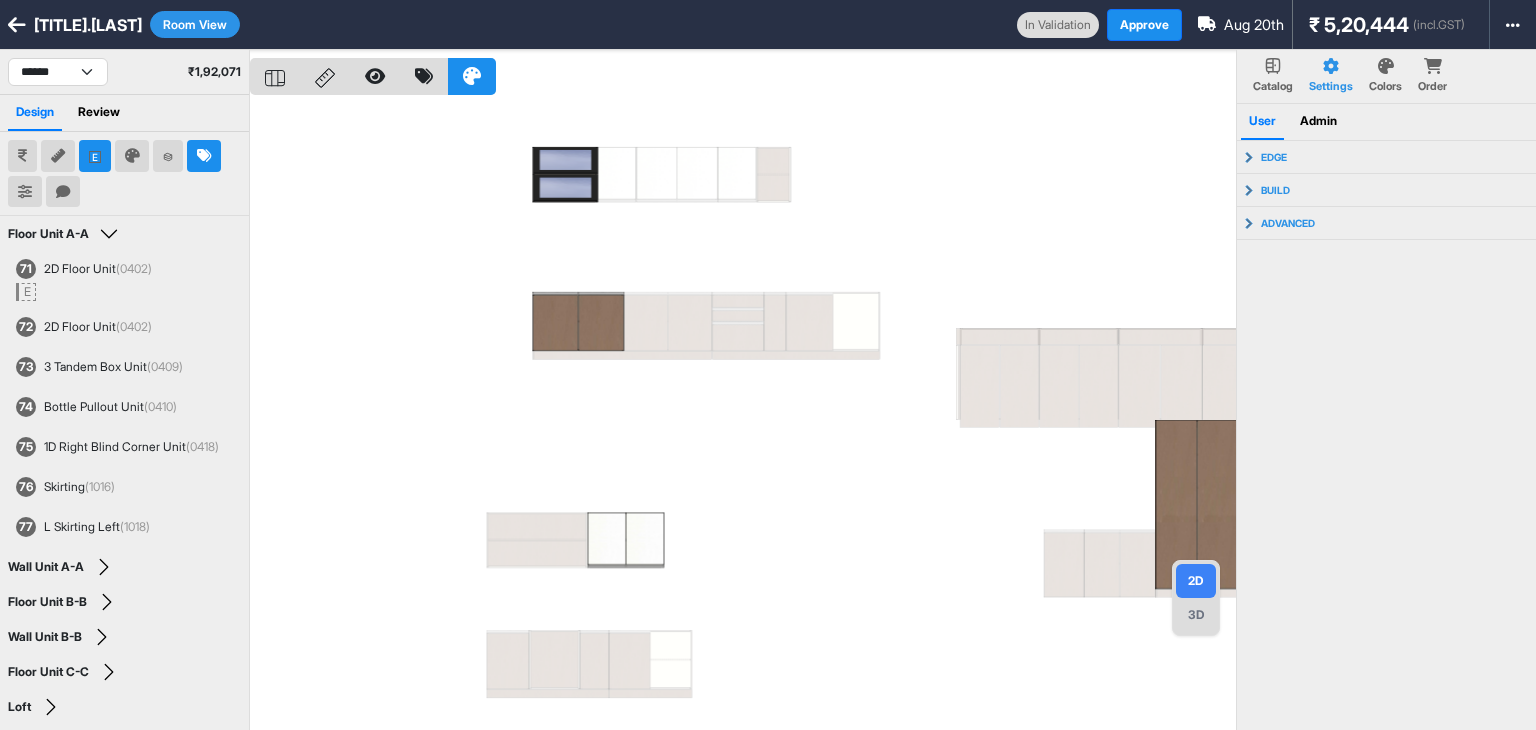 click at bounding box center [743, 415] 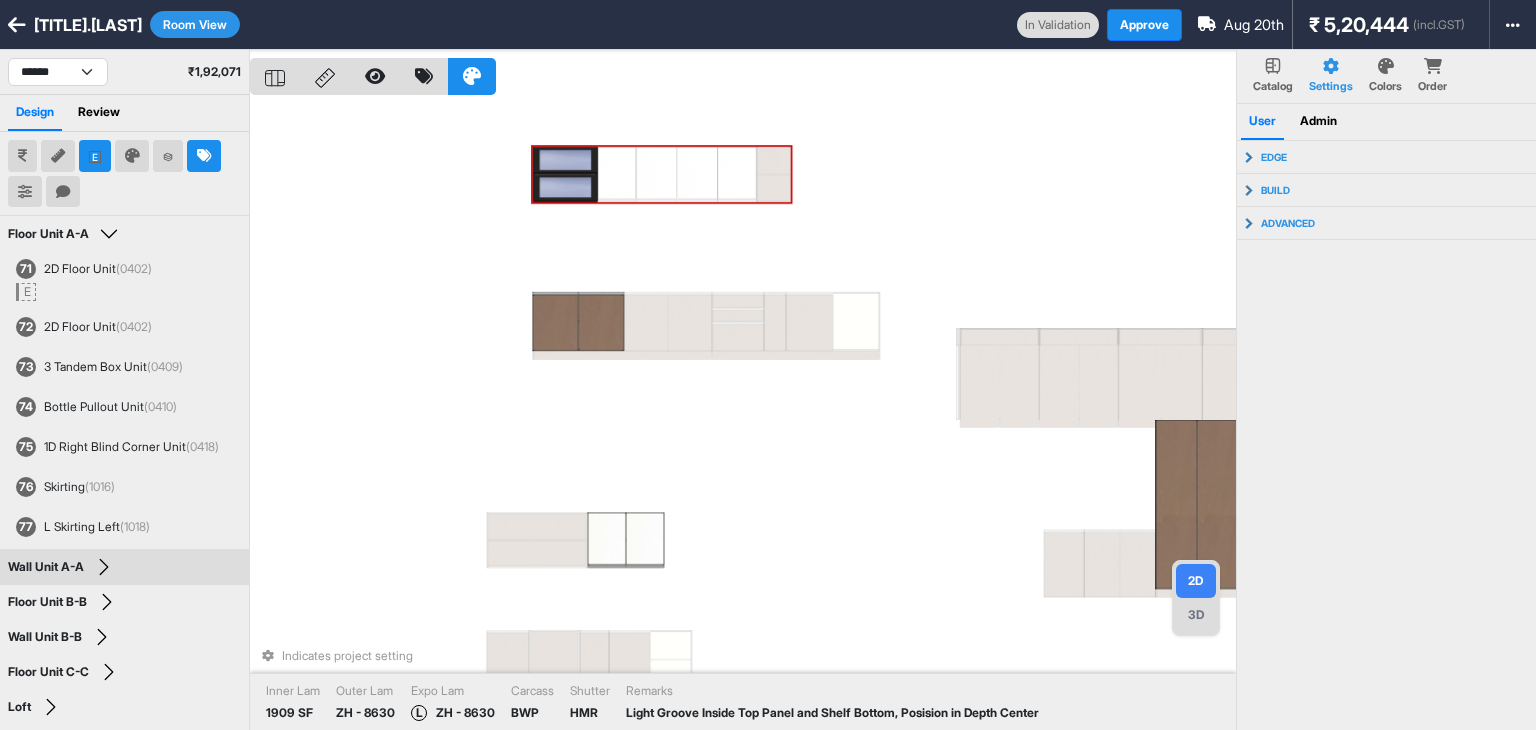 click at bounding box center (565, 161) 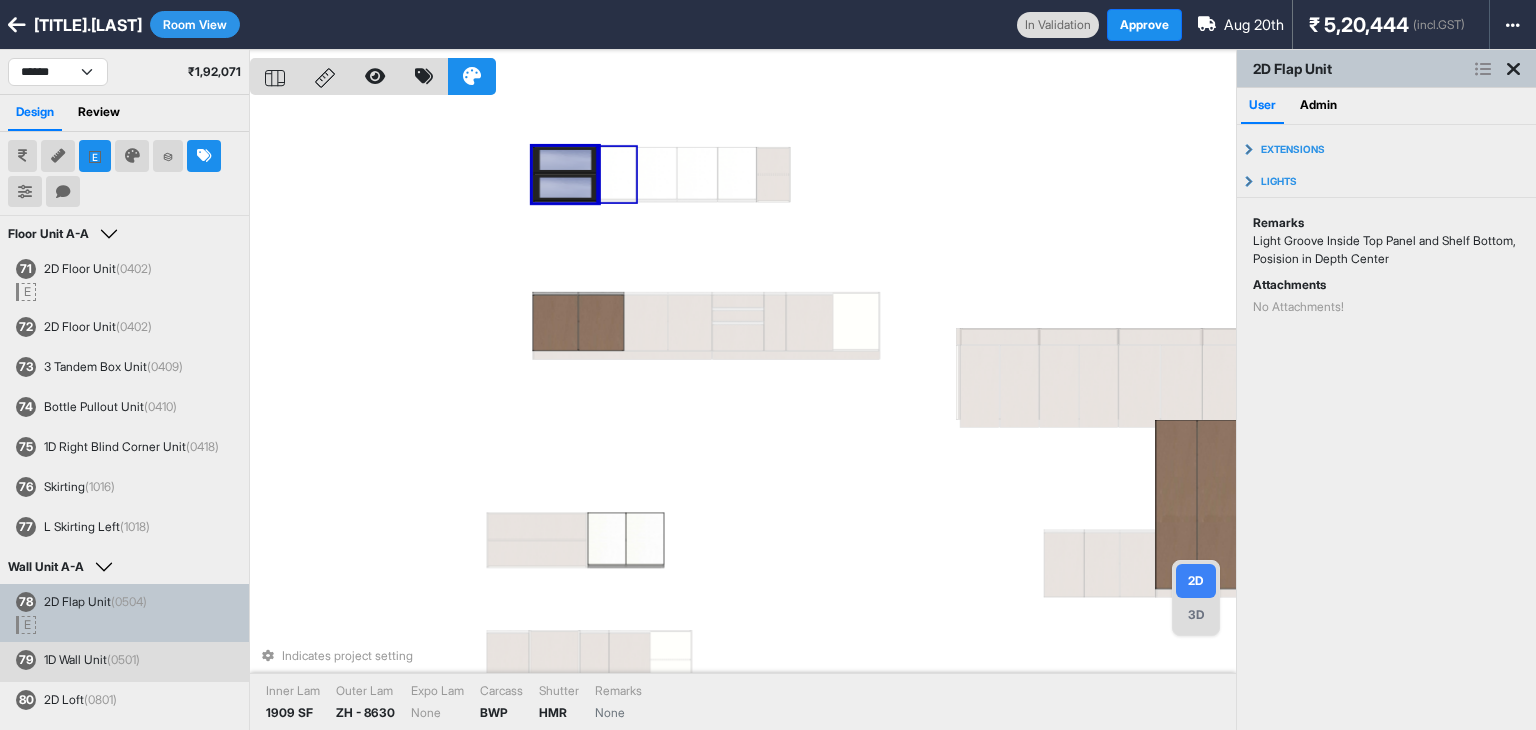 click at bounding box center (617, 173) 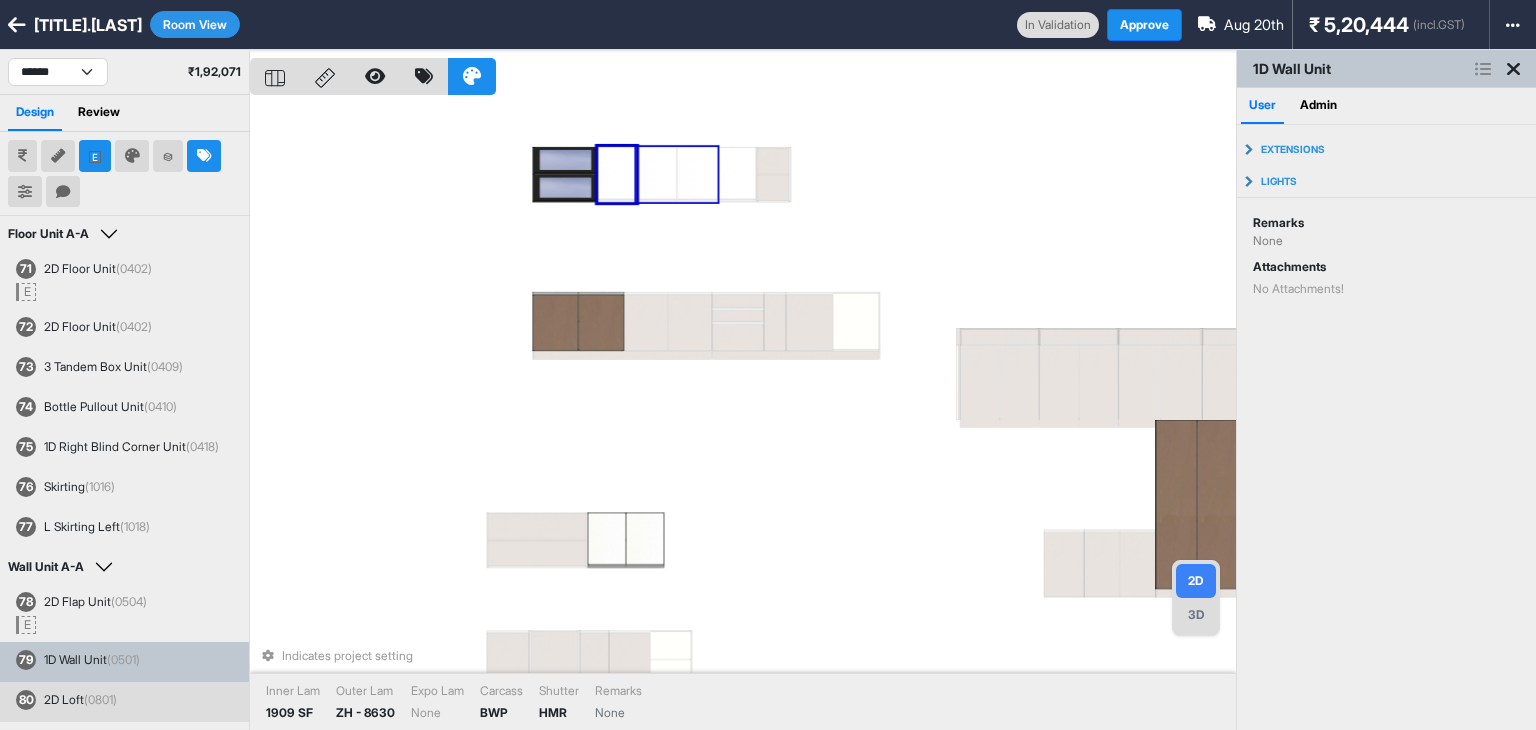 click at bounding box center [697, 173] 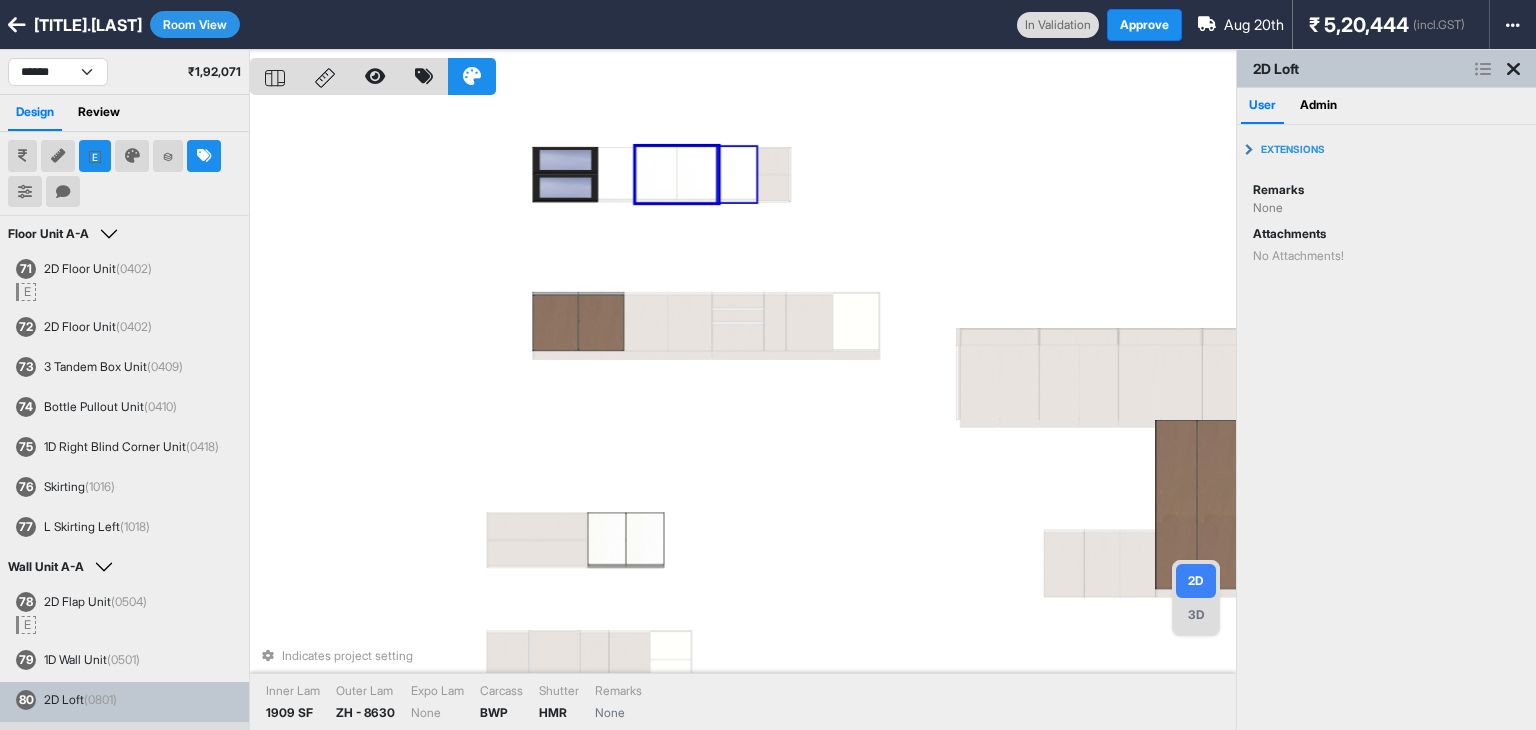 click at bounding box center [737, 173] 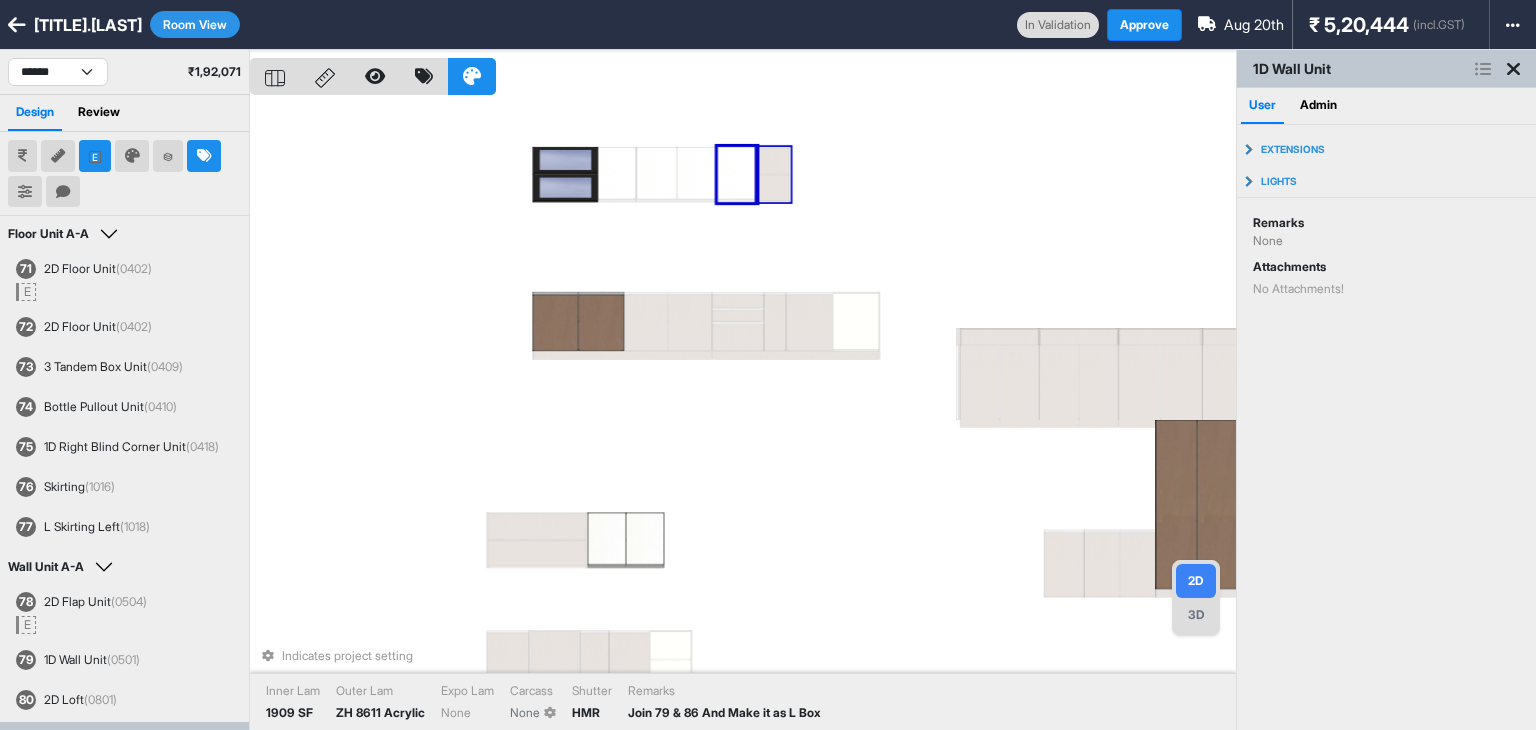 click at bounding box center (773, 160) 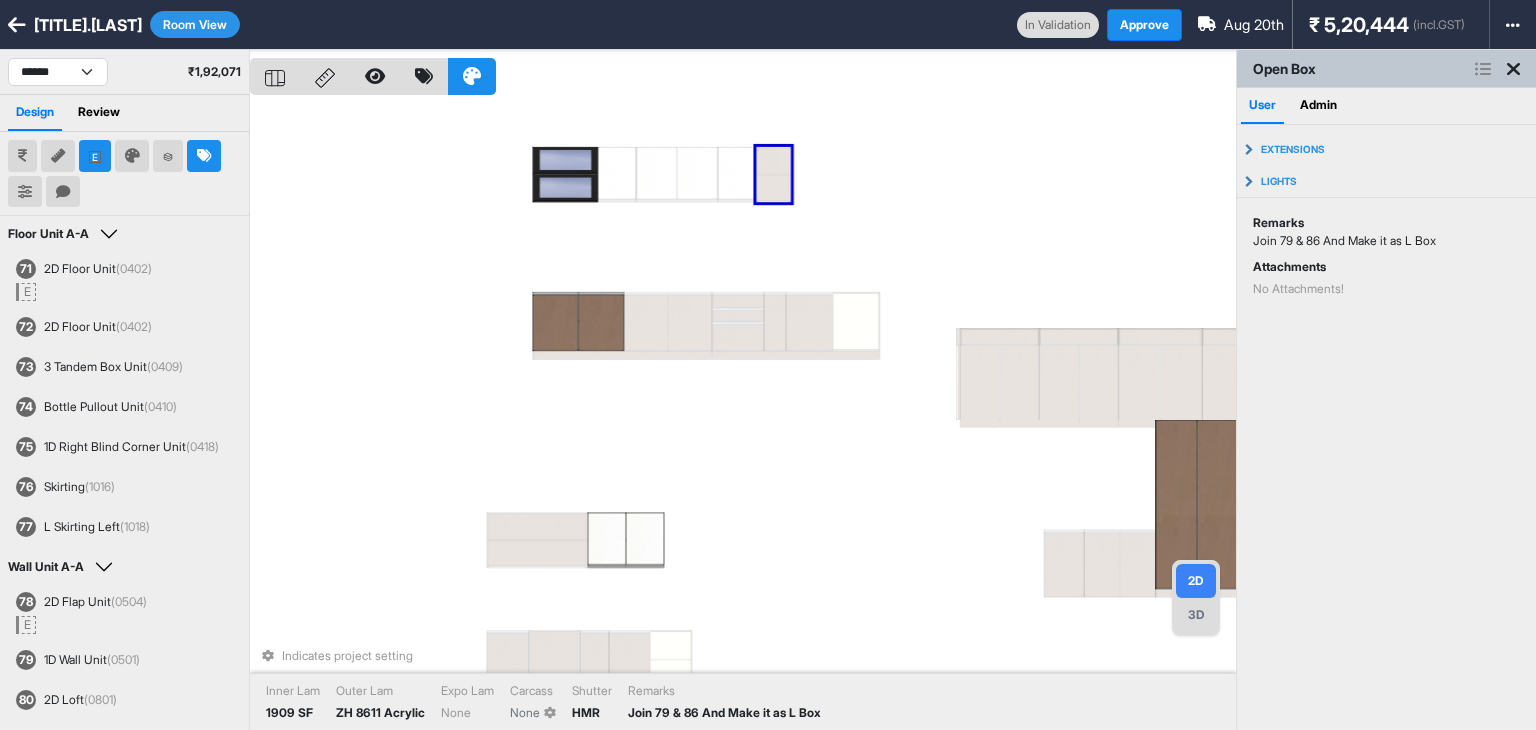 click on "Indicates project setting Inner Lam 1909 SF Outer Lam ZH 8611 Acrylic Expo Lam None Carcass None Shutter HMR Remarks Join 79 & 86 And Make it as L Box" at bounding box center (743, 415) 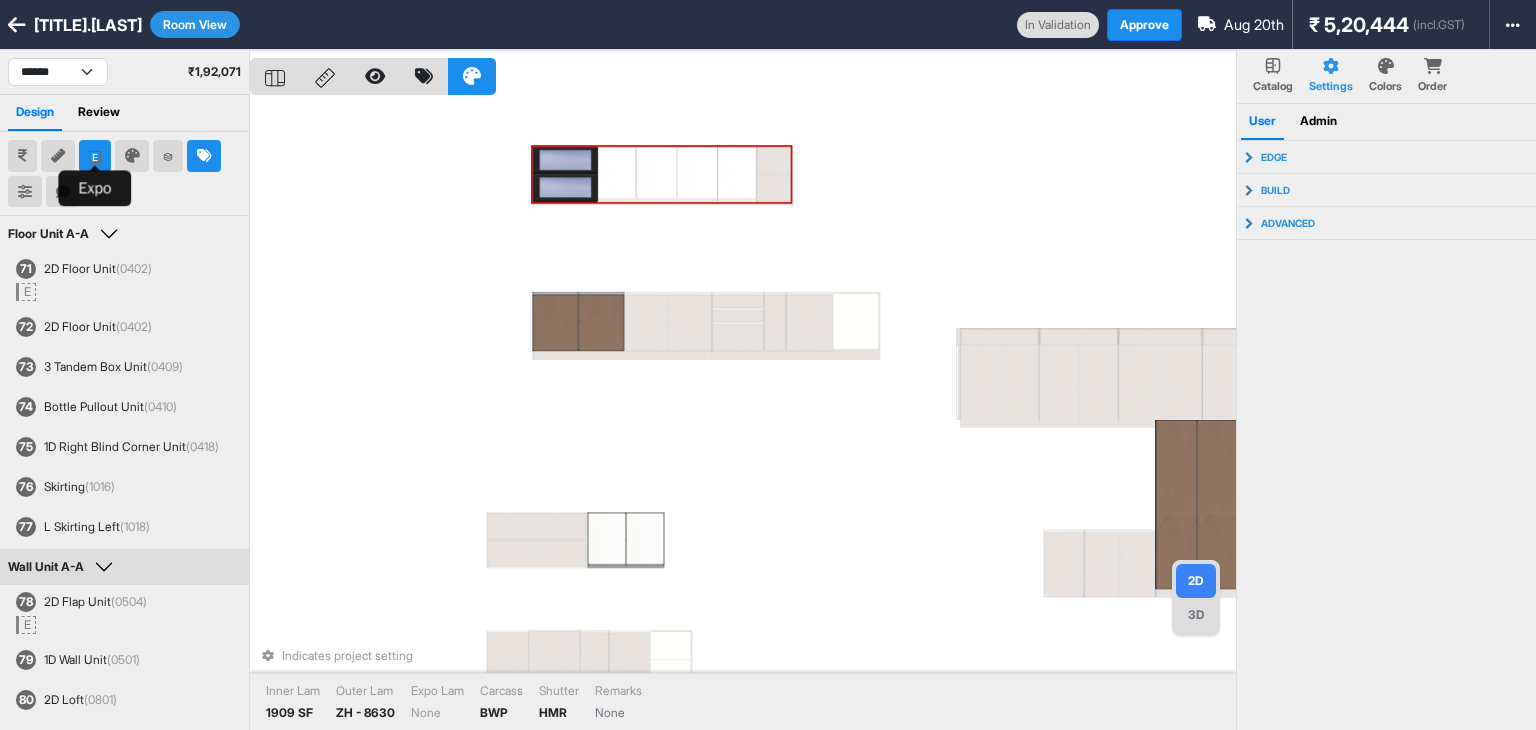 click at bounding box center [95, 156] 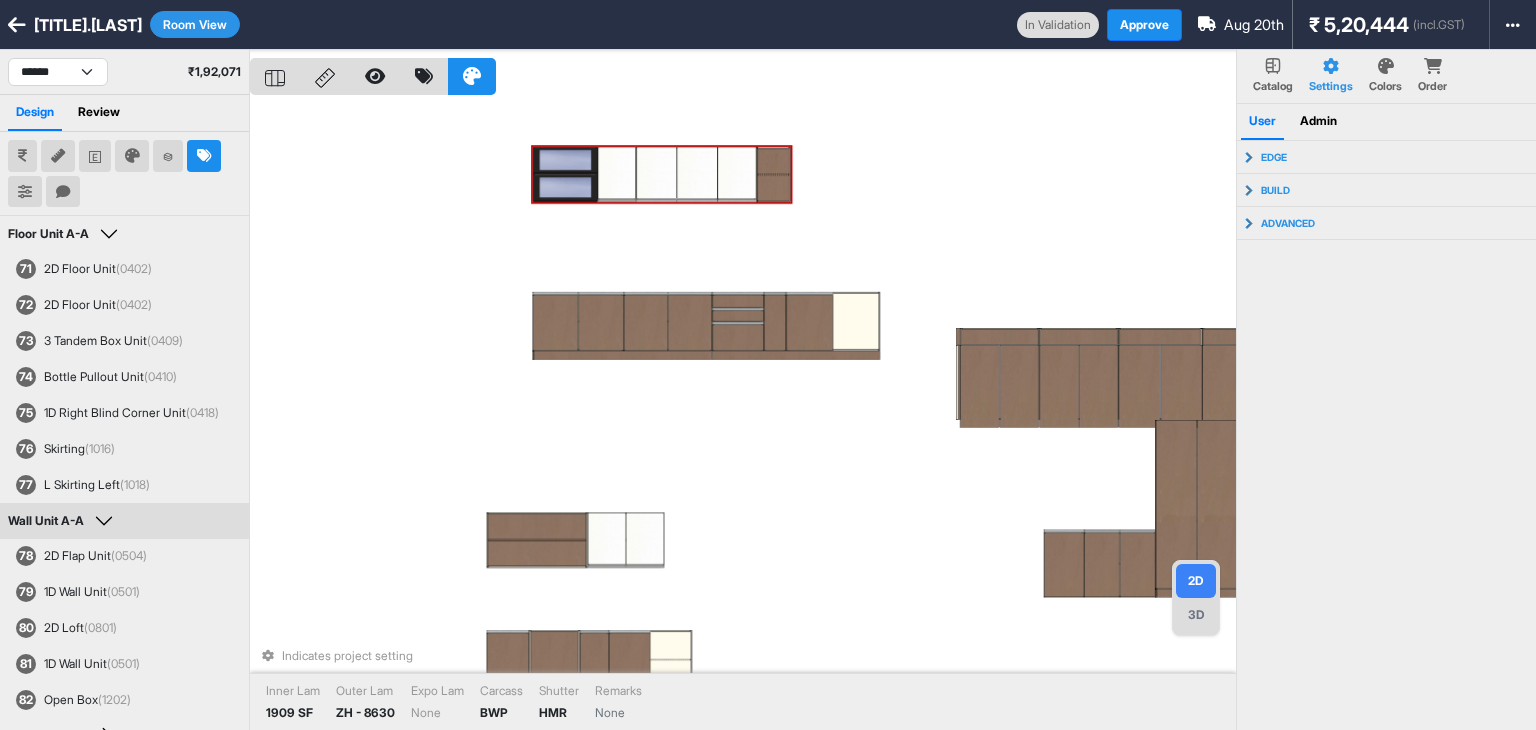 click on "Indicates project setting Inner Lam 1909 SF Outer Lam ZH - 8630 Expo Lam None Carcass BWP Shutter HMR Remarks None" at bounding box center (743, 415) 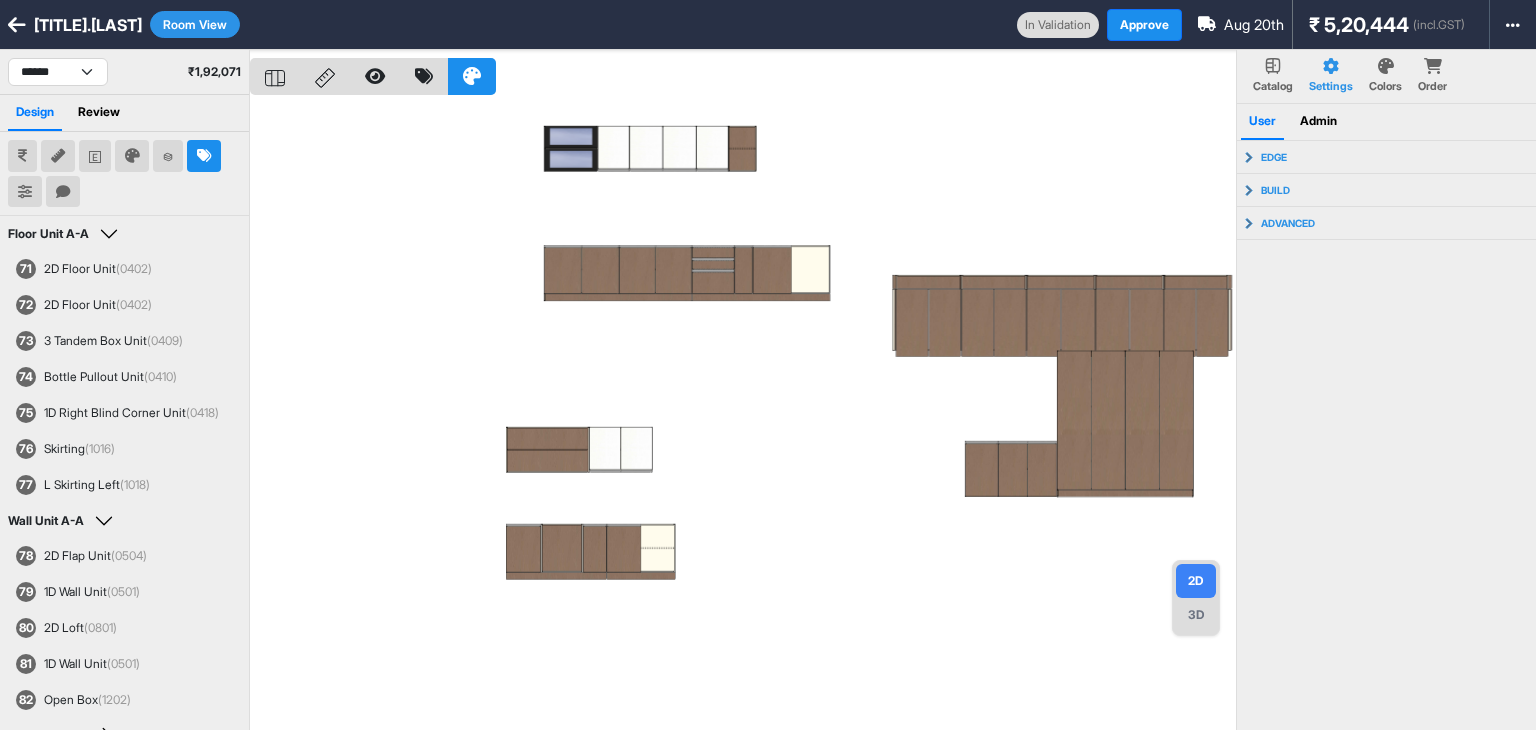 click at bounding box center [743, 415] 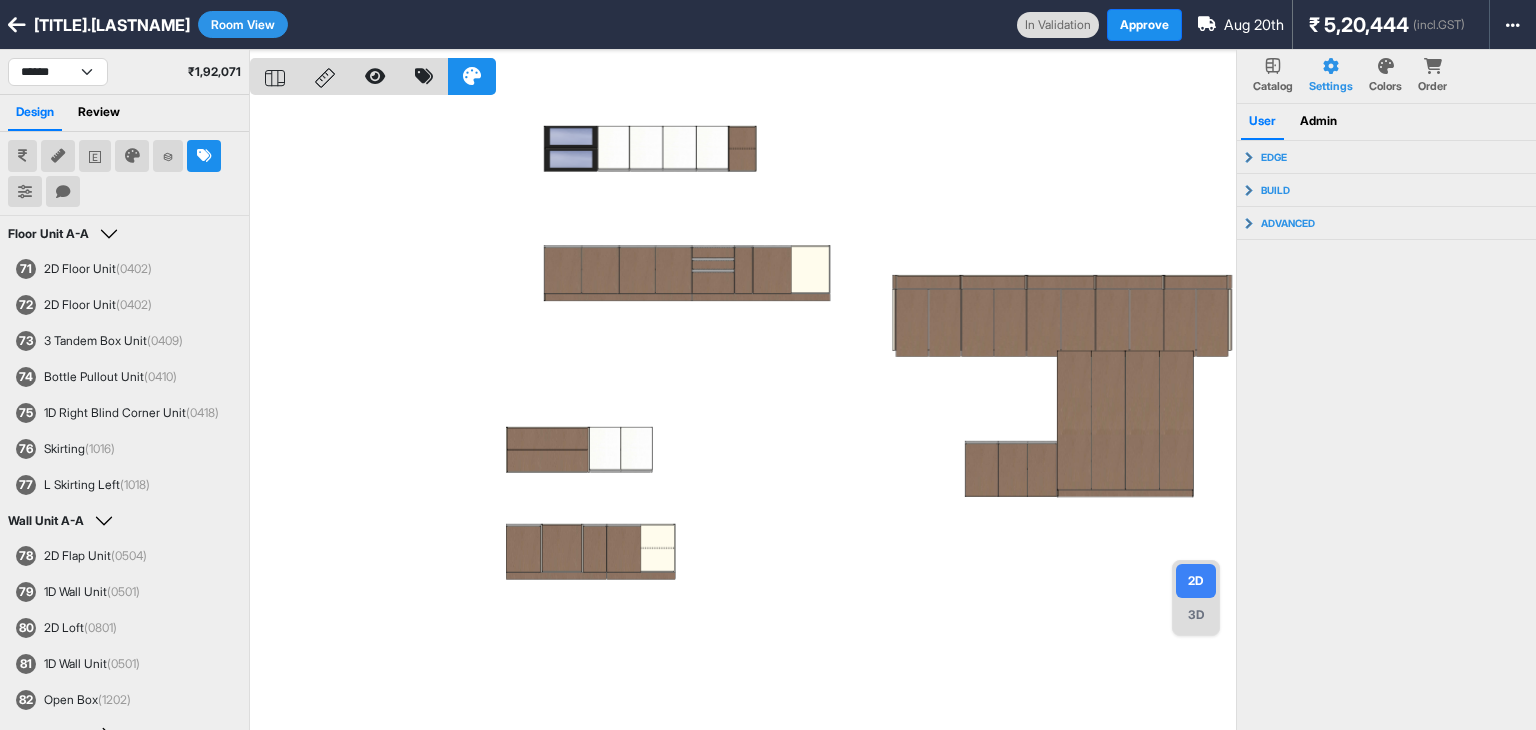 select on "****" 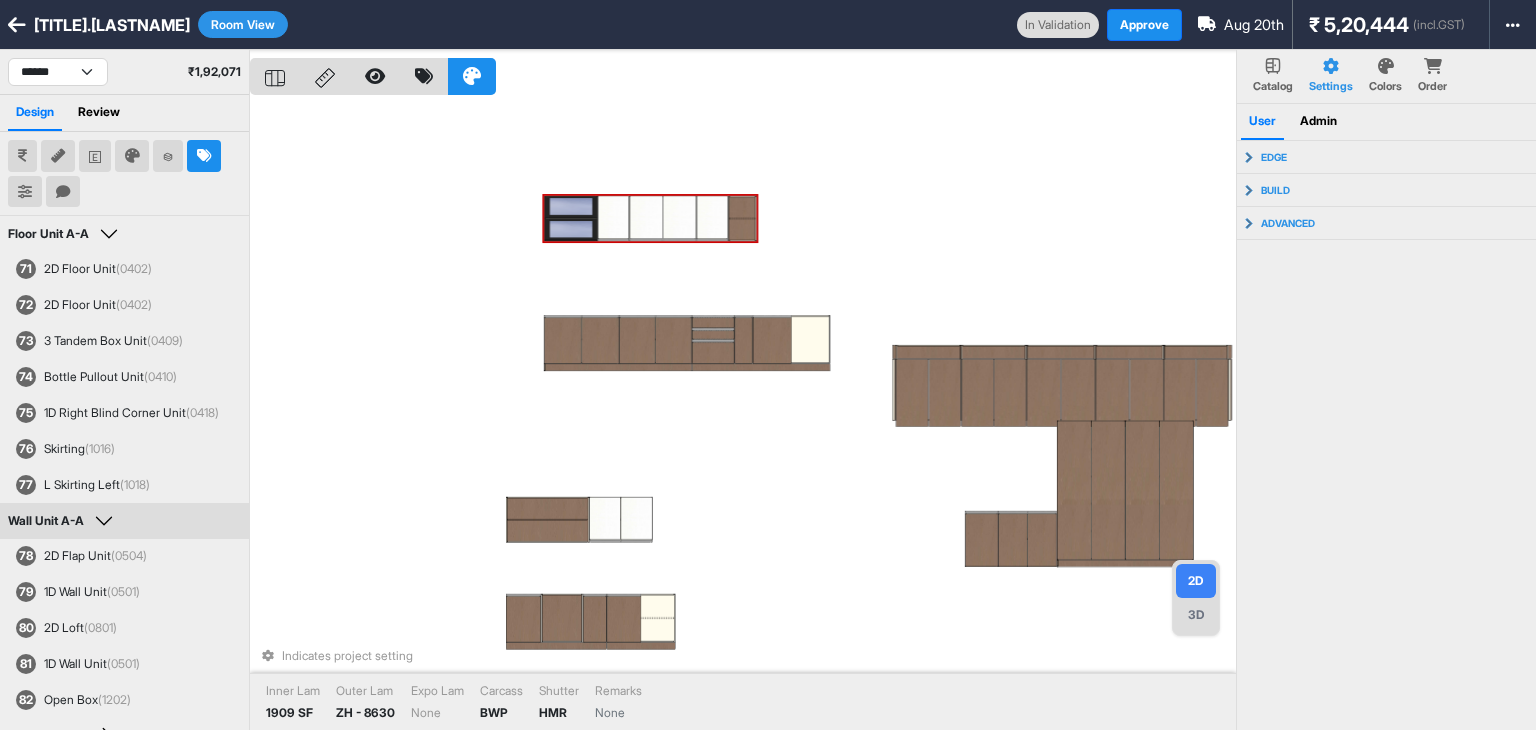 click at bounding box center [614, 217] 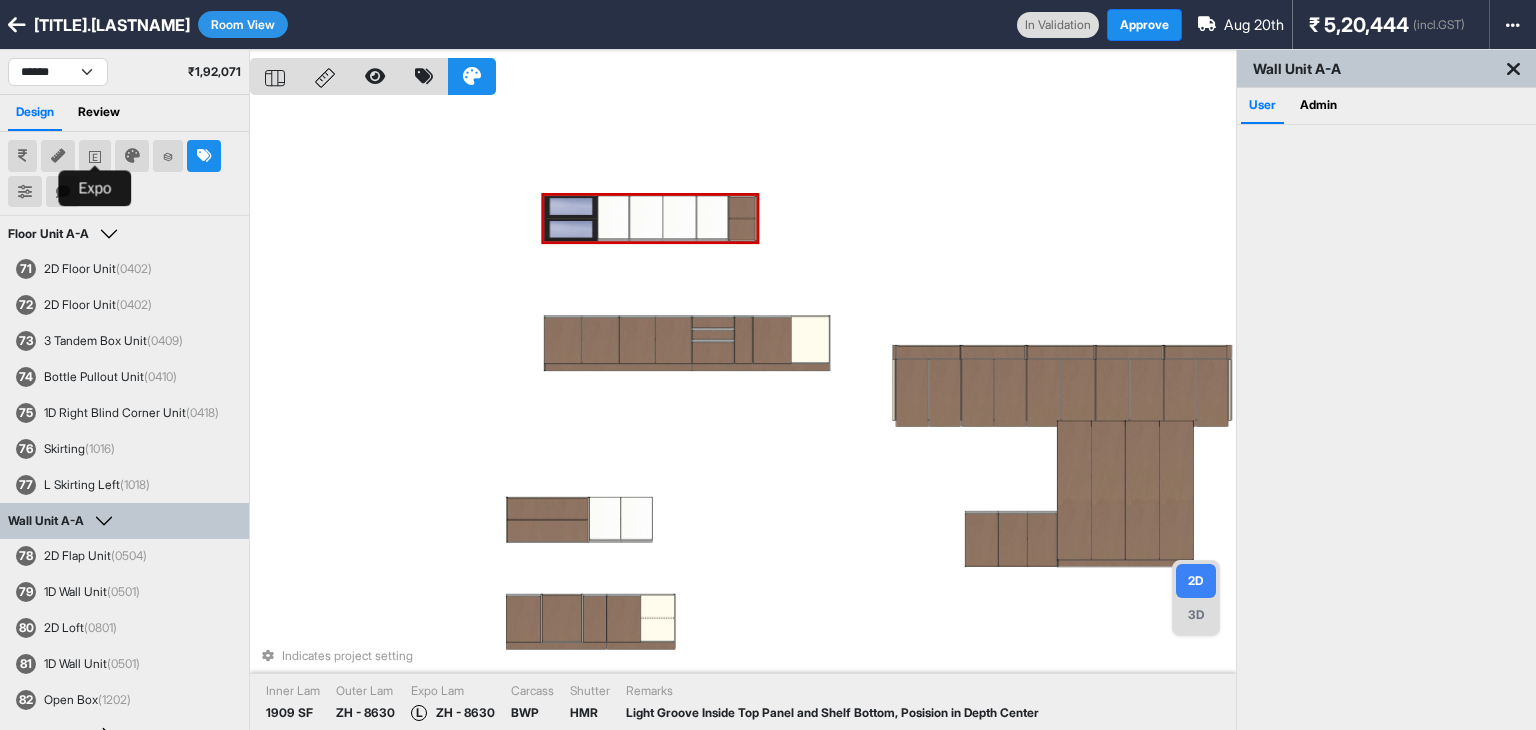 click at bounding box center (95, 156) 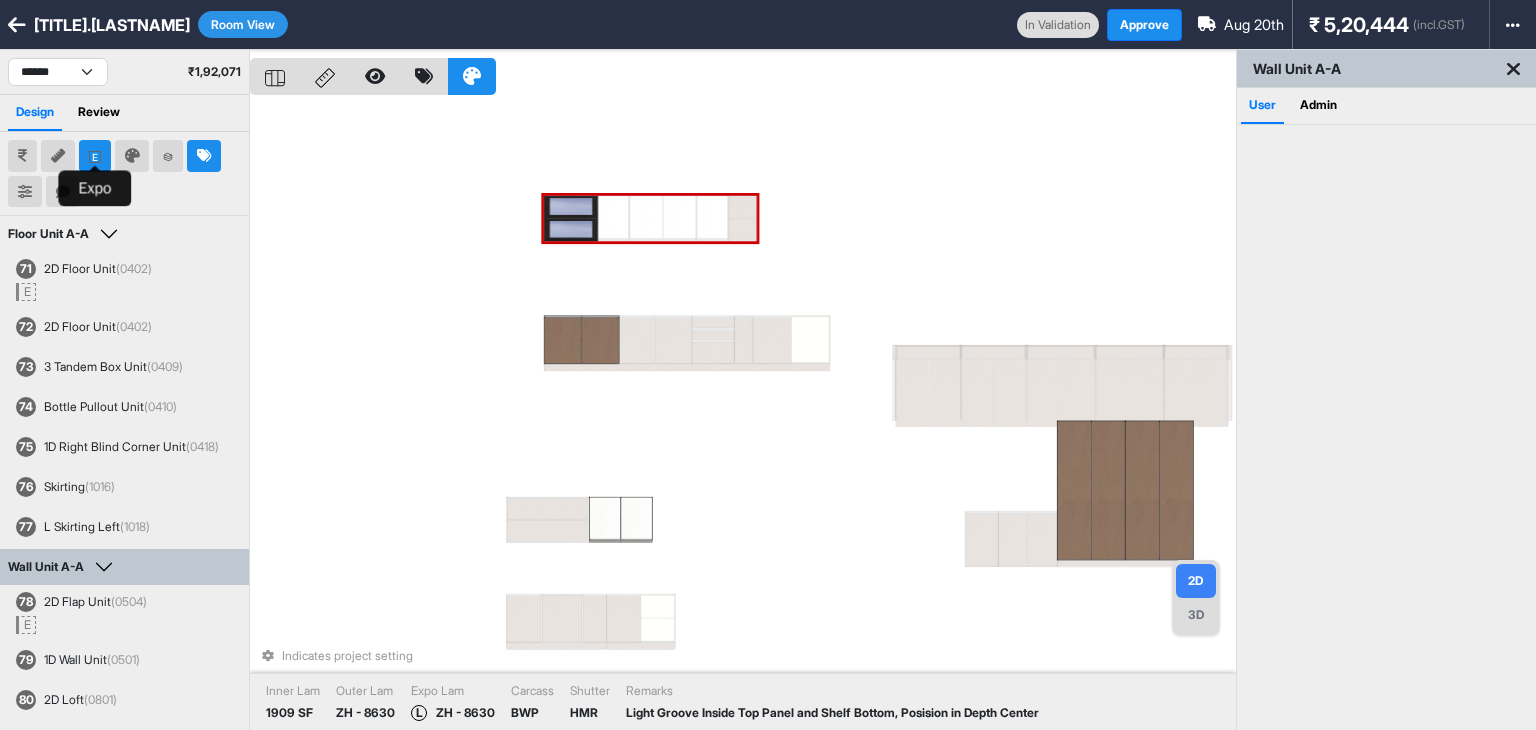 click at bounding box center [95, 156] 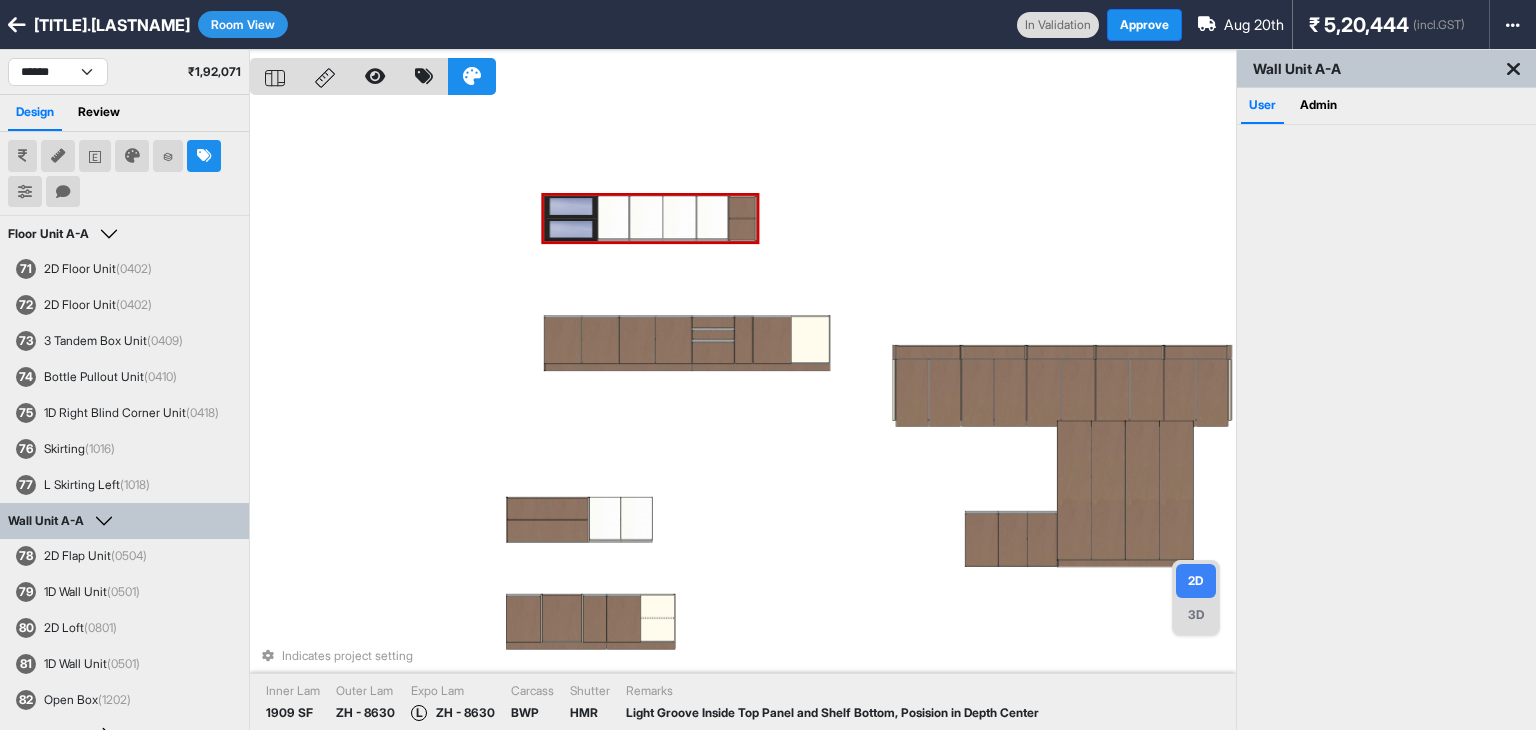 click on "Indicates project setting Inner Lam 1909 SF Outer Lam ZH - 8630 Expo Lam L ZH - 8630 Carcass BWP Shutter HMR Remarks Light Groove Inside Top Panel and Shelf Bottom, Posision  in Depth Center" at bounding box center [743, 415] 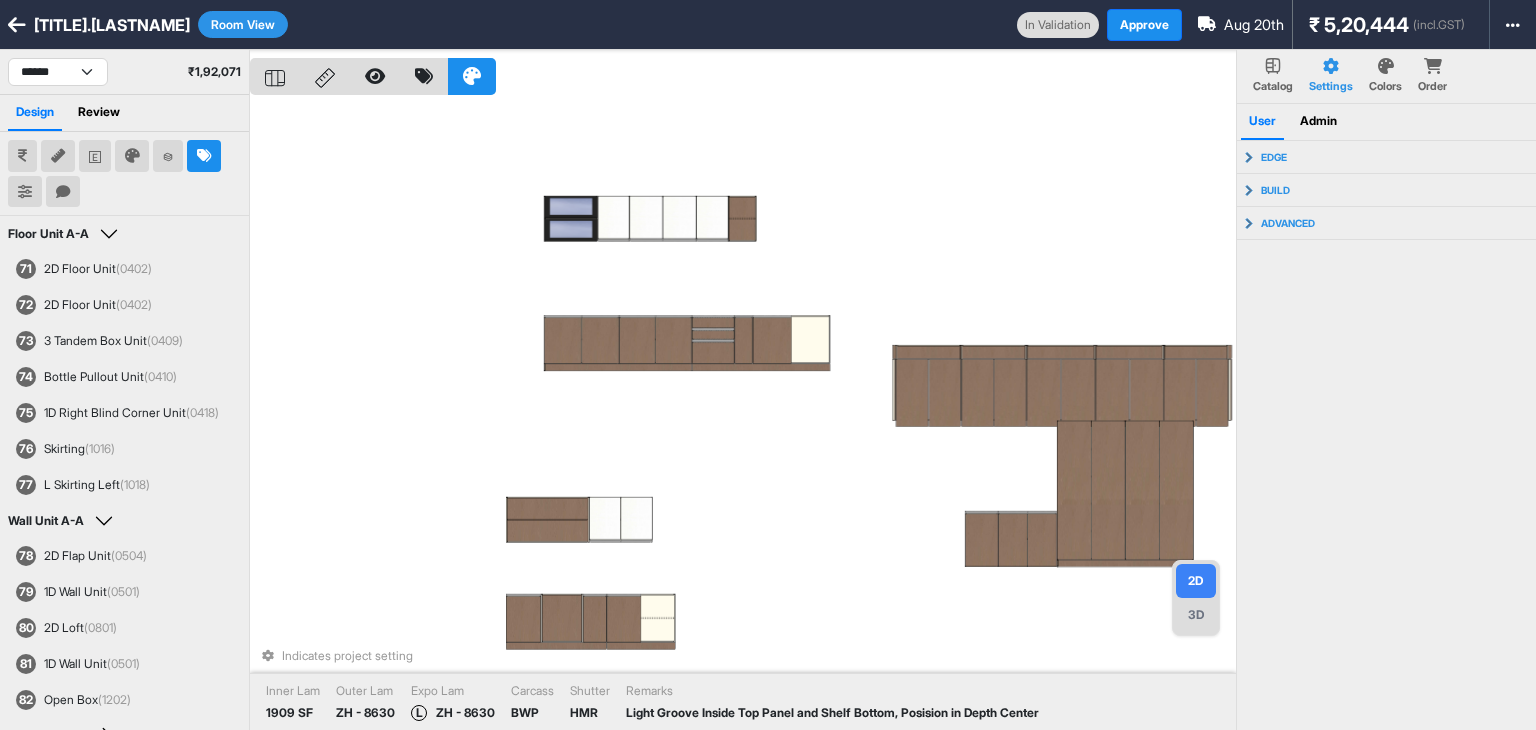 click on "Room View" at bounding box center (243, 24) 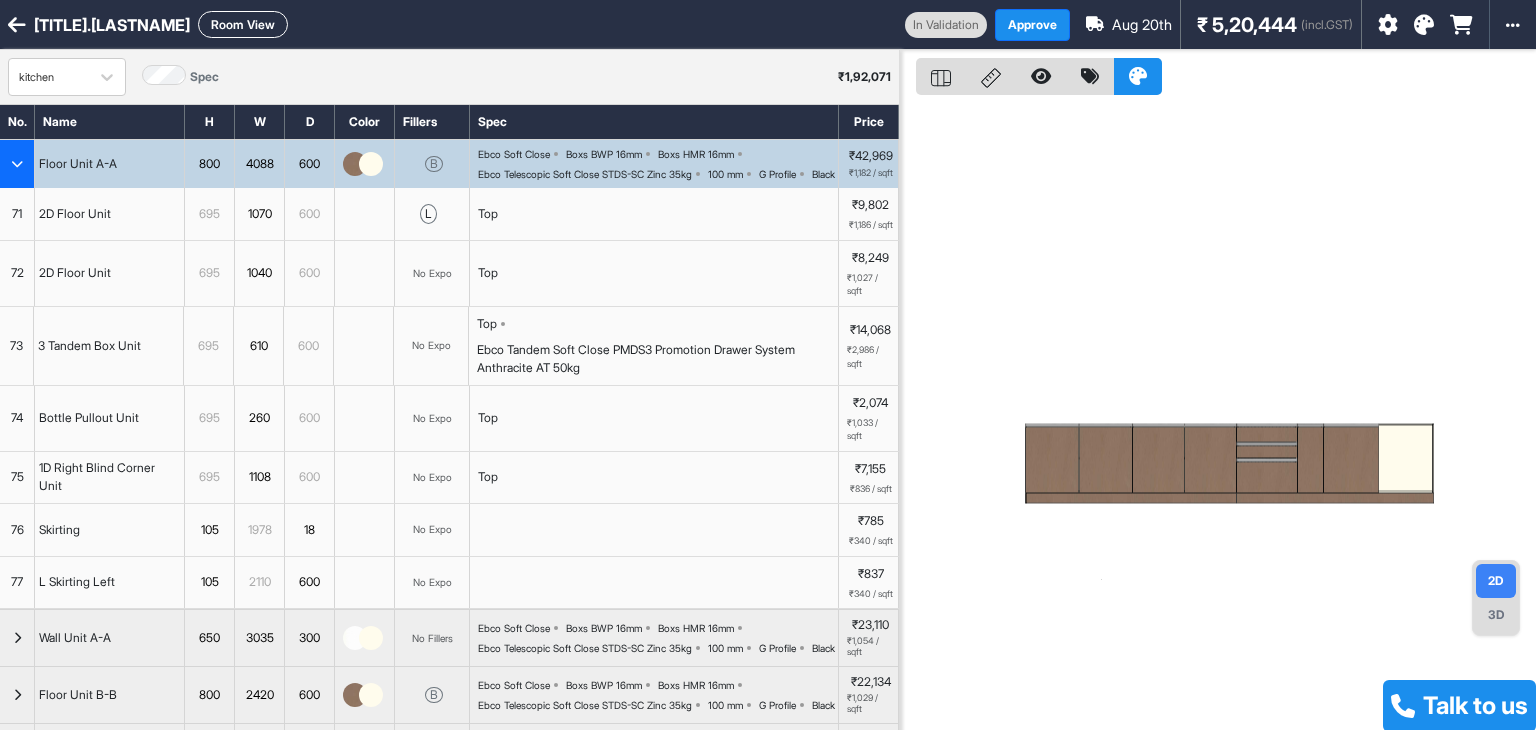 scroll, scrollTop: 0, scrollLeft: 0, axis: both 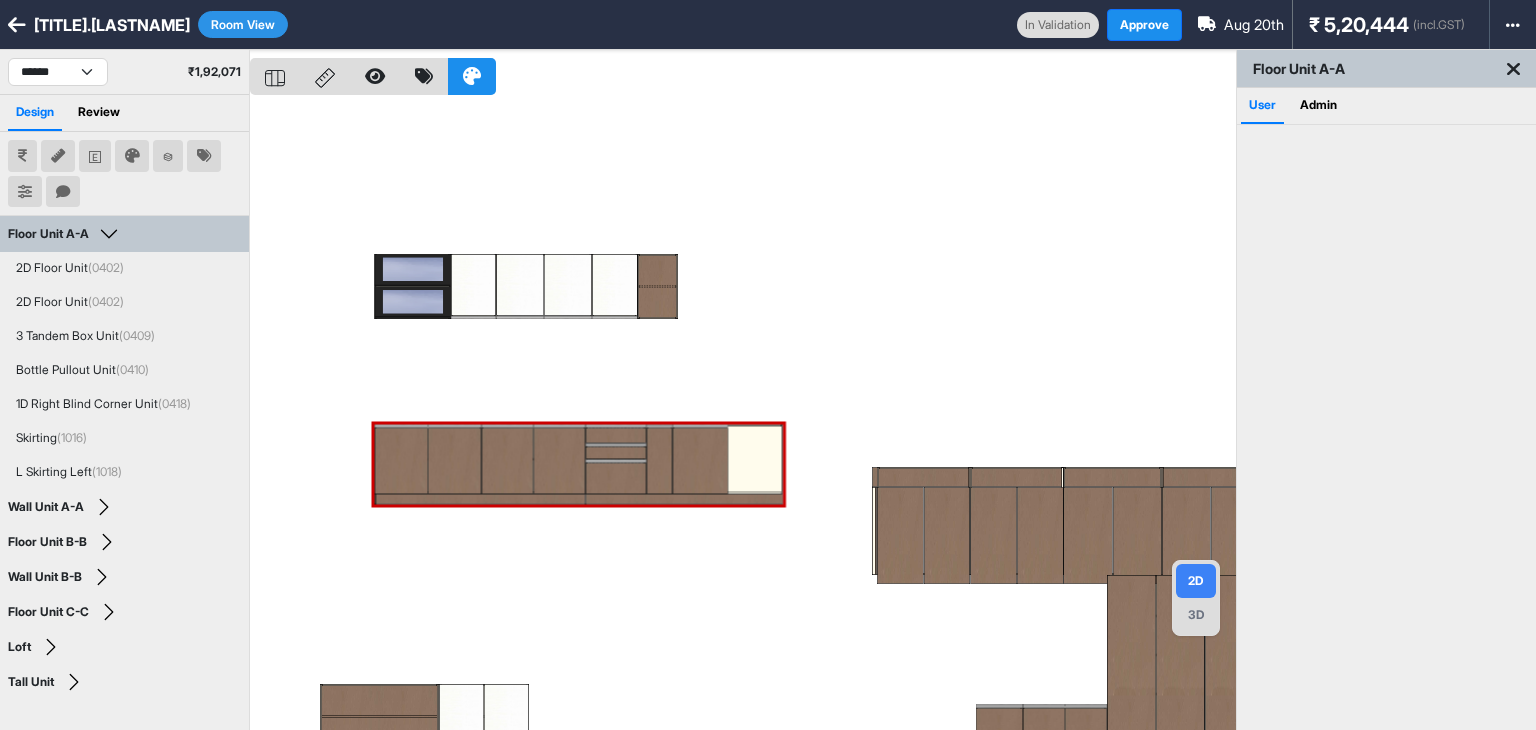 click at bounding box center (743, 415) 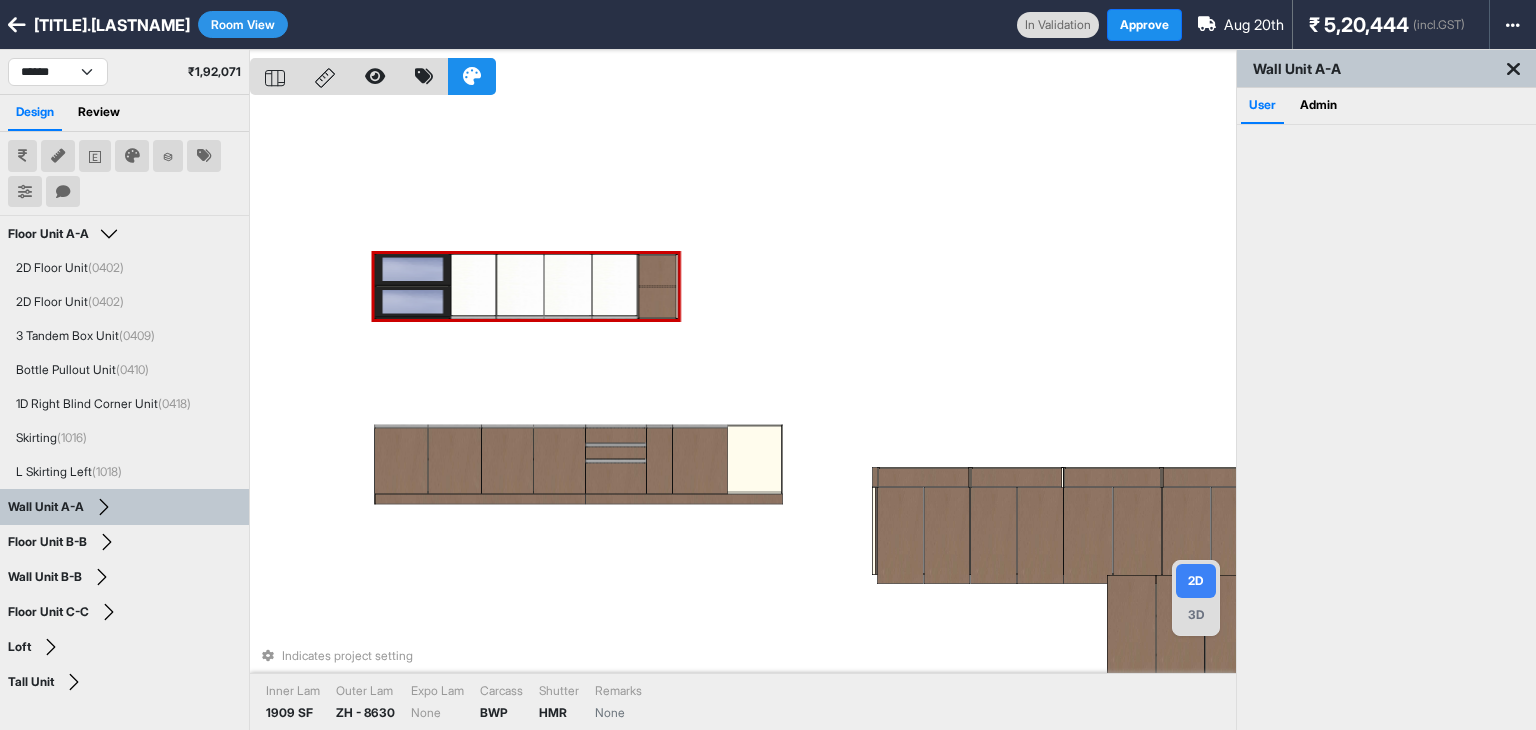 click at bounding box center (473, 284) 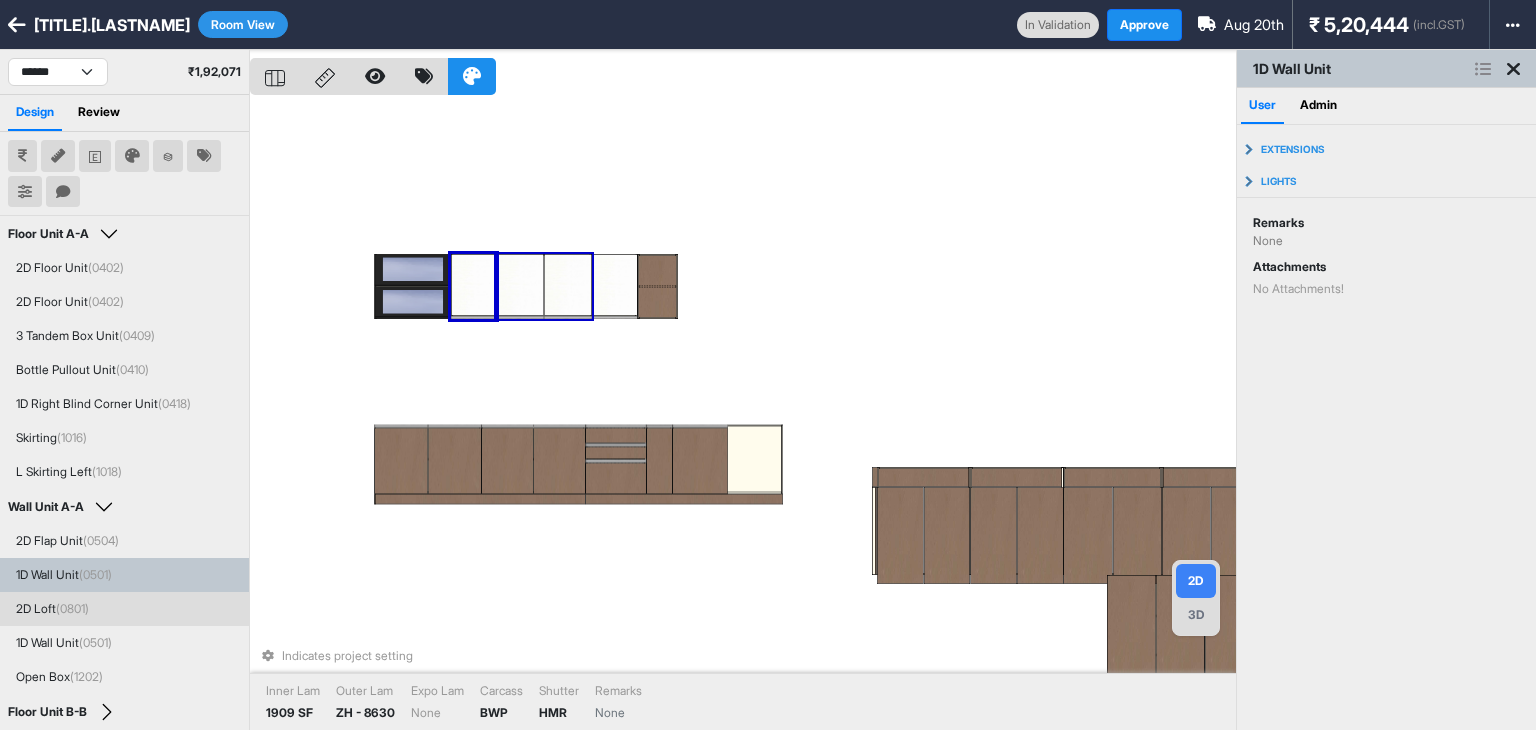 click at bounding box center [568, 284] 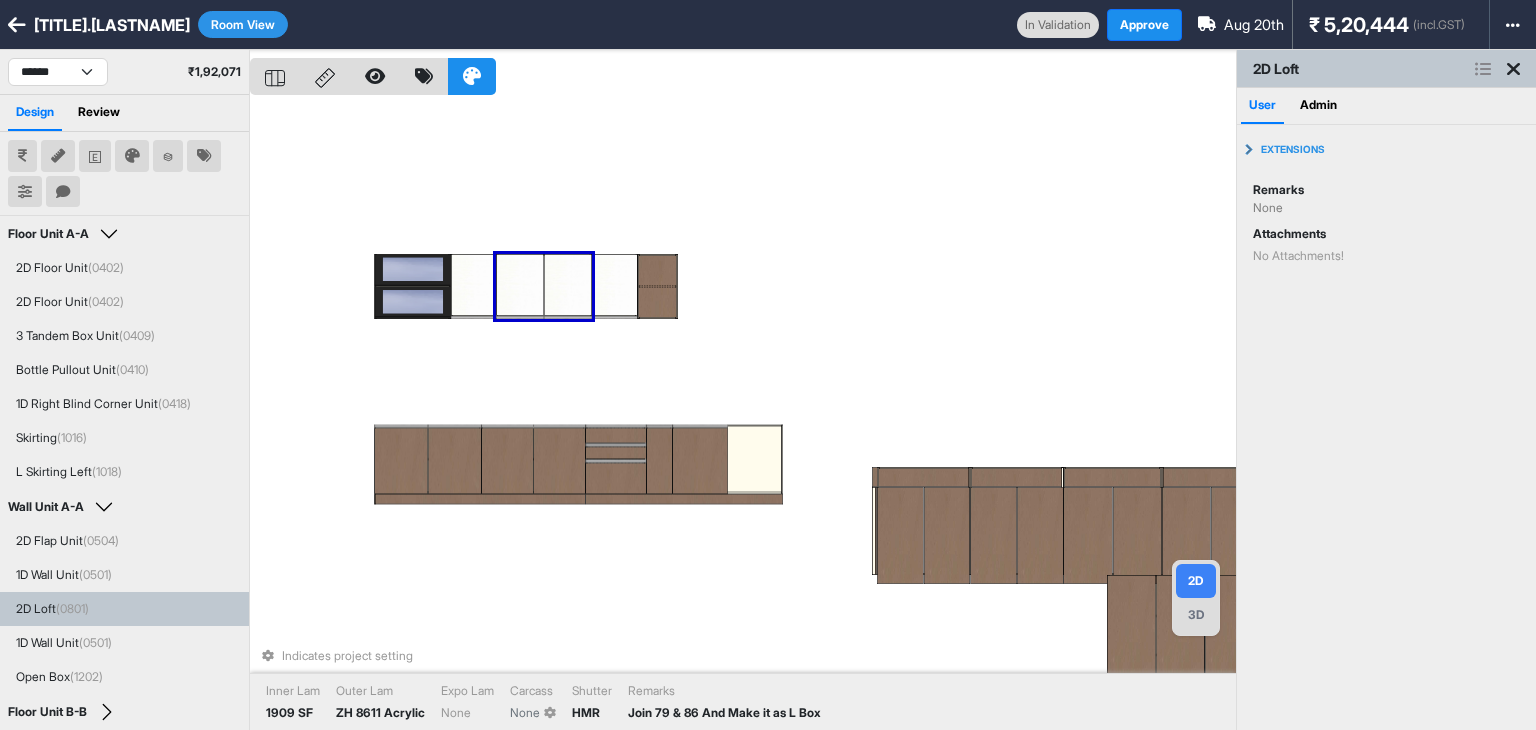 click on "Indicates project setting Inner Lam 1909 SF Outer Lam ZH 8611 Acrylic Expo Lam None Carcass None Shutter HMR Remarks Join 79 & 86 And Make it as L Box" at bounding box center (743, 415) 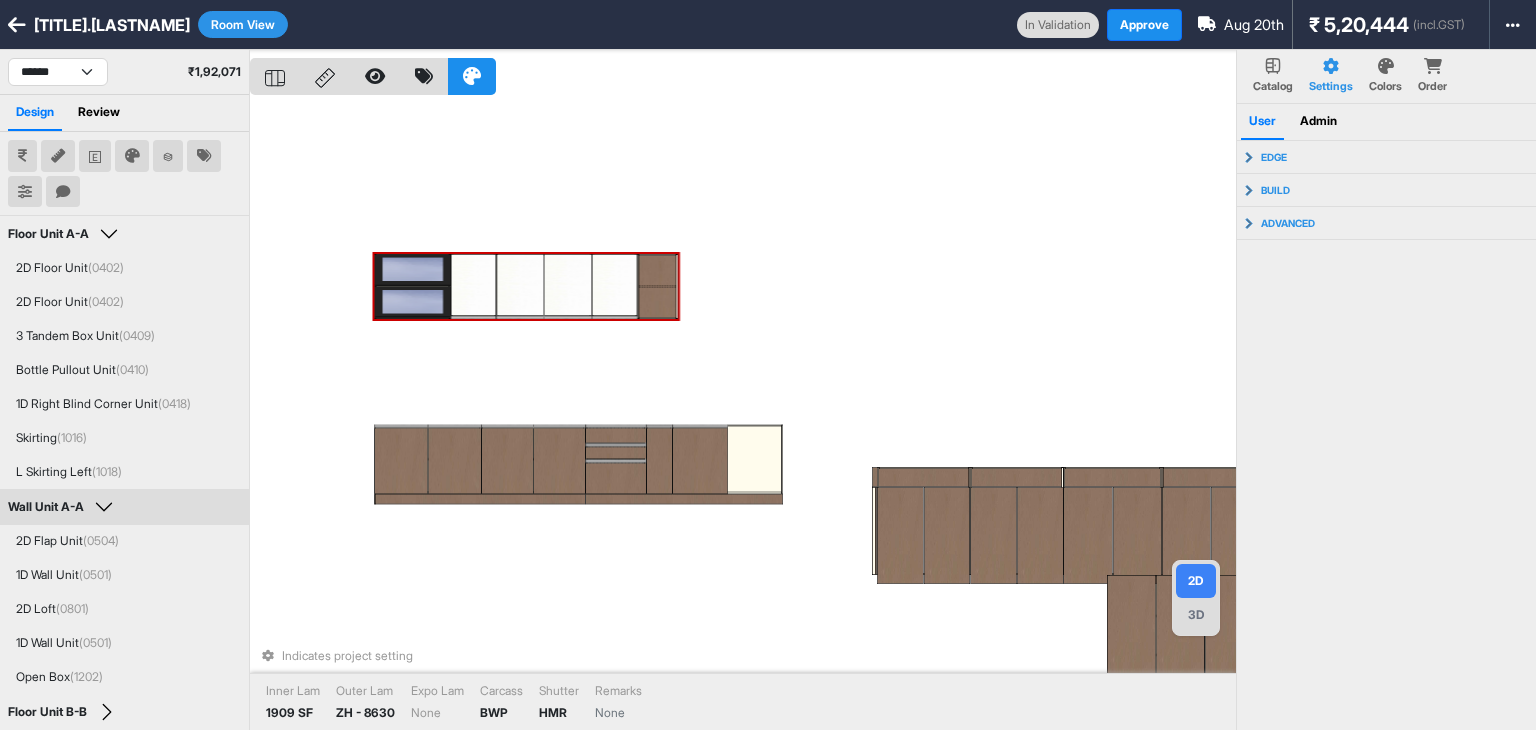 click at bounding box center (614, 284) 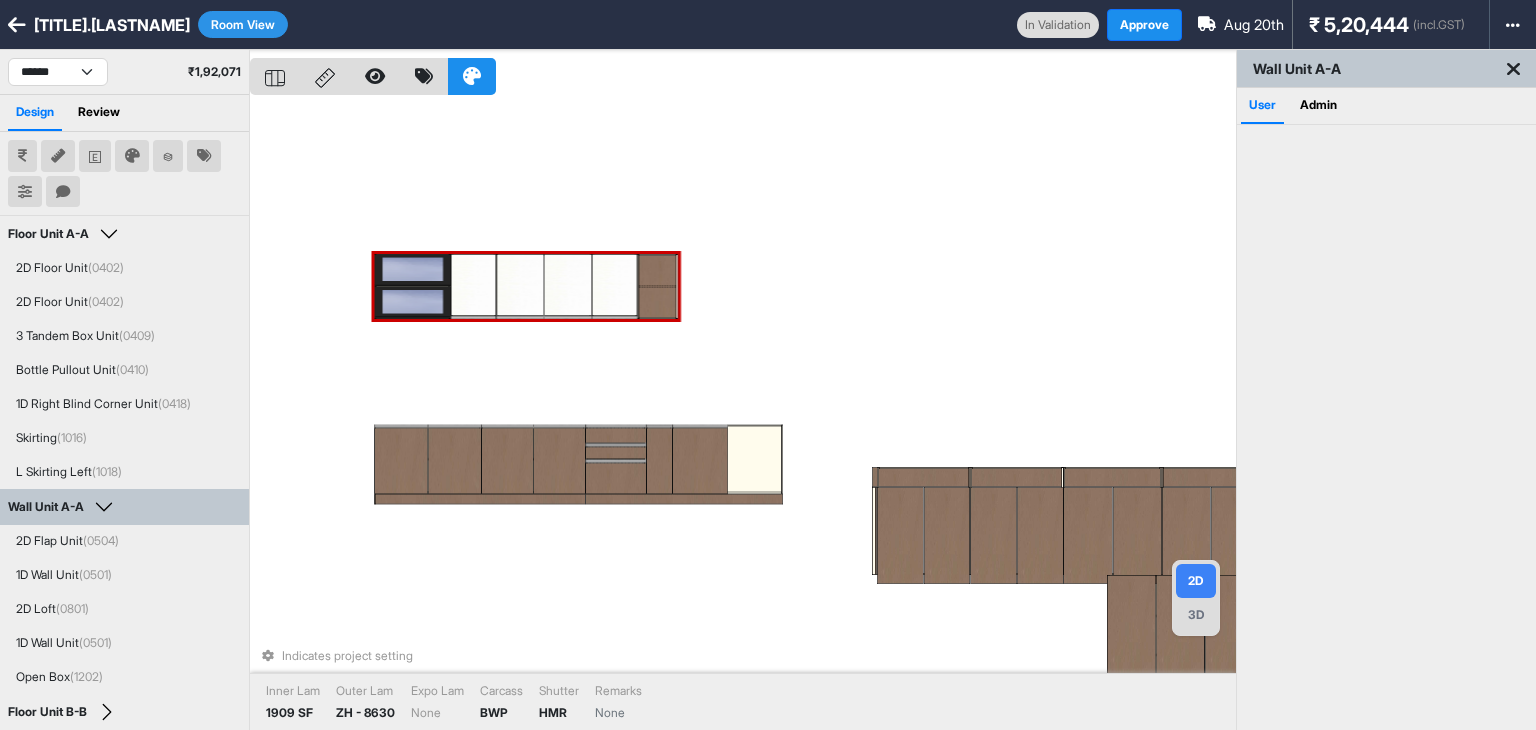 click at bounding box center [614, 284] 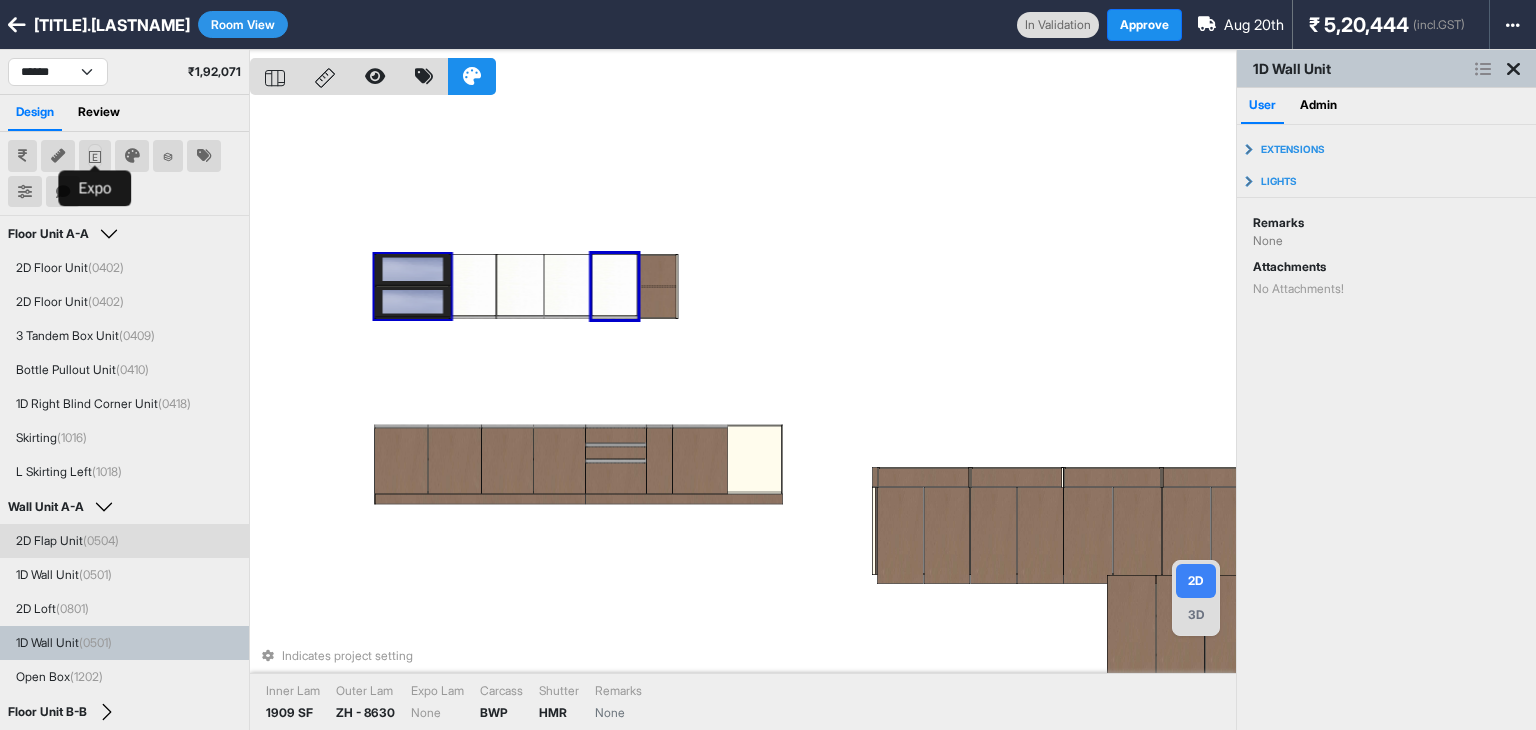 click 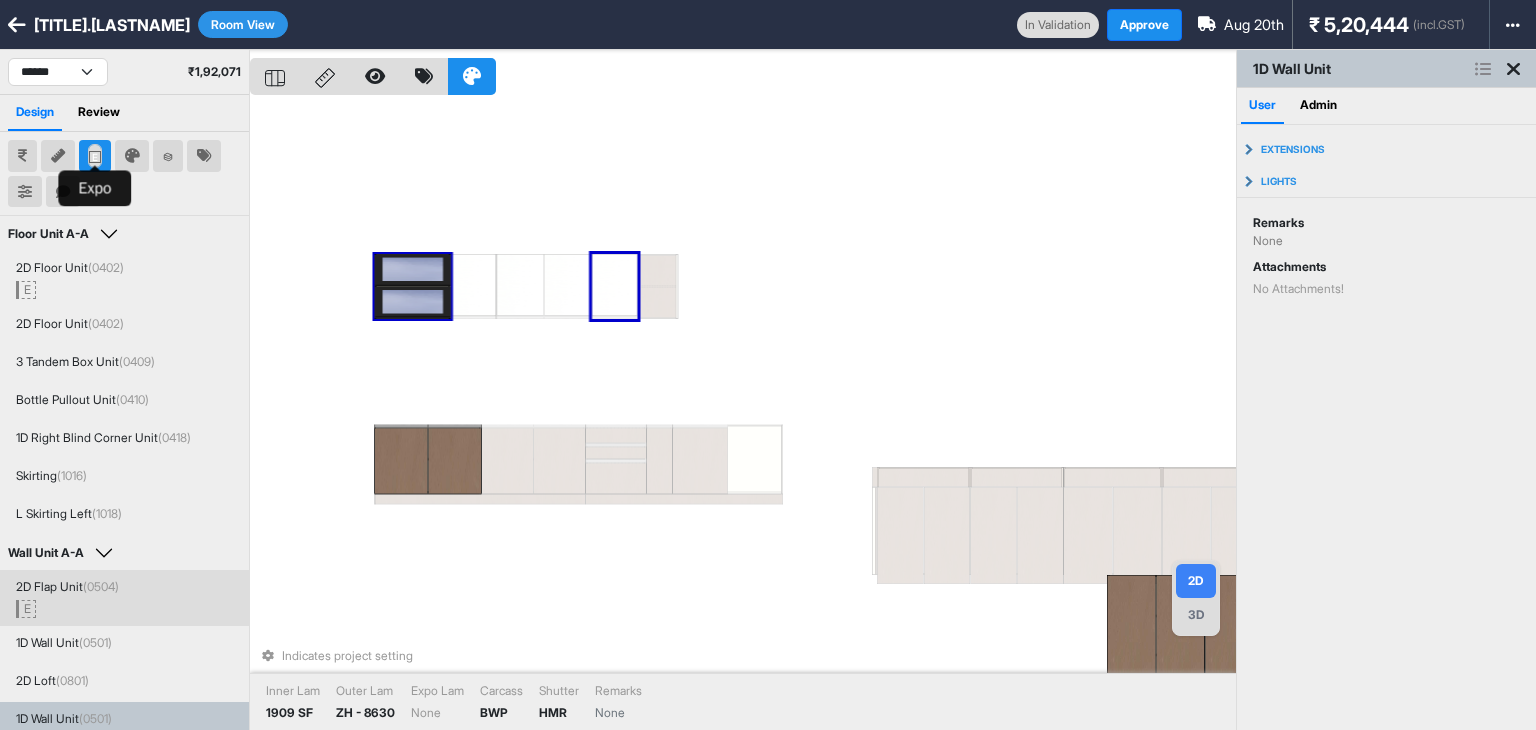 click 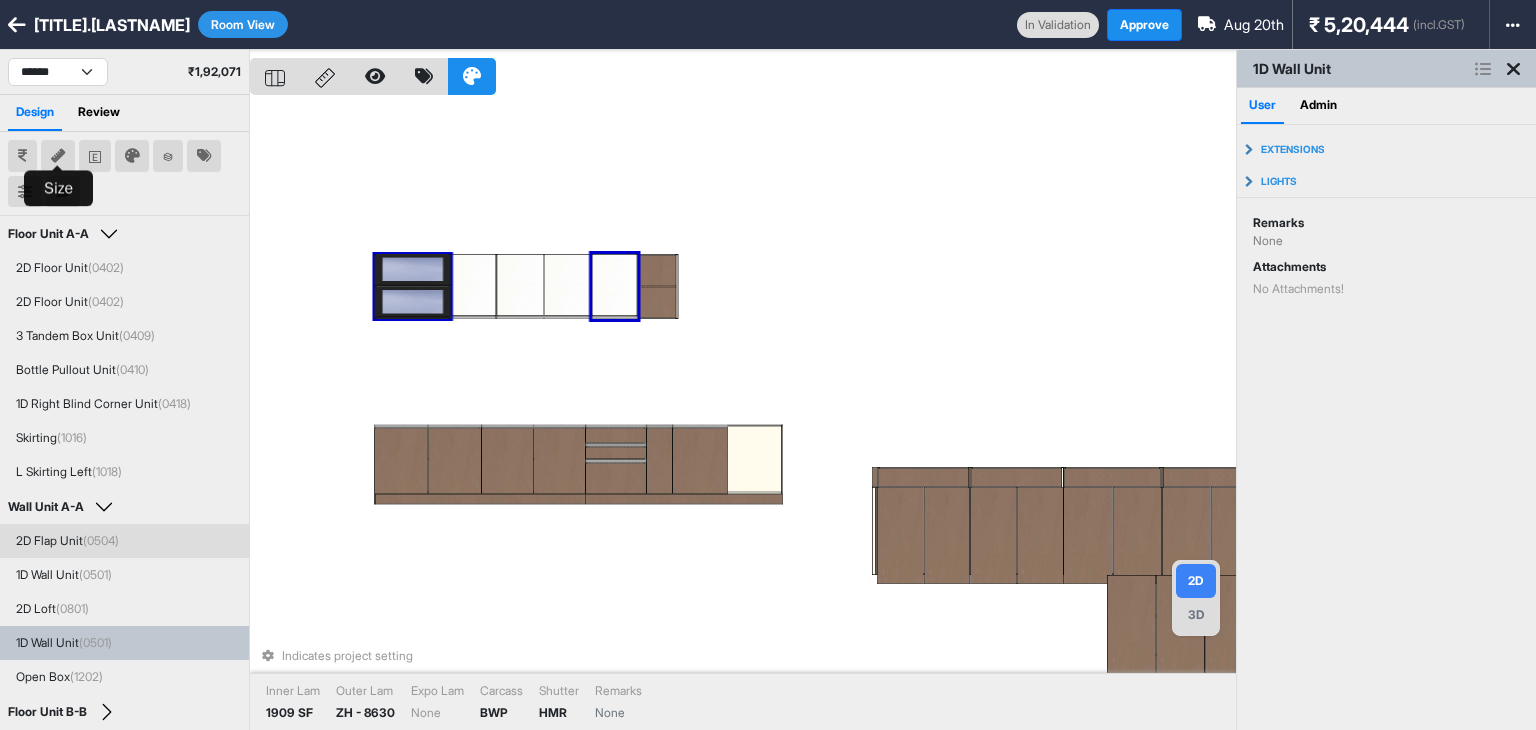 click at bounding box center (58, 156) 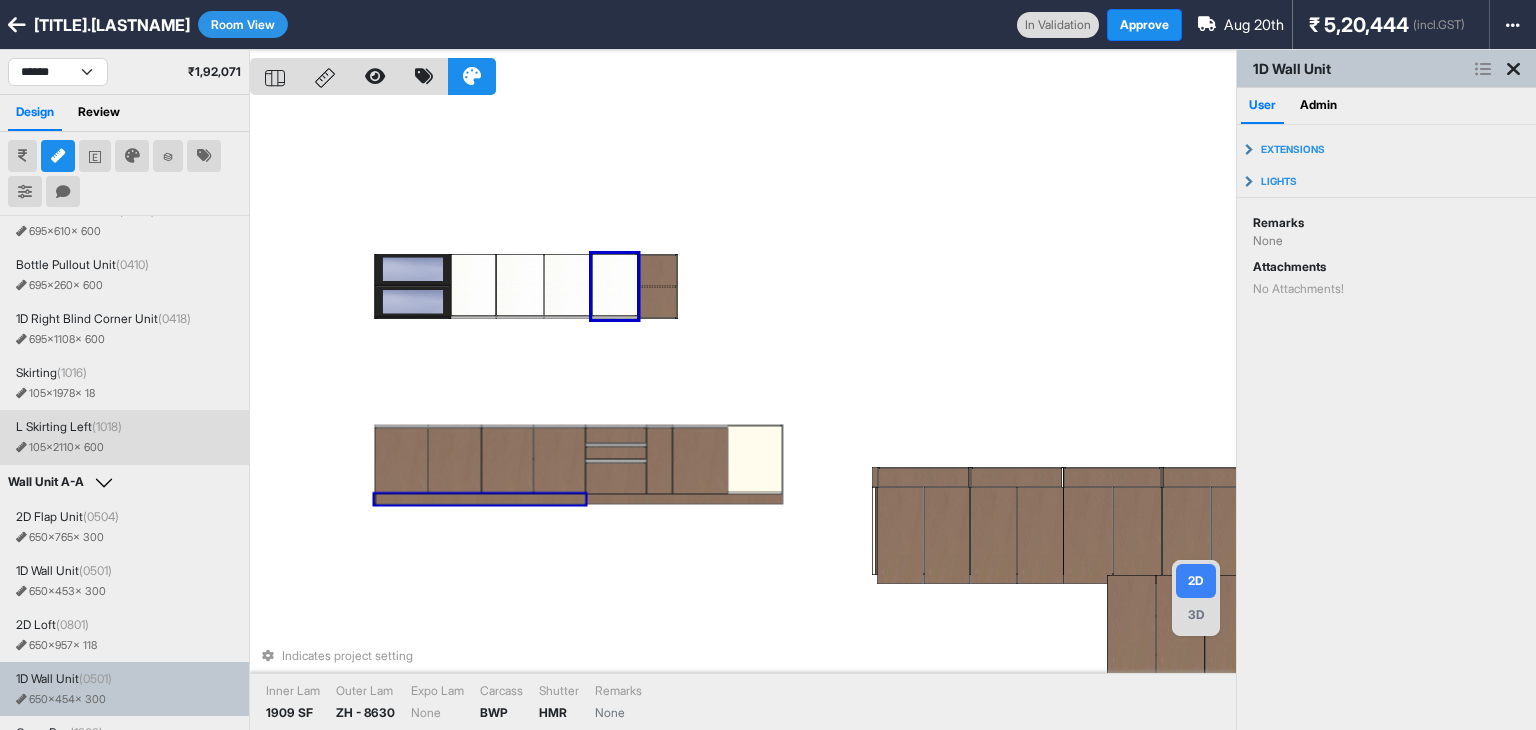 scroll, scrollTop: 0, scrollLeft: 0, axis: both 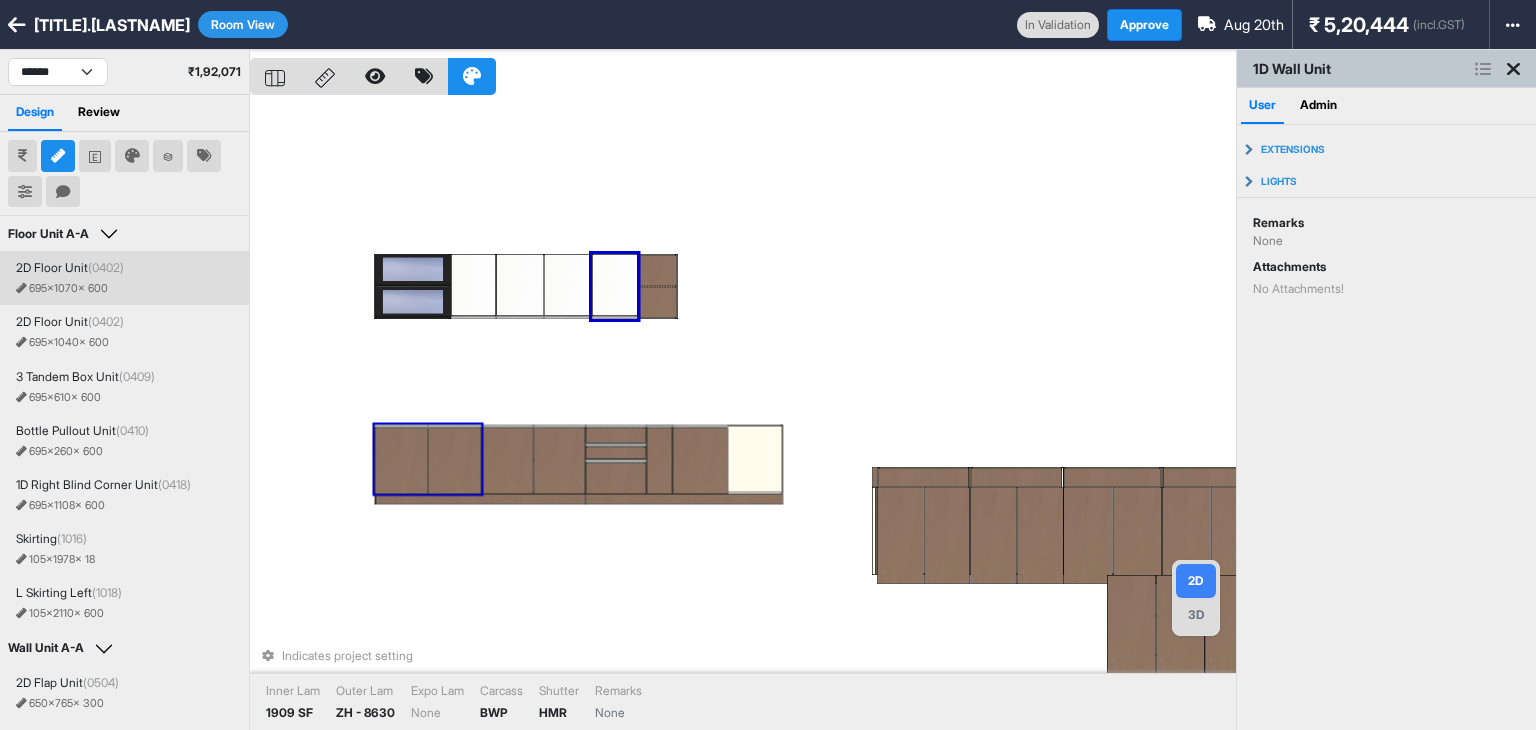 click at bounding box center (58, 156) 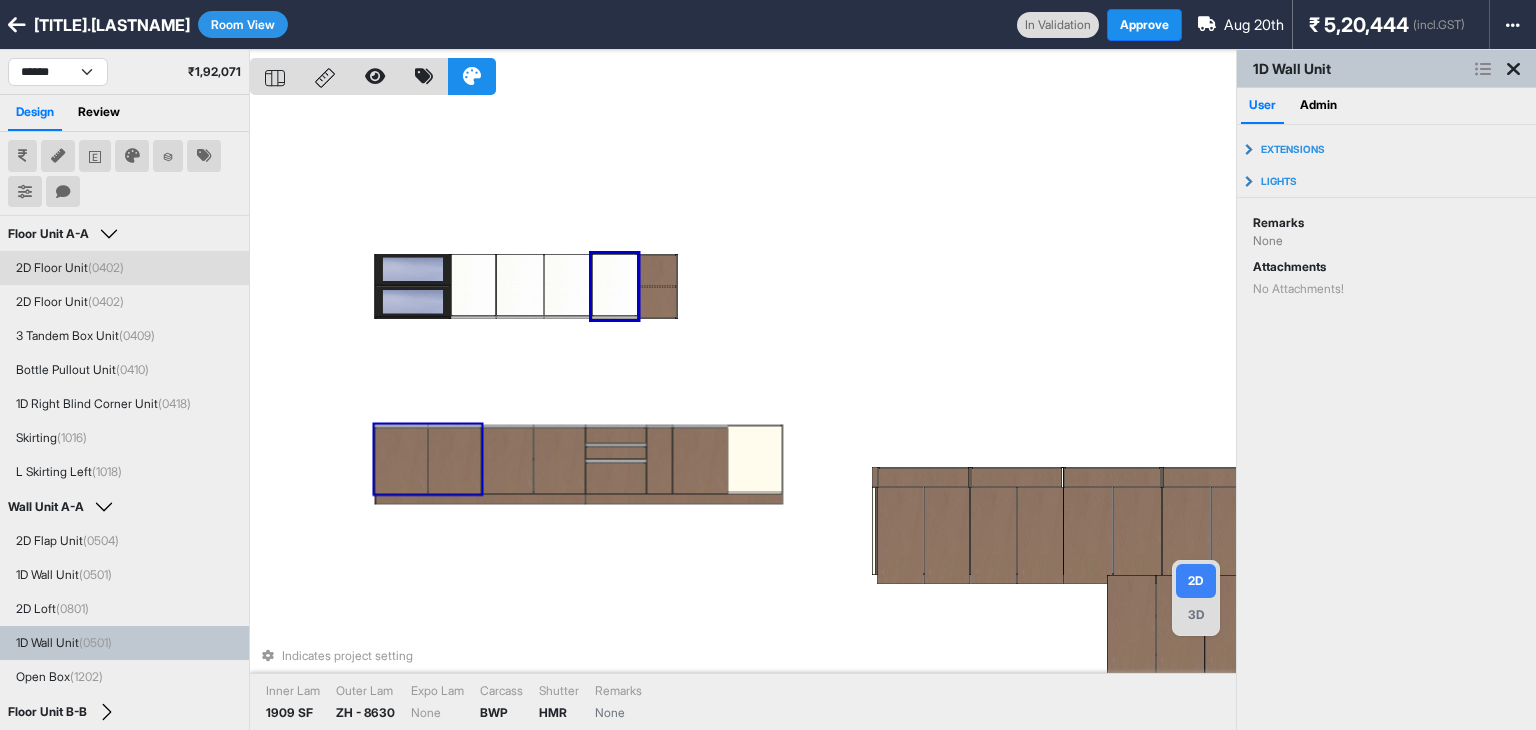 click on "Indicates project setting Inner Lam 1909 SF Outer Lam ZH - 8630 Expo Lam None Carcass BWP Shutter HMR Remarks None" at bounding box center (743, 415) 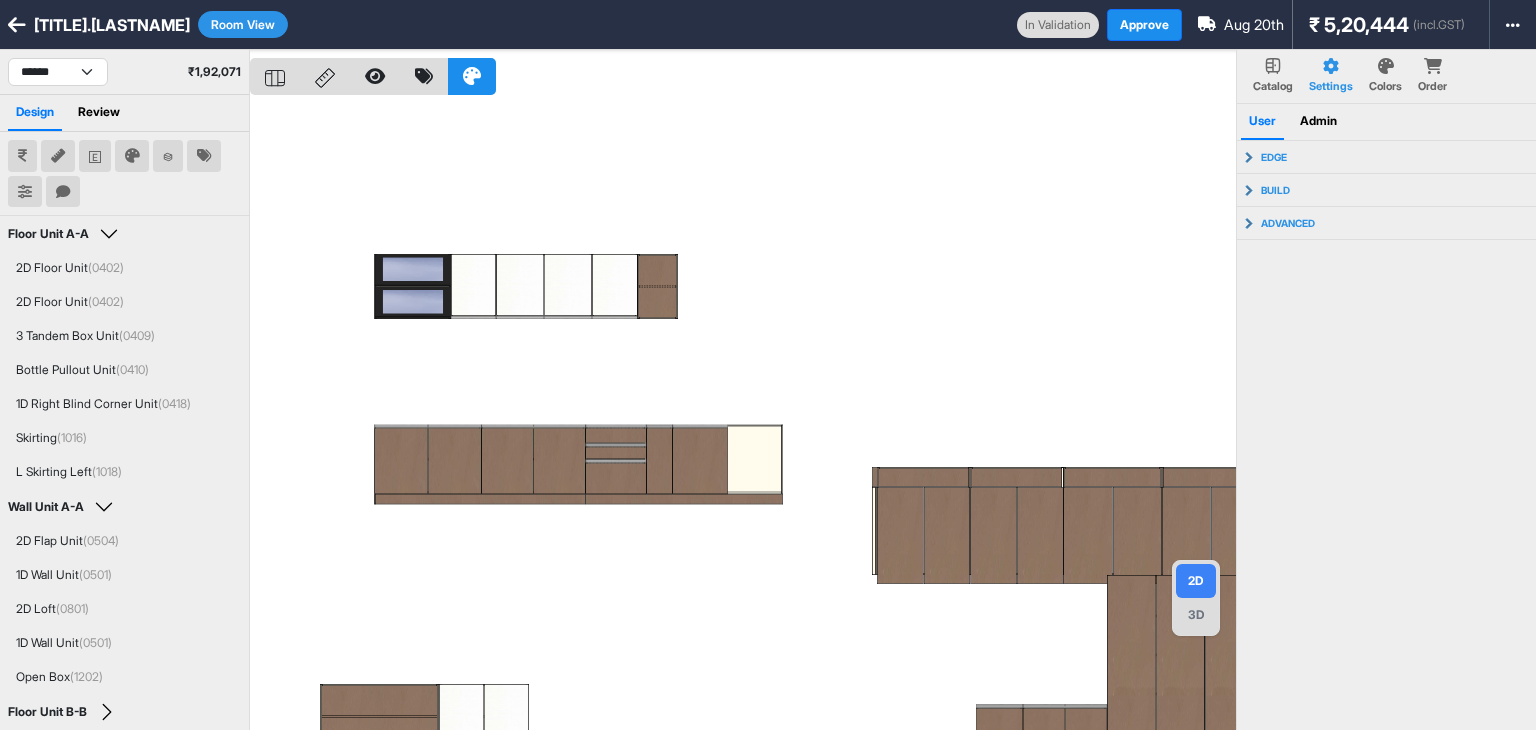 click at bounding box center [743, 415] 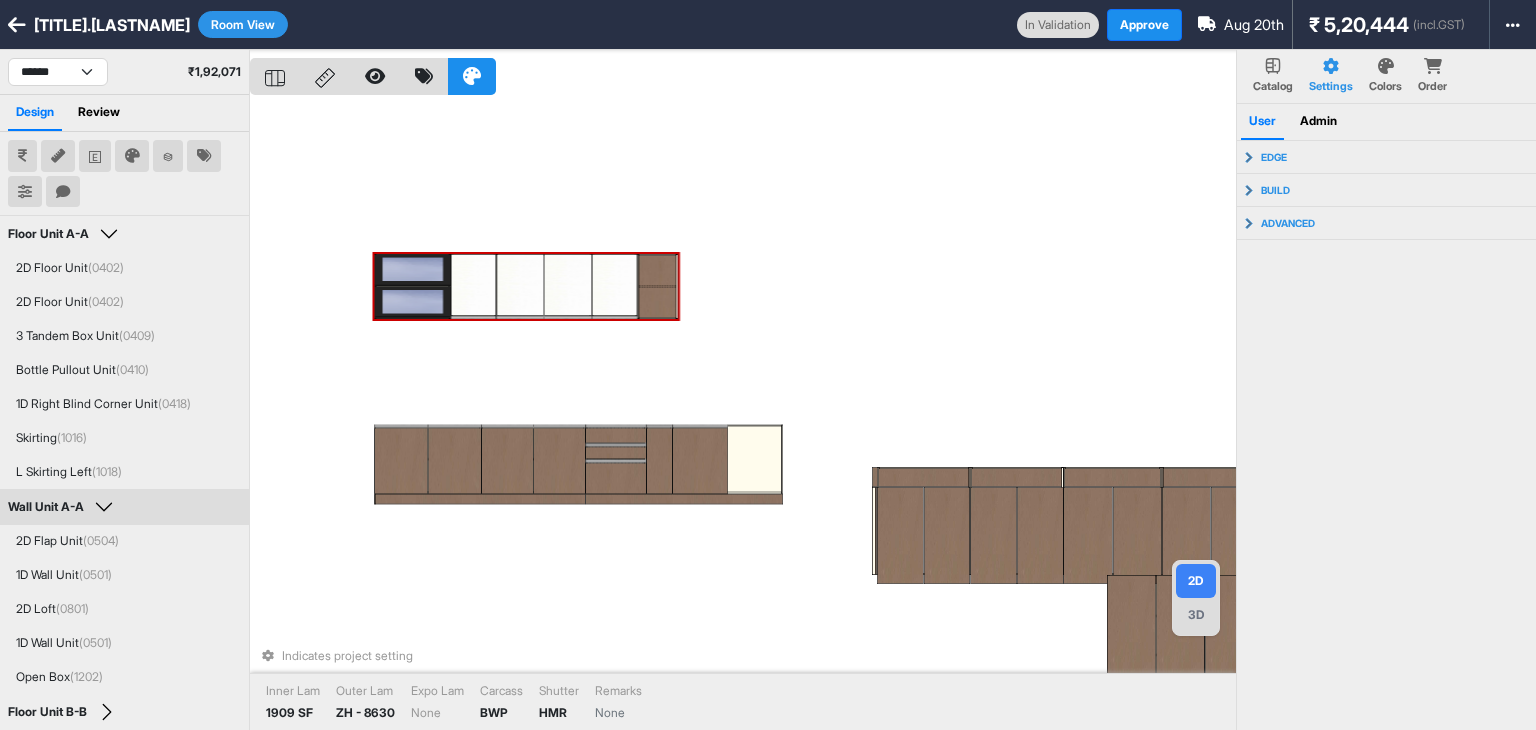 click at bounding box center (473, 284) 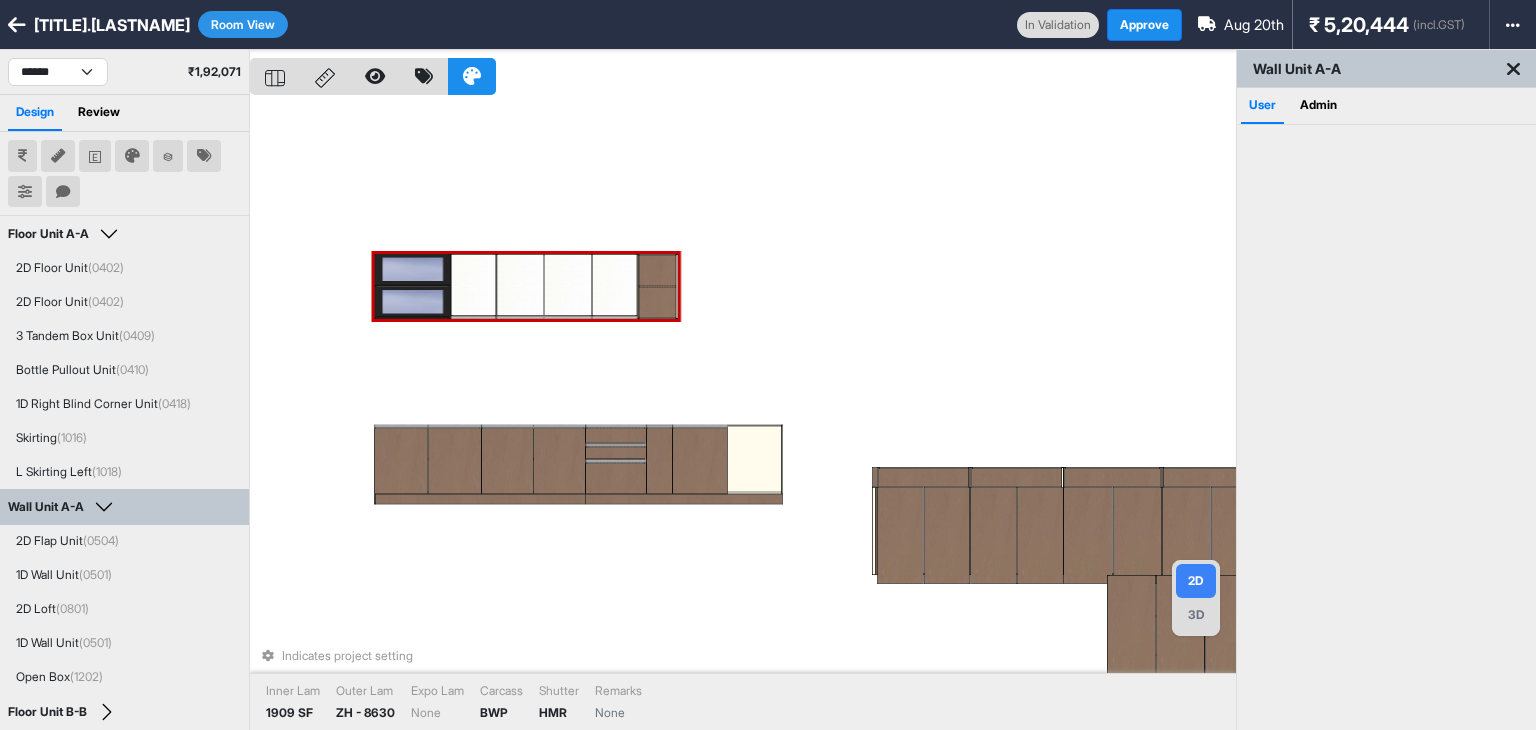click at bounding box center (473, 284) 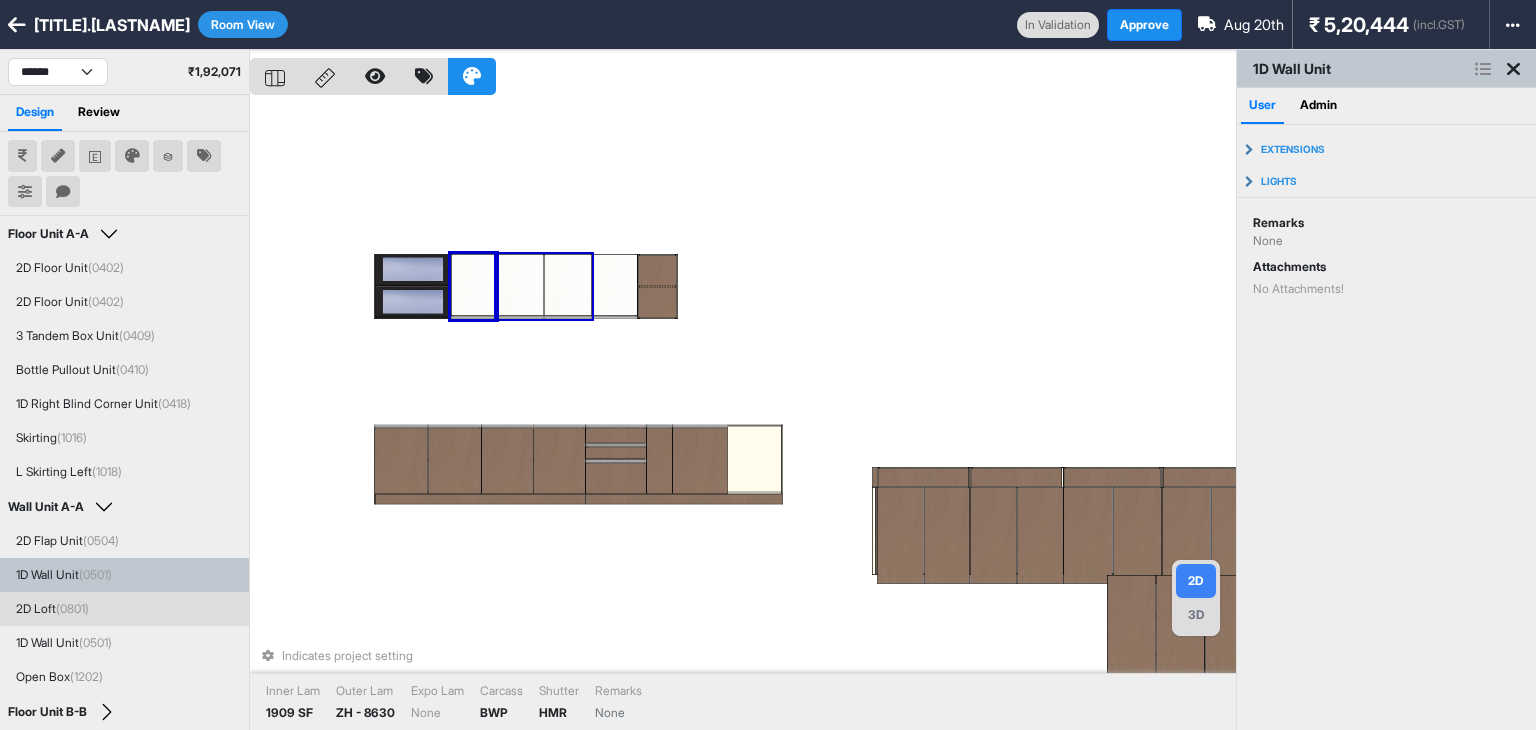 click at bounding box center [568, 284] 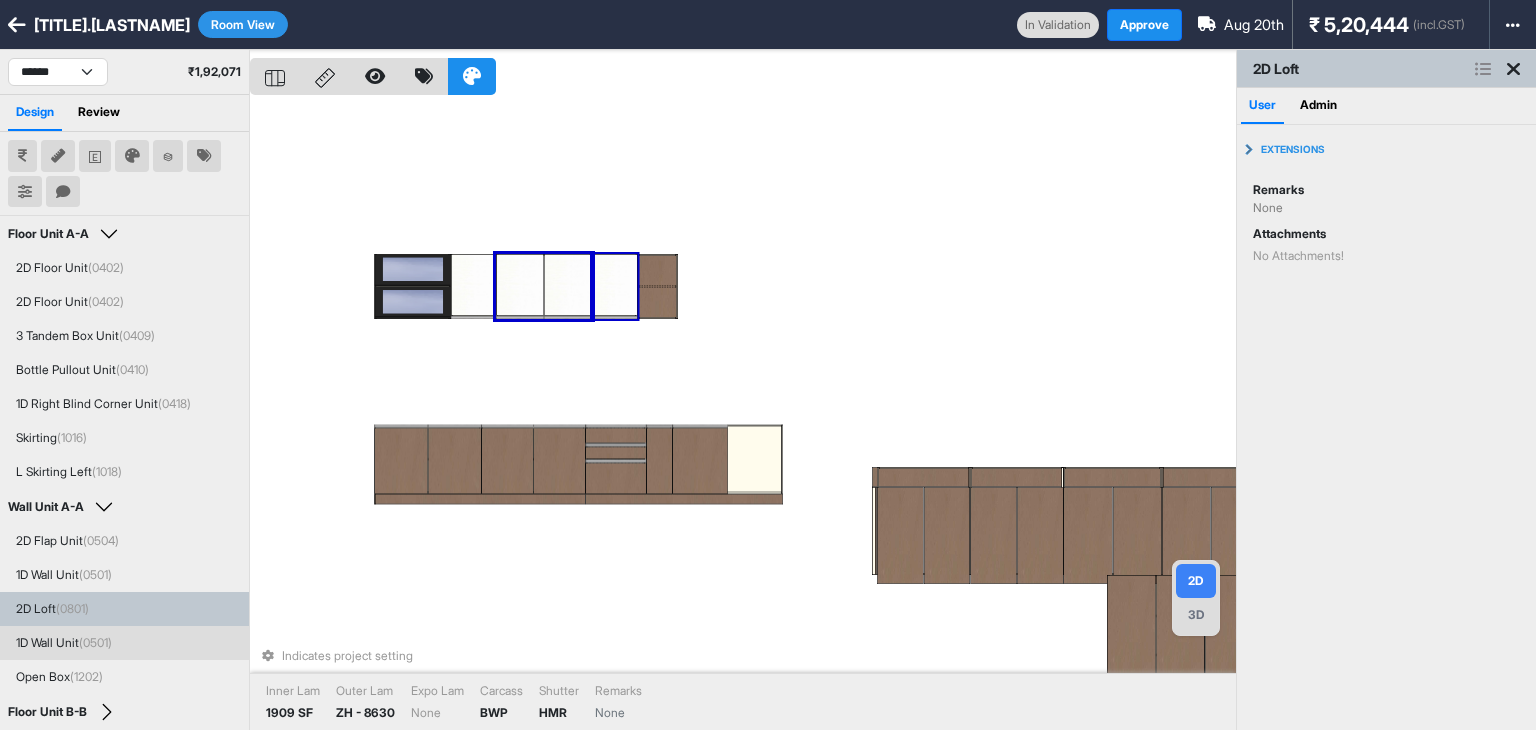 click at bounding box center (614, 284) 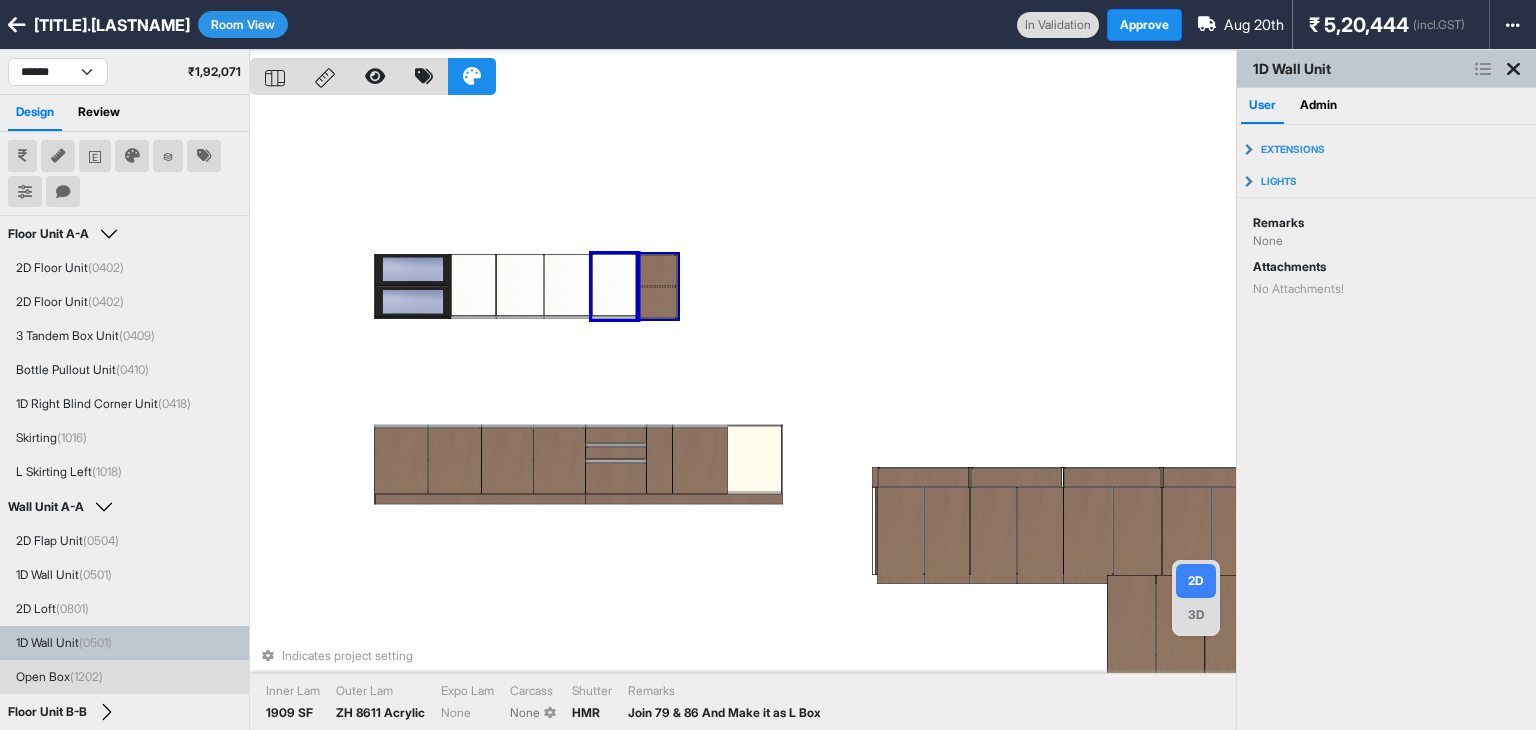 click on "Indicates project setting Inner Lam 1909 SF Outer Lam ZH 8611 Acrylic Expo Lam None Carcass None Shutter HMR Remarks Join 79 & 86 And Make it as L Box" at bounding box center (743, 415) 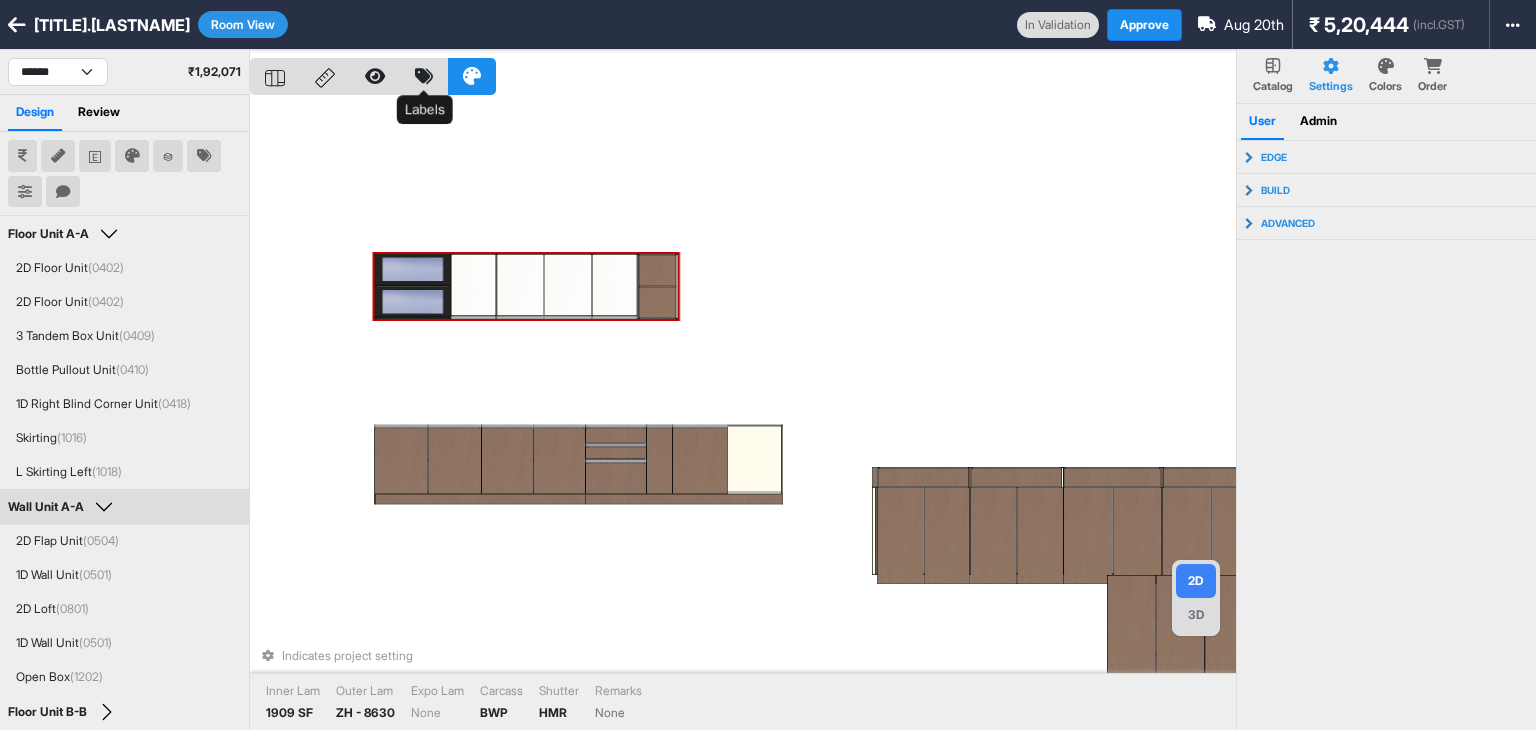 click at bounding box center [424, 76] 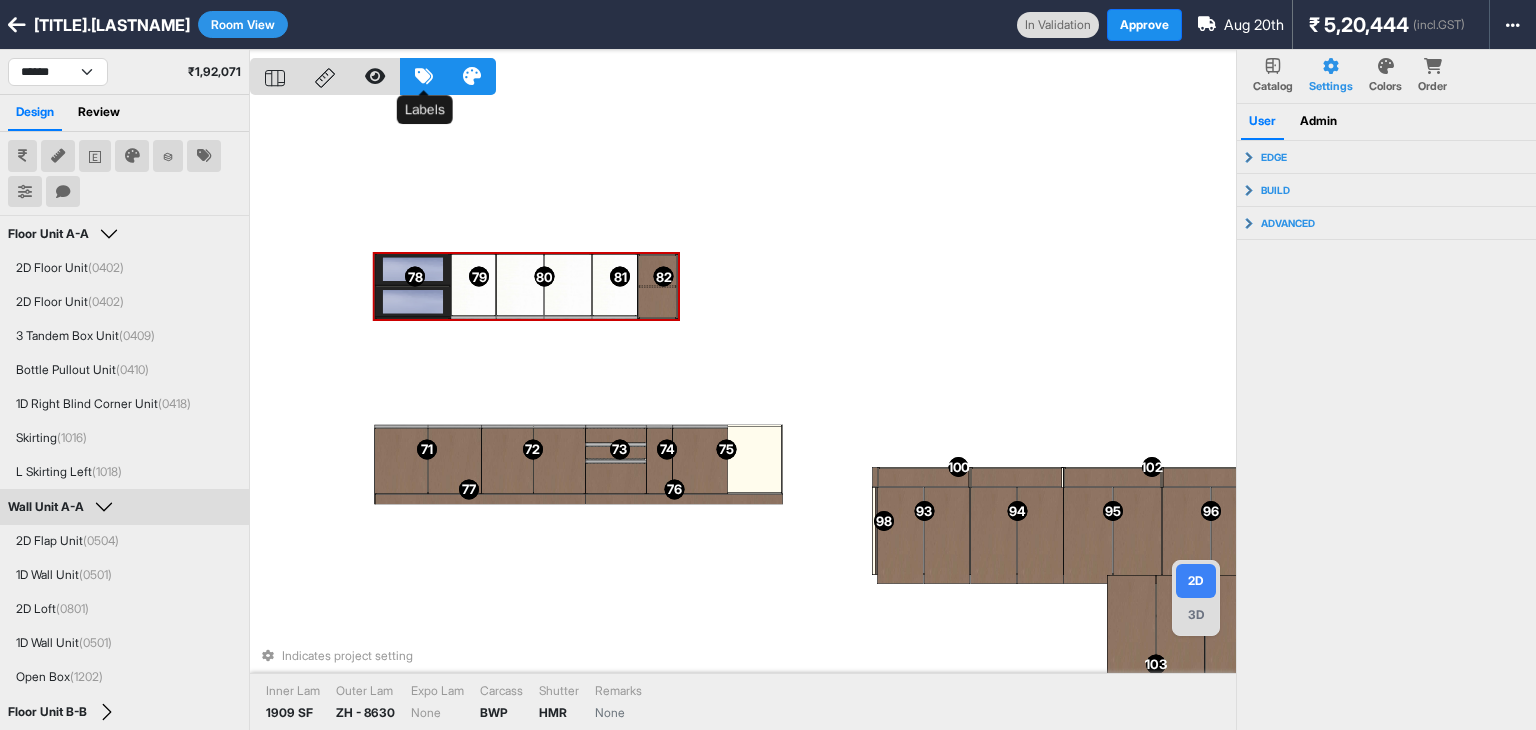 click at bounding box center [424, 76] 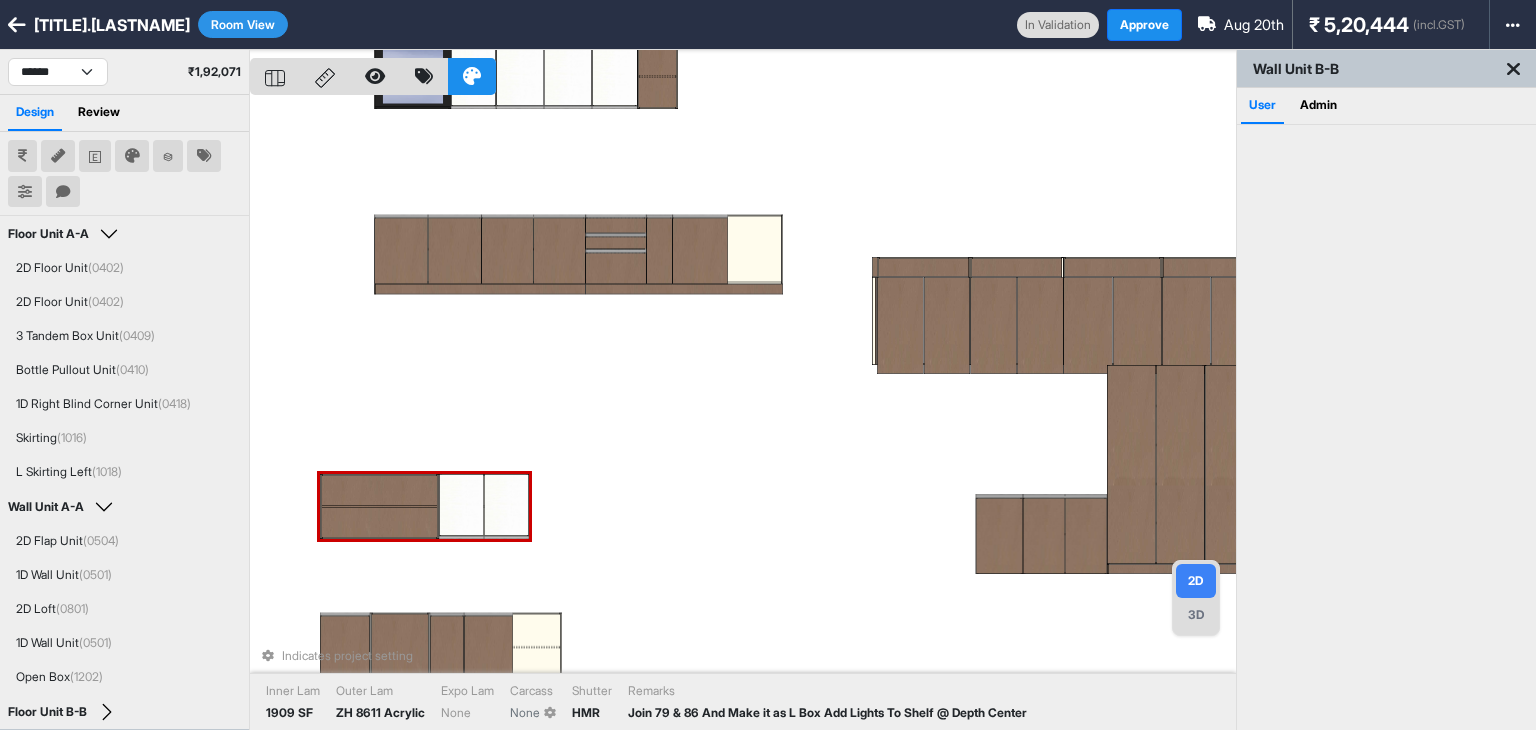 click at bounding box center [379, 491] 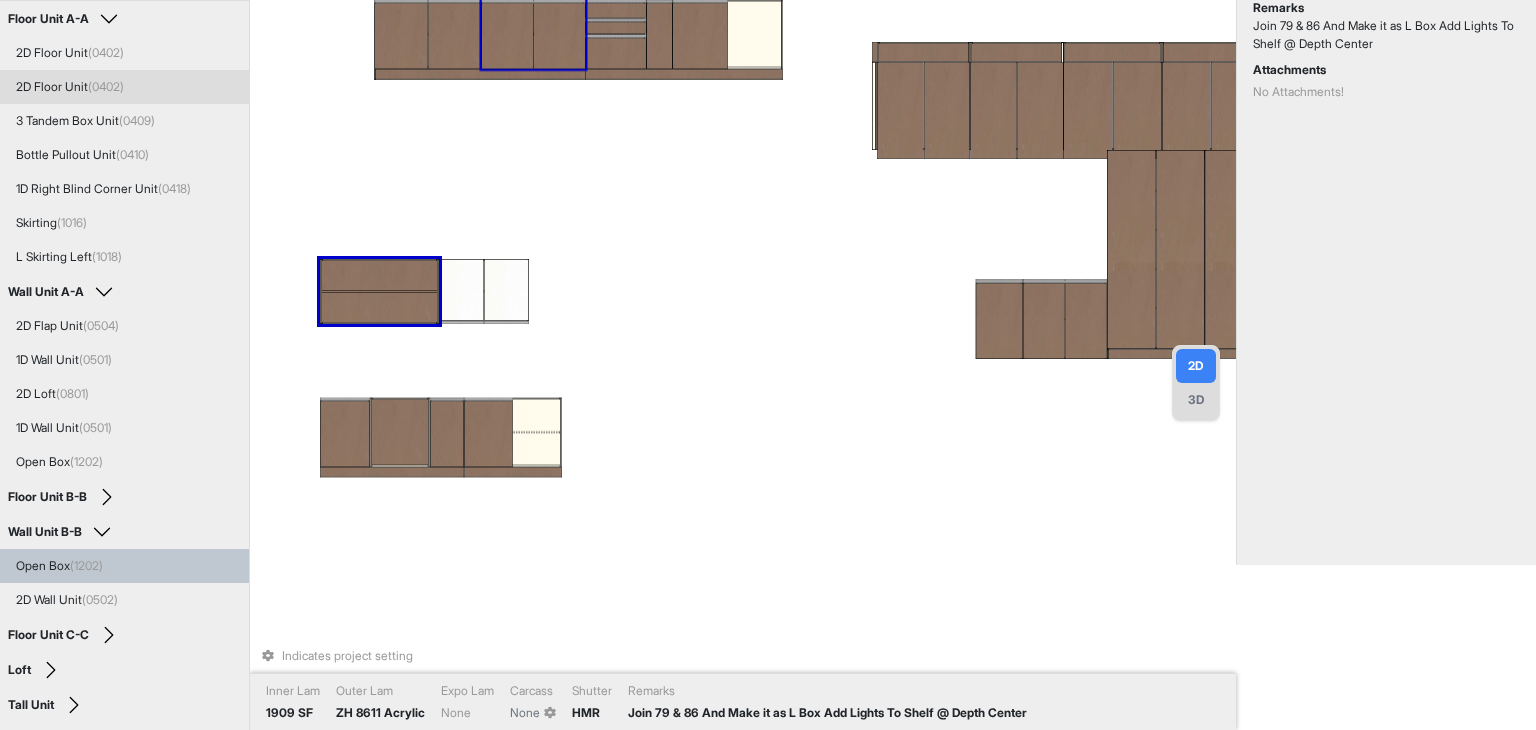scroll, scrollTop: 0, scrollLeft: 0, axis: both 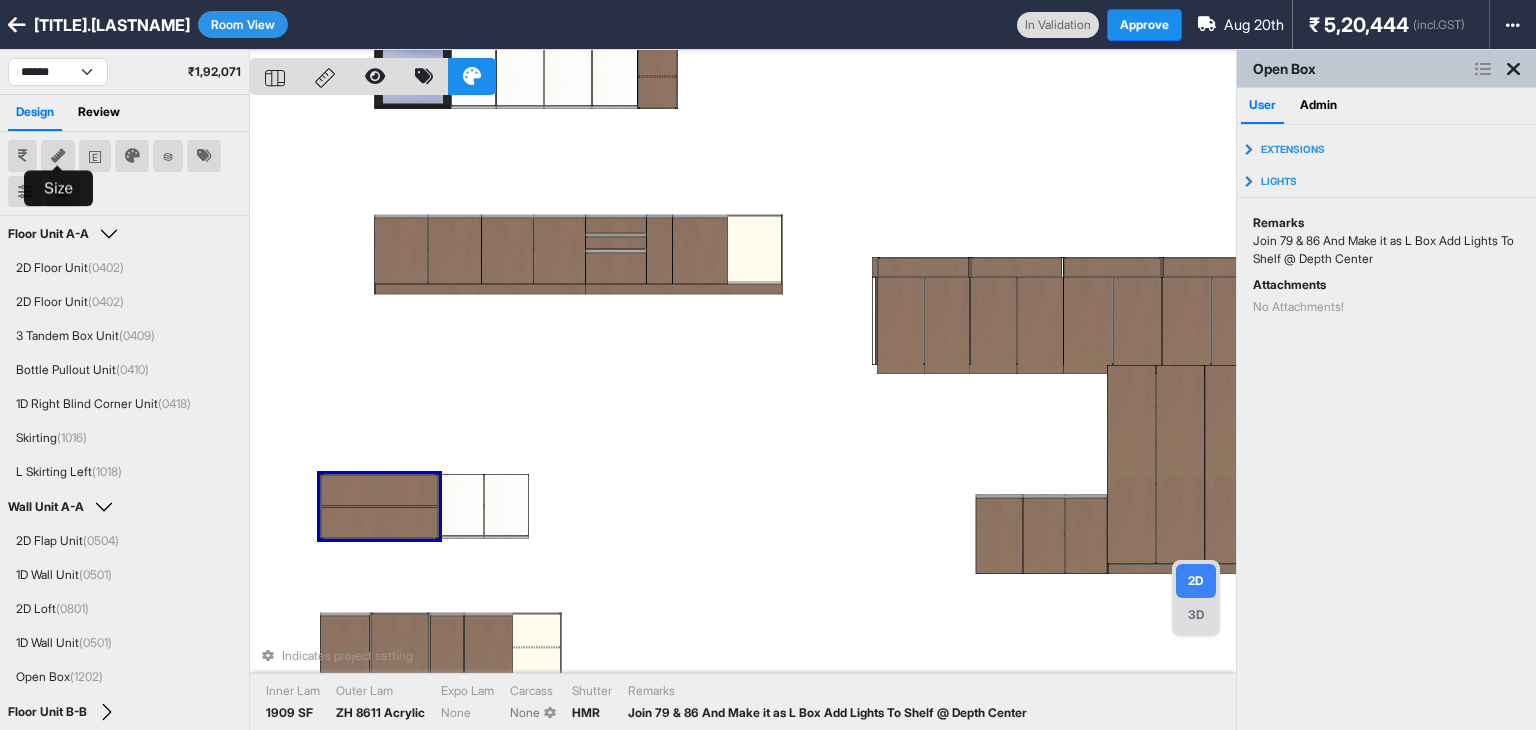 click at bounding box center (58, 156) 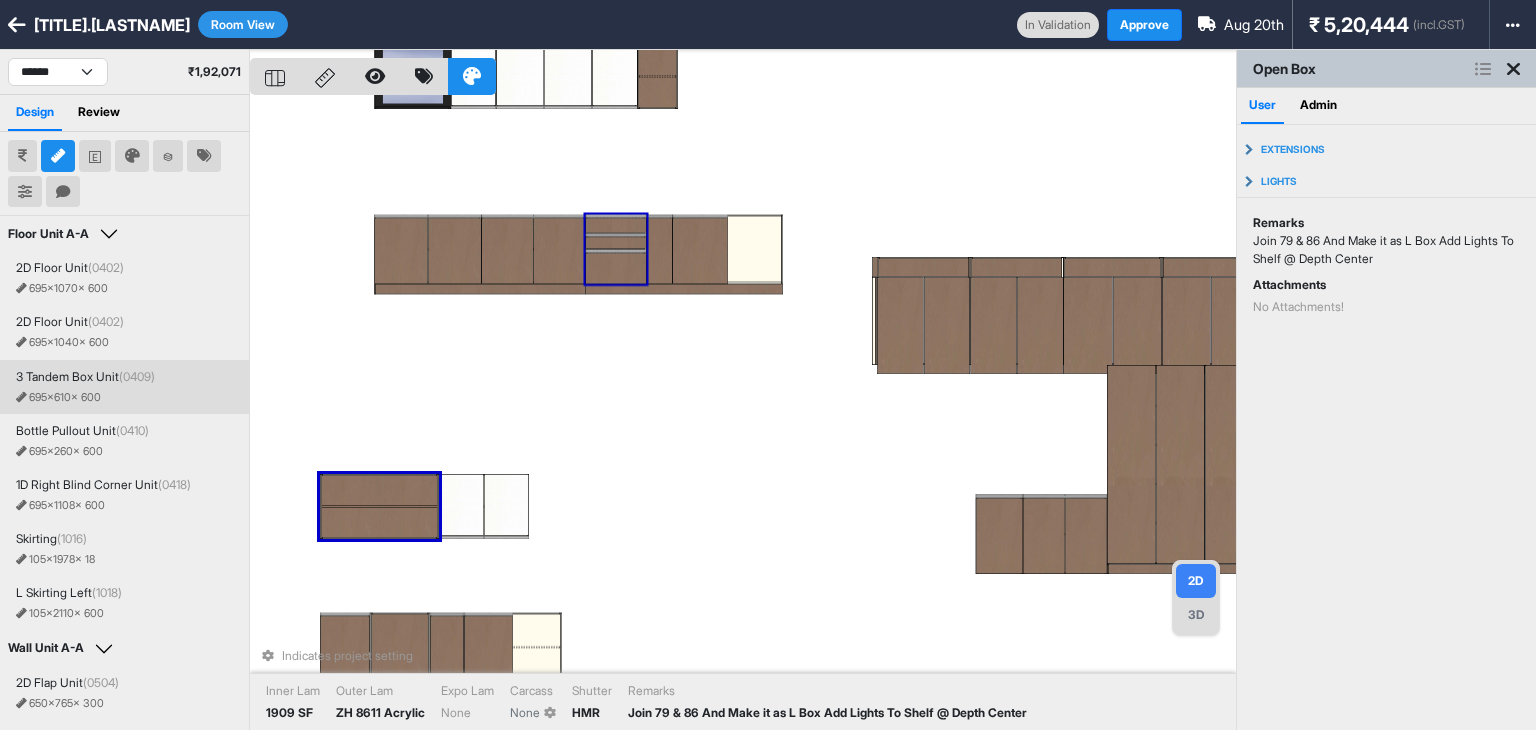scroll, scrollTop: 275, scrollLeft: 0, axis: vertical 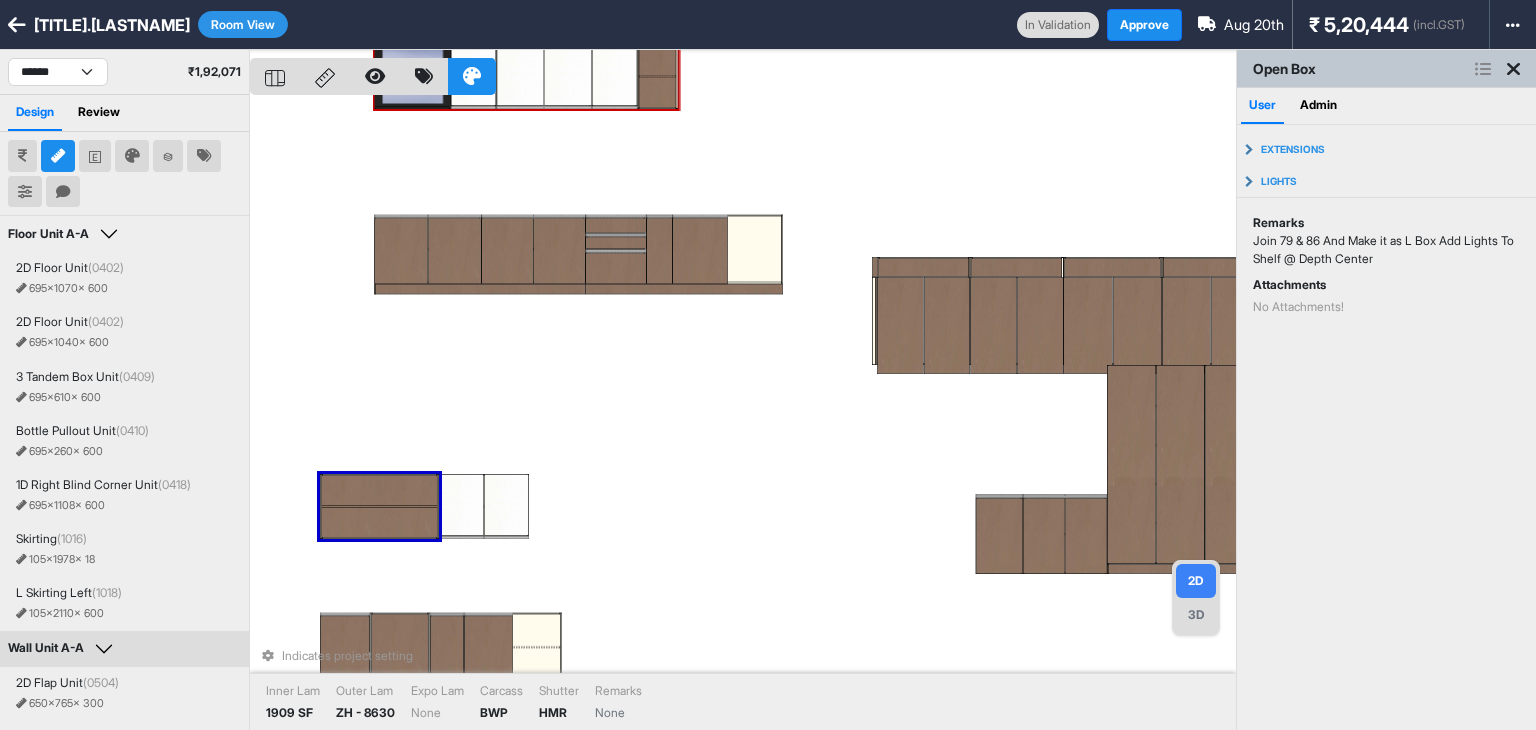 click at bounding box center [743, 72] 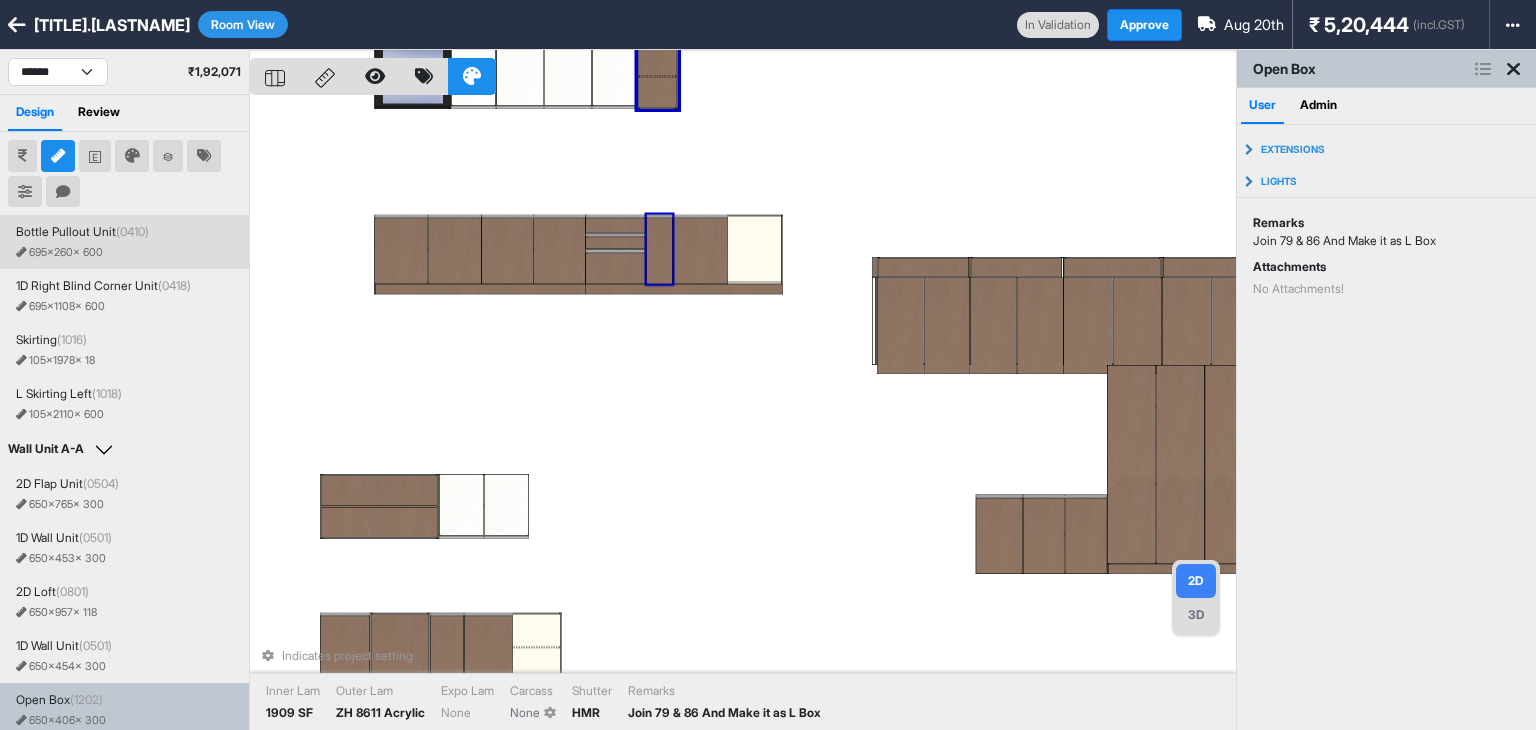 scroll, scrollTop: 0, scrollLeft: 0, axis: both 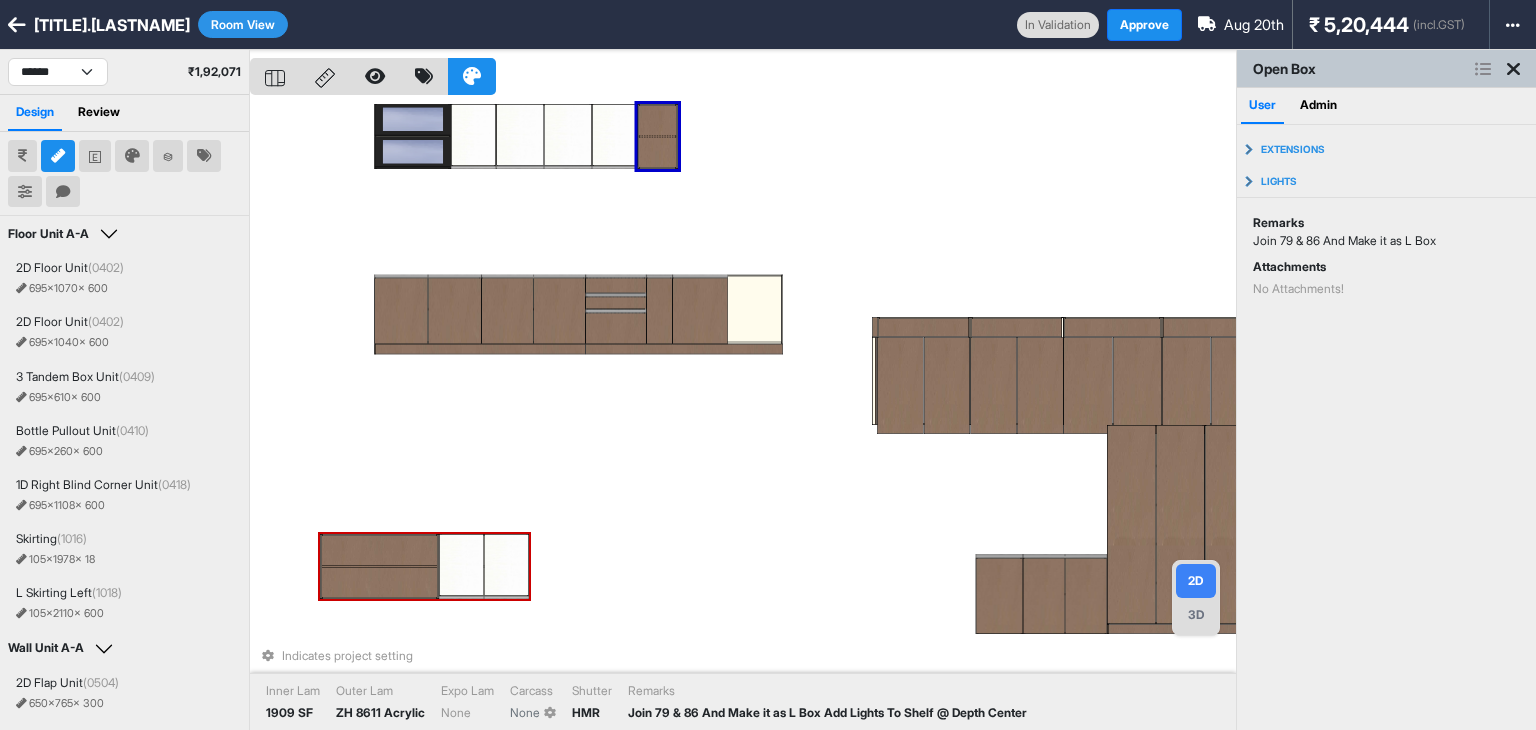click at bounding box center [379, 582] 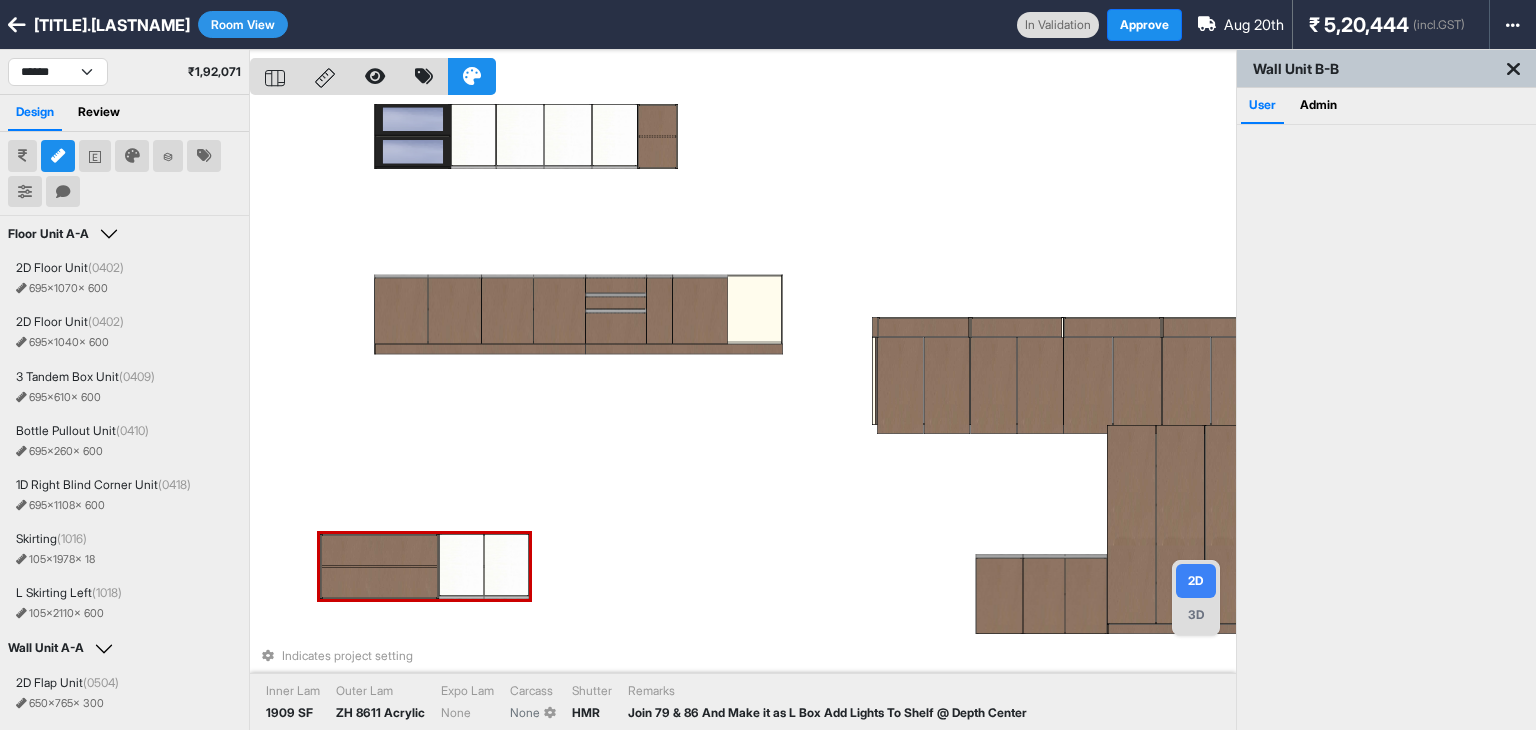 click at bounding box center [379, 582] 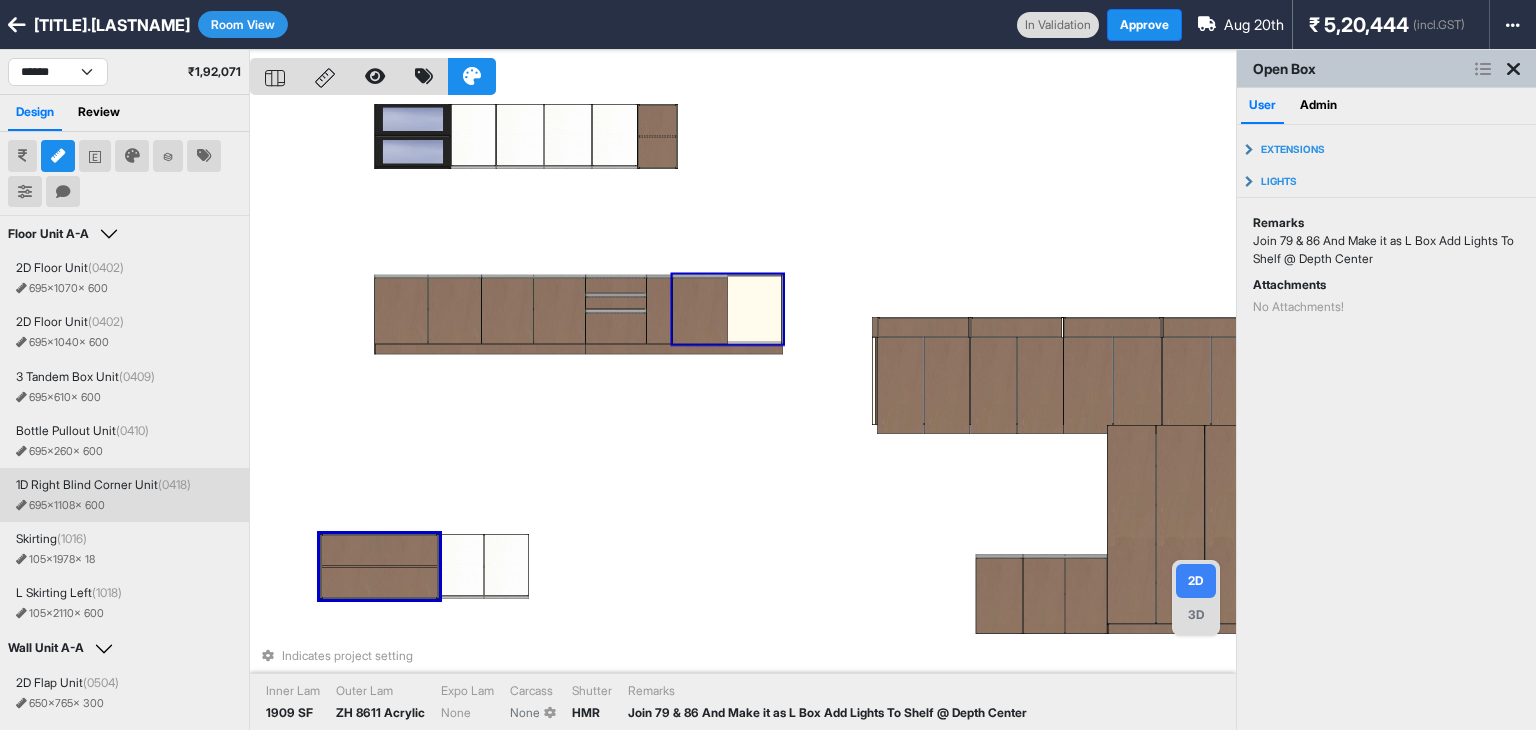 scroll, scrollTop: 275, scrollLeft: 0, axis: vertical 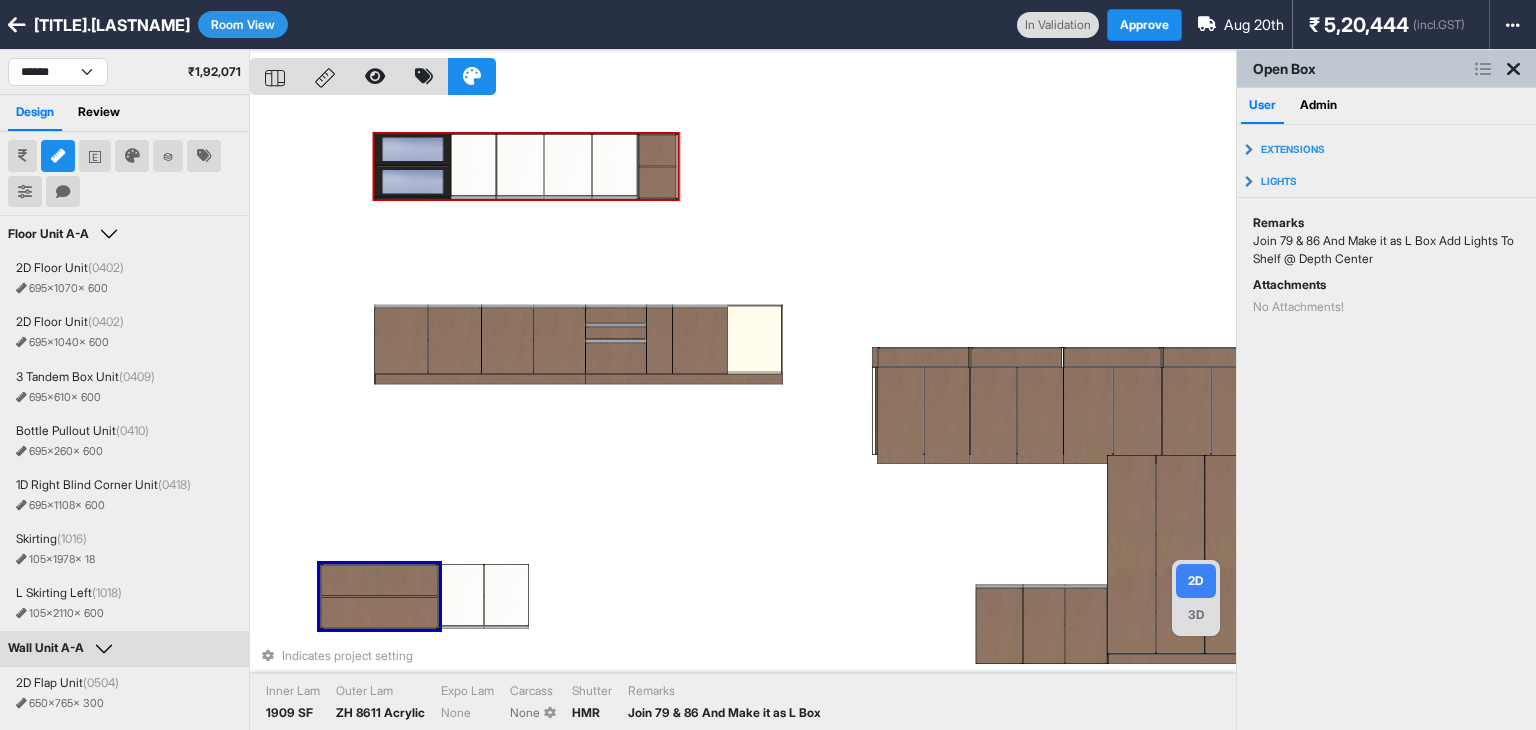 click at bounding box center (657, 167) 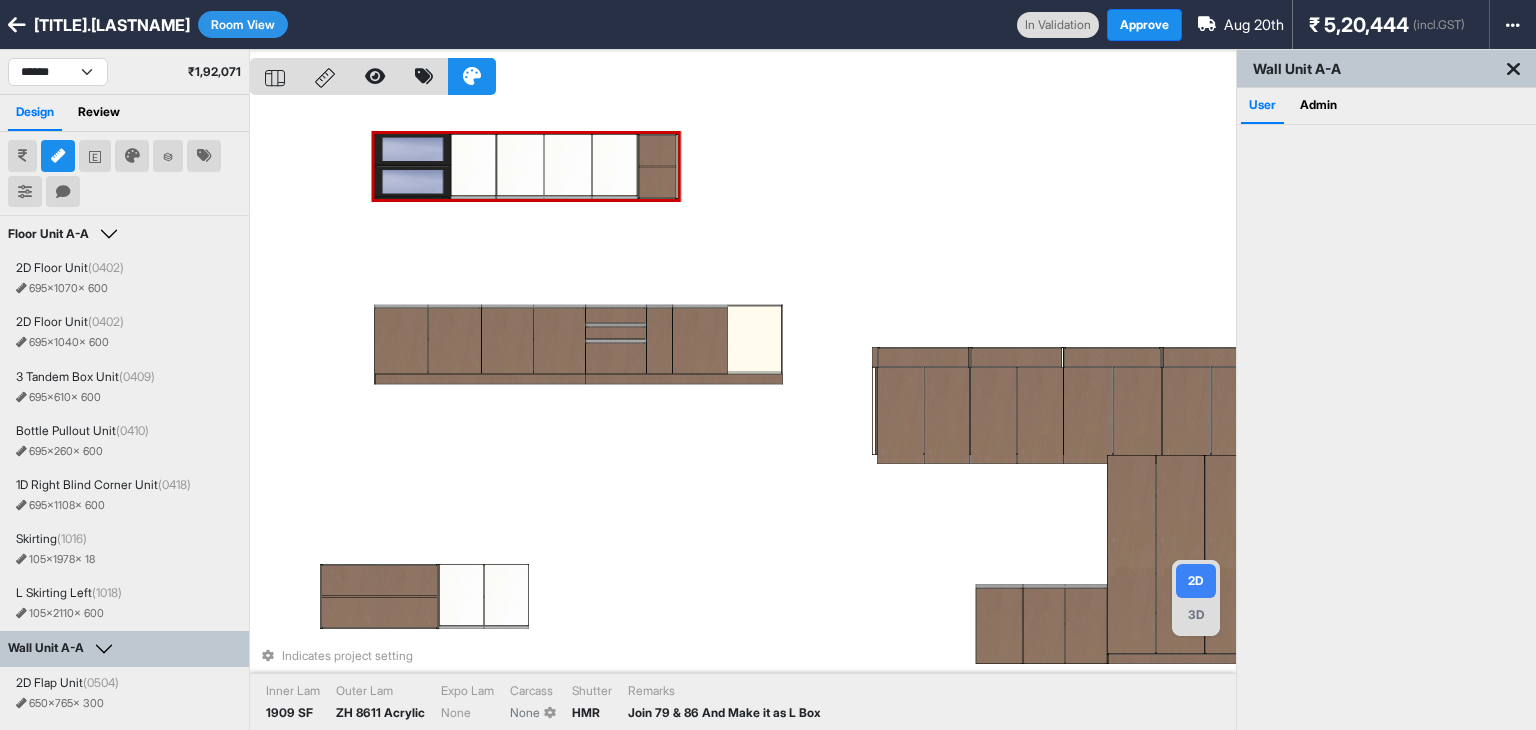 click at bounding box center (657, 151) 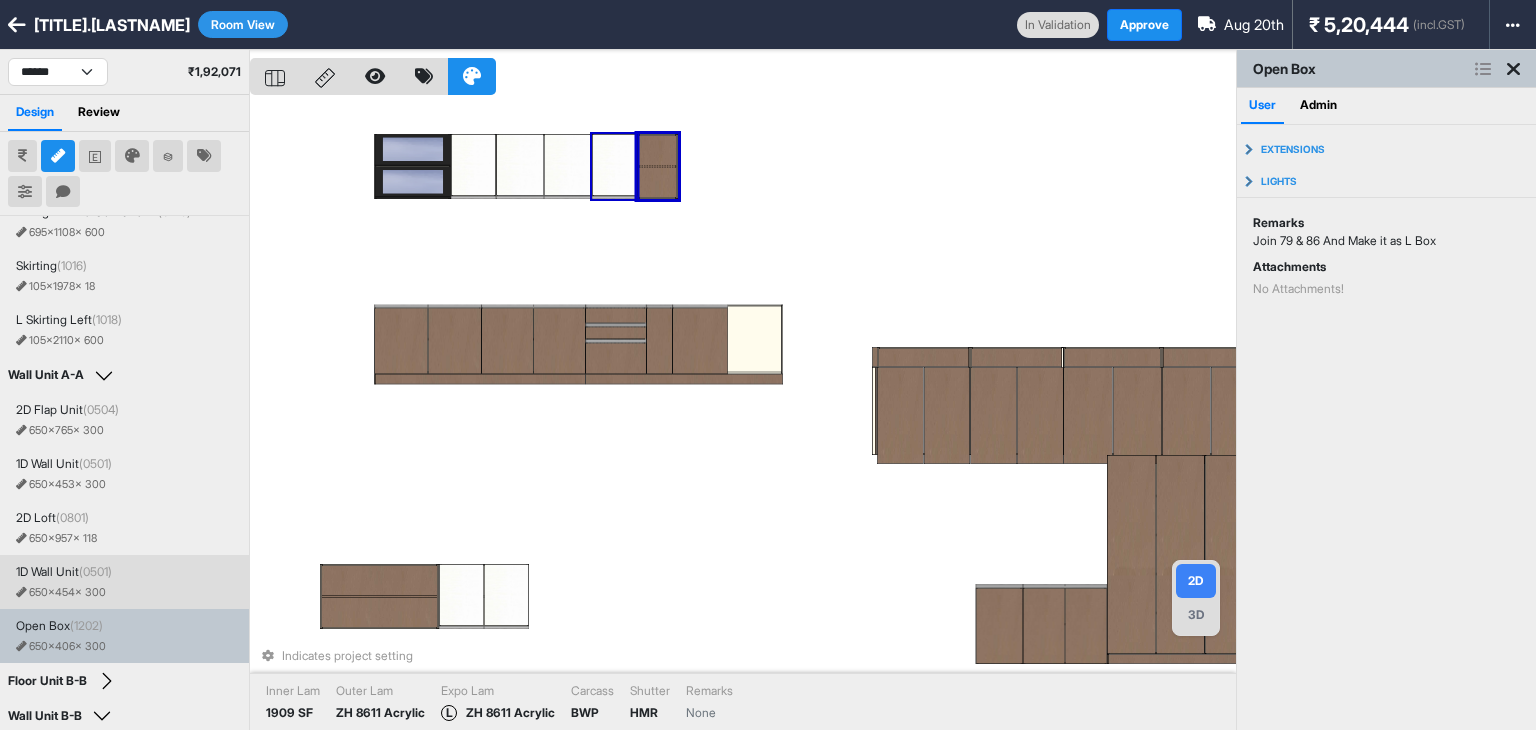 scroll, scrollTop: 275, scrollLeft: 0, axis: vertical 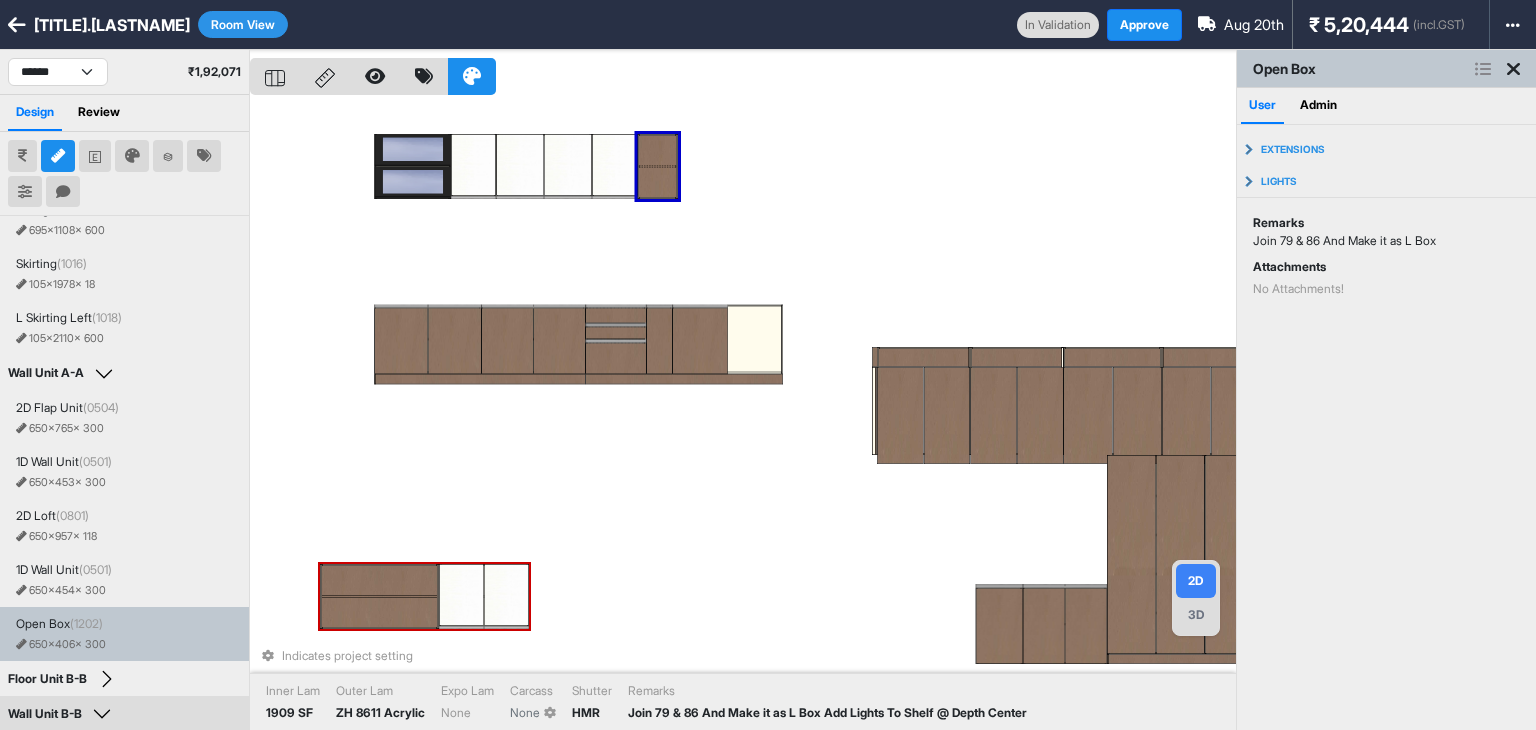 drag, startPoint x: 664, startPoint y: 165, endPoint x: 415, endPoint y: 595, distance: 496.89133 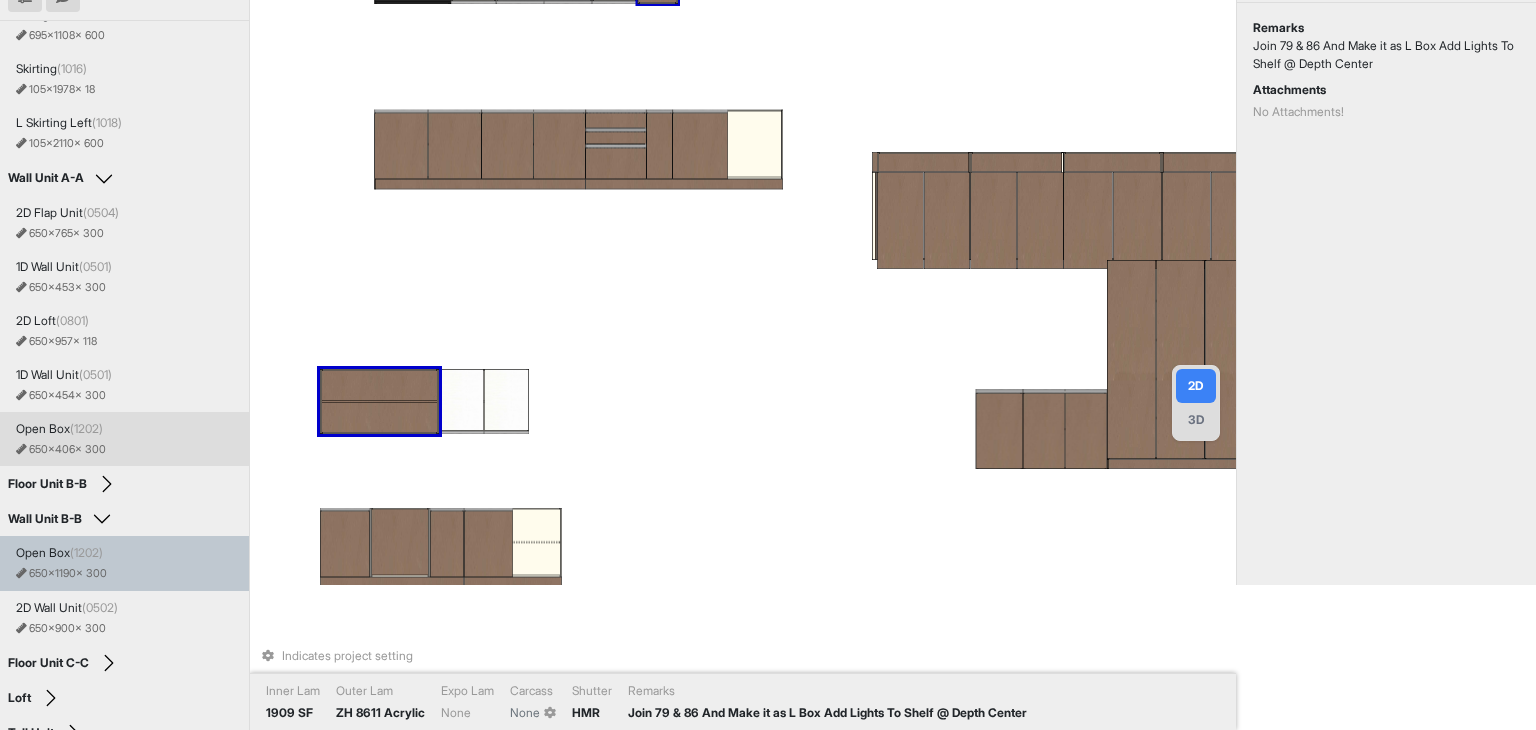 scroll, scrollTop: 215, scrollLeft: 0, axis: vertical 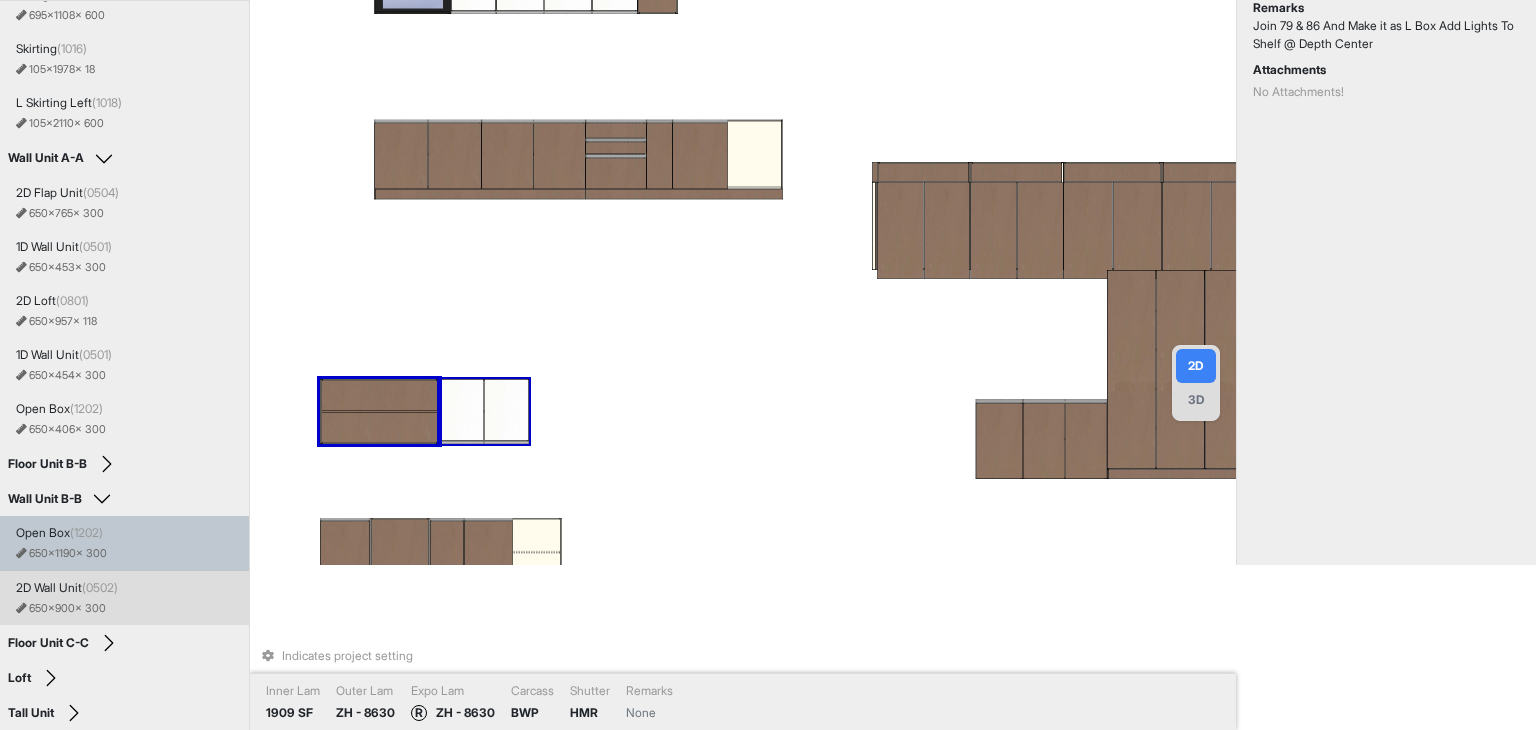 click at bounding box center [506, 409] 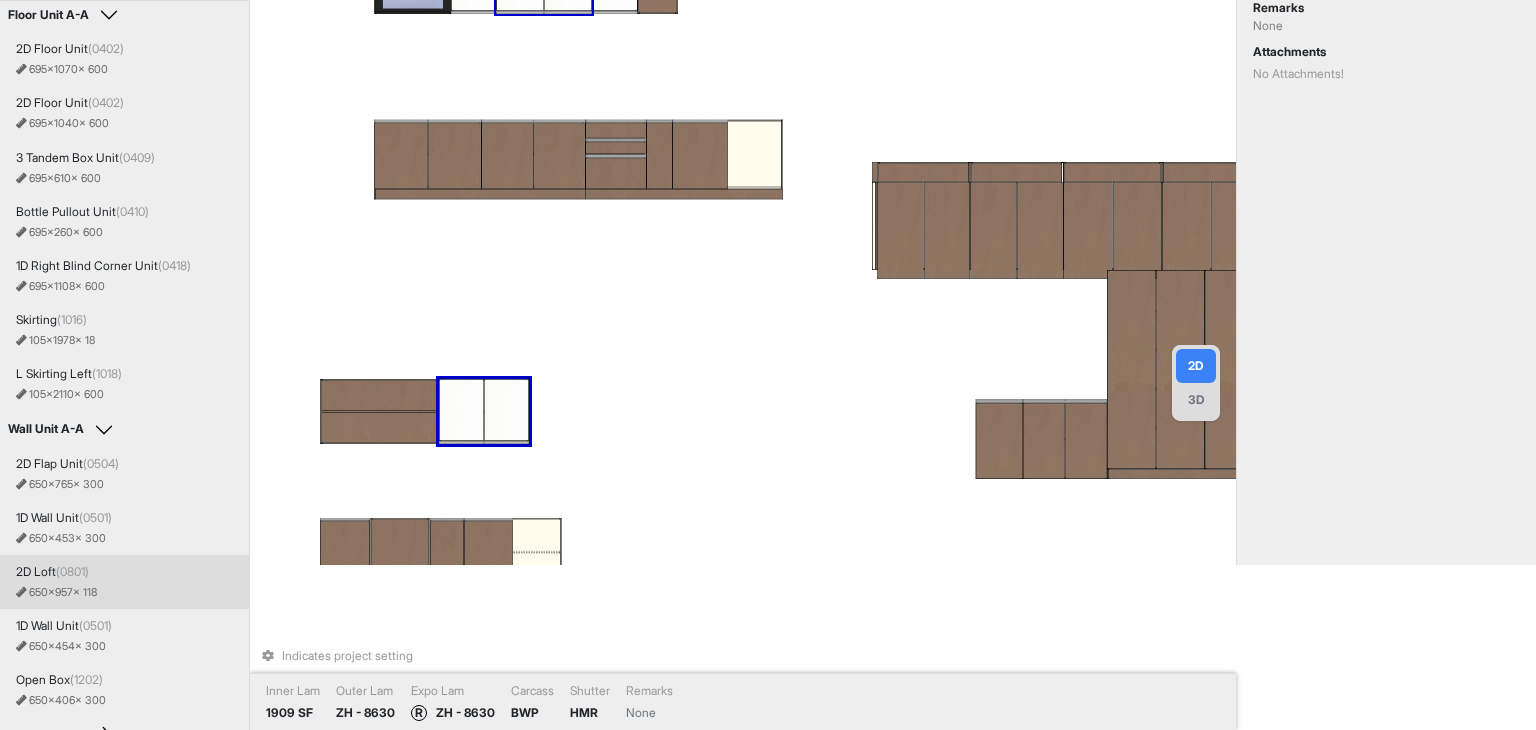 scroll, scrollTop: 0, scrollLeft: 0, axis: both 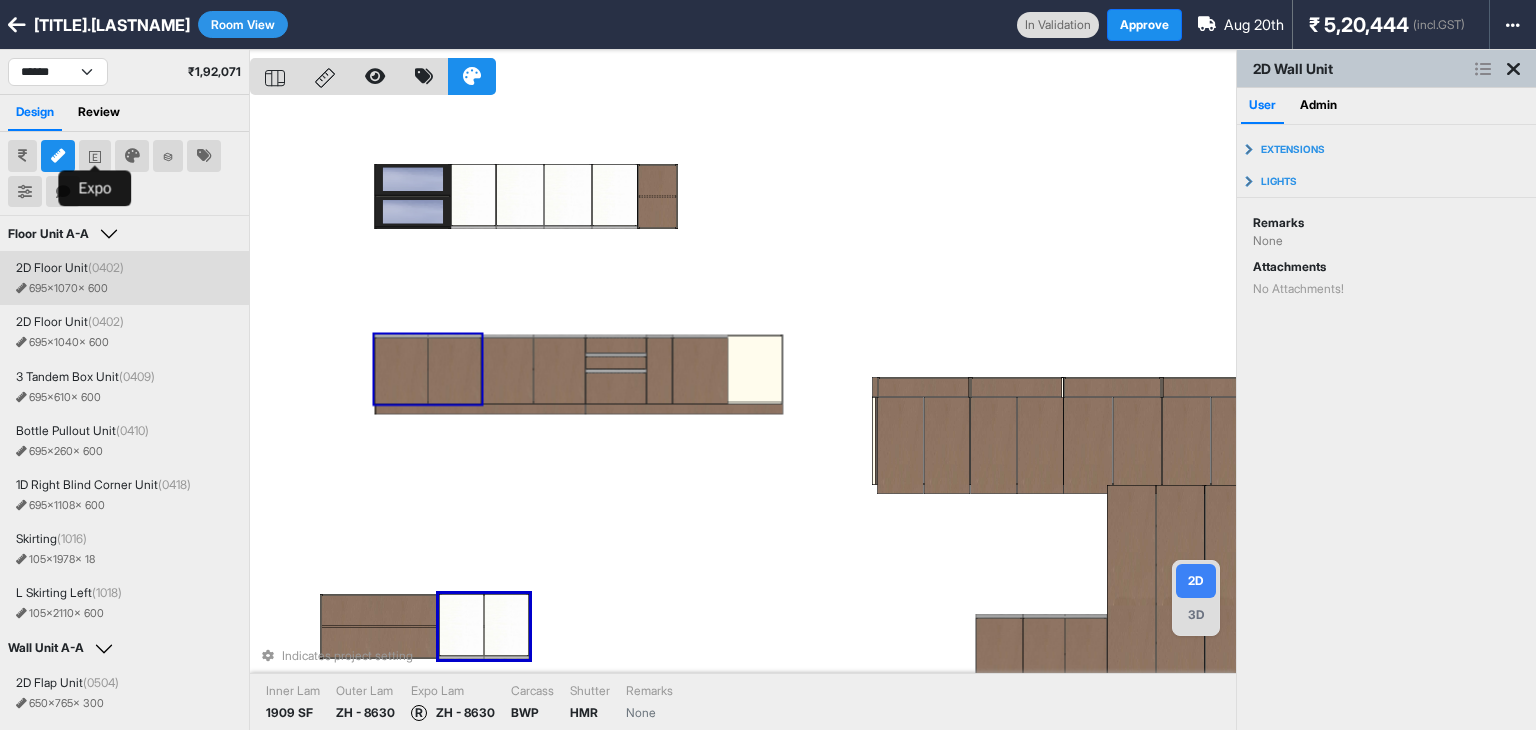 click at bounding box center (95, 156) 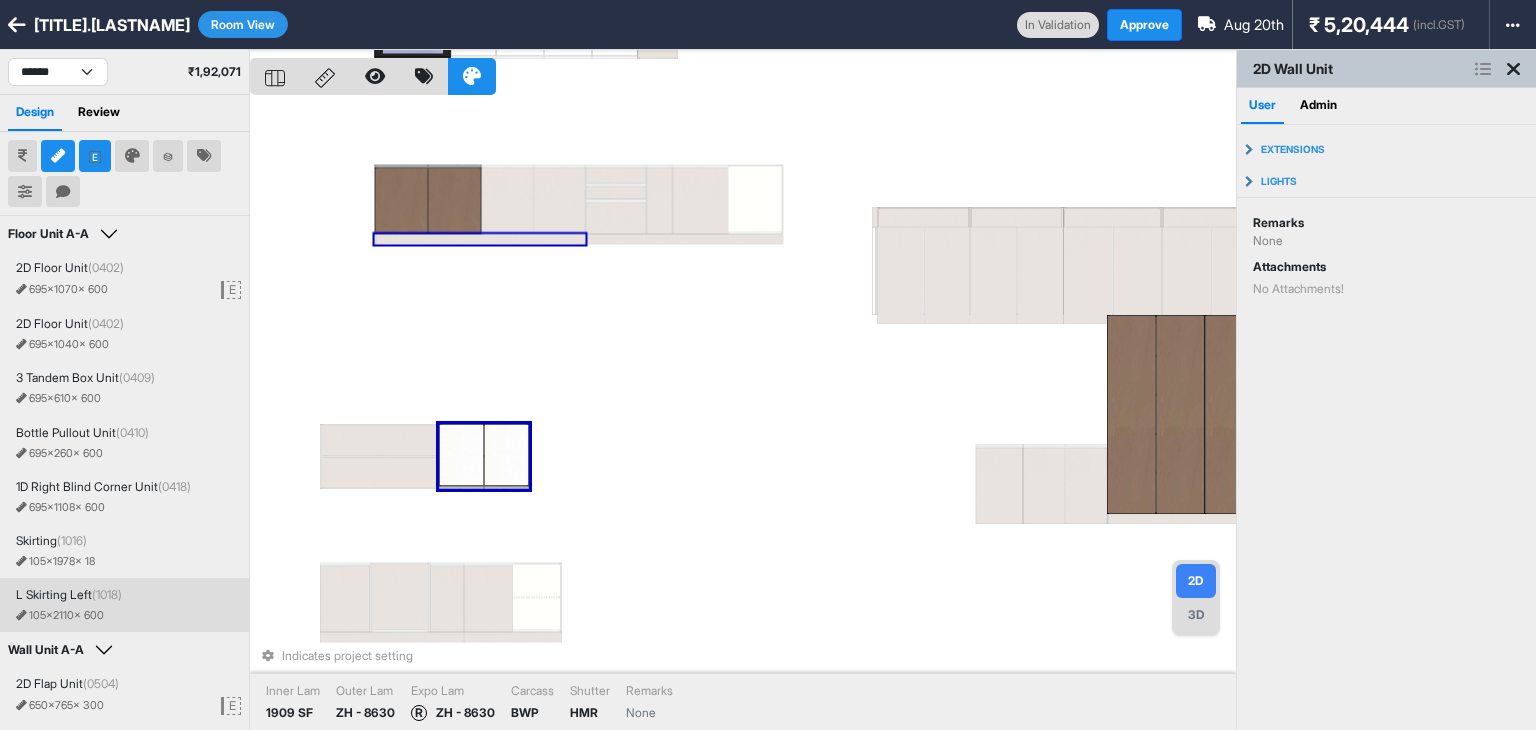 scroll, scrollTop: 280, scrollLeft: 0, axis: vertical 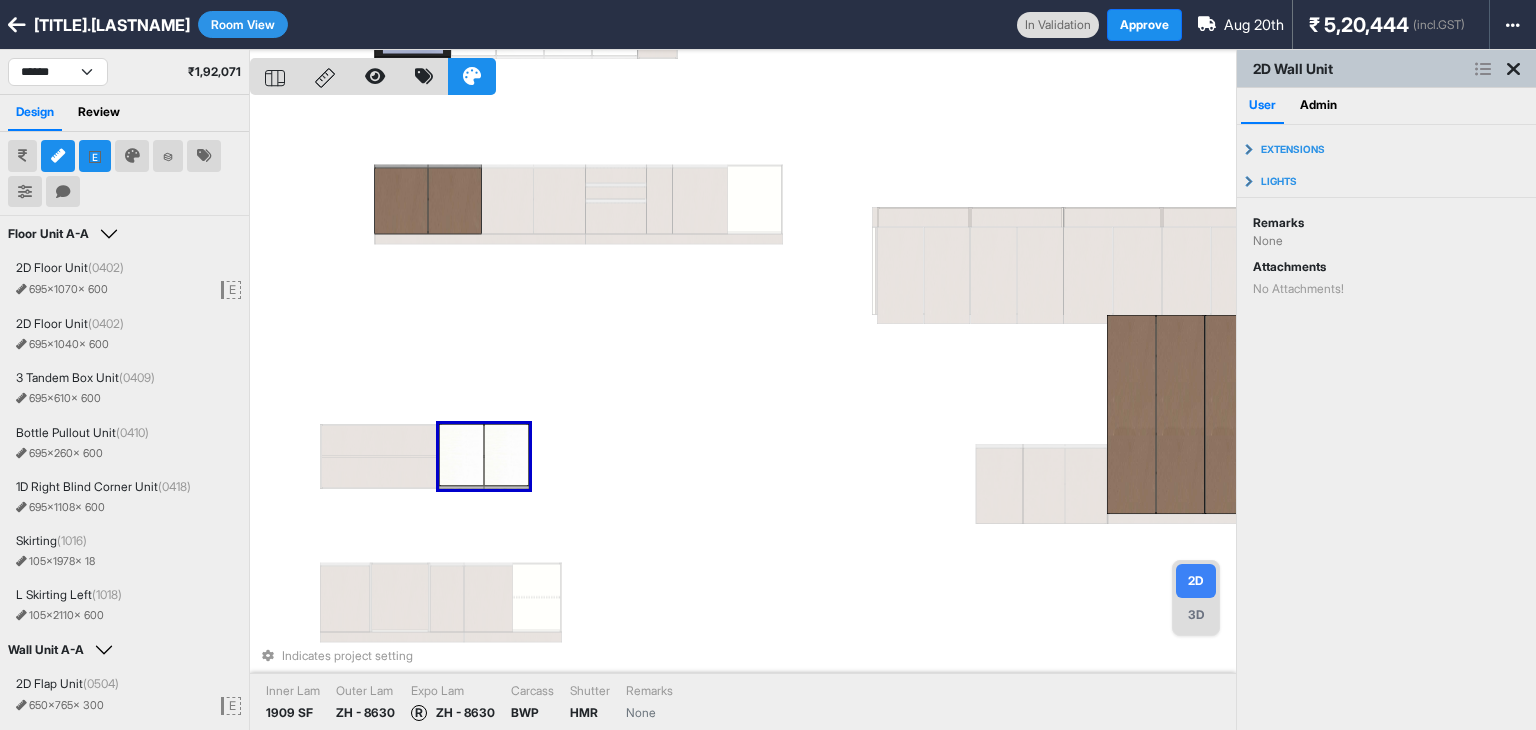 click on "Room View" at bounding box center (243, 24) 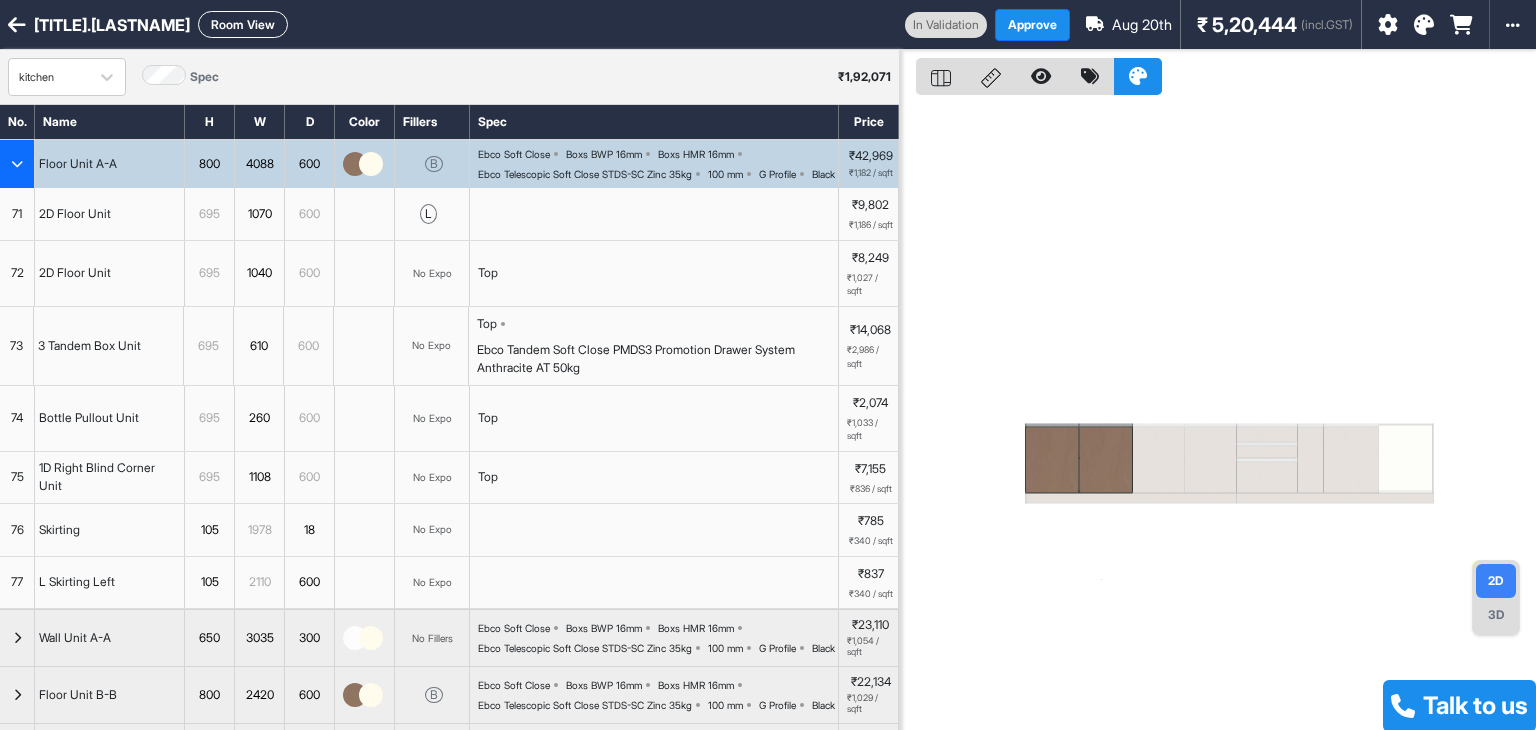 click on "Room View" at bounding box center (243, 24) 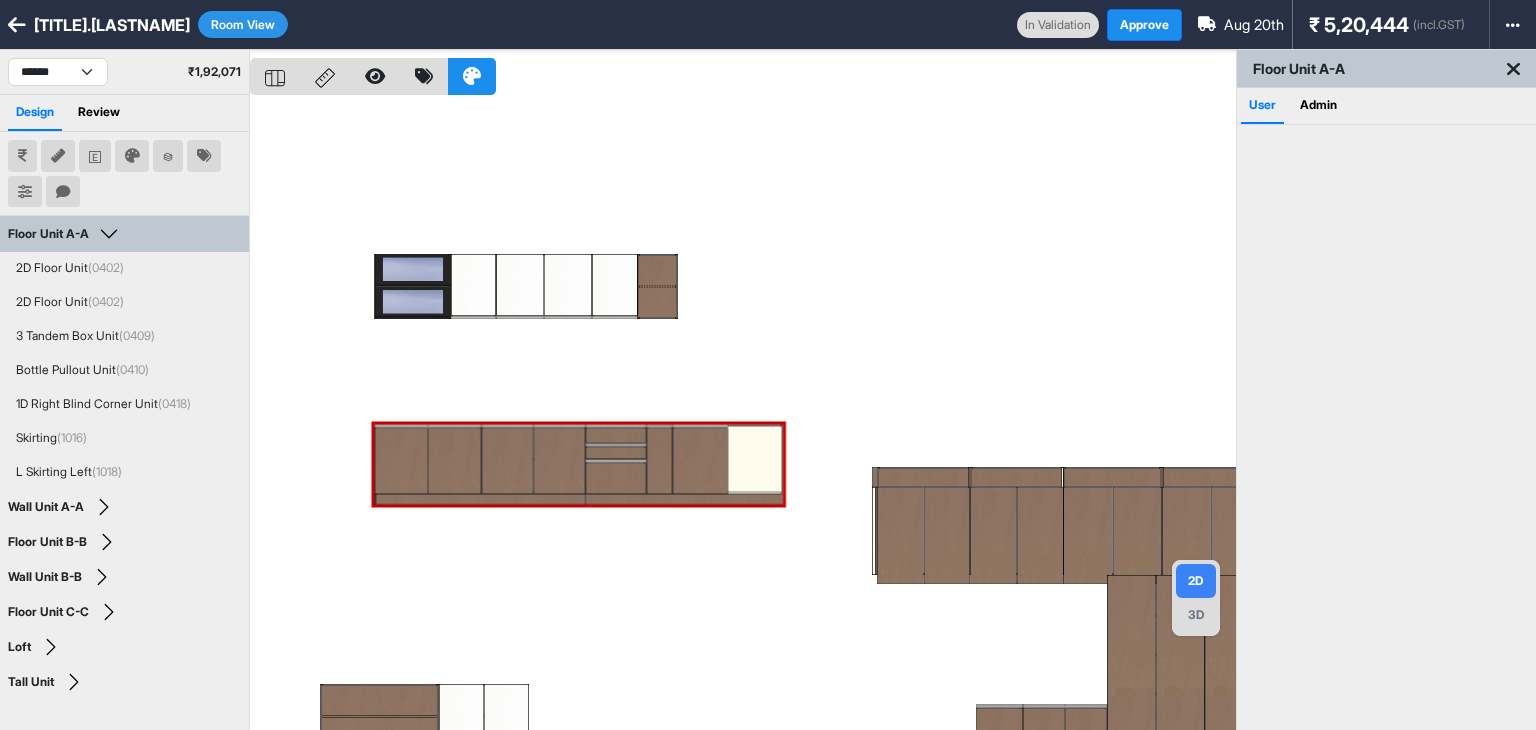 click at bounding box center [743, 415] 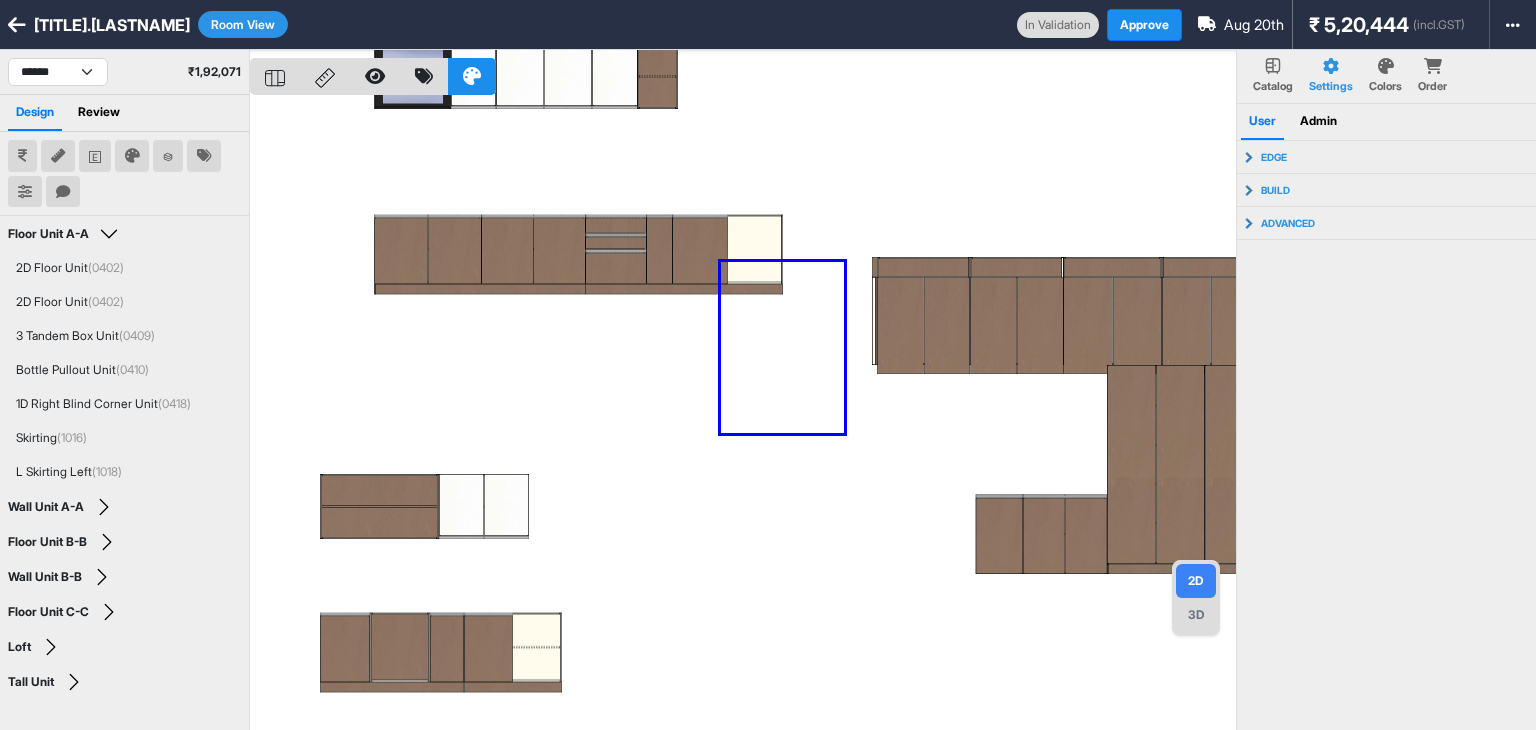 click at bounding box center [743, 415] 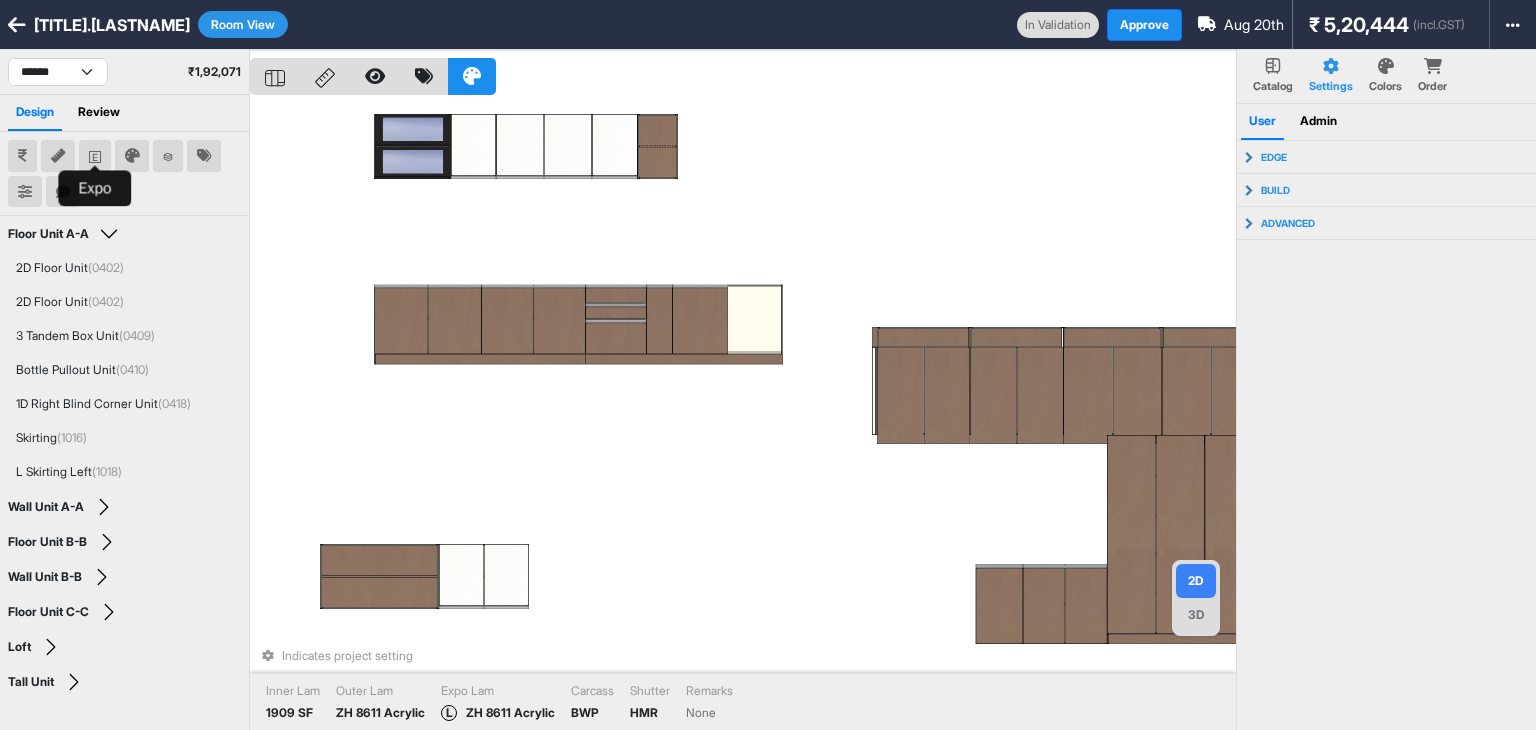 click at bounding box center (95, 156) 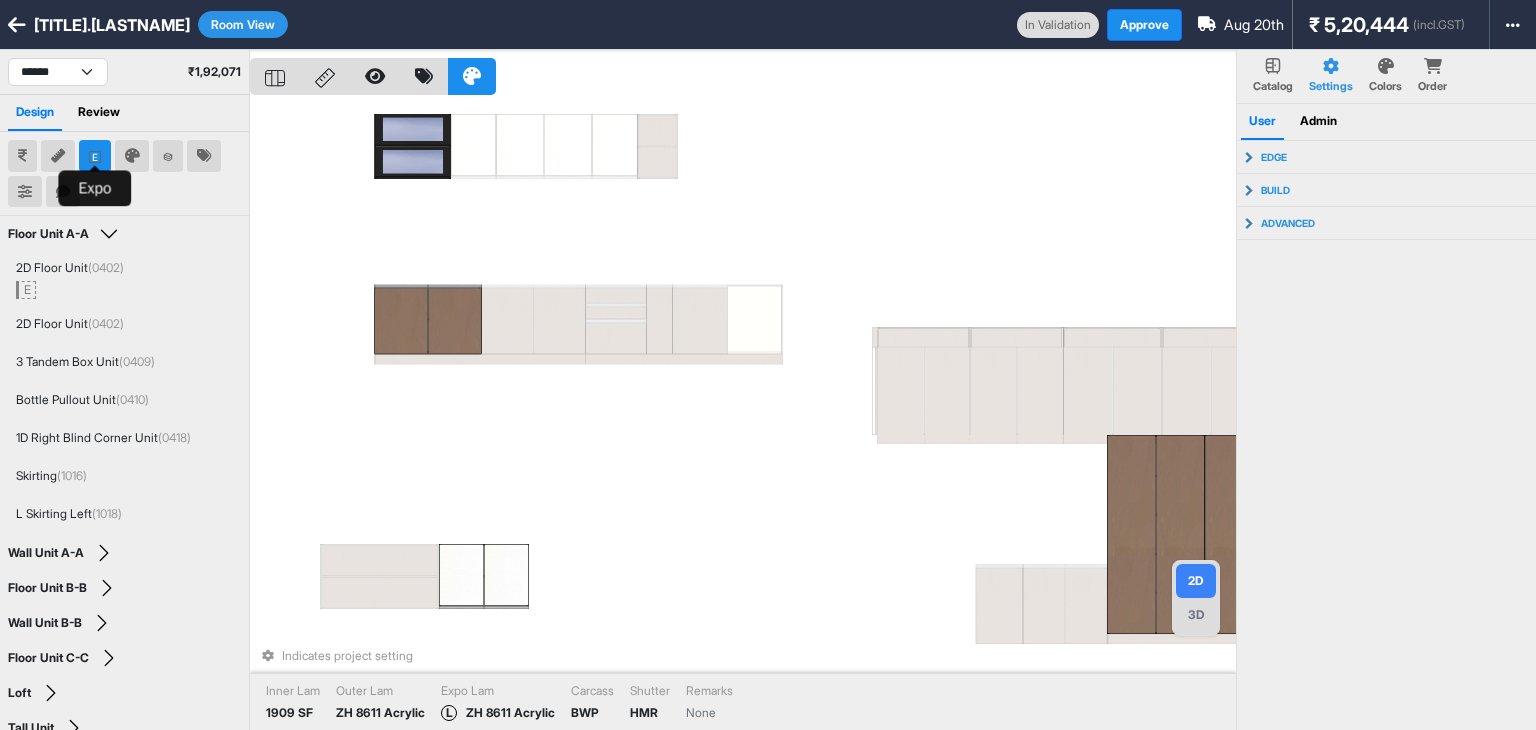 click at bounding box center (95, 156) 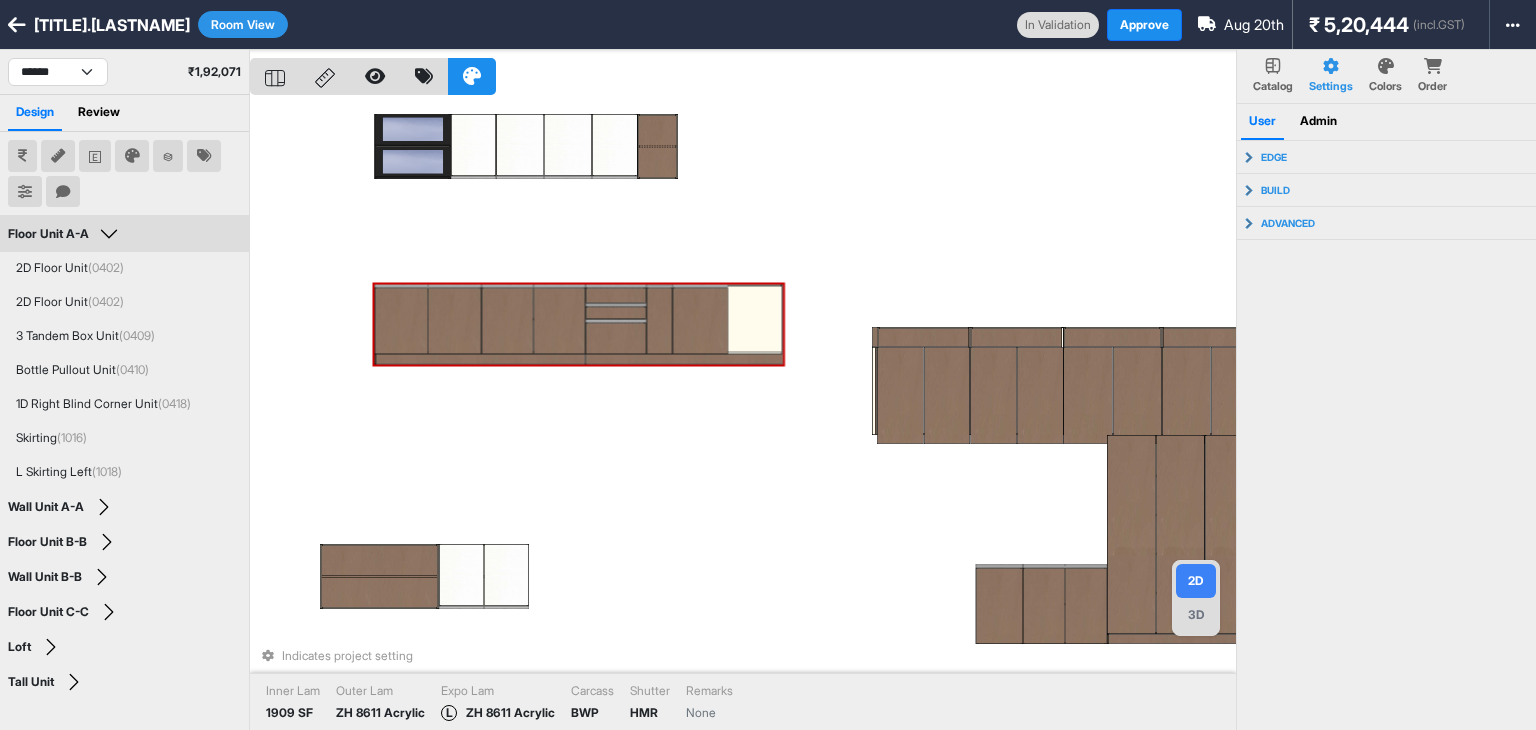 click on "Indicates project setting Inner Lam 1909 SF Outer Lam ZH 8611 Acrylic Expo Lam L ZH 8611 Acrylic Carcass BWP Shutter HMR Remarks None" at bounding box center [743, 415] 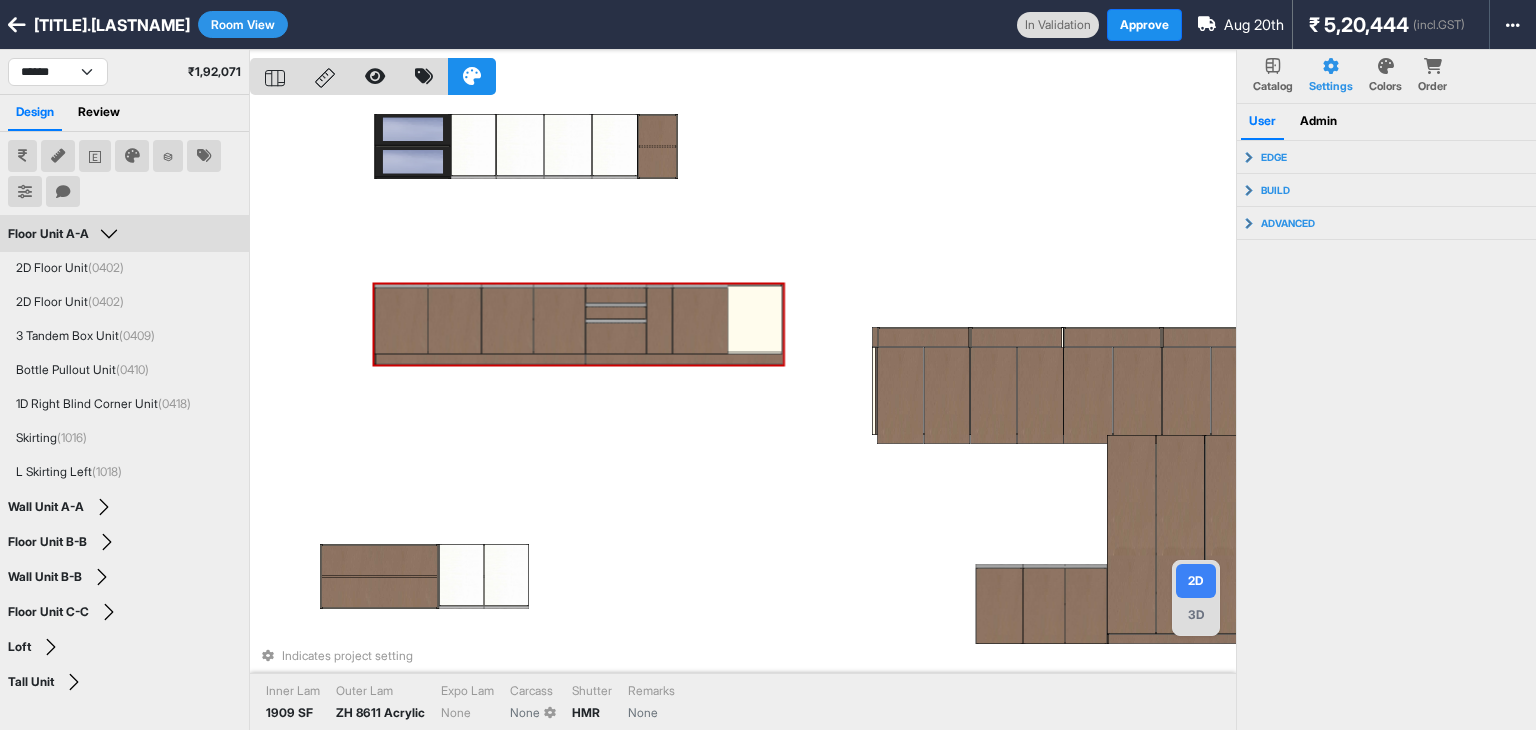 click on "Indicates project setting Inner Lam 1909 SF Outer Lam ZH 8611 Acrylic Expo Lam None Carcass None Shutter HMR Remarks None" at bounding box center [743, 415] 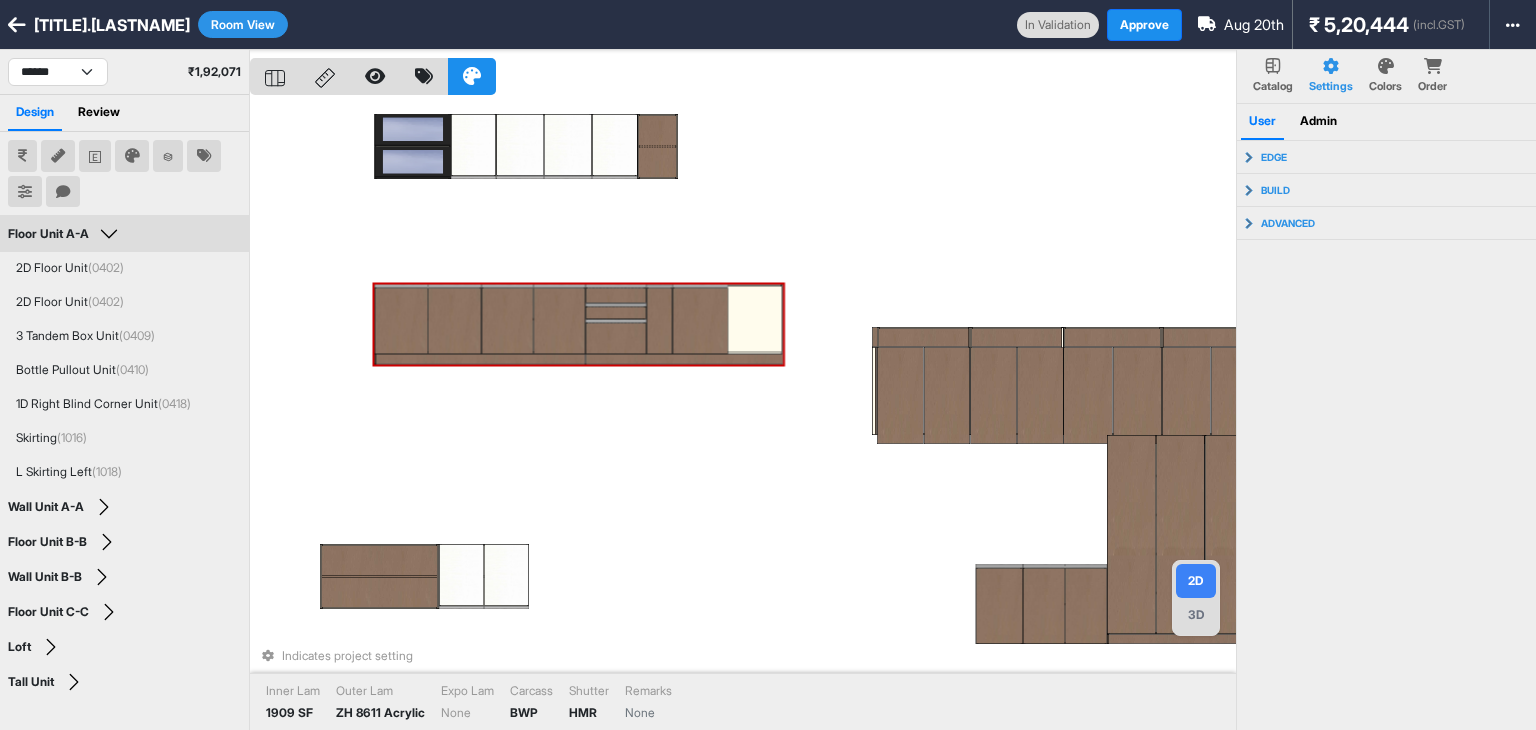 click on "Room View" at bounding box center (243, 24) 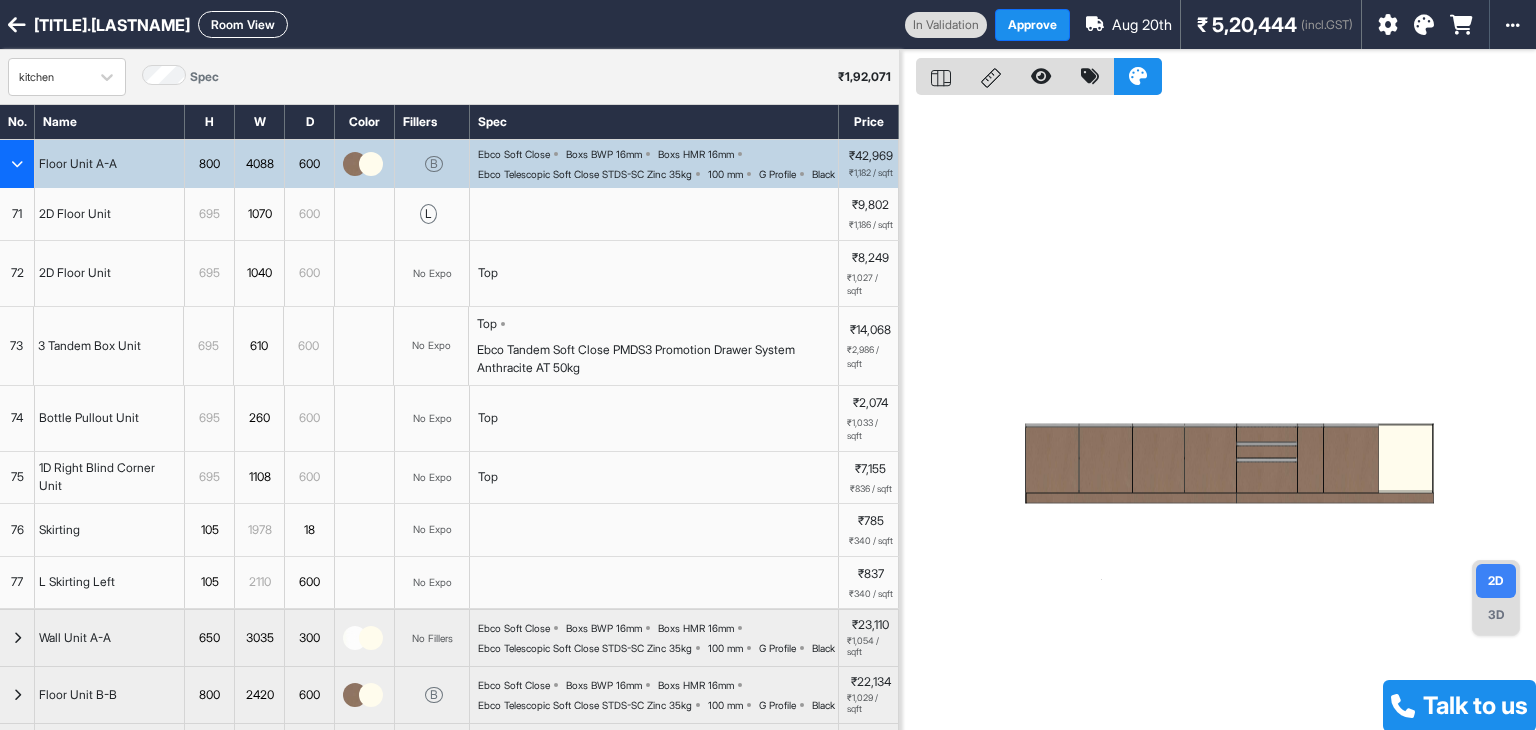 click at bounding box center (17, 164) 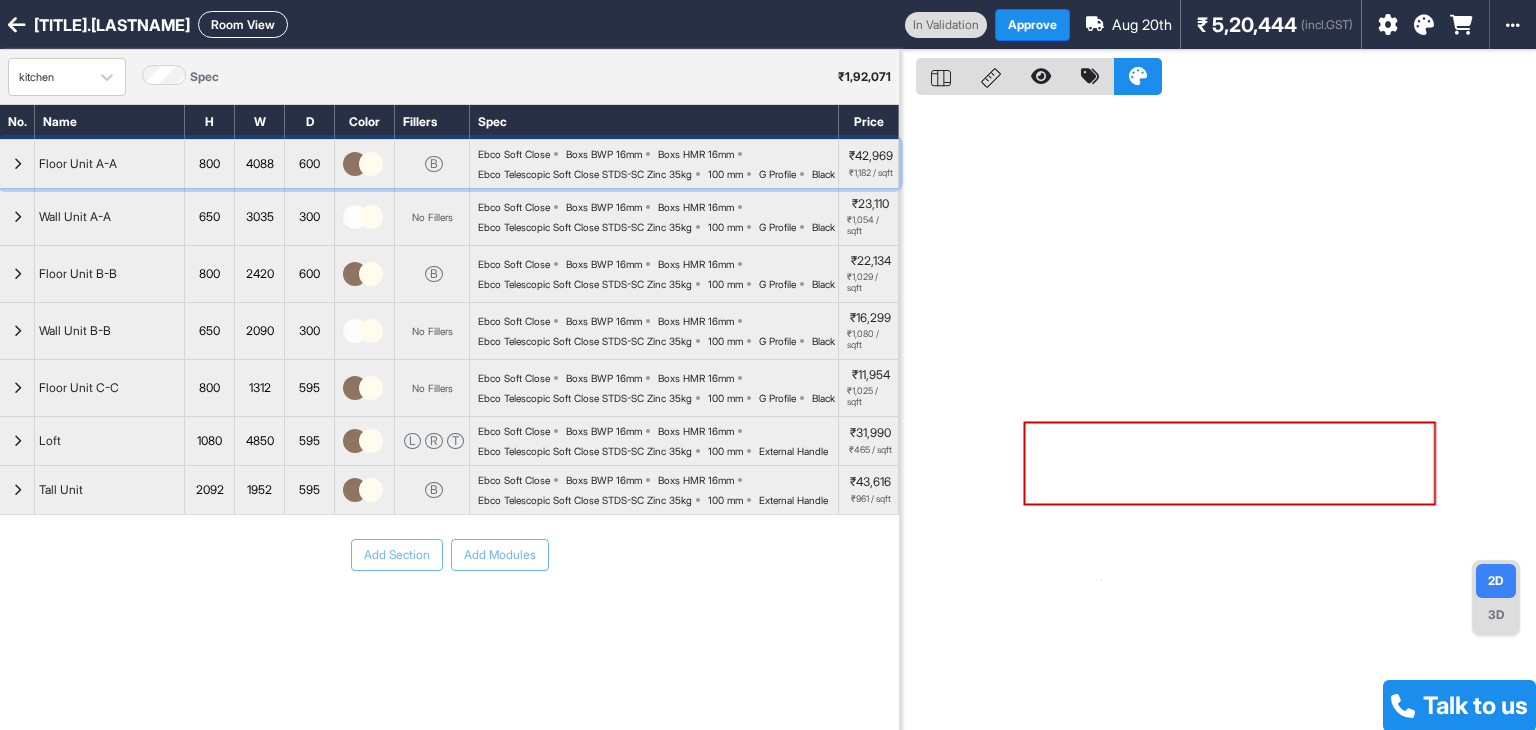 click at bounding box center (17, 164) 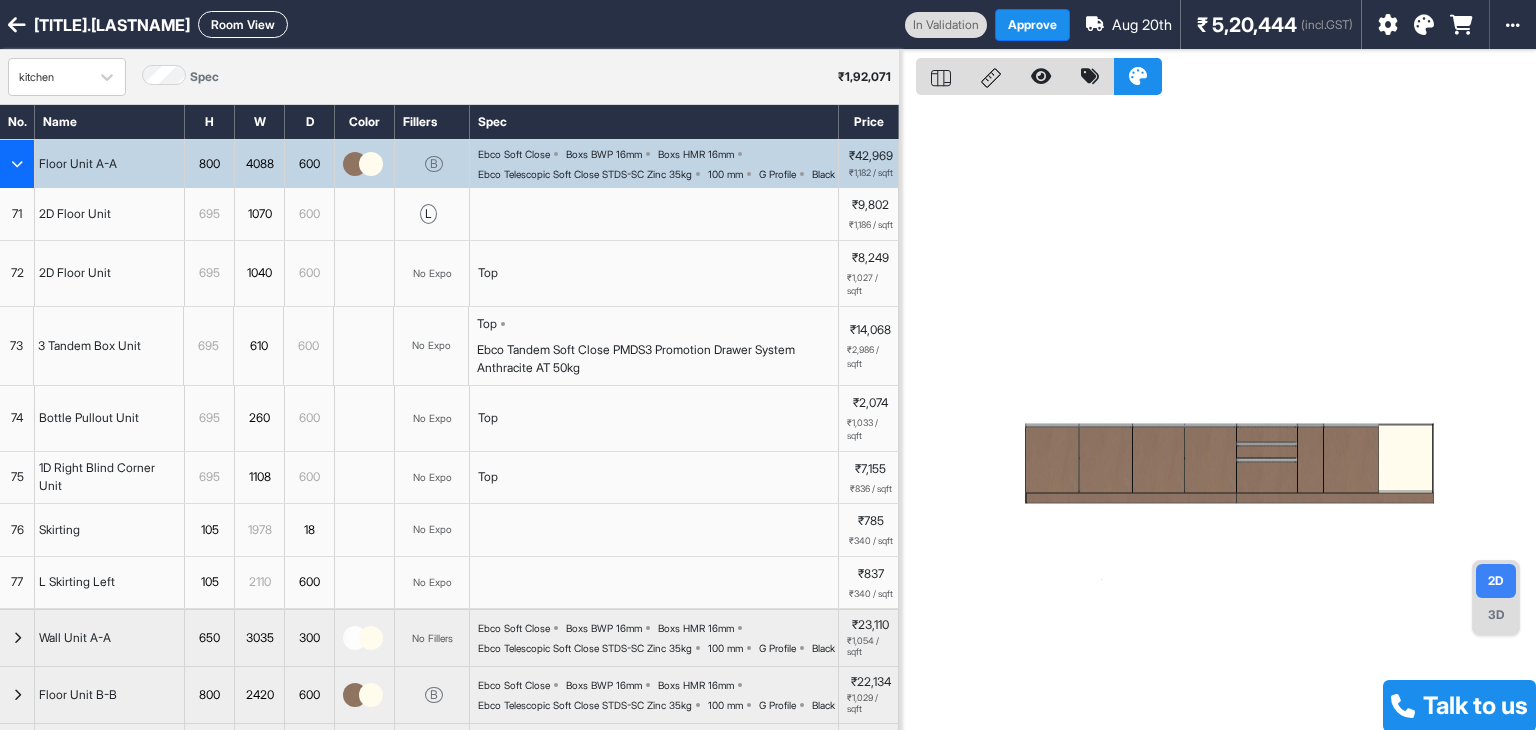 click at bounding box center [17, 164] 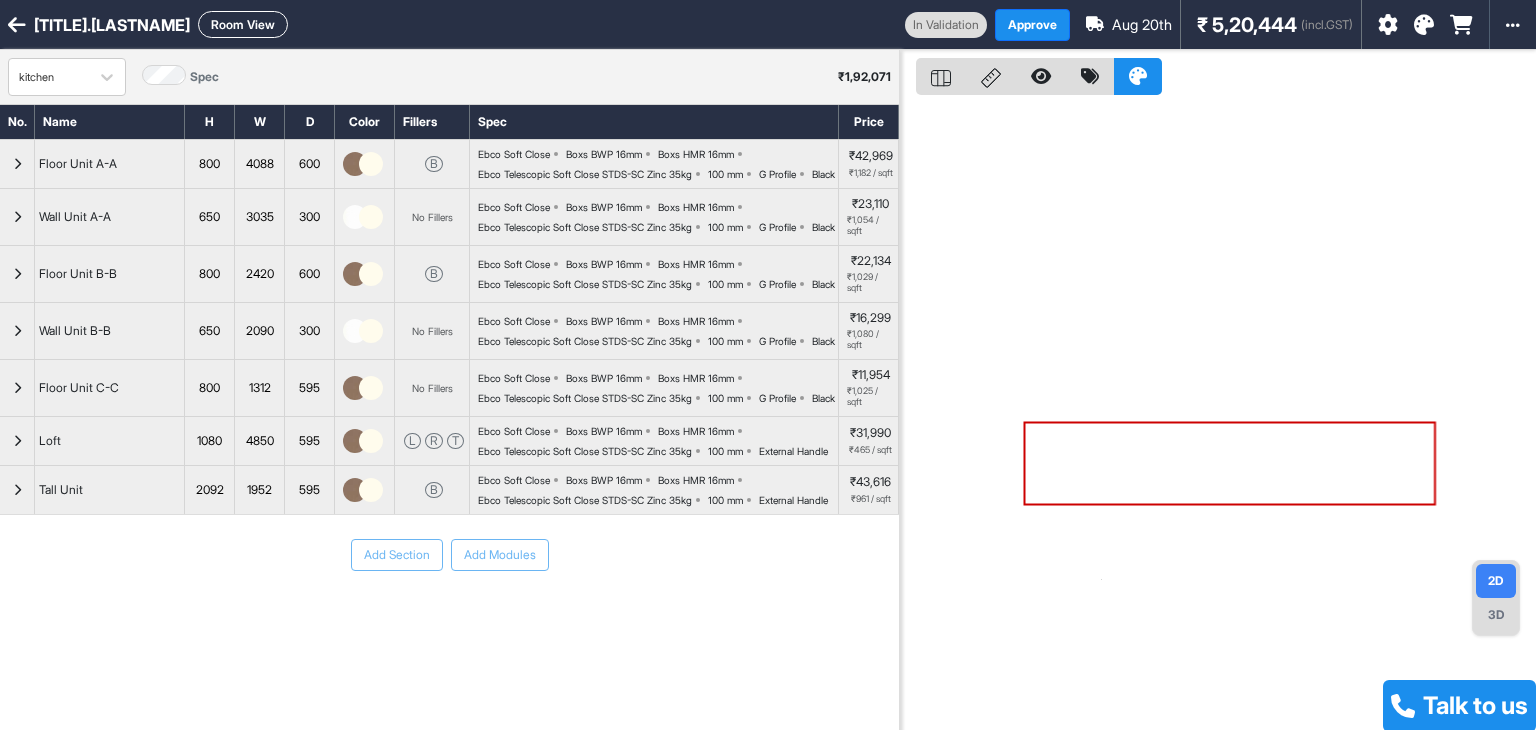click on "Room View" at bounding box center (243, 24) 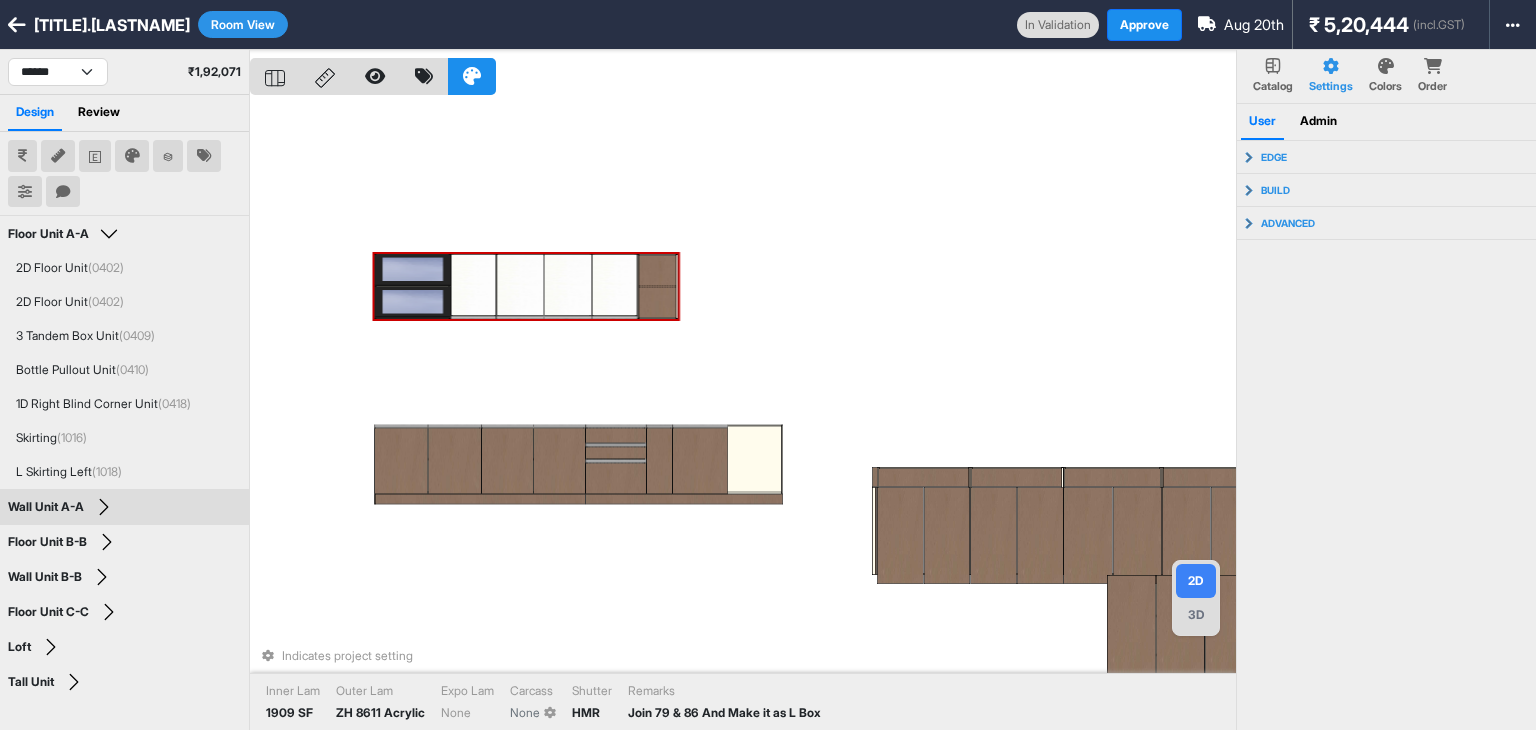 click on "Indicates project setting Inner Lam 1909 SF Outer Lam ZH 8611 Acrylic Expo Lam None Carcass None Shutter HMR Remarks Join 79 & 86 And Make it as L Box" at bounding box center [743, 415] 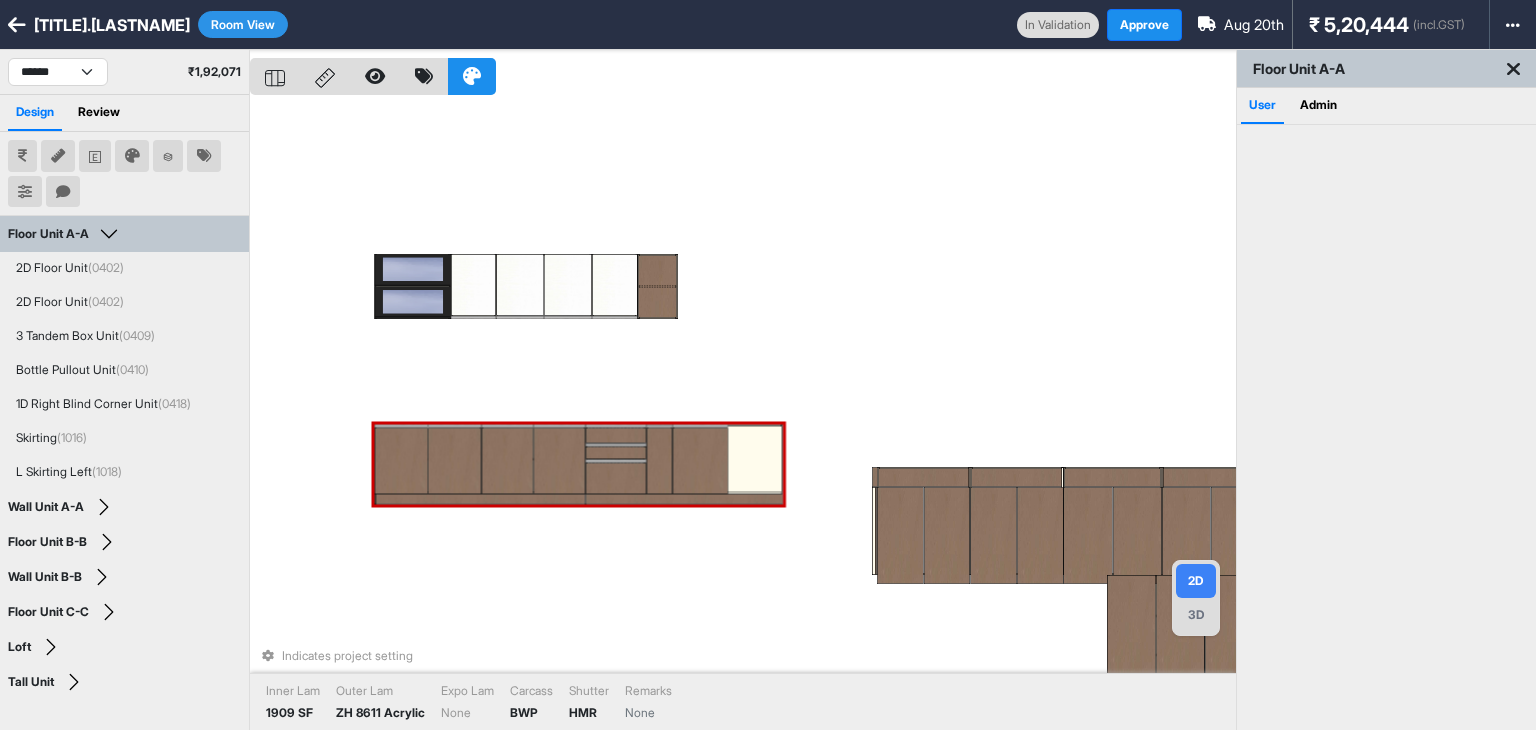 click at bounding box center [700, 461] 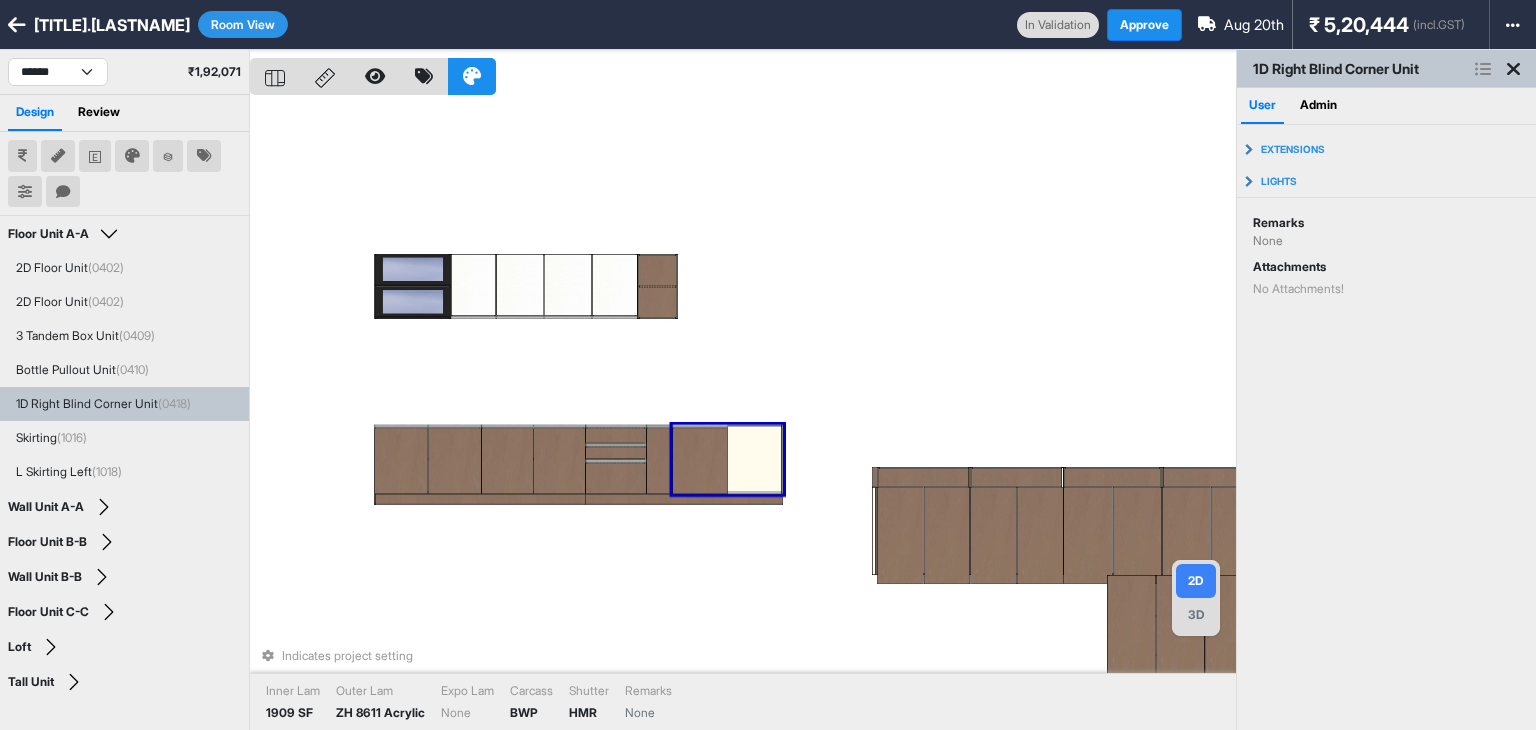 click at bounding box center (700, 461) 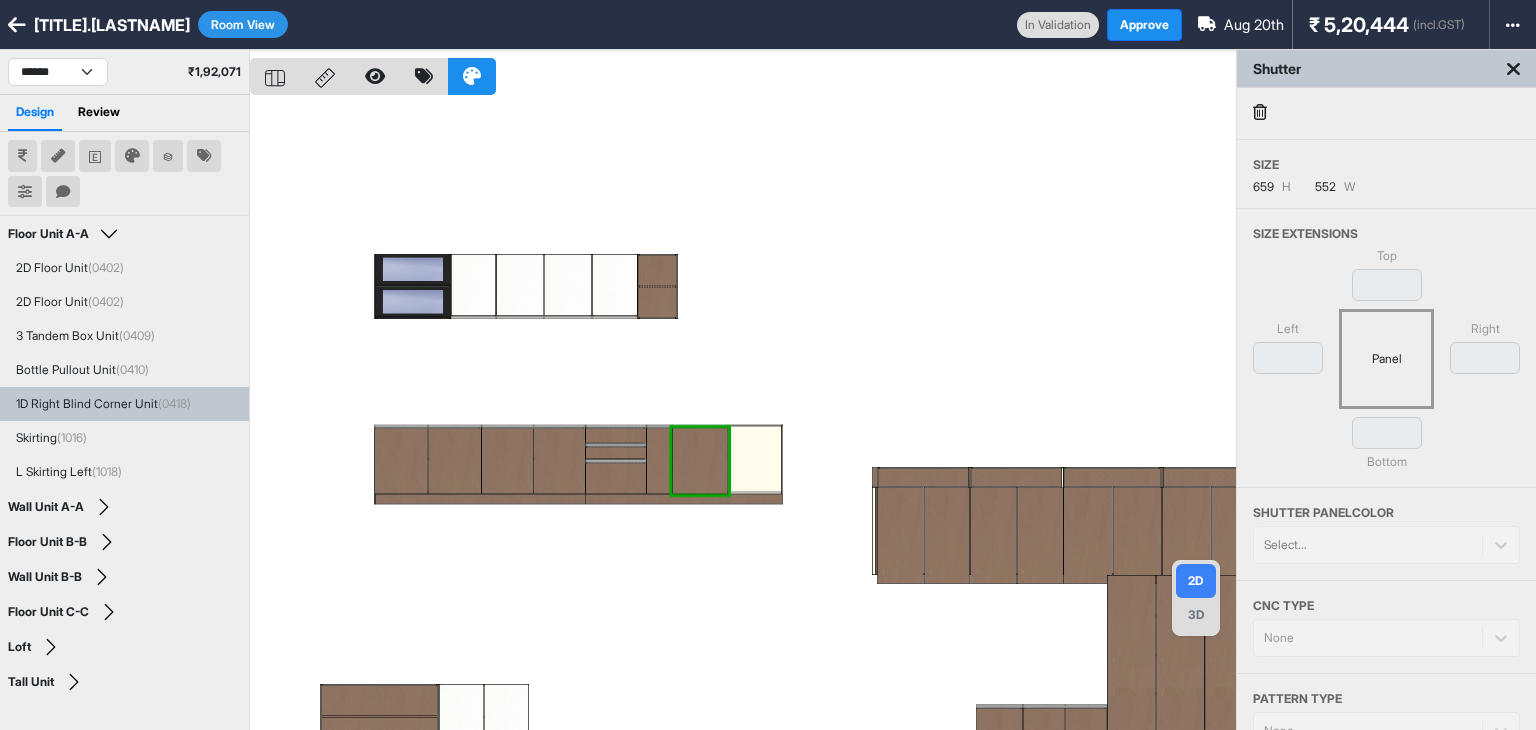 click at bounding box center (743, 415) 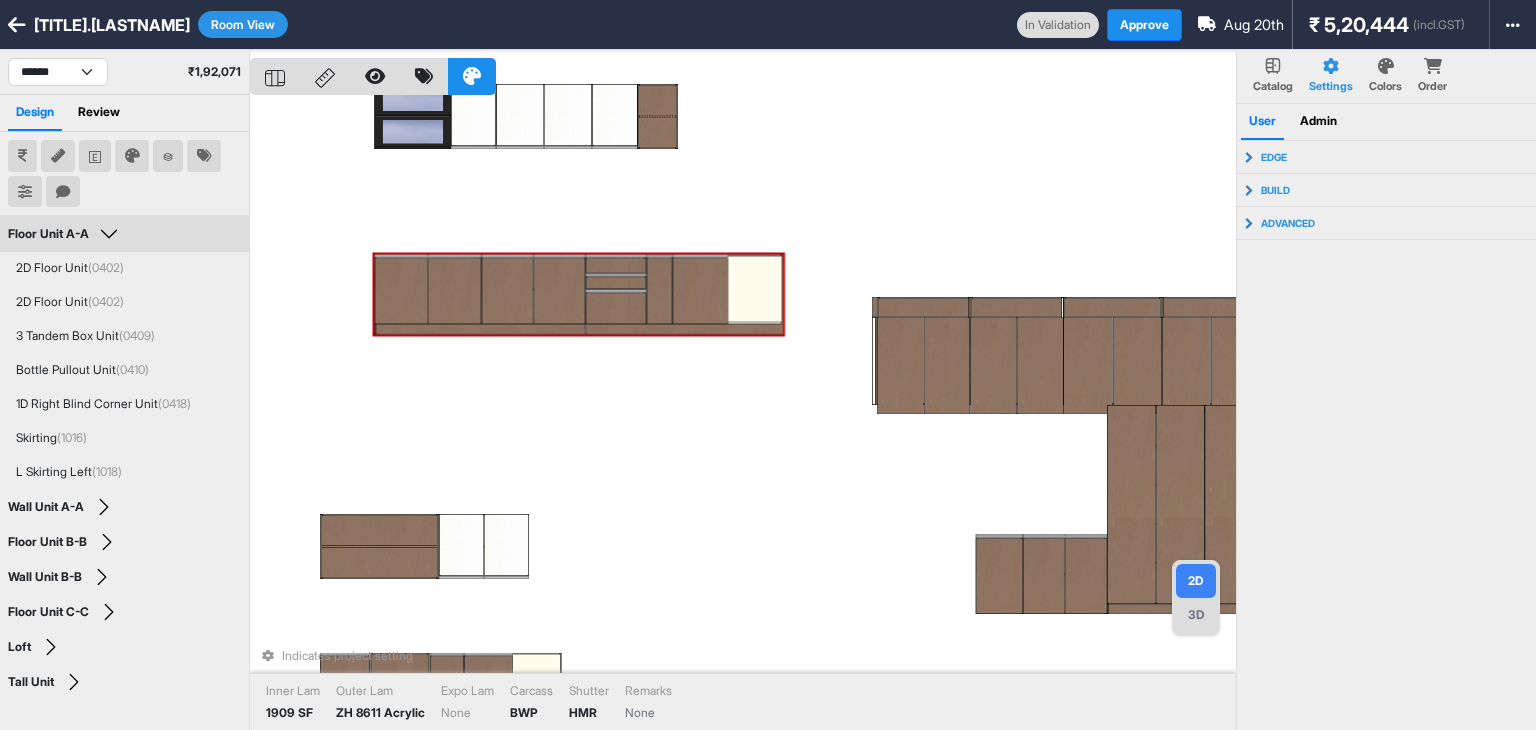 click on "Indicates project setting Inner Lam 1909 SF Outer Lam ZH 8611 Acrylic Expo Lam None Carcass BWP Shutter HMR Remarks None" at bounding box center (743, 415) 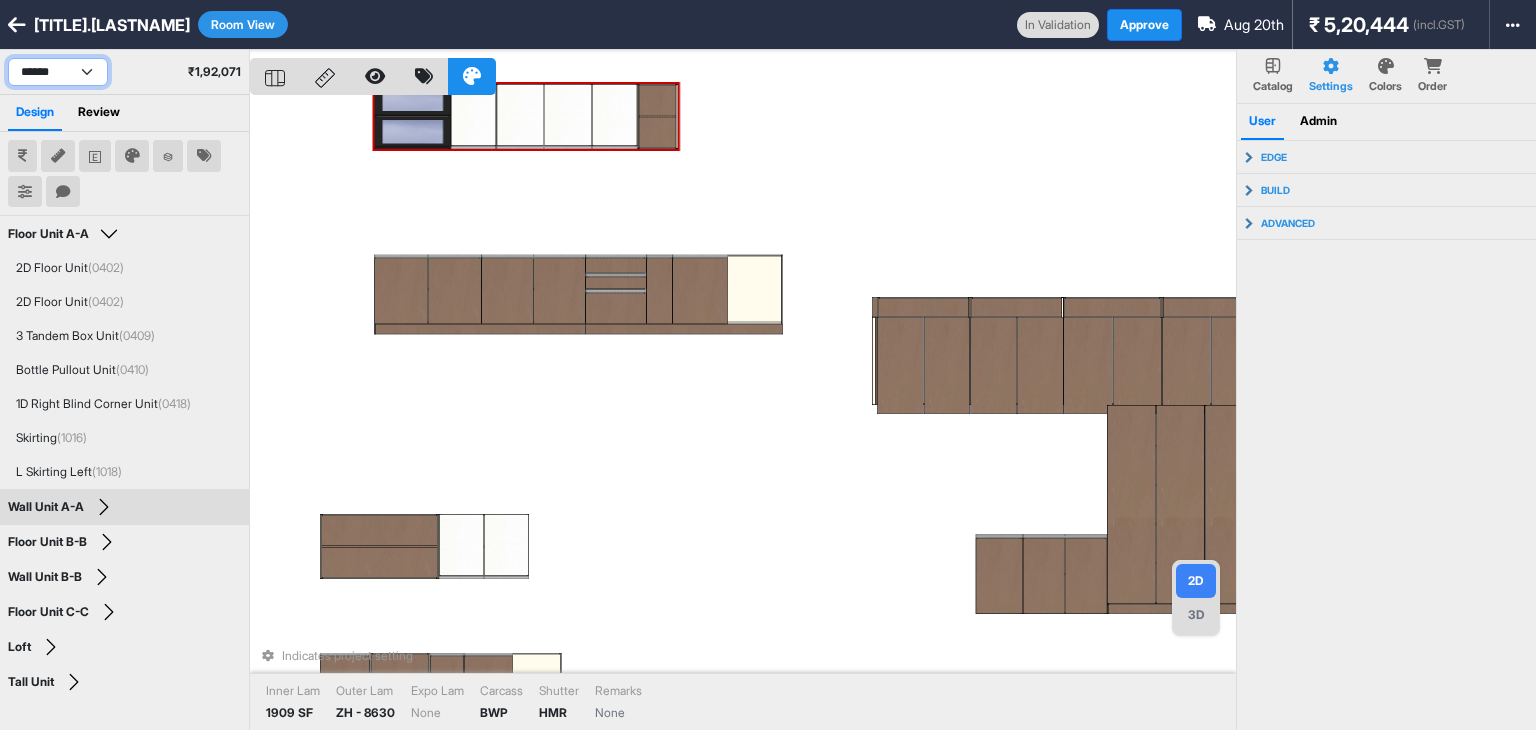 click on "**********" at bounding box center [58, 72] 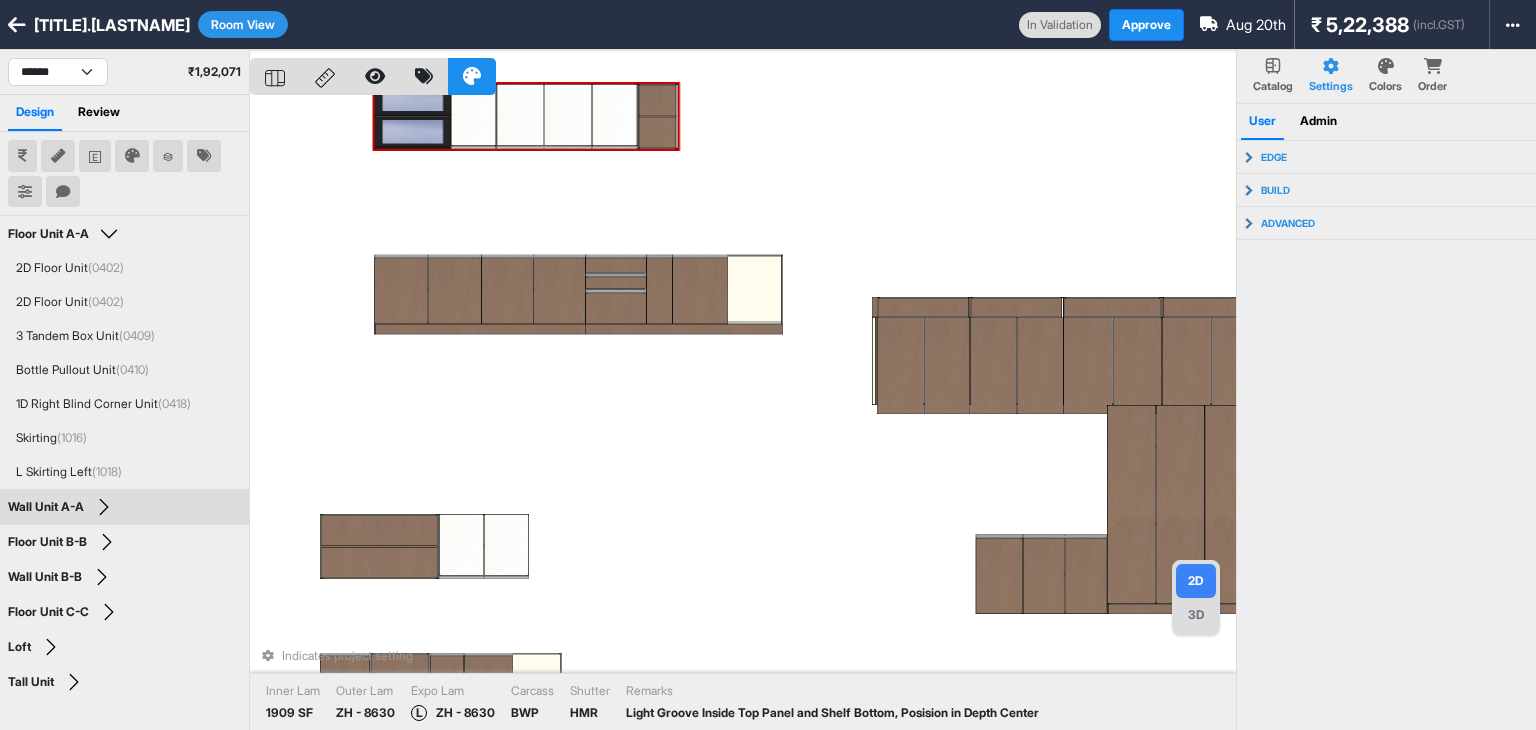 select on "****" 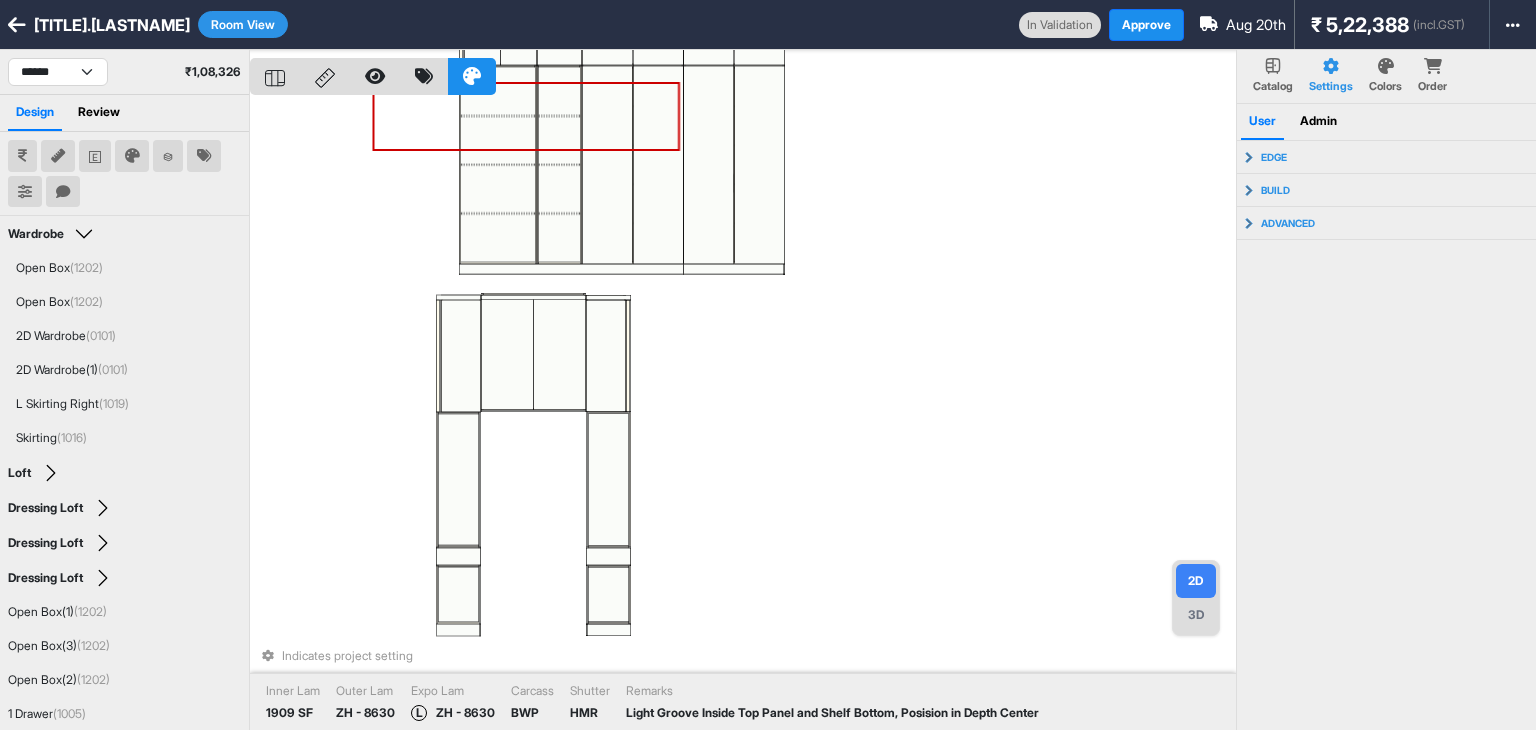 click on "Indicates project setting Inner Lam 1909 SF Outer Lam ZH - 8630 Expo Lam L ZH - 8630 Carcass BWP Shutter HMR Remarks Light Groove Inside Top Panel and Shelf Bottom, Posision  in Depth Center" at bounding box center [743, 415] 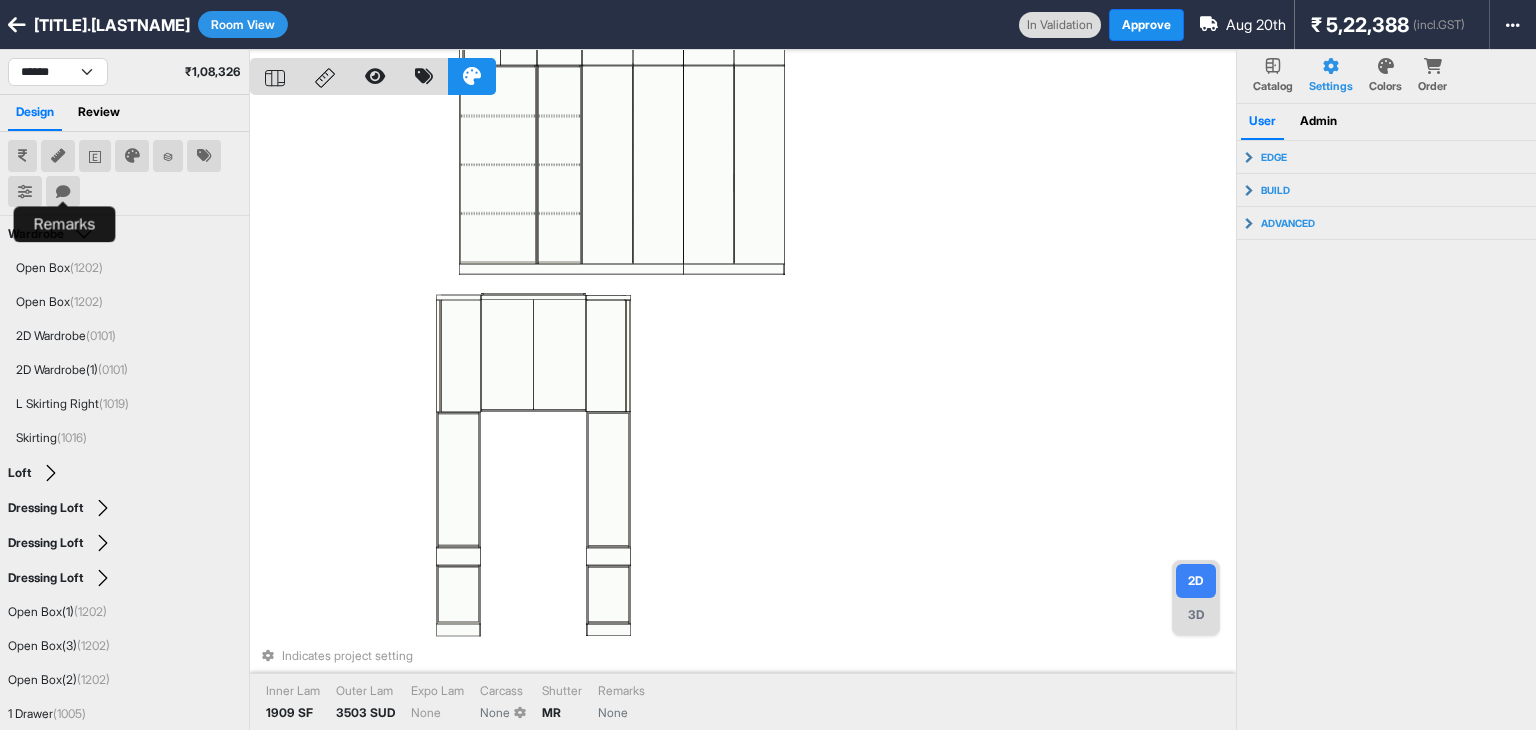 click at bounding box center [63, 192] 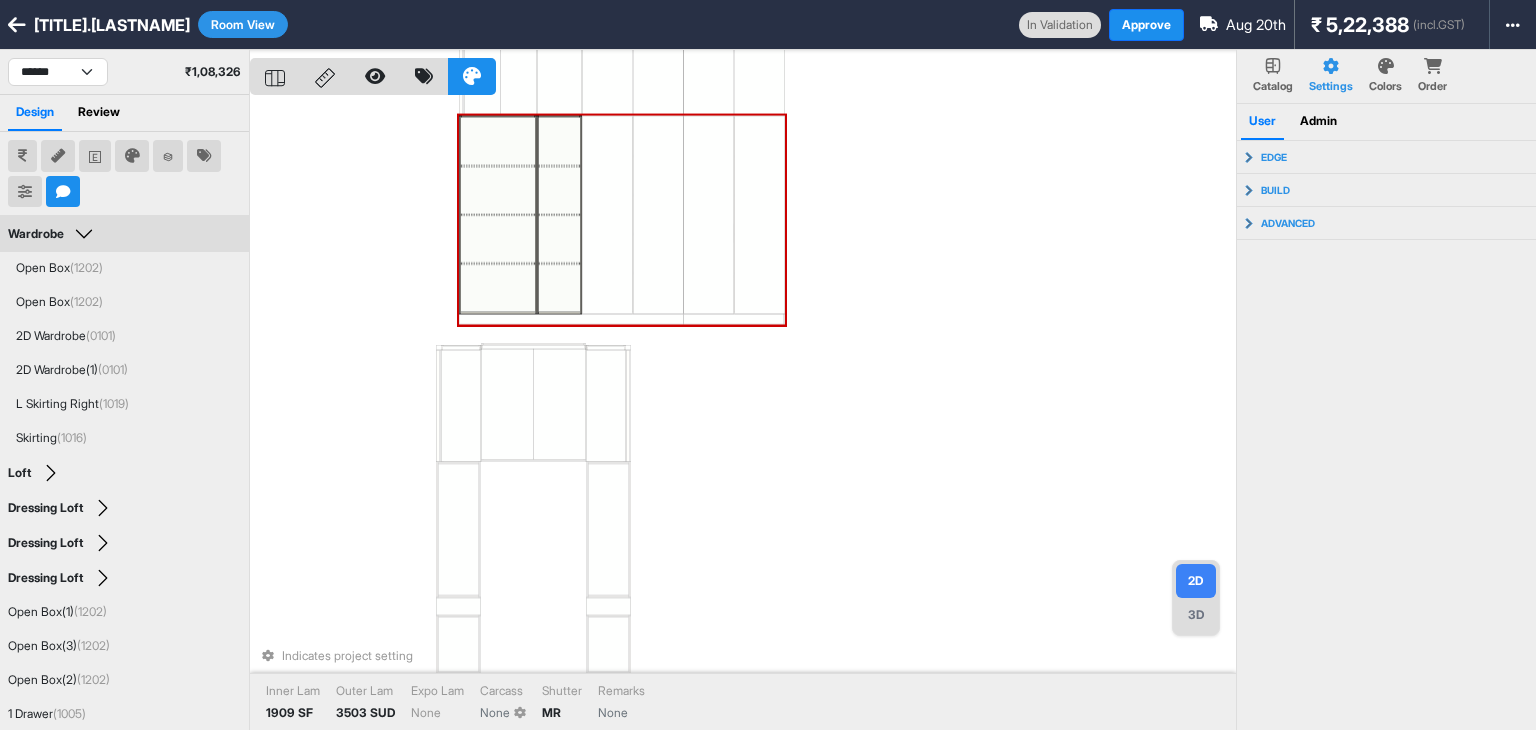 type 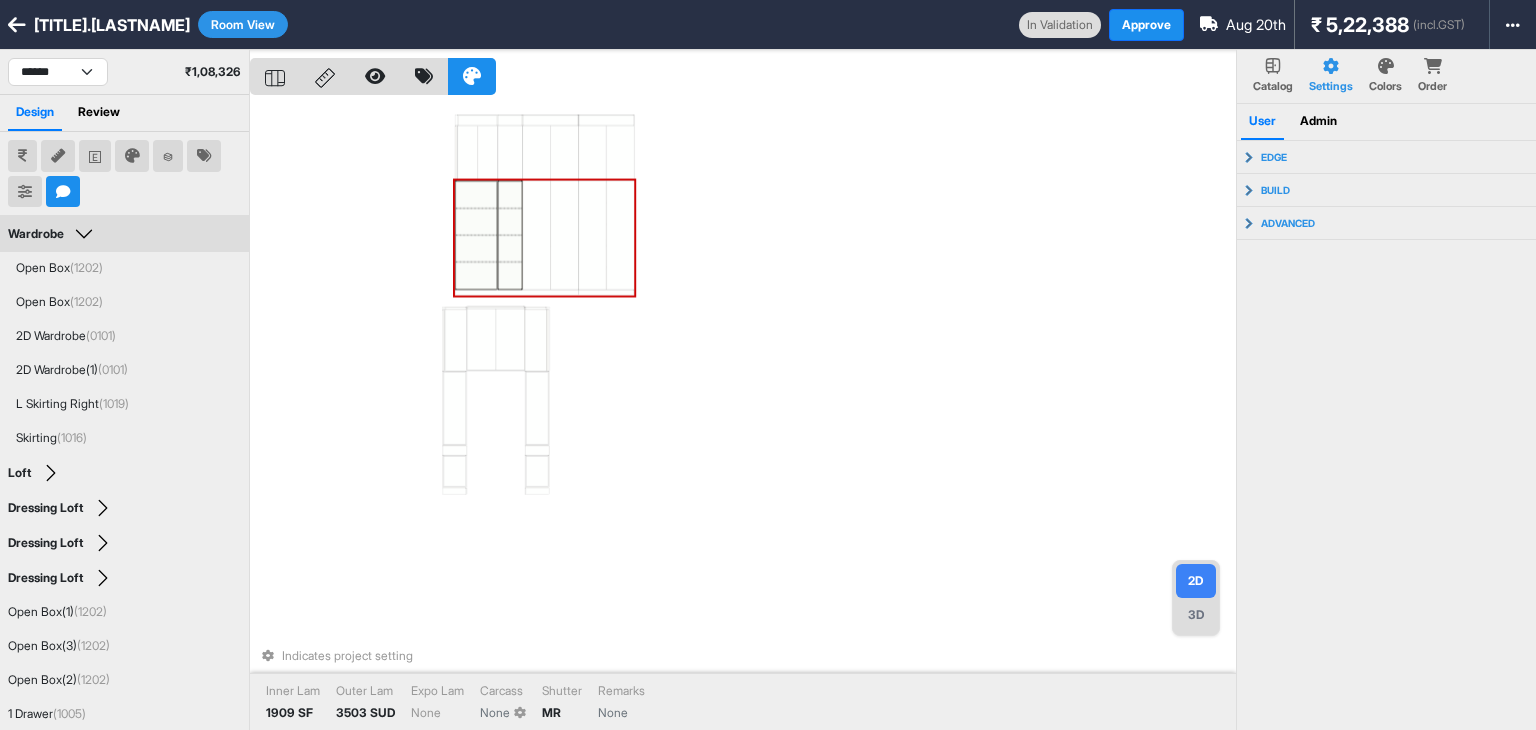 click on "Indicates project setting Inner Lam 1909 SF Outer Lam 3503 SUD Expo Lam None Carcass None Shutter MR Remarks None" at bounding box center [743, 415] 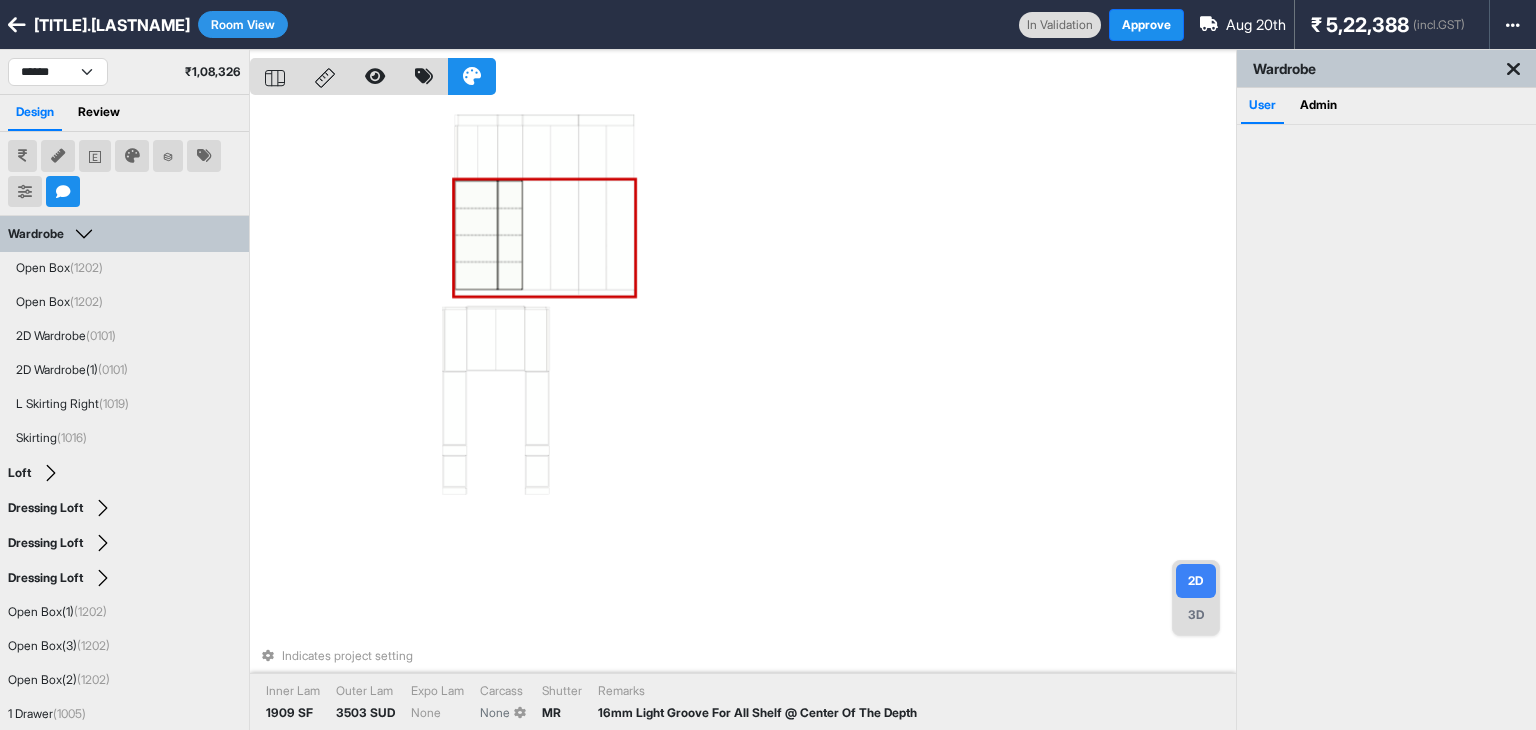 click at bounding box center [476, 195] 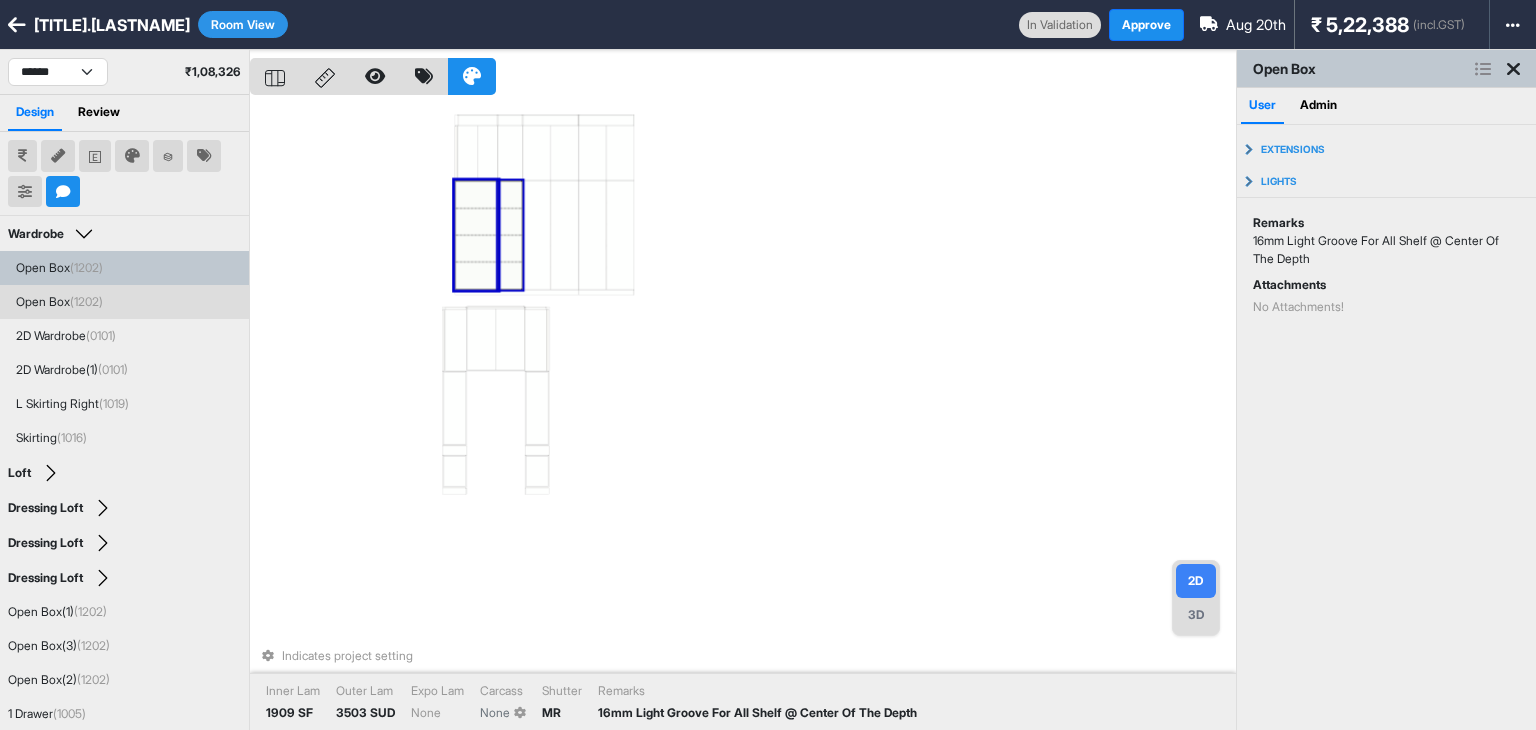 click at bounding box center [510, 235] 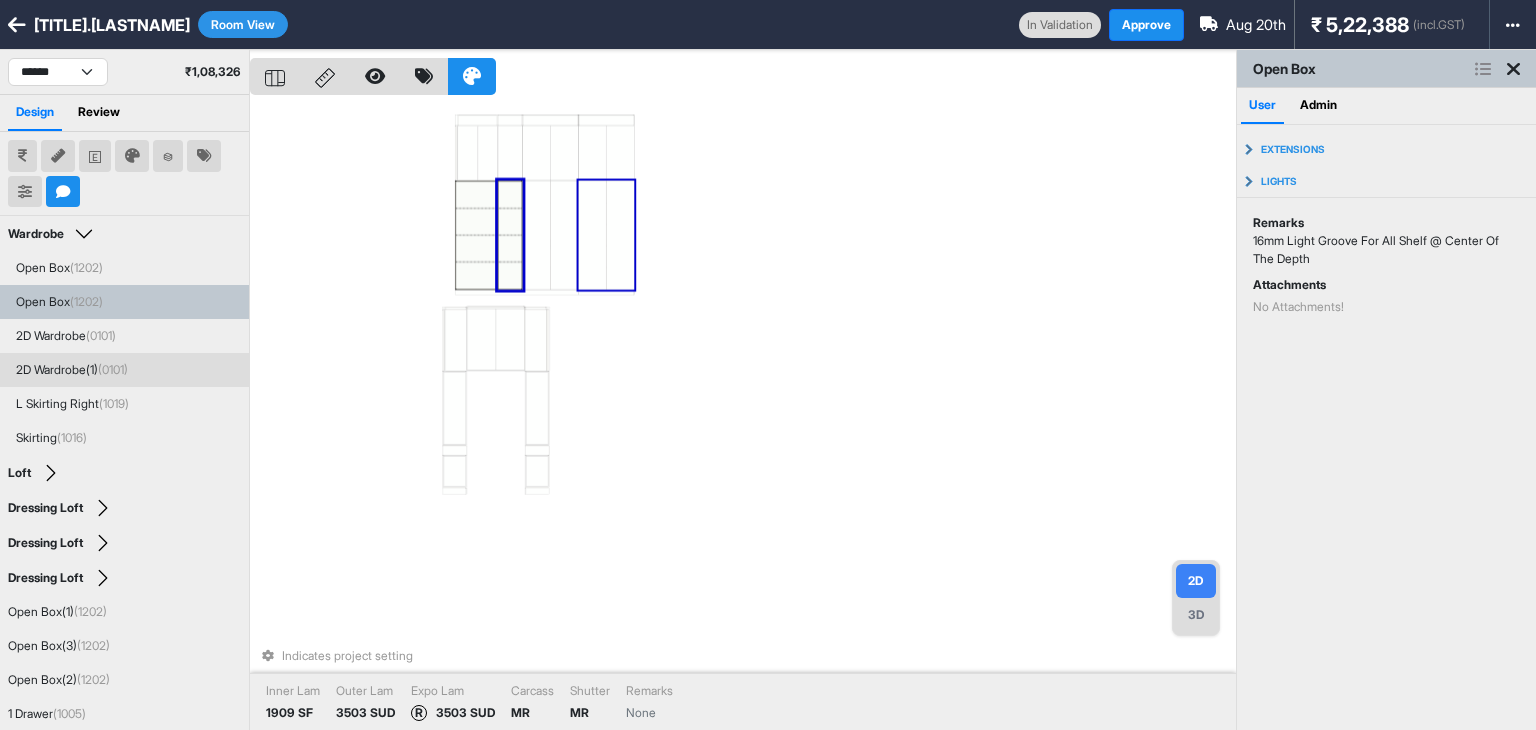 click on "Indicates project setting Inner Lam 1909 SF Outer Lam 3503 SUD Expo Lam R 3503 SUD Carcass MR Shutter MR Remarks None" at bounding box center [743, 415] 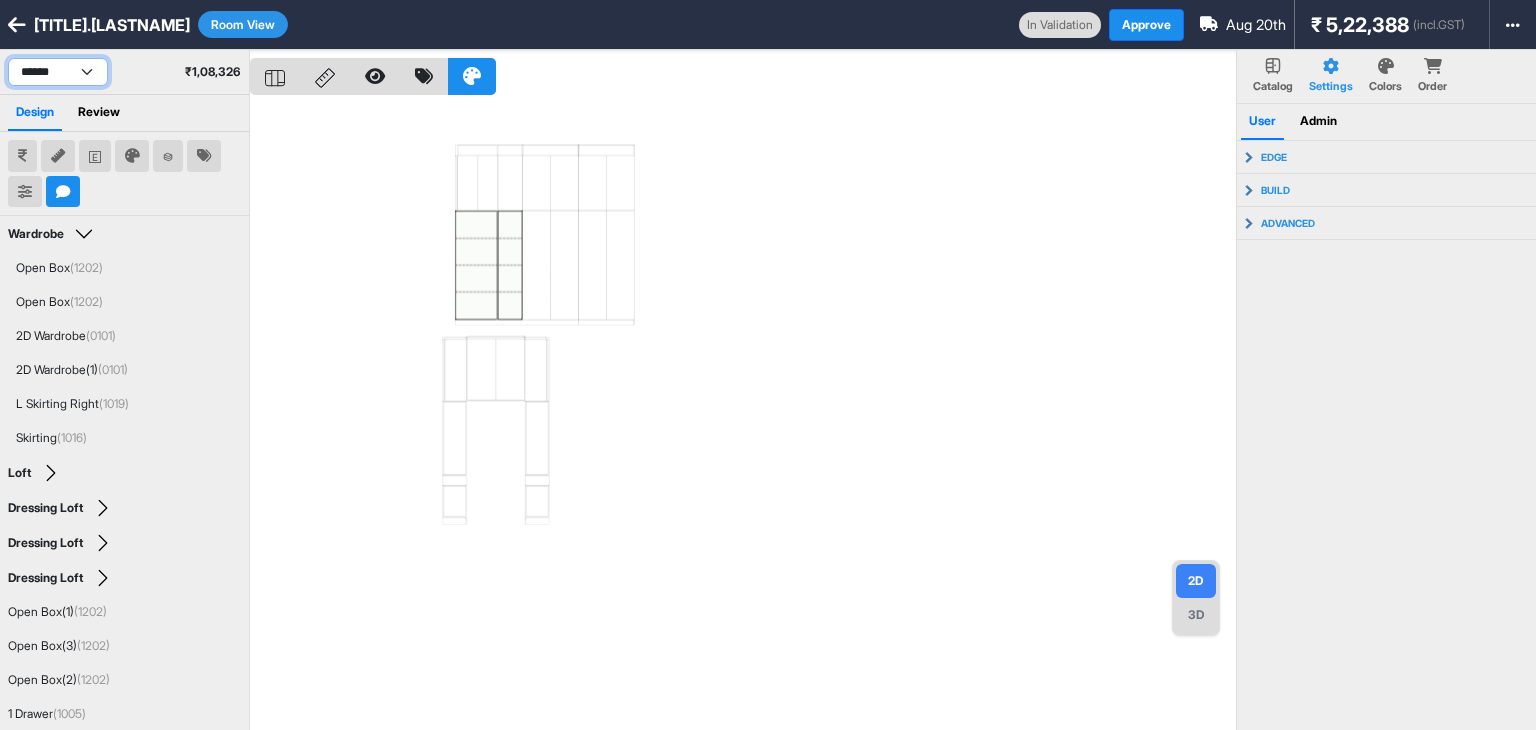 click on "**********" at bounding box center [58, 72] 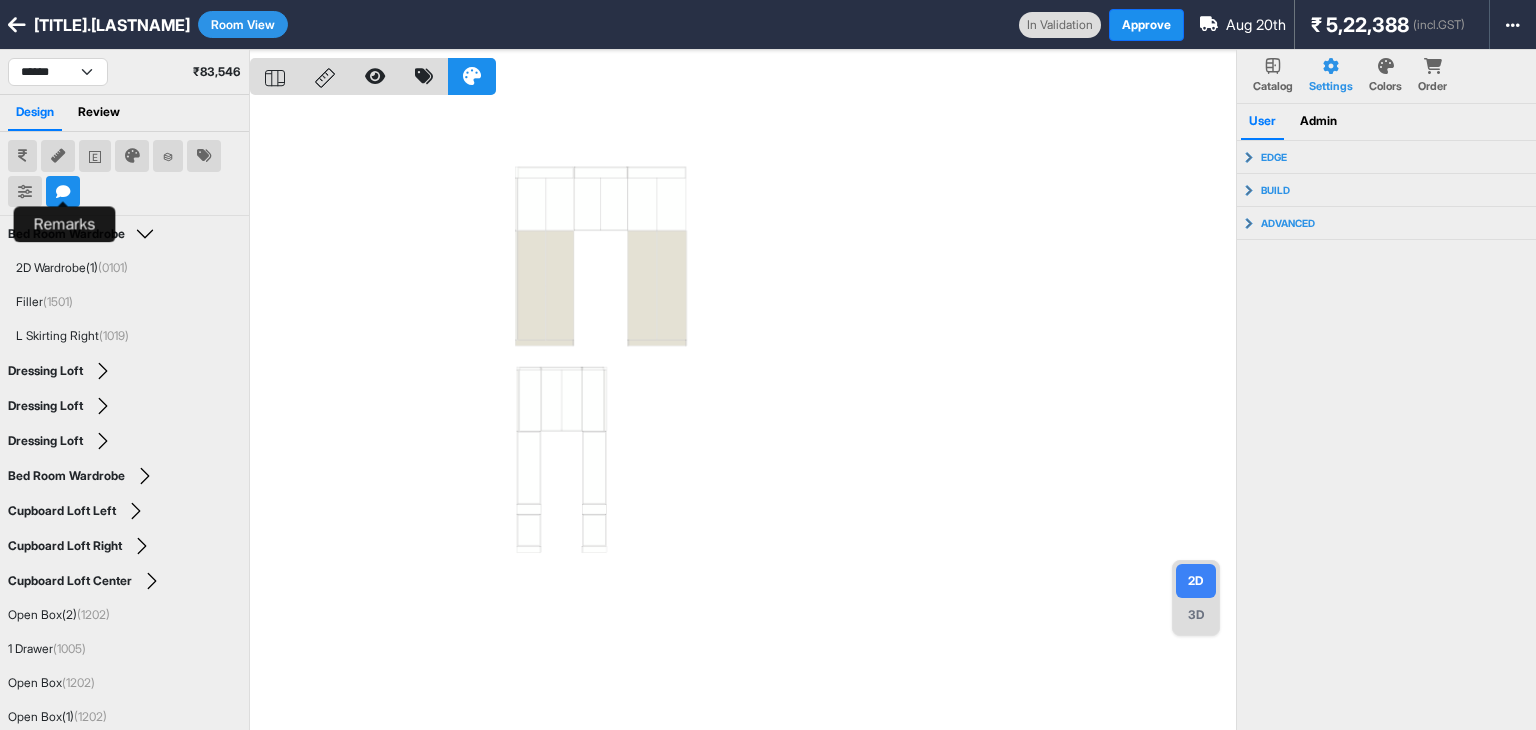 click at bounding box center (63, 192) 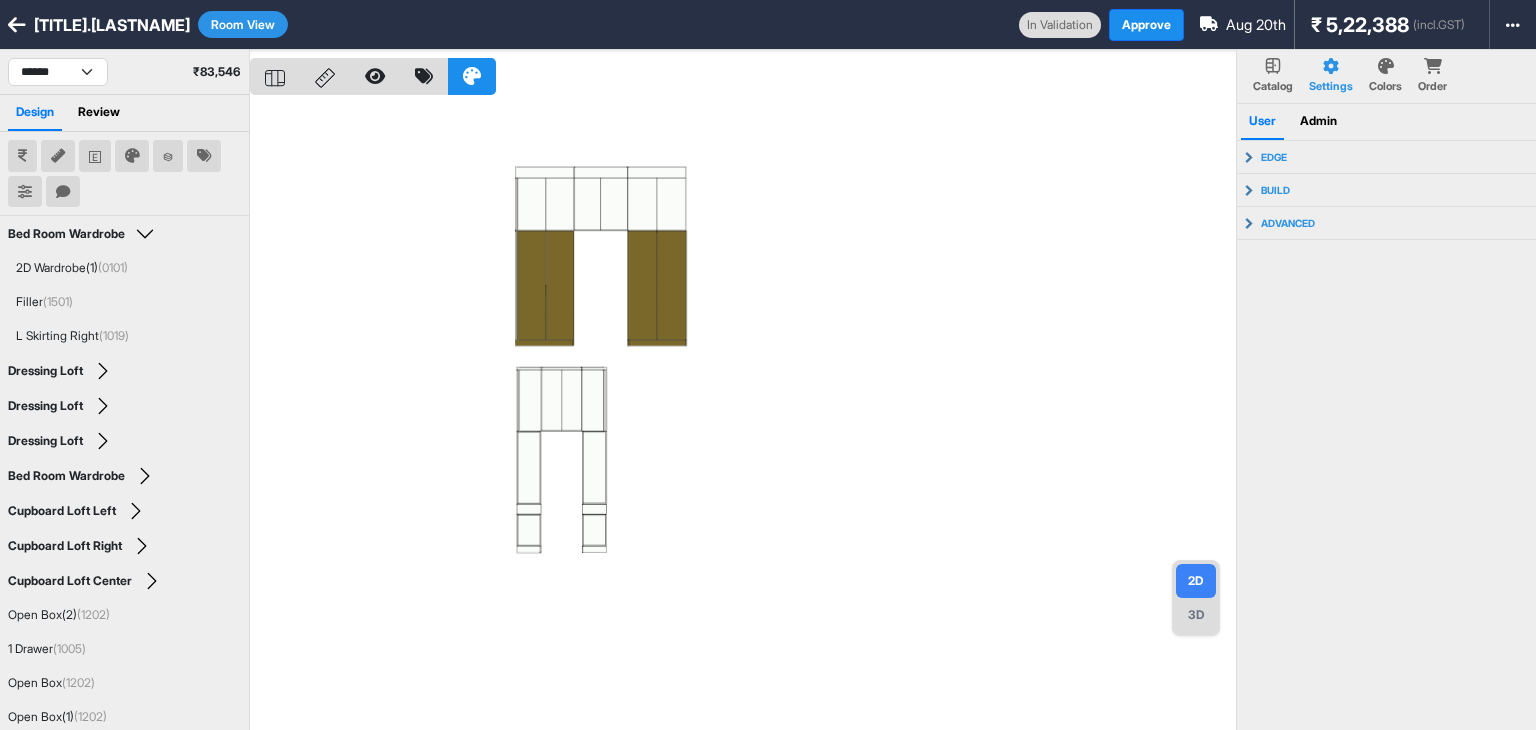 click on "Review" at bounding box center [99, 113] 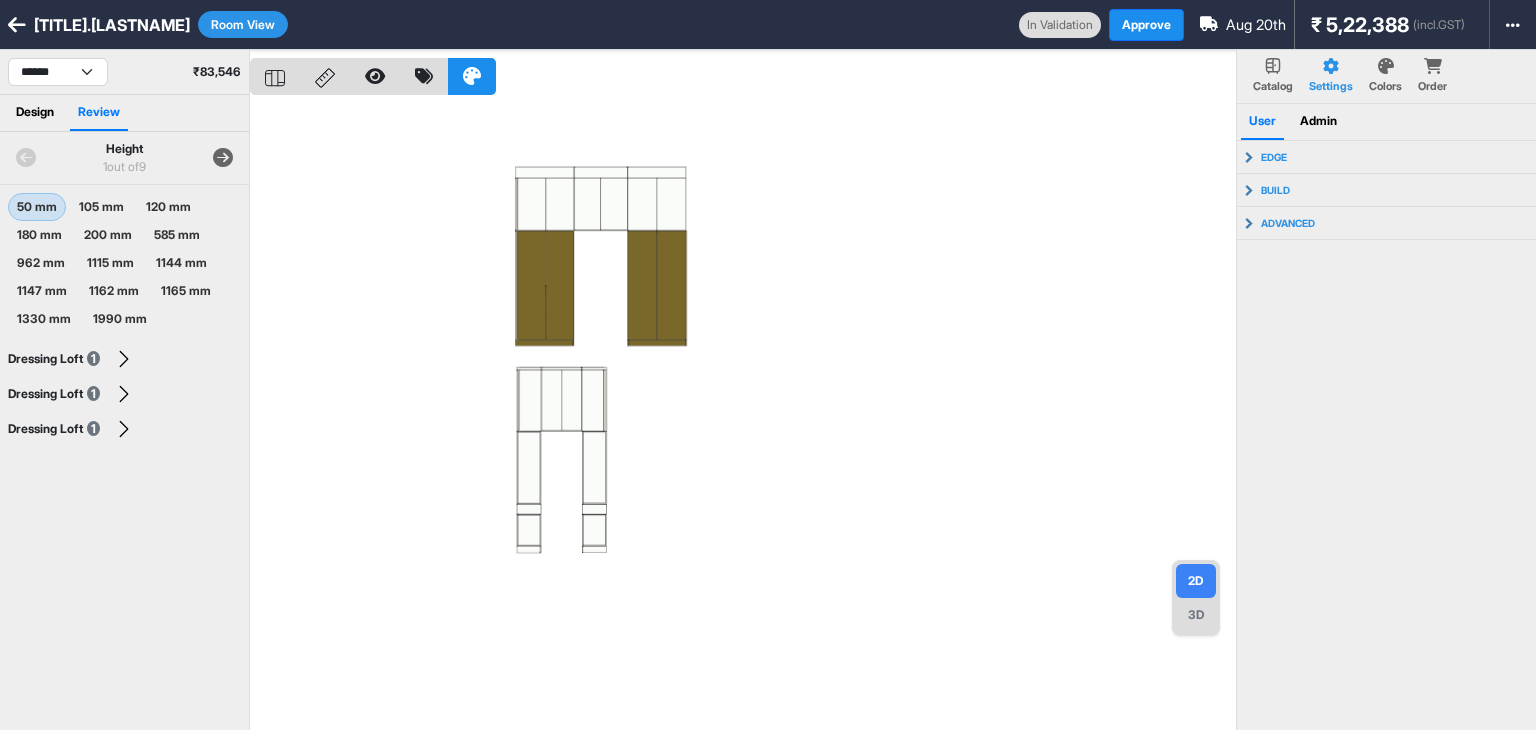 click at bounding box center (223, 158) 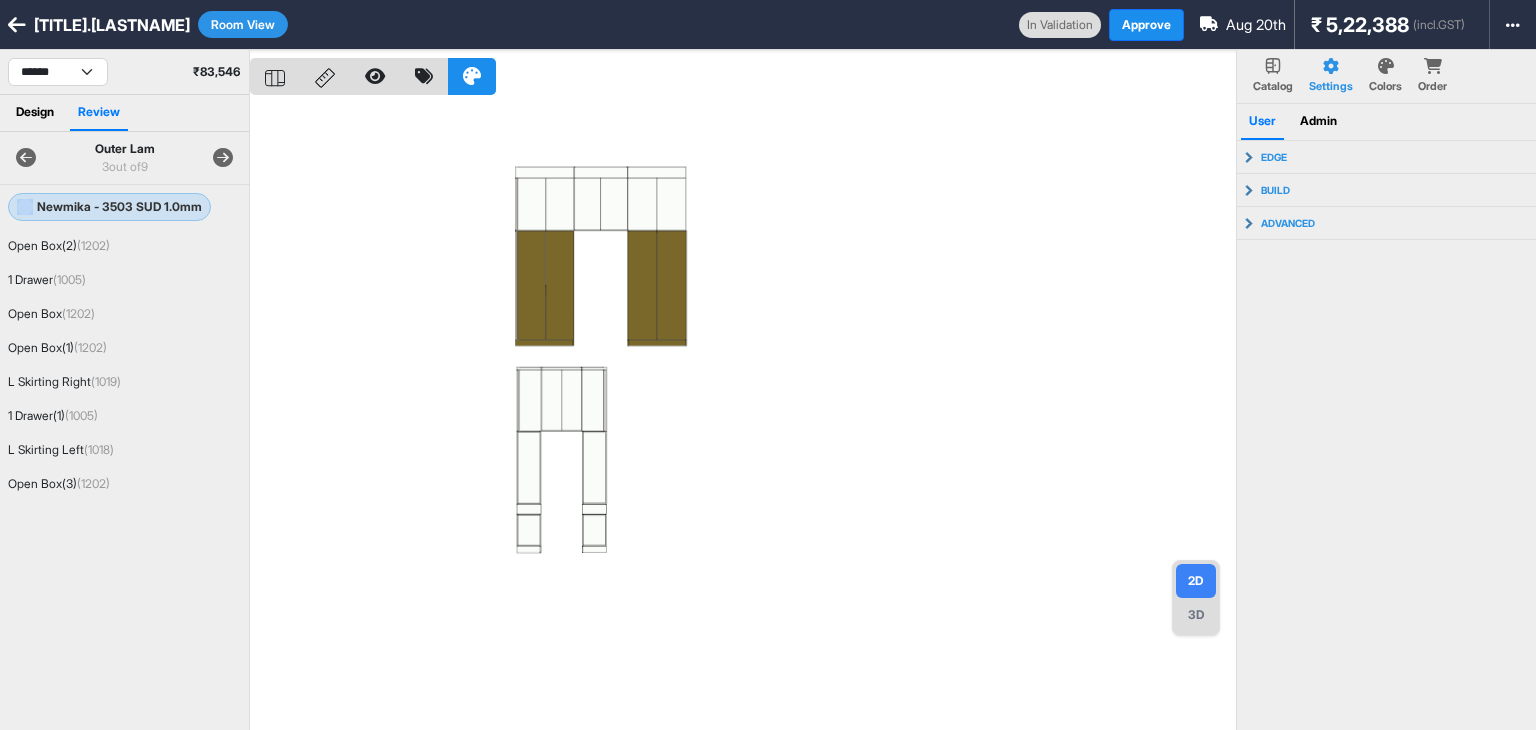 click at bounding box center [223, 158] 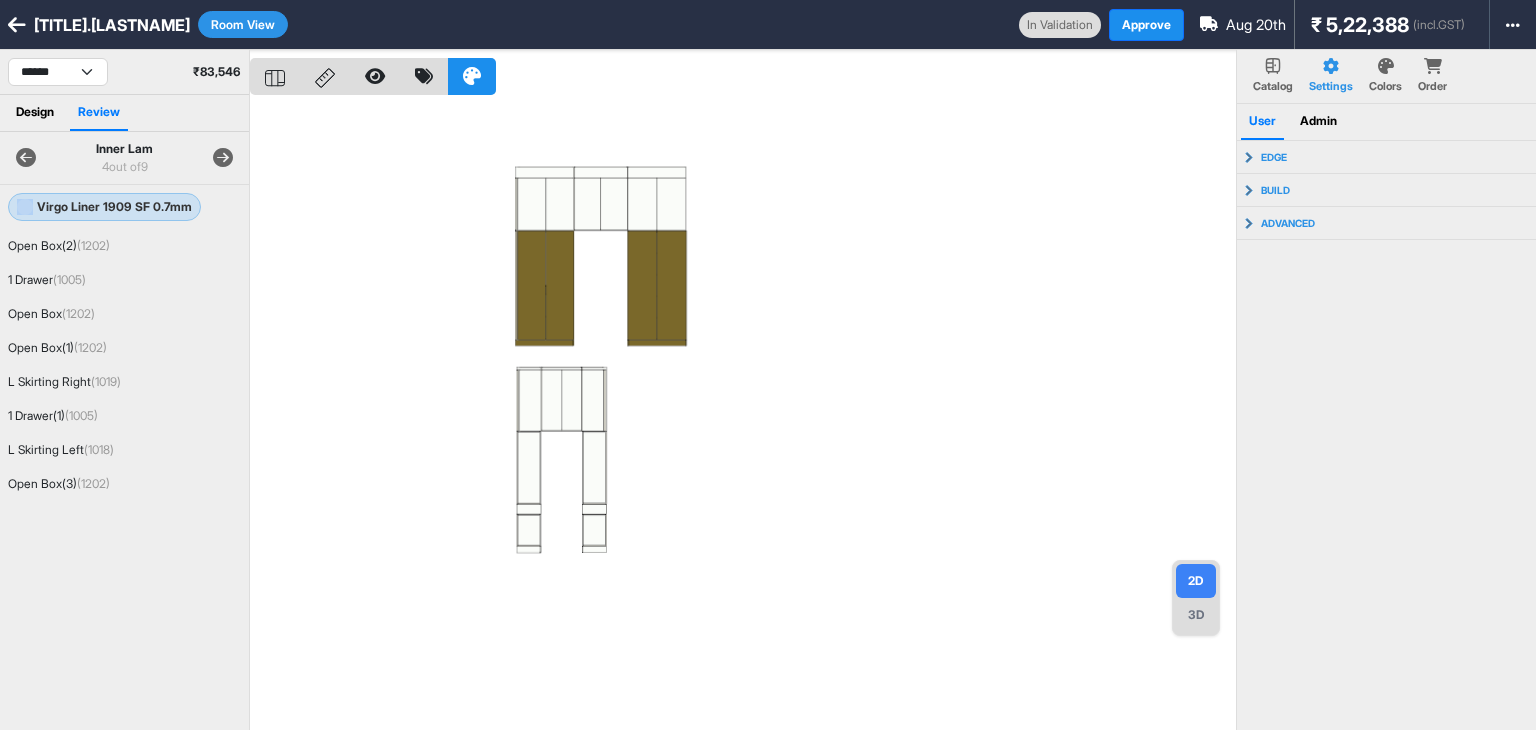 click at bounding box center (223, 158) 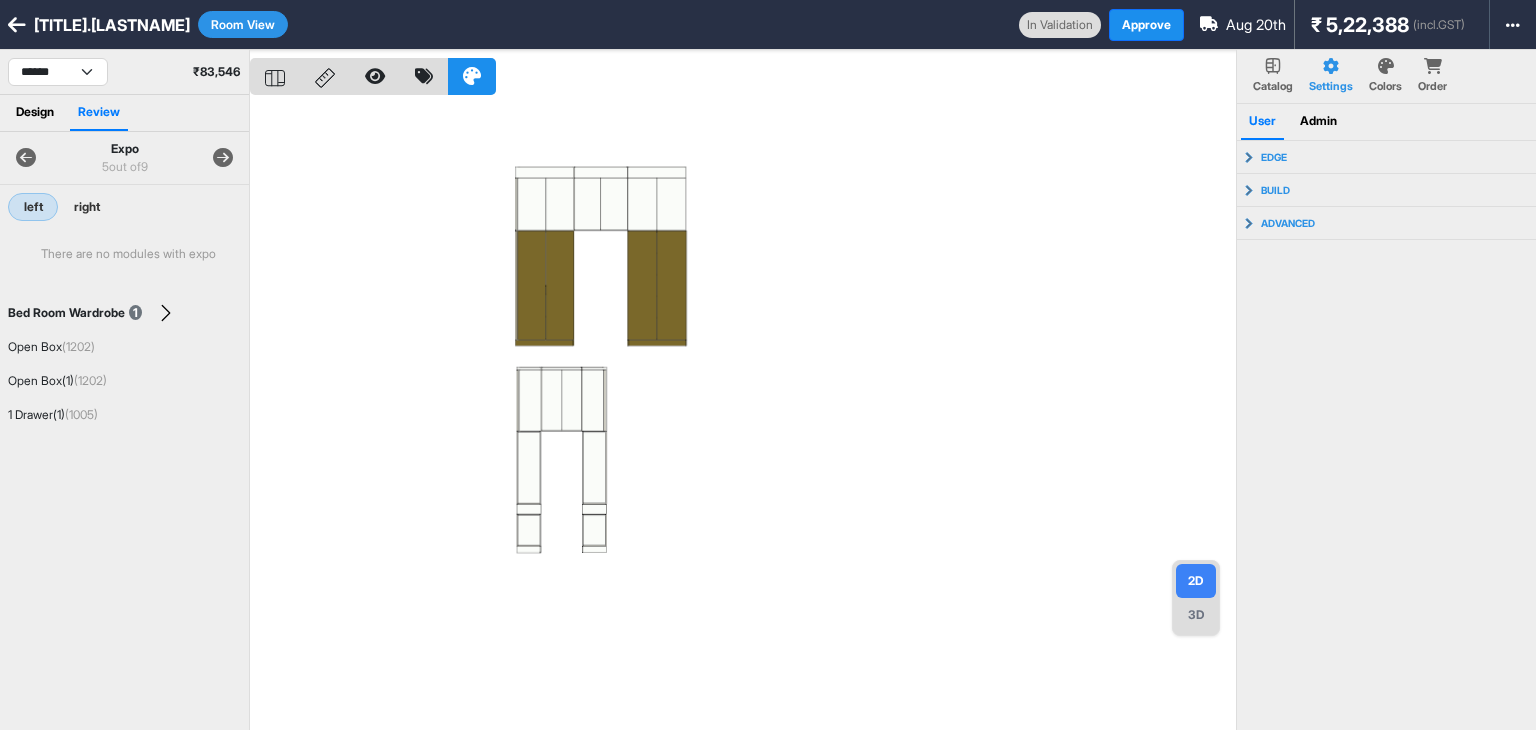 click at bounding box center (223, 158) 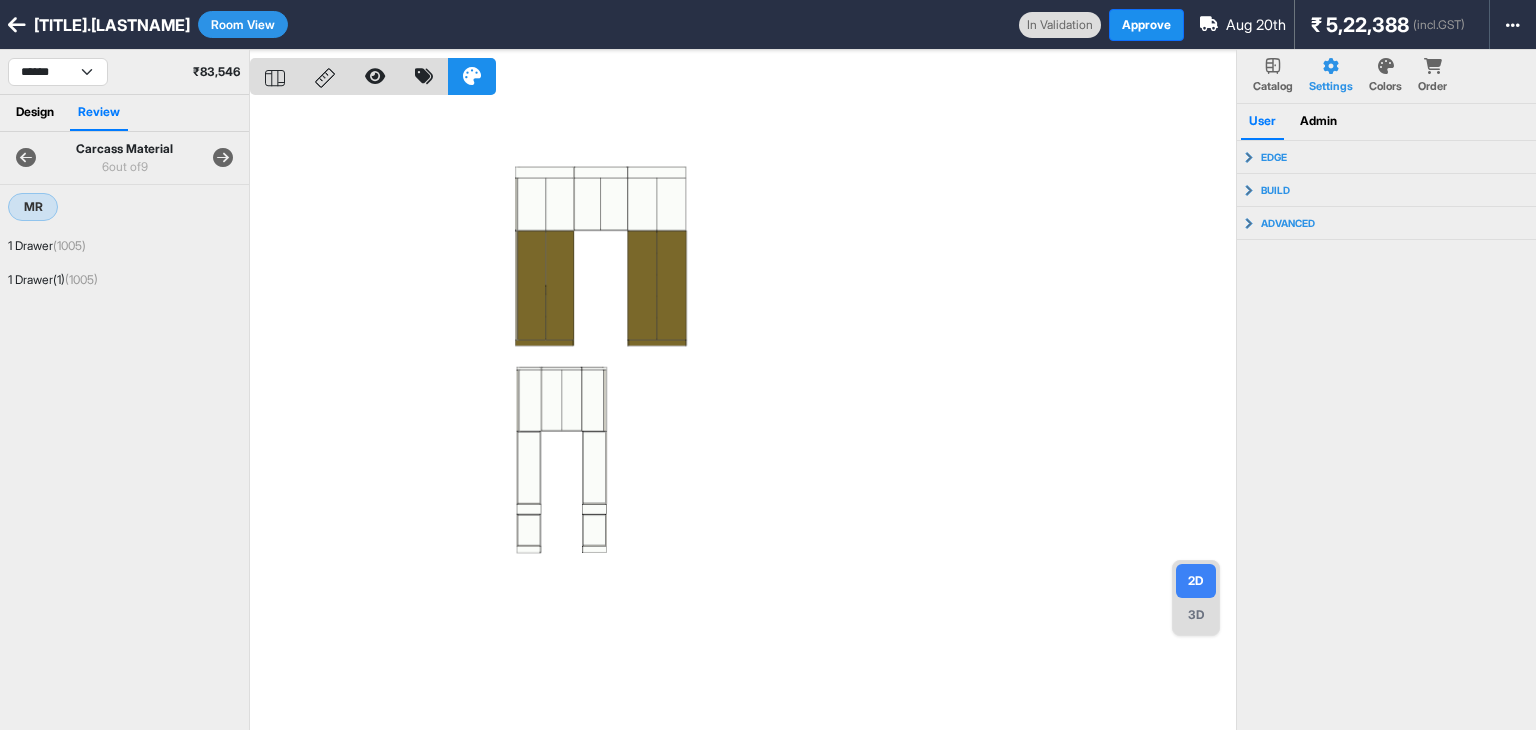 click at bounding box center [223, 158] 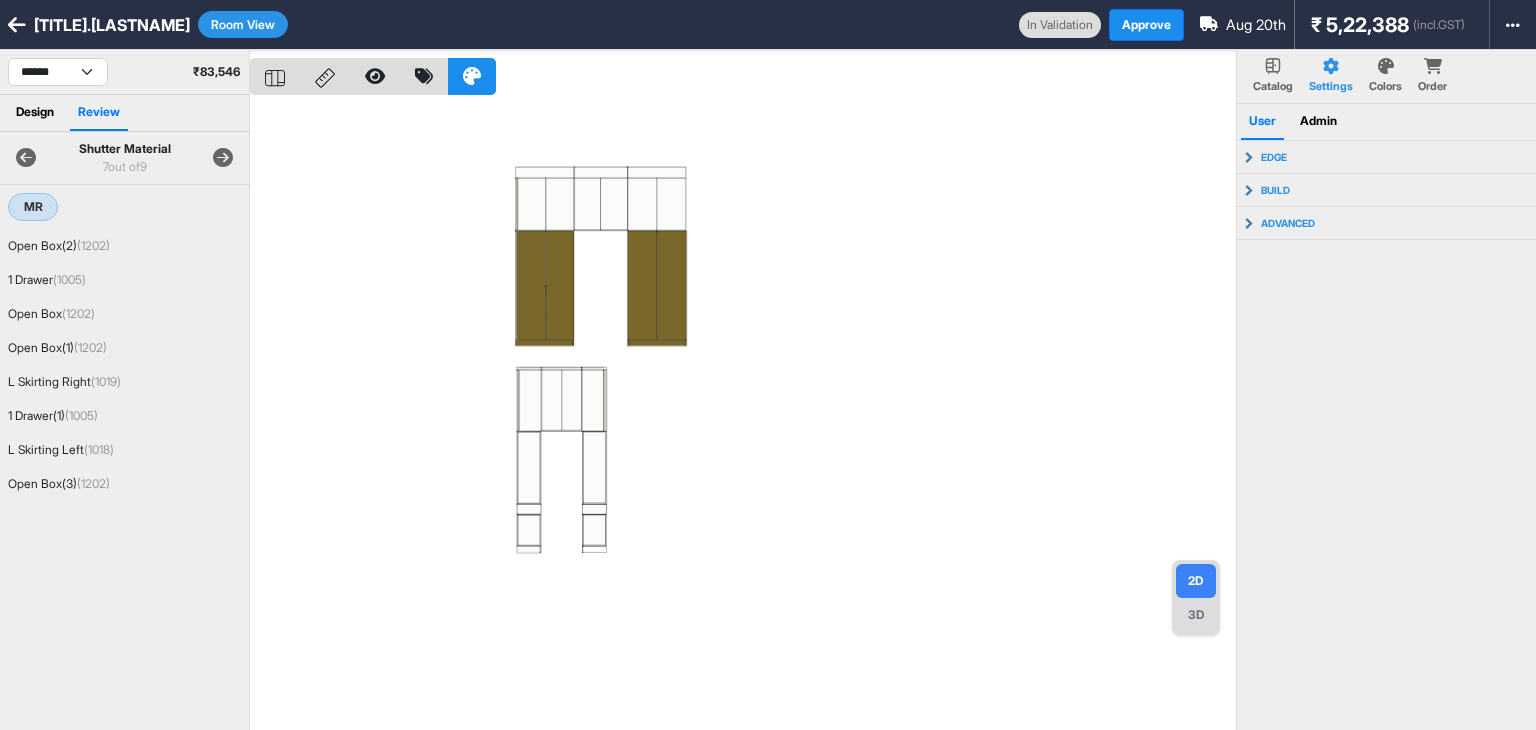 click at bounding box center (223, 158) 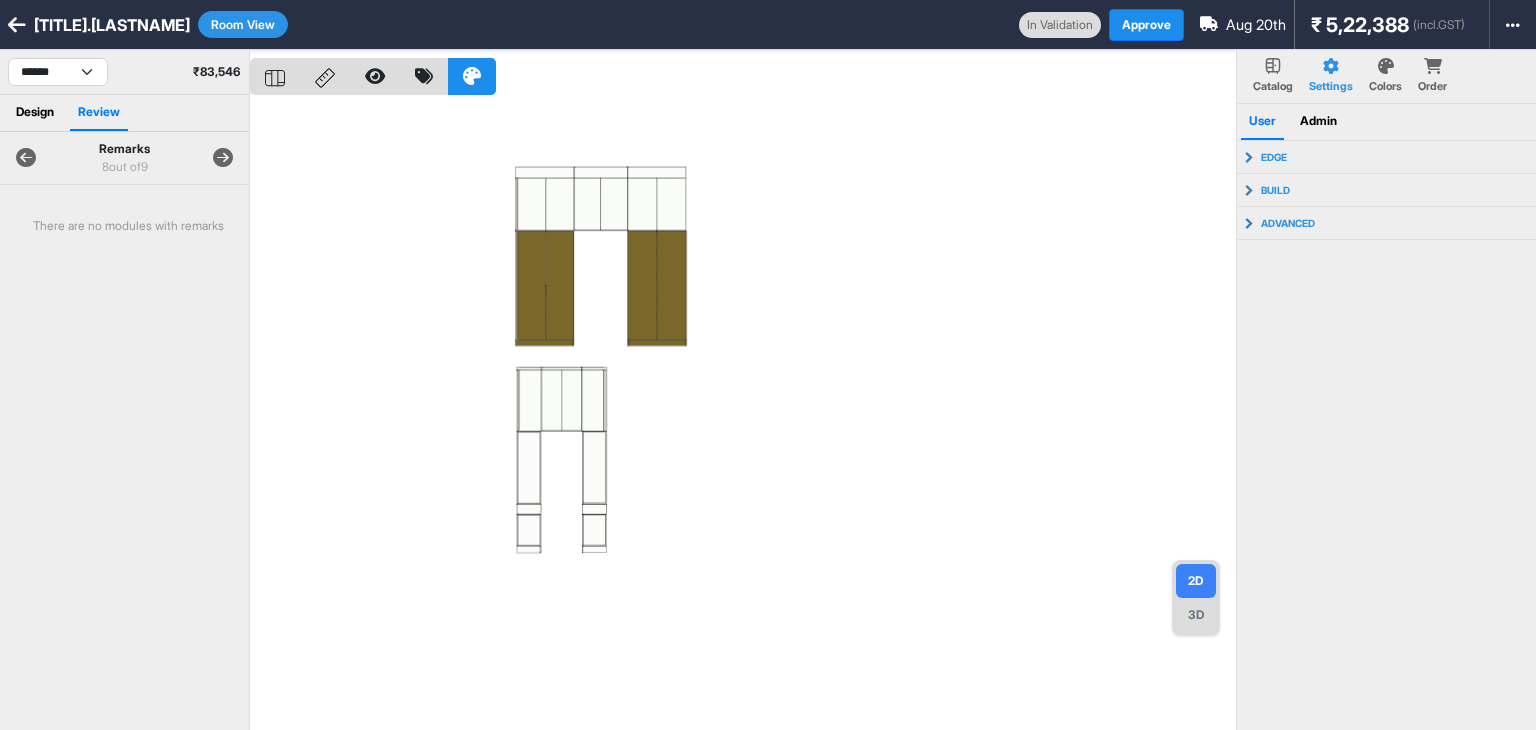click at bounding box center (223, 158) 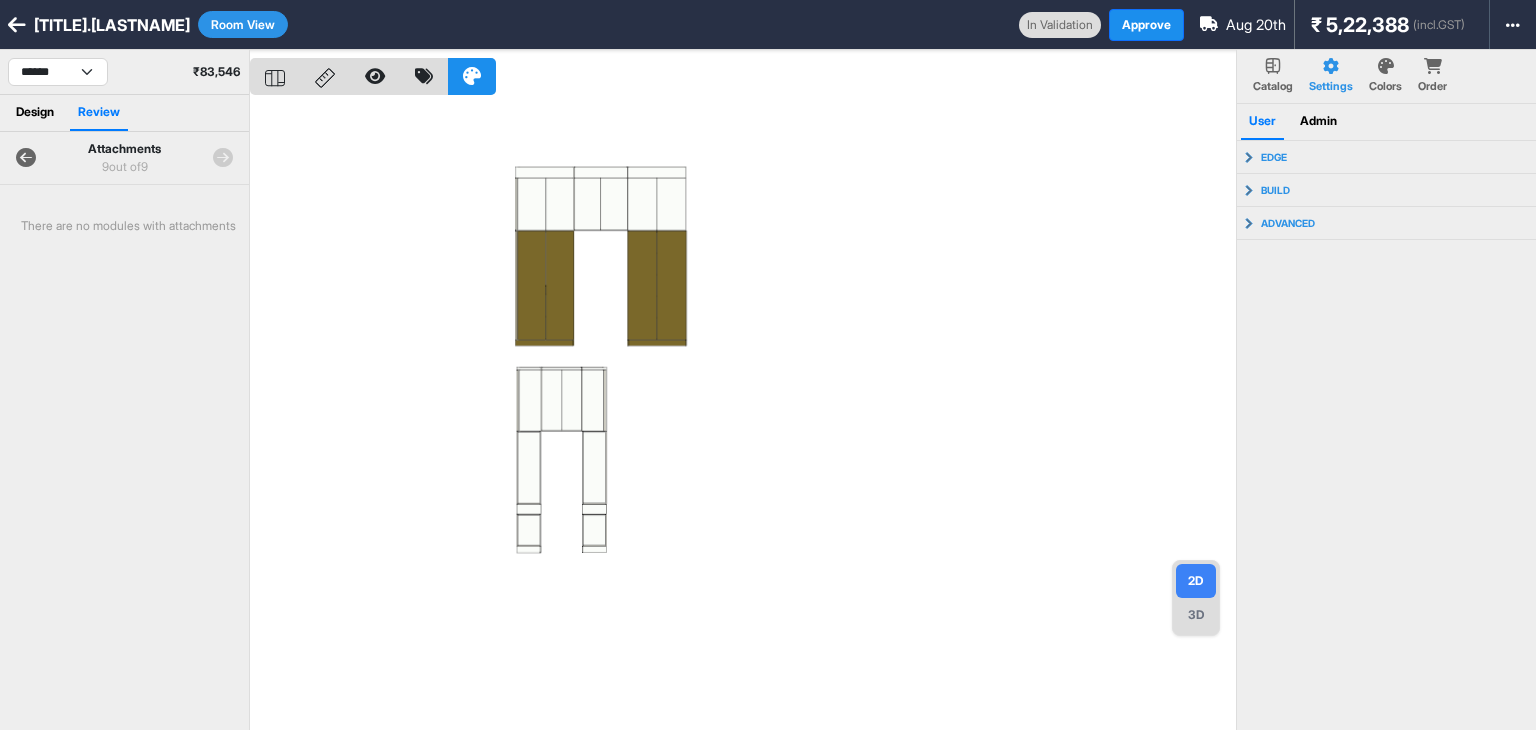 click at bounding box center [26, 158] 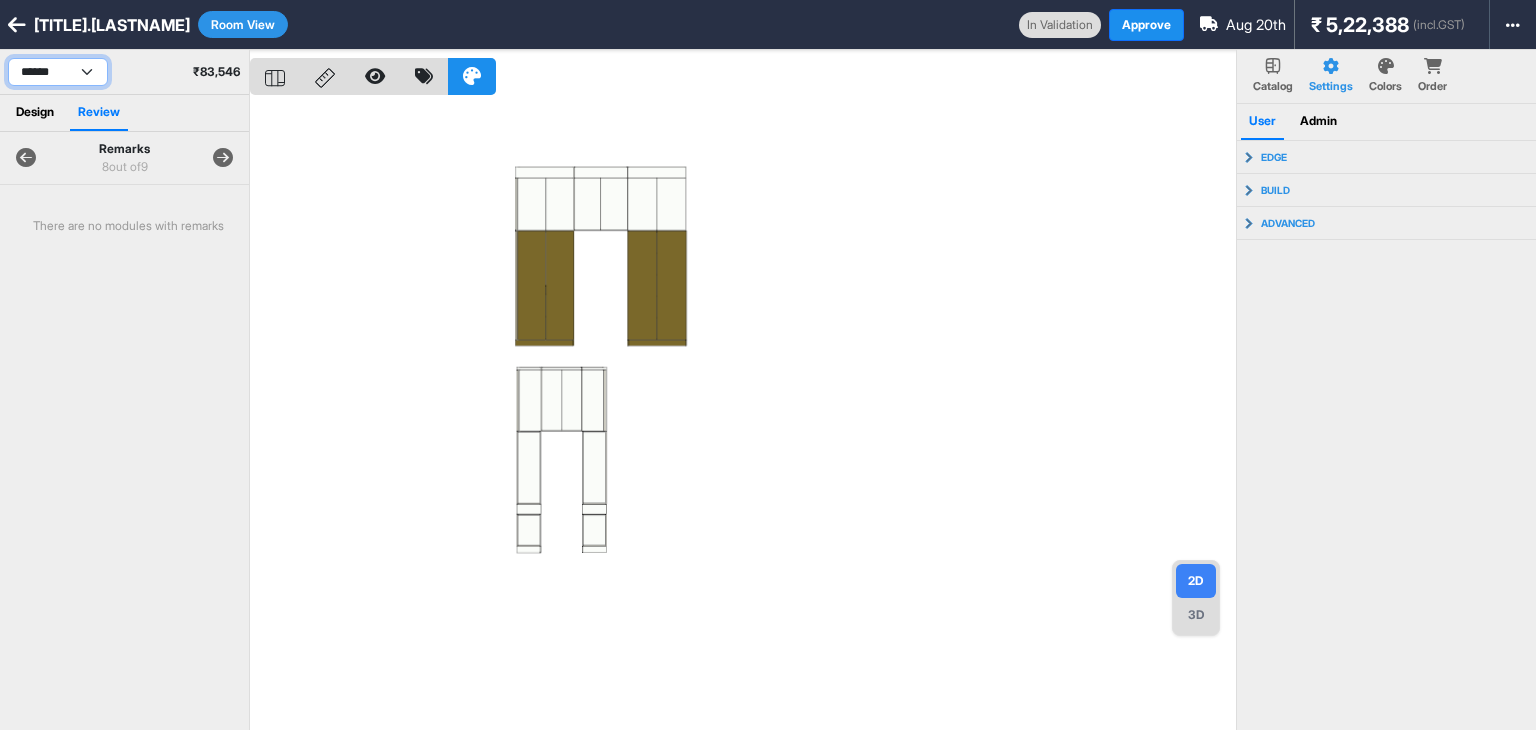 click on "**********" at bounding box center [58, 72] 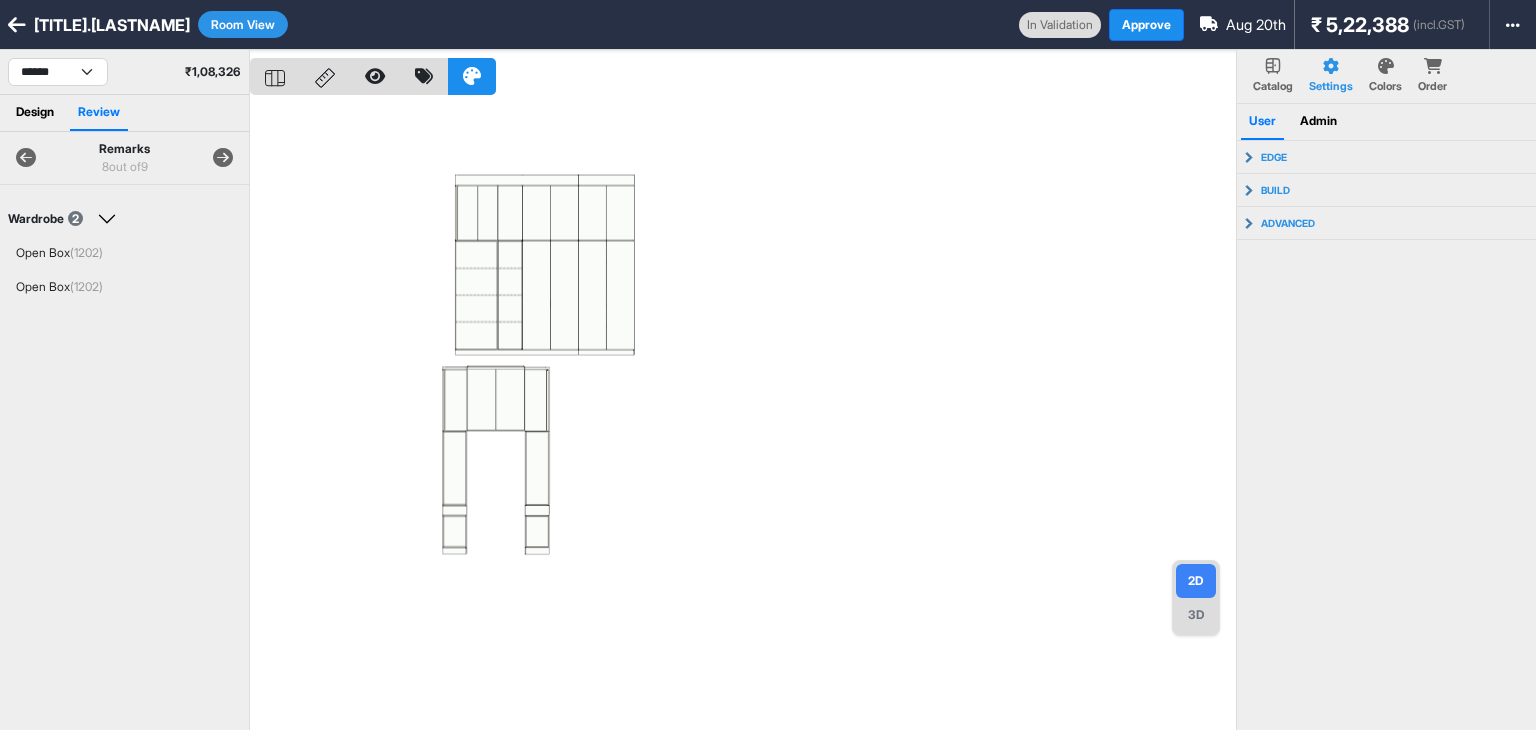 click at bounding box center [223, 158] 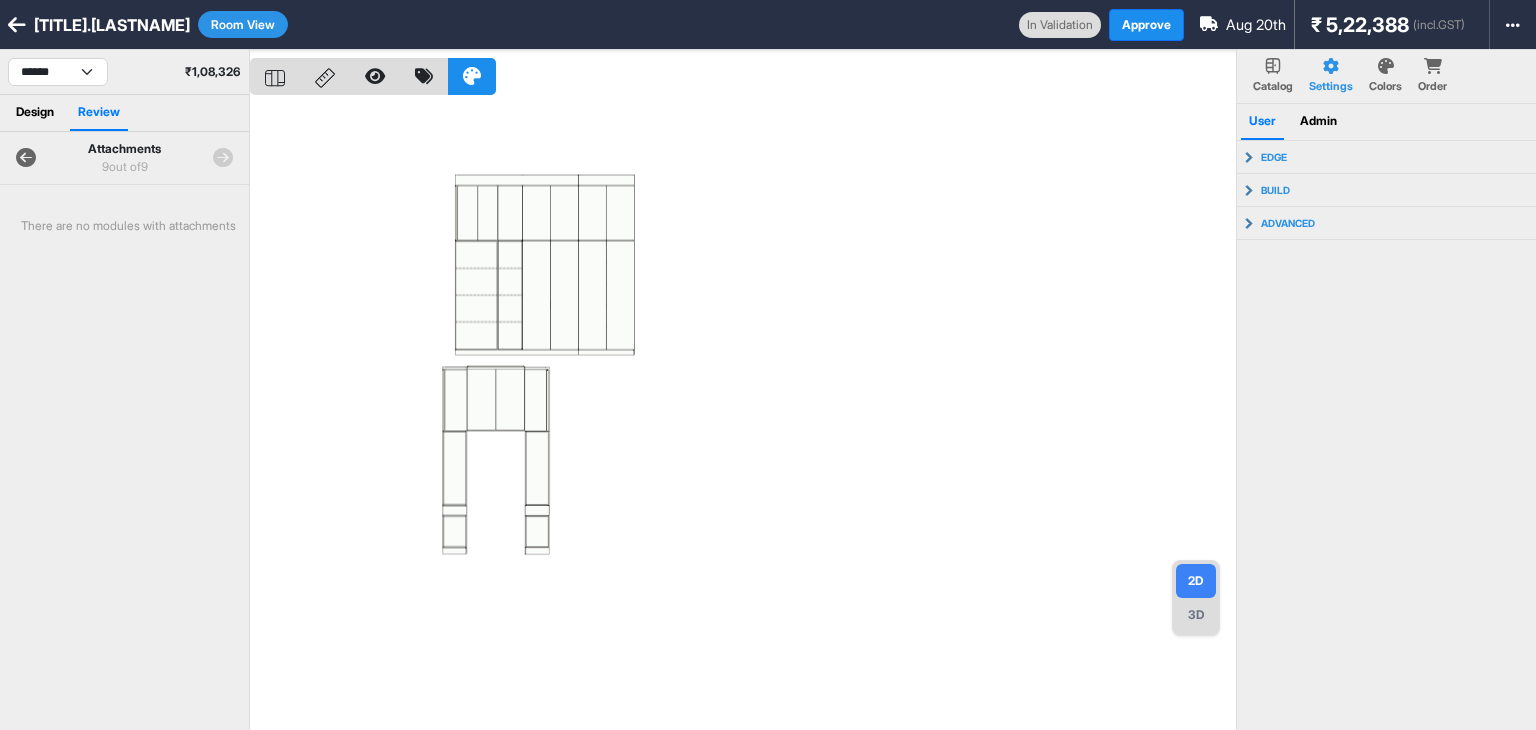 click at bounding box center (223, 158) 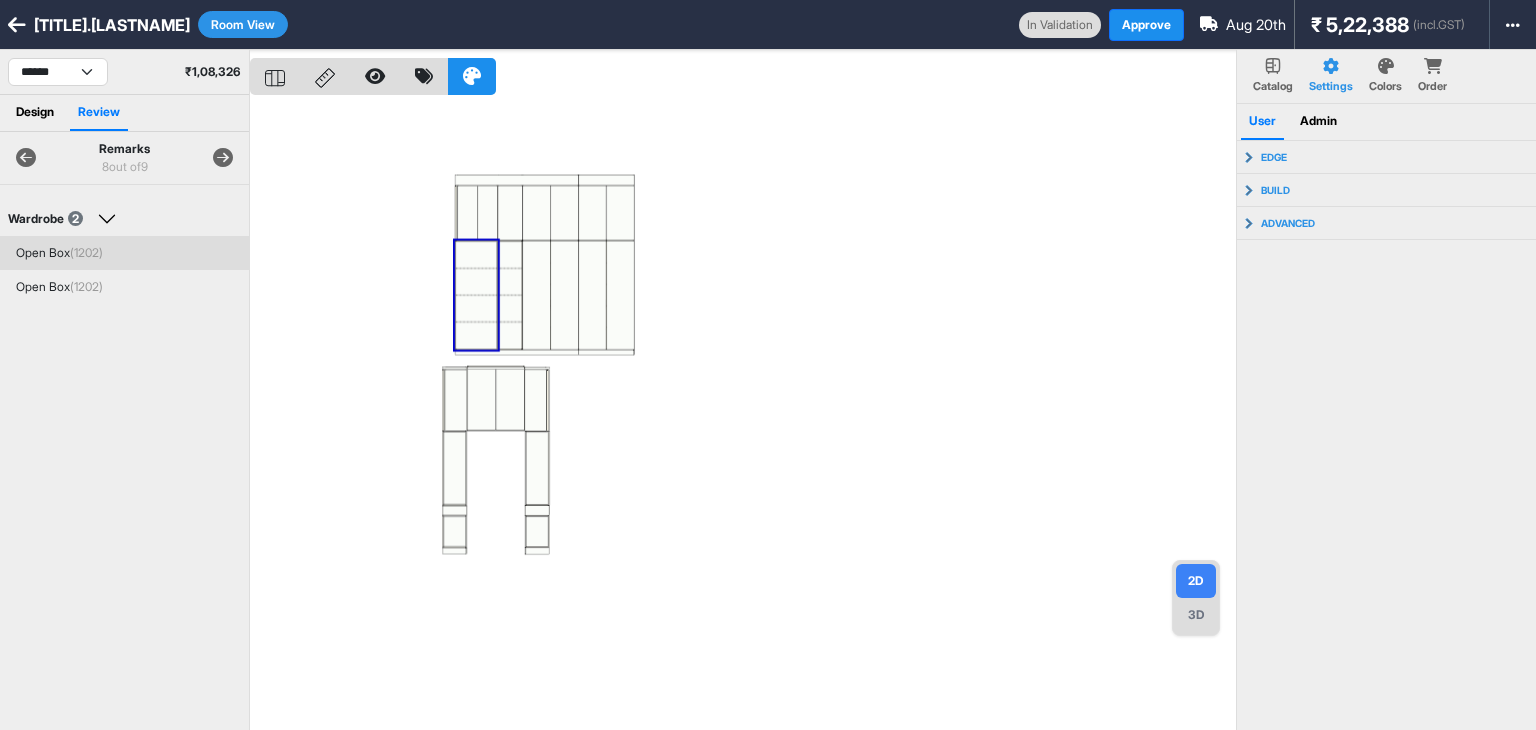 click on "(1202)" at bounding box center (86, 252) 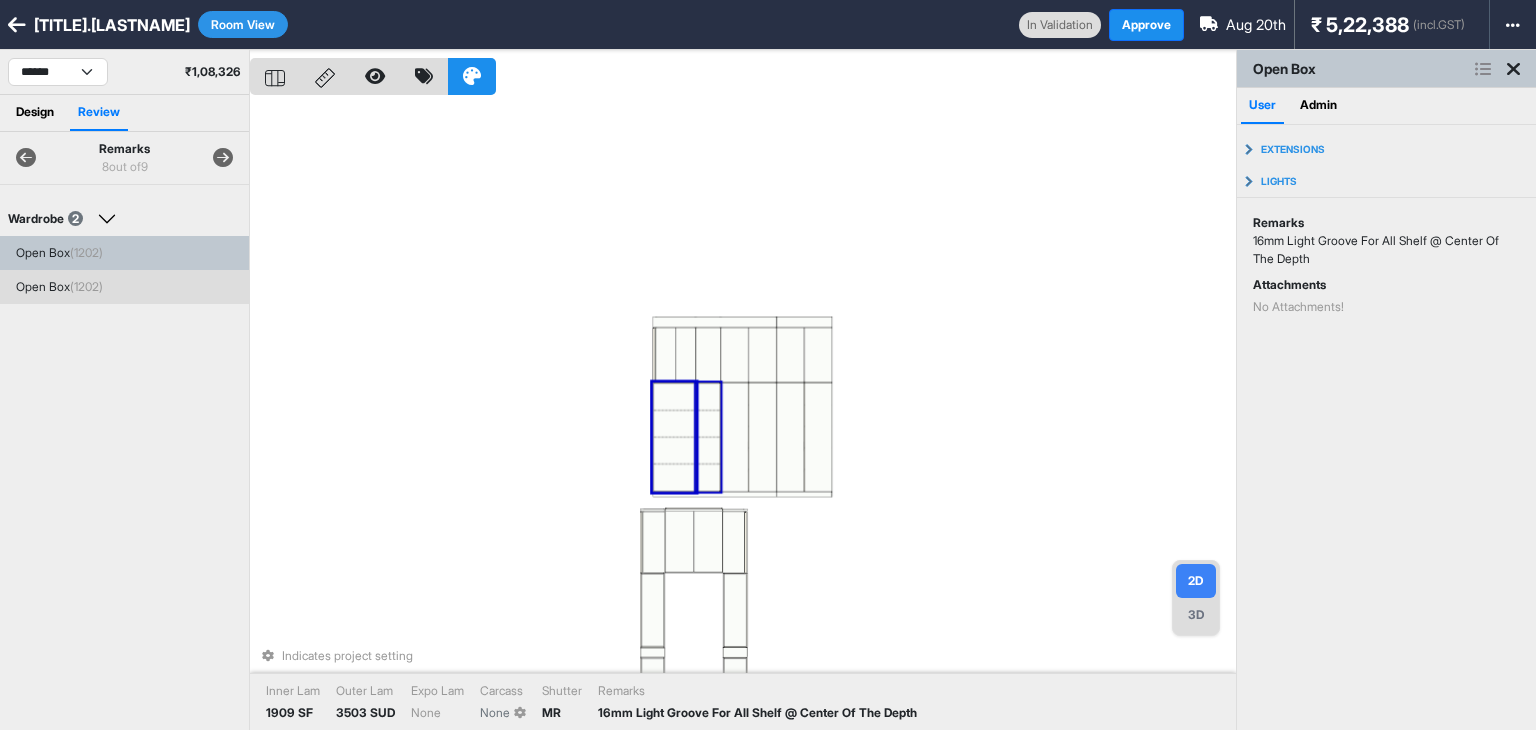 click on "(1202)" at bounding box center [86, 286] 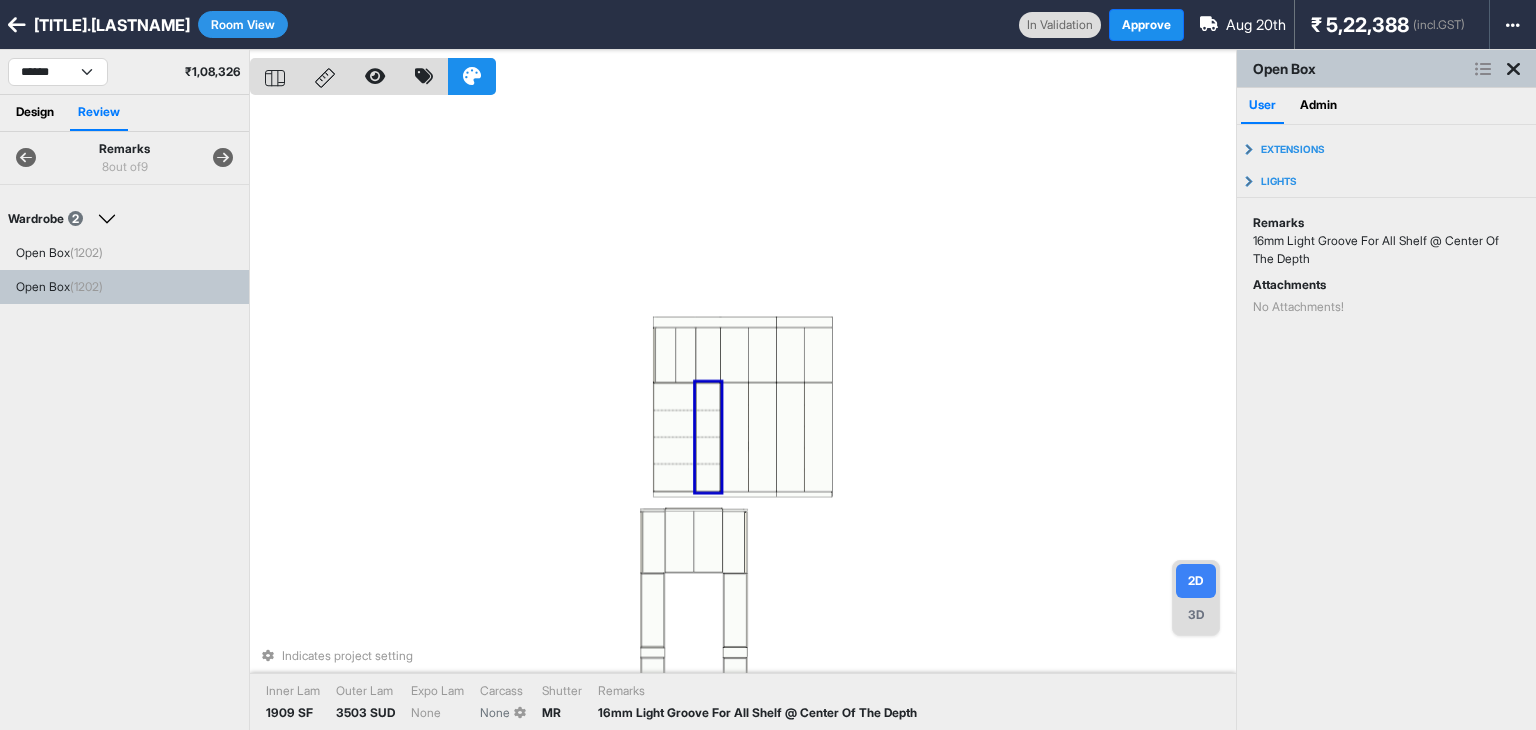 click on "**********" at bounding box center (124, 72) 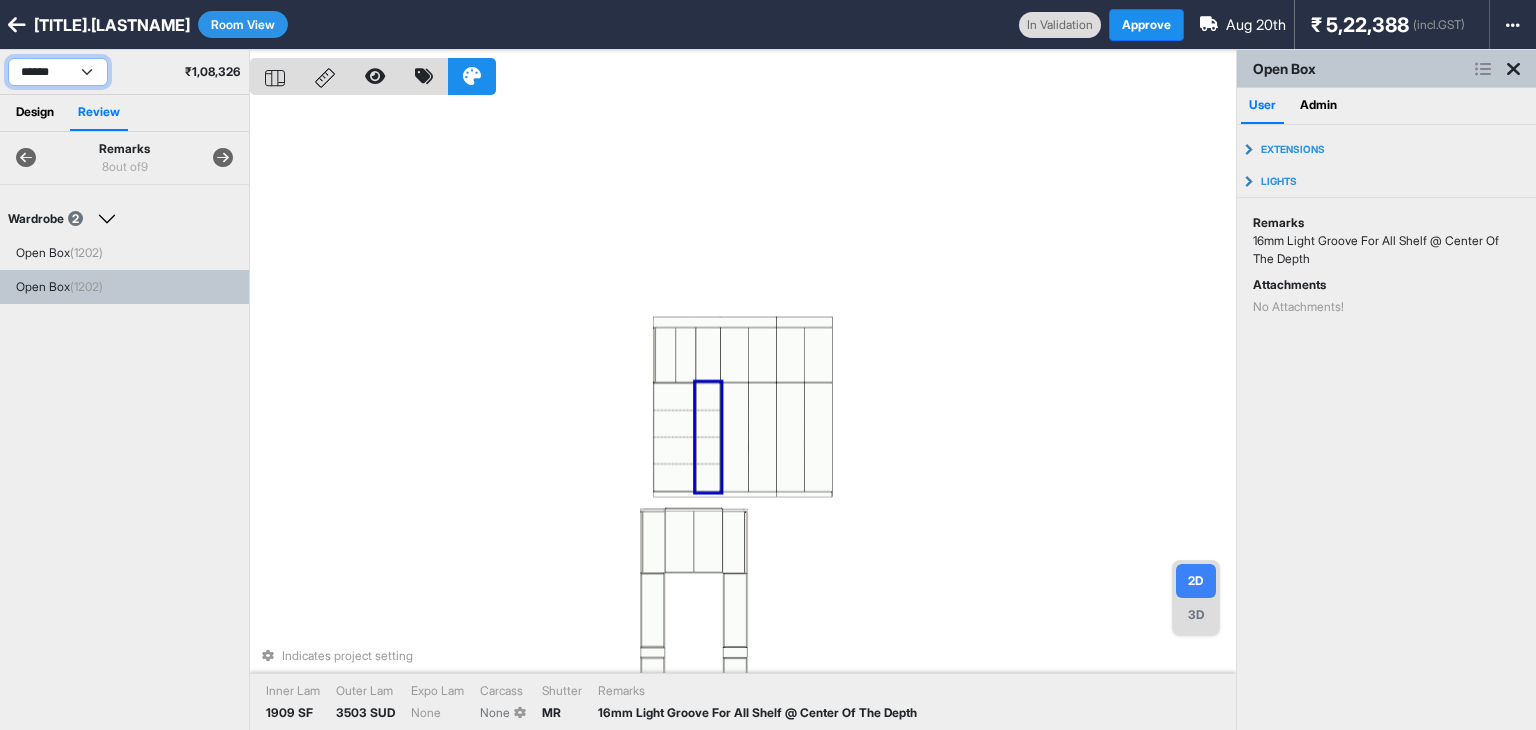 click on "**********" at bounding box center [58, 72] 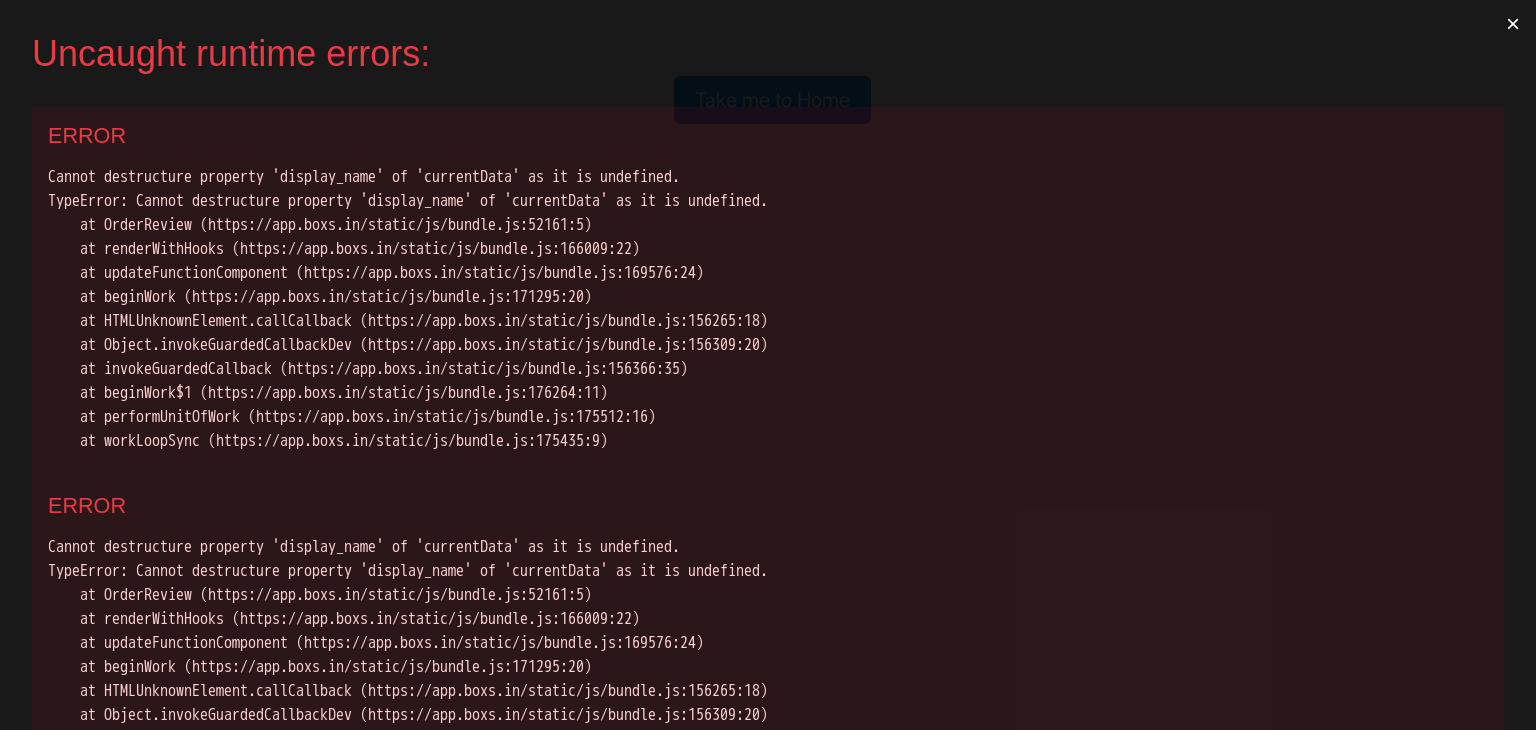scroll, scrollTop: 0, scrollLeft: 0, axis: both 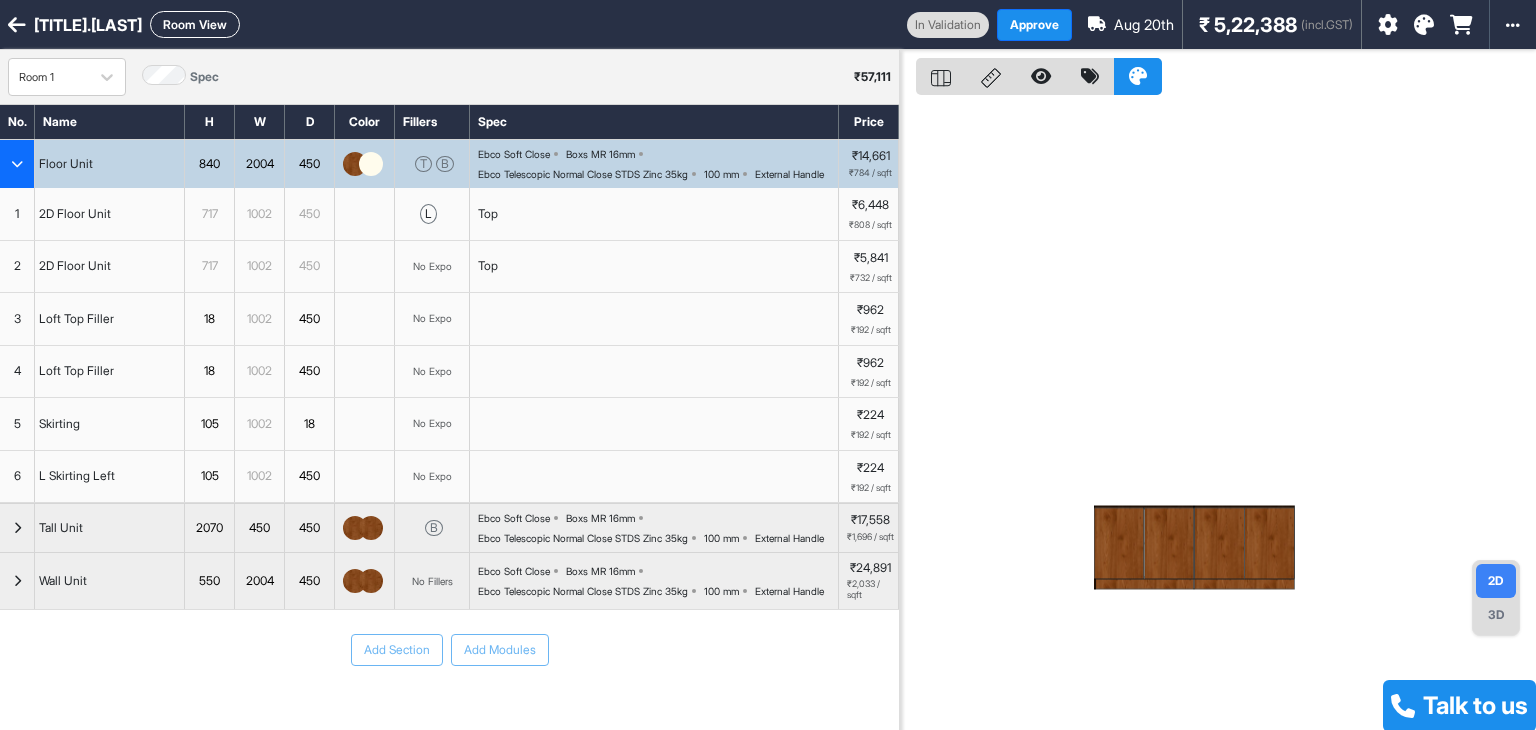 click on "Room View" at bounding box center [195, 24] 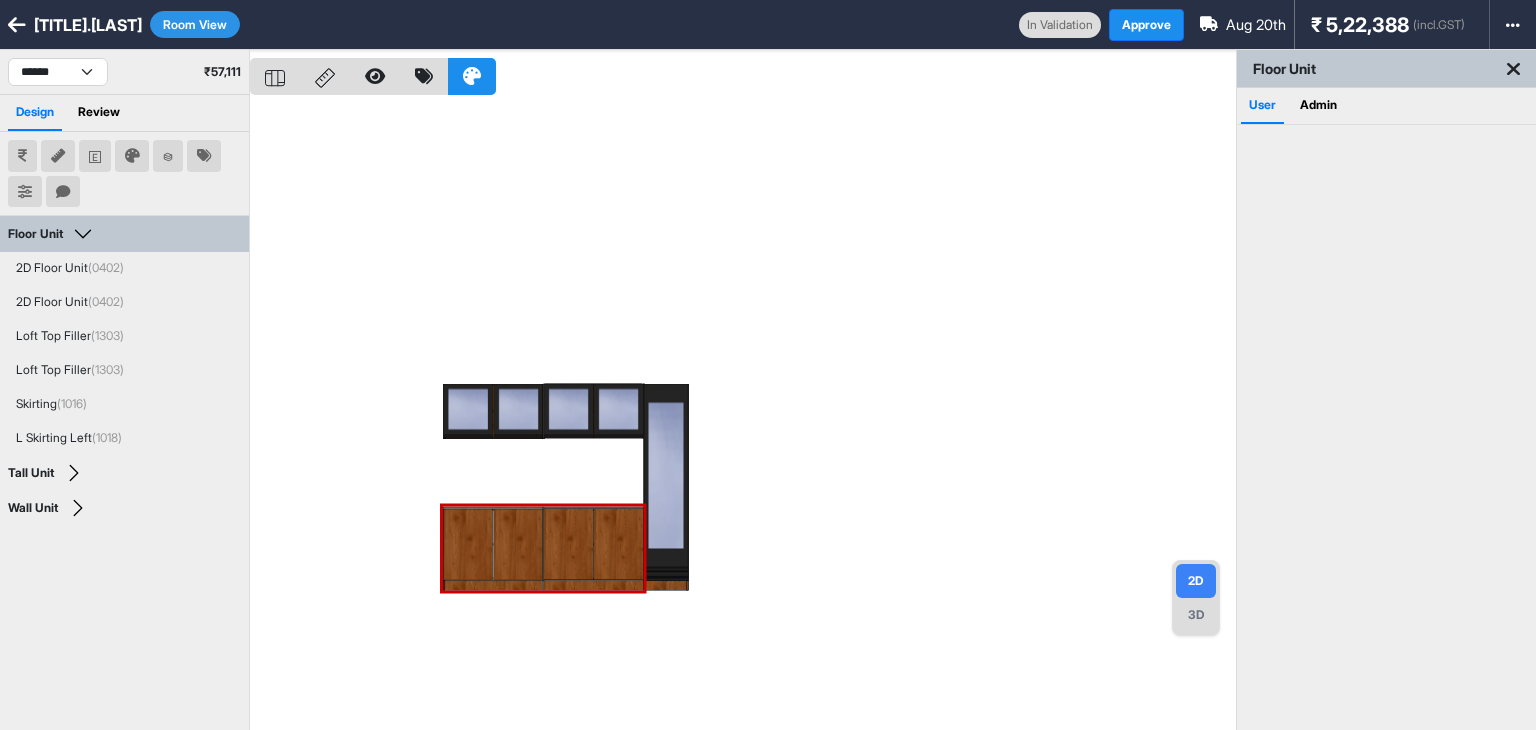 click on "Review" at bounding box center (99, 113) 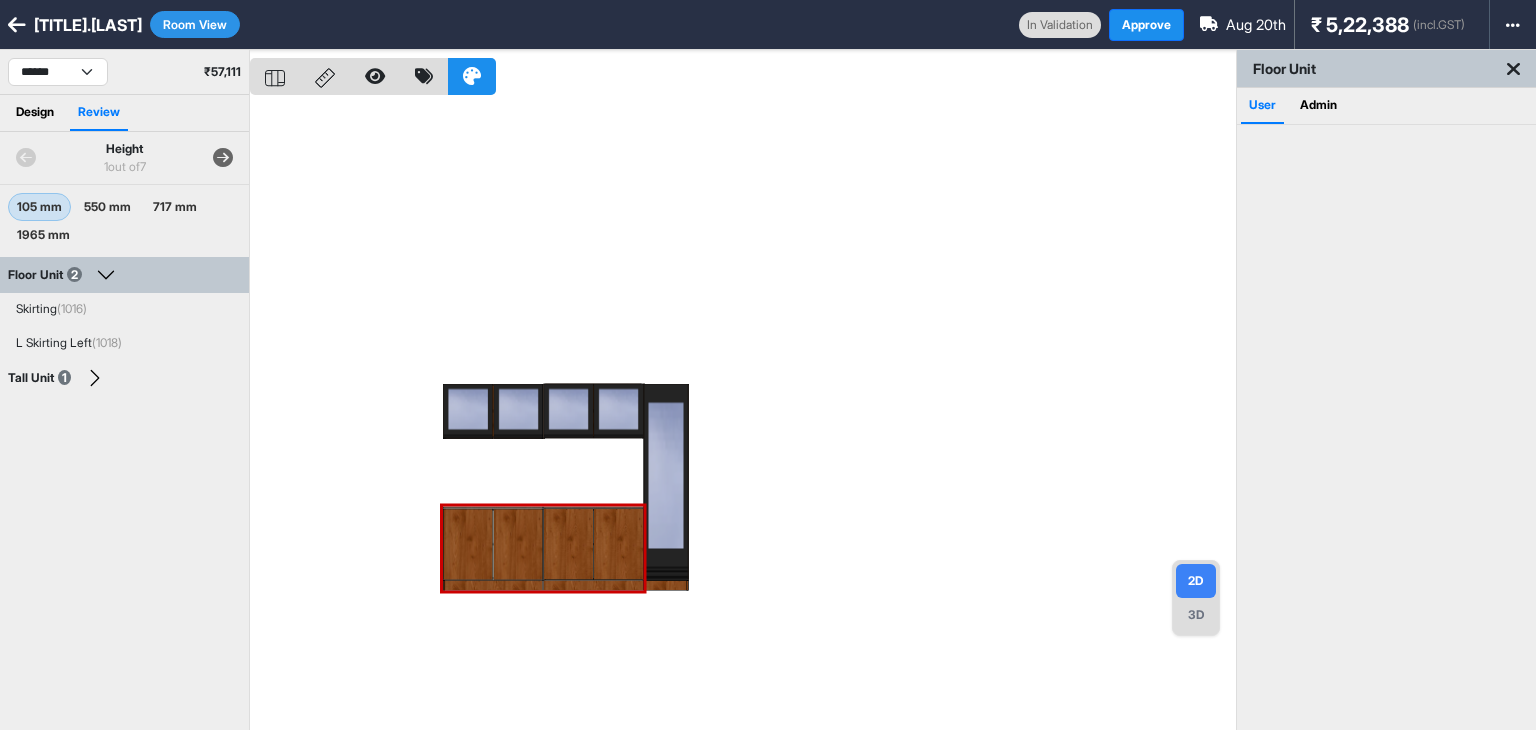 click at bounding box center (223, 158) 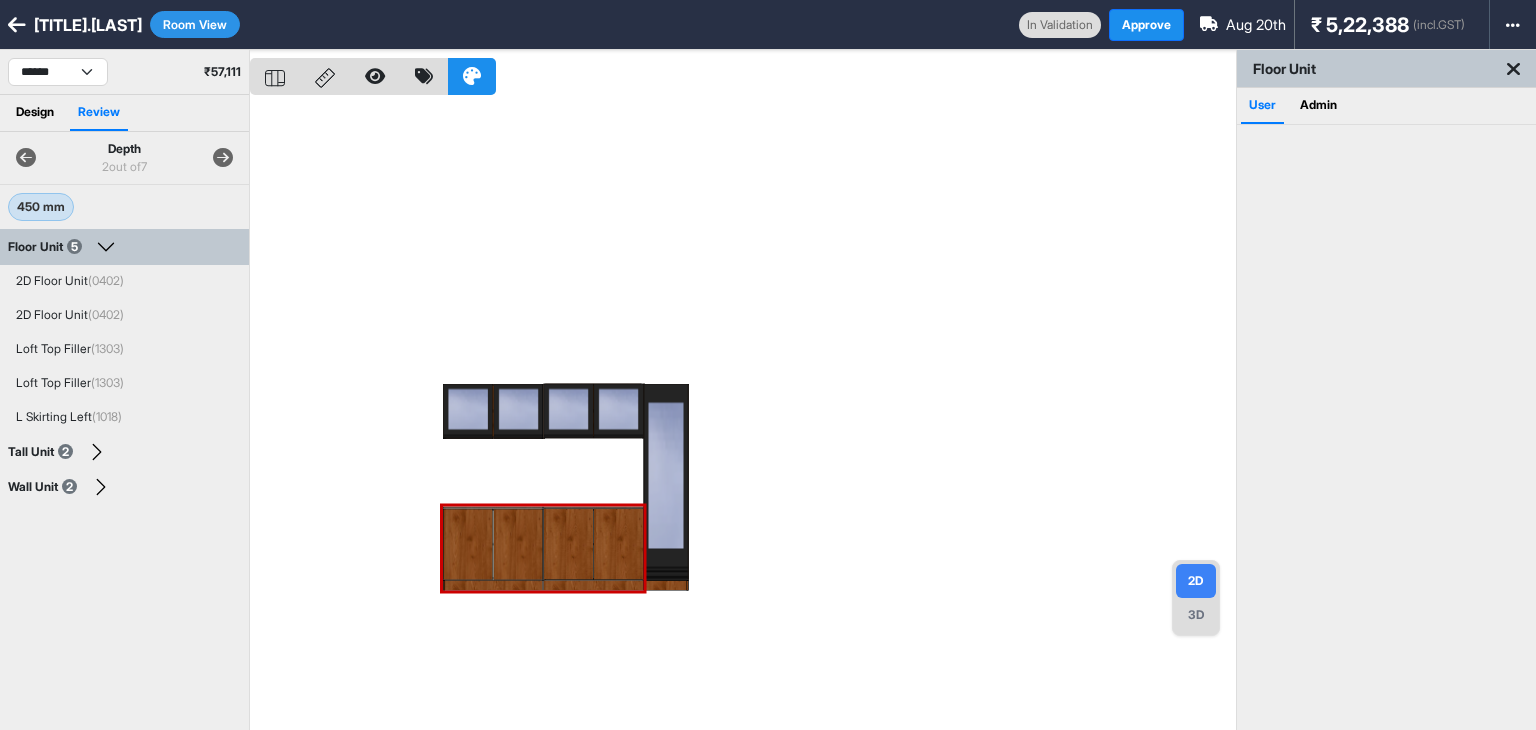 click at bounding box center (223, 158) 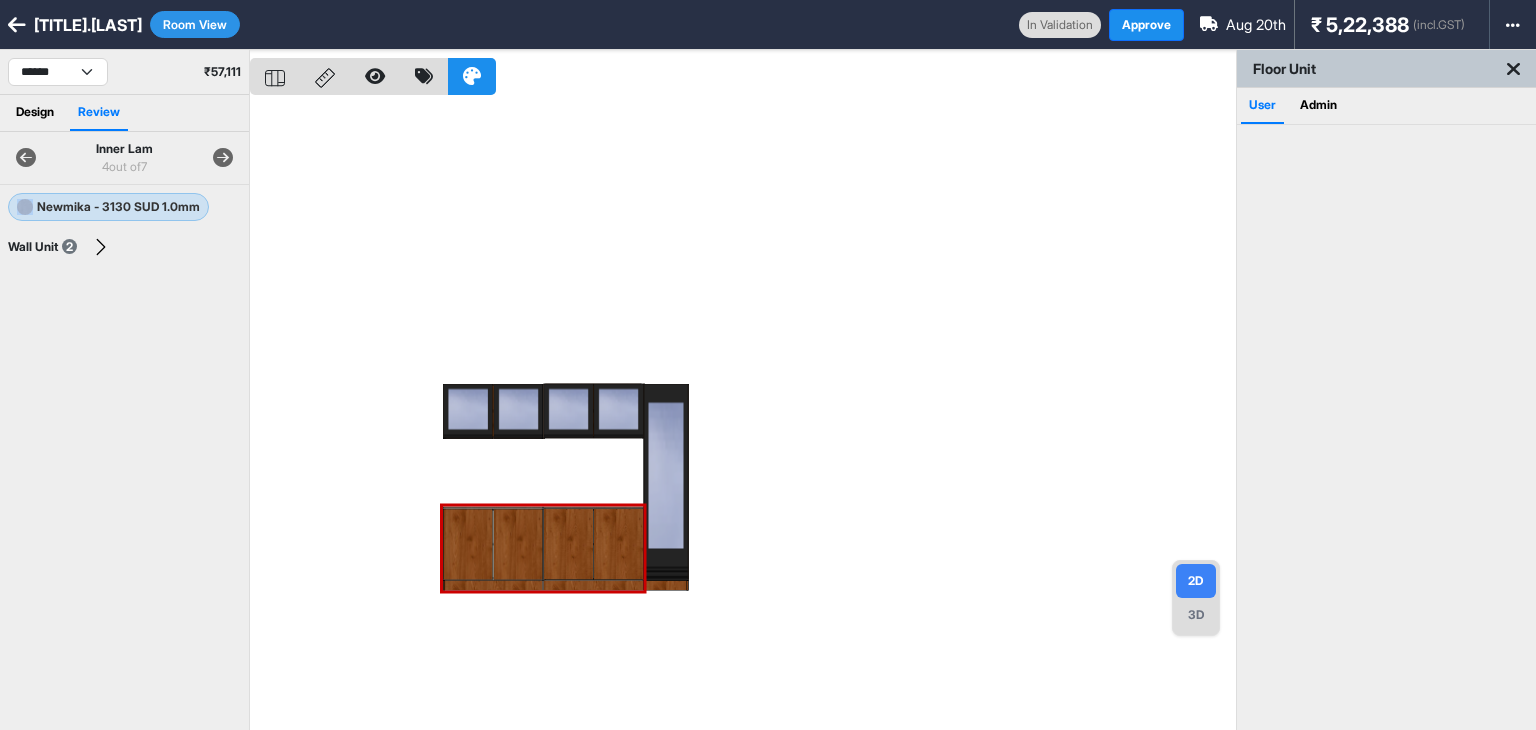 click at bounding box center (223, 158) 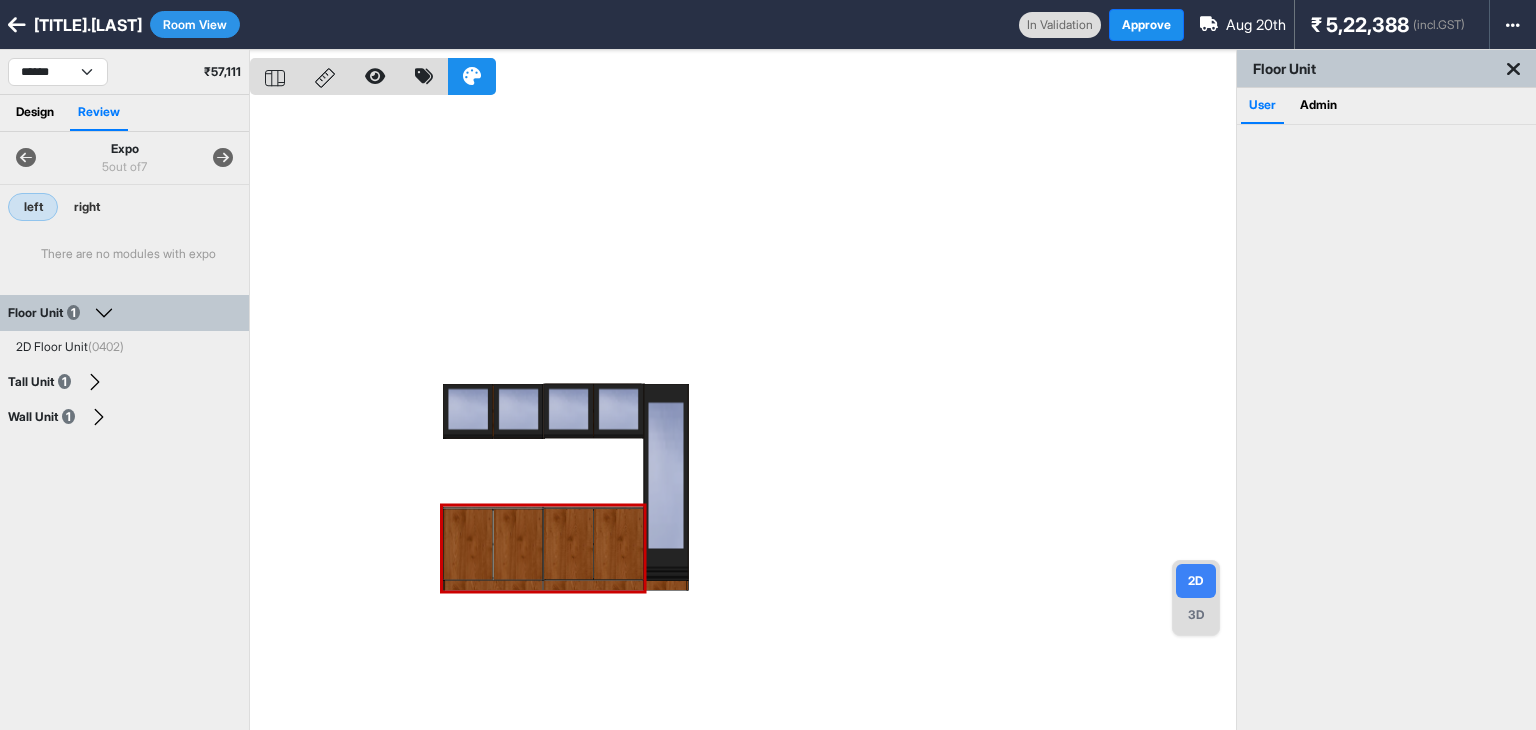 click at bounding box center (223, 158) 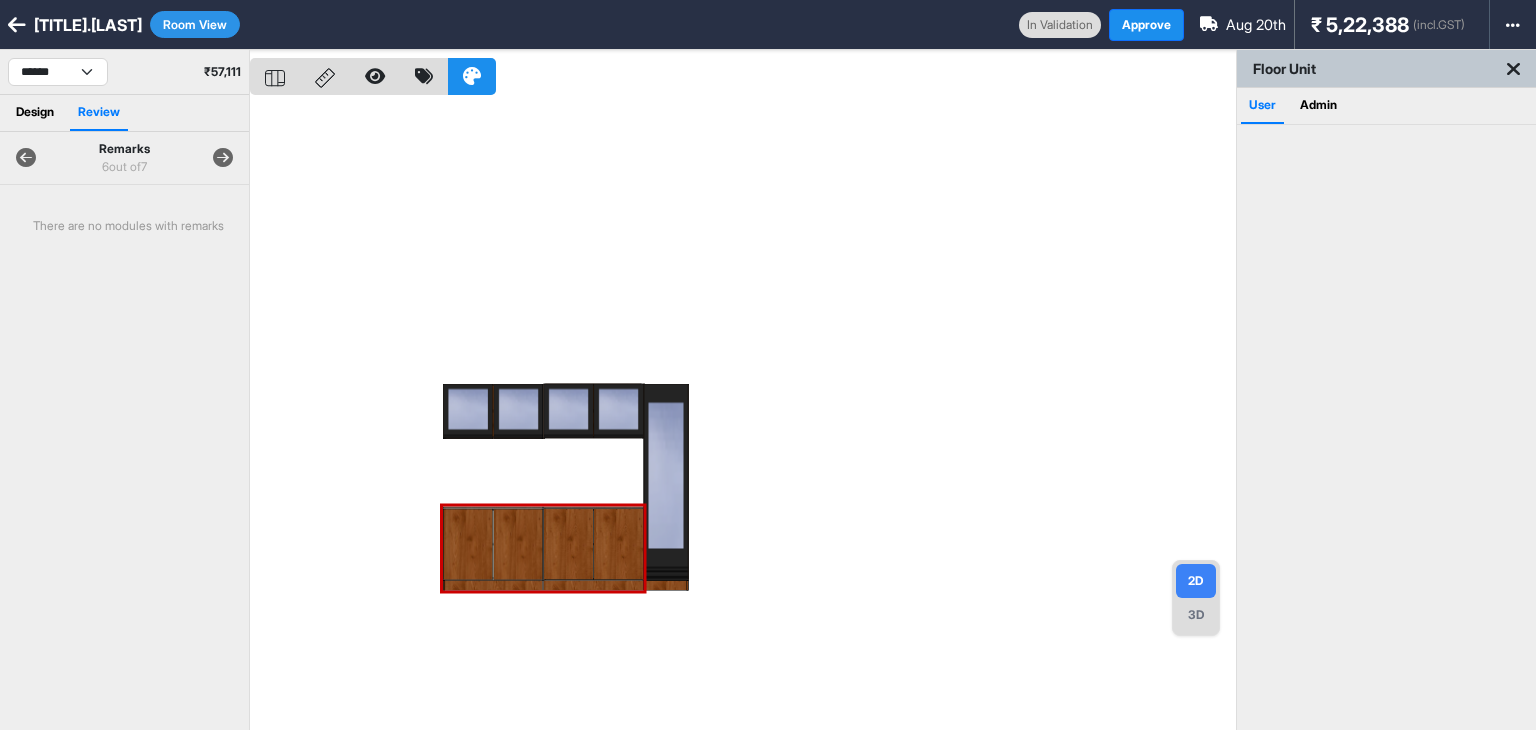 click at bounding box center [223, 158] 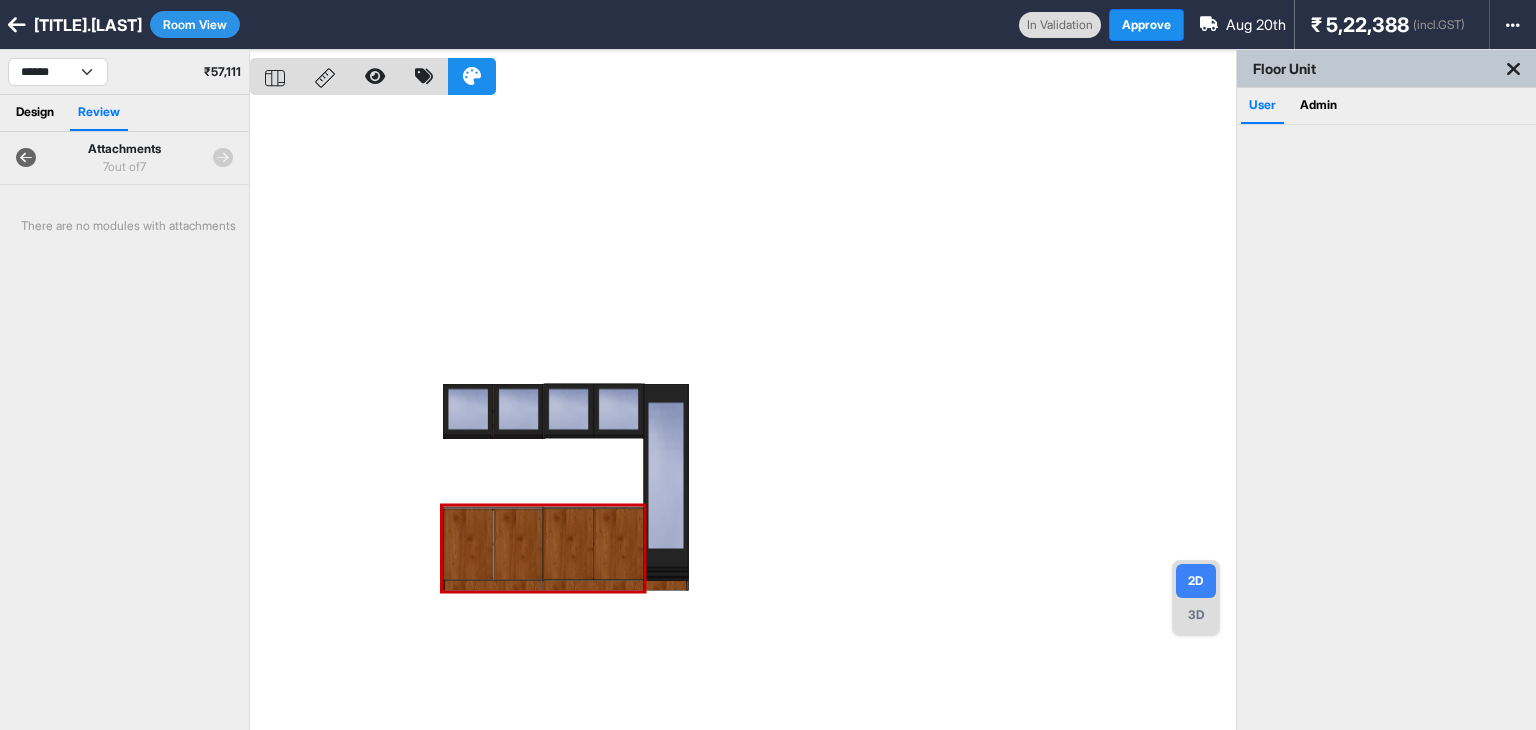 click at bounding box center (26, 158) 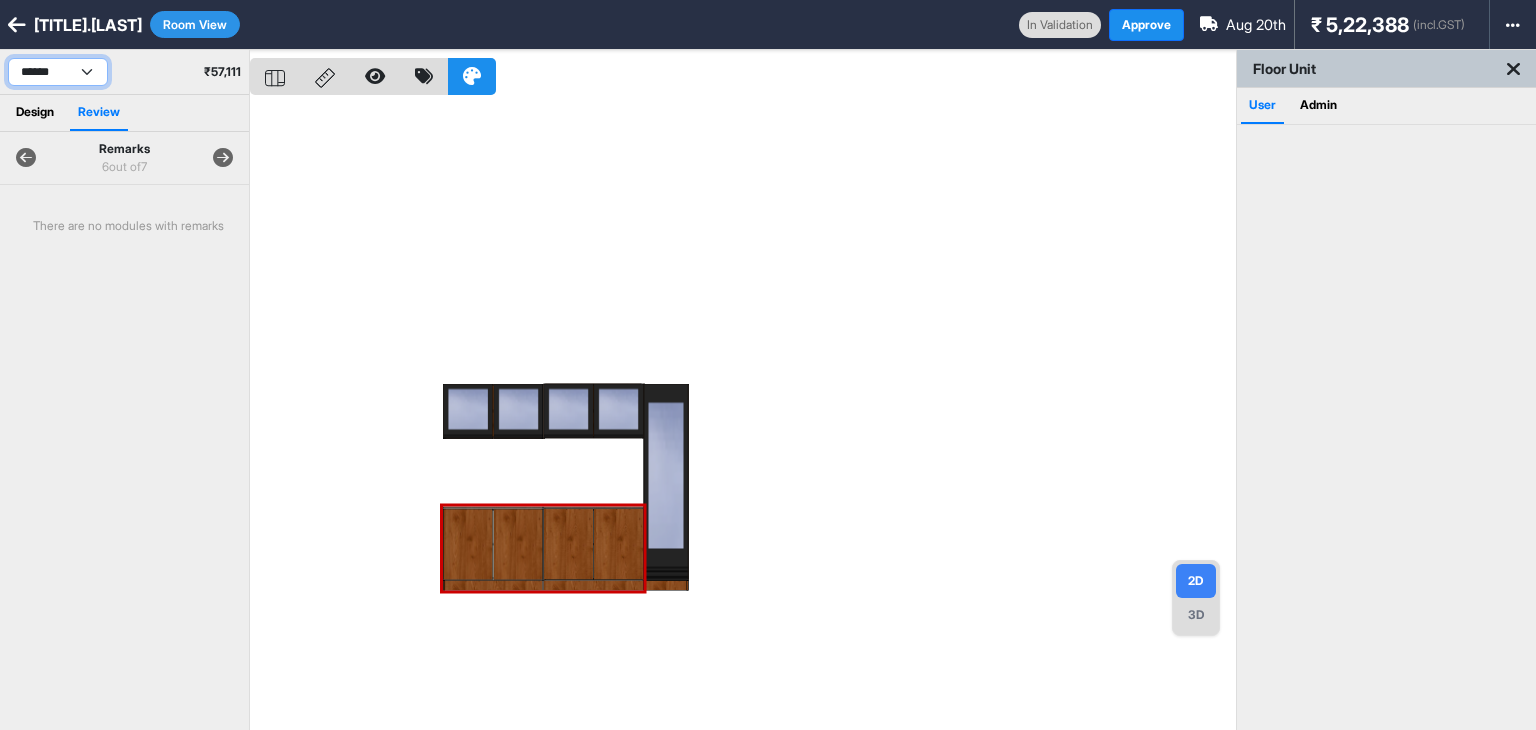 click on "**********" at bounding box center (58, 72) 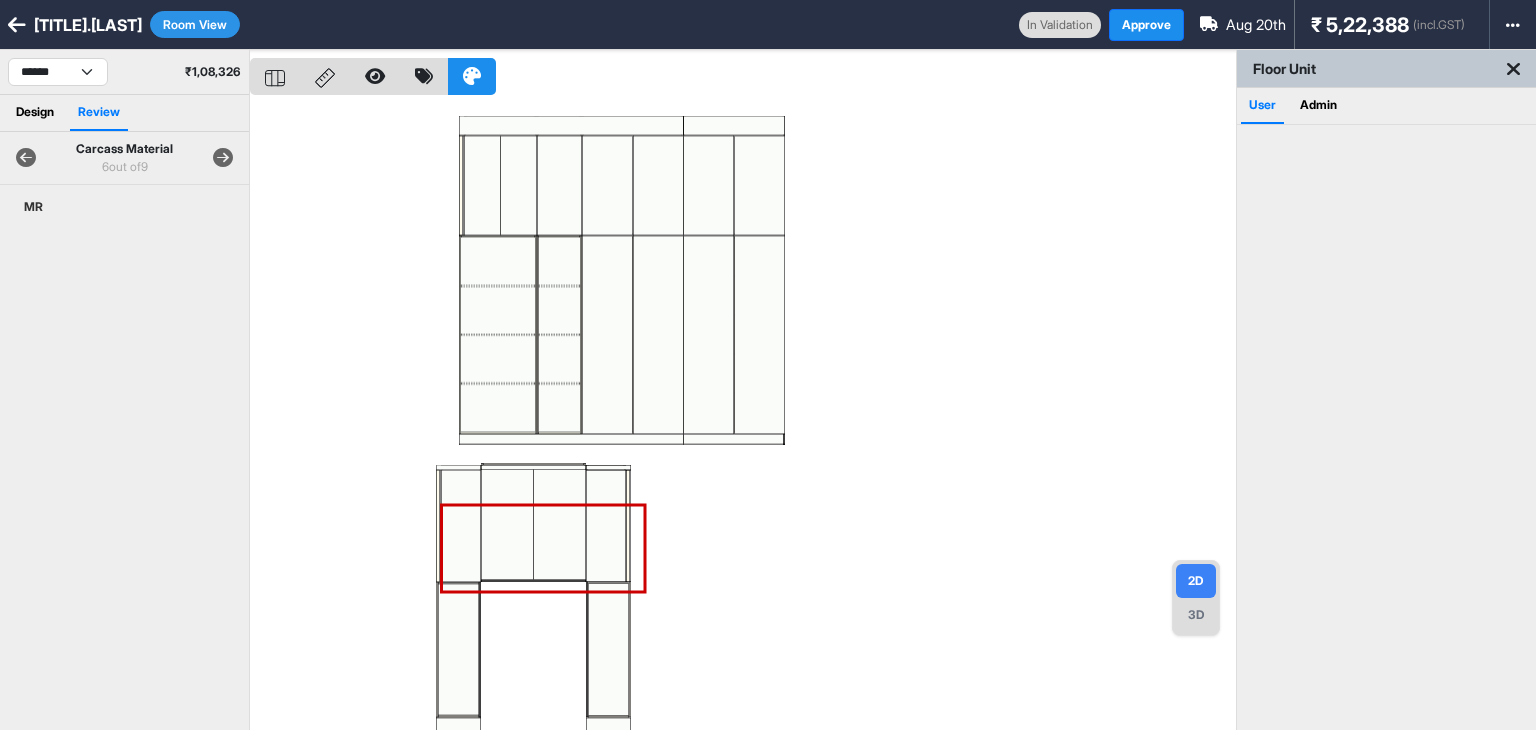 click on "Room View" at bounding box center [195, 24] 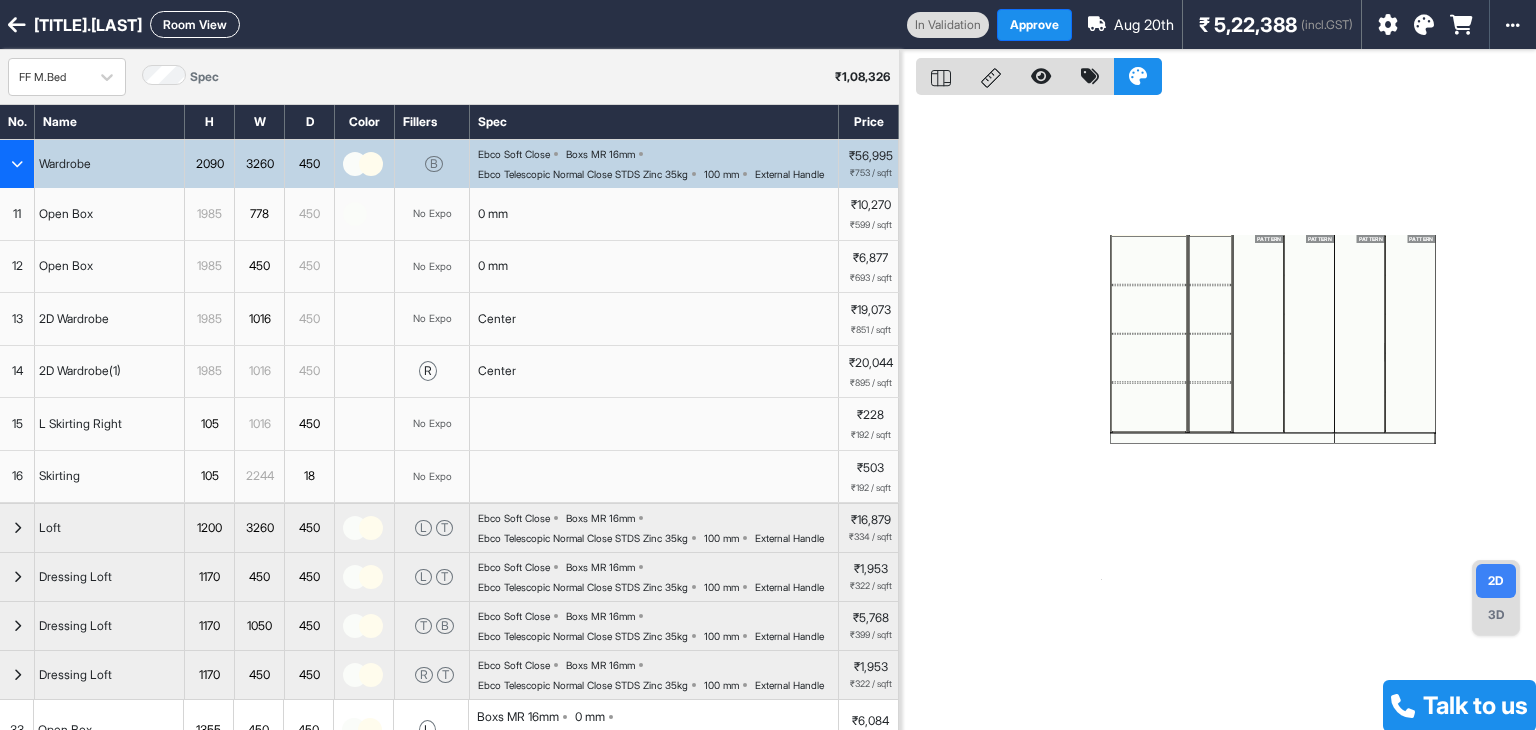 click on "Room View" at bounding box center [195, 24] 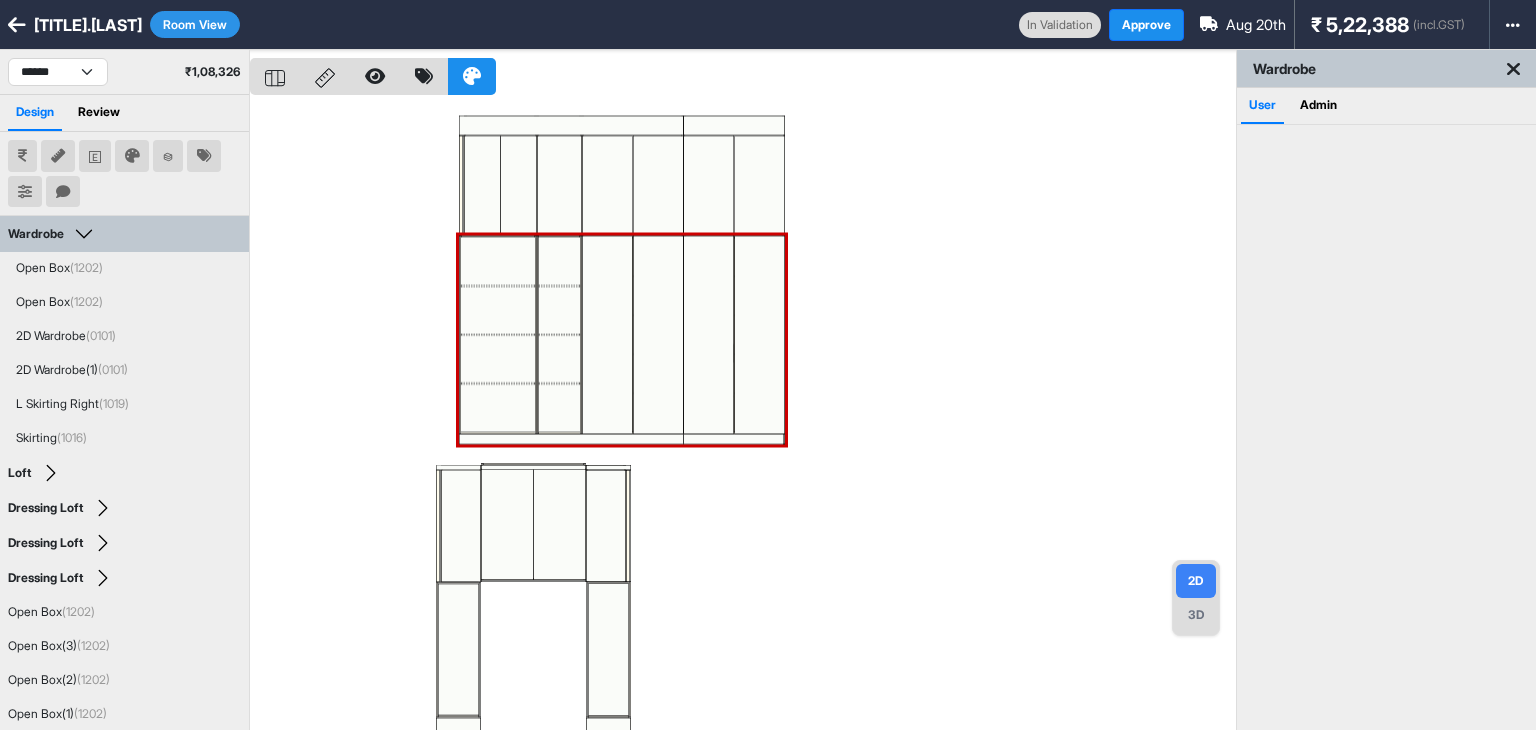 click at bounding box center (743, 72) 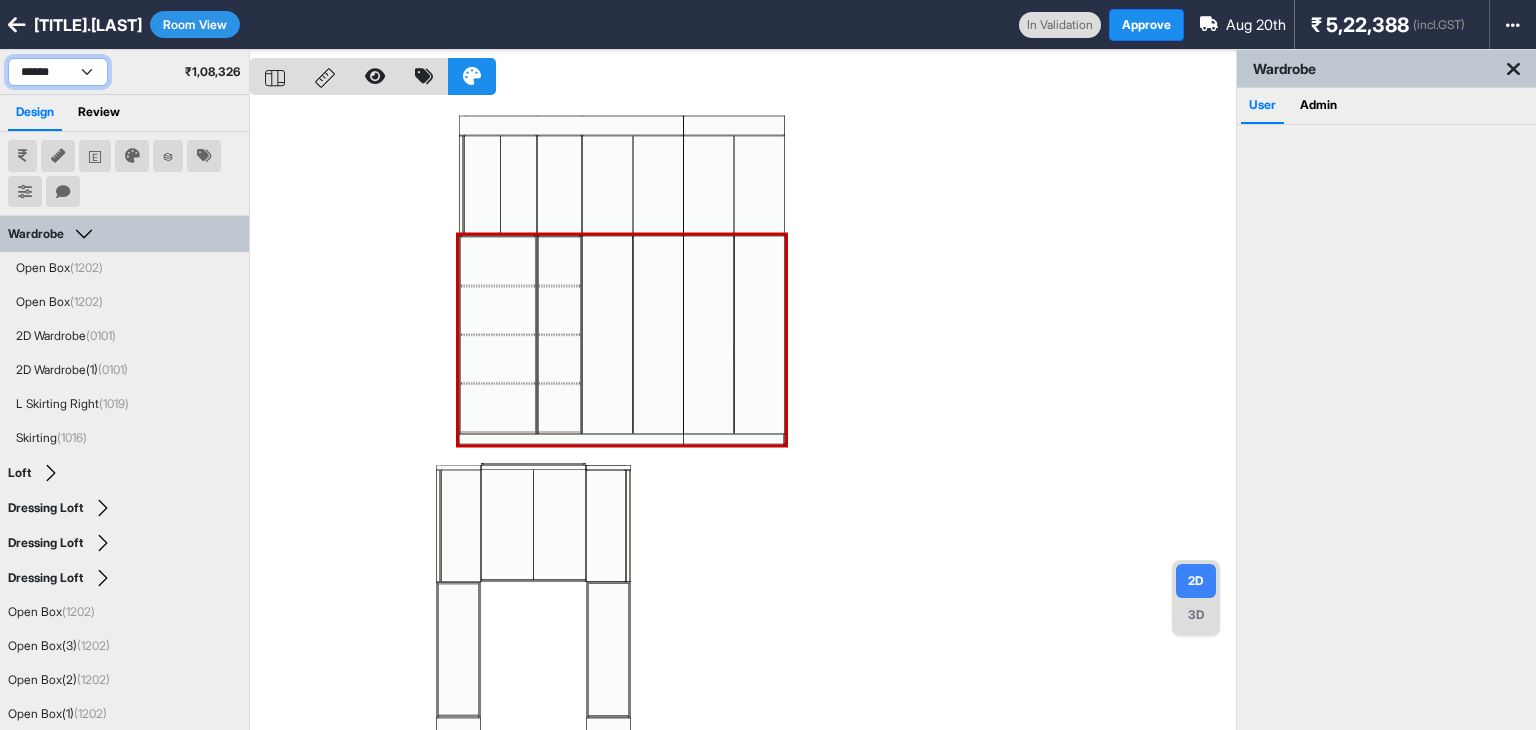 click on "**********" at bounding box center (58, 72) 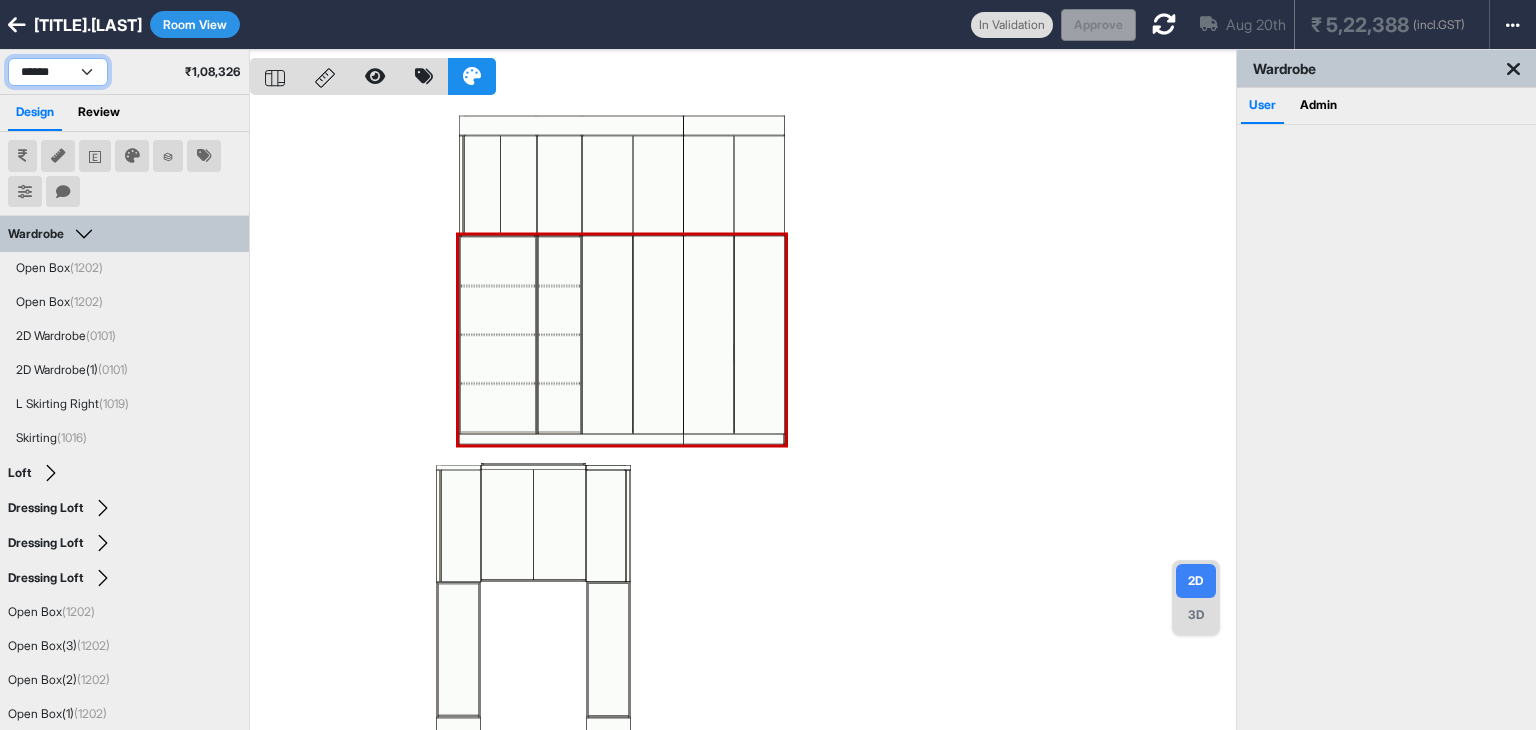 click on "**********" at bounding box center [58, 72] 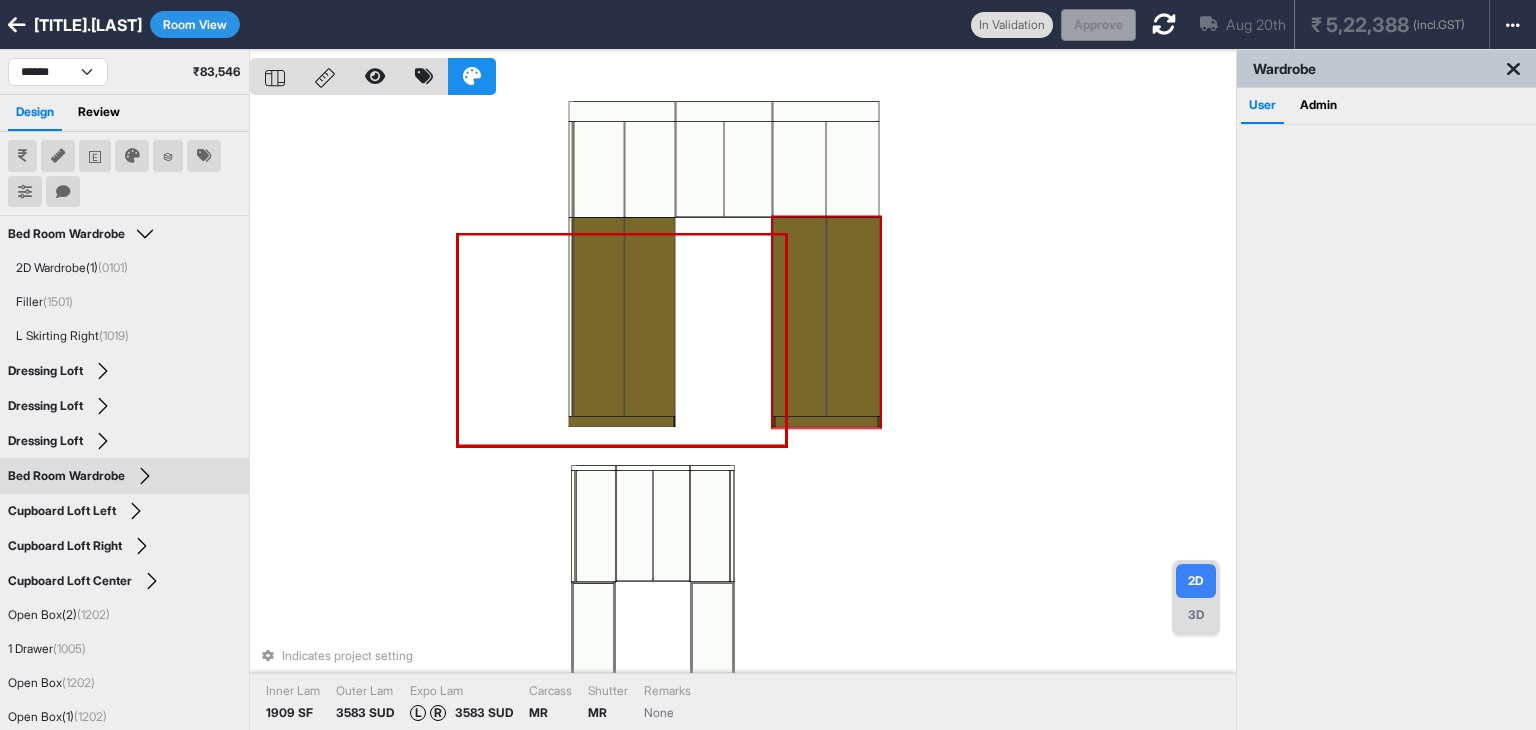 click on "Indicates project setting Inner Lam 1909 SF Outer Lam 3583 SUD Expo Lam L R 3583 SUD Carcass MR Shutter MR Remarks None" at bounding box center [743, 415] 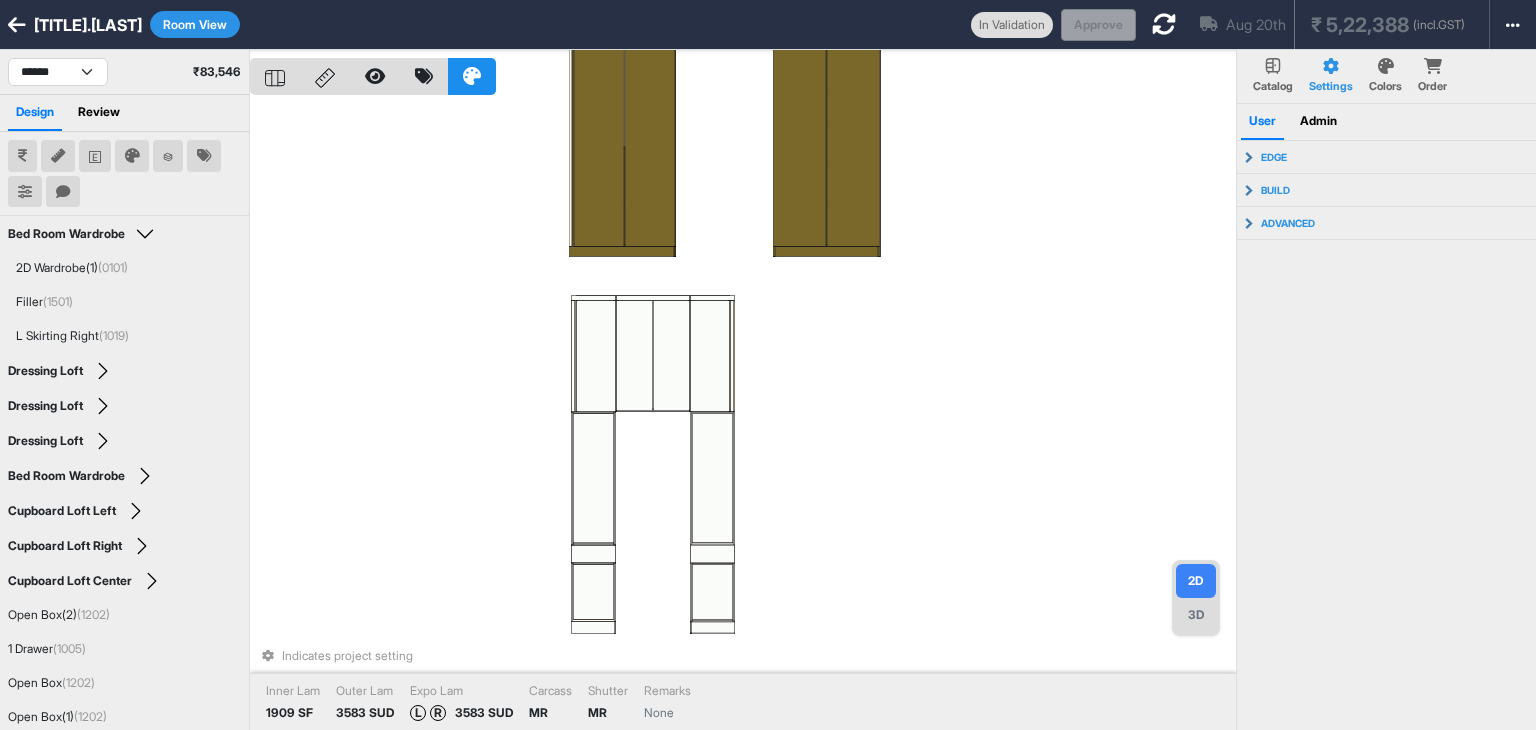 select on "****" 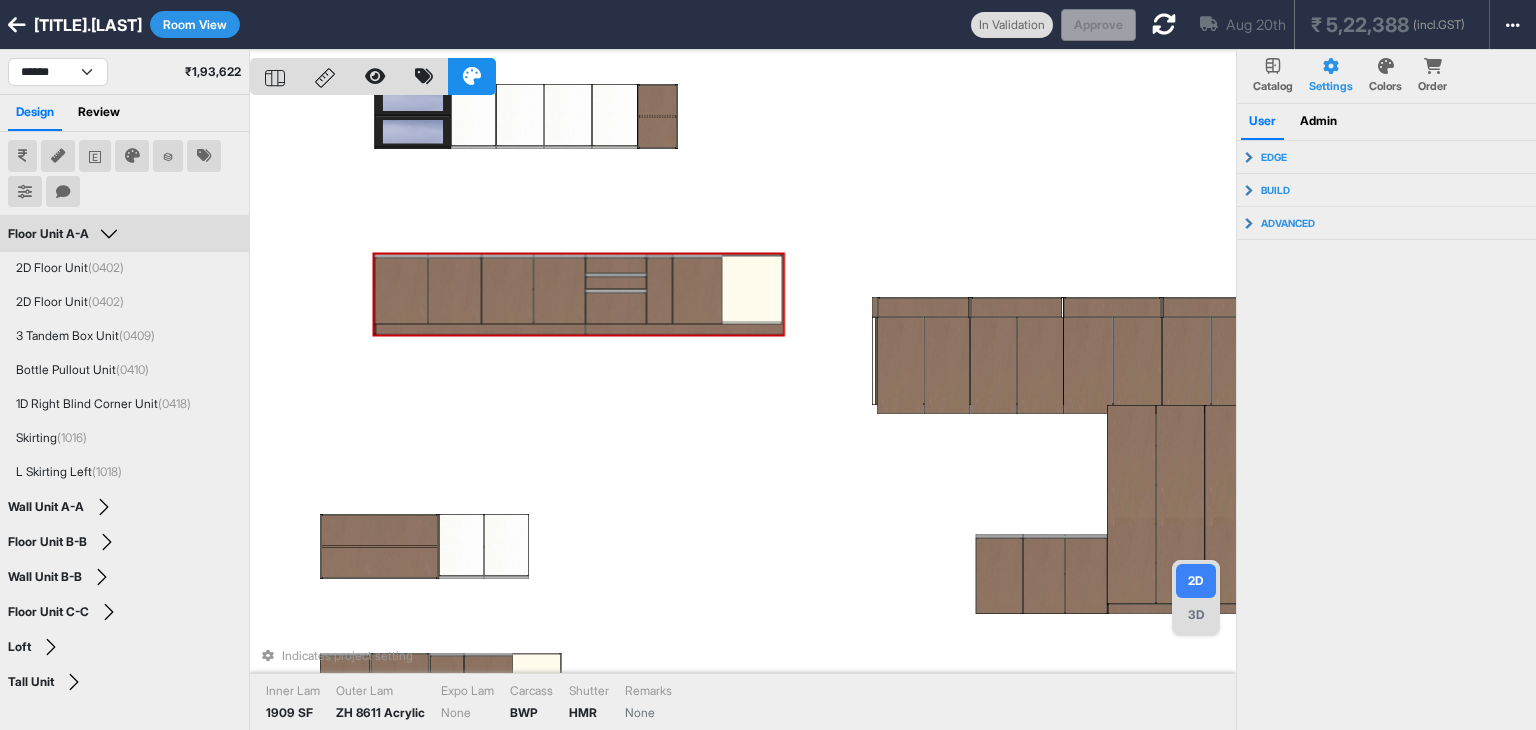 click on "Indicates project setting Inner Lam 1909 SF Outer Lam ZH 8611 Acrylic Expo Lam None Carcass BWP Shutter HMR Remarks None" at bounding box center (743, 415) 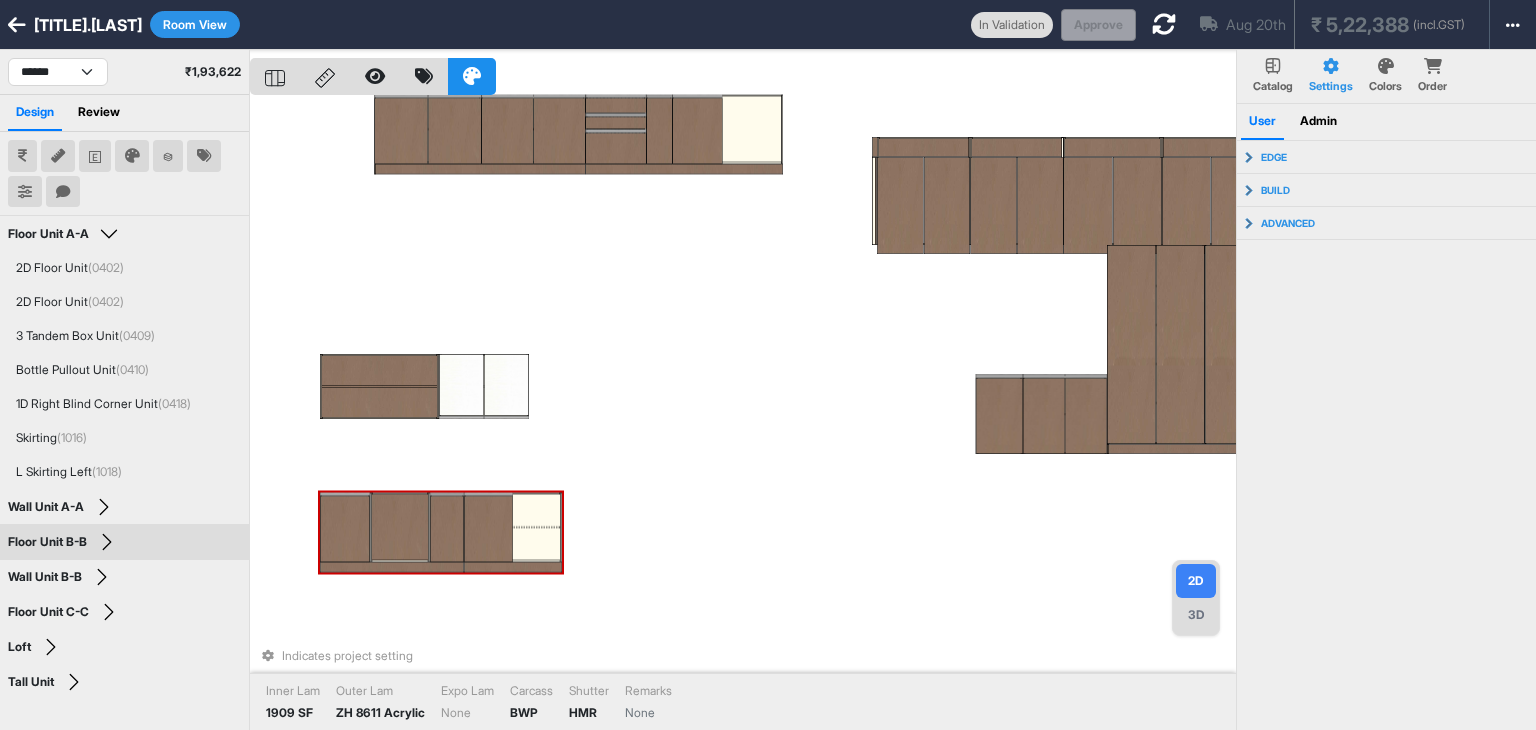 click at bounding box center (345, 529) 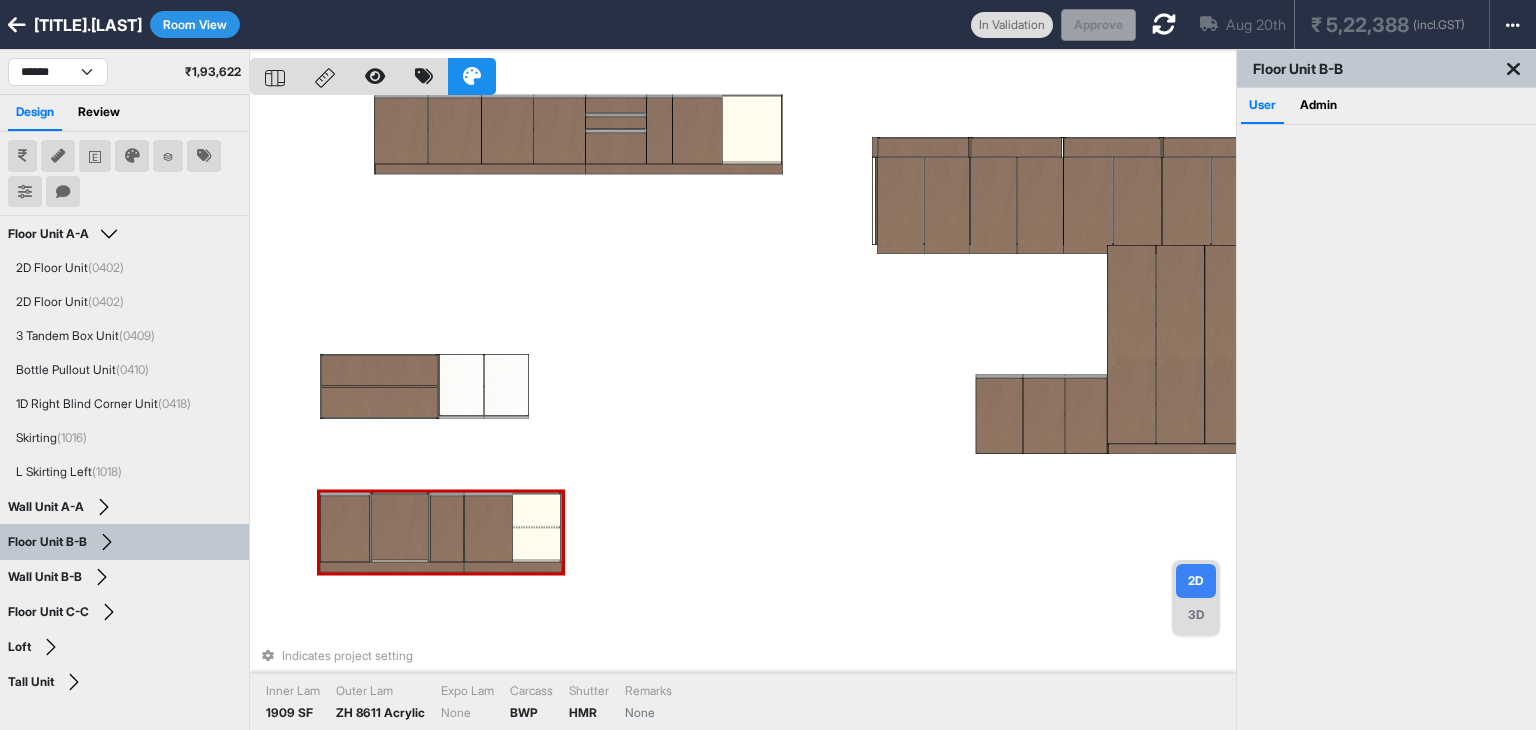 click at bounding box center (345, 529) 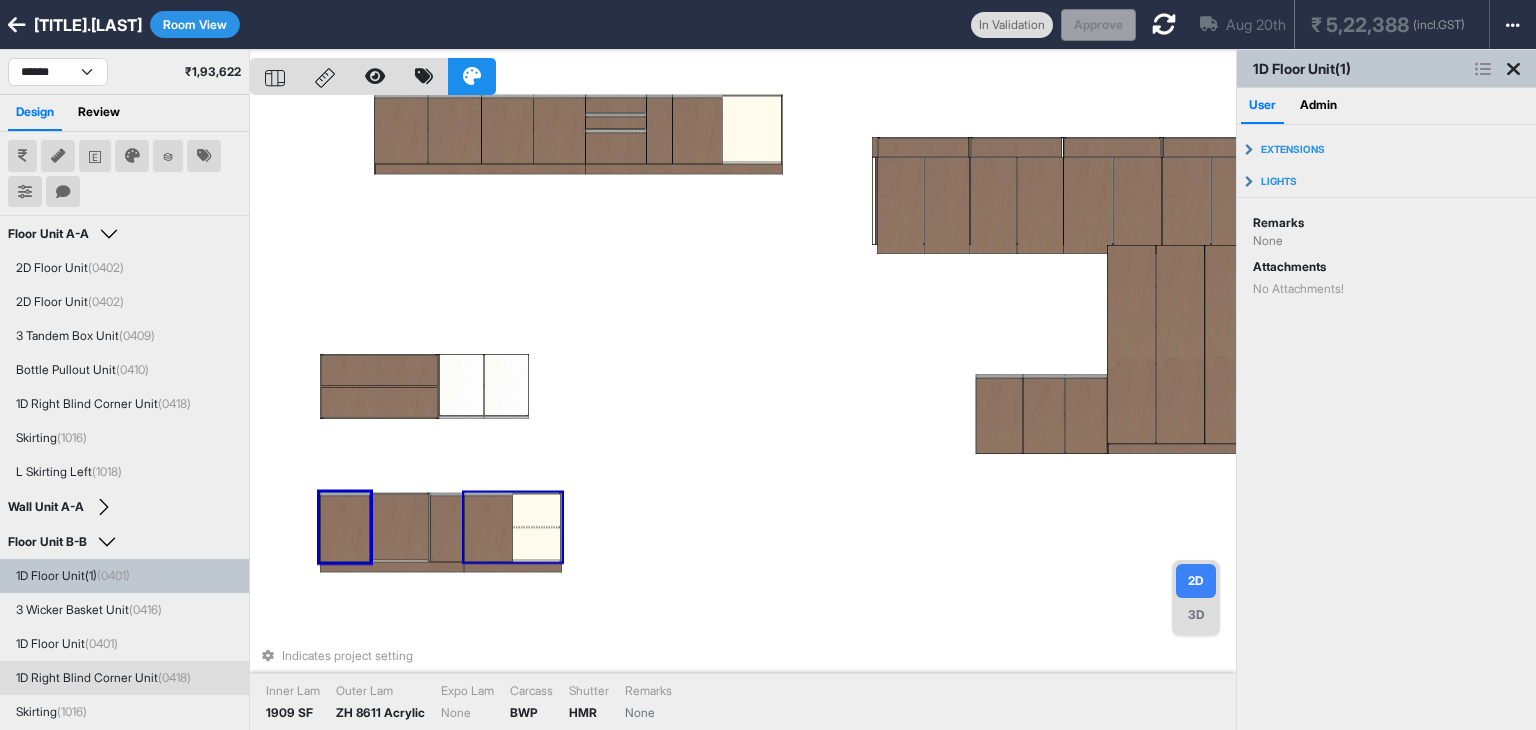 click on "Indicates project setting Inner Lam 1909 SF Outer Lam ZH 8611 Acrylic Expo Lam None Carcass BWP Shutter HMR Remarks None" at bounding box center [743, 415] 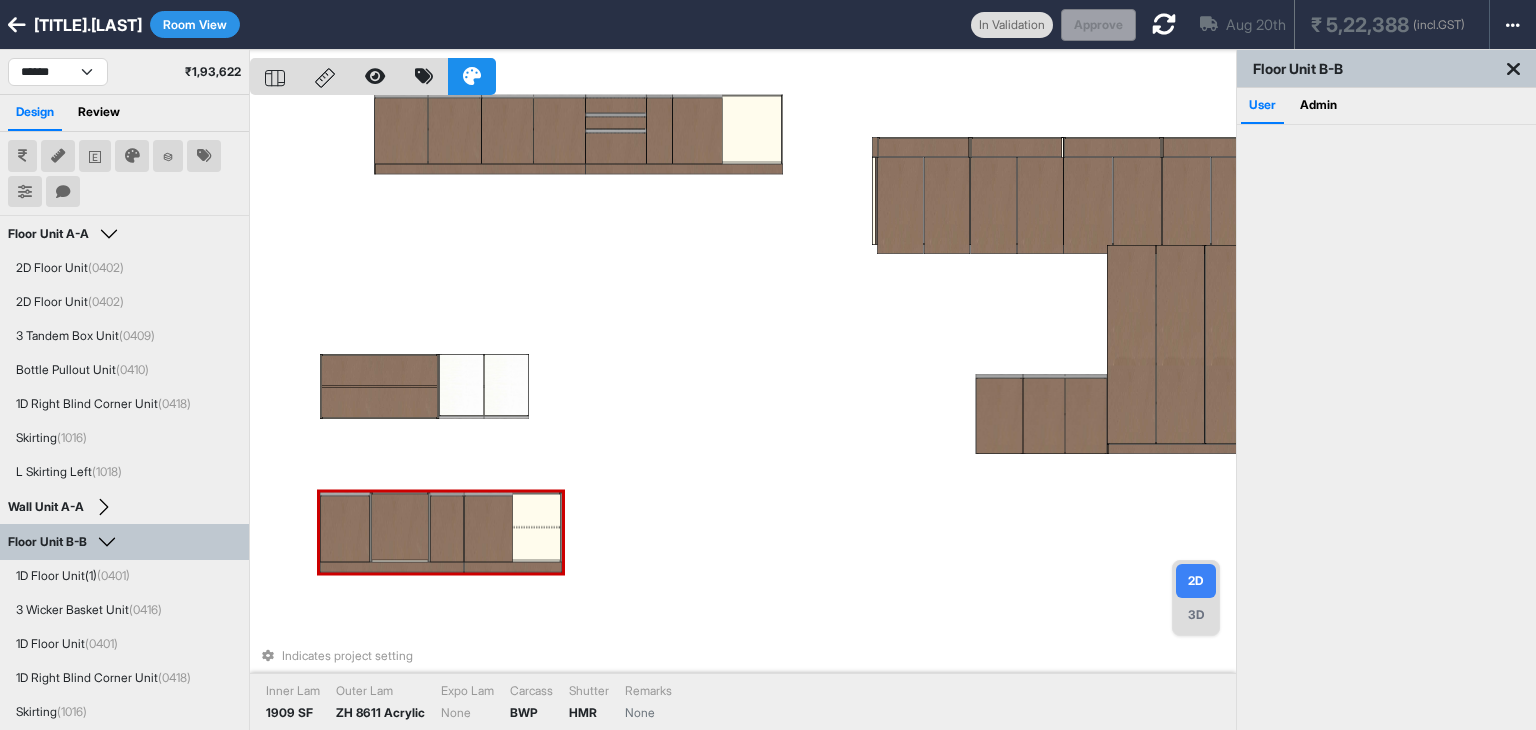 click at bounding box center [345, 529] 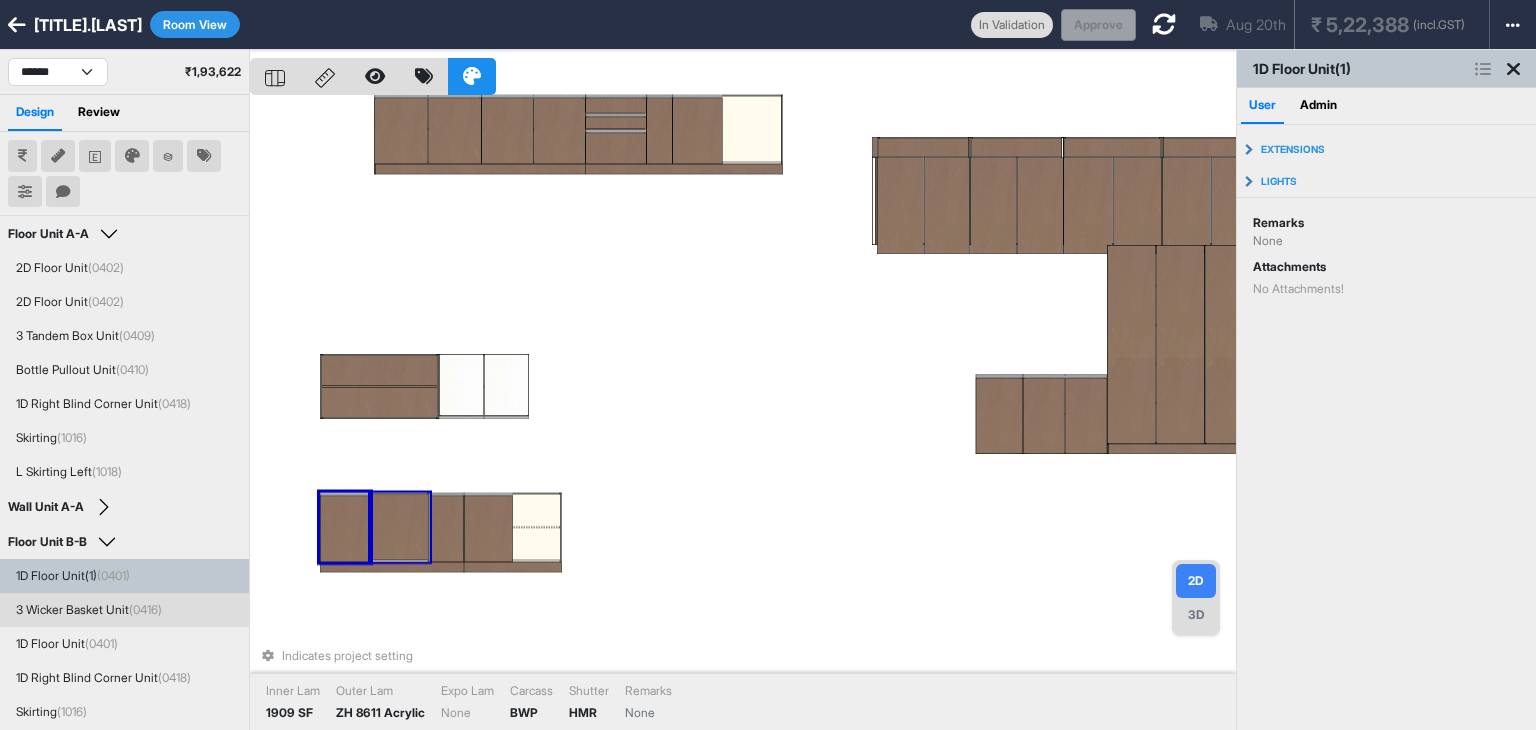 click at bounding box center [400, 527] 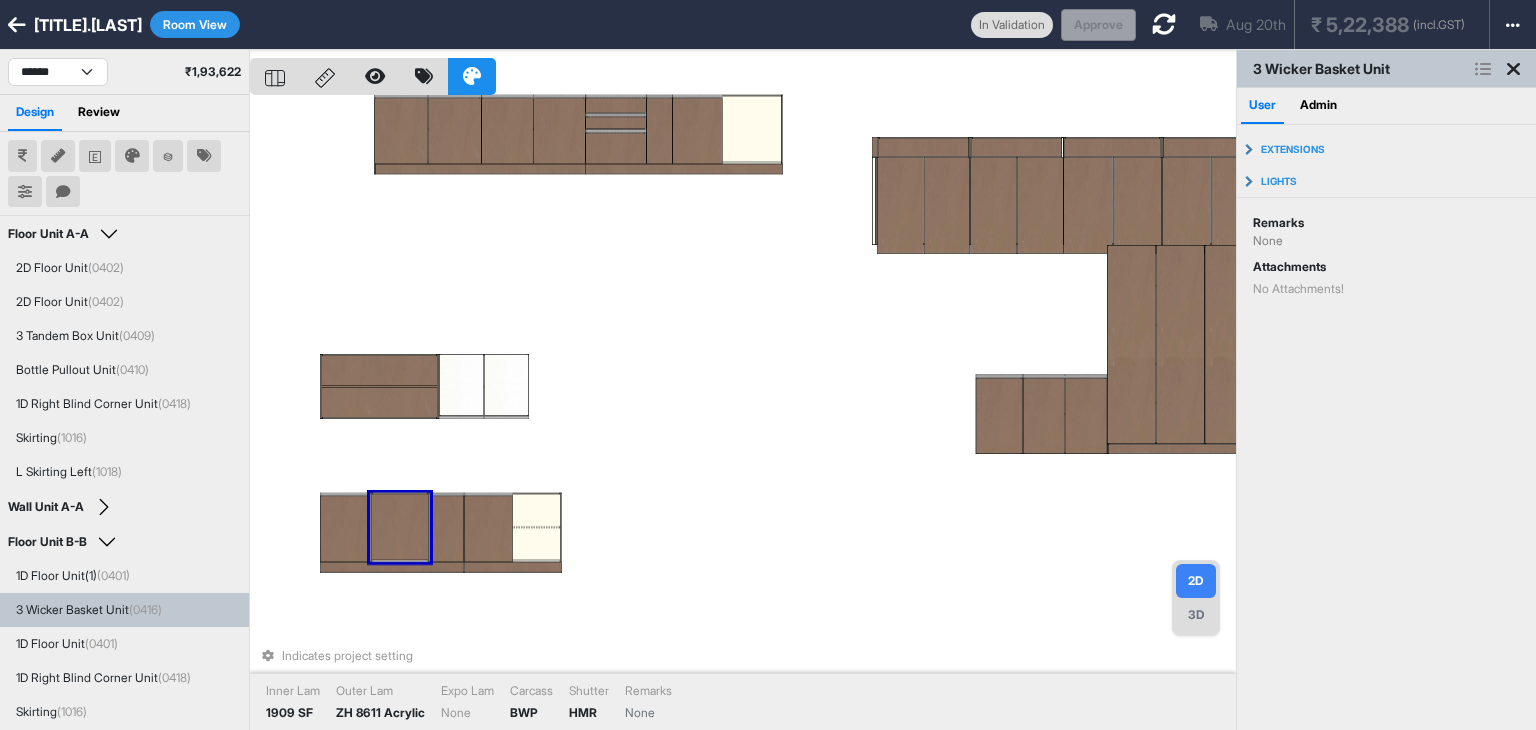 click at bounding box center (447, 529) 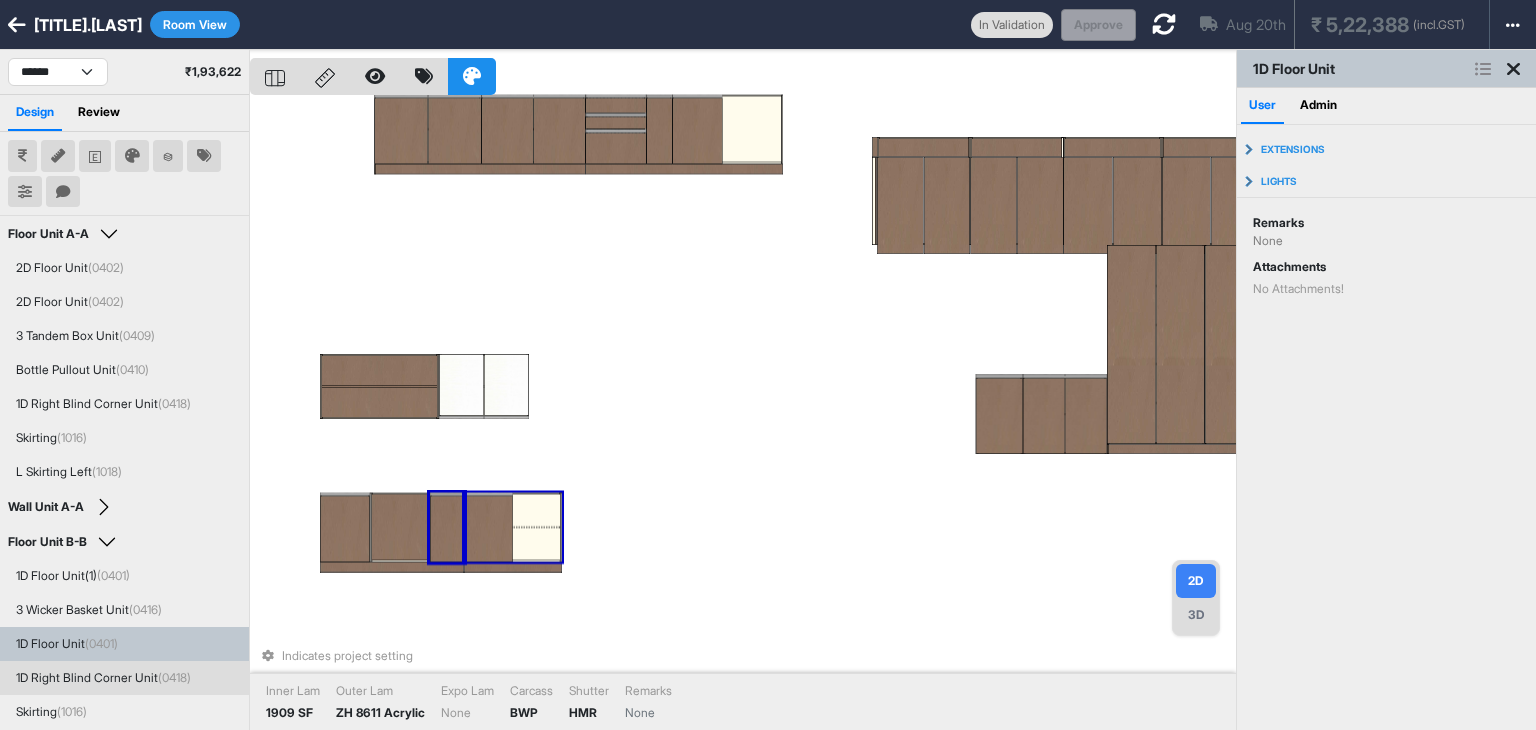 click at bounding box center (488, 529) 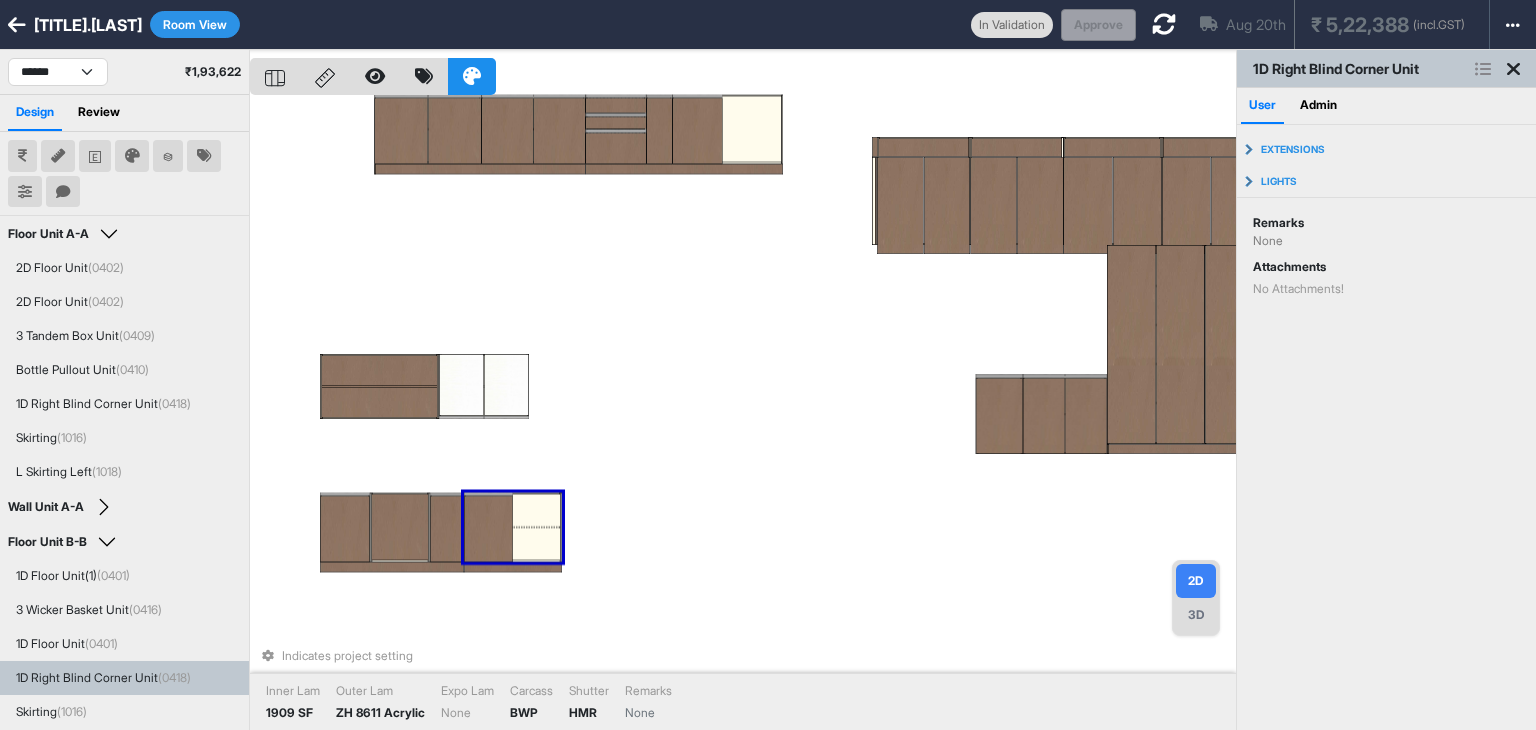 click on "Indicates project setting Inner Lam 1909 SF Outer Lam ZH 8611 Acrylic Expo Lam None Carcass BWP Shutter HMR Remarks None" at bounding box center [743, 415] 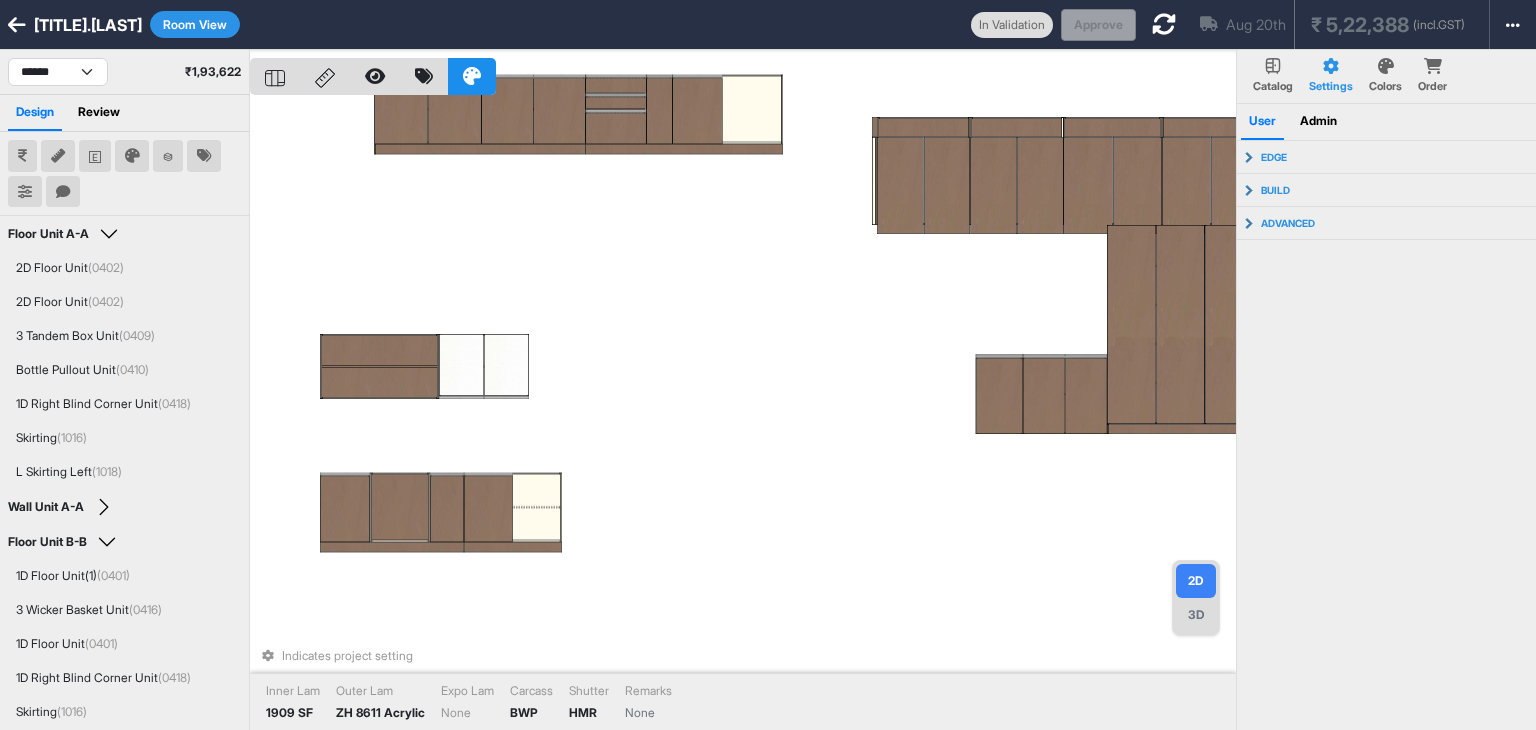 click on "Indicates project setting Inner Lam 1909 SF Outer Lam ZH 8611 Acrylic Expo Lam None Carcass BWP Shutter HMR Remarks None" at bounding box center [743, 415] 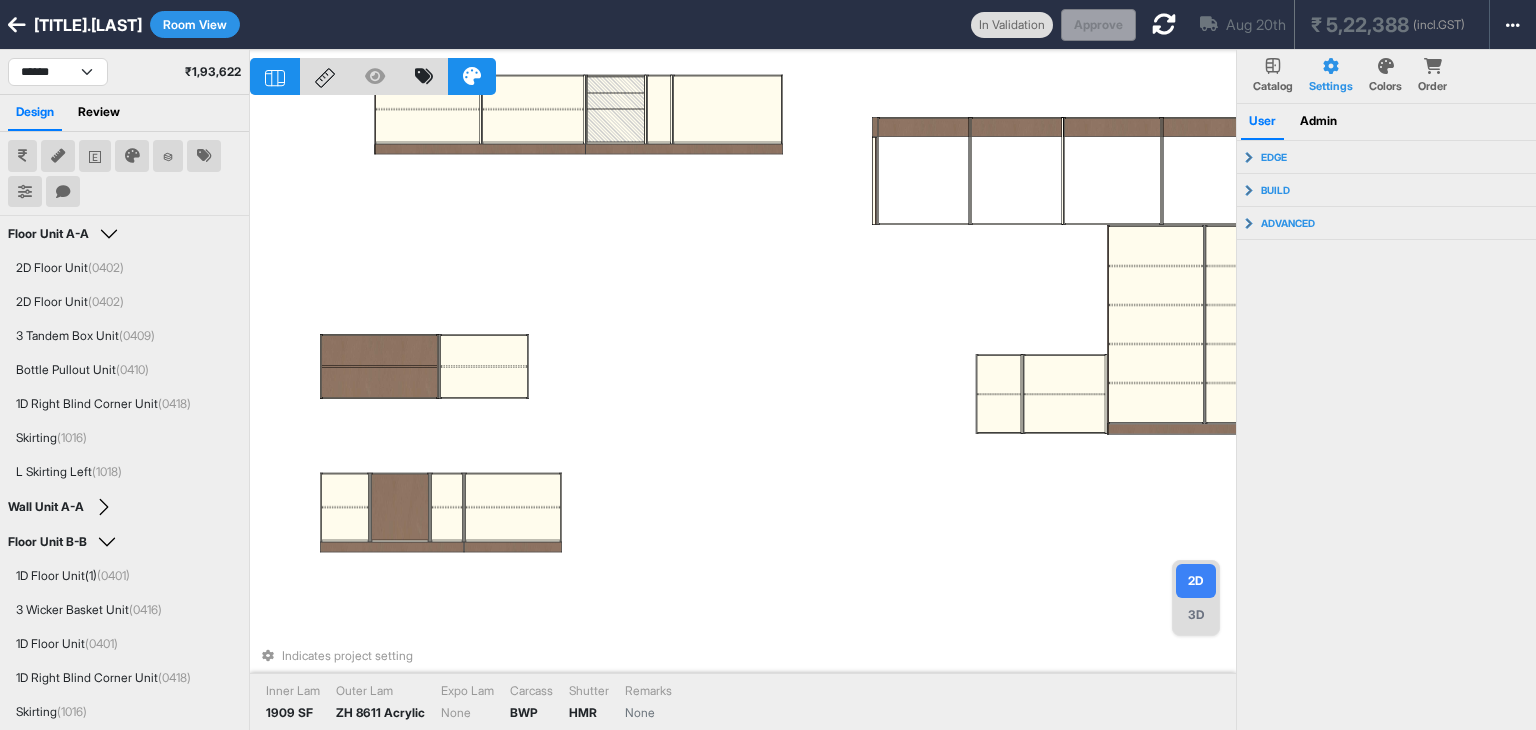 click on "Indicates project setting Inner Lam 1909 SF Outer Lam ZH 8611 Acrylic Expo Lam None Carcass BWP Shutter HMR Remarks None" at bounding box center (743, 415) 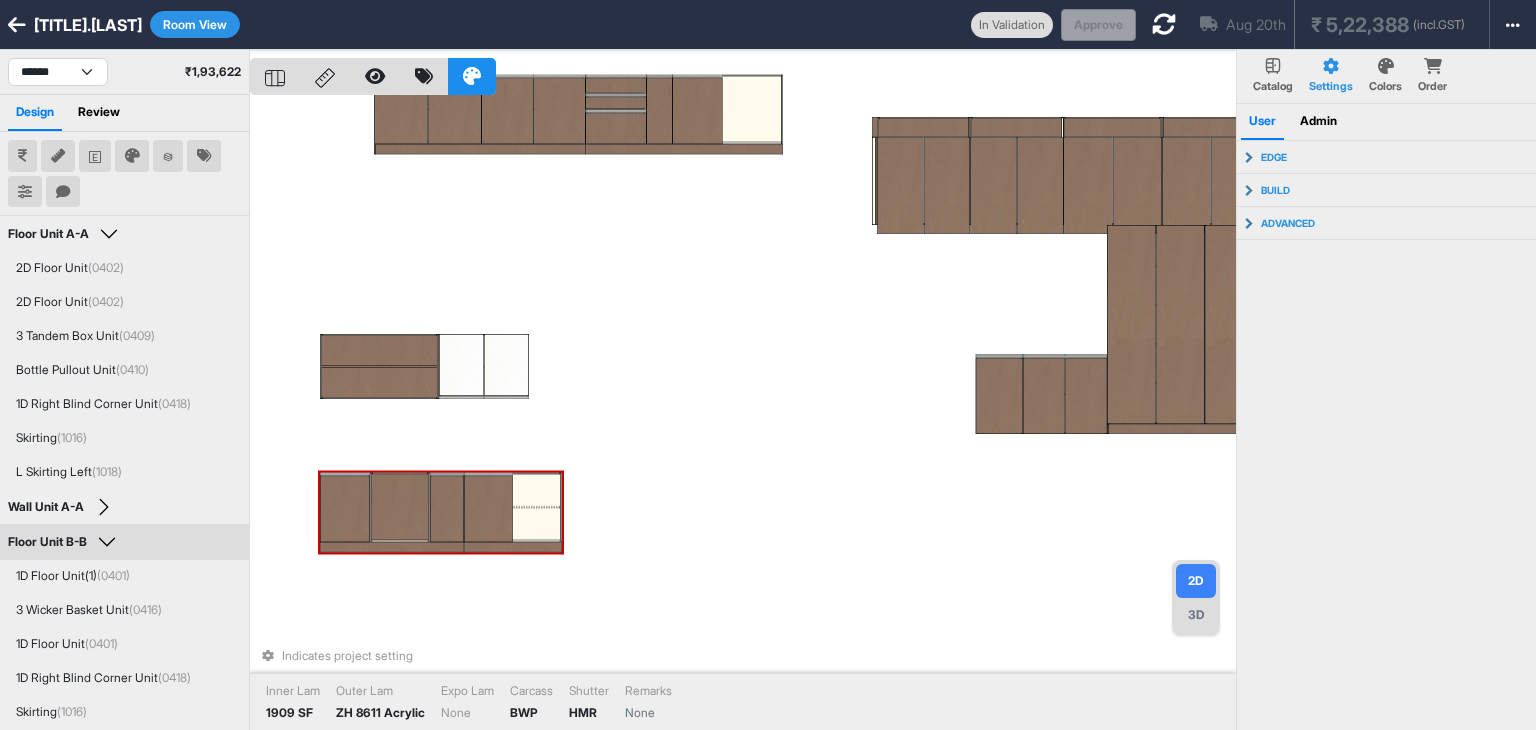 click at bounding box center [345, 509] 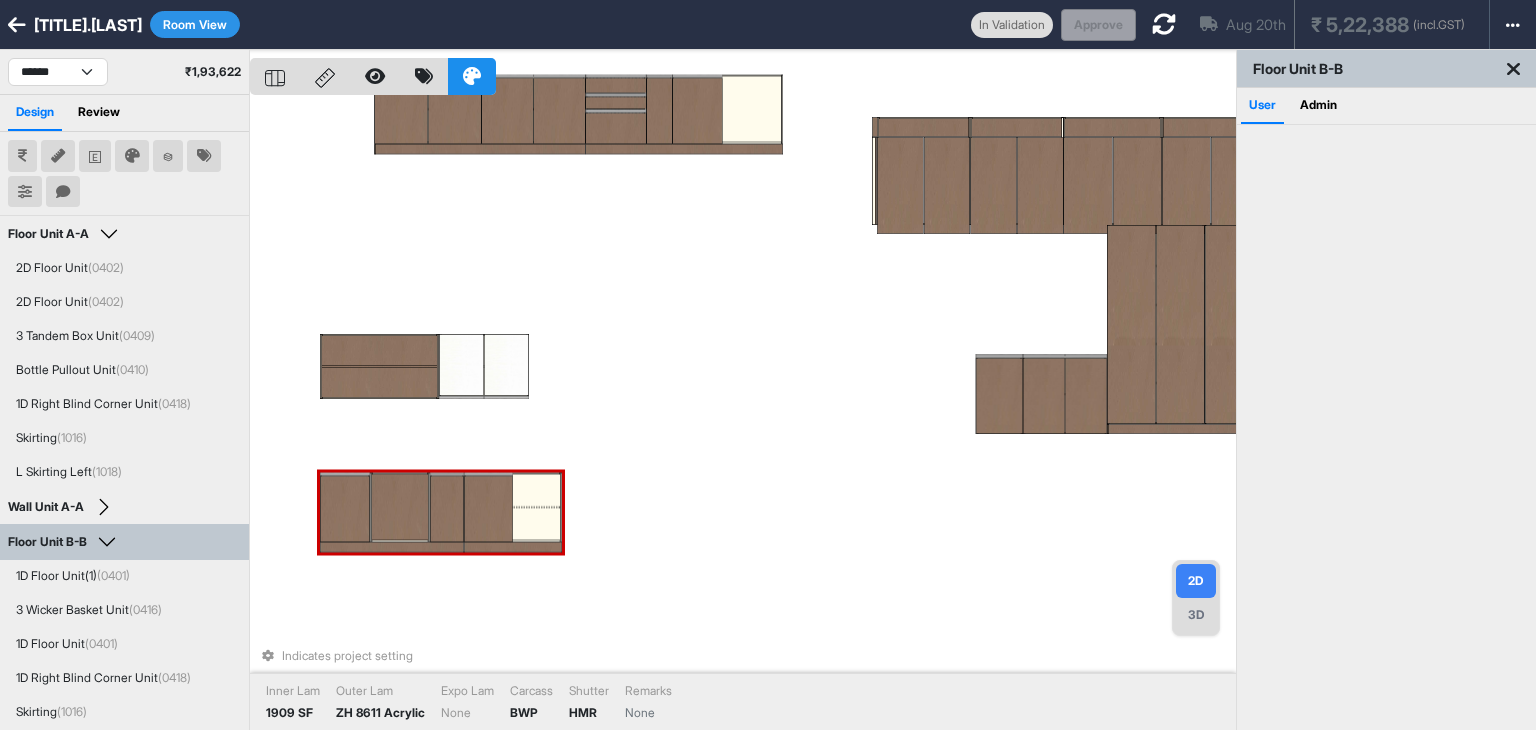 click at bounding box center [345, 509] 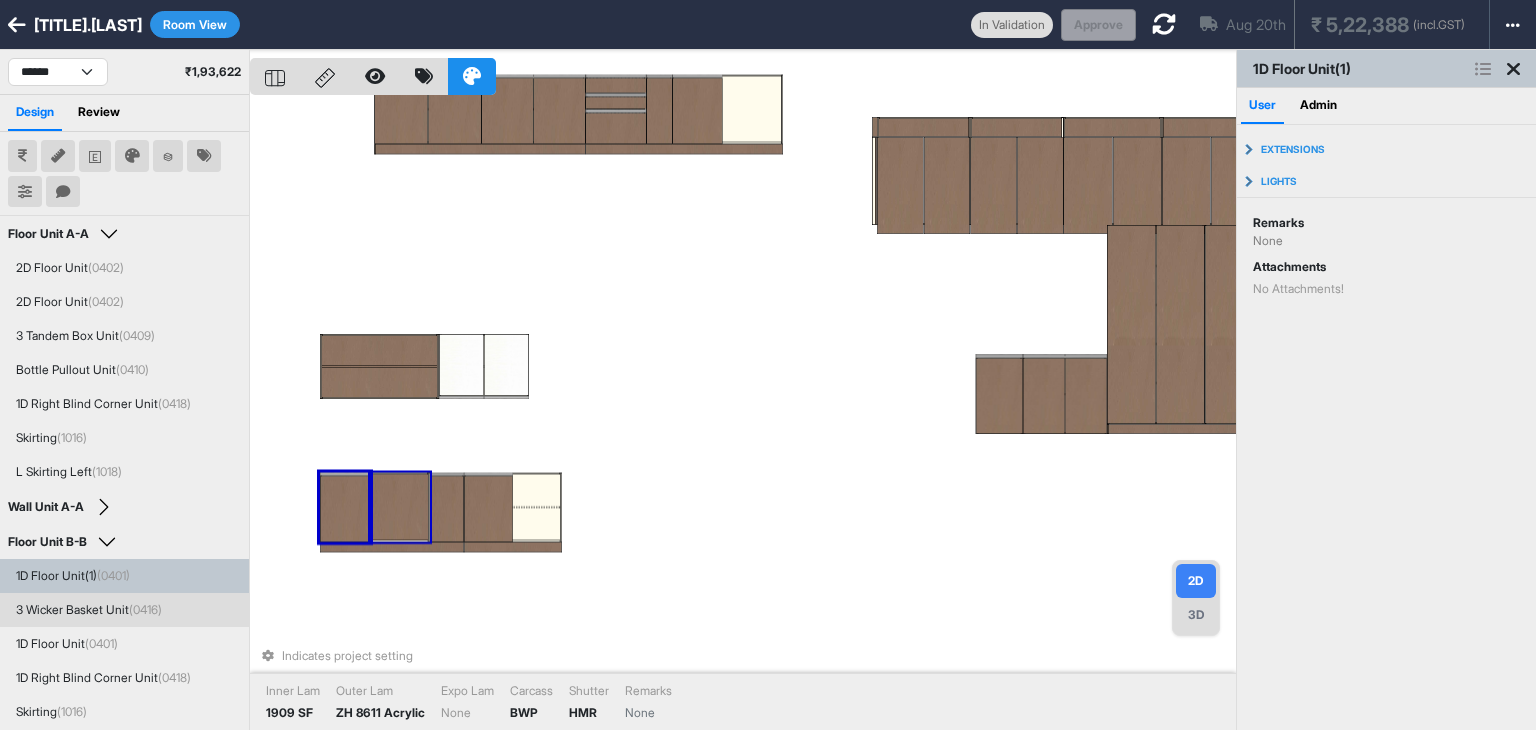 click on "Indicates project setting Inner Lam 1909 SF Outer Lam ZH 8611 Acrylic Expo Lam None Carcass BWP Shutter HMR Remarks None" at bounding box center [743, 415] 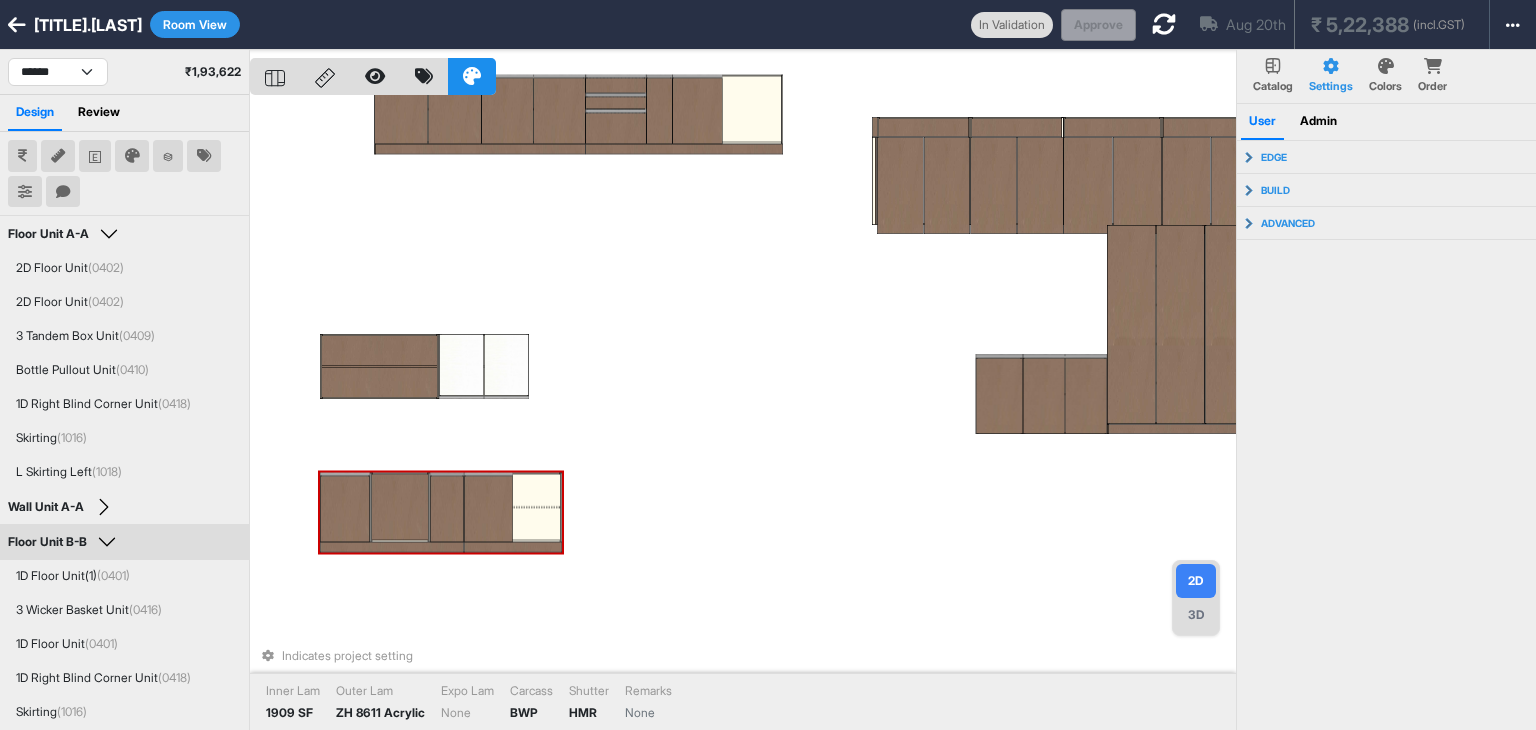click at bounding box center [447, 509] 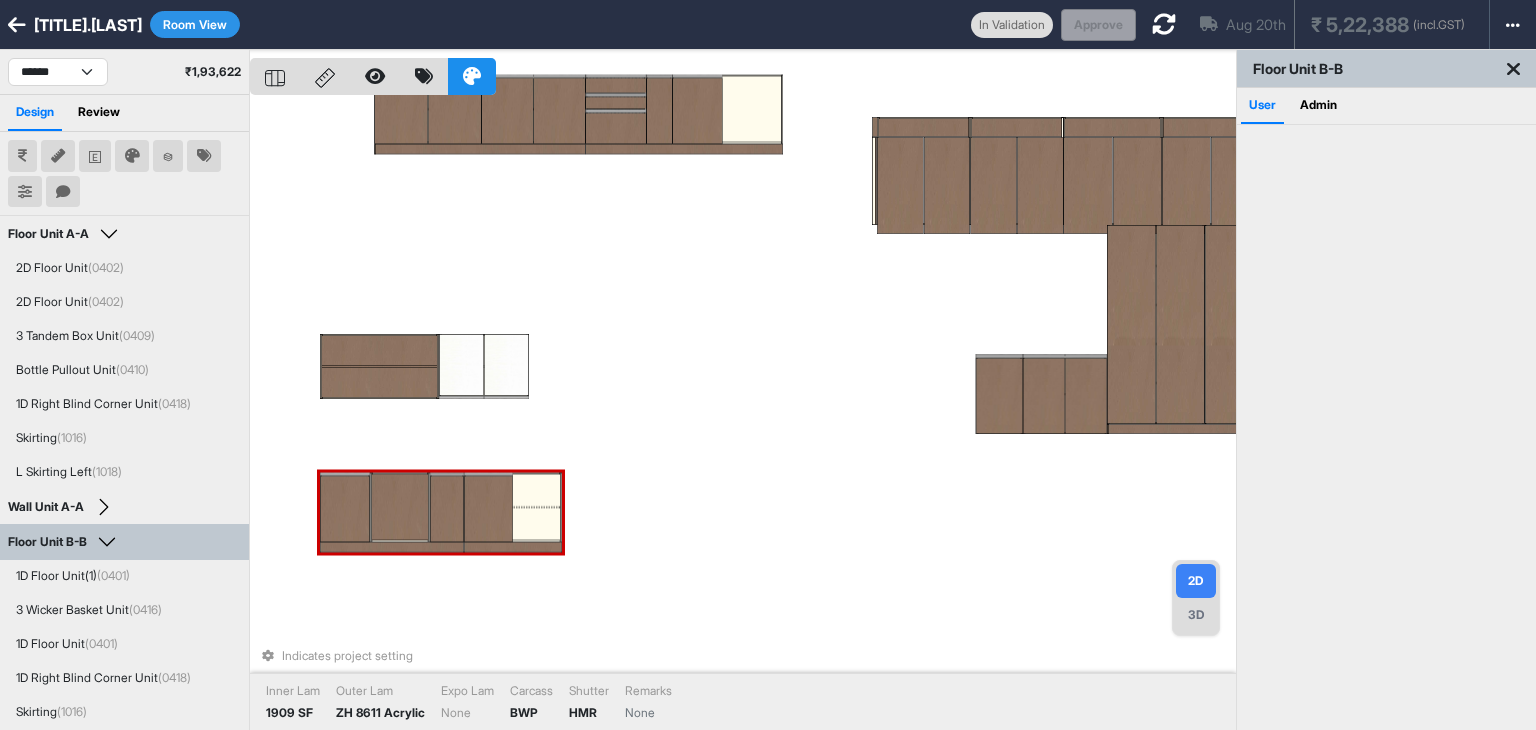 select on "****" 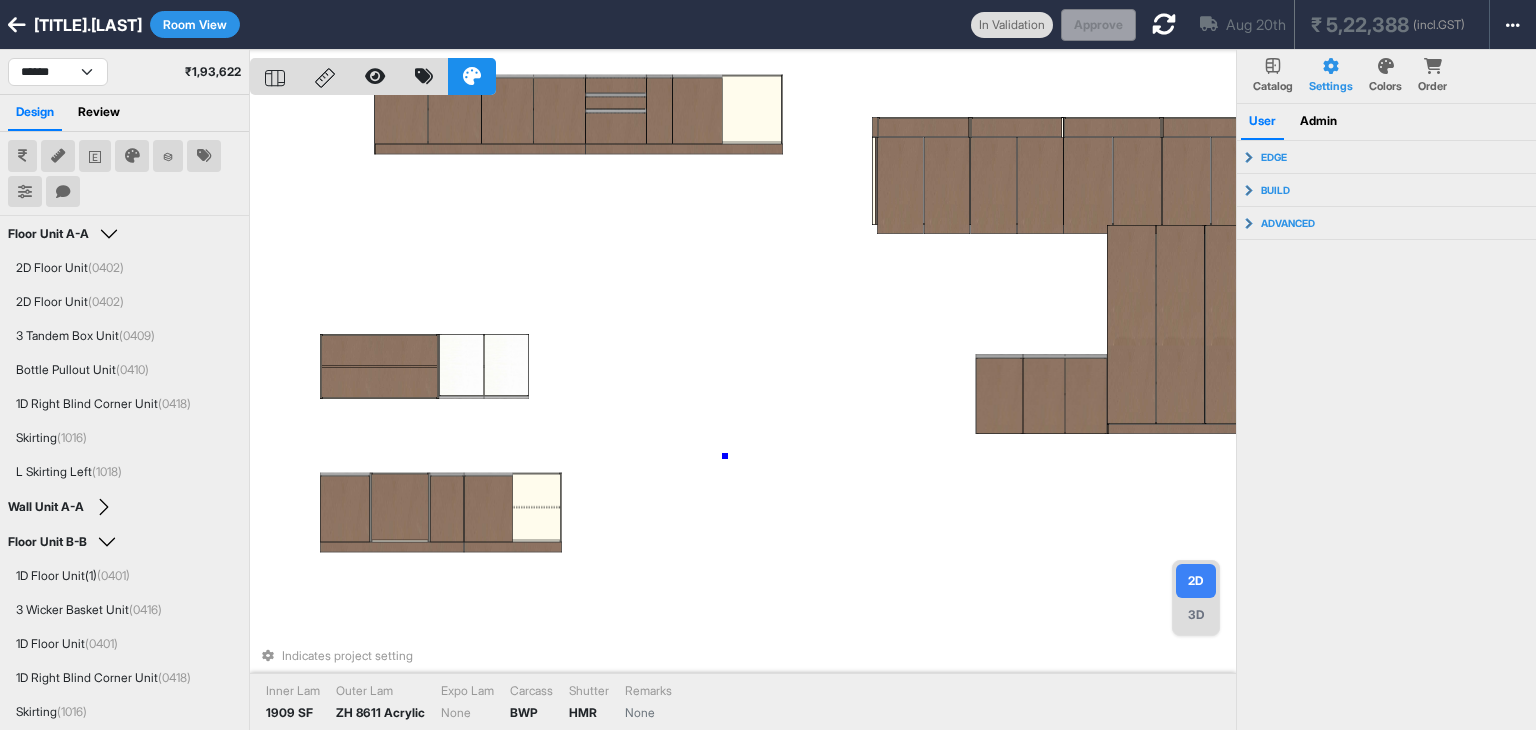 click on "Indicates project setting Inner Lam 1909 SF Outer Lam ZH 8611 Acrylic Expo Lam None Carcass BWP Shutter HMR Remarks None" at bounding box center [743, 415] 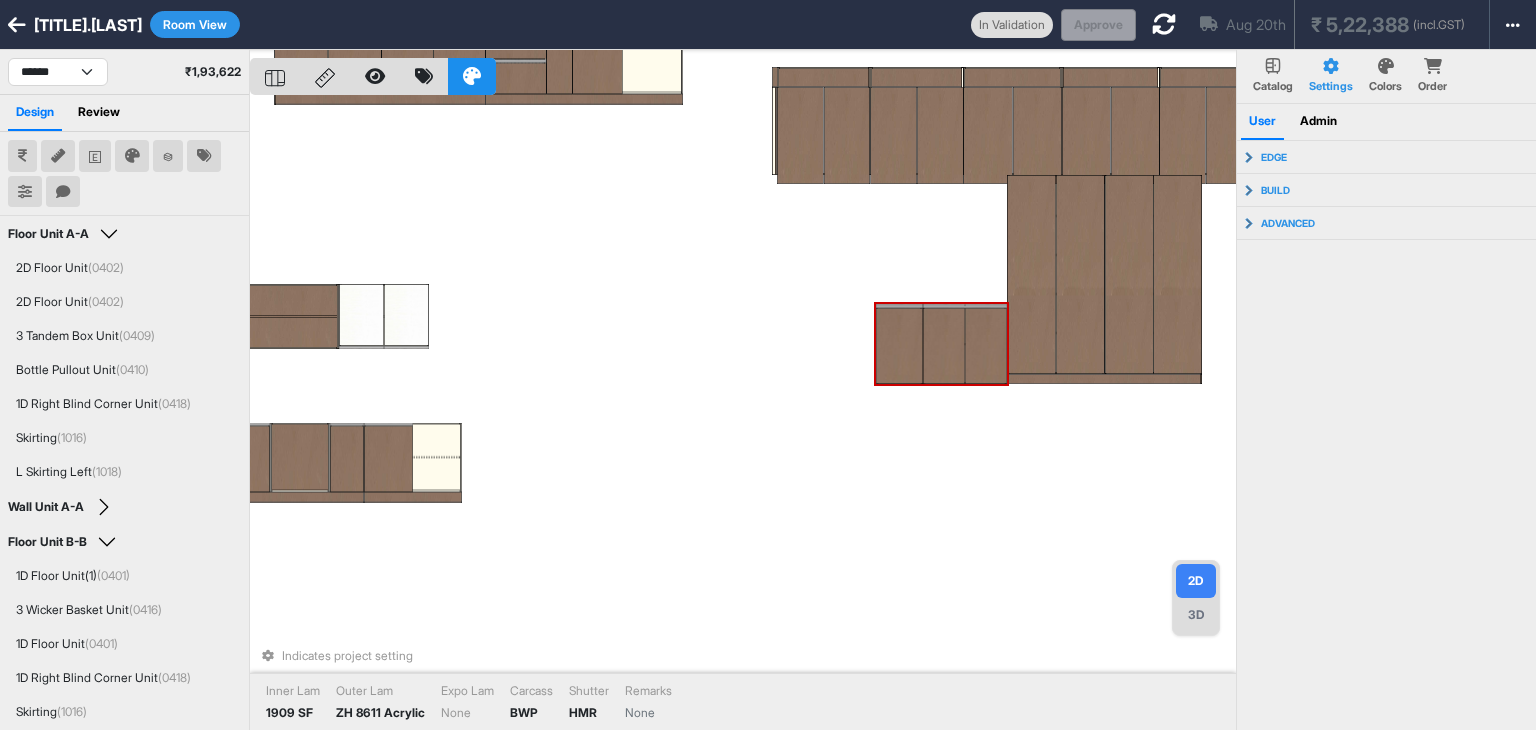 click at bounding box center [986, 346] 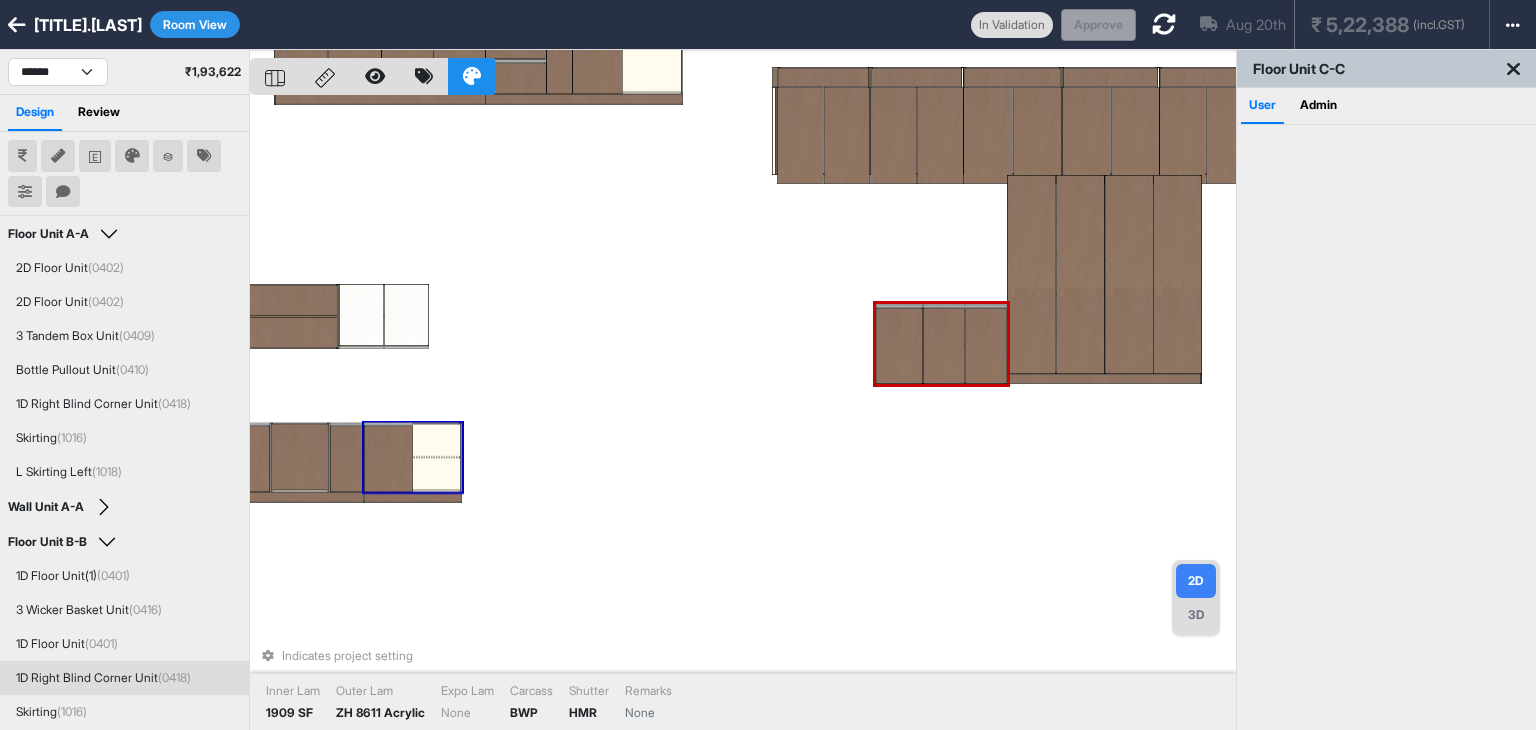scroll, scrollTop: 215, scrollLeft: 0, axis: vertical 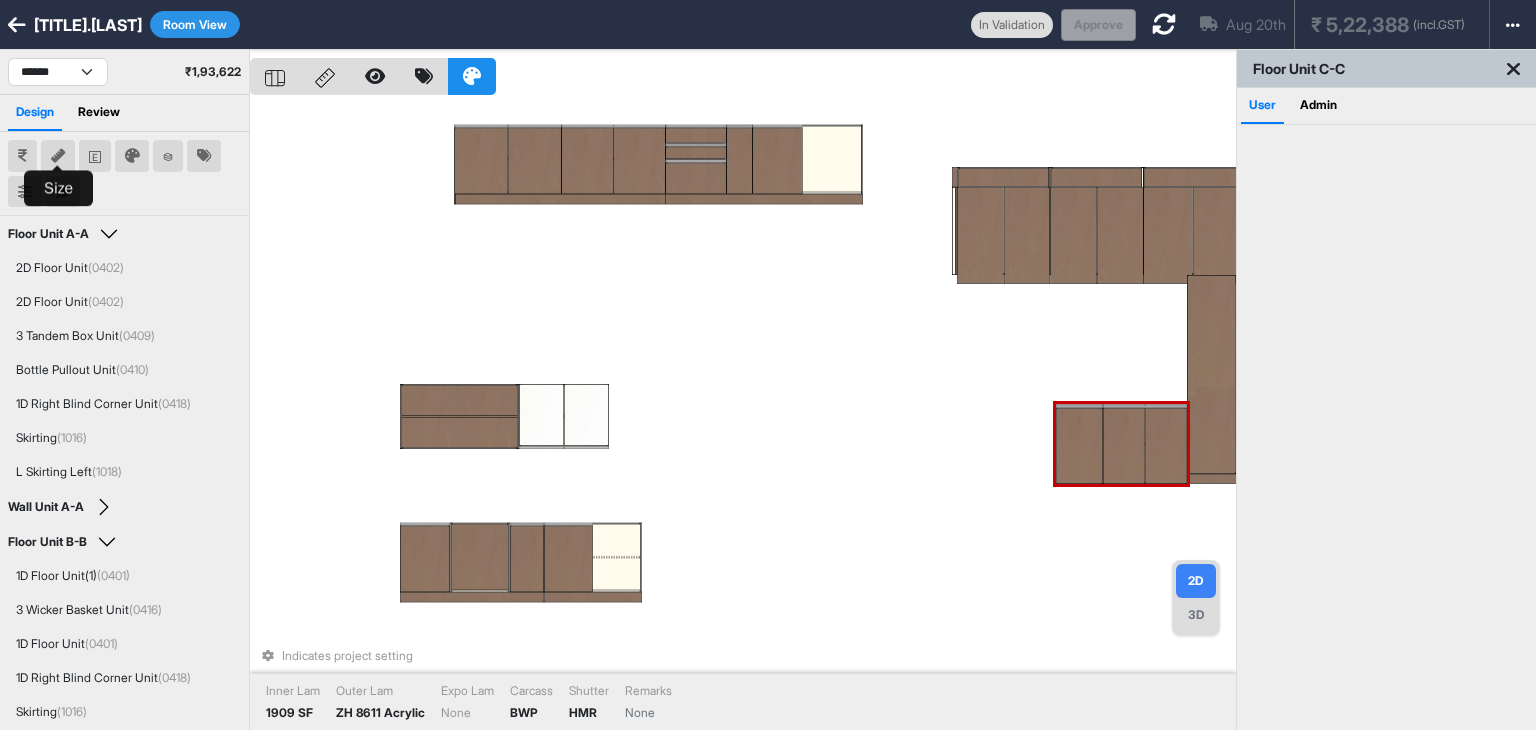 click at bounding box center (58, 156) 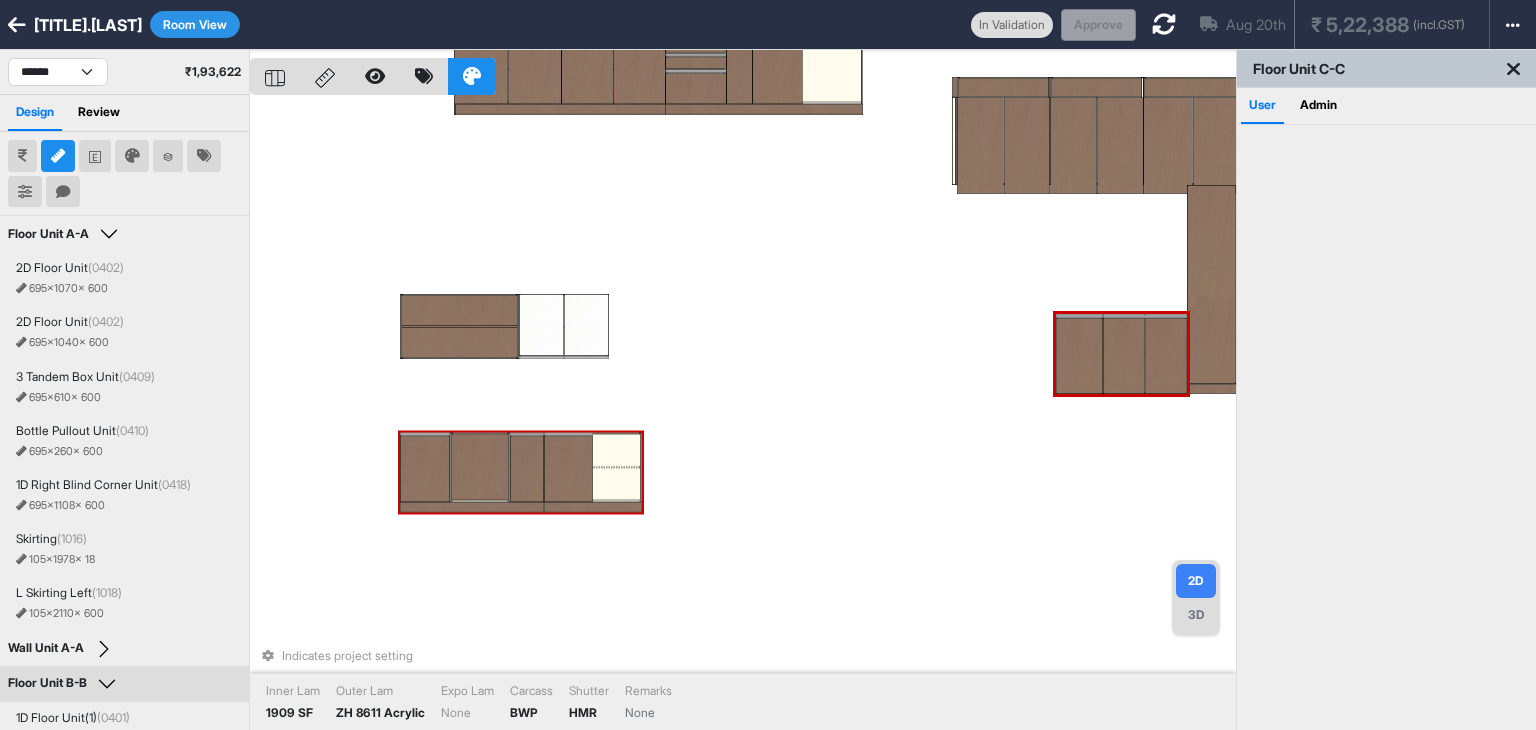 click at bounding box center (568, 469) 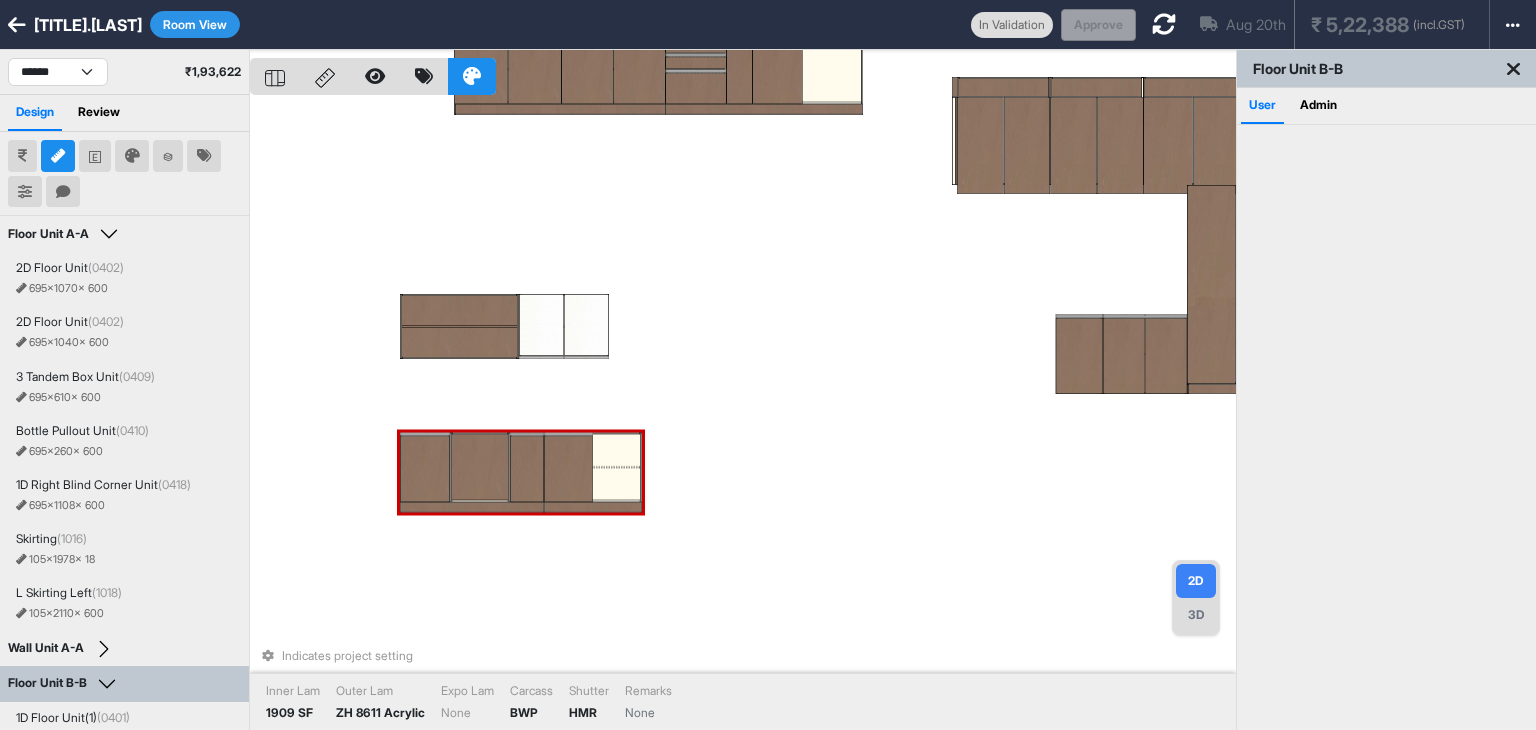 click at bounding box center (568, 469) 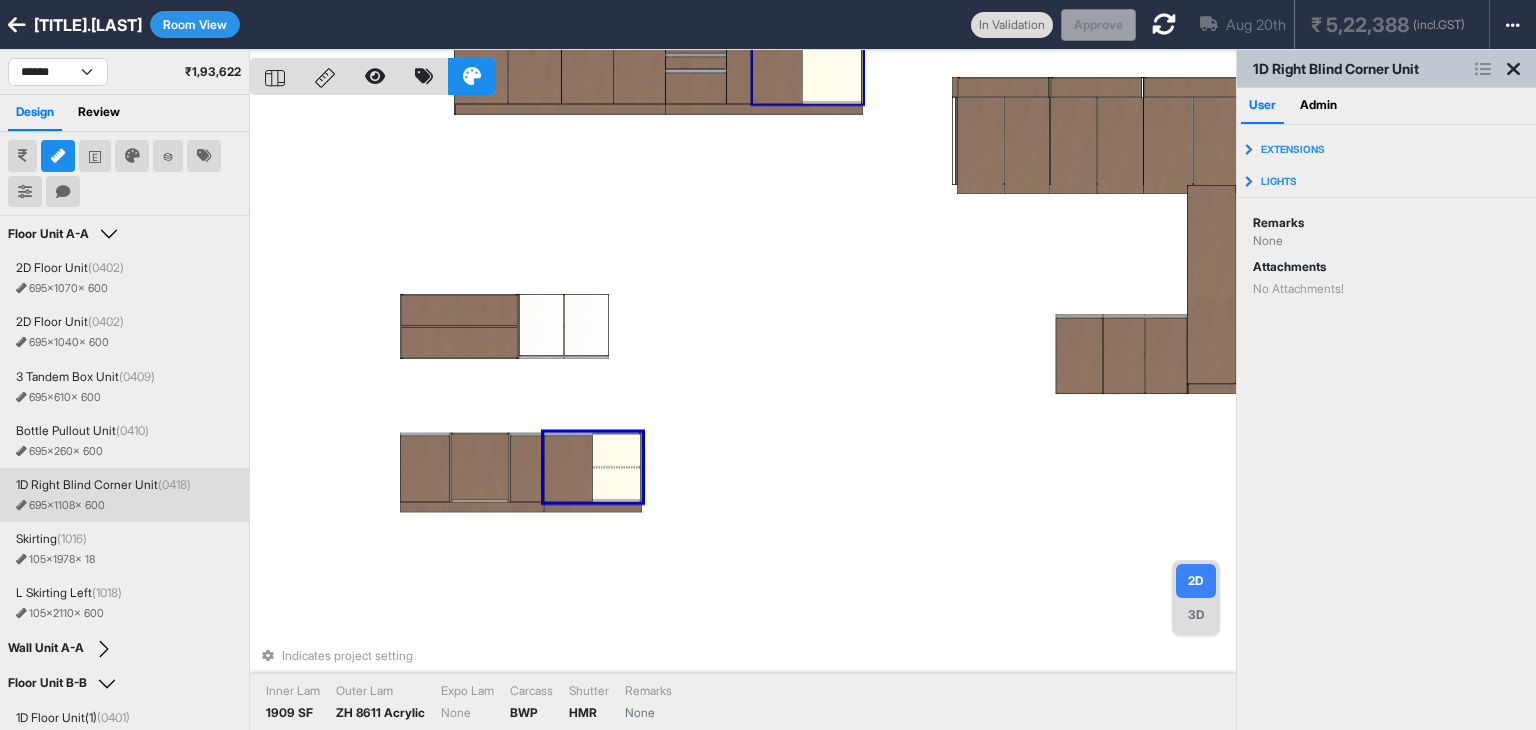 scroll, scrollTop: 220, scrollLeft: 0, axis: vertical 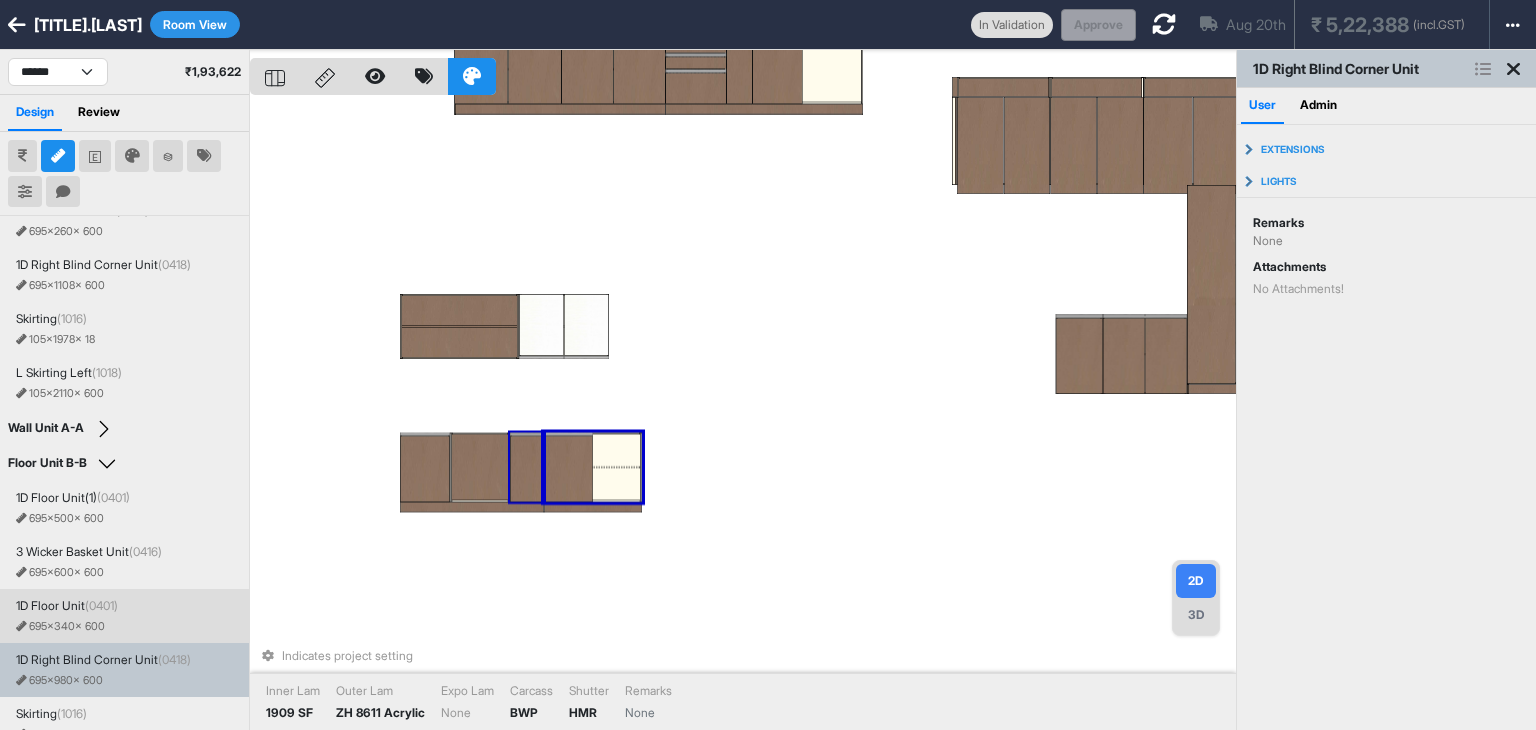 click at bounding box center [527, 469] 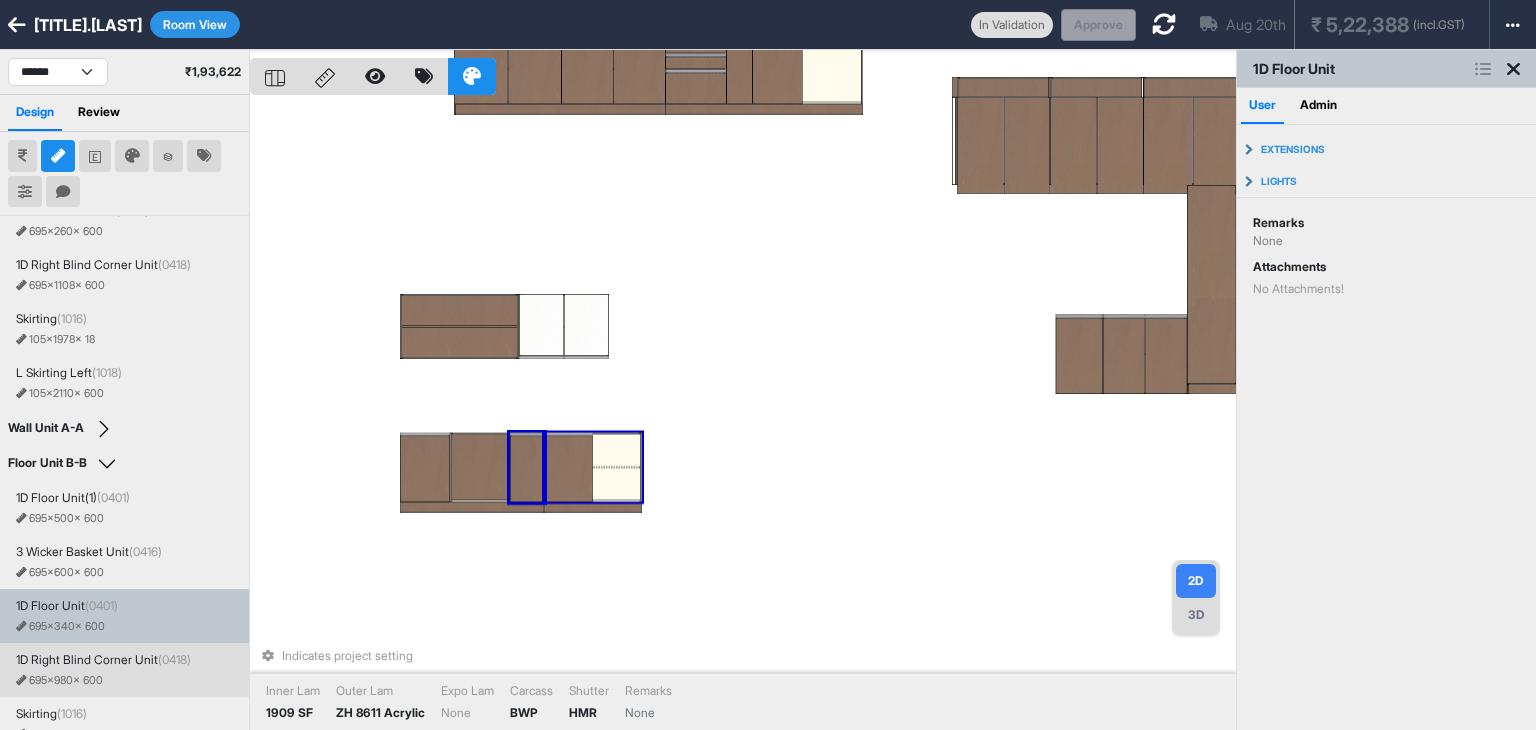click at bounding box center [568, 469] 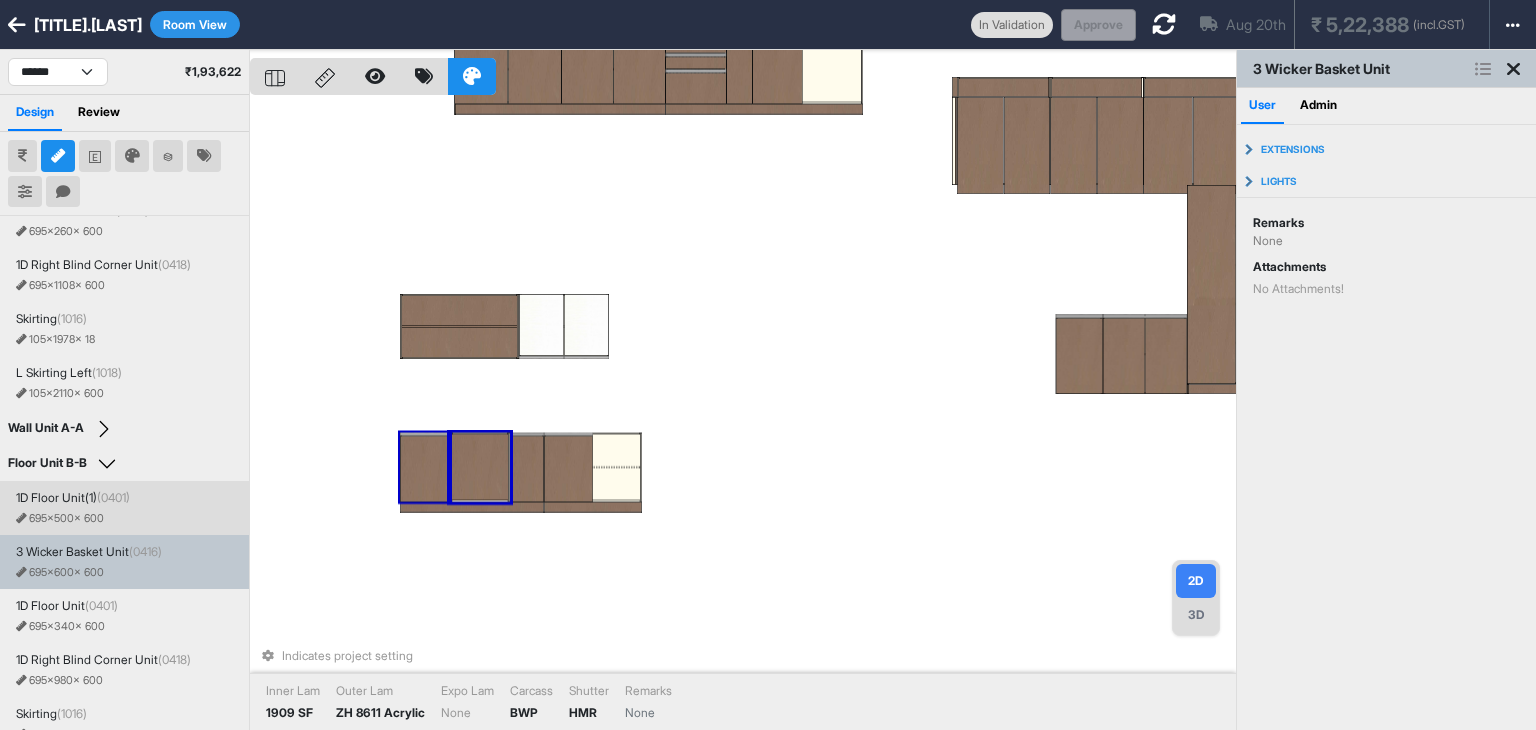 click at bounding box center (425, 469) 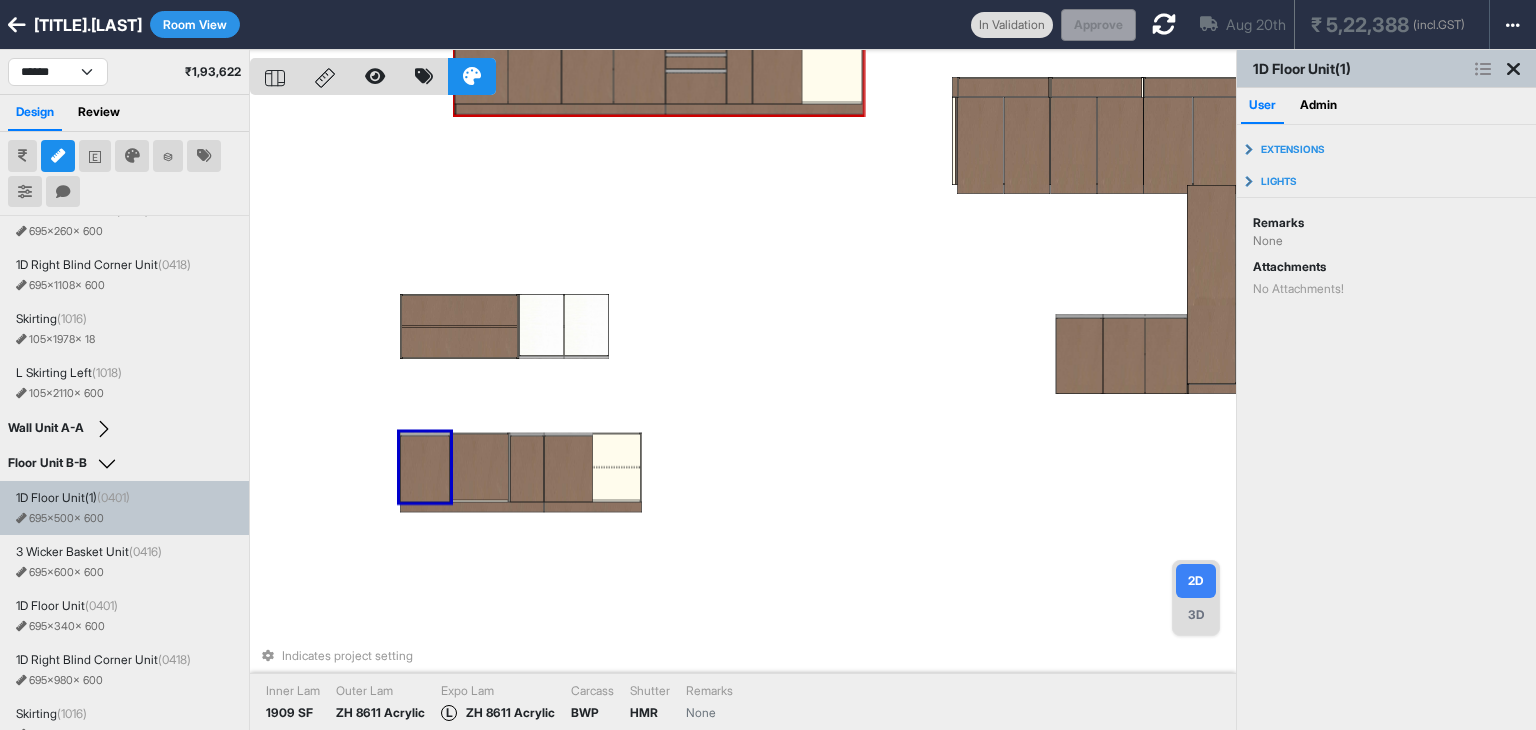 click at bounding box center [743, 72] 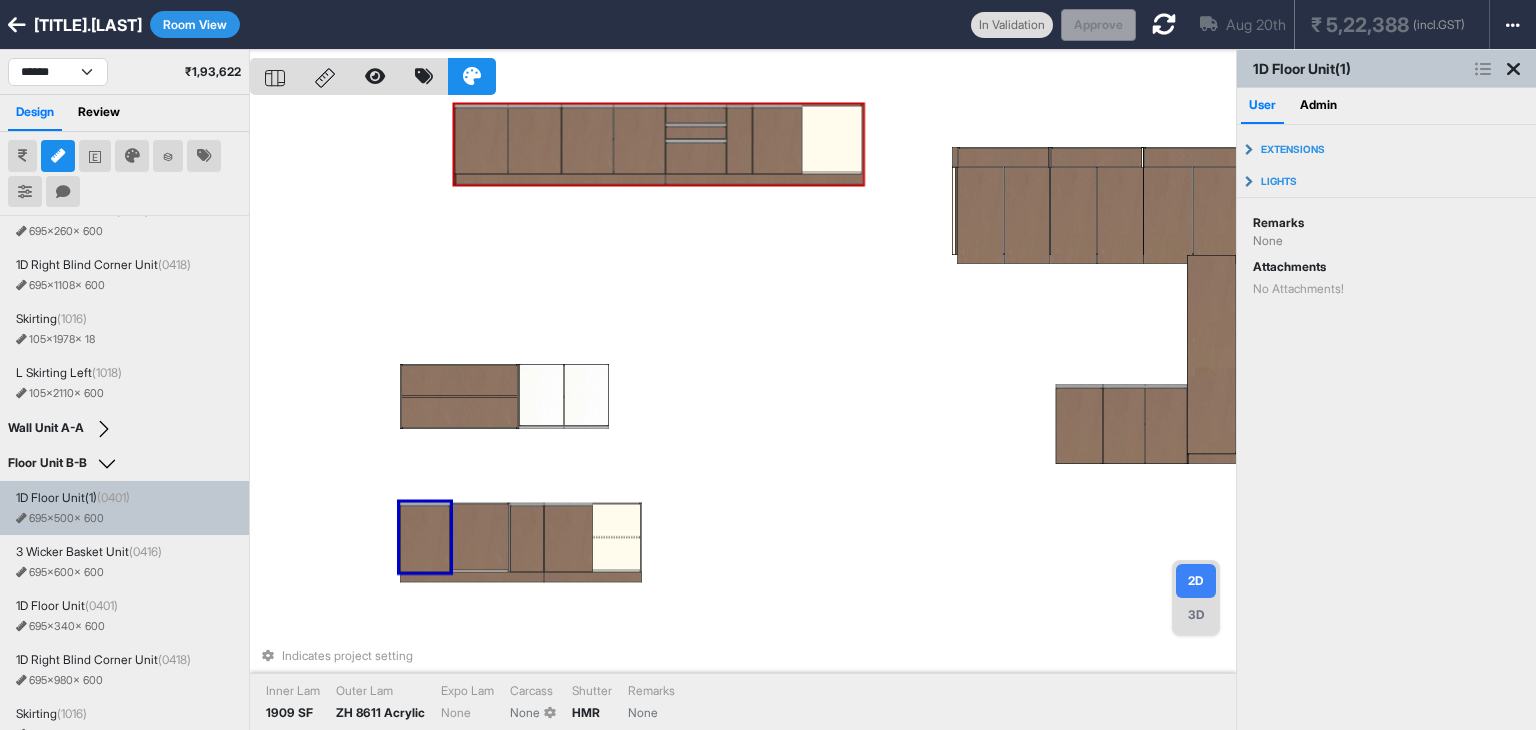 click at bounding box center [534, 141] 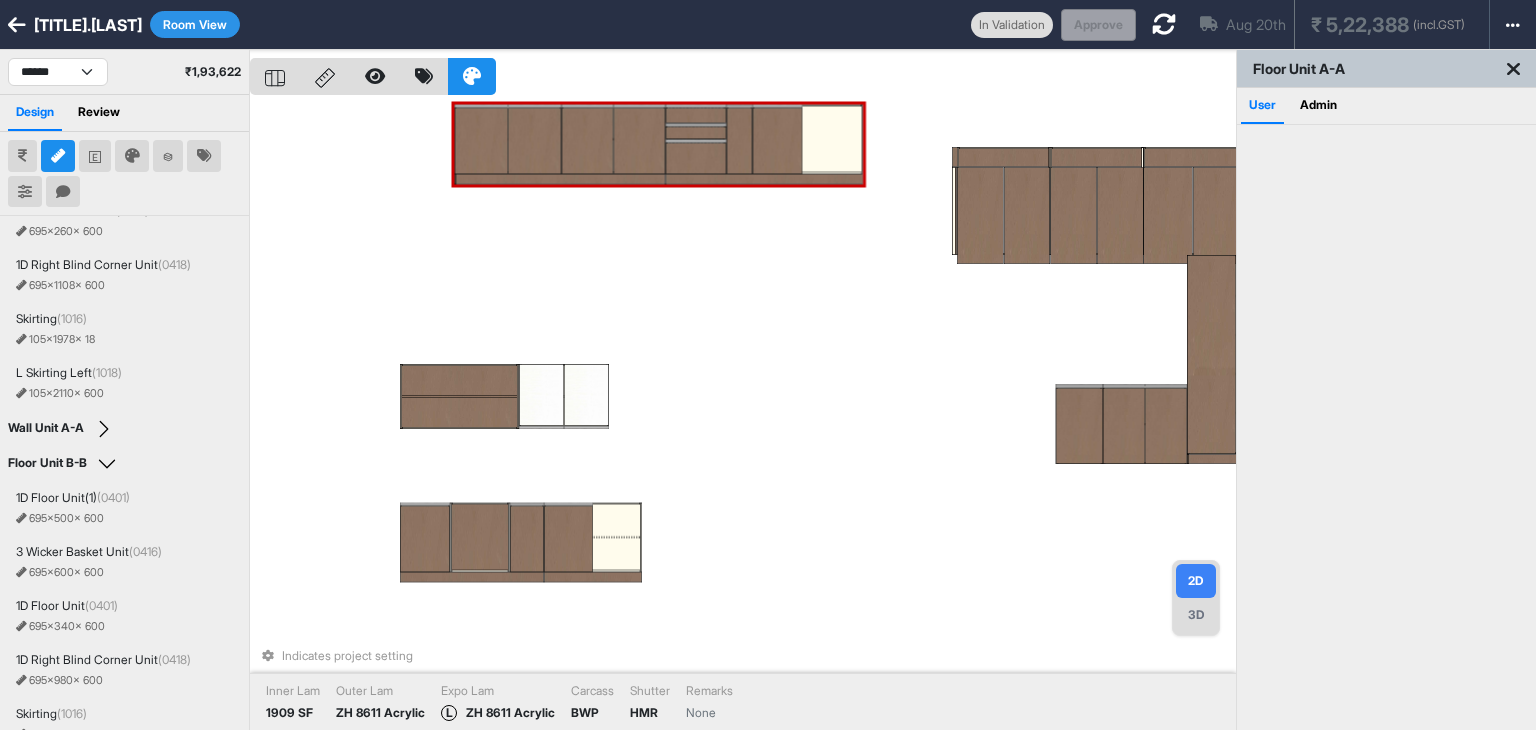 click at bounding box center [534, 141] 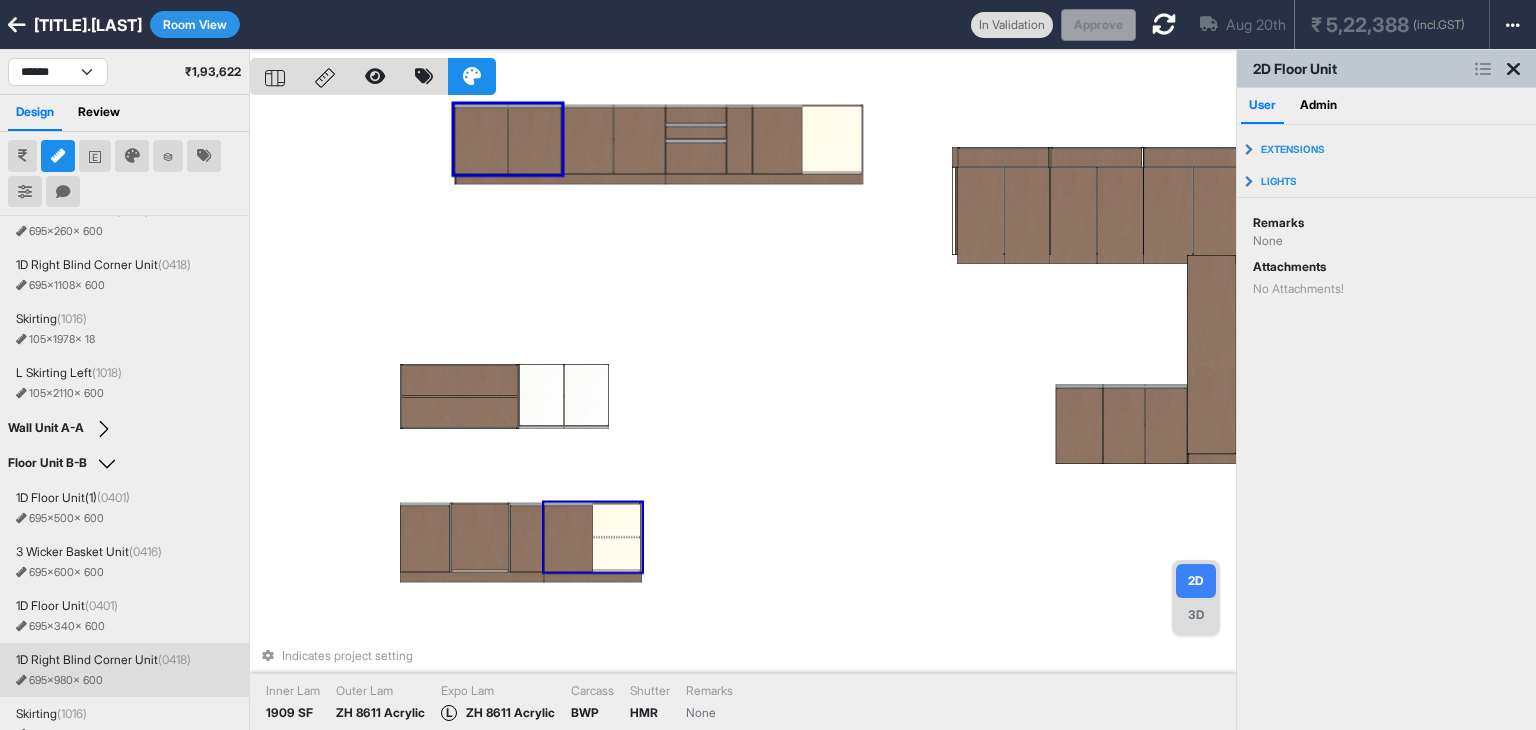 scroll, scrollTop: 215, scrollLeft: 0, axis: vertical 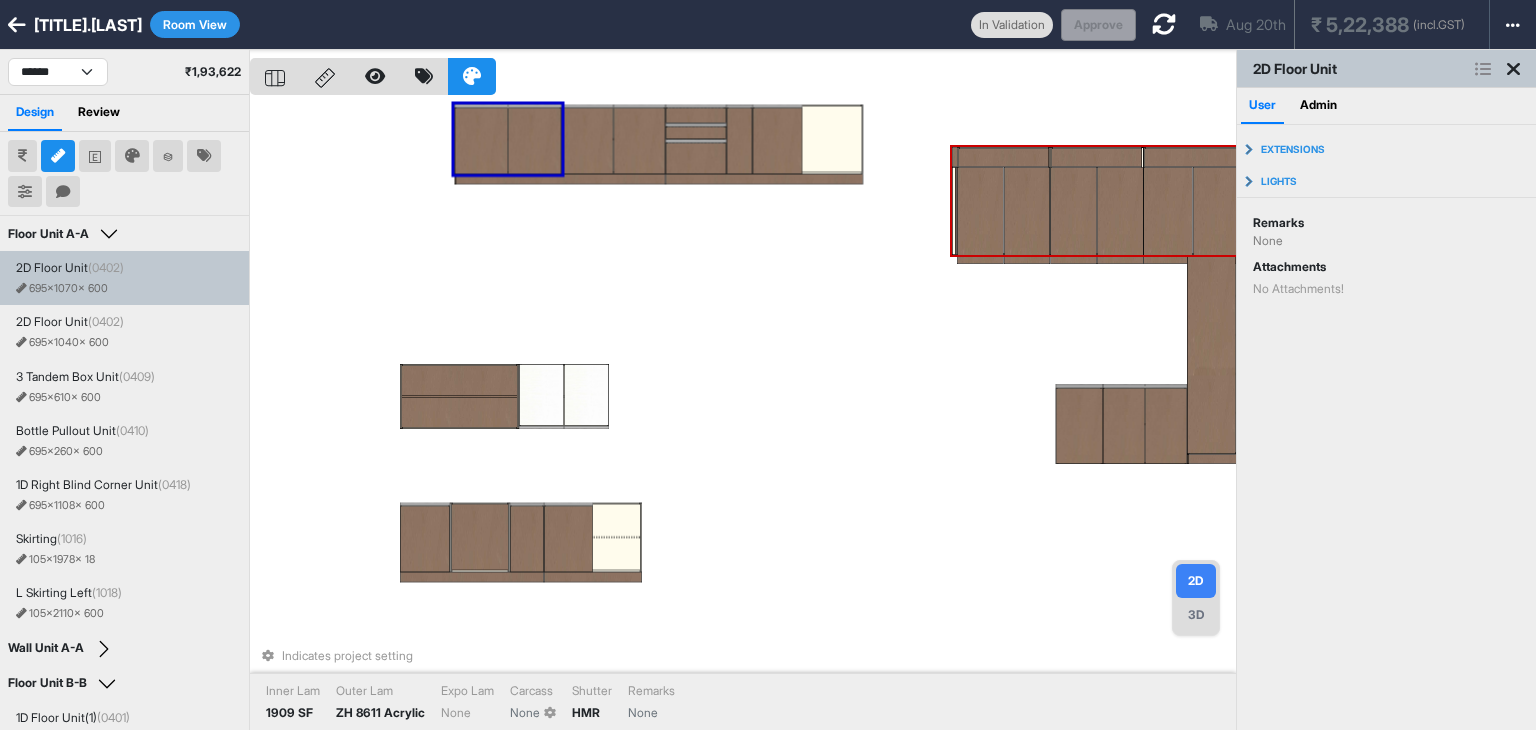click on "Indicates project setting Inner Lam 1909 SF Outer Lam ZH 8611 Acrylic Expo Lam None Carcass None Shutter HMR Remarks None" at bounding box center (743, 415) 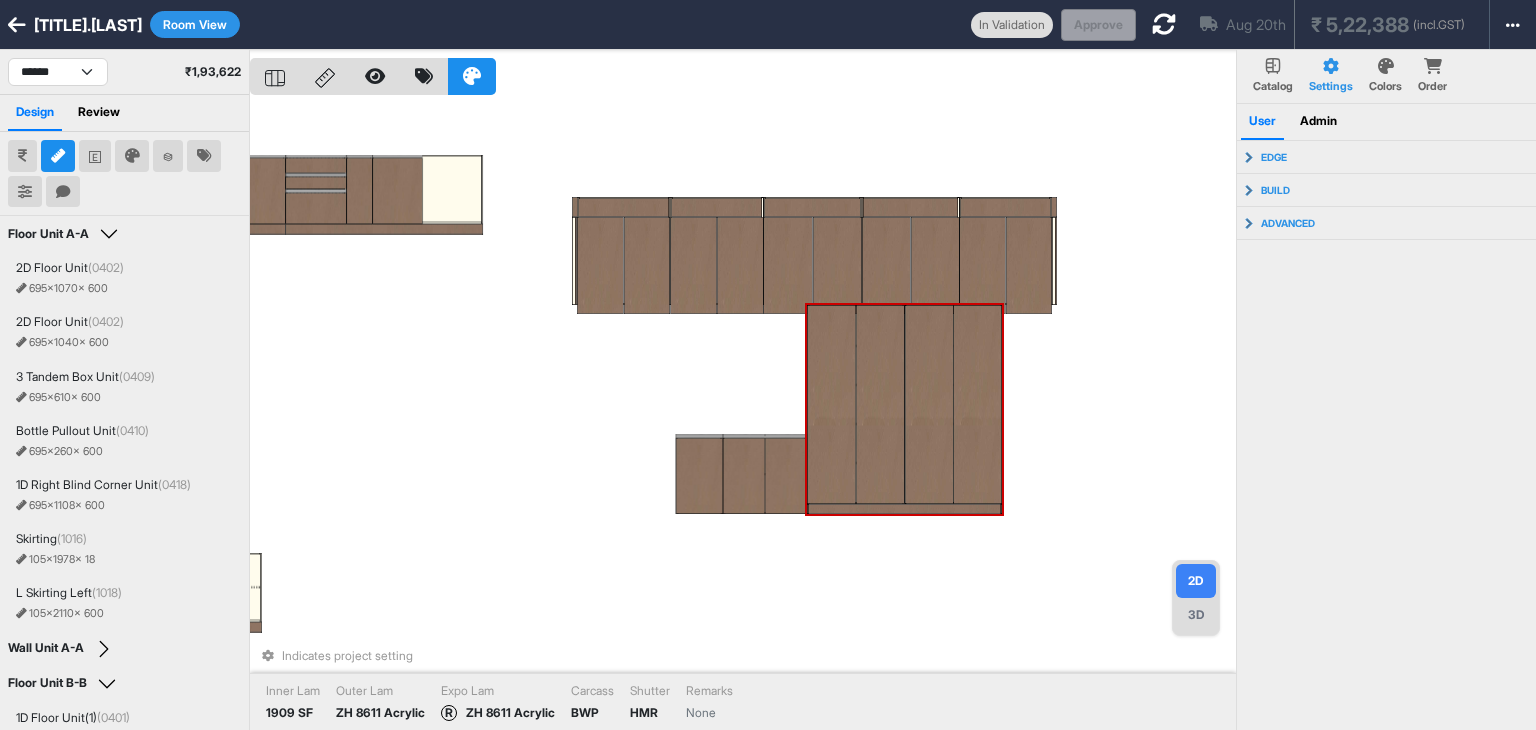 click at bounding box center [978, 404] 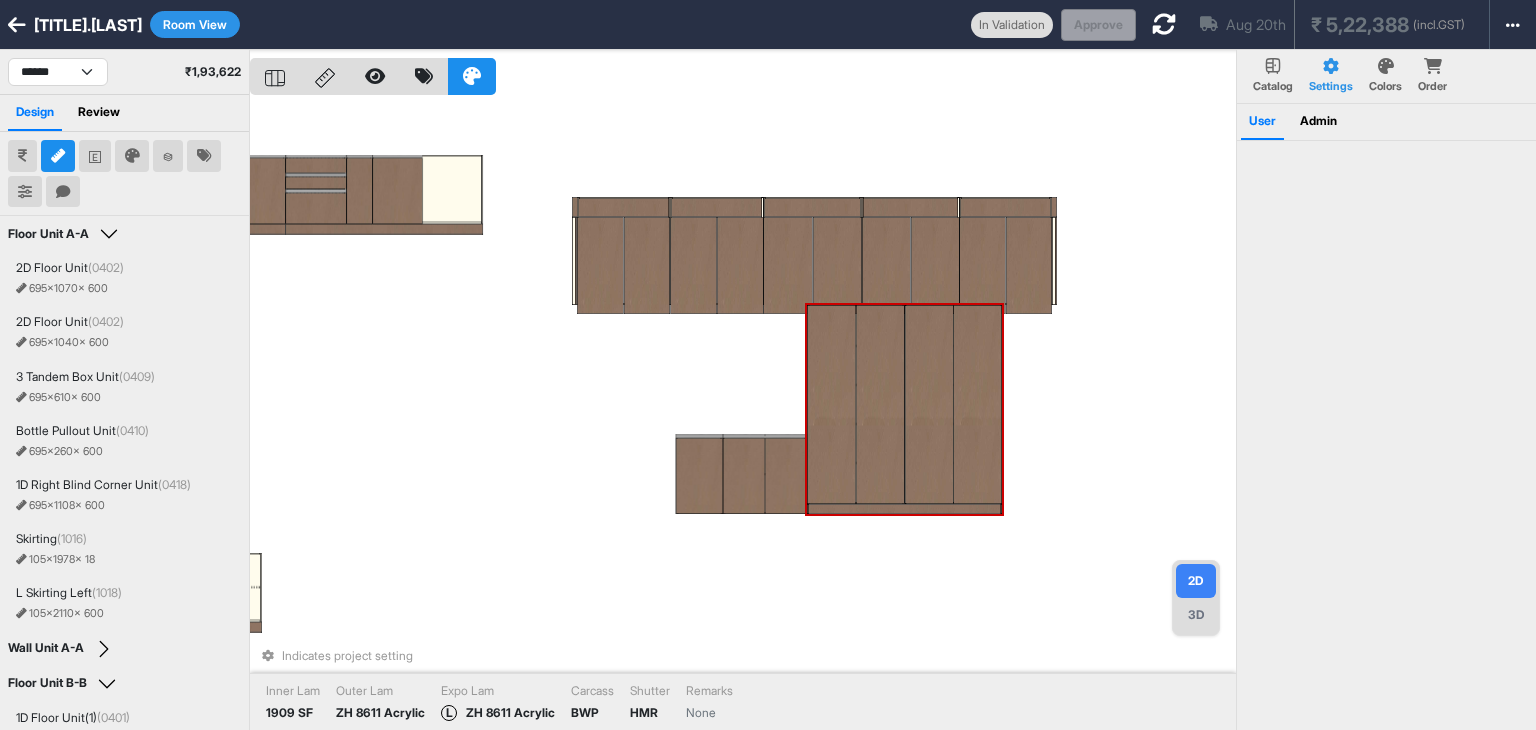click at bounding box center (831, 404) 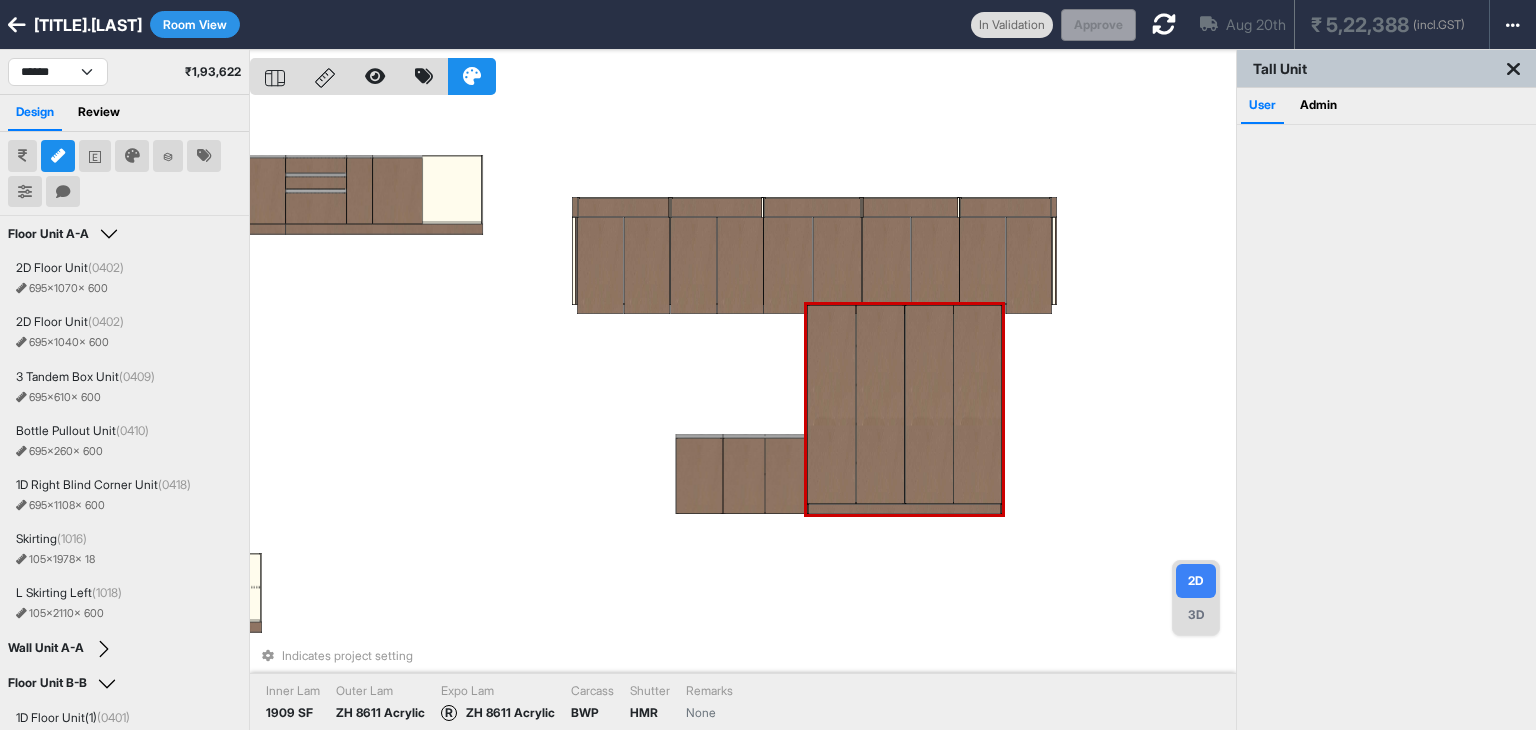click on "Indicates project setting Inner Lam 1909 SF Outer Lam ZH 8611 Acrylic Expo Lam R ZH 8611 Acrylic Carcass BWP Shutter HMR Remarks None" at bounding box center [743, 415] 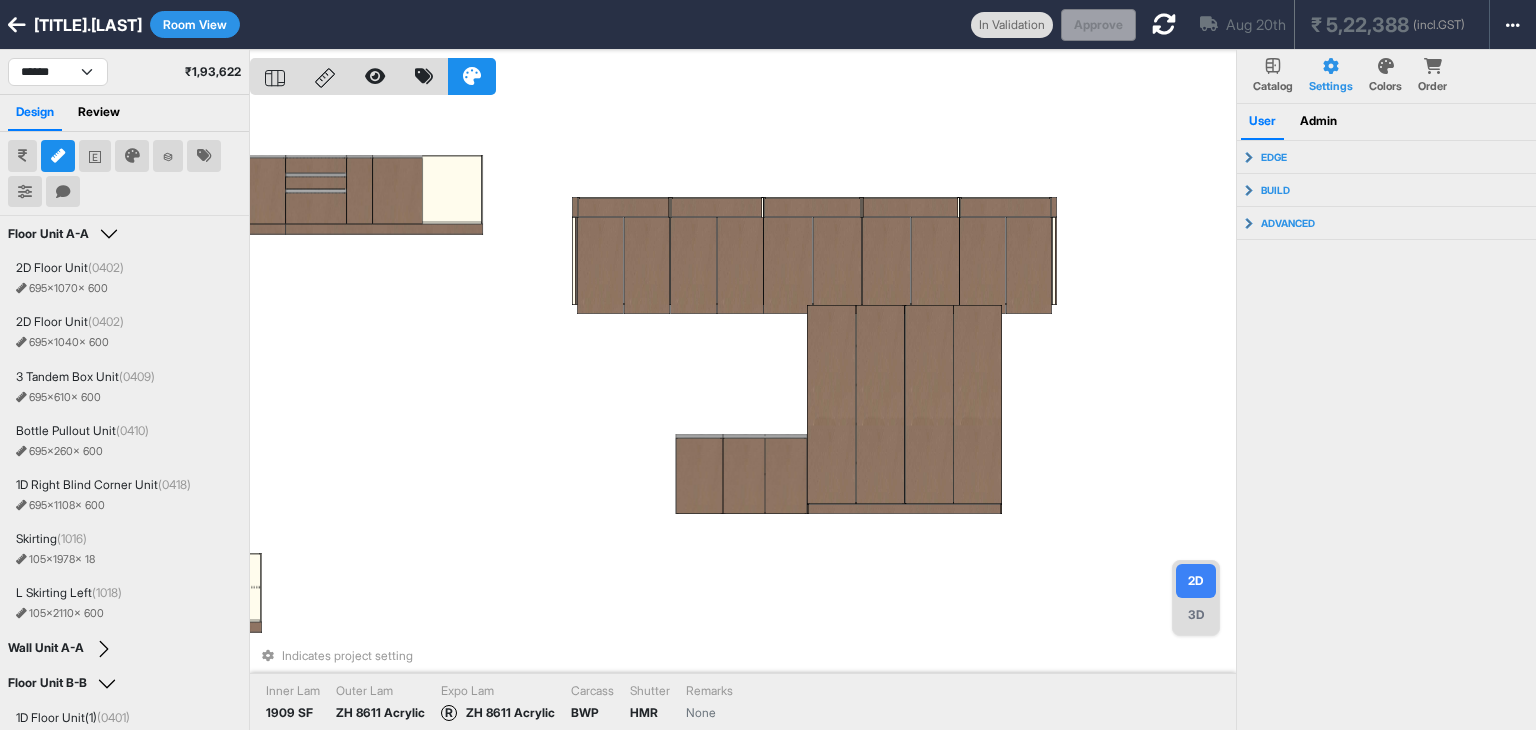 click at bounding box center [1164, 24] 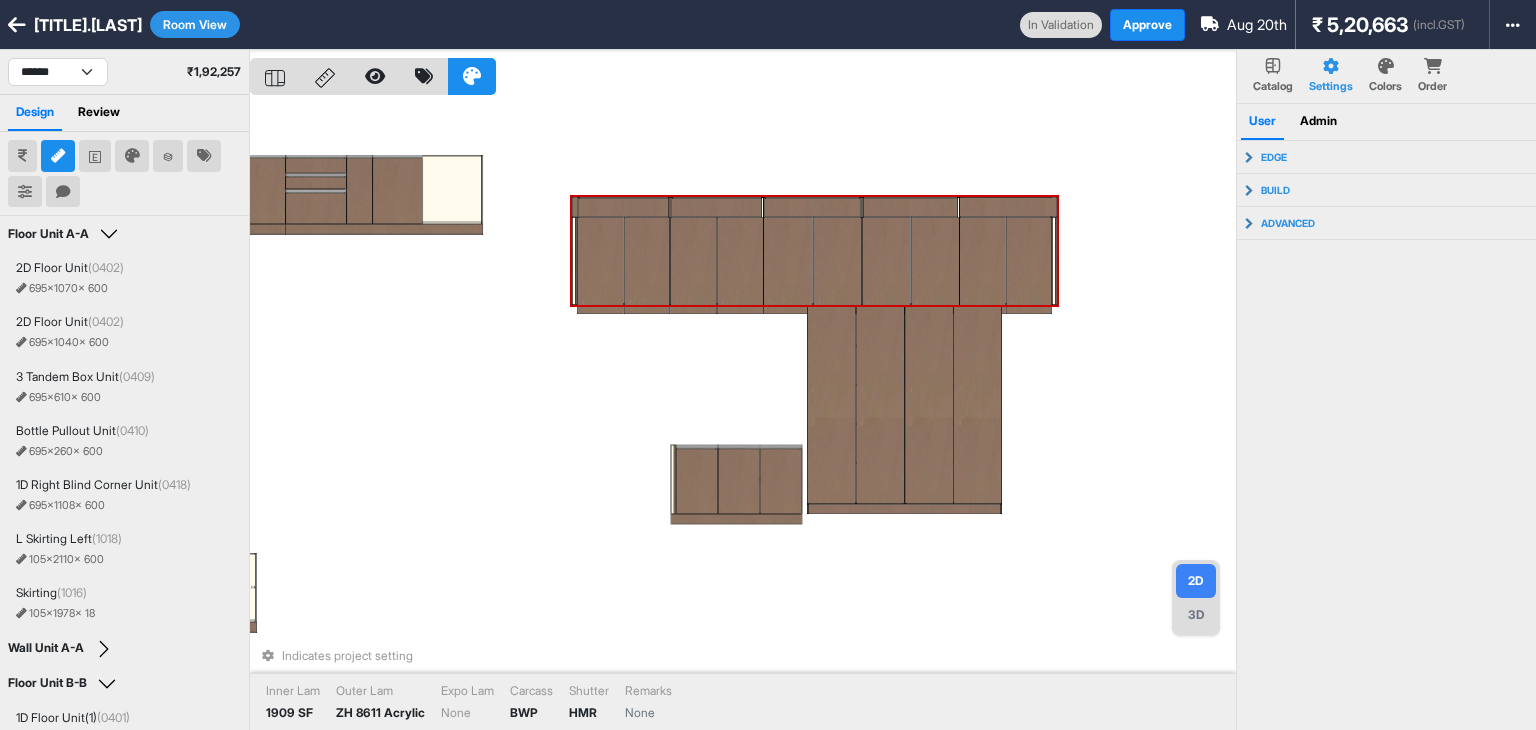 click on "Indicates project setting Inner Lam 1909 SF Outer Lam ZH 8611 Acrylic Expo Lam None Carcass BWP Shutter HMR Remarks None" at bounding box center (743, 415) 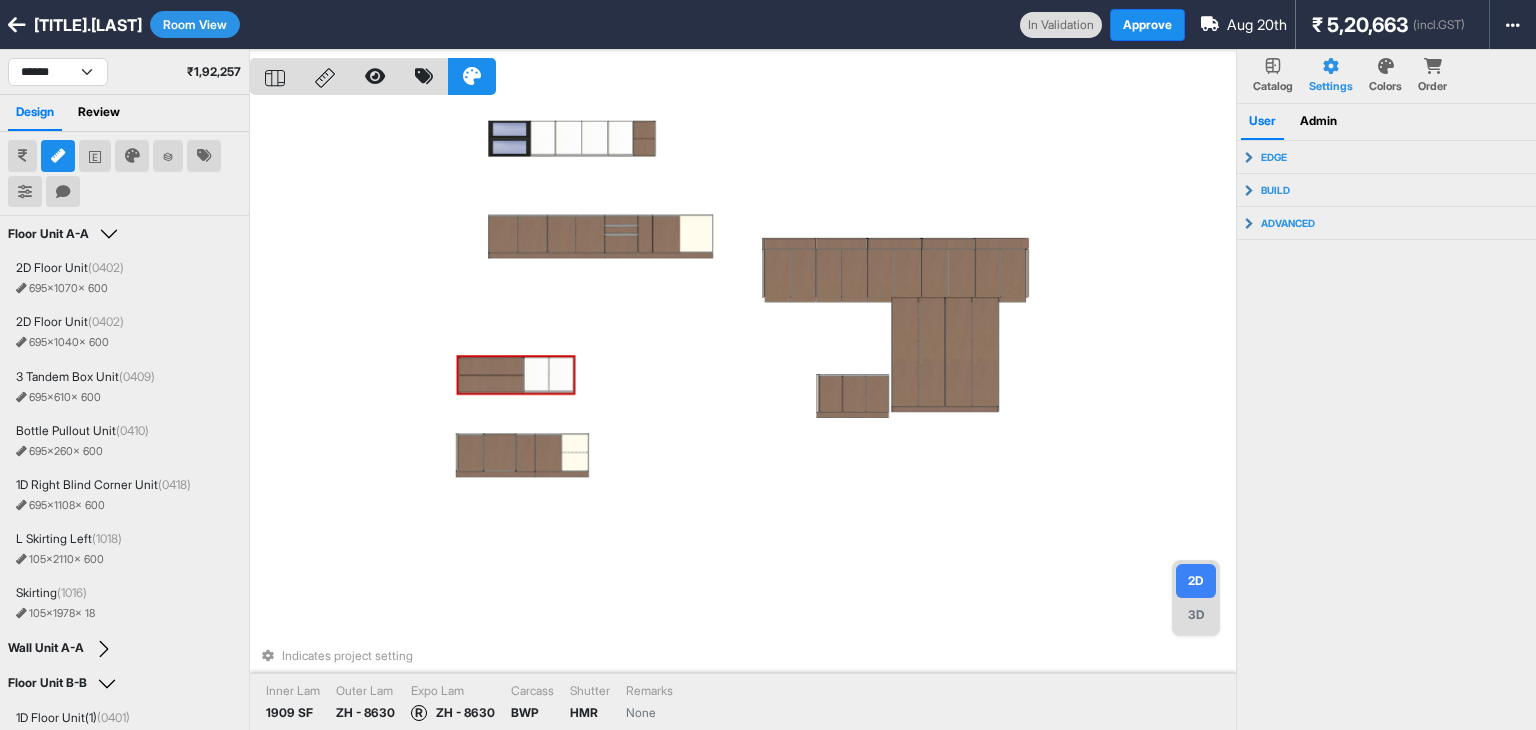 click on "Indicates project setting Inner Lam 1909 SF Outer Lam ZH - 8630 Expo Lam R ZH - 8630 Carcass BWP Shutter HMR Remarks None" at bounding box center [743, 415] 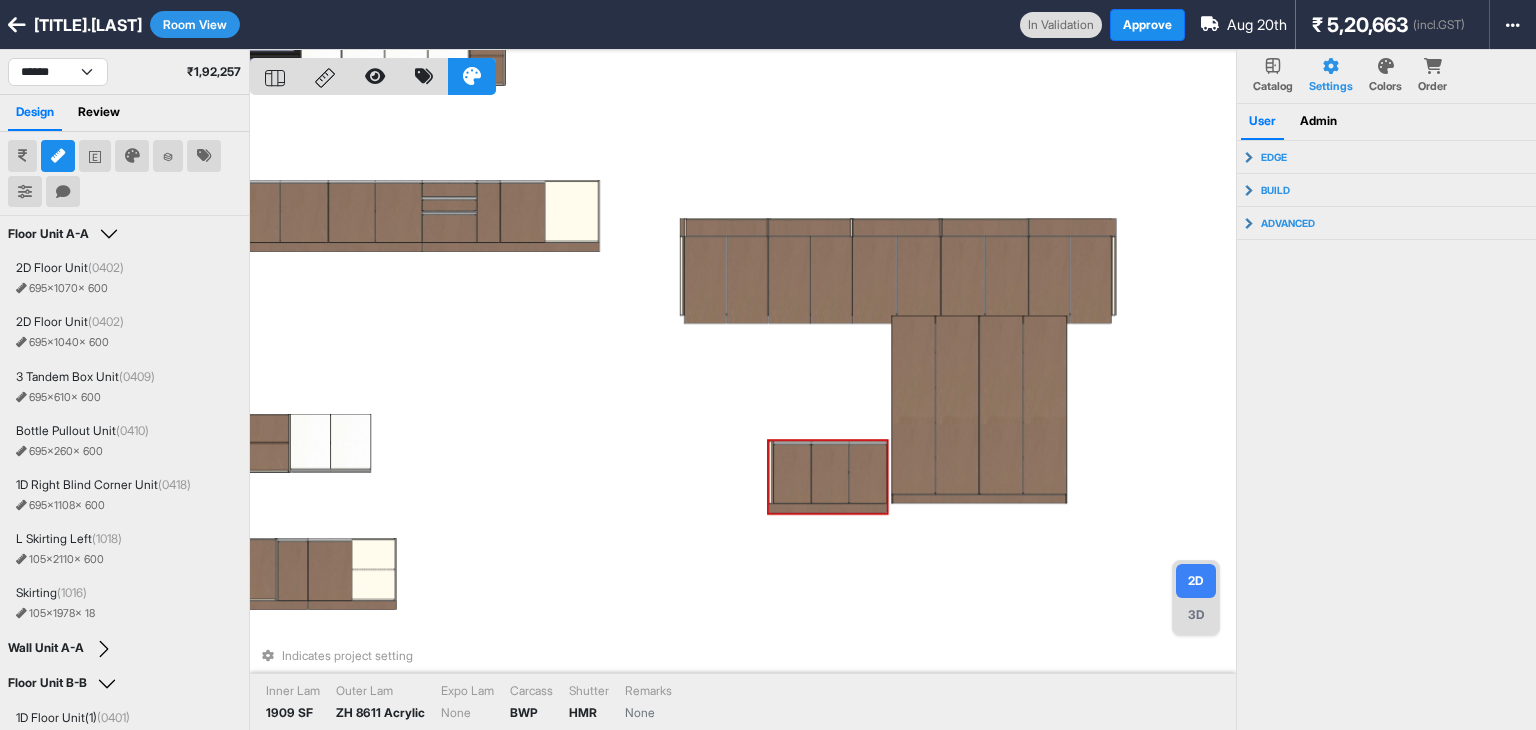 click at bounding box center [868, 473] 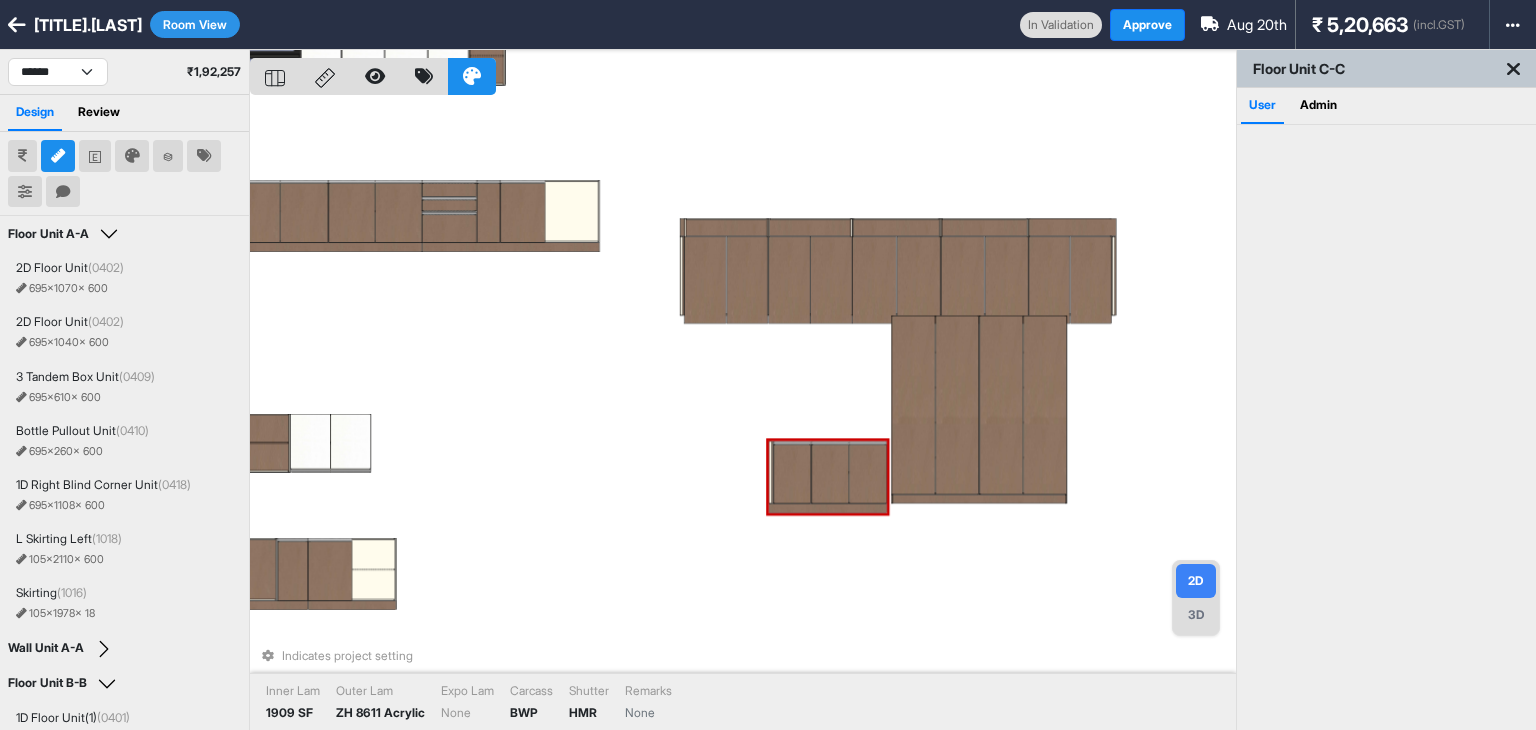 click at bounding box center (868, 473) 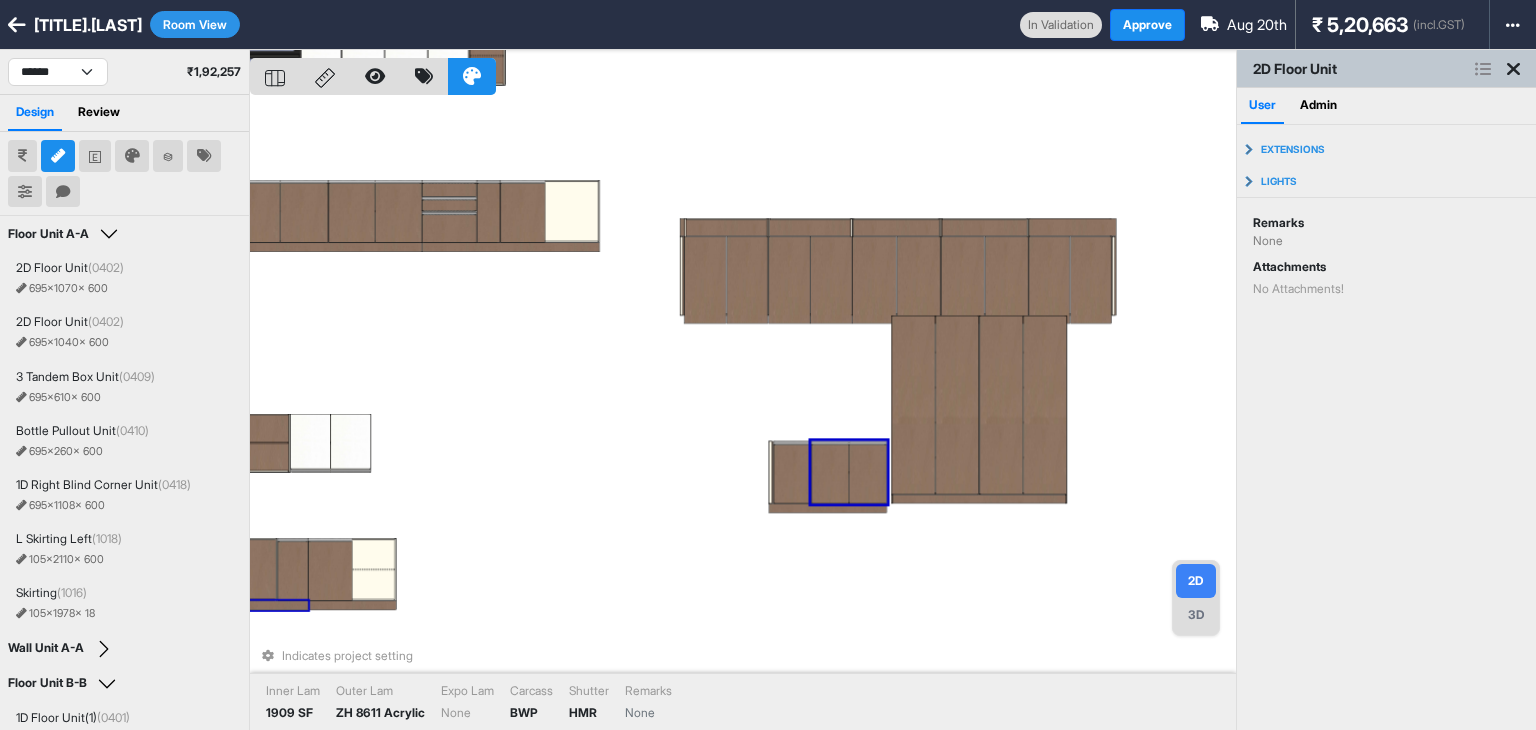 scroll, scrollTop: 492, scrollLeft: 0, axis: vertical 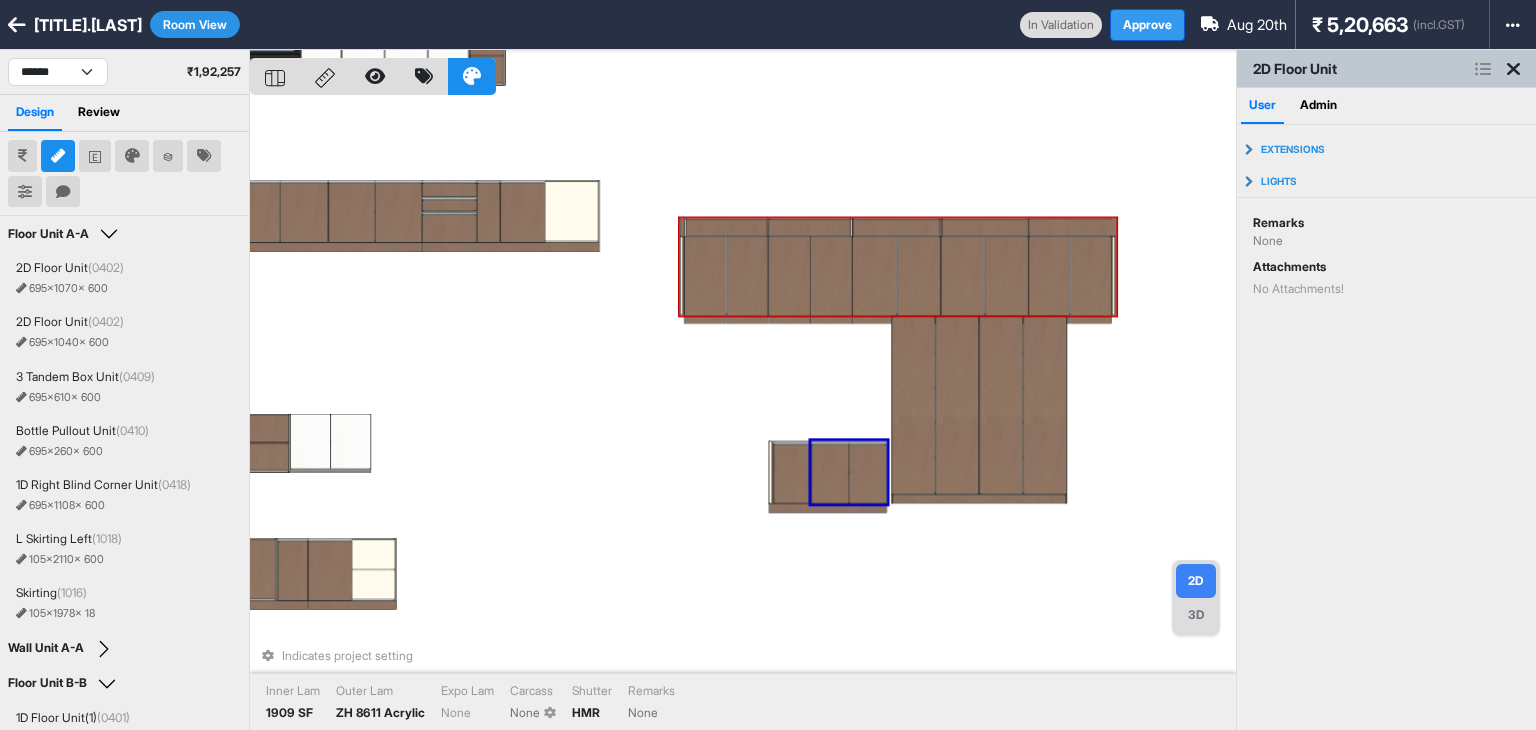 click on "Indicates project setting Inner Lam 1909 SF Outer Lam ZH 8611 Acrylic Expo Lam None Carcass None Shutter HMR Remarks None" at bounding box center [743, 415] 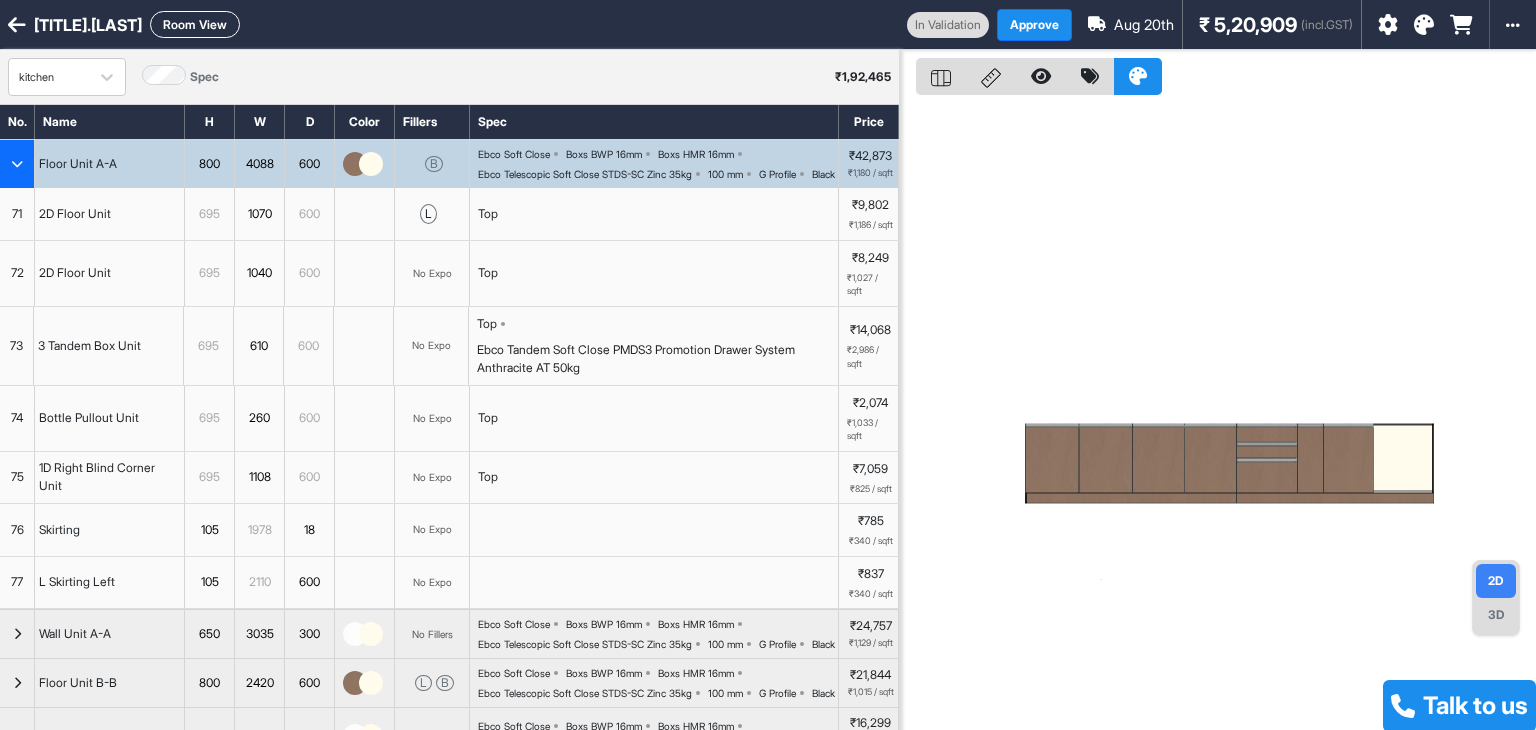 scroll, scrollTop: 0, scrollLeft: 0, axis: both 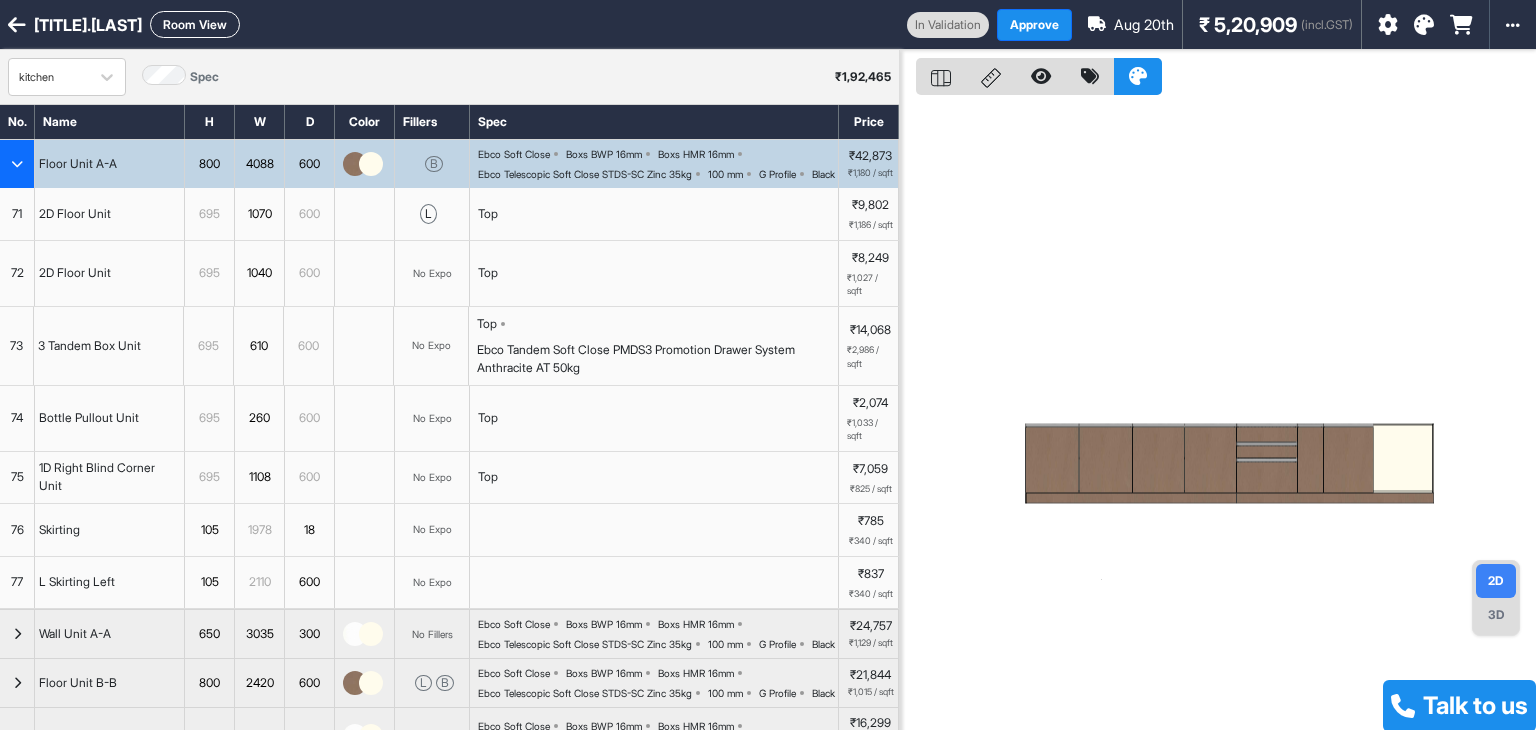 click on "Room View" at bounding box center (195, 24) 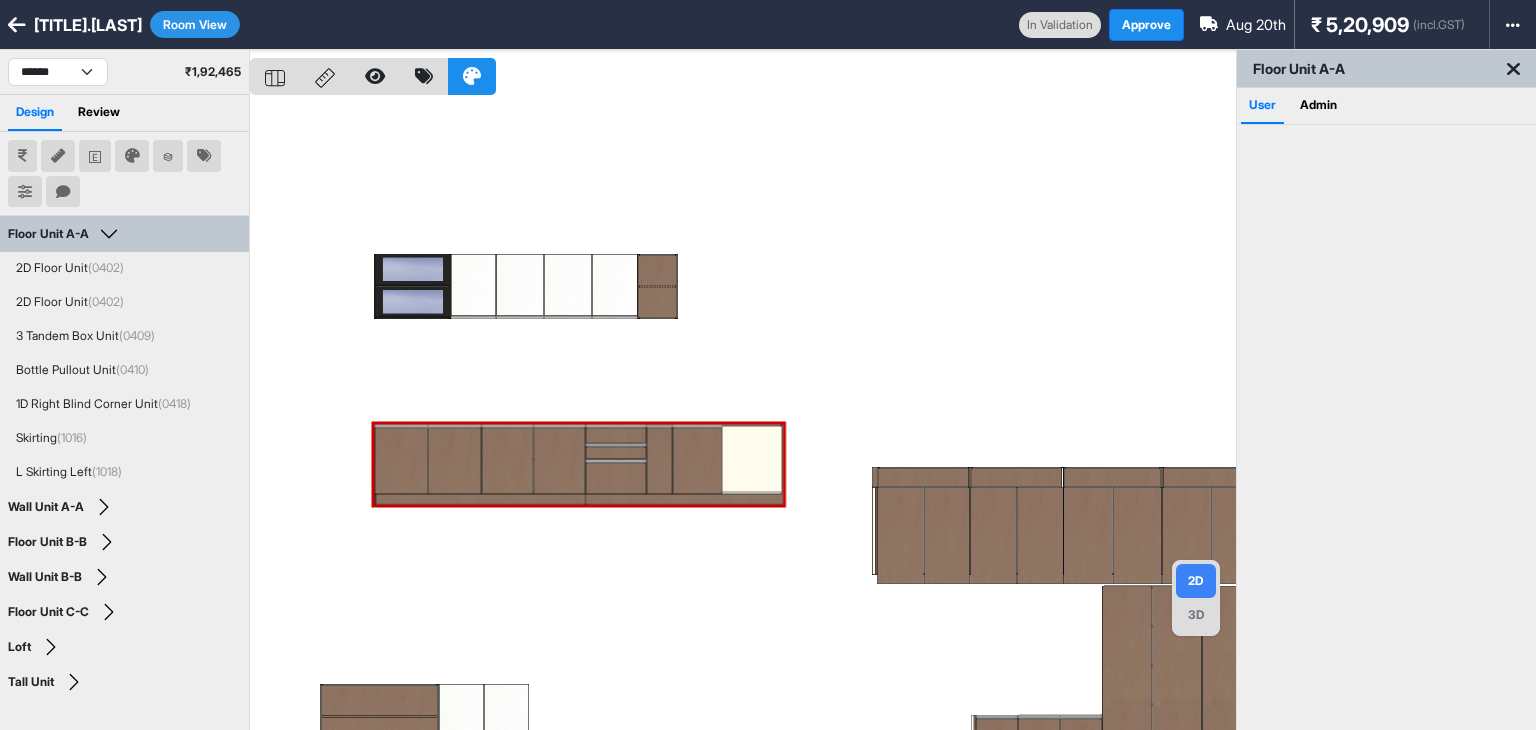 click at bounding box center (743, 415) 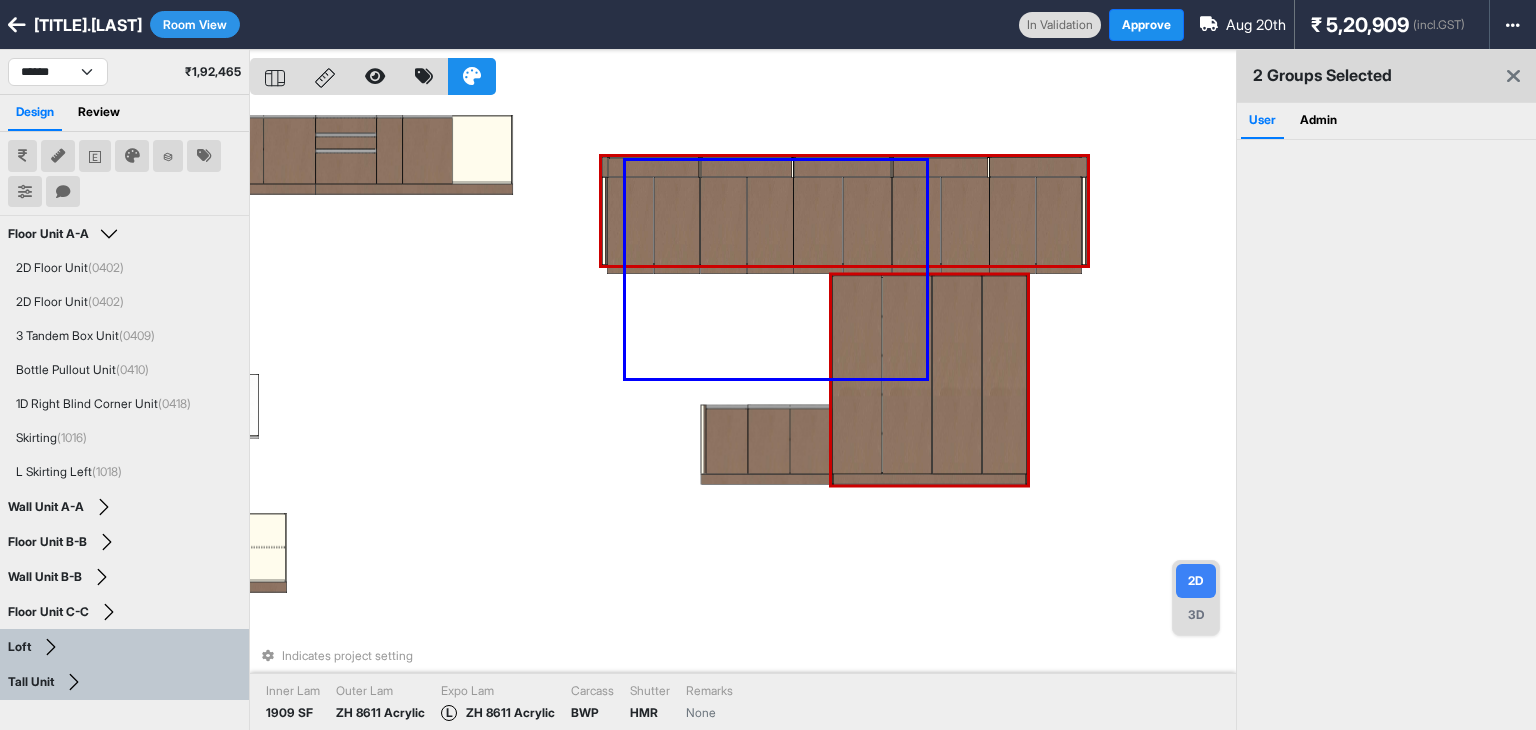 click on "Indicates project setting Inner Lam 1909 SF Outer Lam ZH 8611 Acrylic Expo Lam L ZH 8611 Acrylic Carcass BWP Shutter HMR Remarks None" at bounding box center [743, 415] 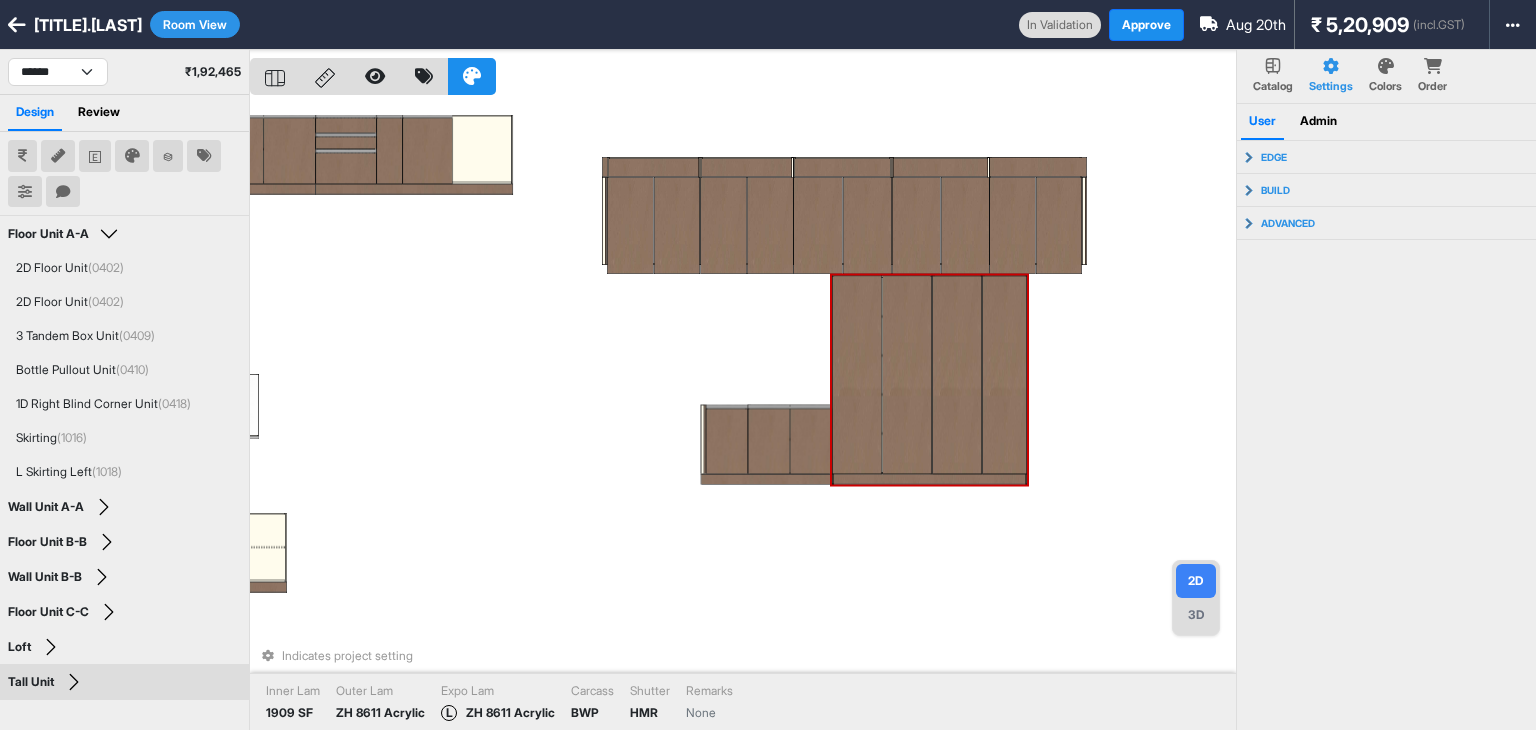 click at bounding box center (857, 375) 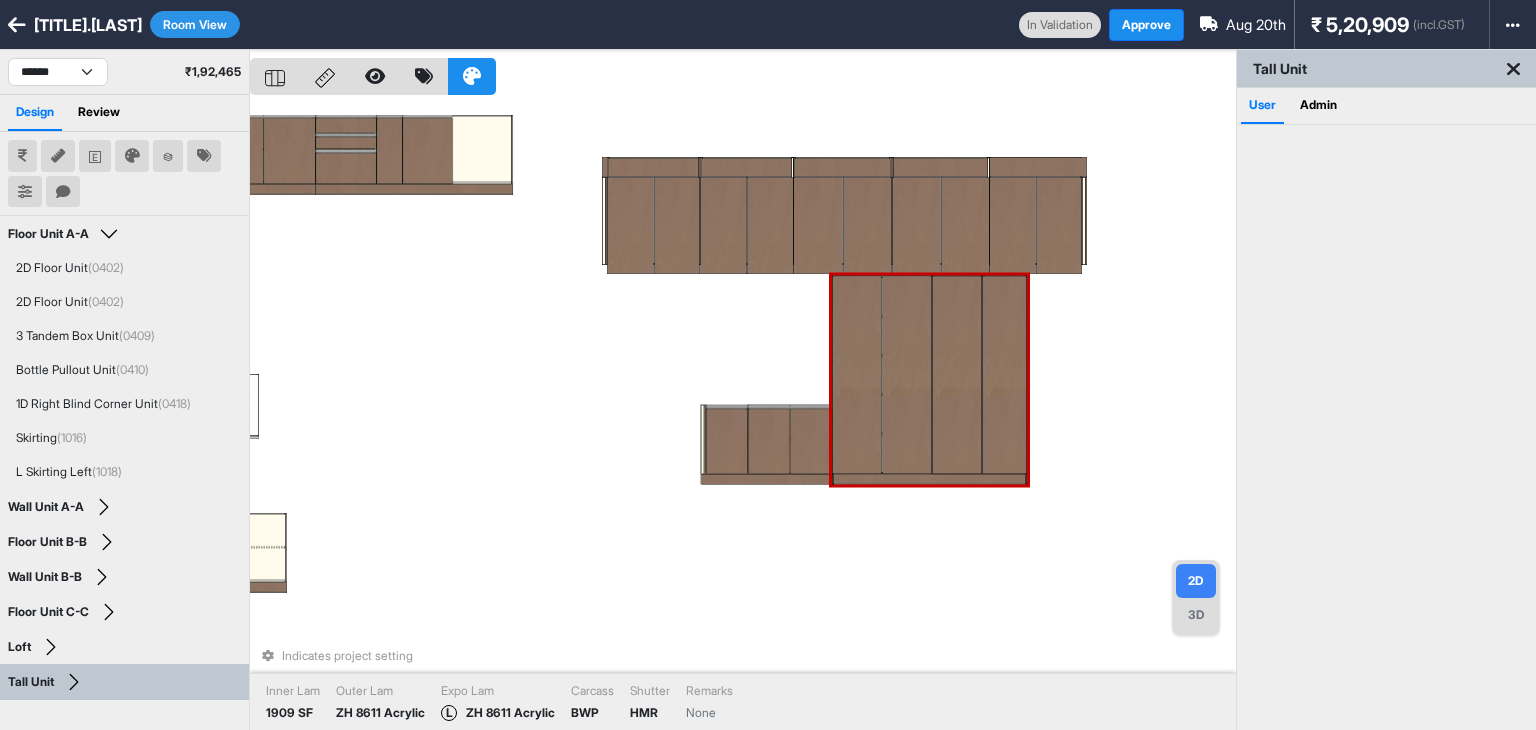 click at bounding box center [857, 375] 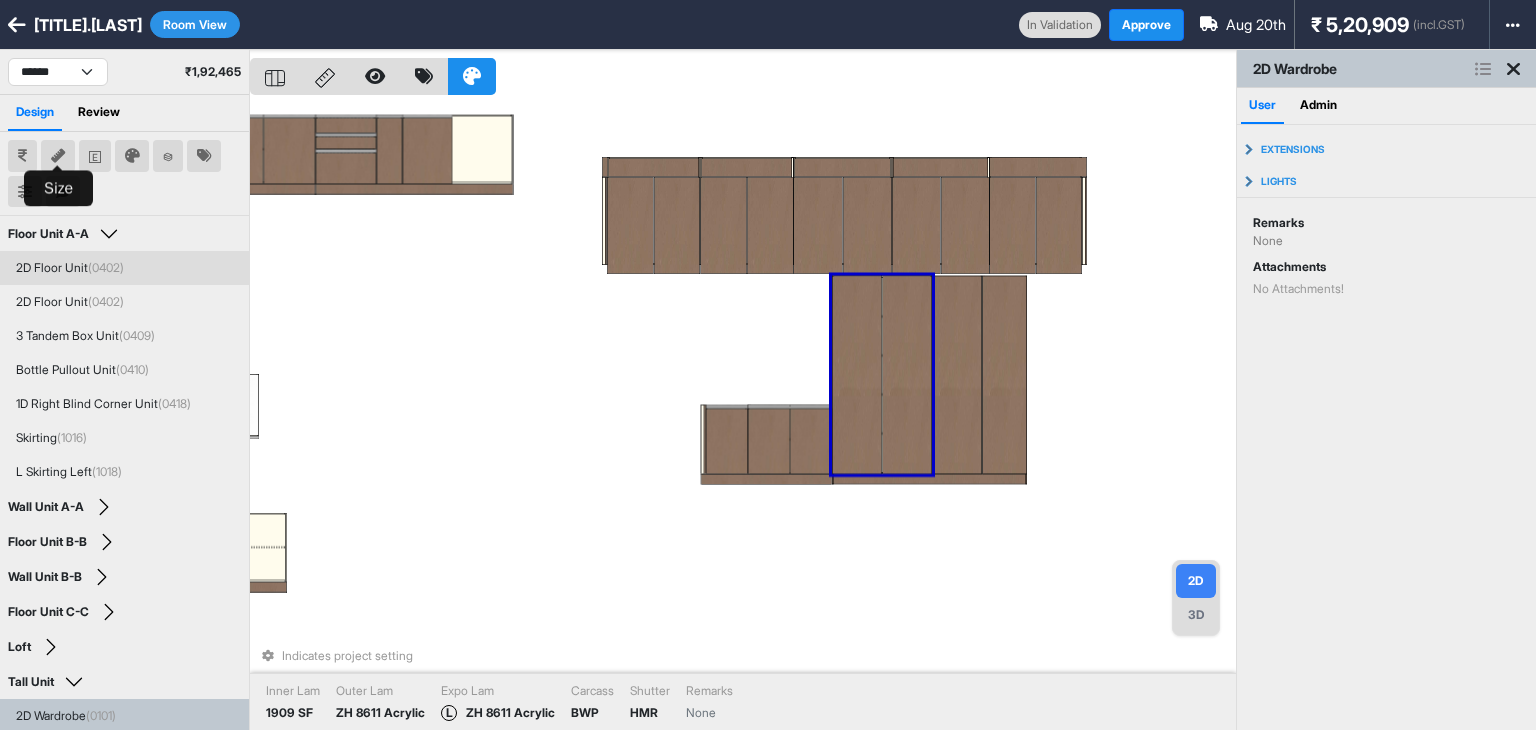 click at bounding box center [58, 156] 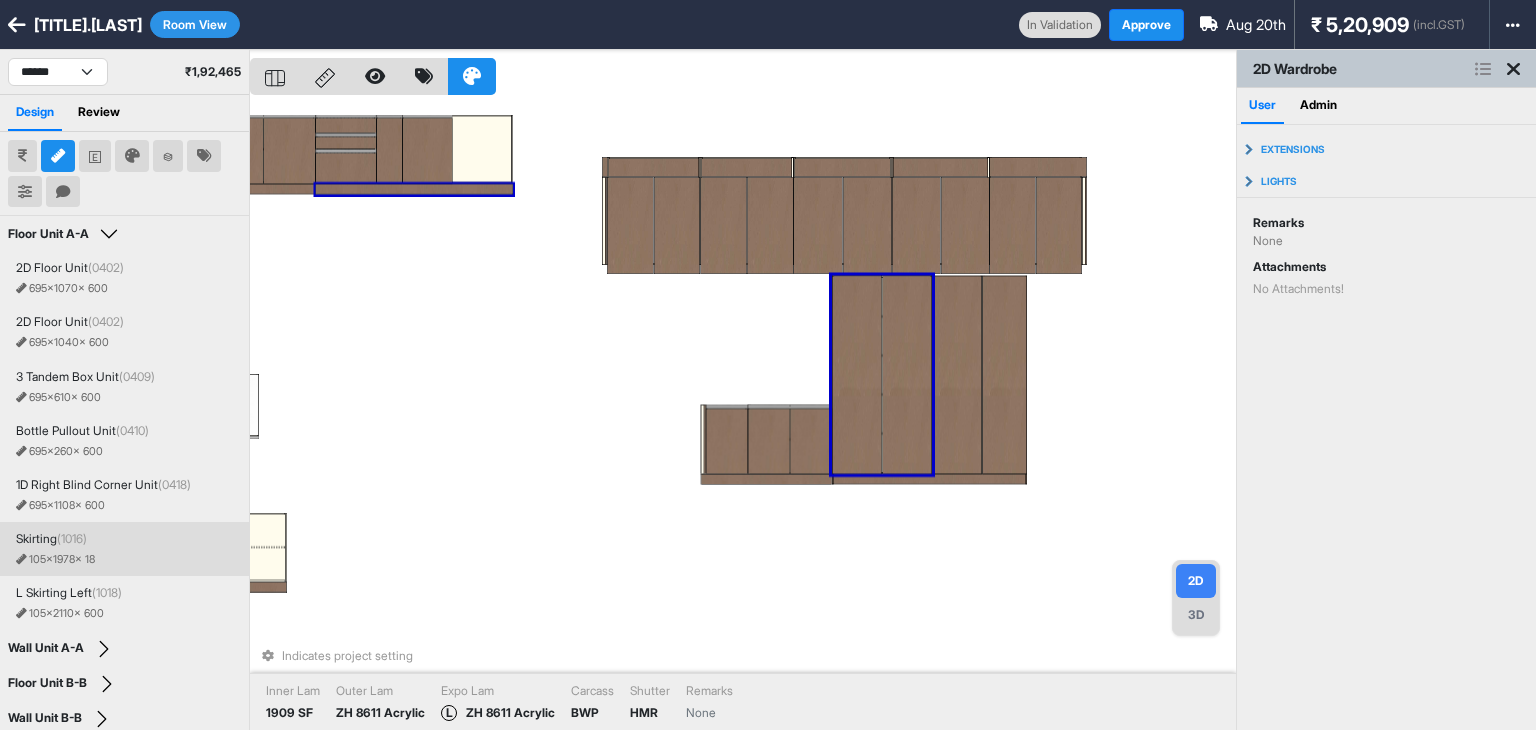 scroll, scrollTop: 111, scrollLeft: 0, axis: vertical 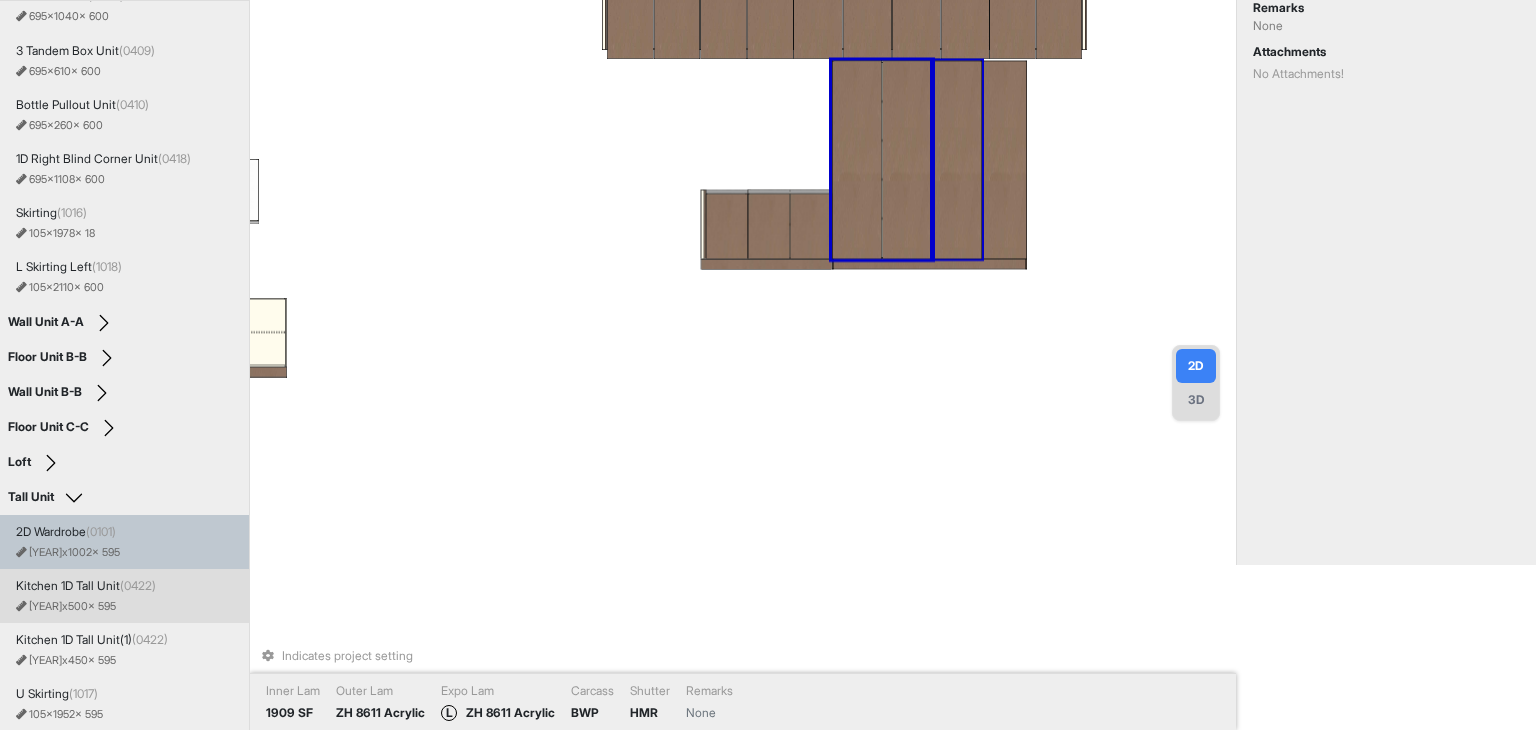 click on "(0422)" at bounding box center [138, 585] 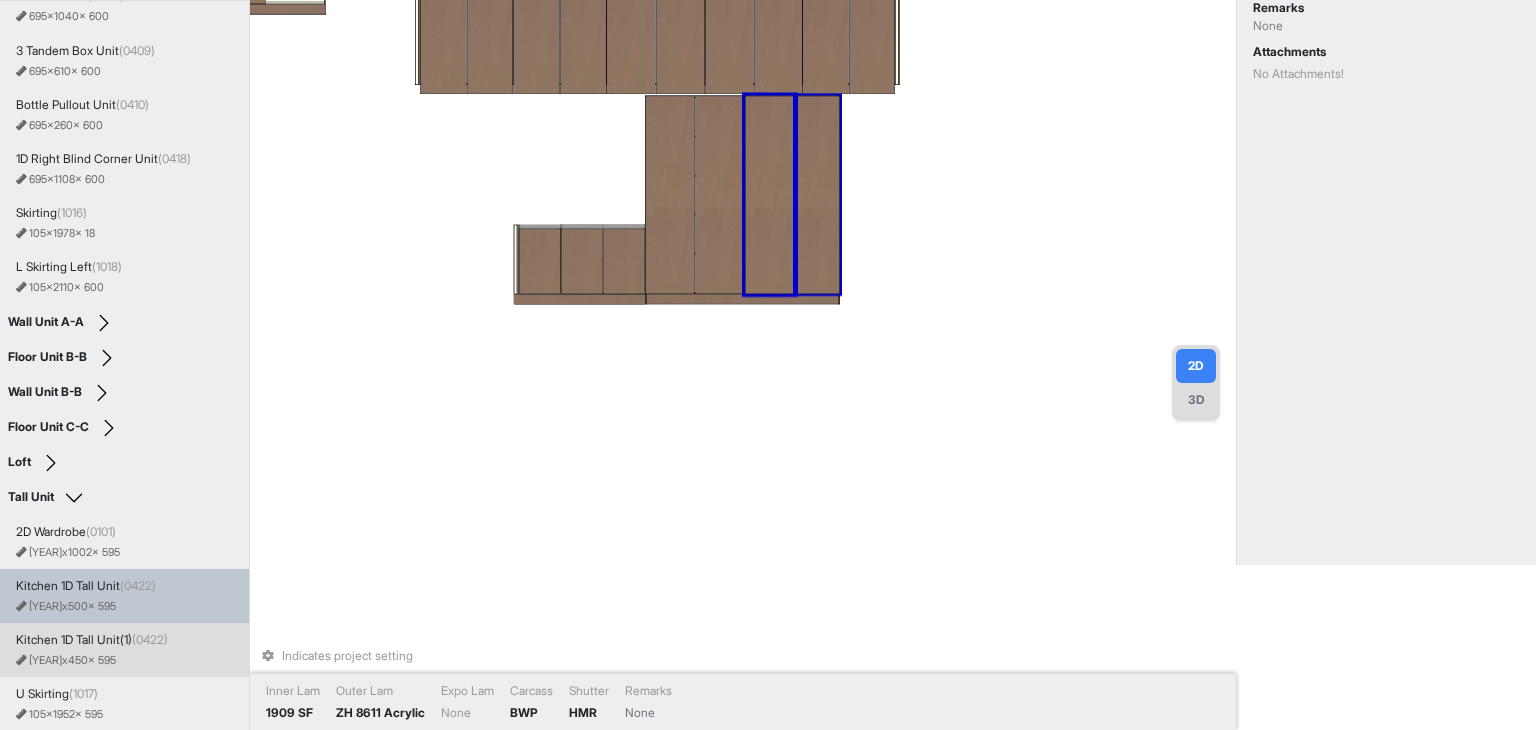 click on "Kitchen 1D Tall Unit(1)  (0422)" at bounding box center (92, 640) 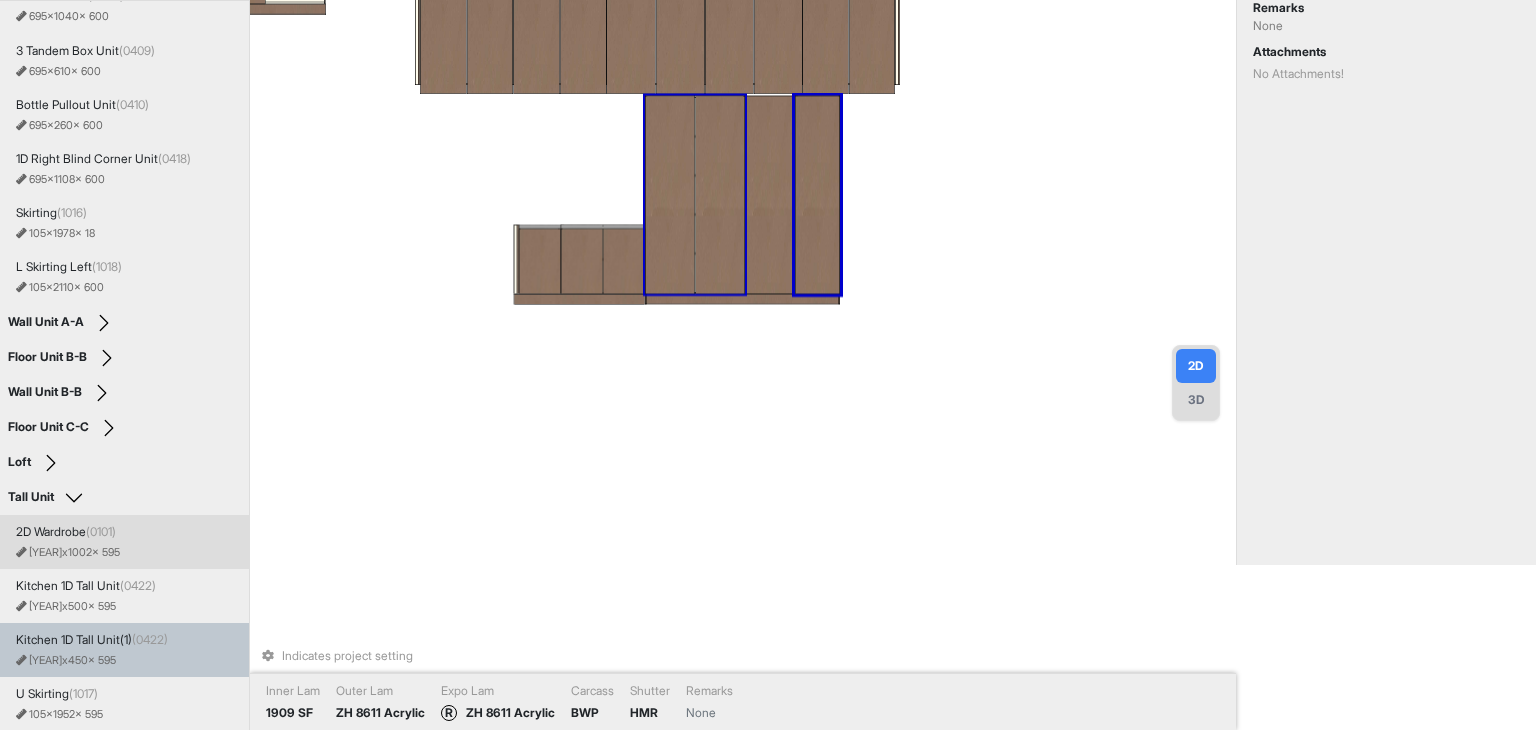 click on "2D Wardrobe  (0101) [YEAR]  x  [NUMBER]  x   [NUMBER]" at bounding box center (128, 542) 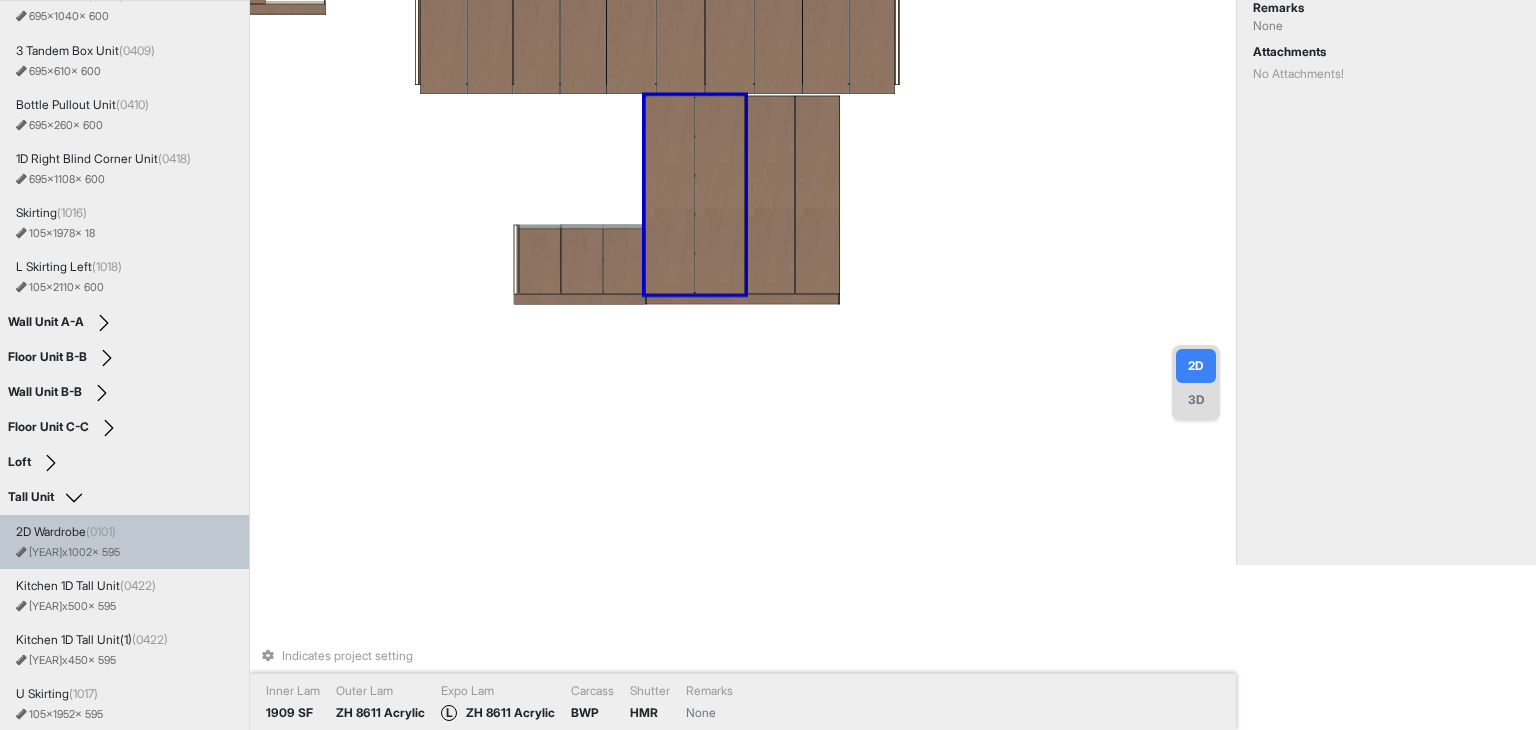scroll, scrollTop: 11, scrollLeft: 0, axis: vertical 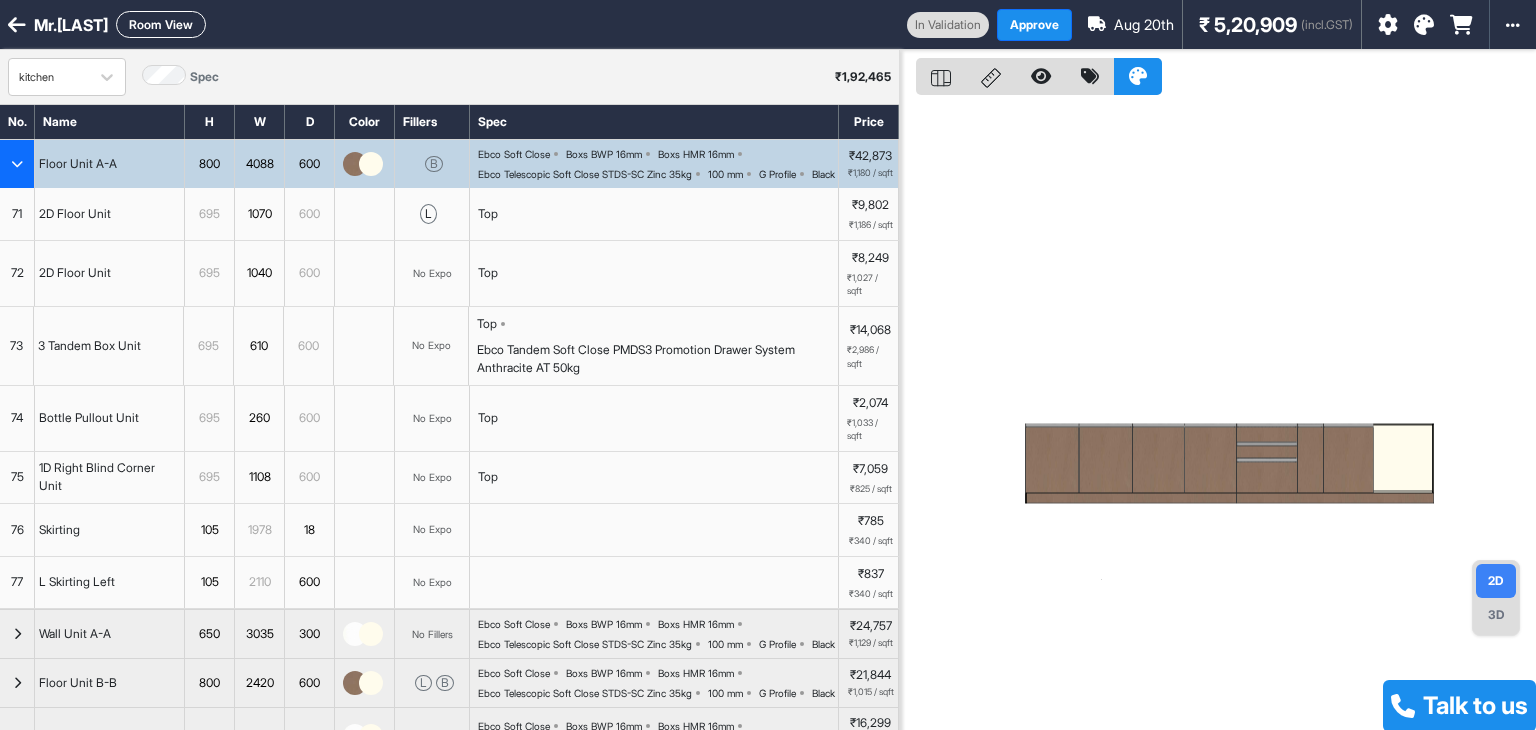 click on "Room View" at bounding box center [161, 24] 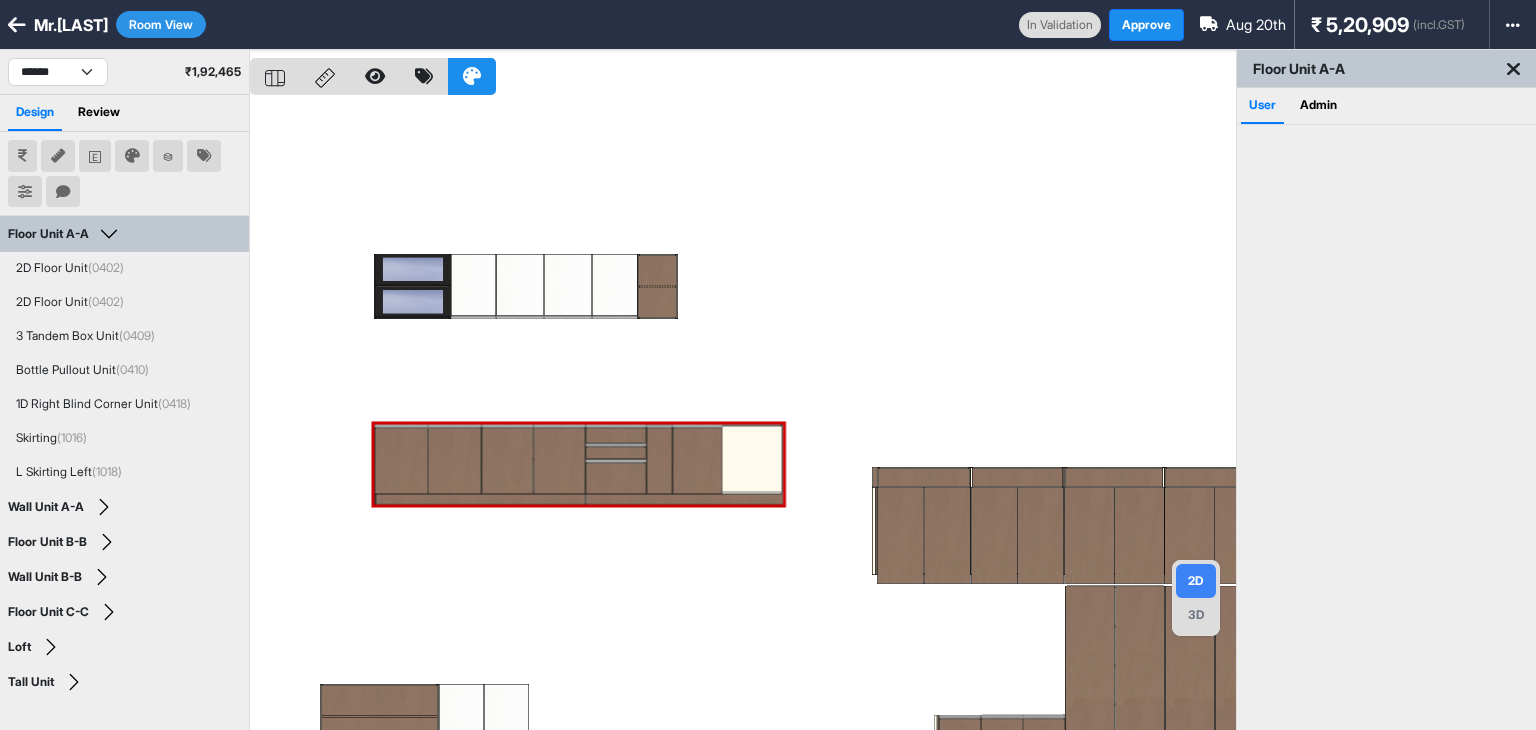 click at bounding box center (743, 415) 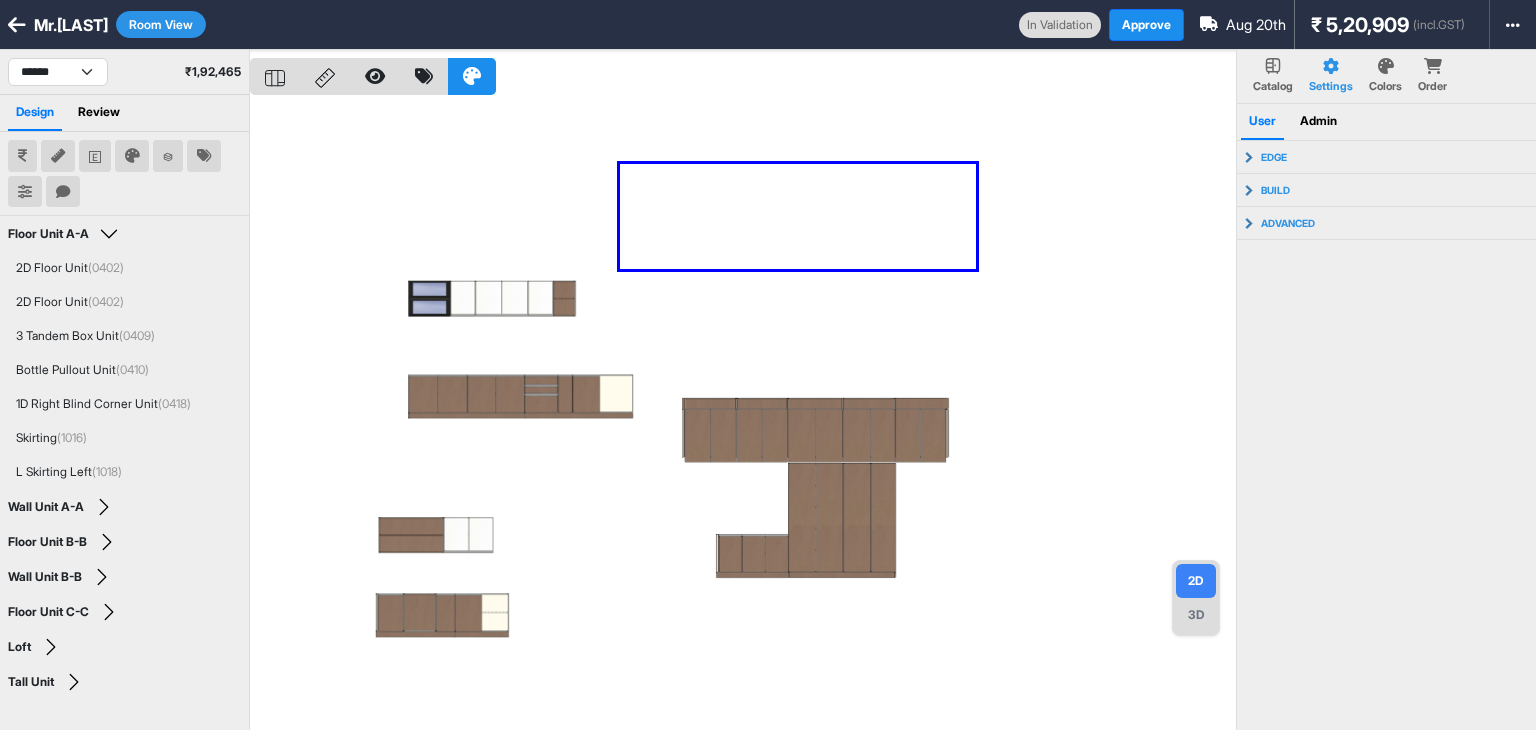 click at bounding box center [743, 415] 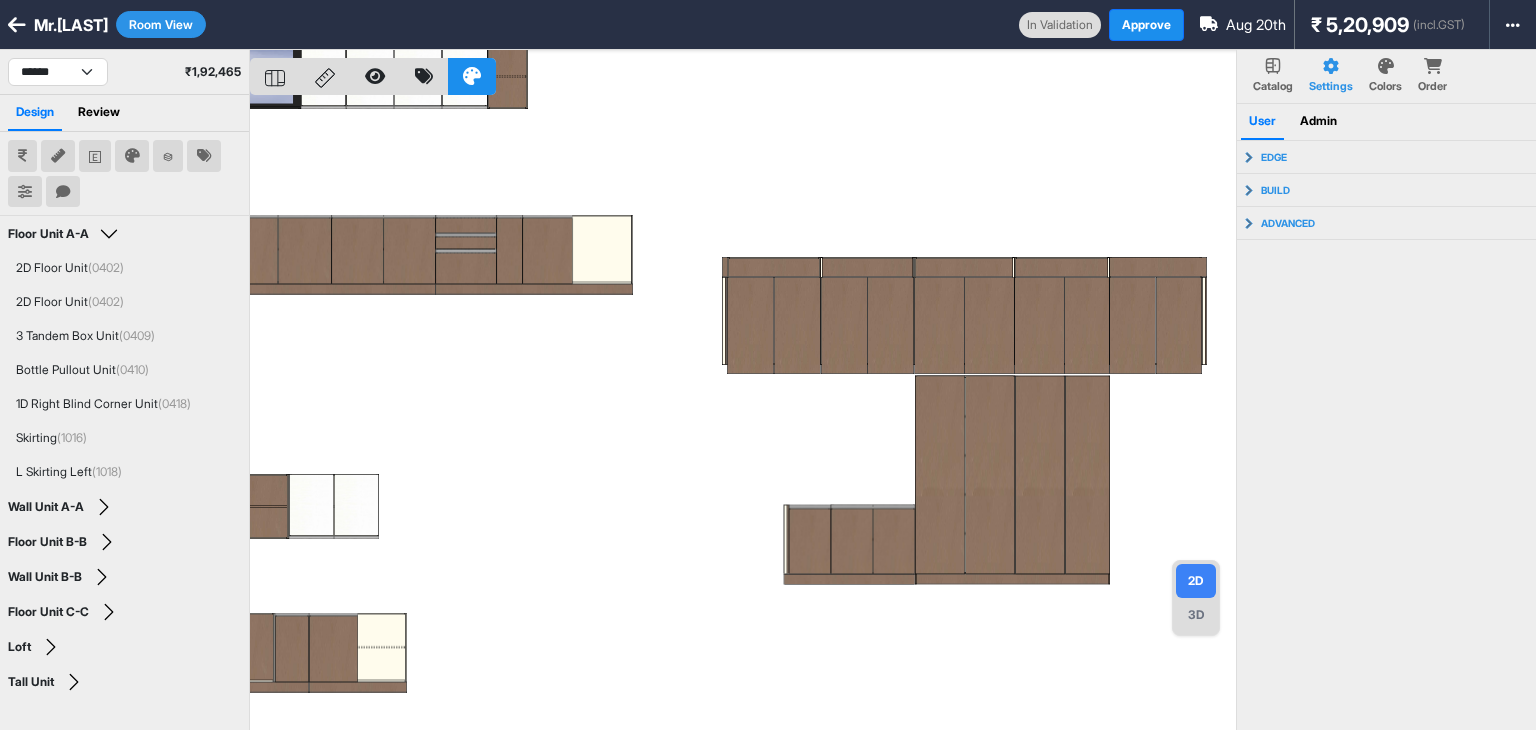 click at bounding box center [743, 415] 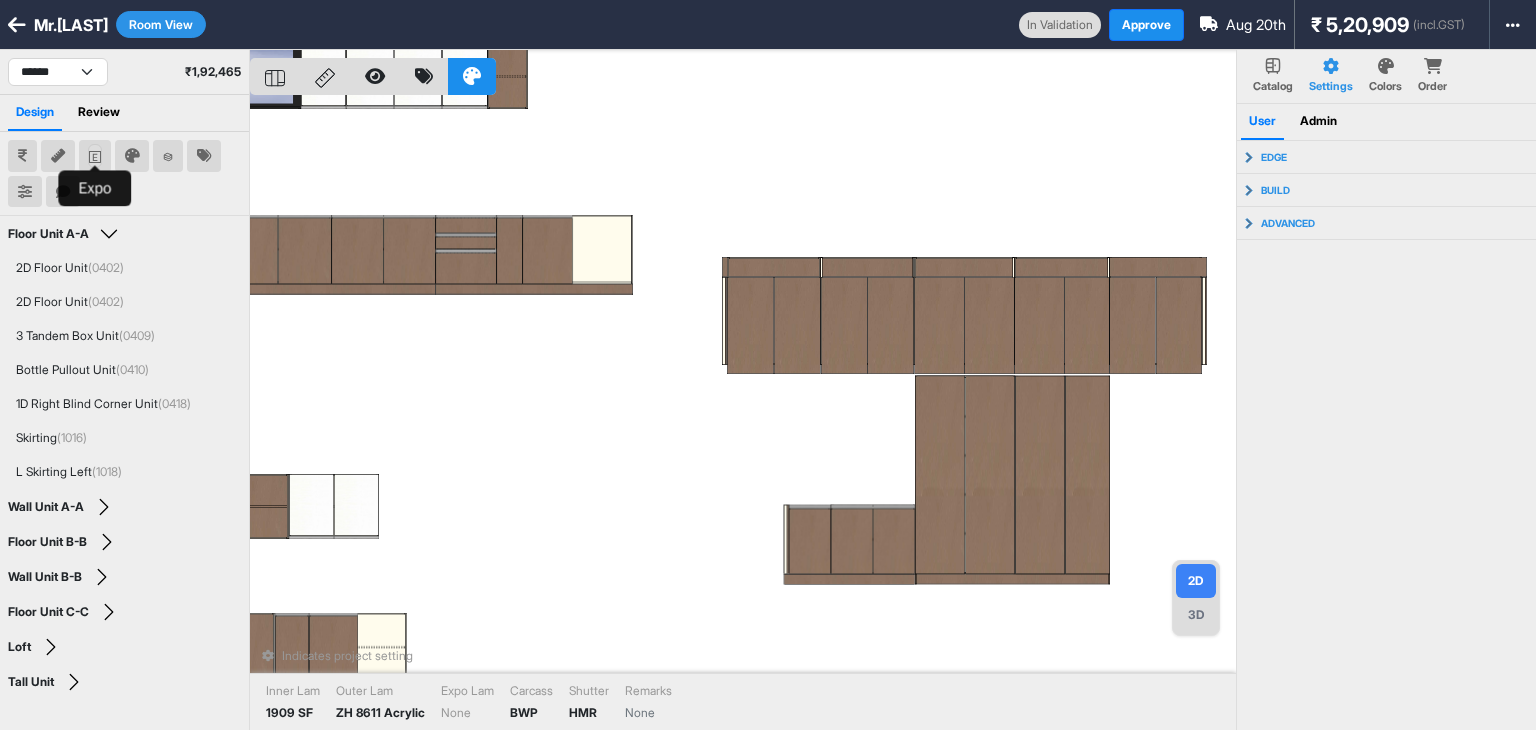 click 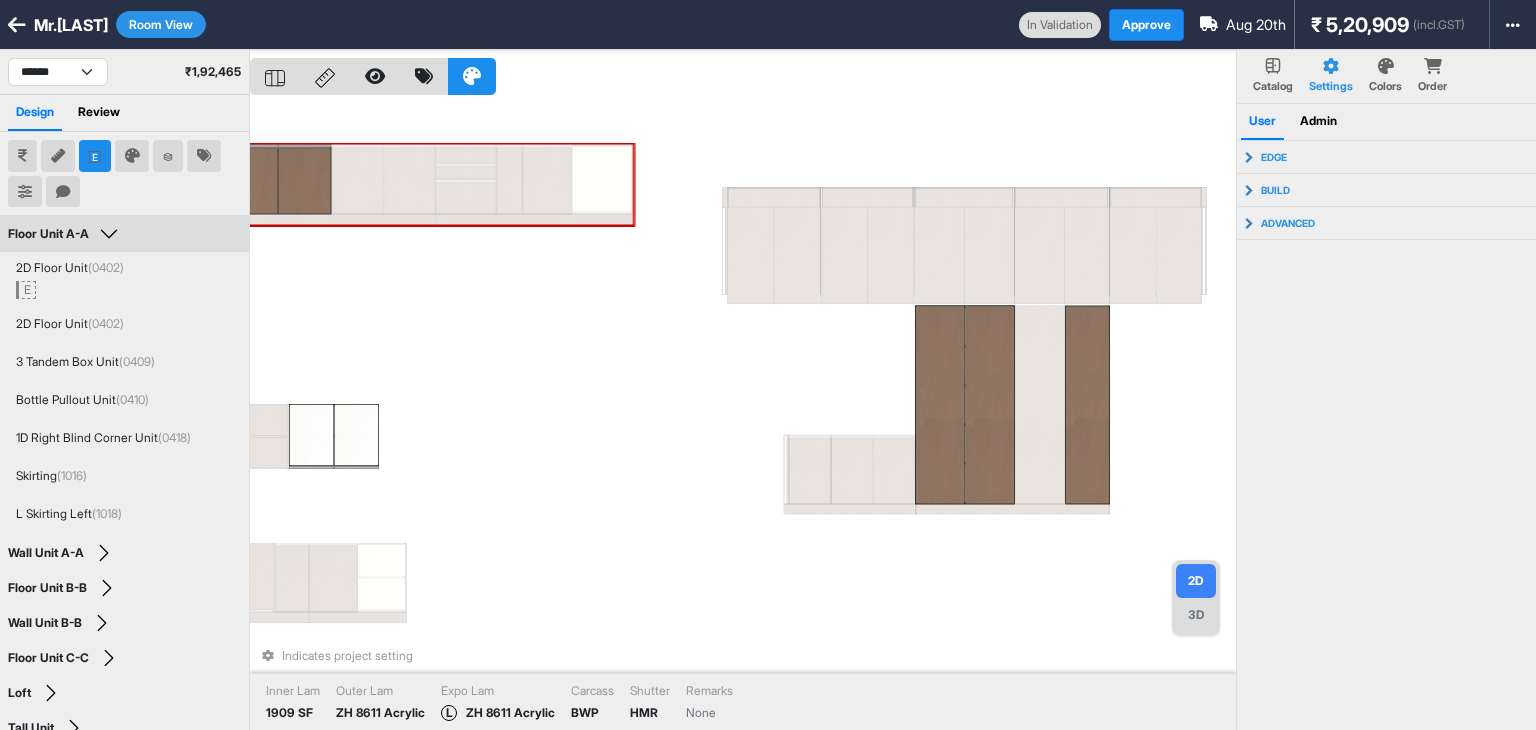 type 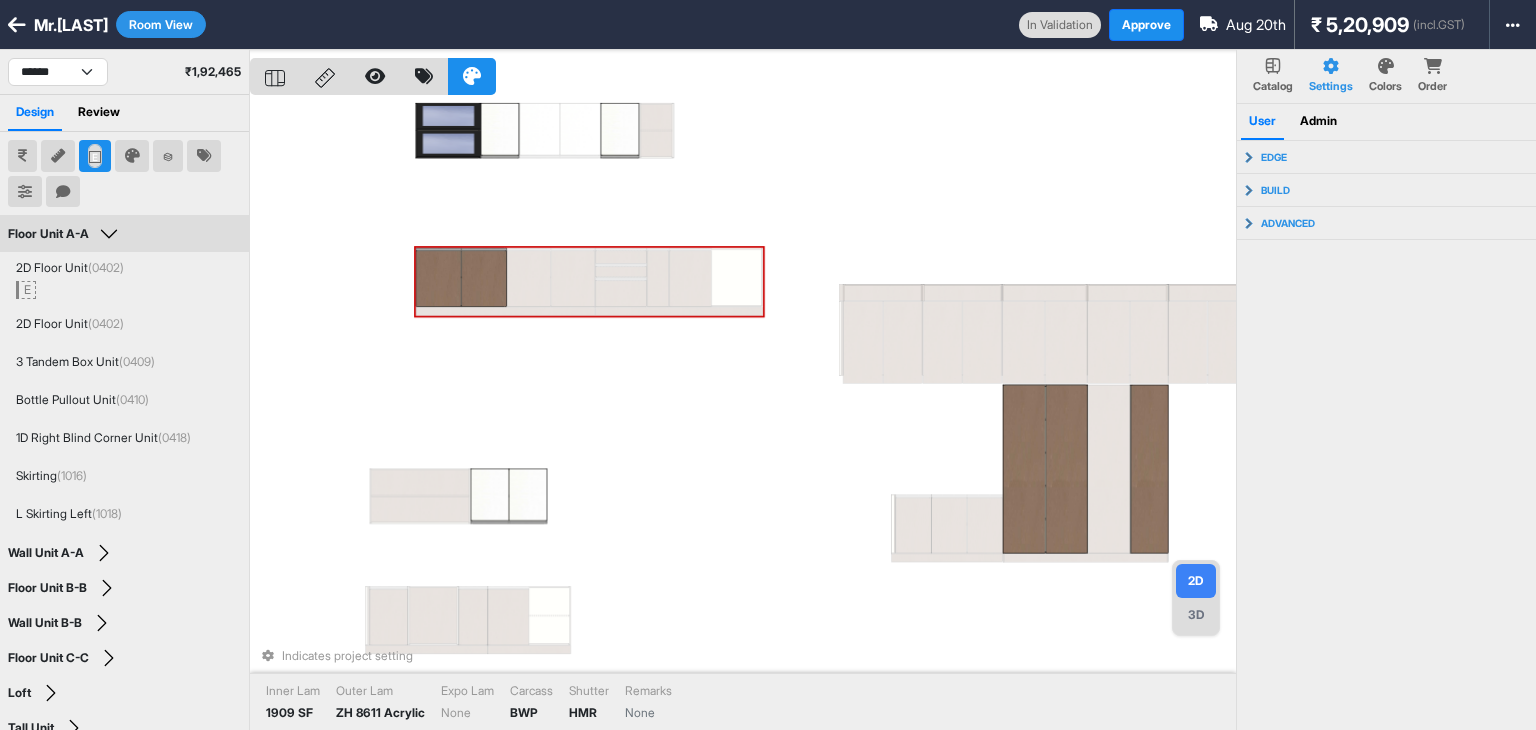 click 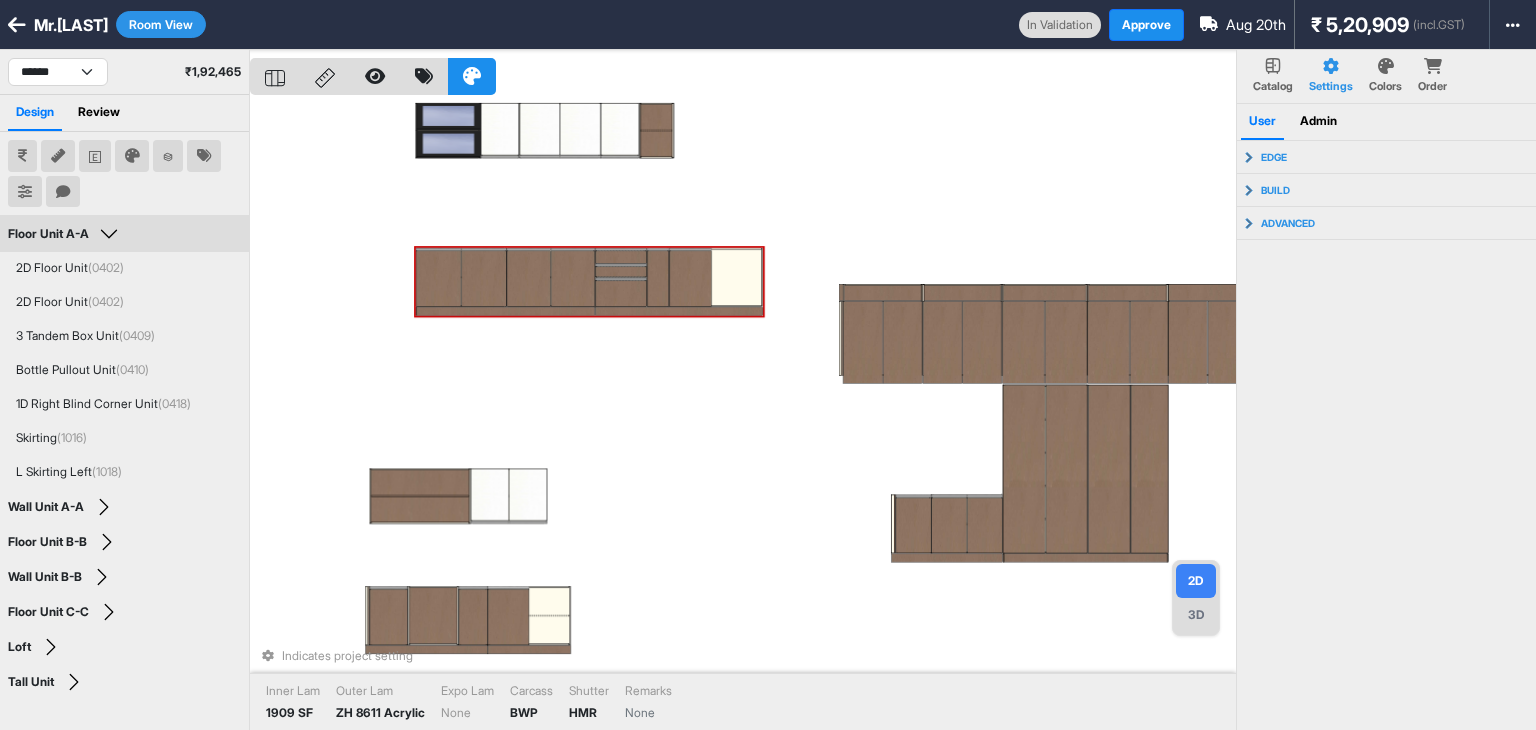 click on "Indicates project setting Inner Lam 1909 SF Outer Lam ZH 8611 Acrylic Expo Lam None Carcass BWP Shutter HMR Remarks None" at bounding box center (743, 415) 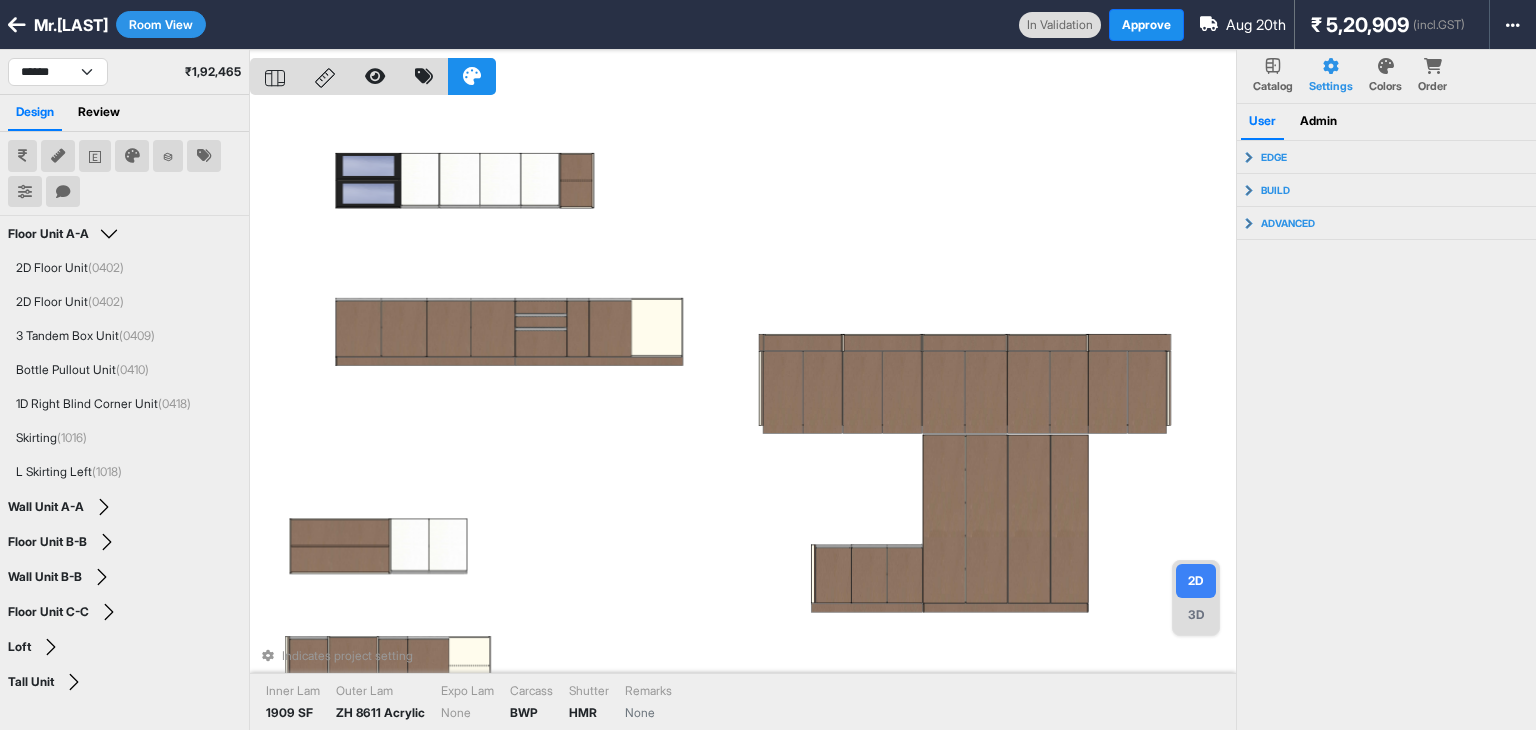click on "Colors" at bounding box center (1385, 86) 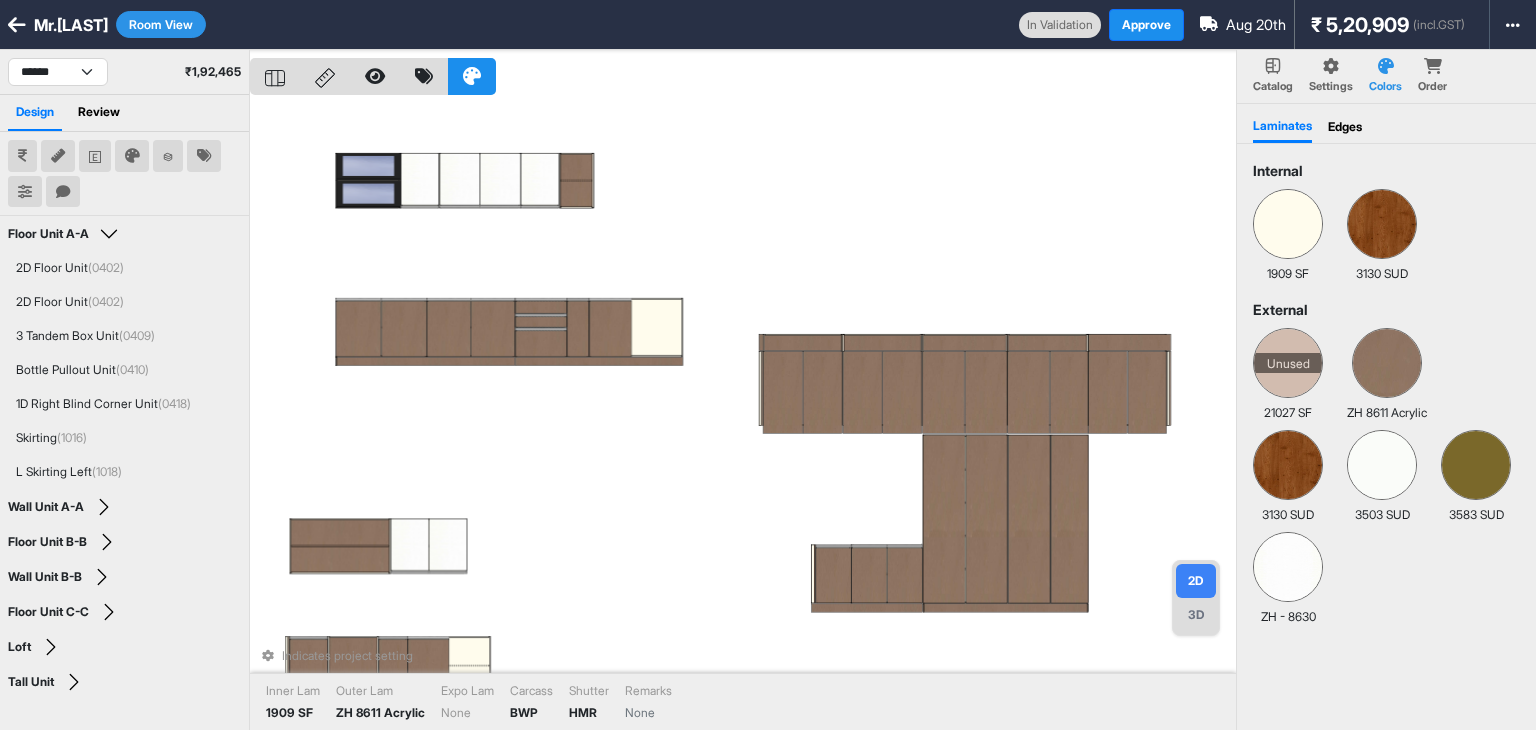 click on "Indicates project setting Inner Lam 1909 SF Outer Lam ZH 8611 Acrylic Expo Lam None Carcass BWP Shutter HMR Remarks None" at bounding box center (743, 415) 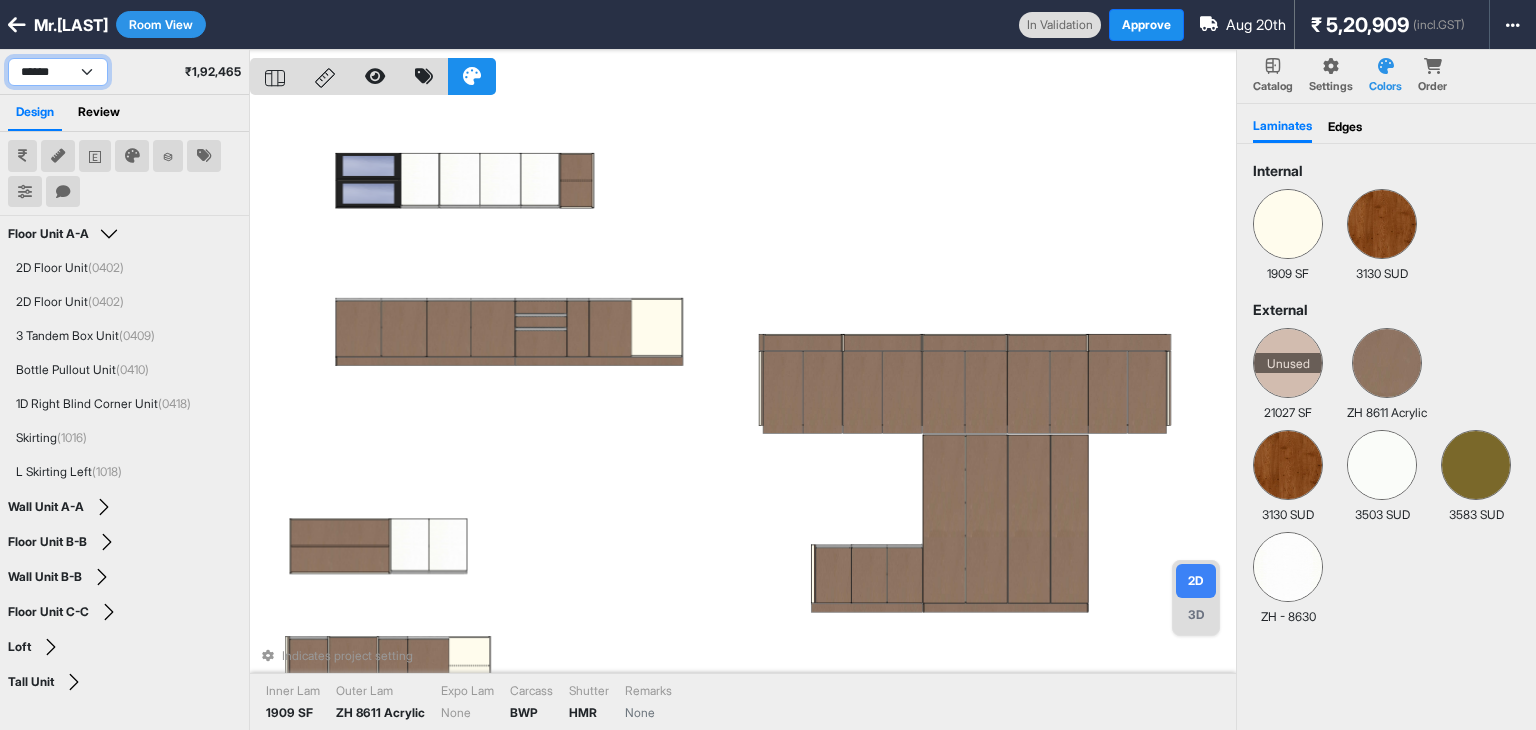 click on "**********" at bounding box center (58, 72) 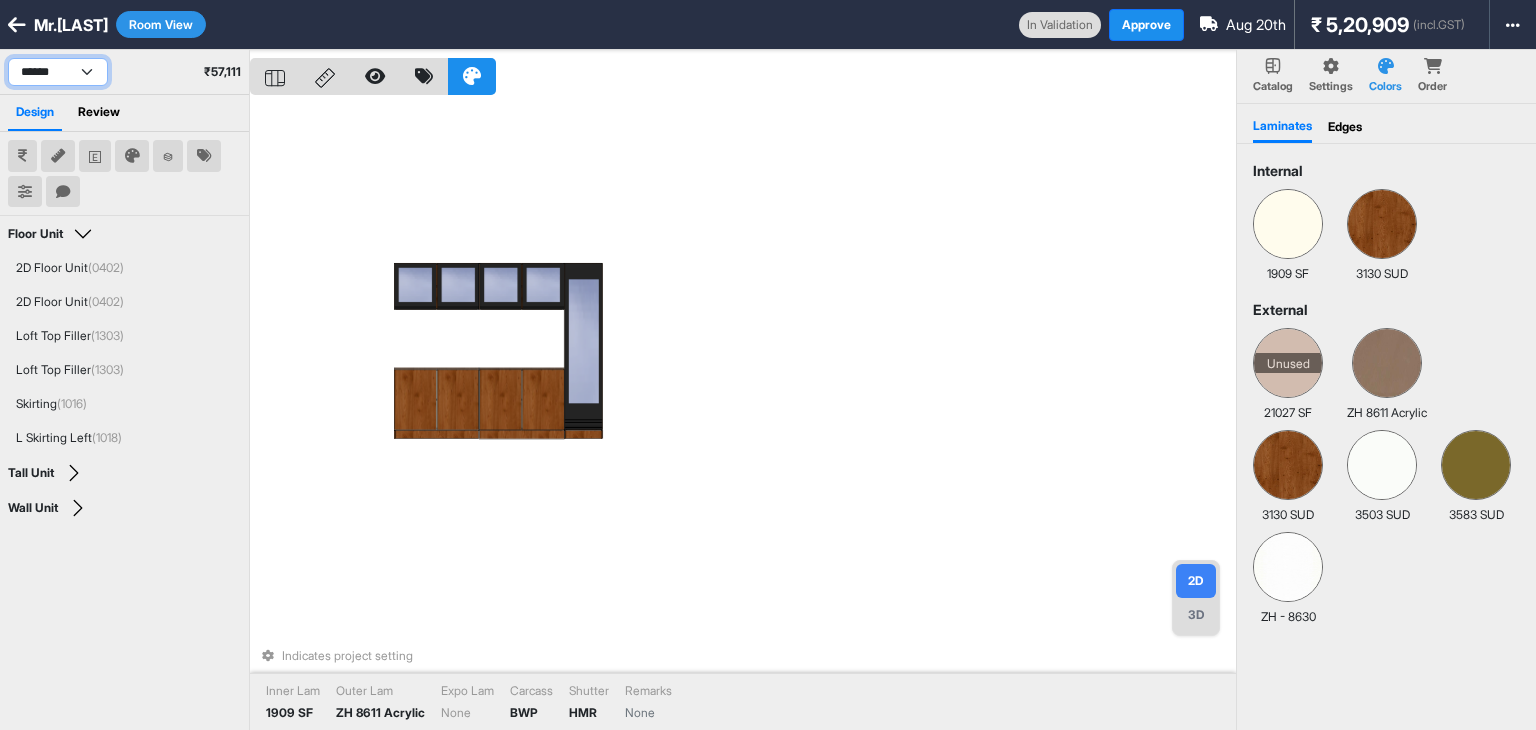 drag, startPoint x: 75, startPoint y: 69, endPoint x: 69, endPoint y: 79, distance: 11.661903 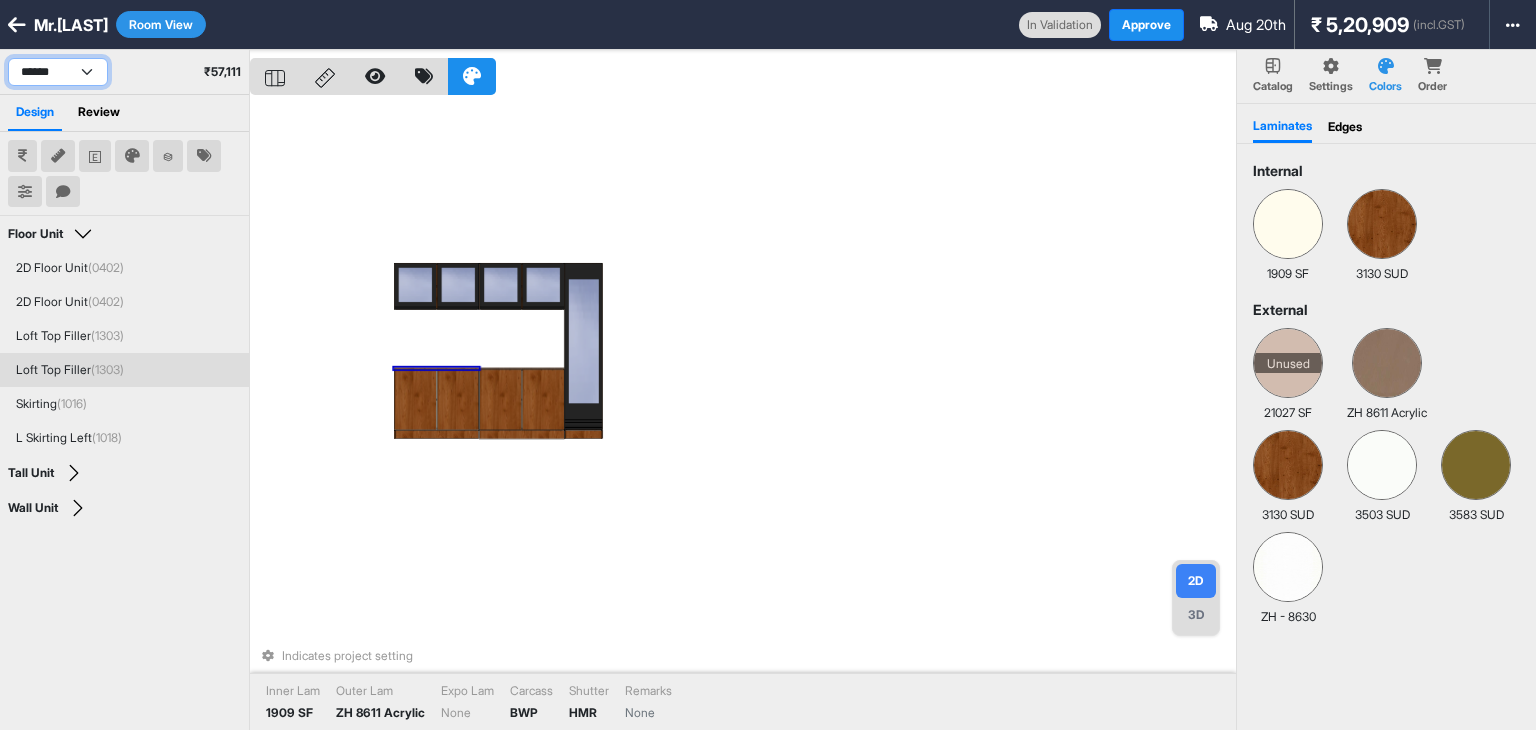 select on "****" 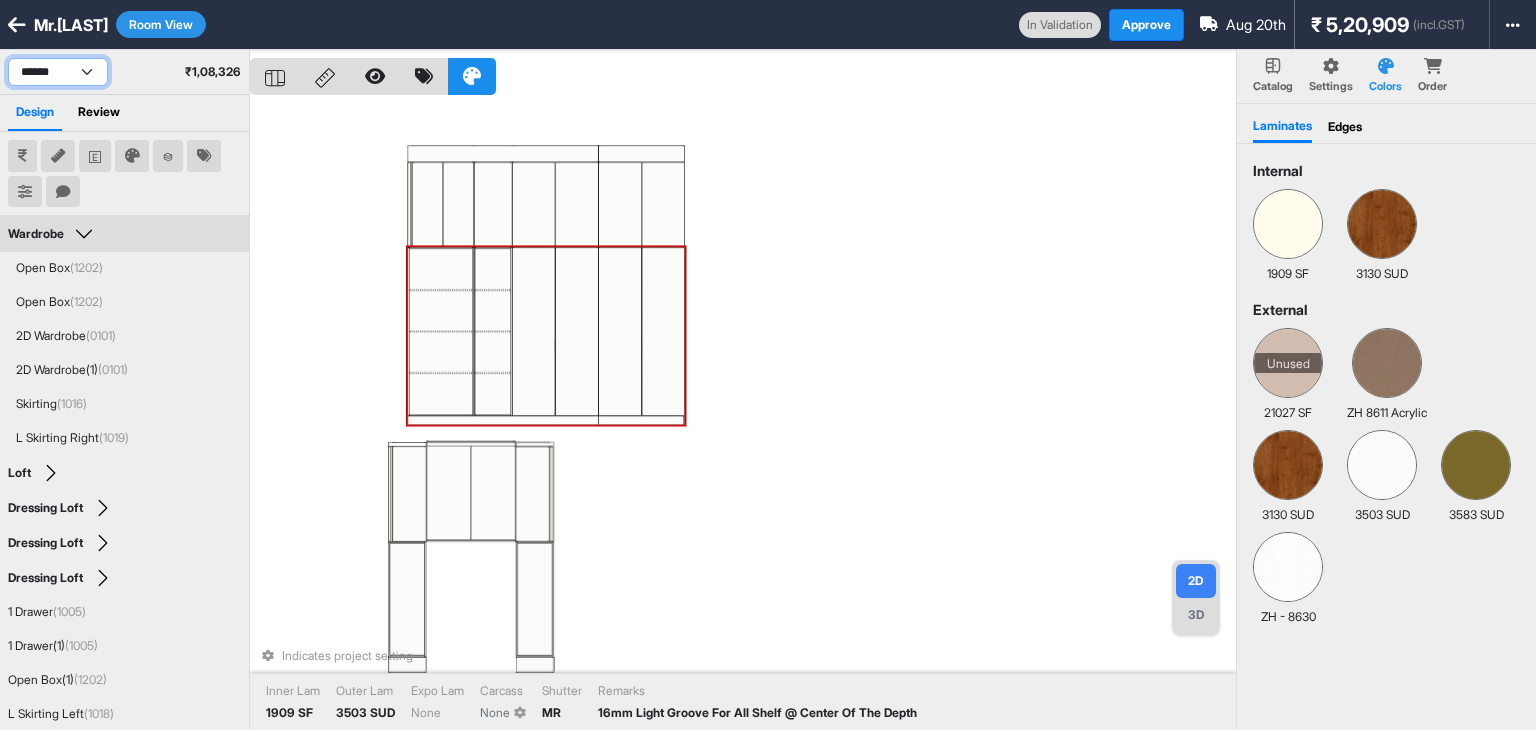 click on "**********" at bounding box center (58, 72) 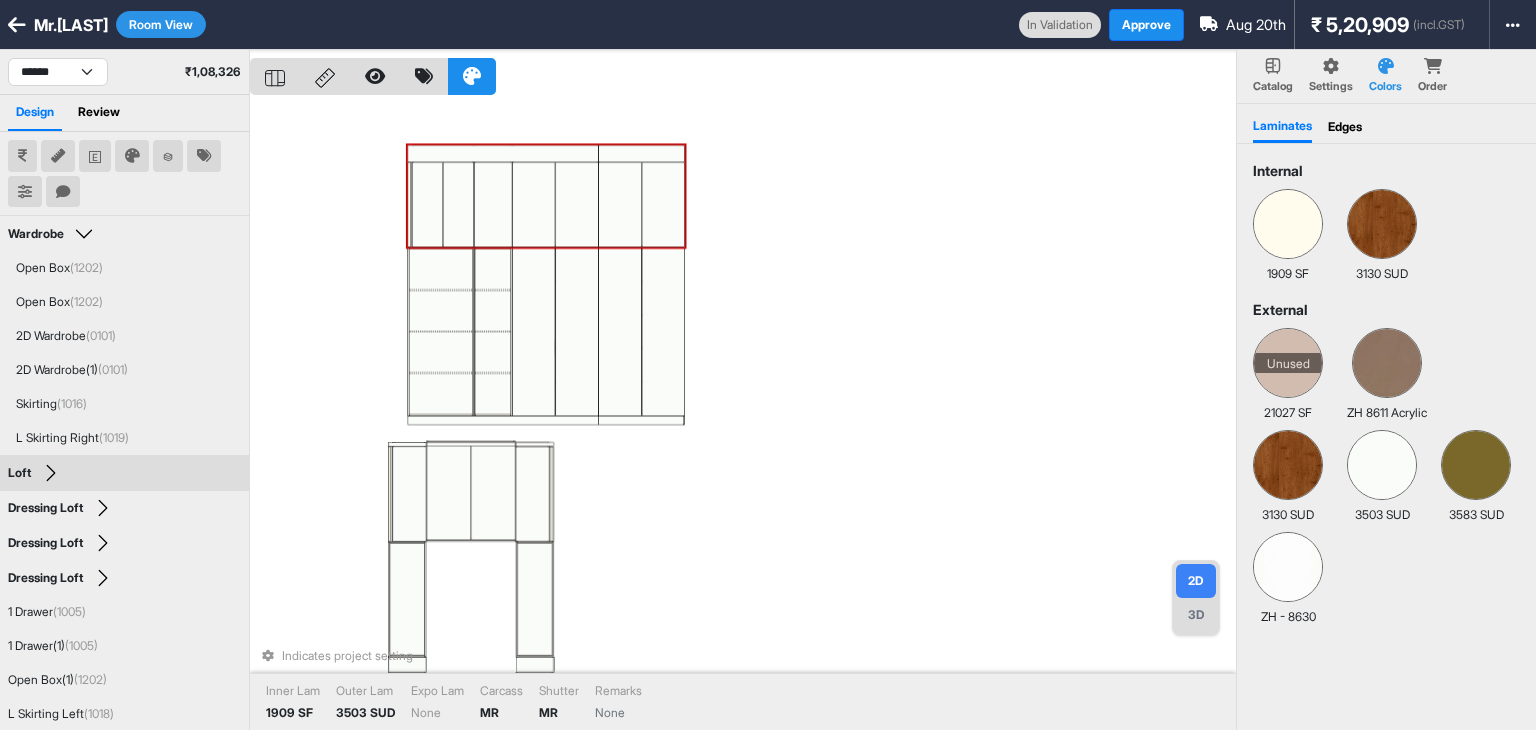 click on "Indicates project setting Inner Lam 1909 SF Outer Lam 3503 SUD Expo Lam None Carcass MR Shutter MR Remarks None" at bounding box center [743, 415] 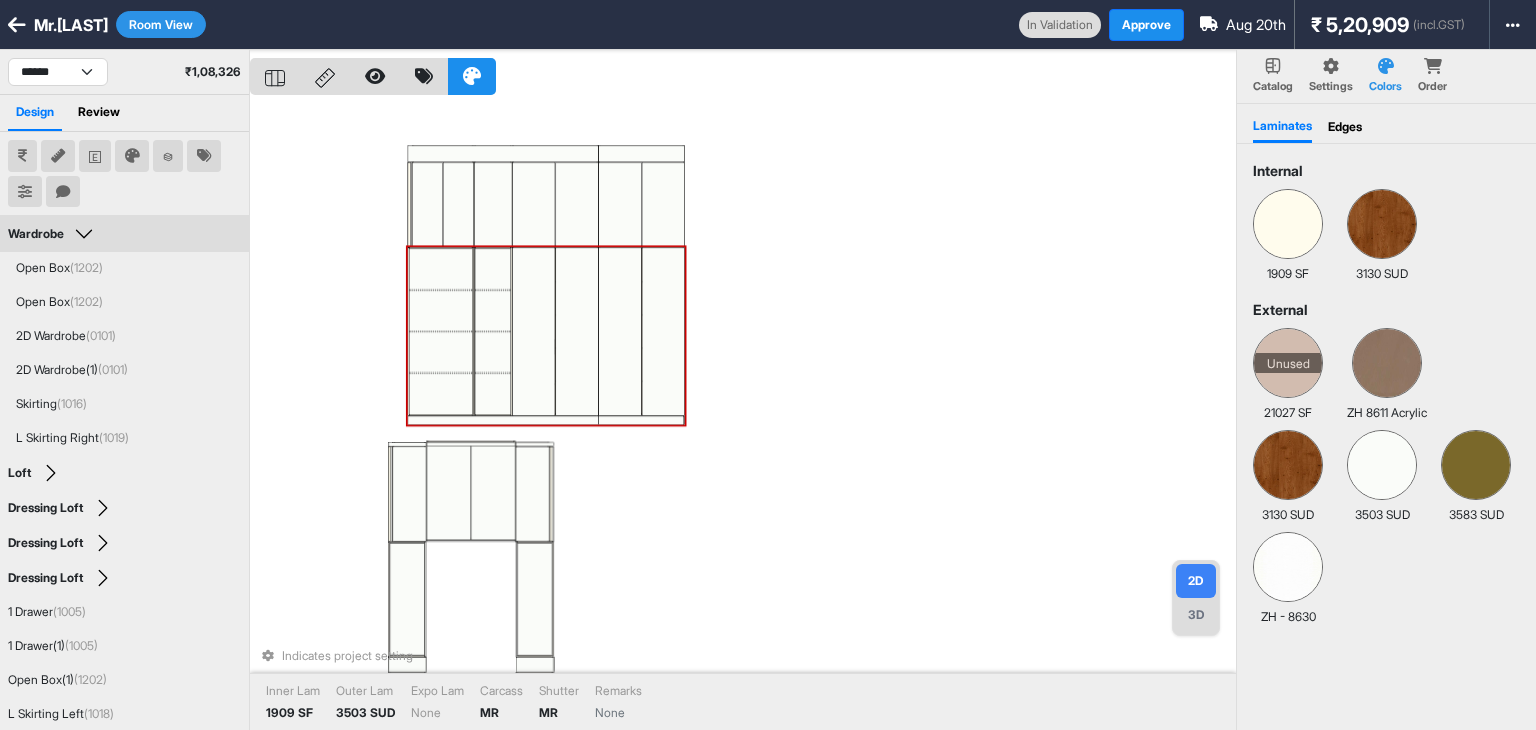 click at bounding box center [533, 331] 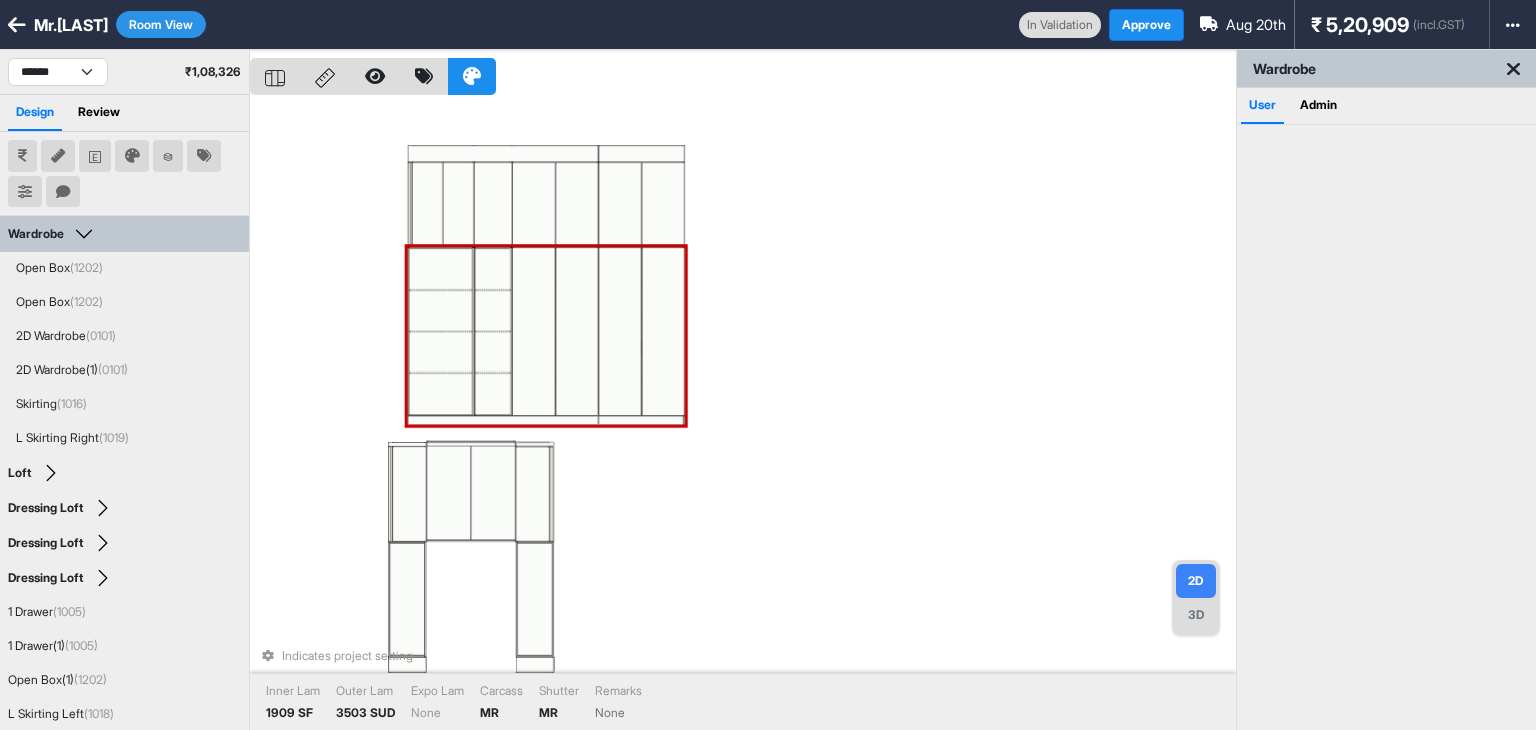 click at bounding box center [533, 331] 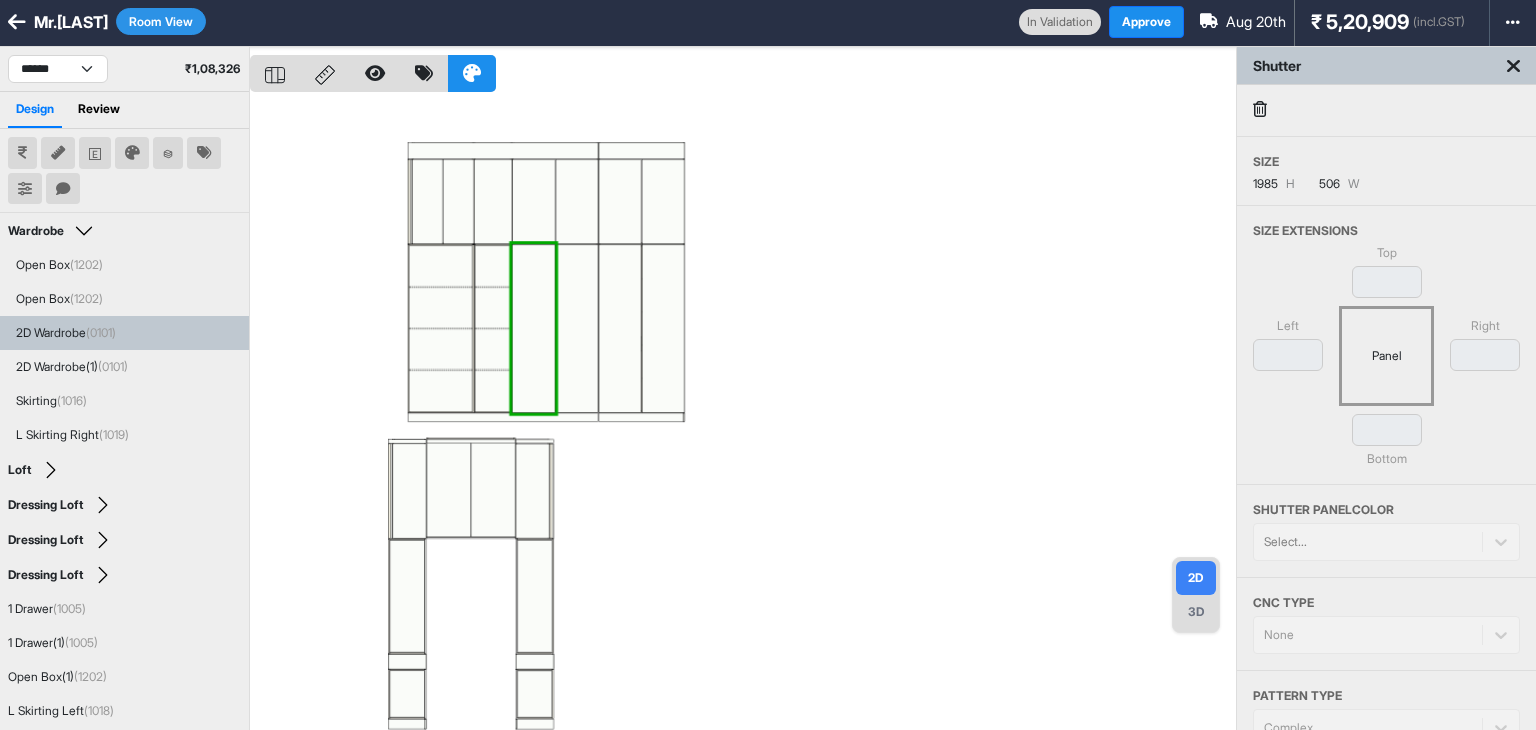 scroll, scrollTop: 0, scrollLeft: 0, axis: both 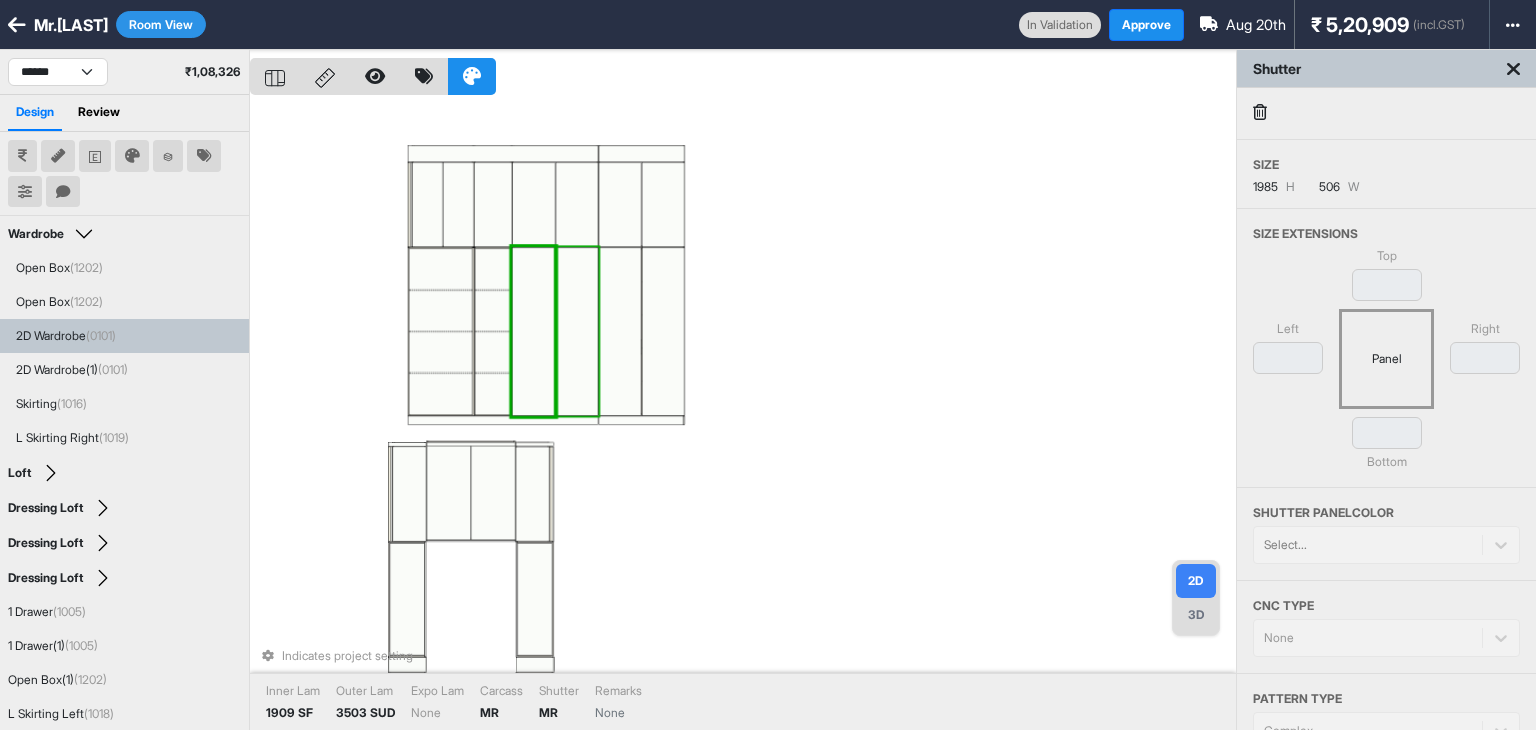 click at bounding box center [576, 331] 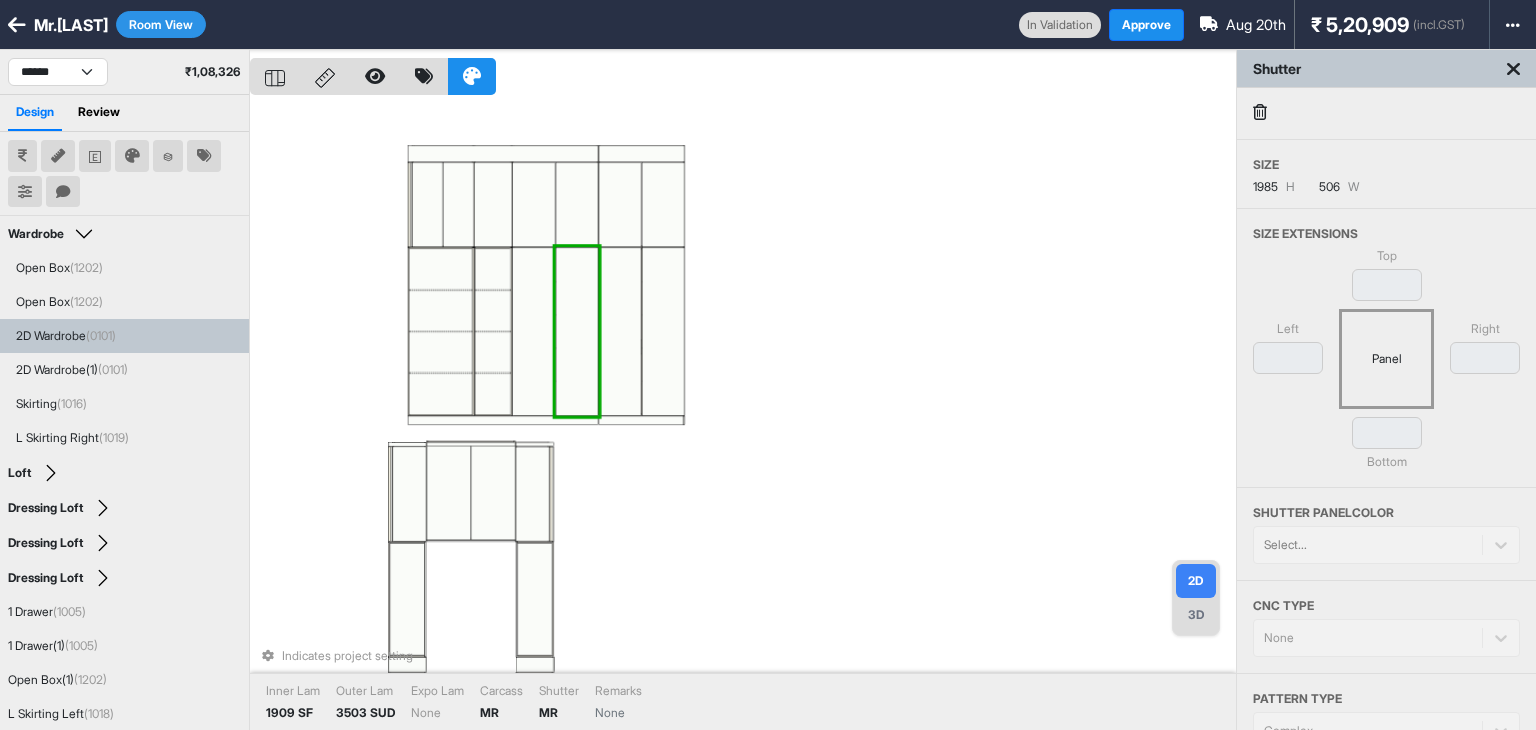 click at bounding box center [620, 331] 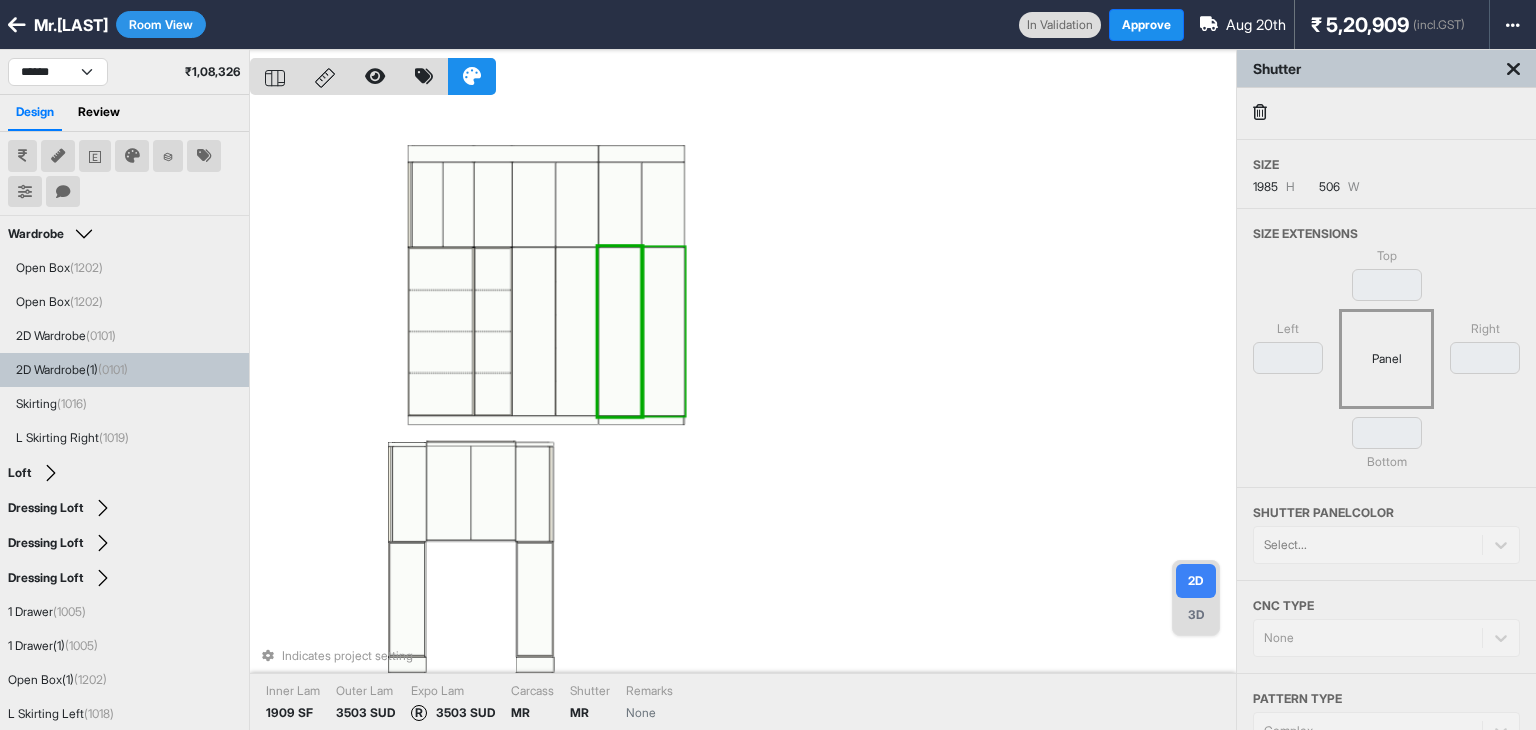 click at bounding box center [663, 331] 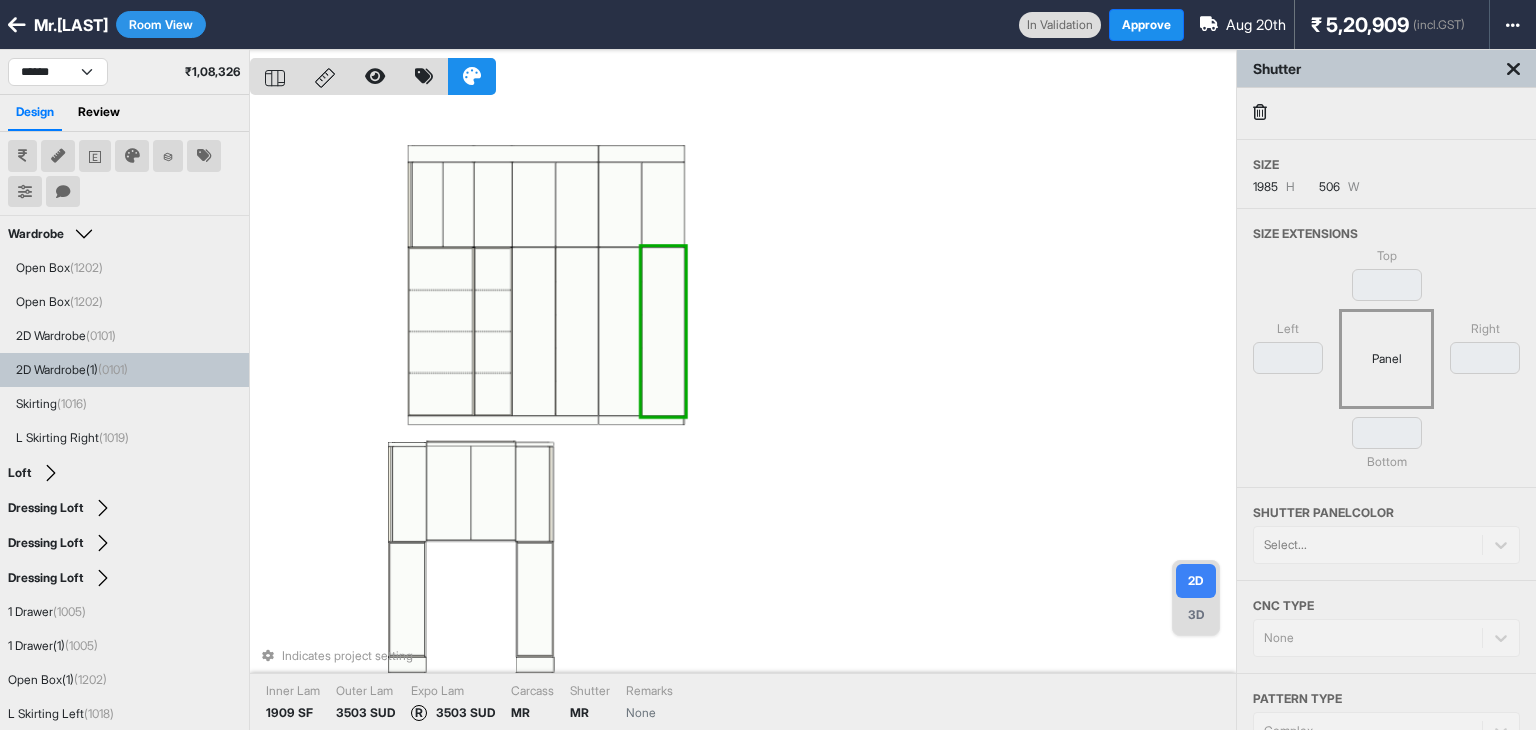 click on "Shutter" at bounding box center (1386, 69) 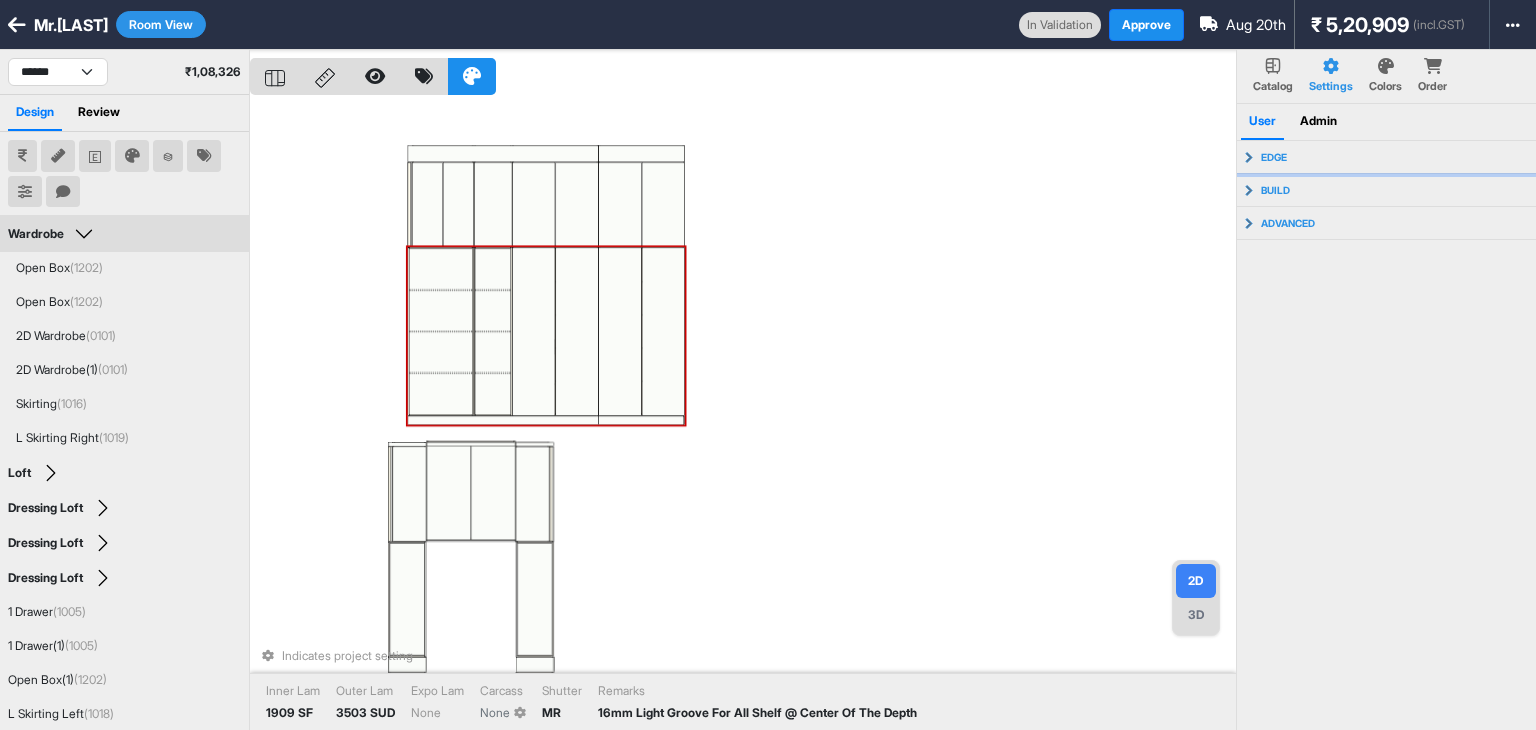 click on "edge" at bounding box center (1387, 157) 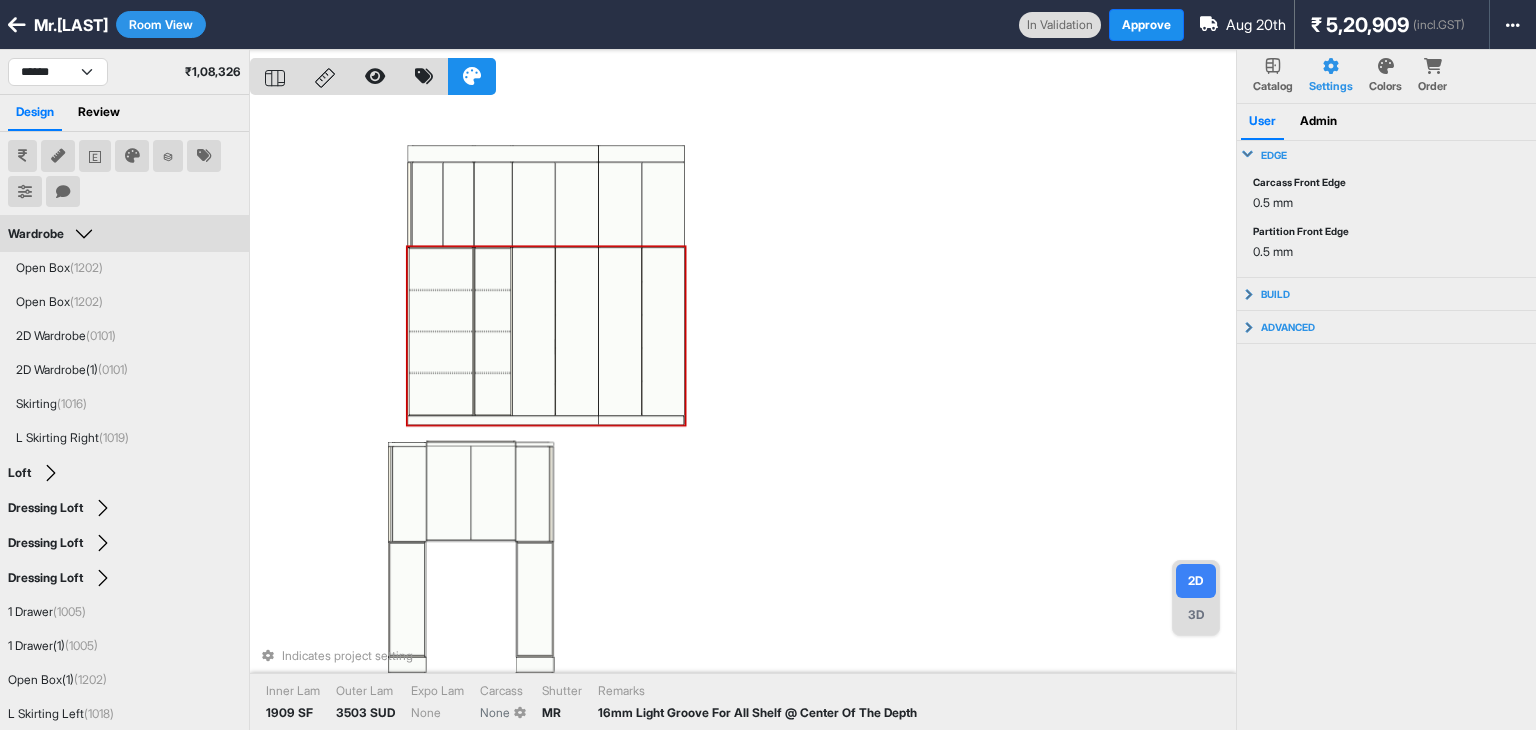 click on "edge" at bounding box center [1387, 155] 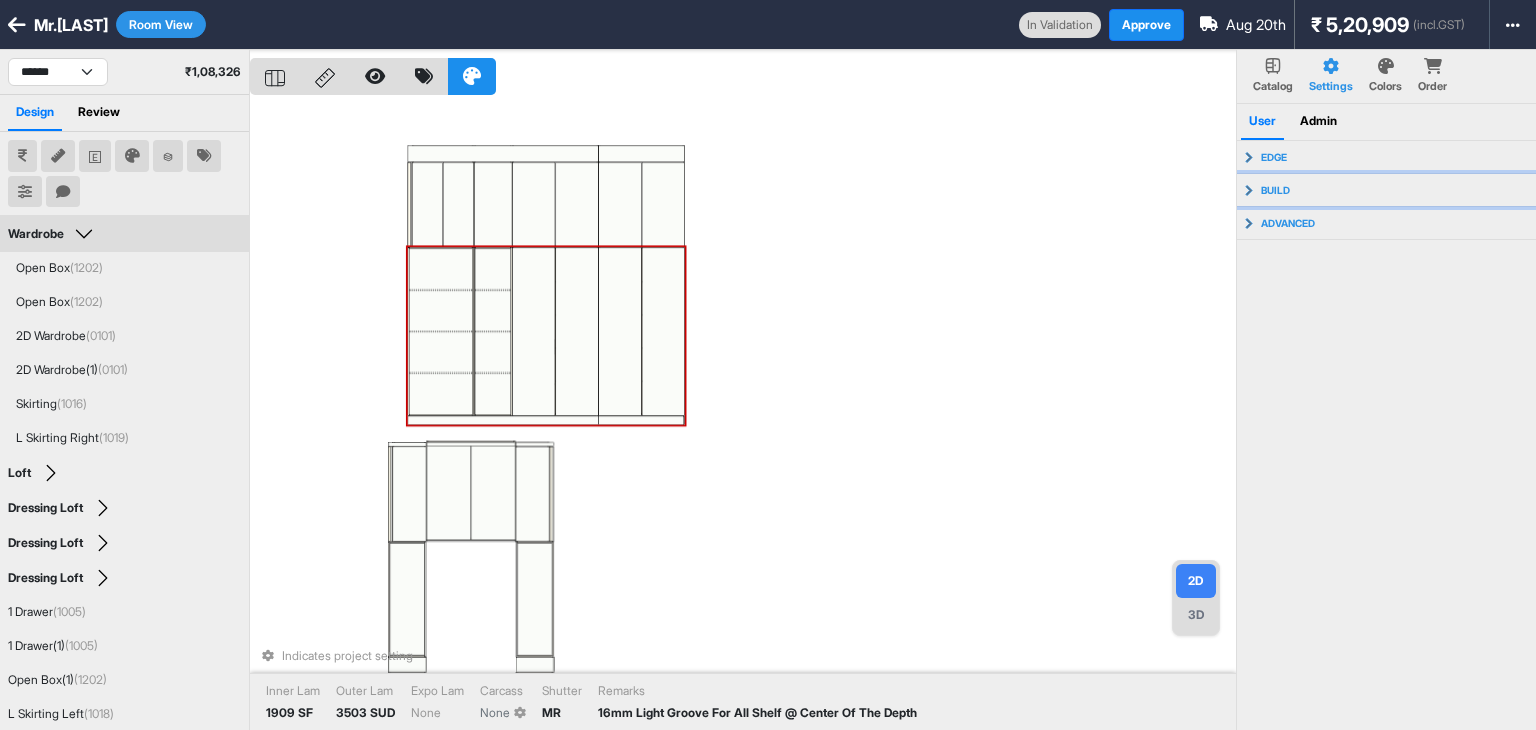 click on "build" at bounding box center [1387, 190] 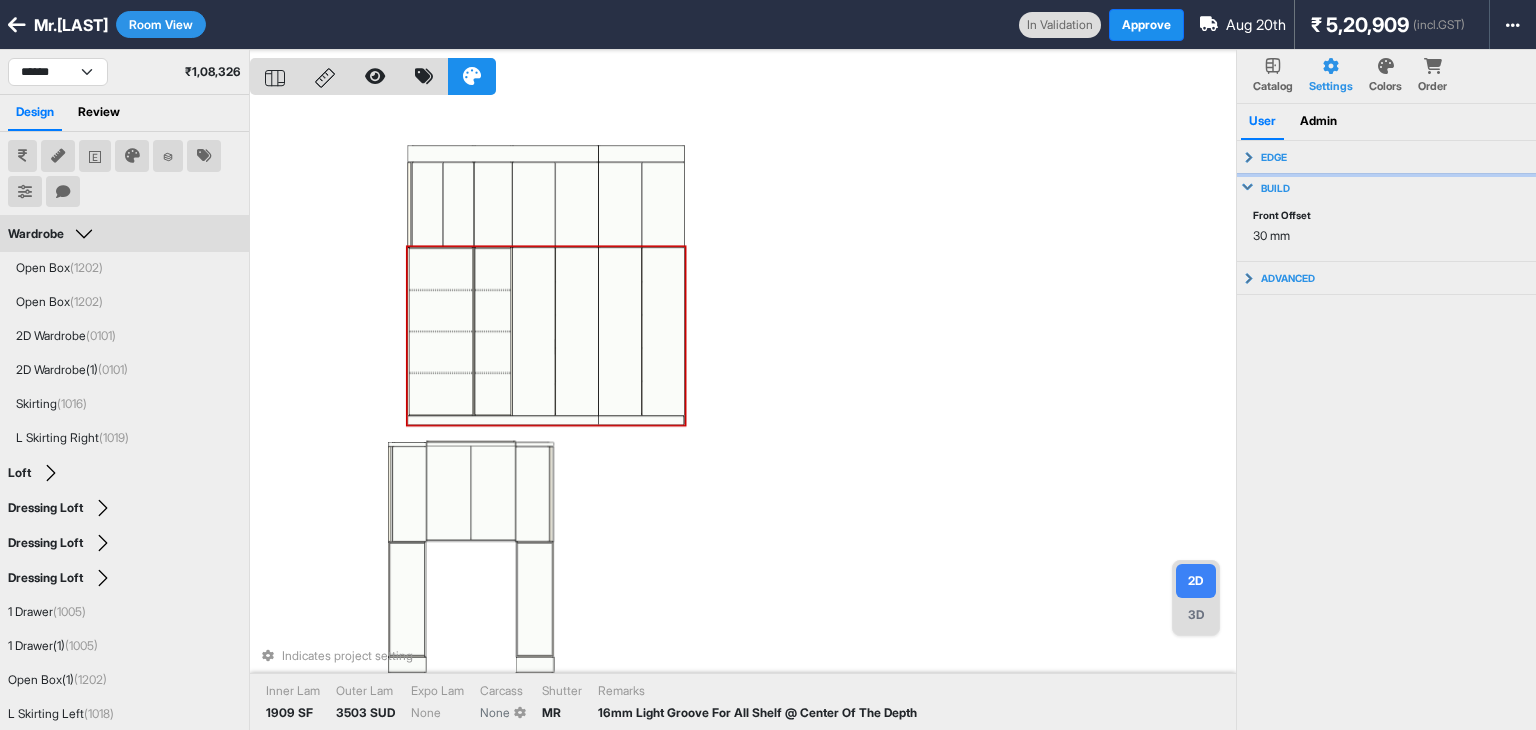 click on "edge" at bounding box center (1274, 157) 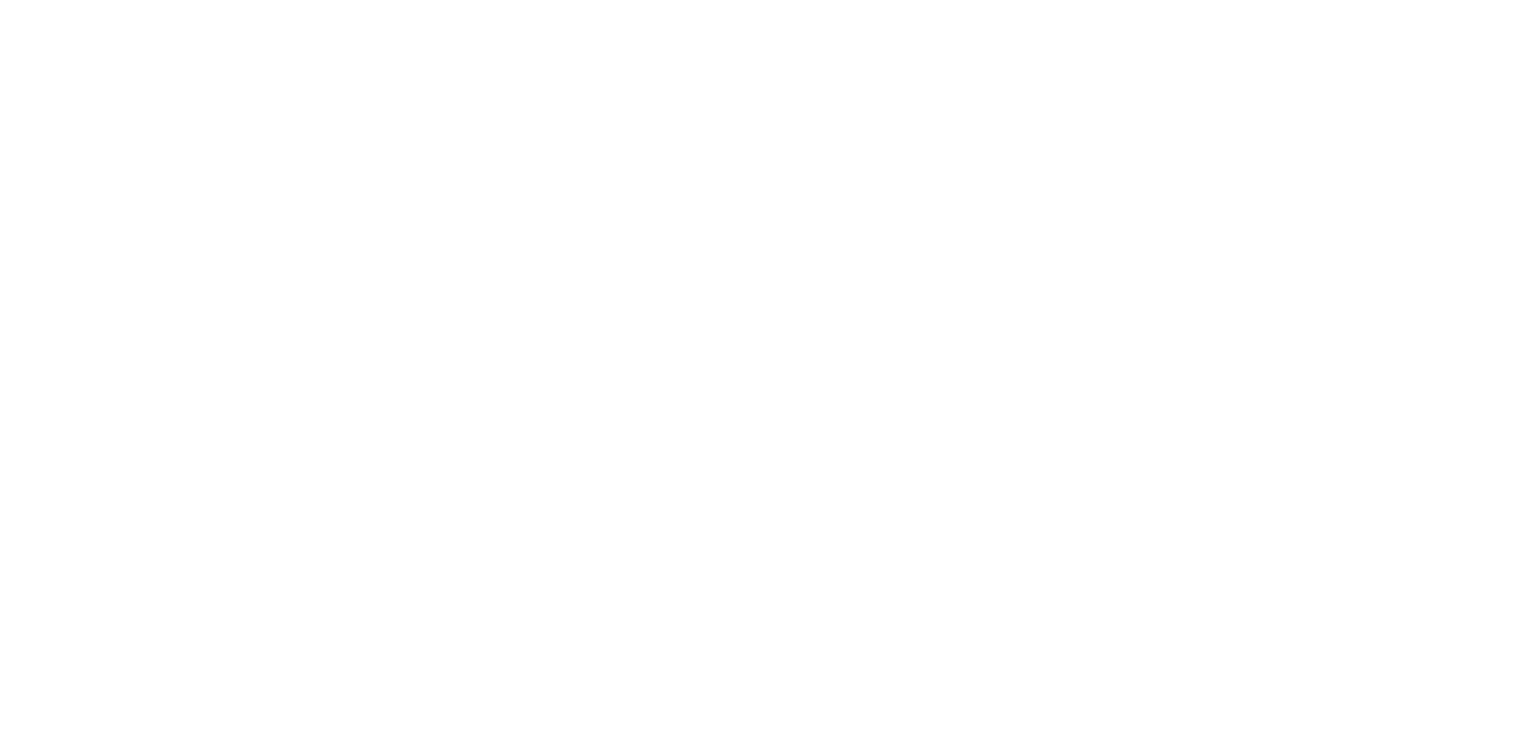 scroll, scrollTop: 0, scrollLeft: 0, axis: both 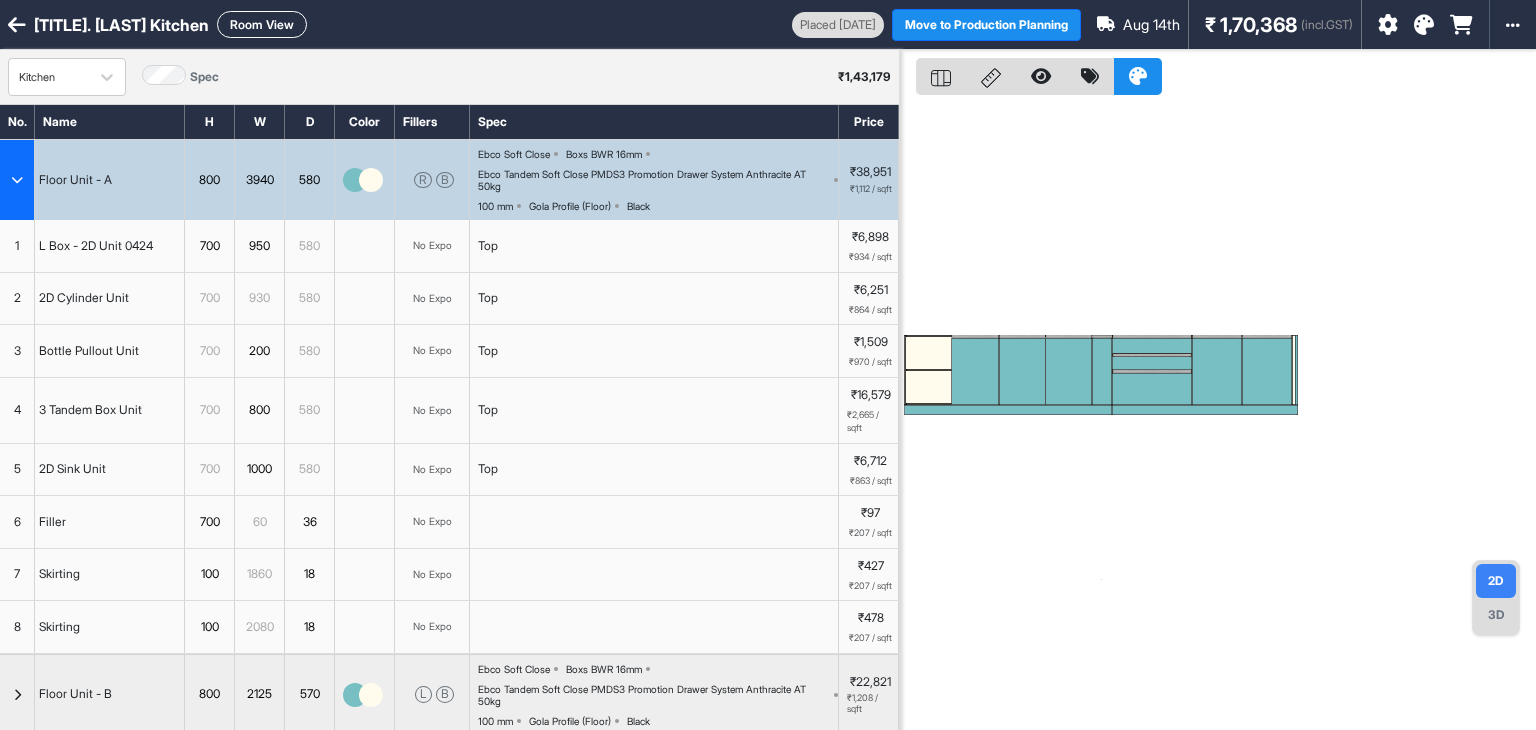 click at bounding box center (1424, 25) 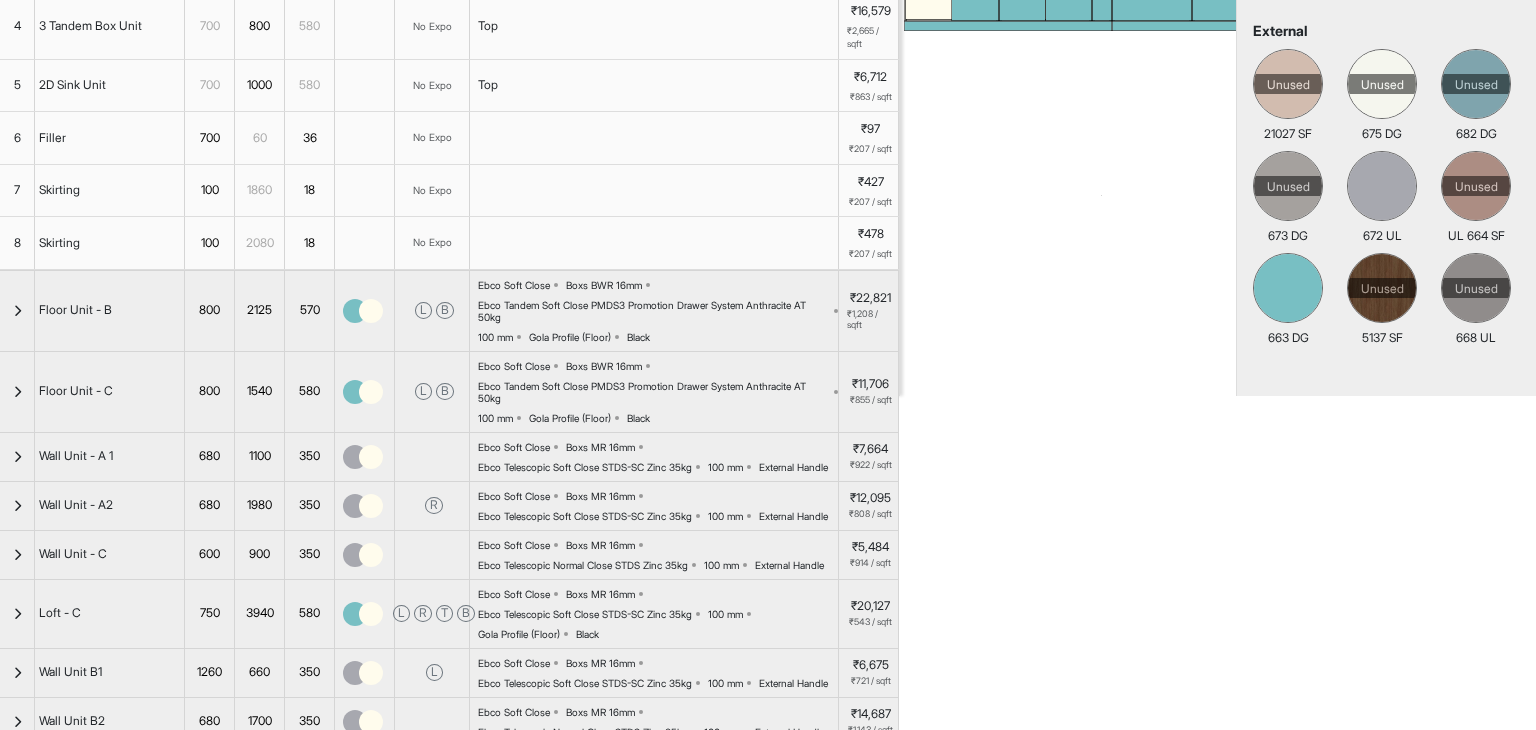 scroll, scrollTop: 0, scrollLeft: 0, axis: both 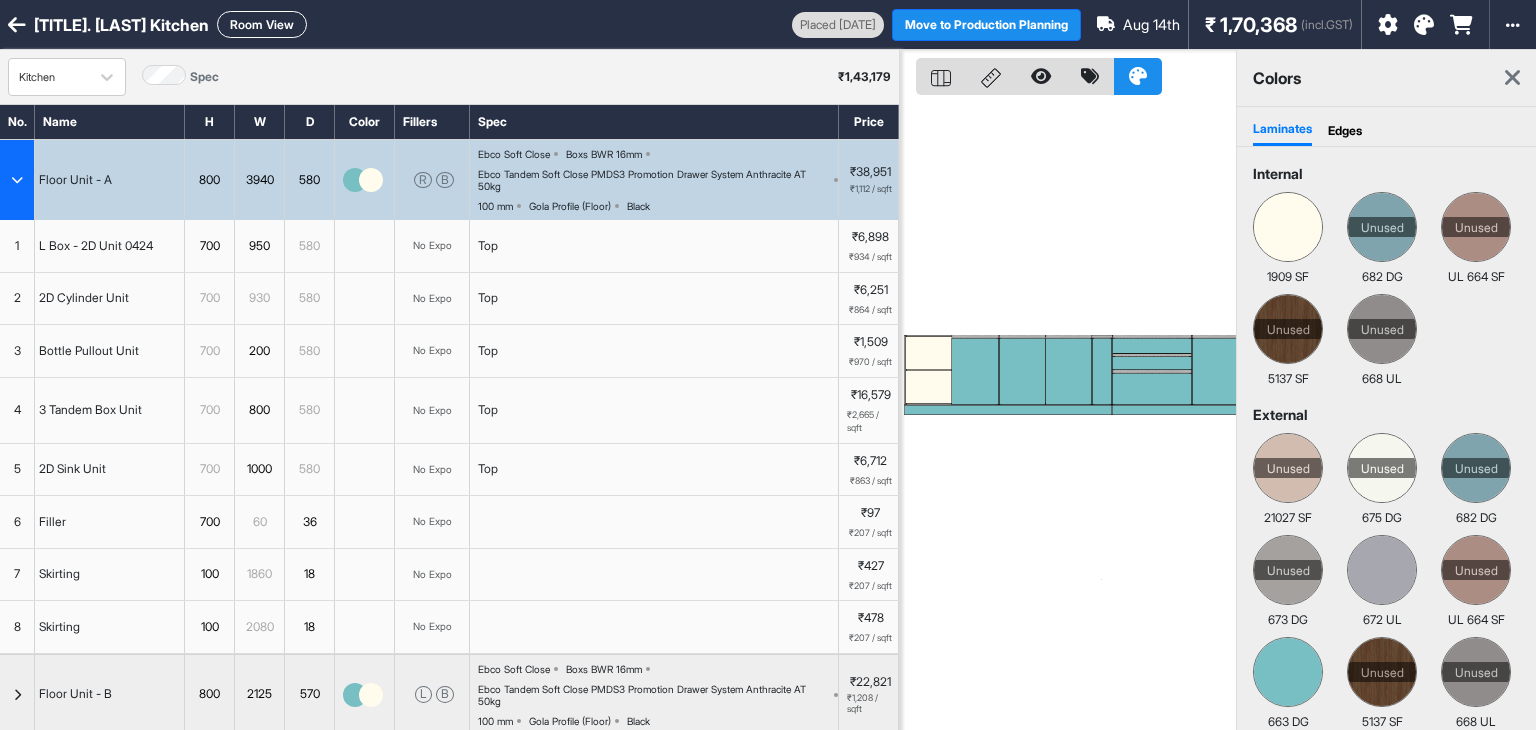 click on "Edges" at bounding box center [1345, 131] 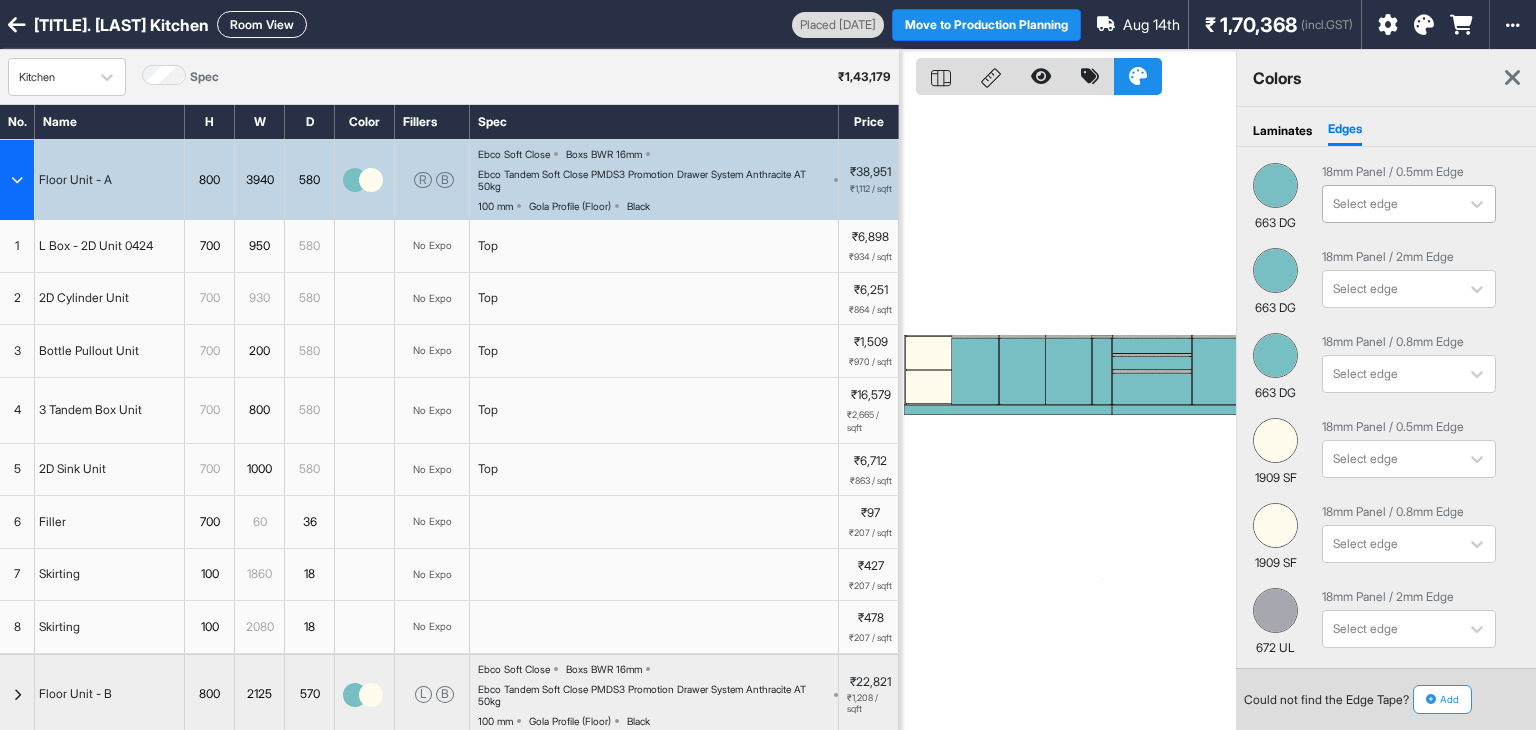 click at bounding box center (1391, 204) 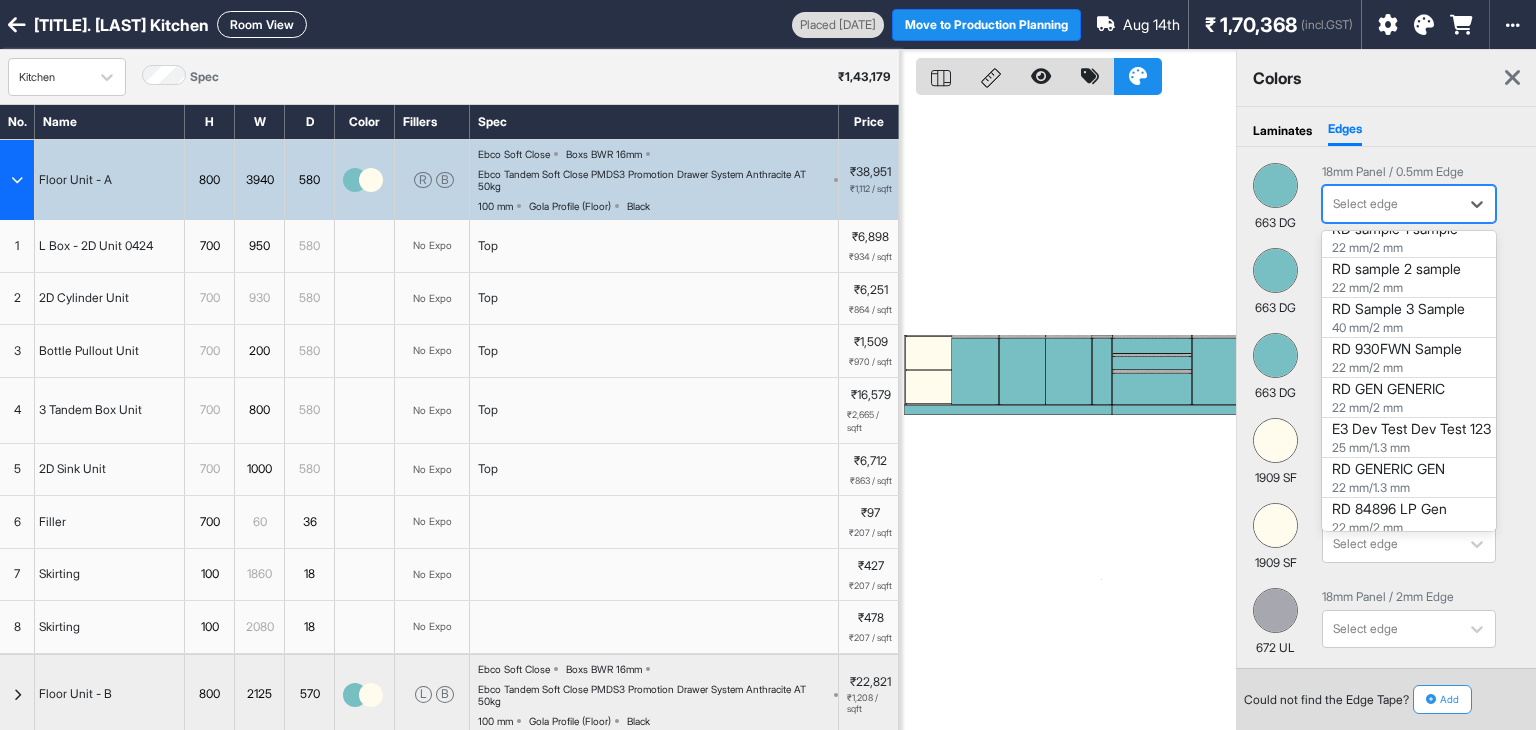 scroll, scrollTop: 100, scrollLeft: 0, axis: vertical 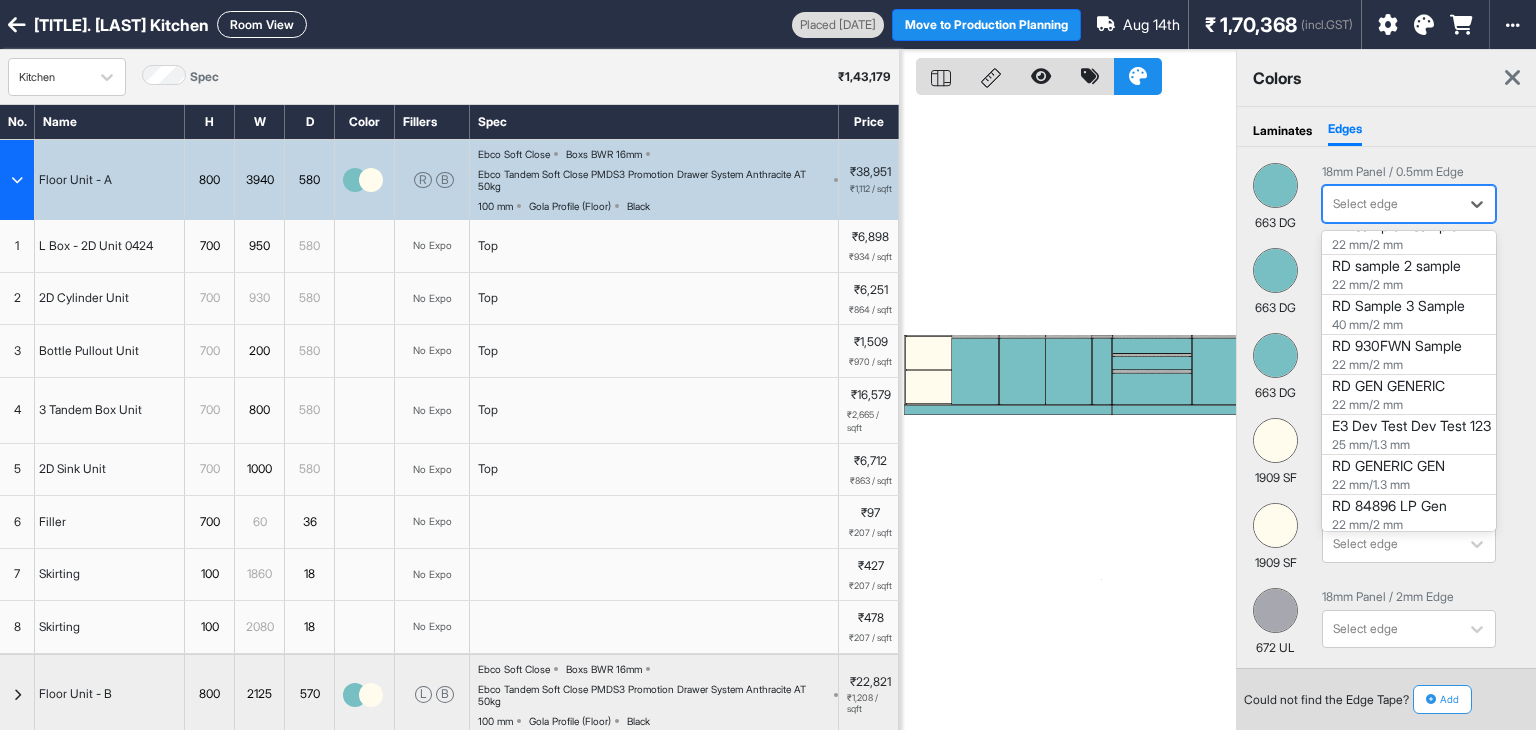 click on "E3 Dev Test Dev Test 123" at bounding box center (1409, 435) 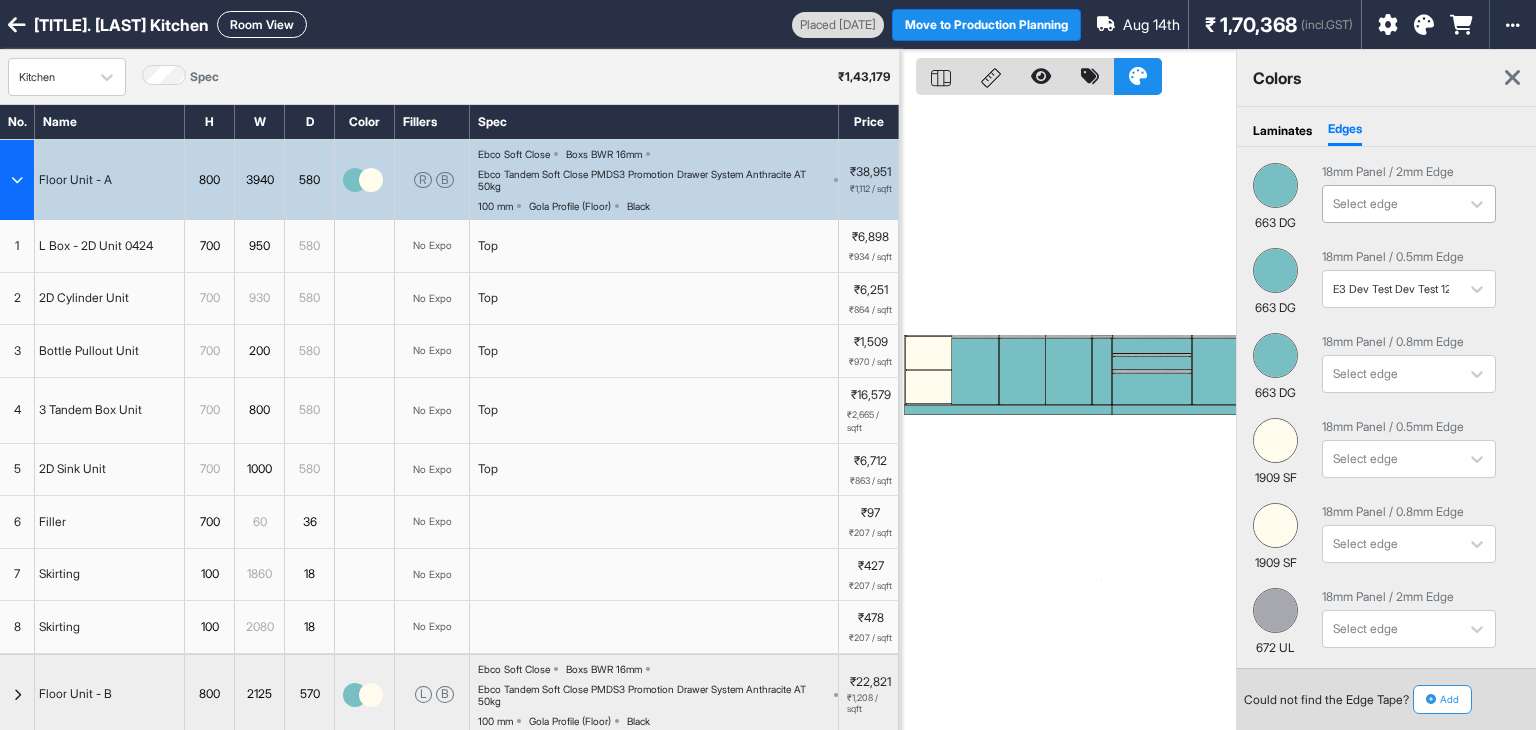 click at bounding box center [1391, 204] 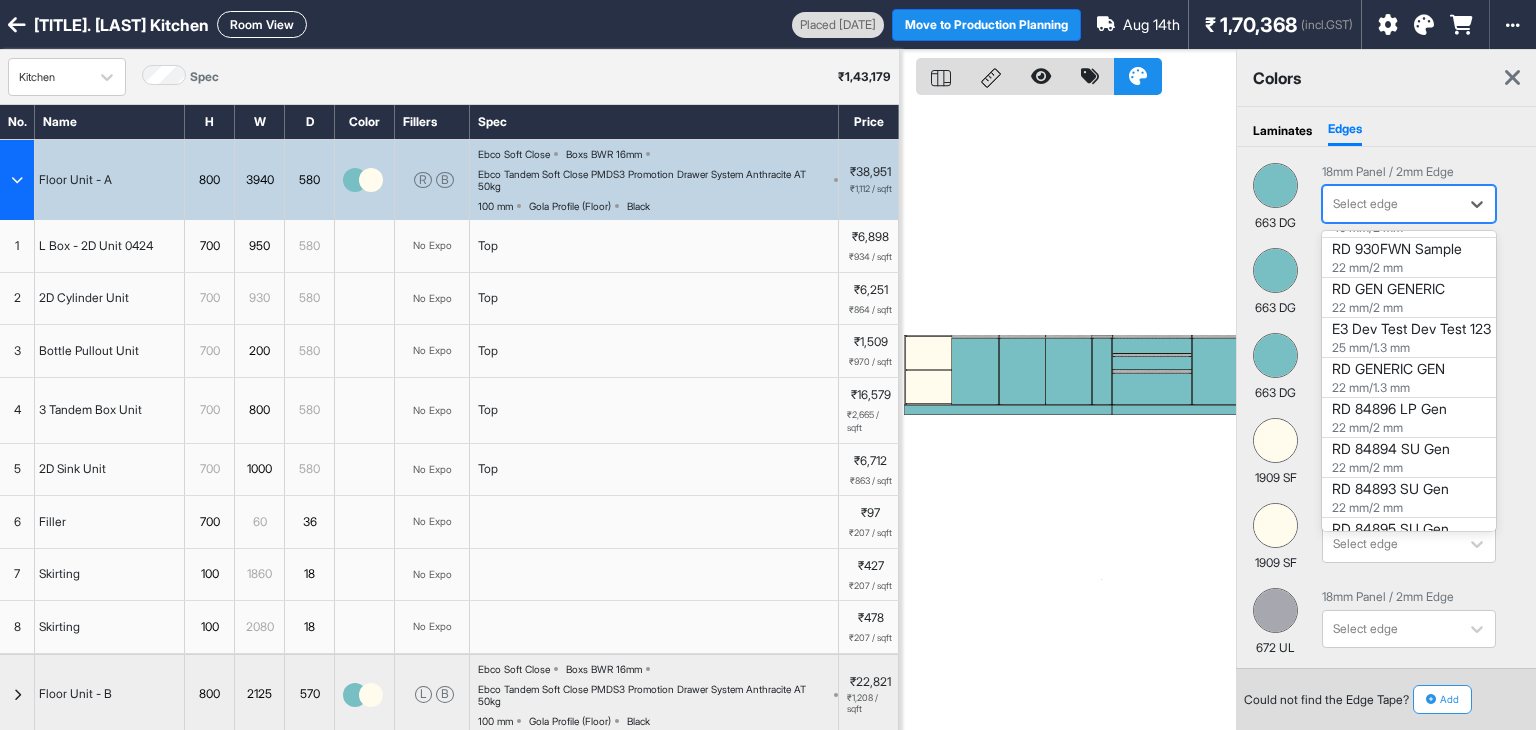 scroll, scrollTop: 200, scrollLeft: 0, axis: vertical 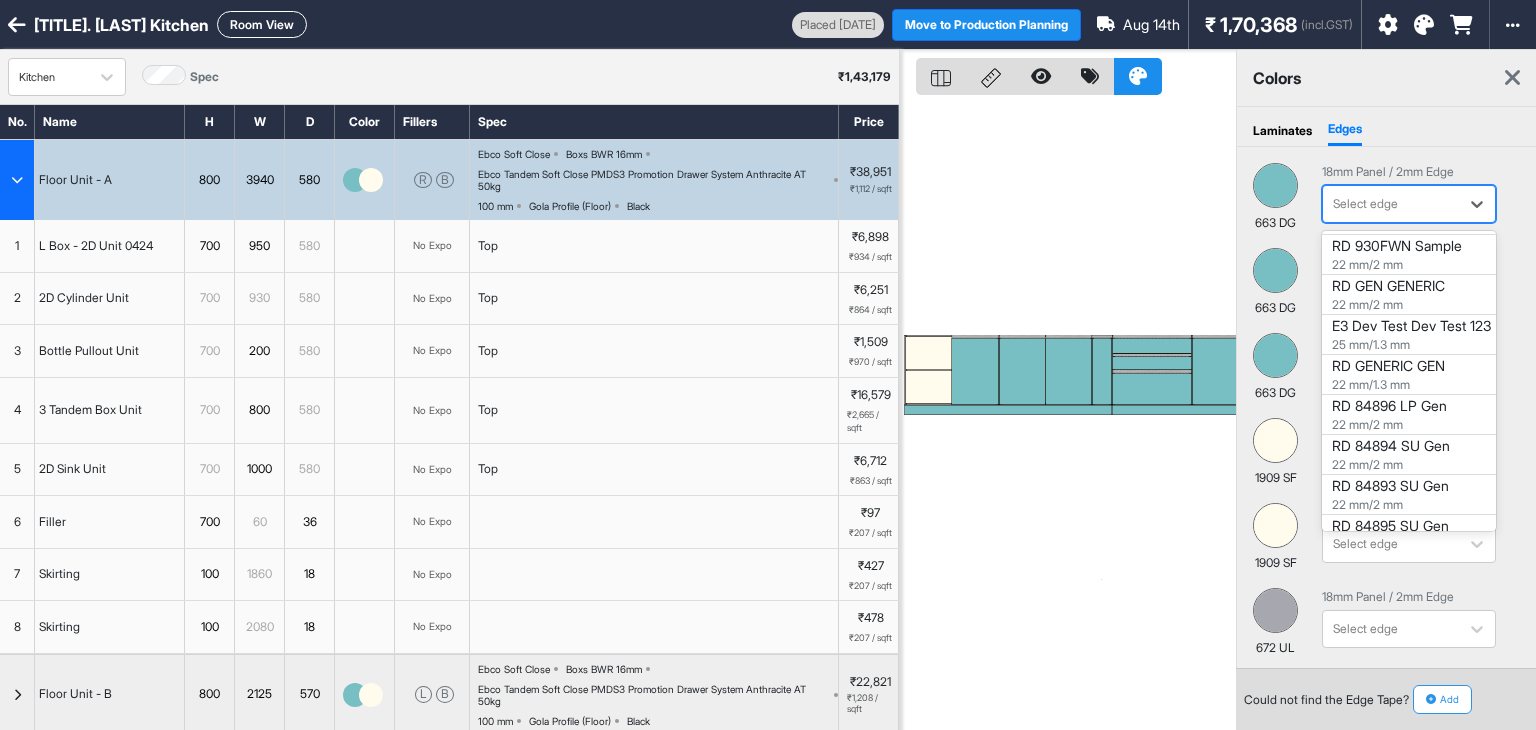 click on "RD GENERIC GEN" at bounding box center [1409, 375] 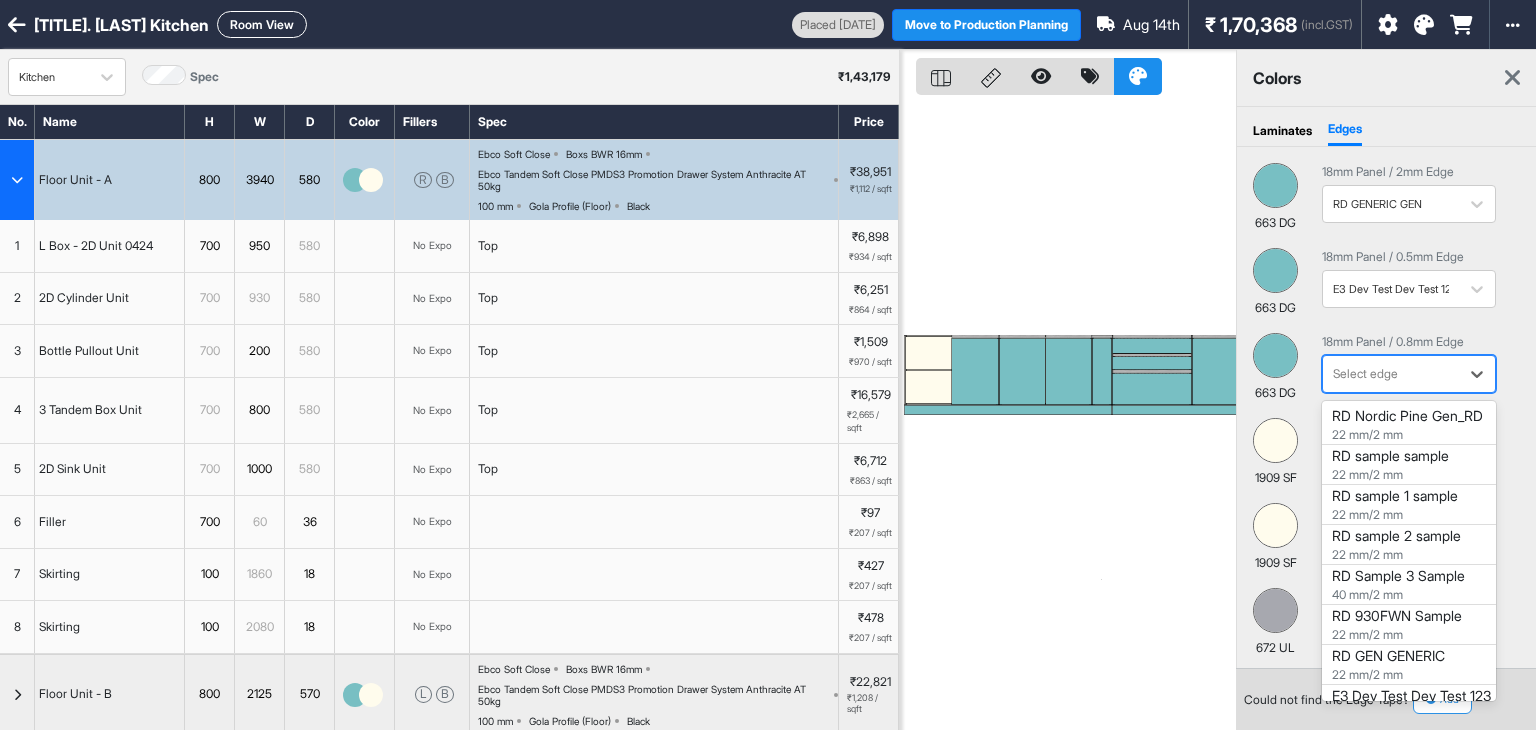 click at bounding box center (1391, 374) 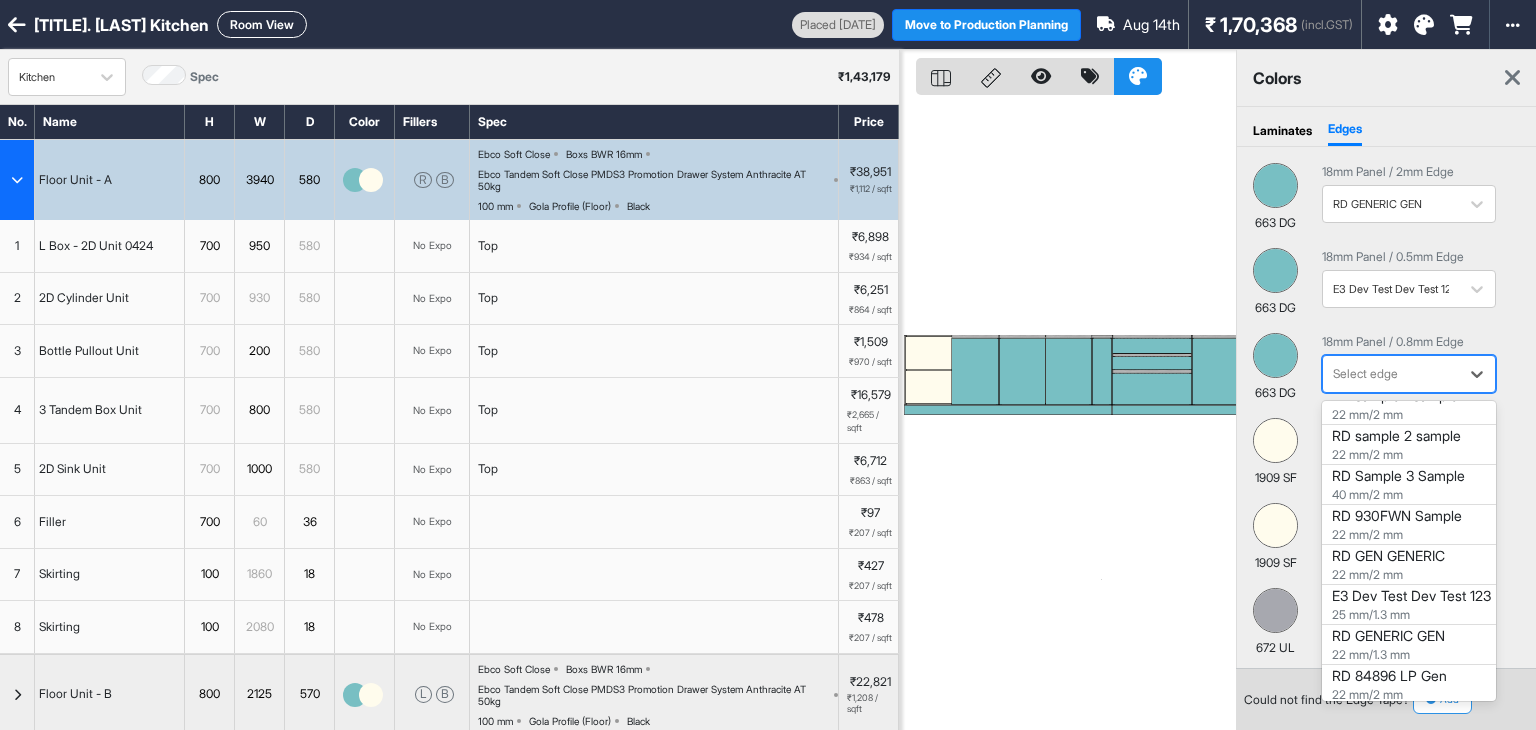 click on "E3 Dev Test Dev Test 123" at bounding box center [1409, 605] 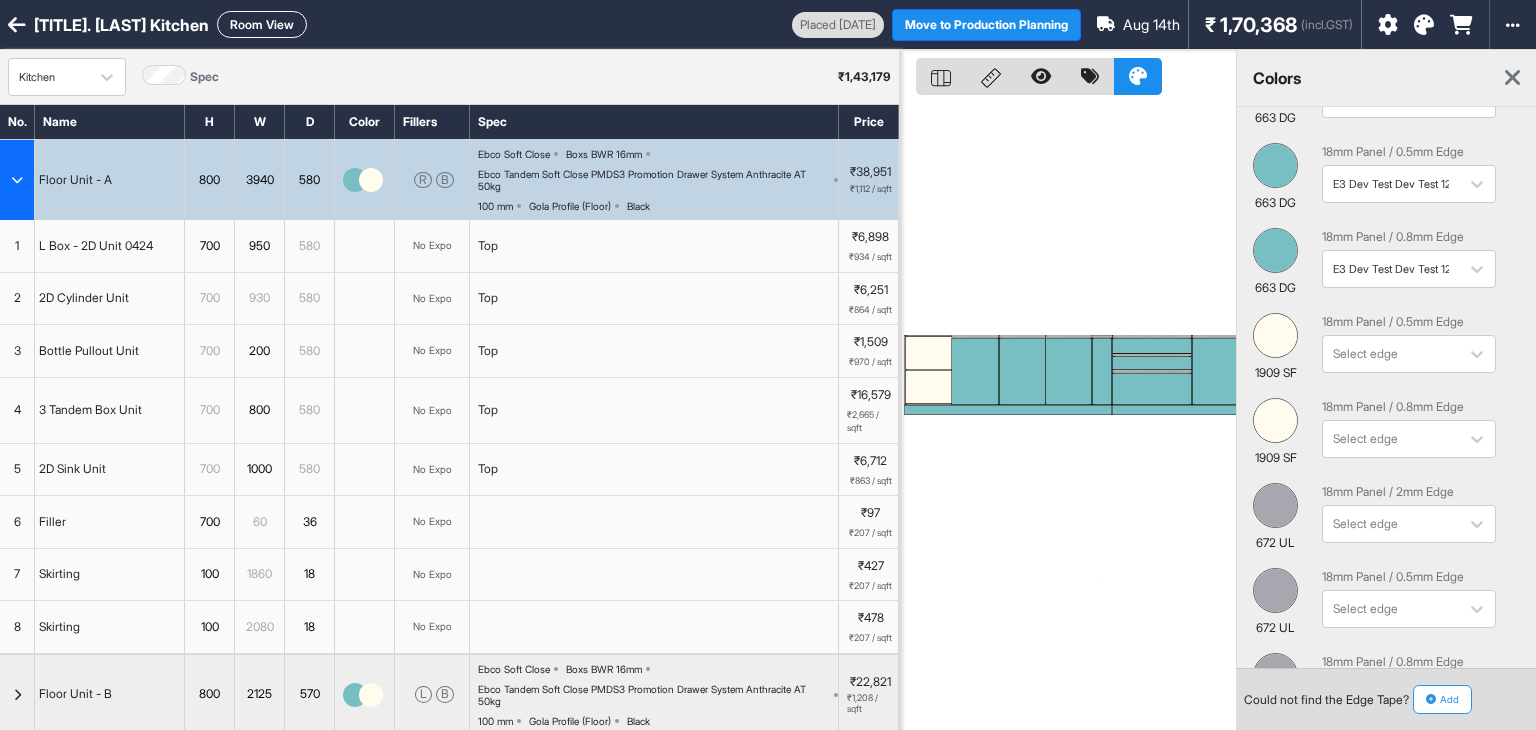scroll, scrollTop: 119, scrollLeft: 0, axis: vertical 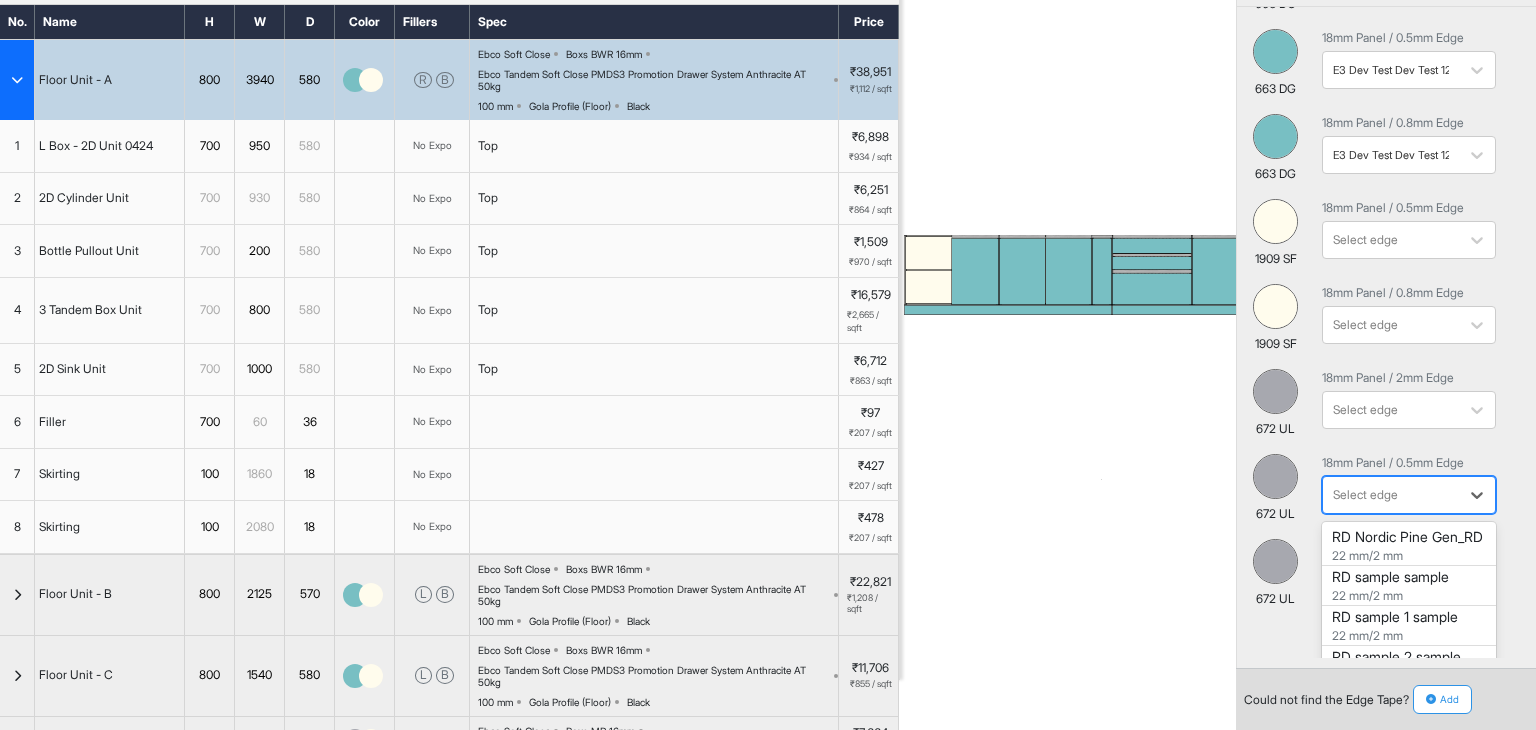 click at bounding box center [1391, 495] 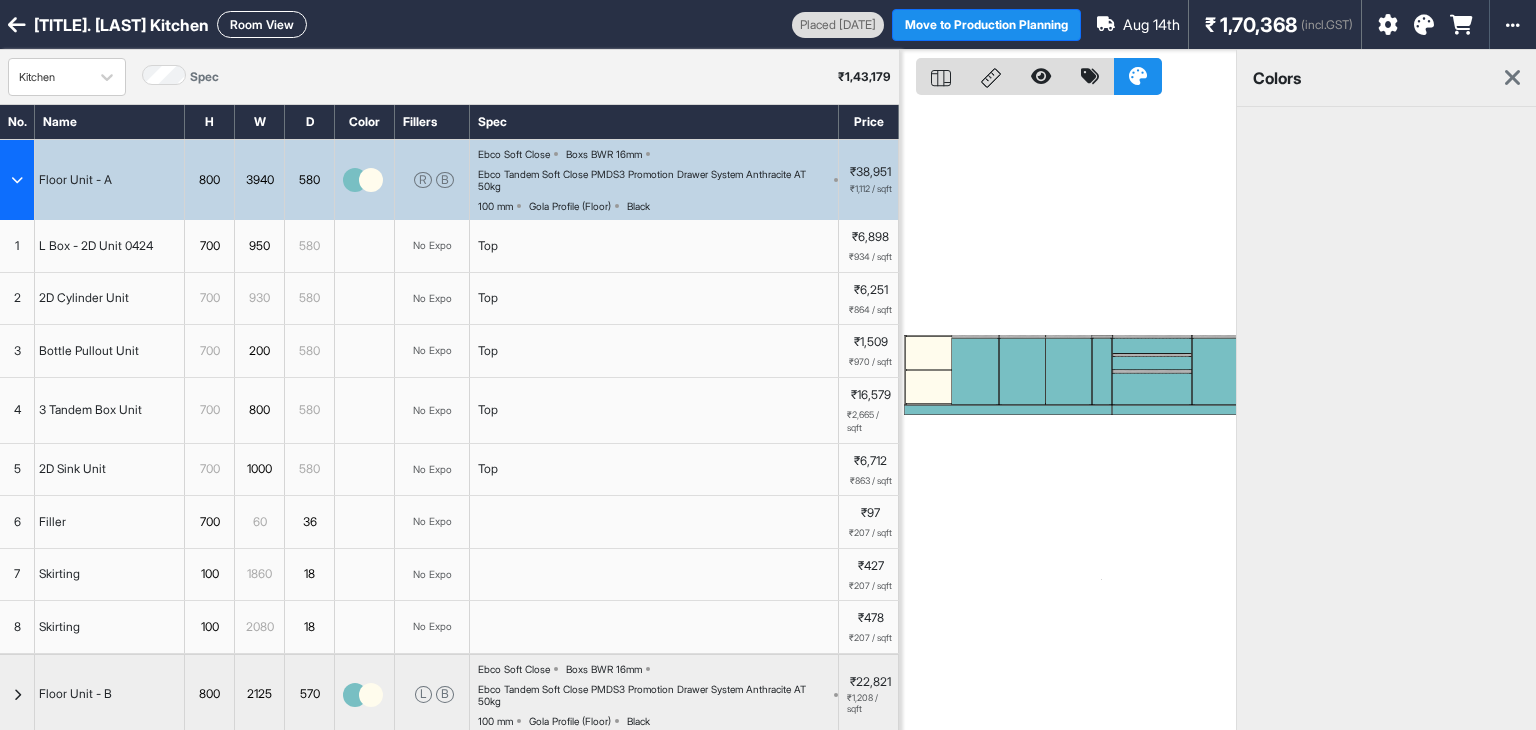 scroll, scrollTop: 0, scrollLeft: 0, axis: both 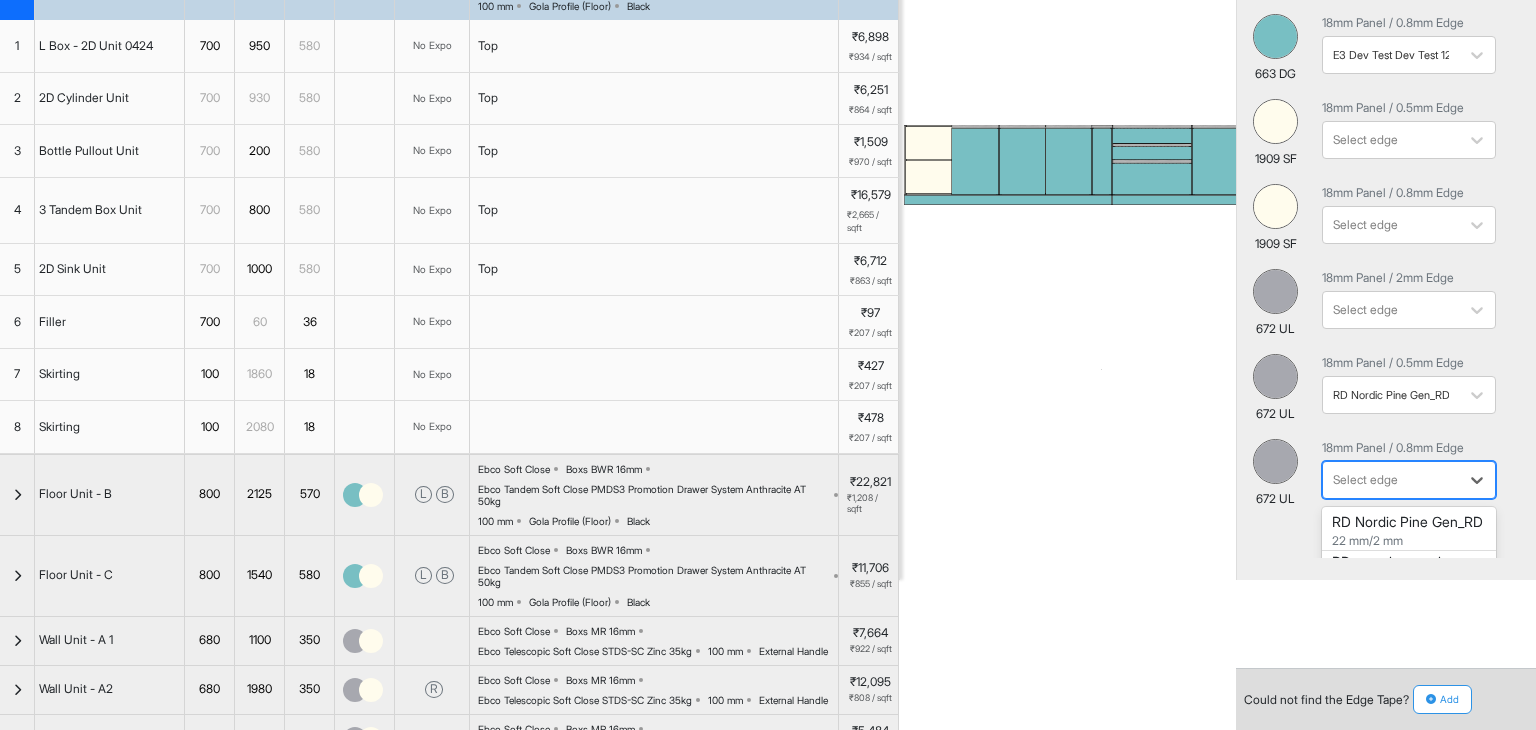 click at bounding box center (1391, 480) 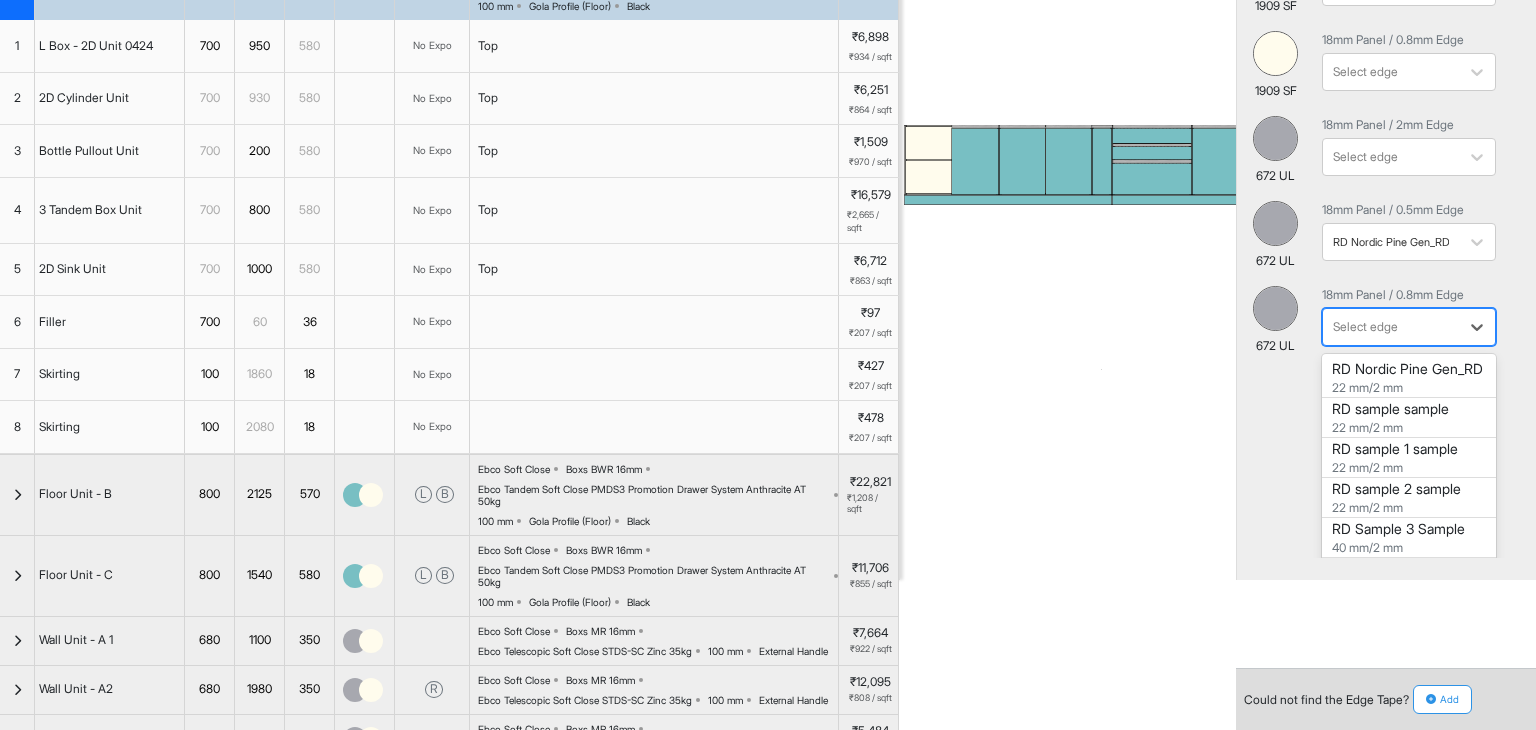 scroll, scrollTop: 164, scrollLeft: 0, axis: vertical 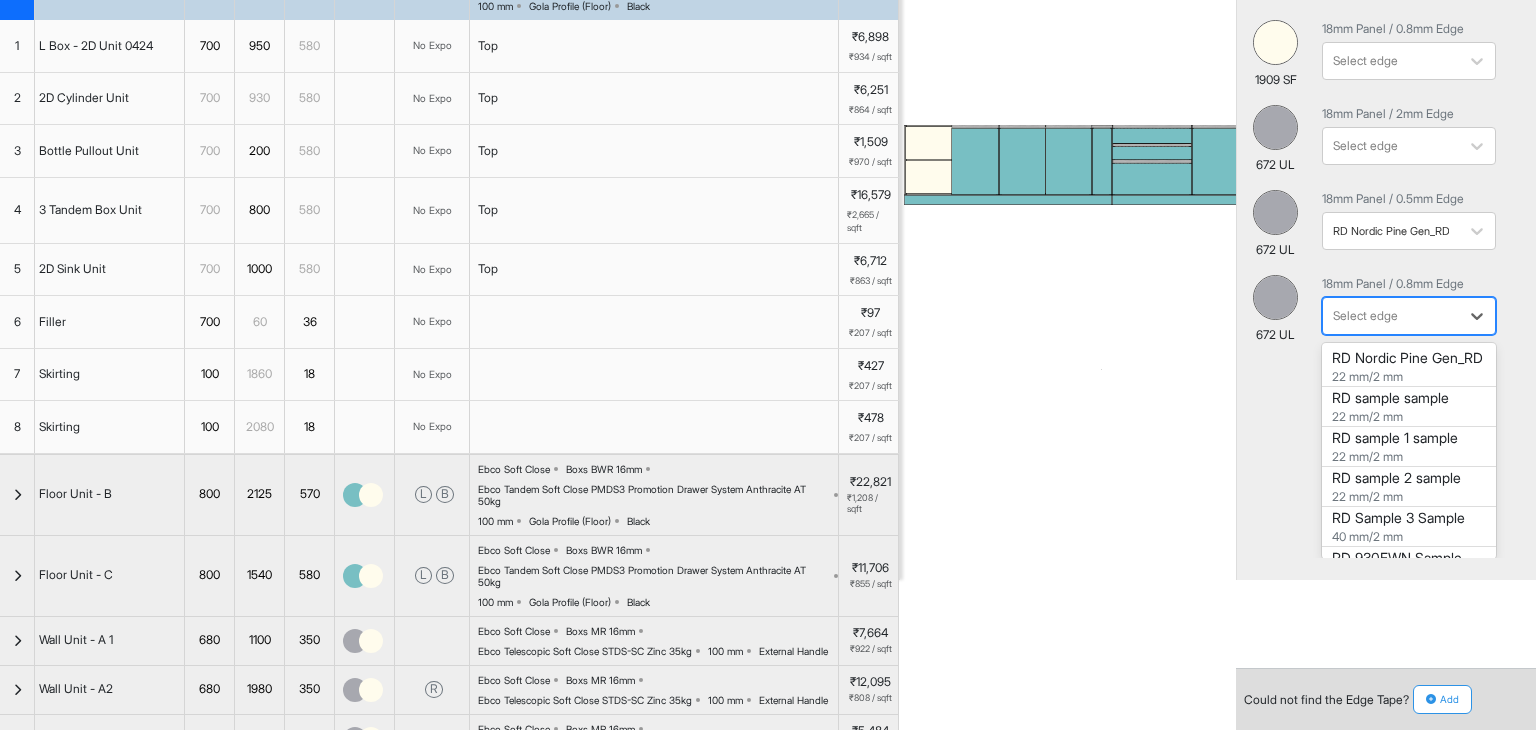 click on "RD Nordic Pine Gen_RD" at bounding box center (1409, 367) 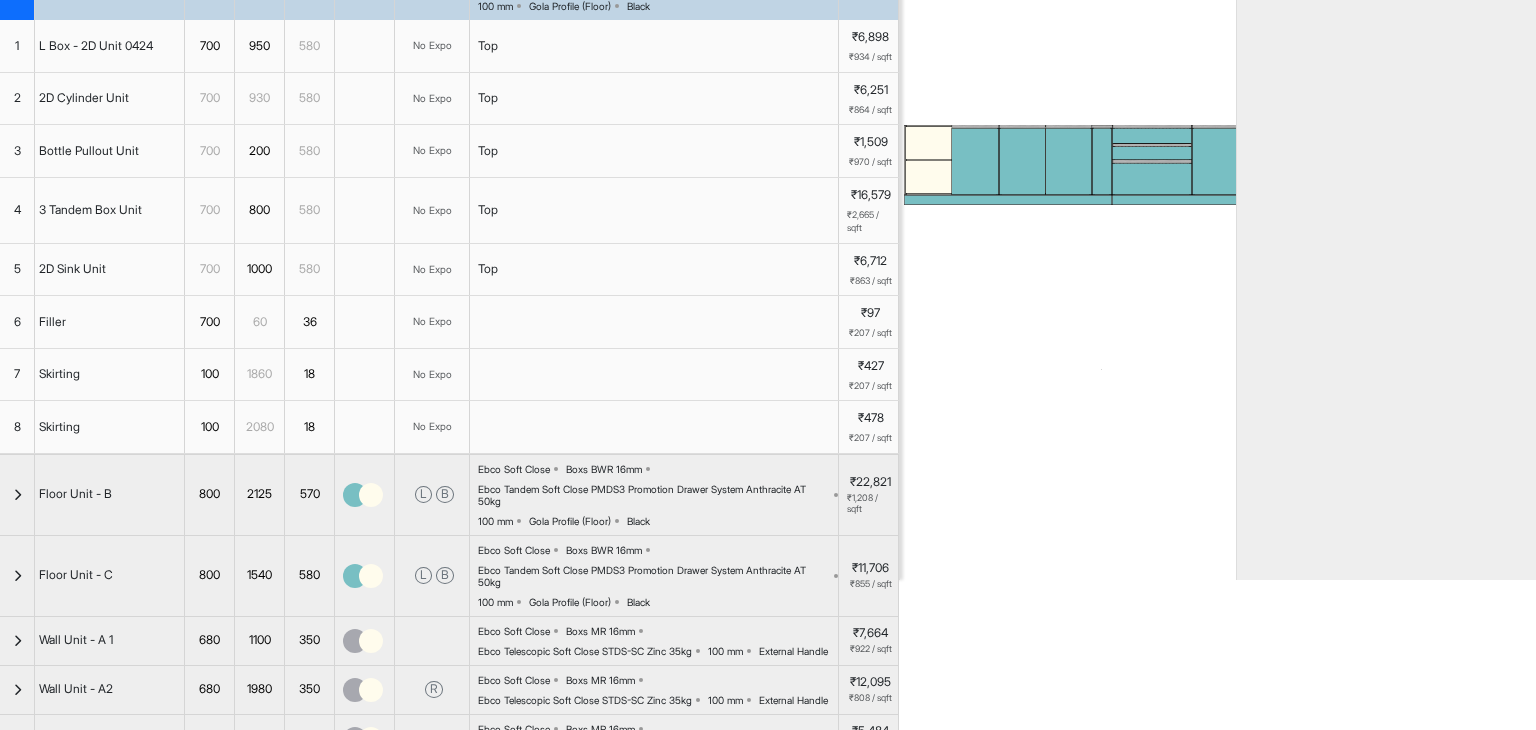 scroll, scrollTop: 0, scrollLeft: 0, axis: both 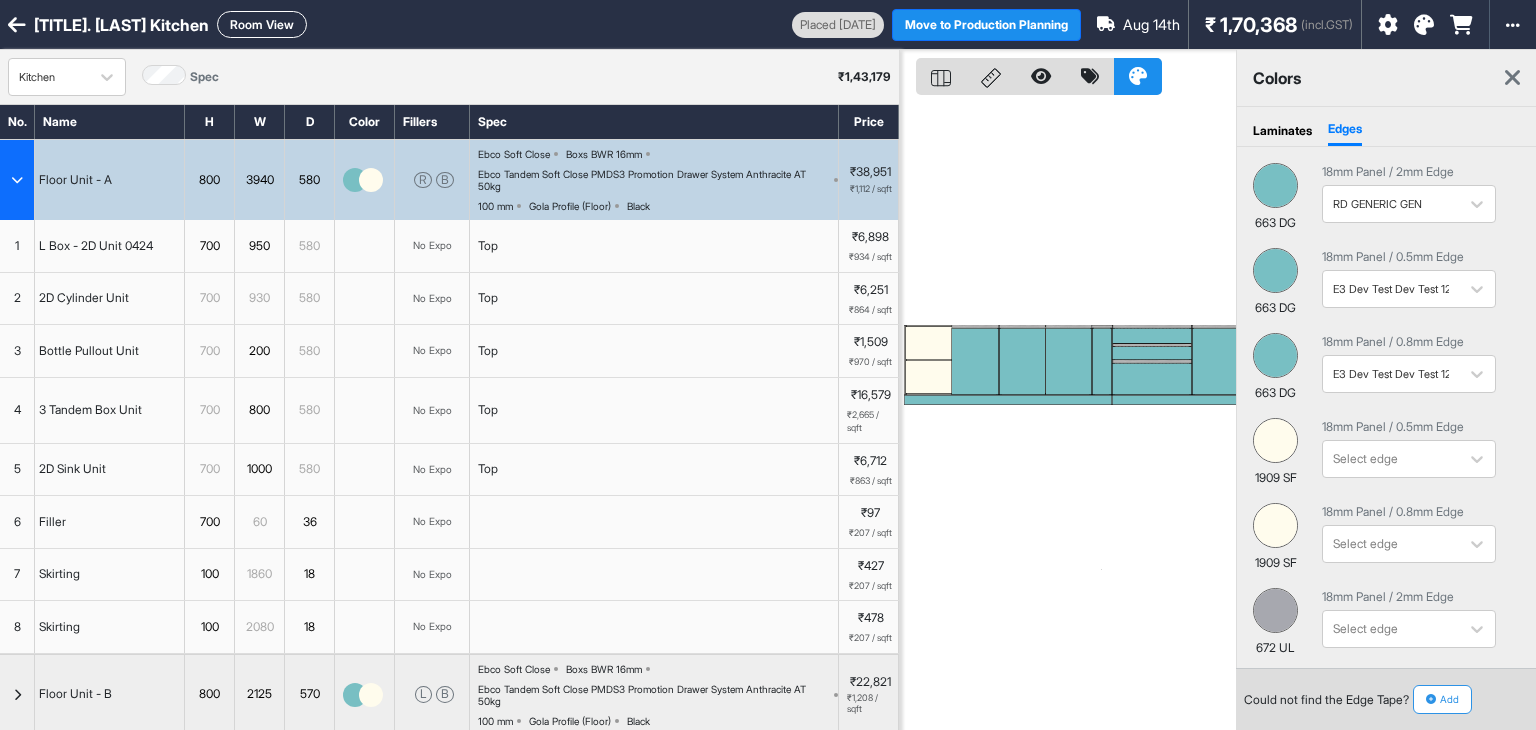 click at bounding box center (1512, 78) 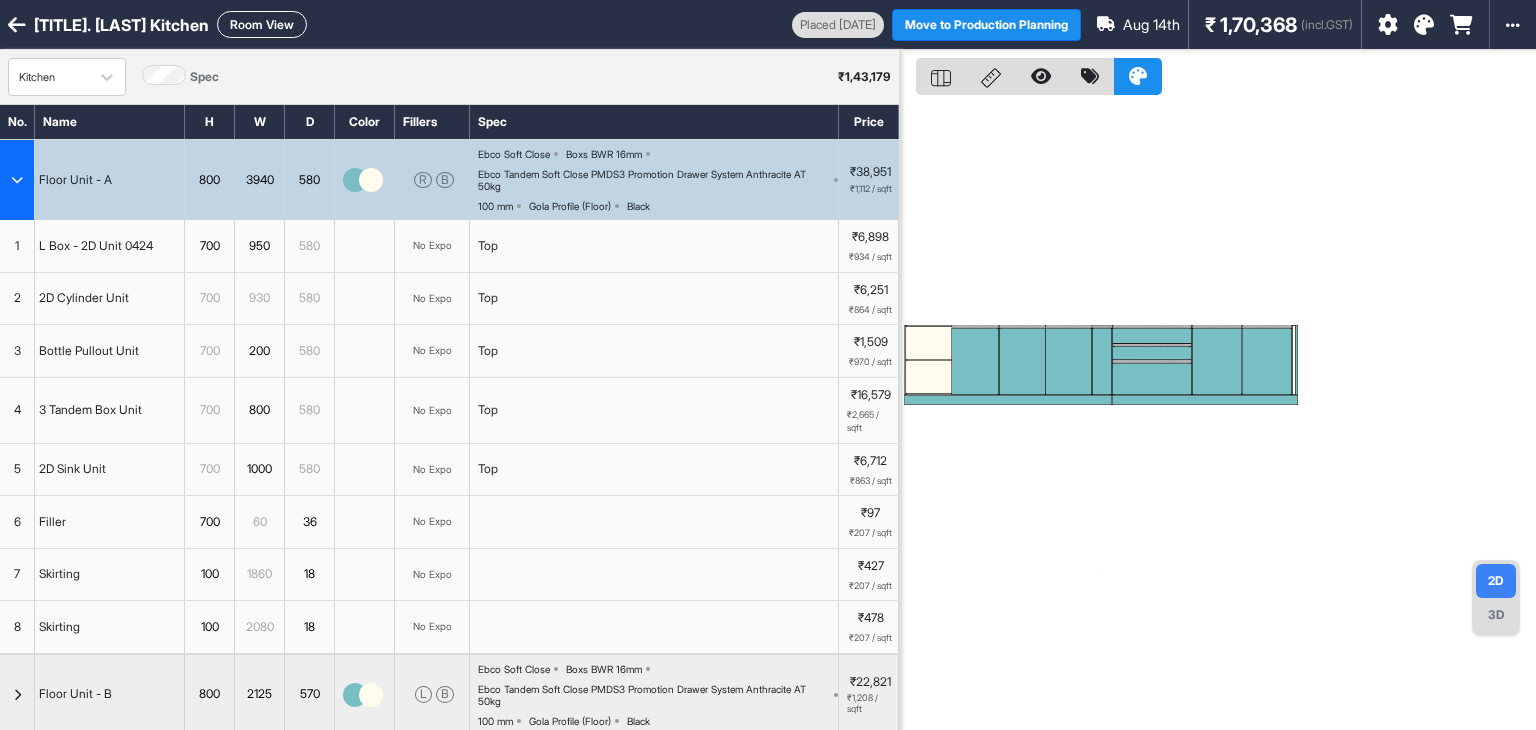 click at bounding box center (1417, 24) 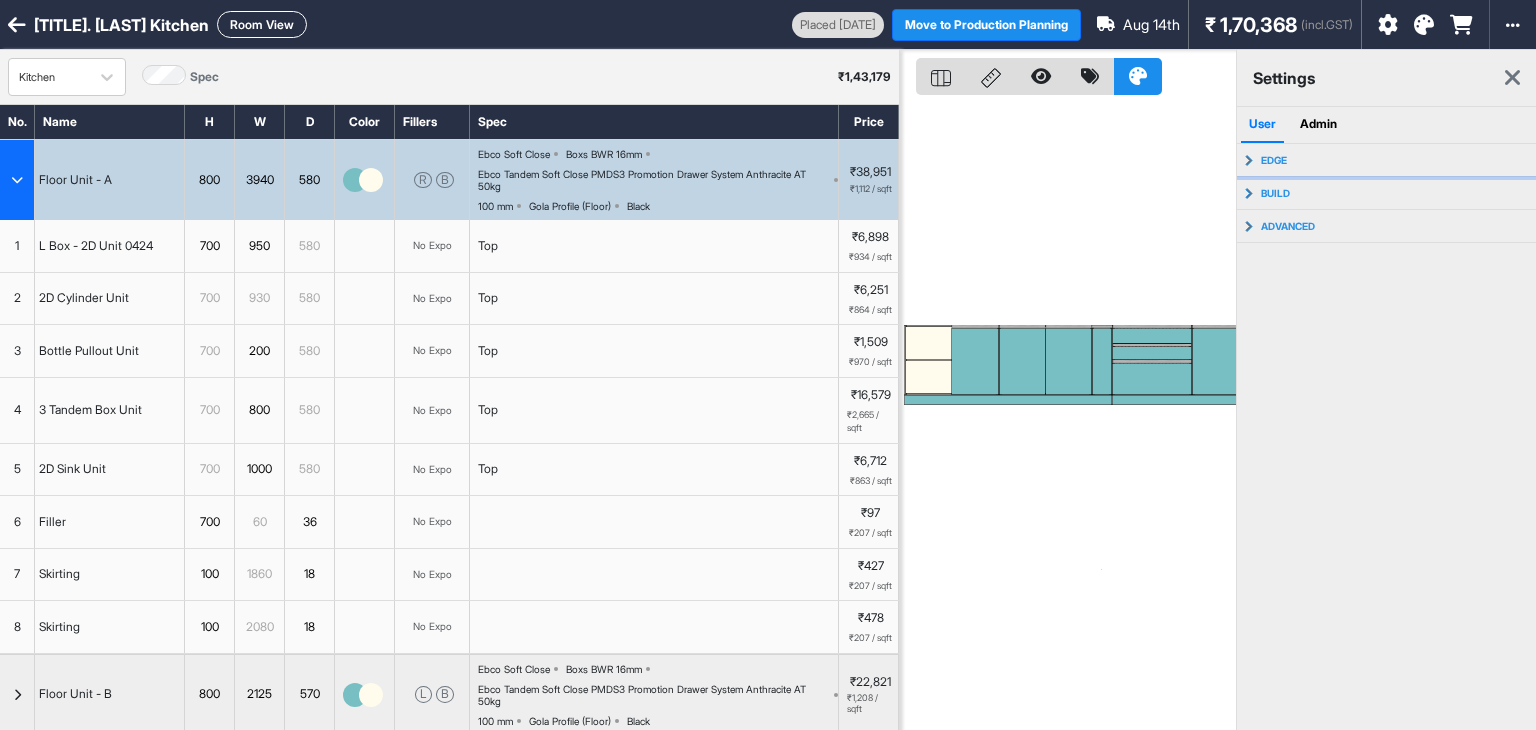 click on "edge" at bounding box center (1387, 160) 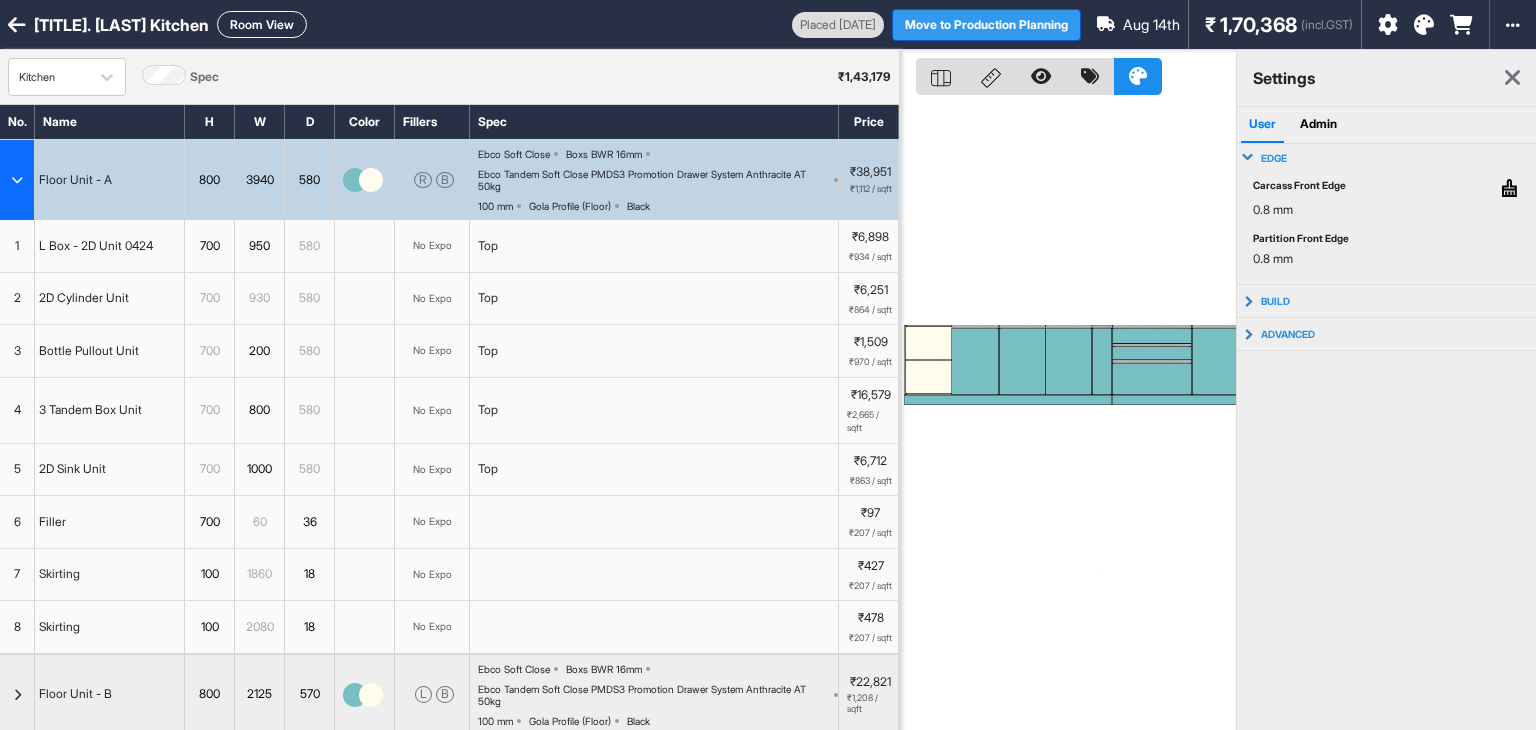 click on "Move to Production Planning" at bounding box center [986, 25] 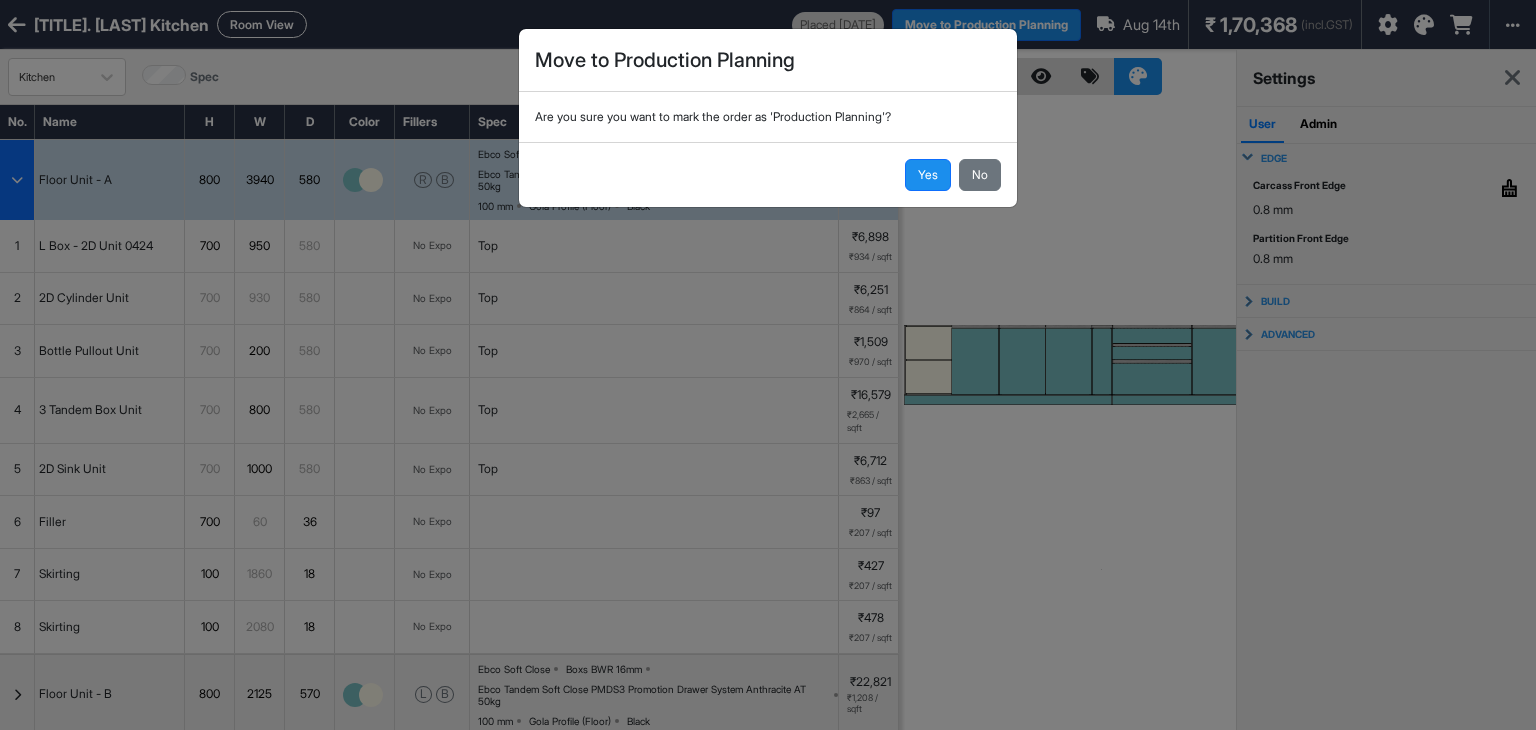 click on "Yes   No" at bounding box center [768, 174] 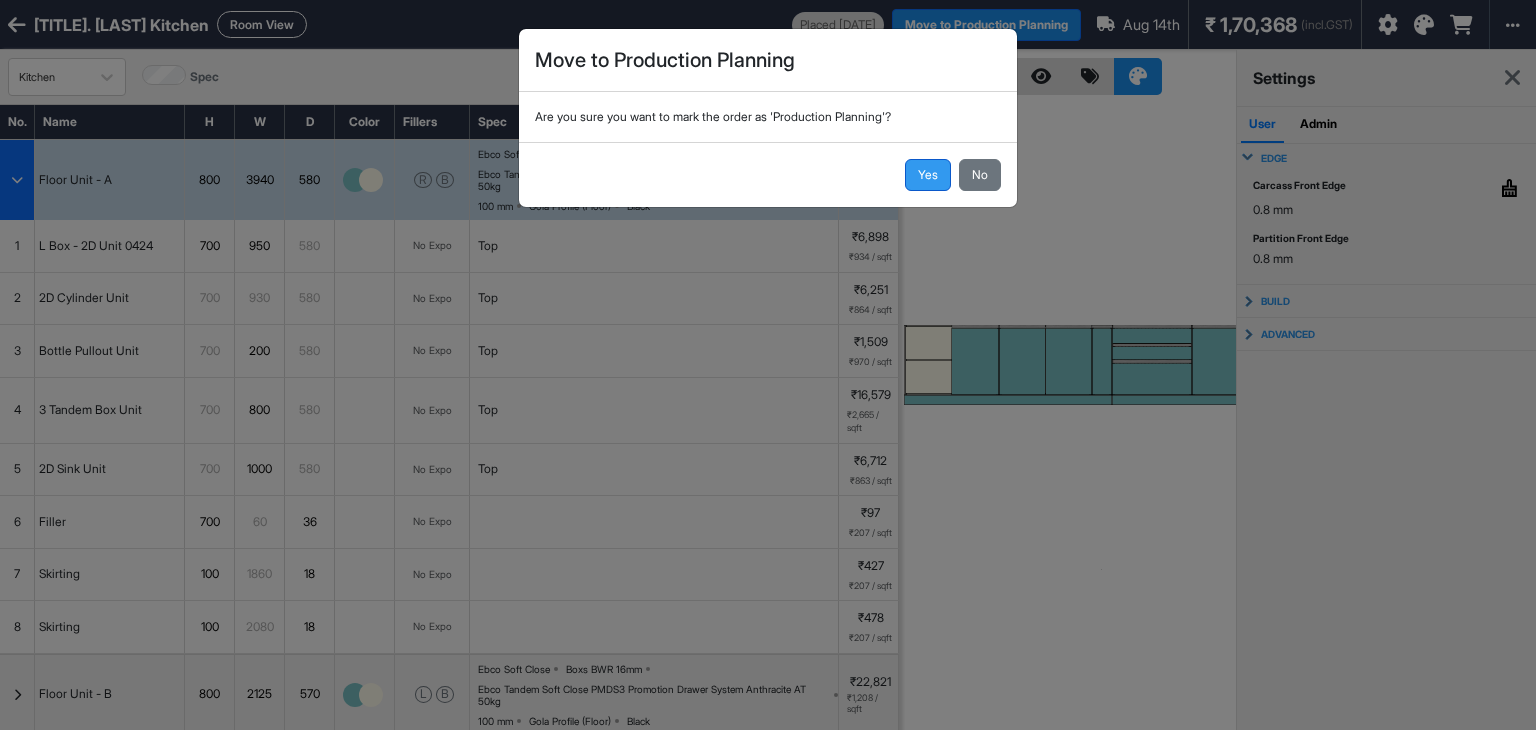 click on "Yes" at bounding box center [928, 175] 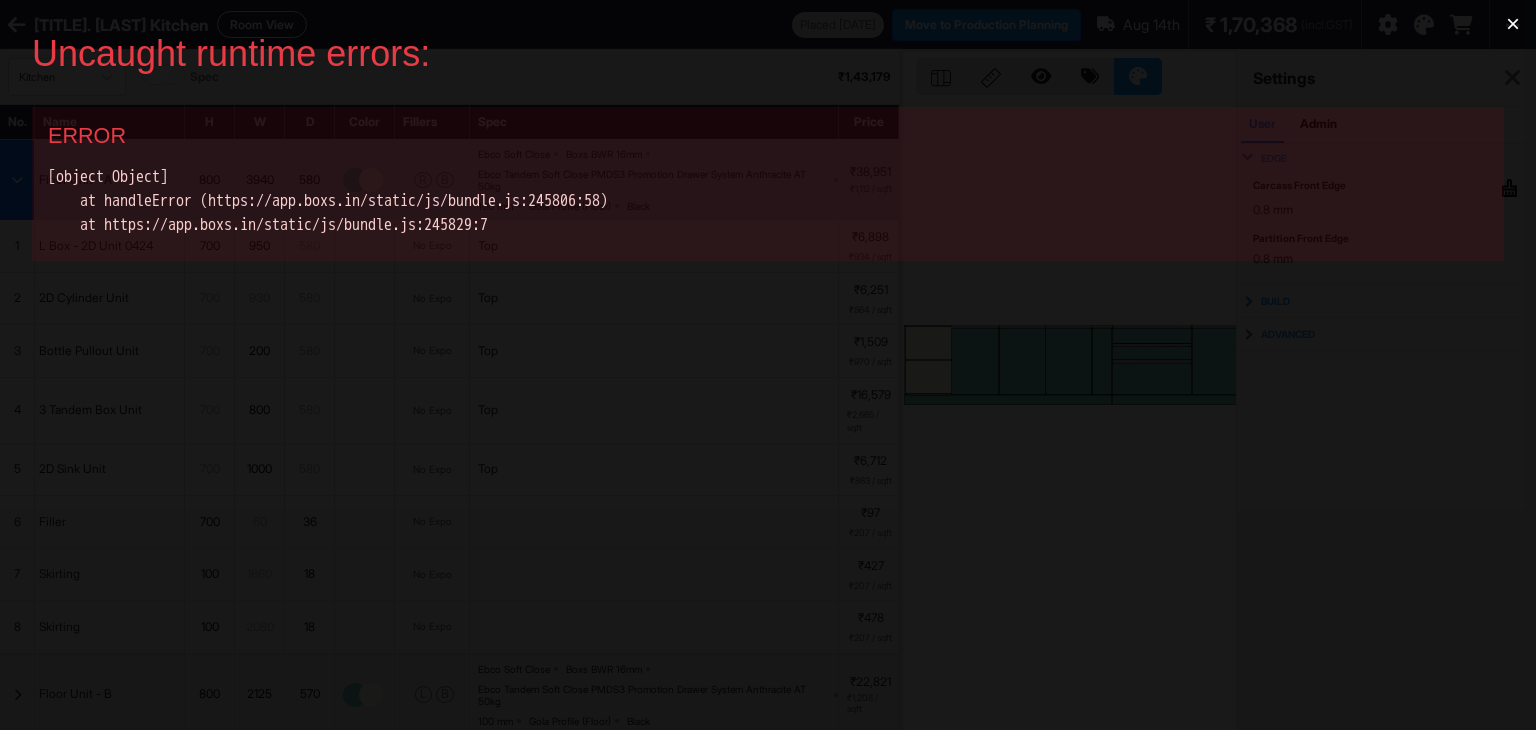 scroll, scrollTop: 0, scrollLeft: 0, axis: both 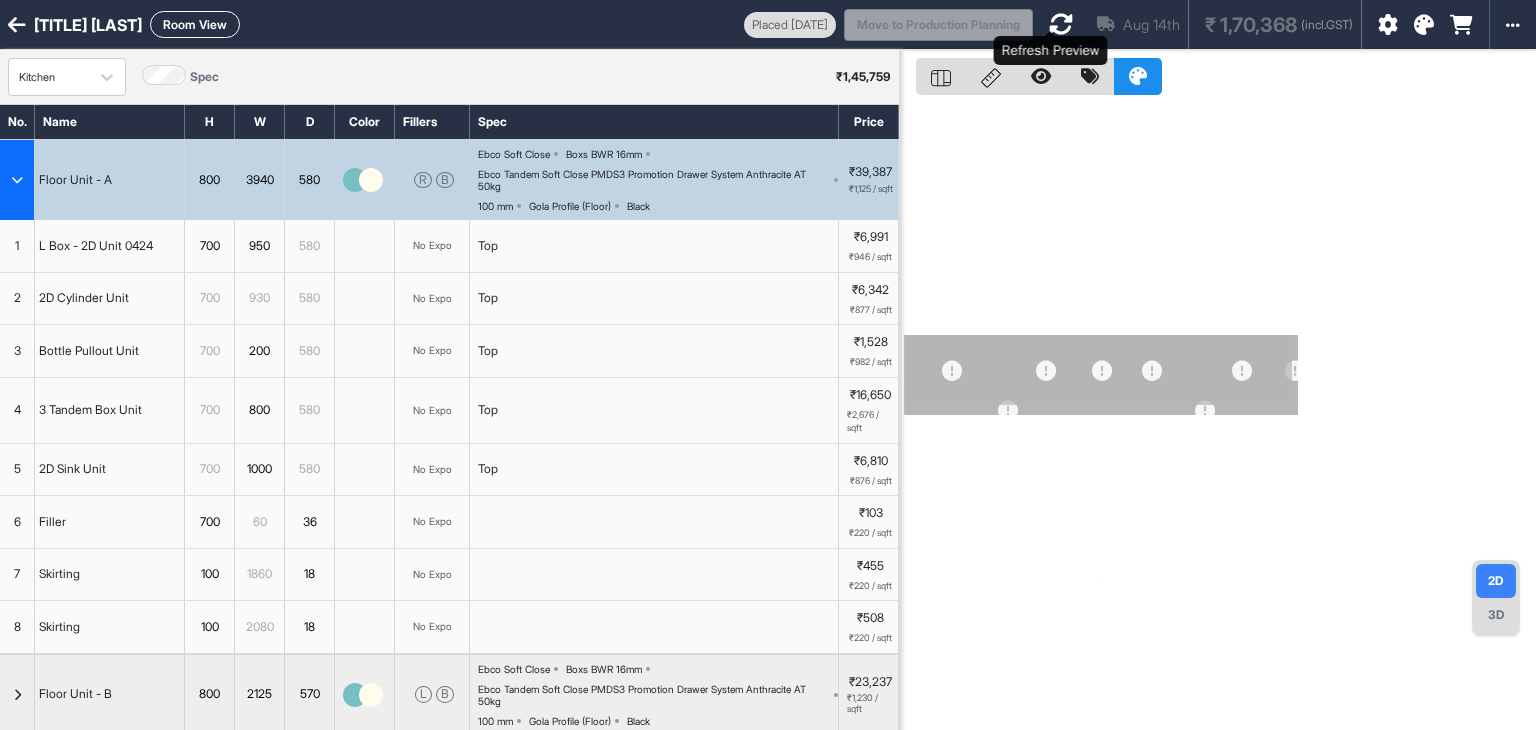 click at bounding box center (1061, 24) 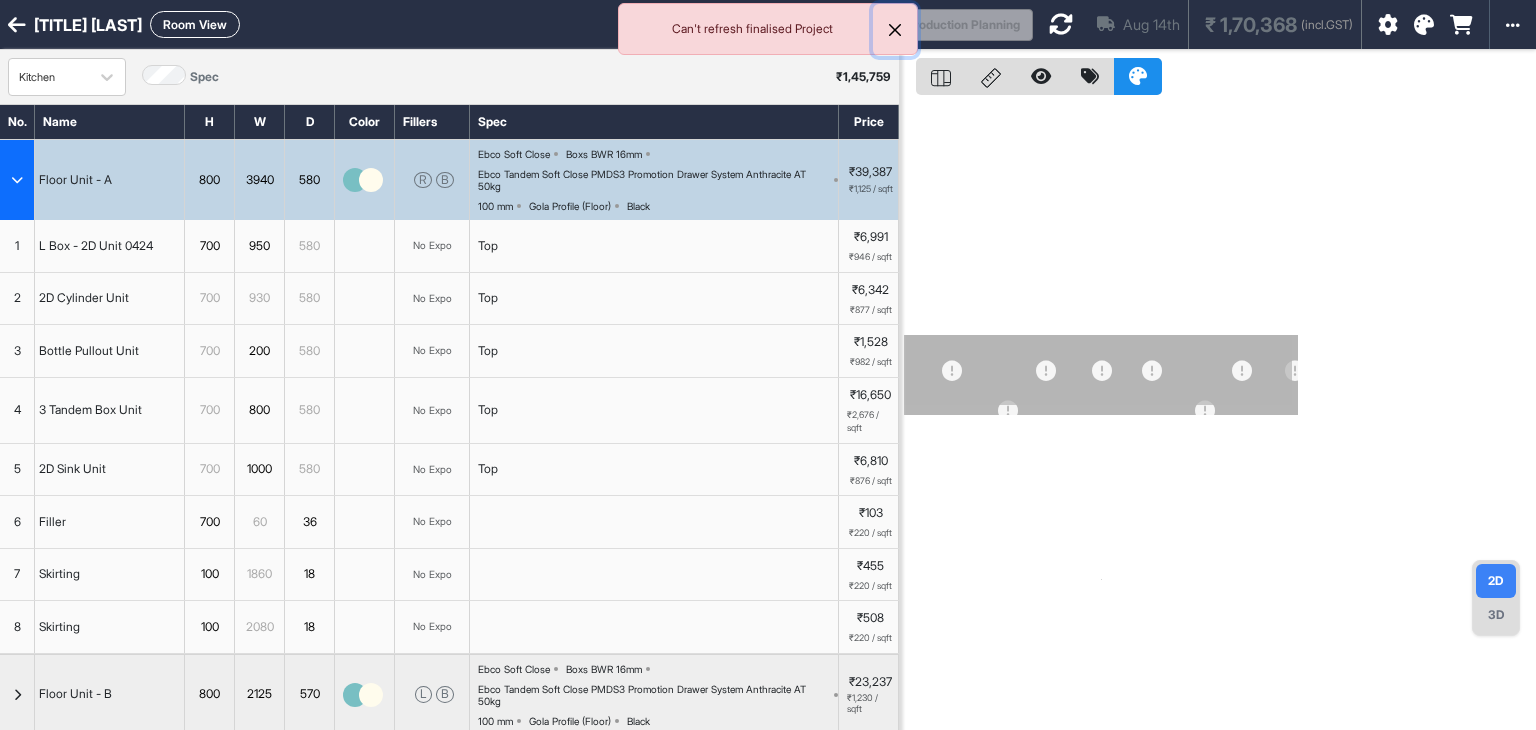 click at bounding box center [895, 30] 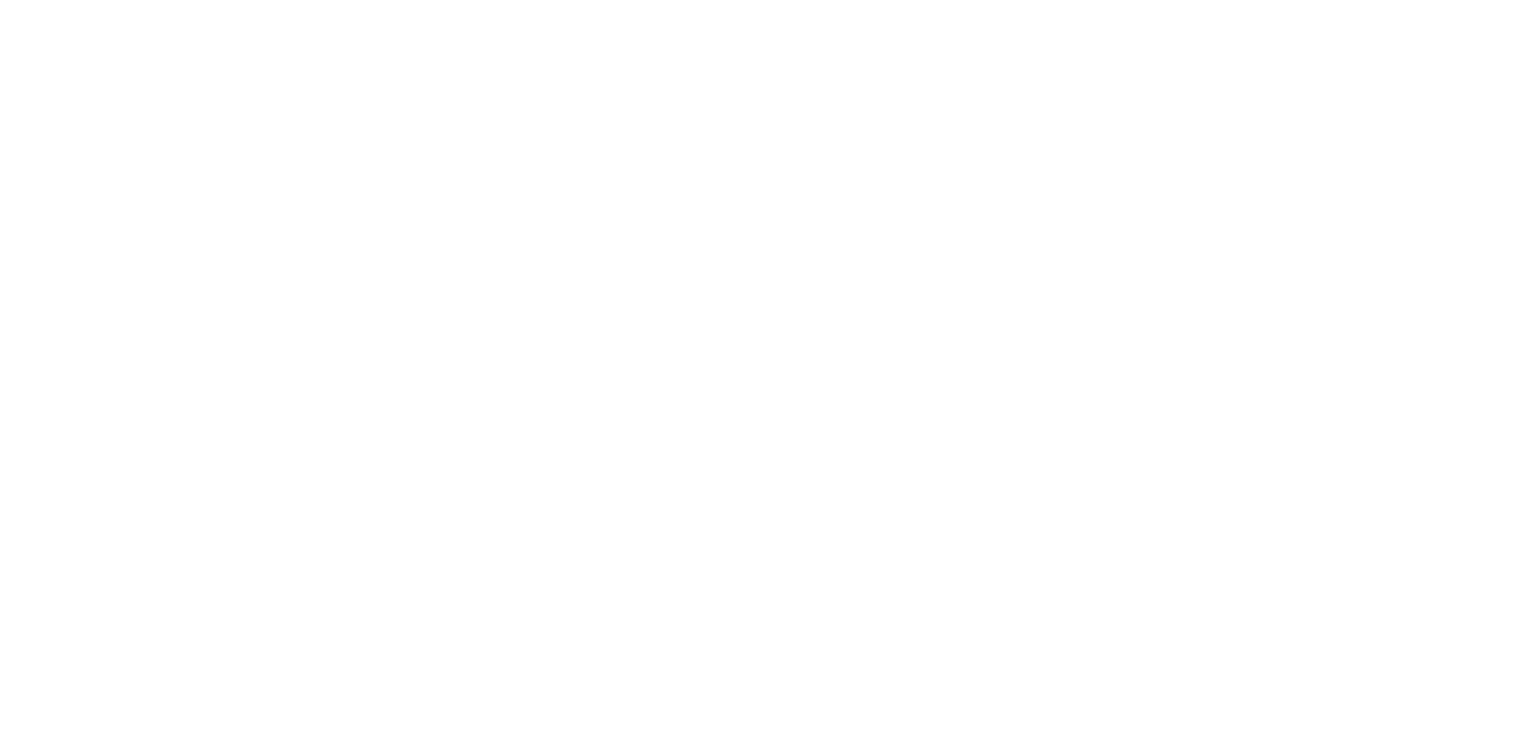 scroll, scrollTop: 0, scrollLeft: 0, axis: both 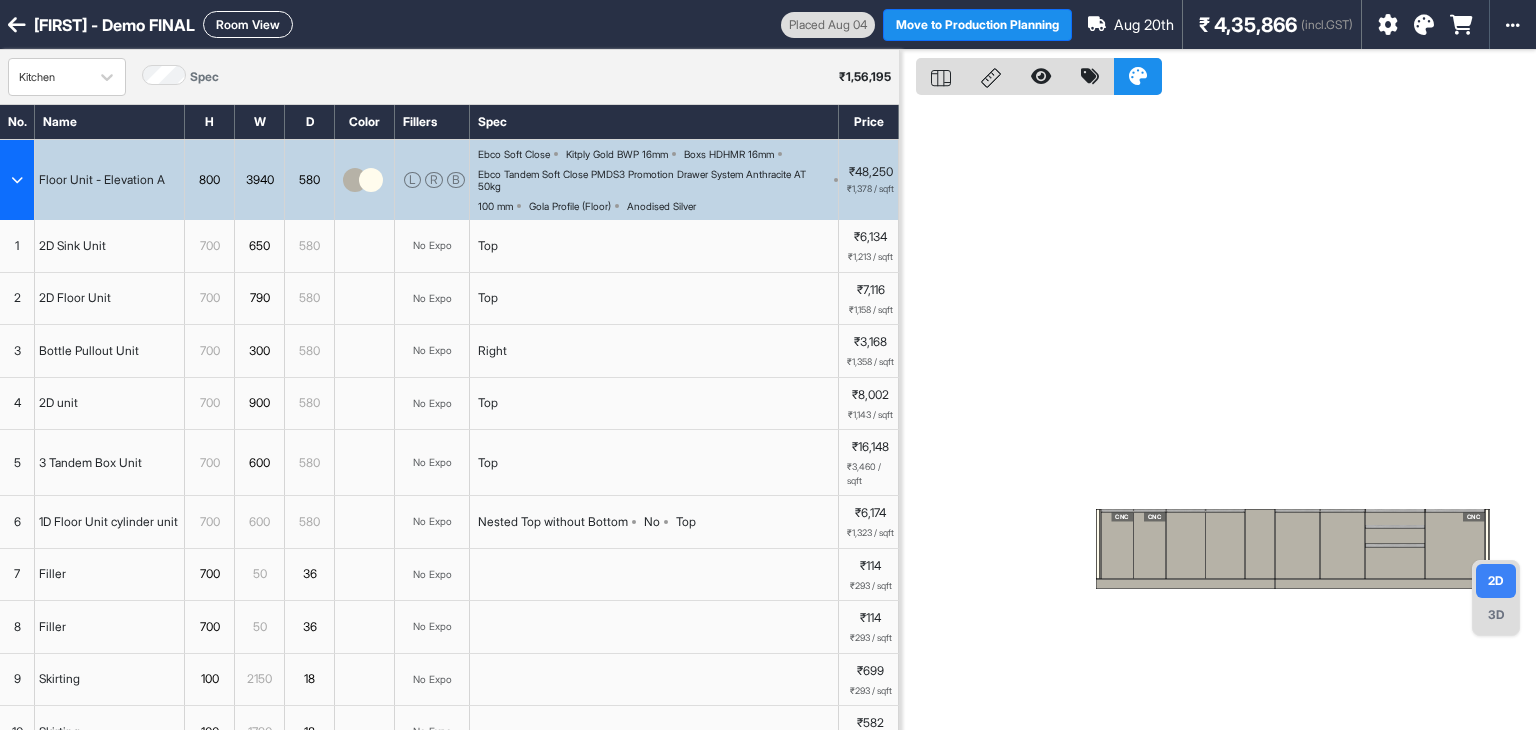 click on "Room View" at bounding box center [248, 24] 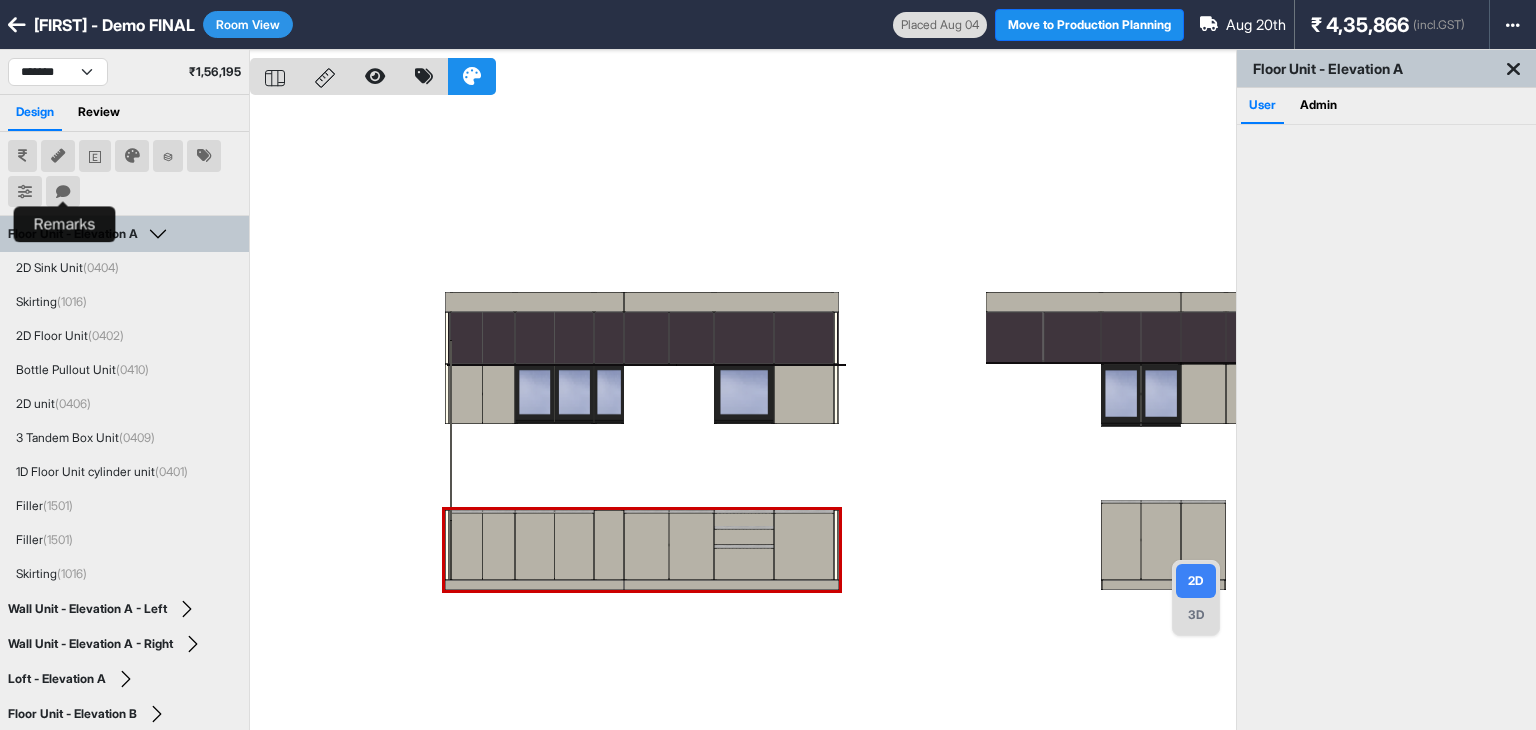 click at bounding box center [63, 192] 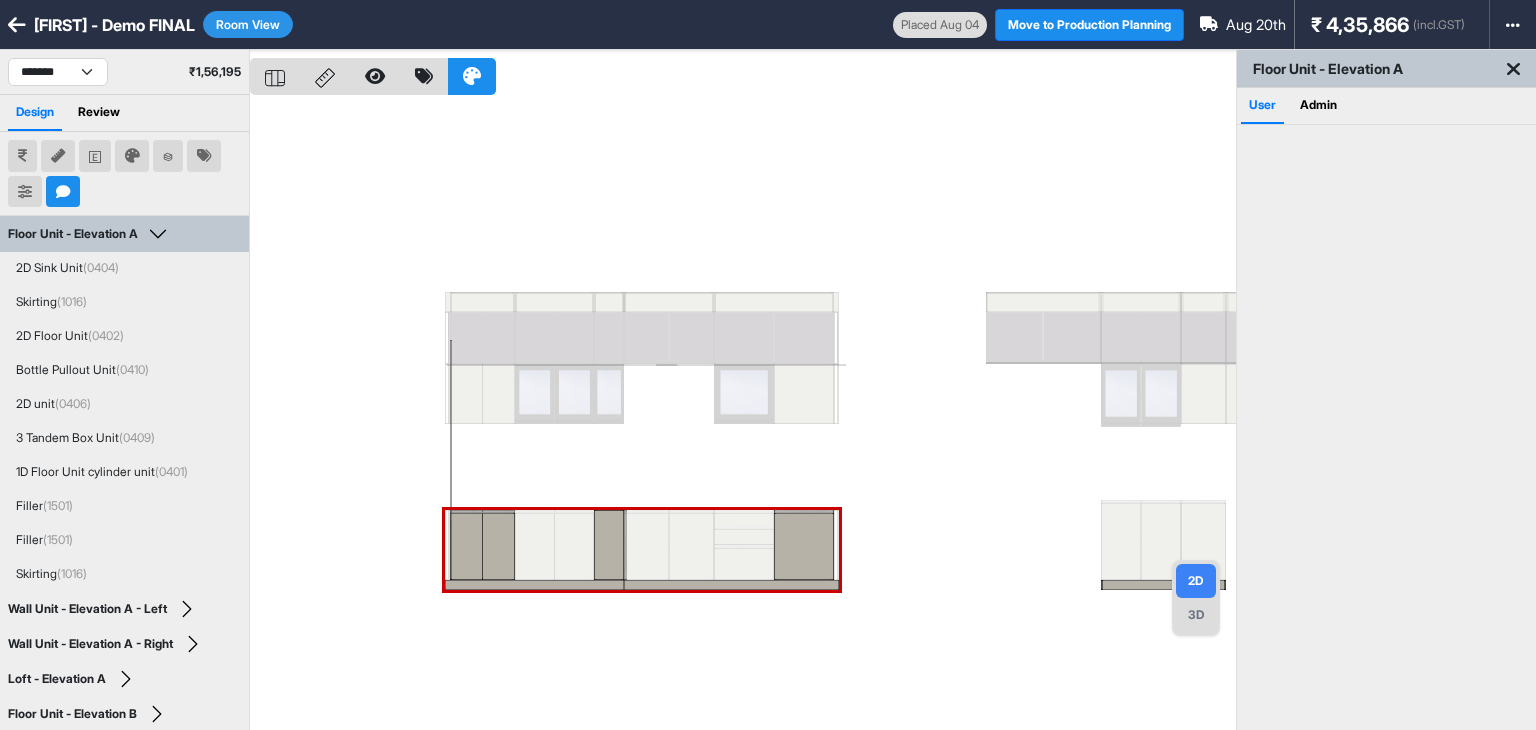 click at bounding box center [743, 415] 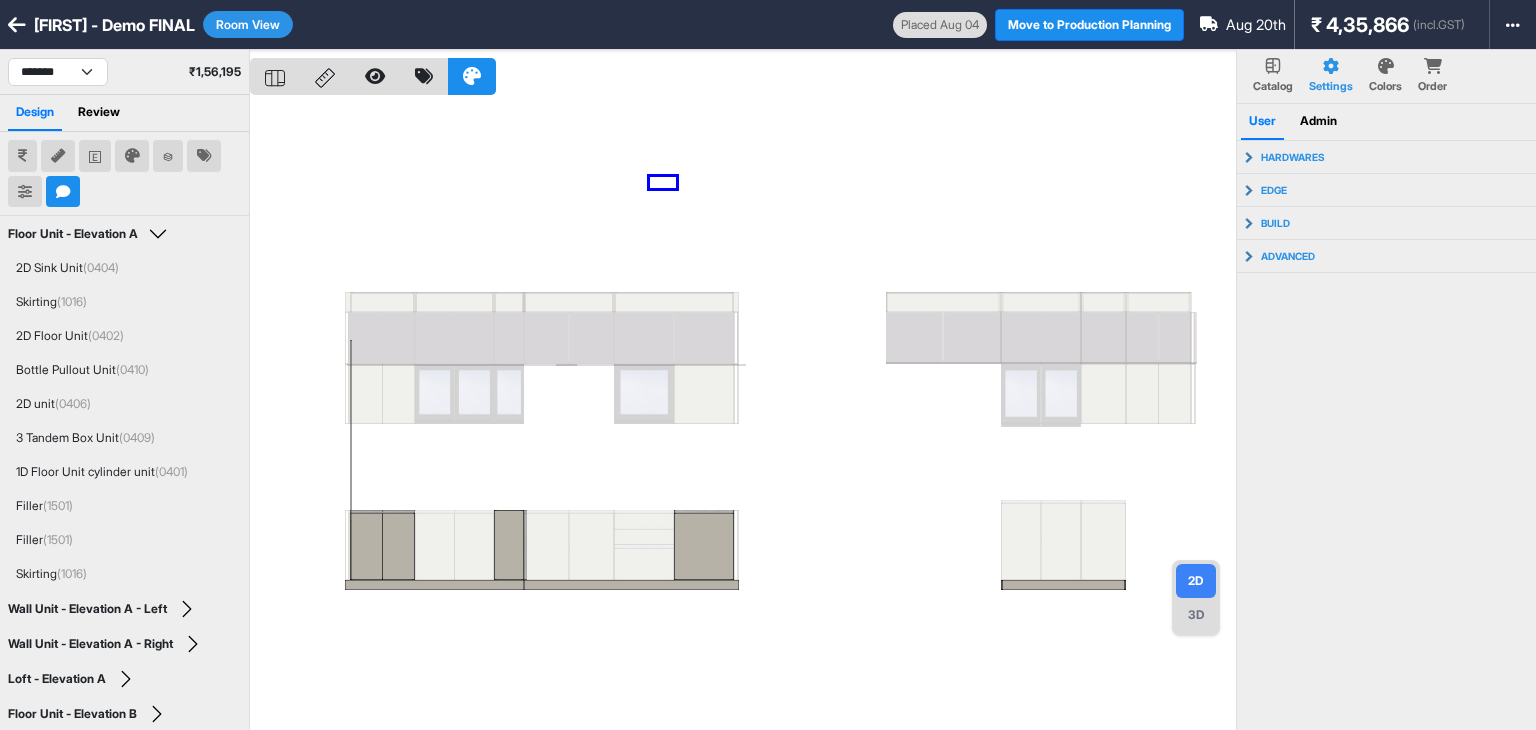 click at bounding box center (743, 415) 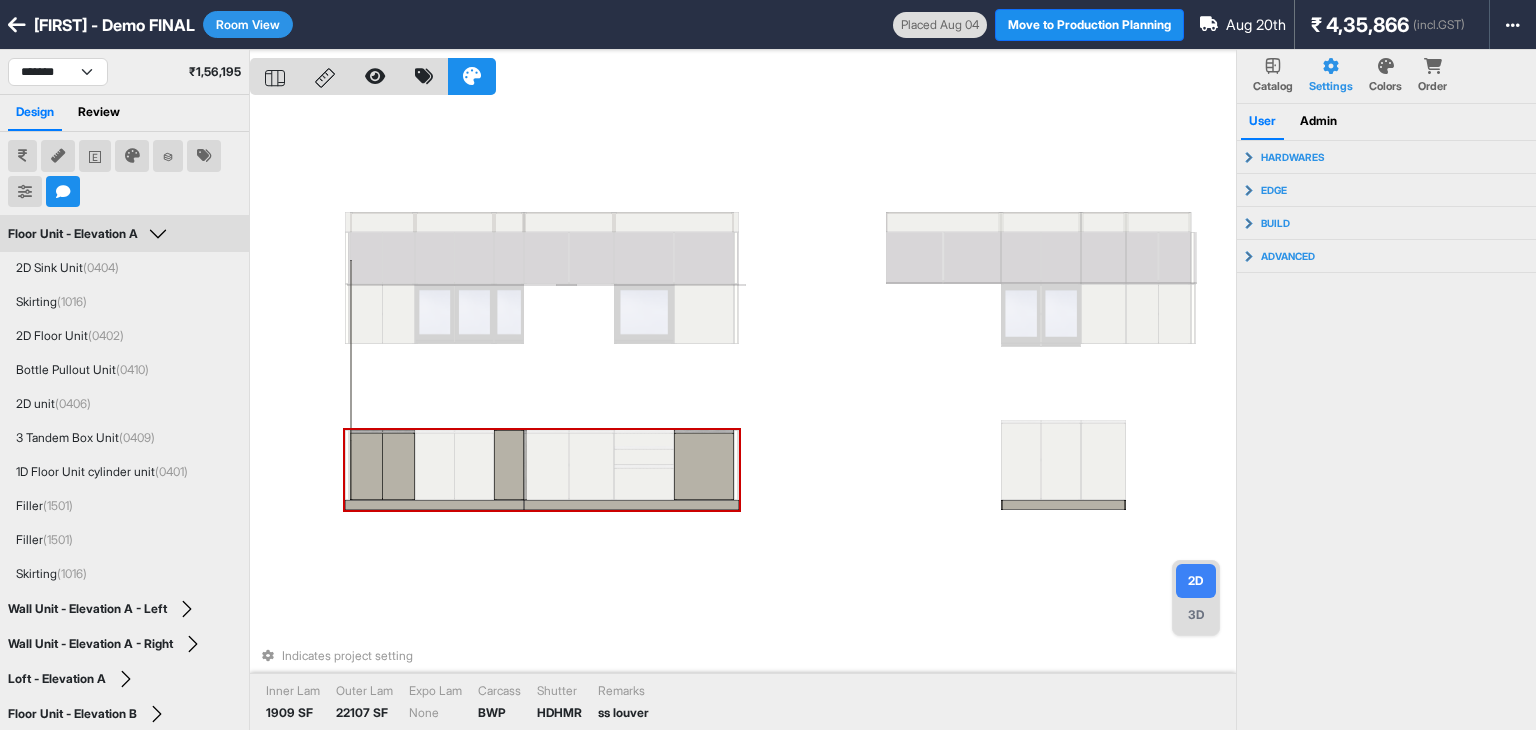click at bounding box center (399, 466) 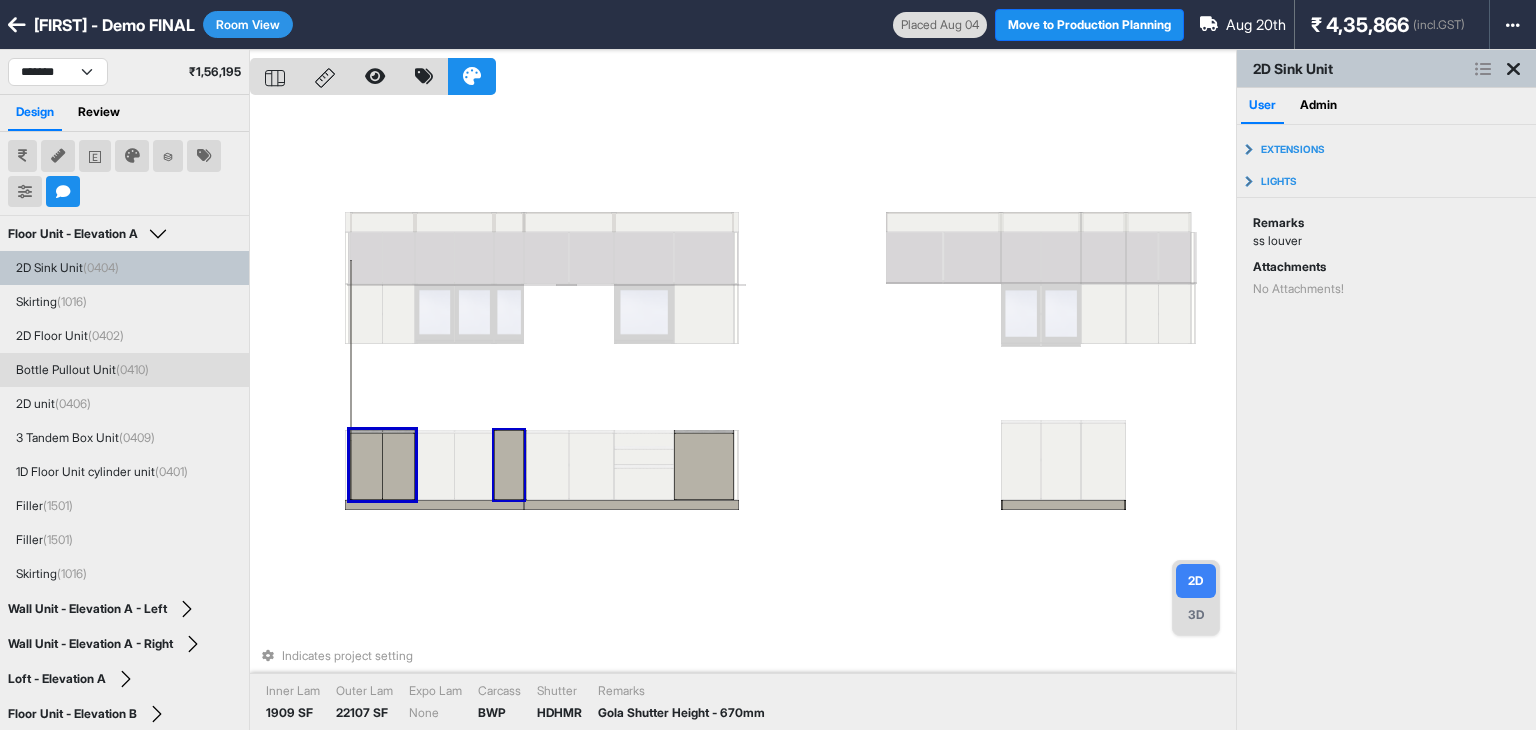 click at bounding box center (509, 465) 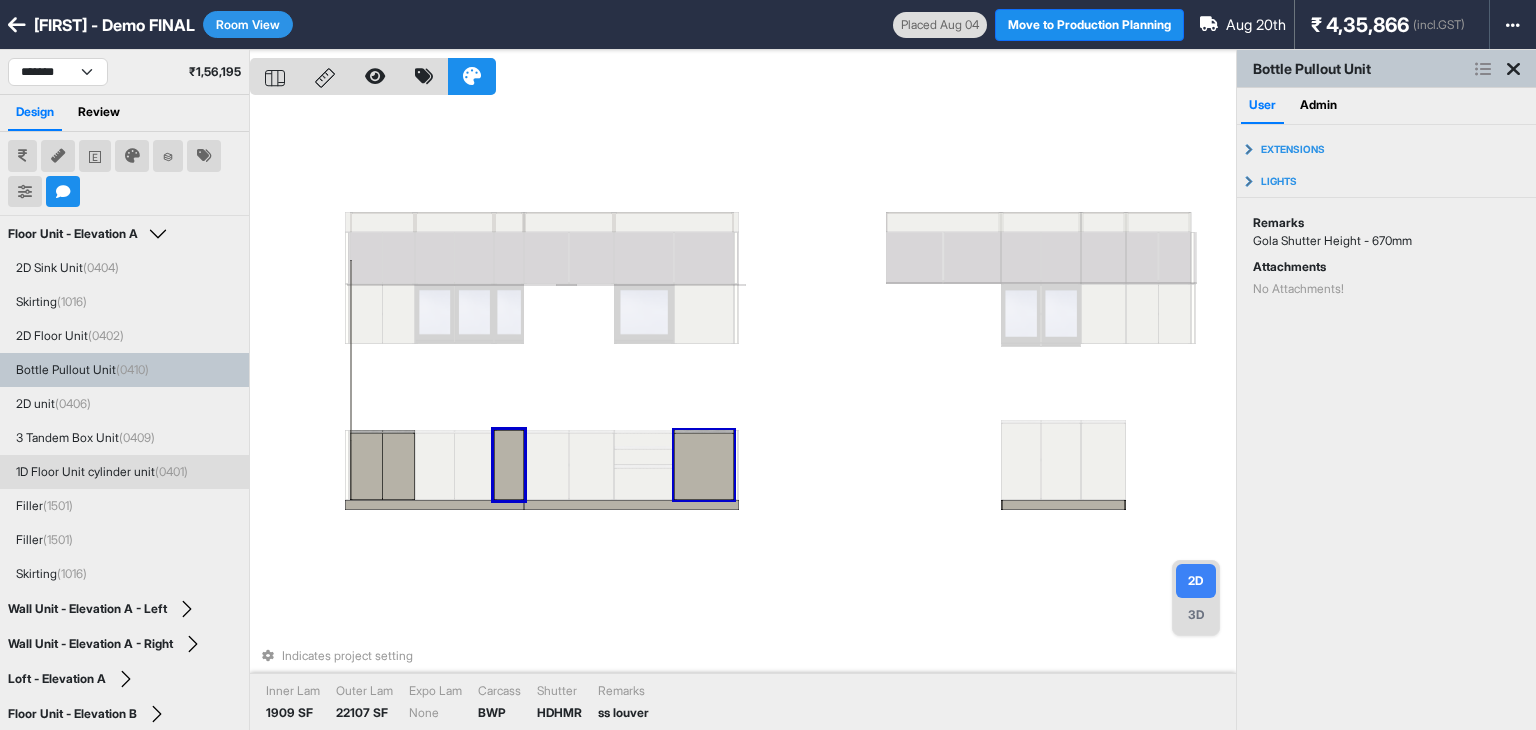 click at bounding box center [704, 466] 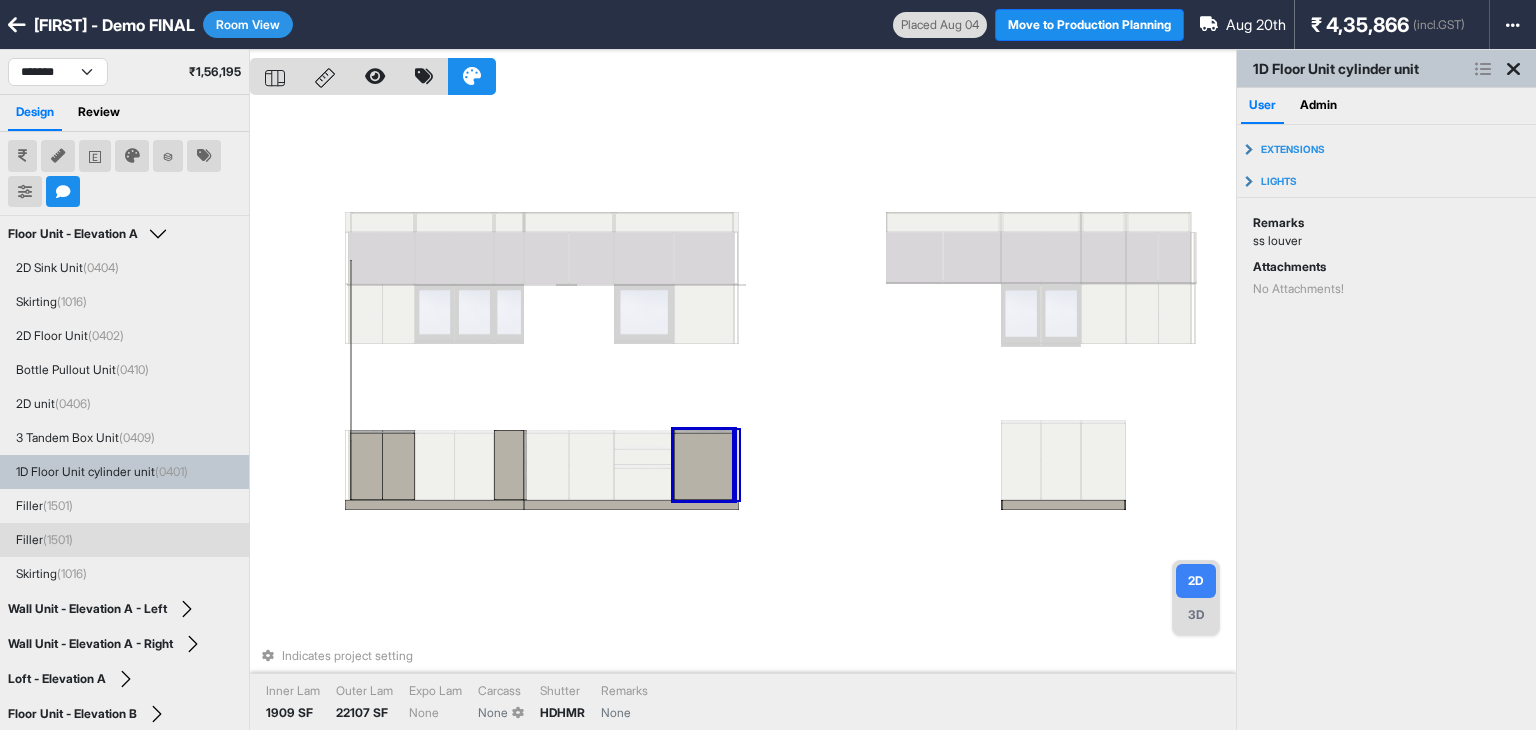 drag, startPoint x: 844, startPoint y: 437, endPoint x: 921, endPoint y: 457, distance: 79.555016 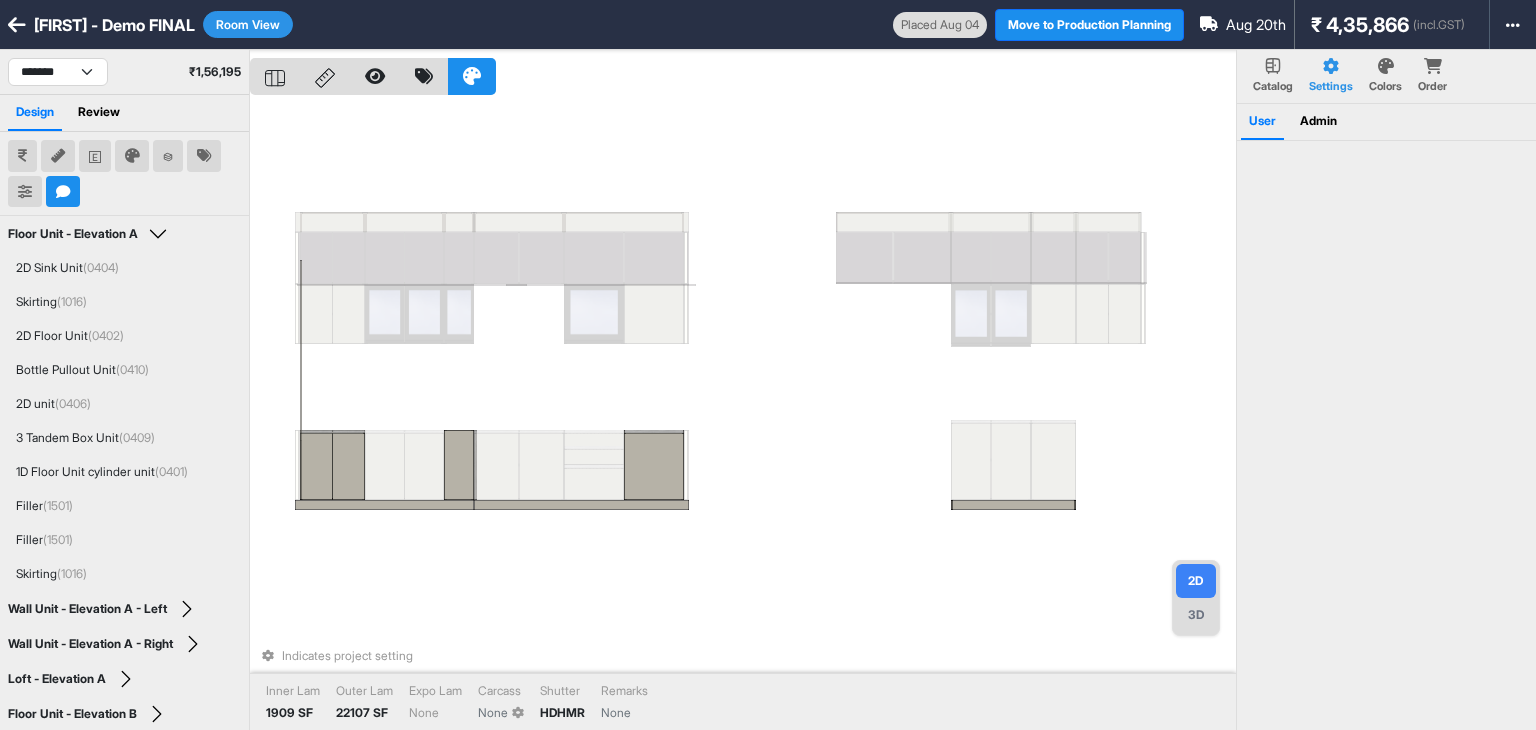 click on "Indicates project setting Inner Lam 1909 SF Outer Lam 22107 SF Expo Lam None Carcass None Shutter HDHMR Remarks None" at bounding box center [743, 415] 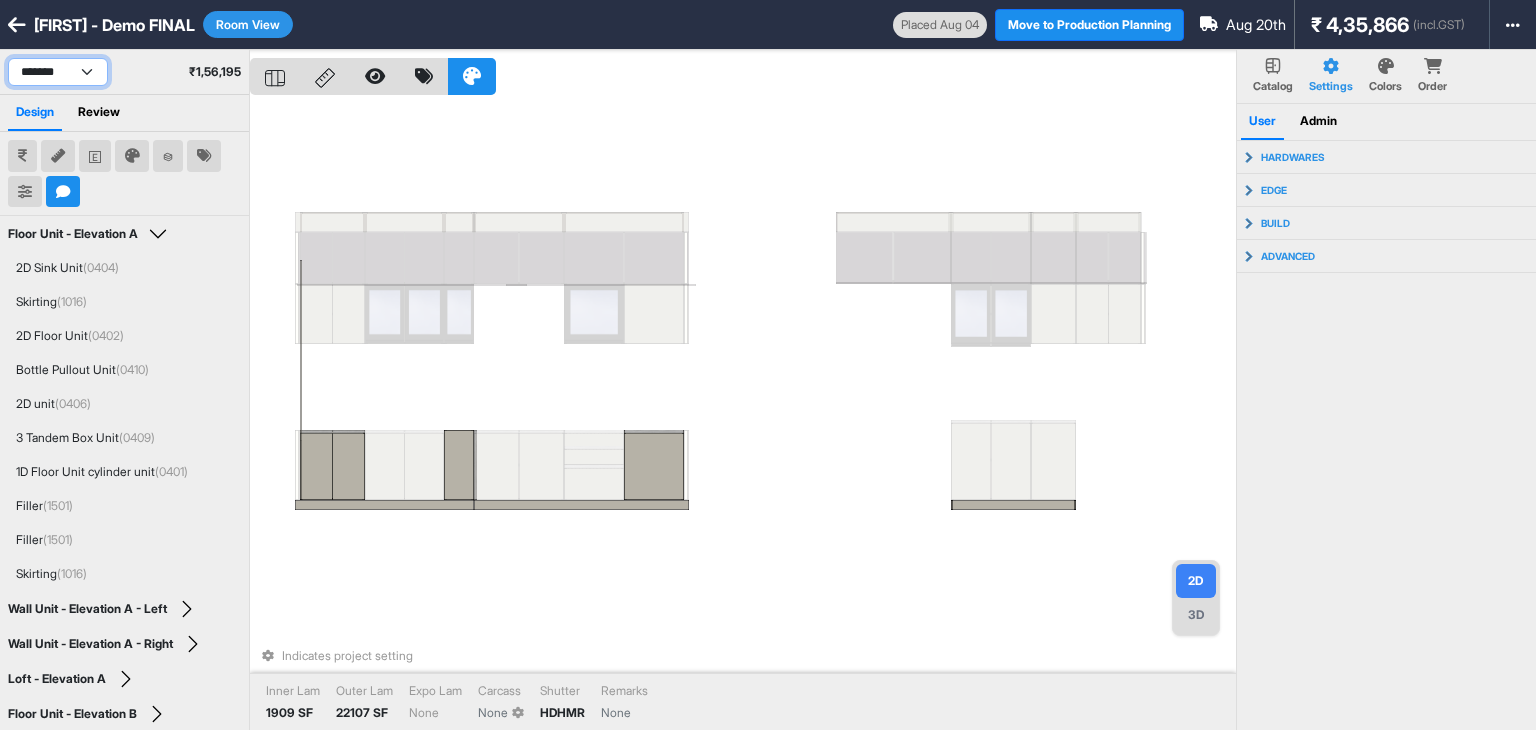 click on "**********" at bounding box center [58, 72] 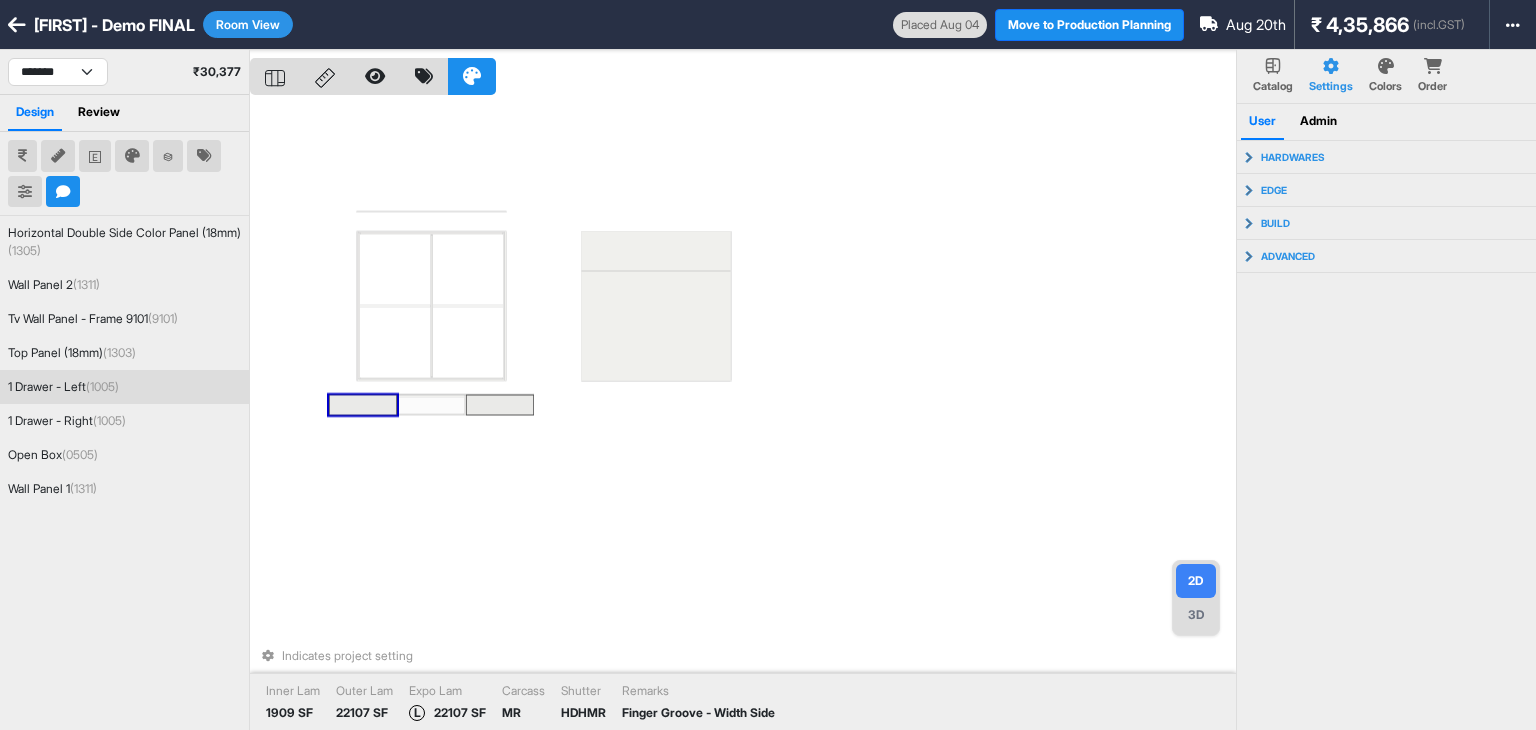 click at bounding box center [363, 405] 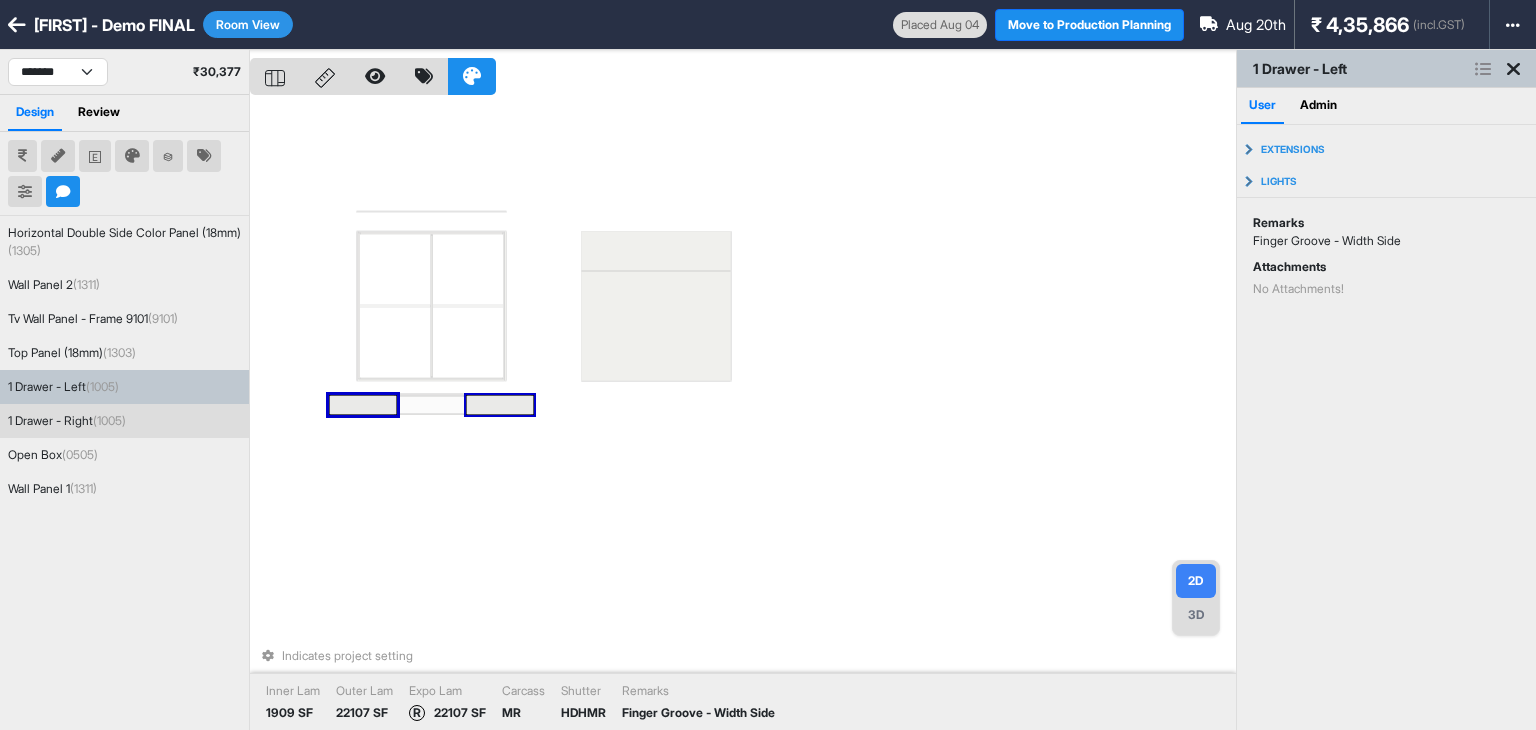 click at bounding box center (500, 405) 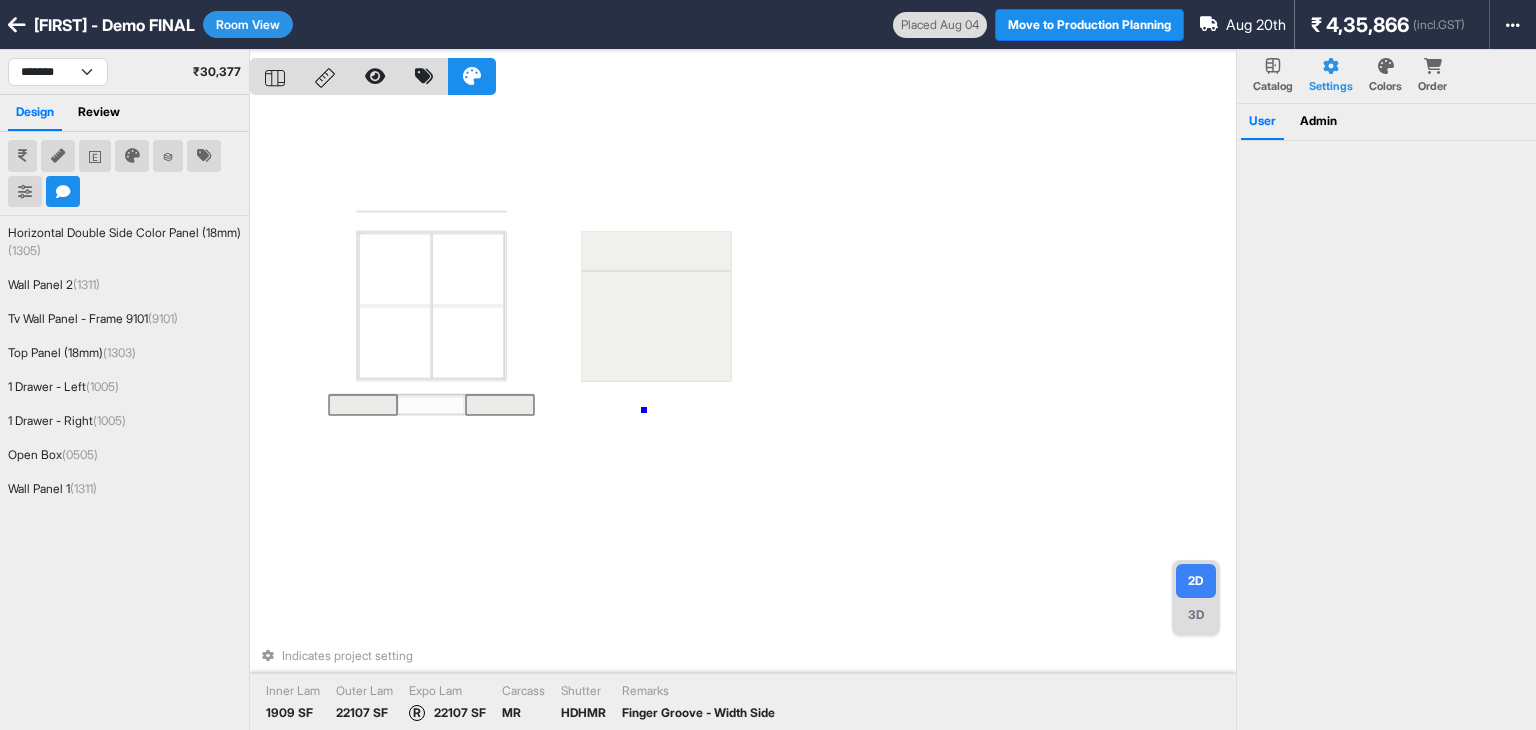 click on "Indicates project setting Inner Lam 1909 SF Outer Lam 22107 SF Expo Lam R 22107 SF Carcass MR Shutter HDHMR Remarks Finger Groove - Width Side" at bounding box center [743, 415] 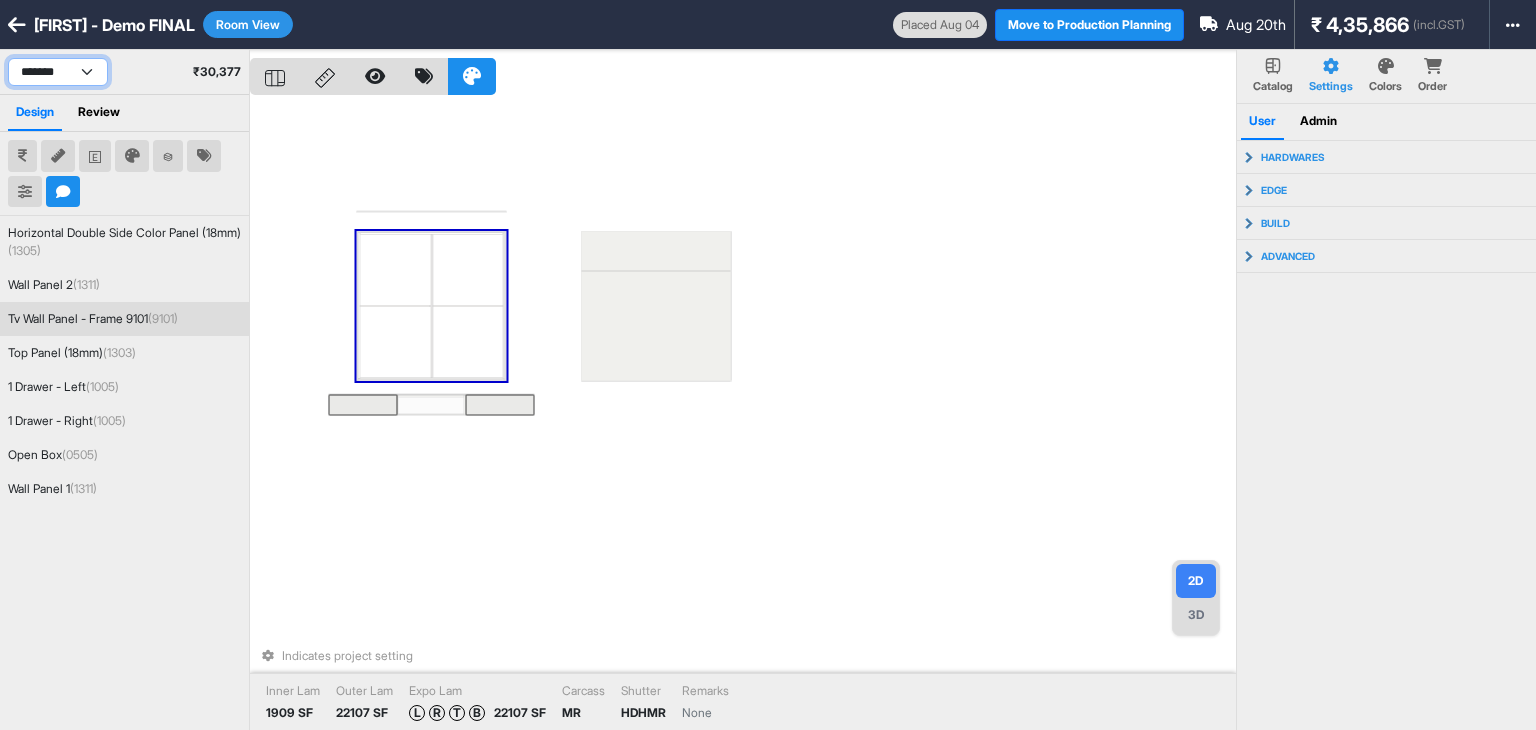 click on "**********" at bounding box center (58, 72) 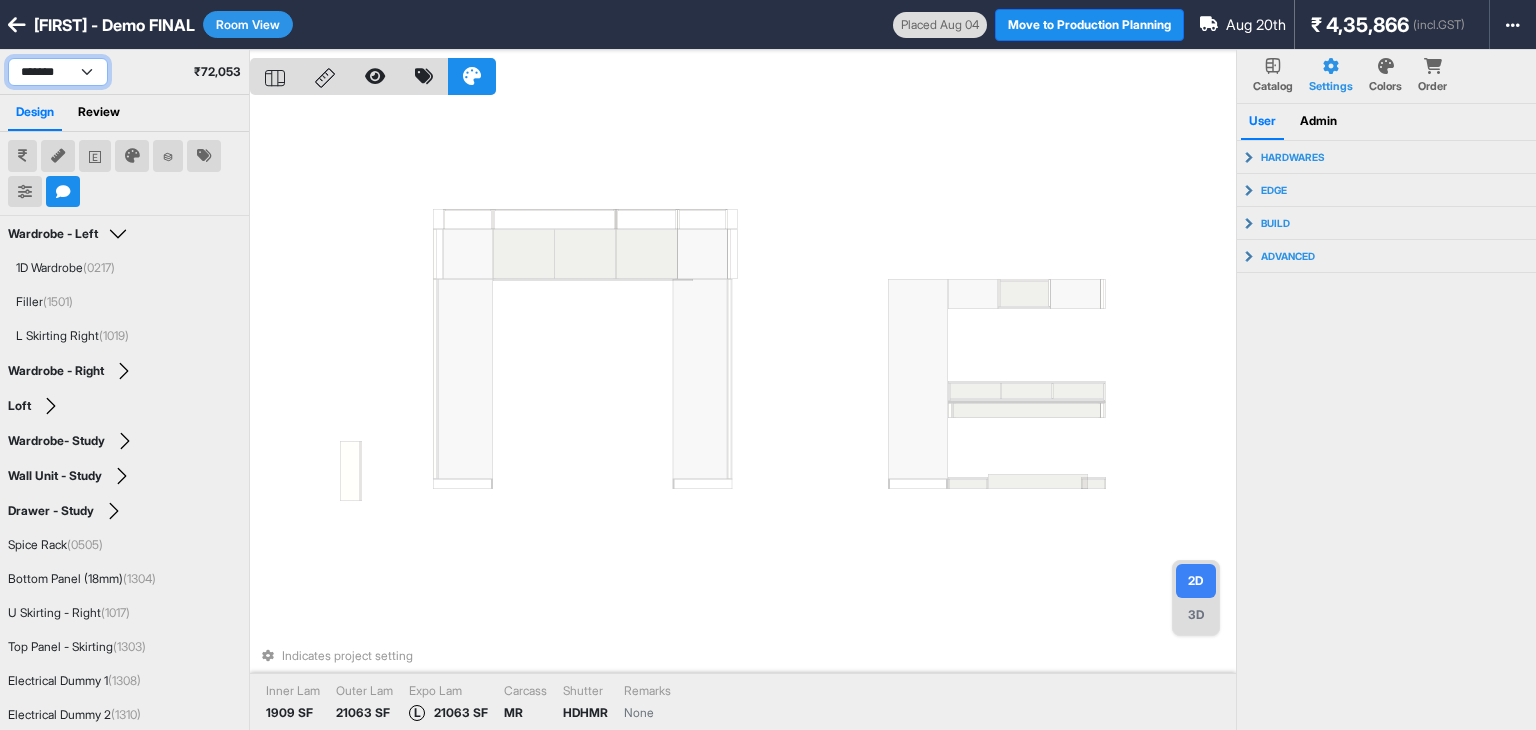 click on "**********" at bounding box center (58, 72) 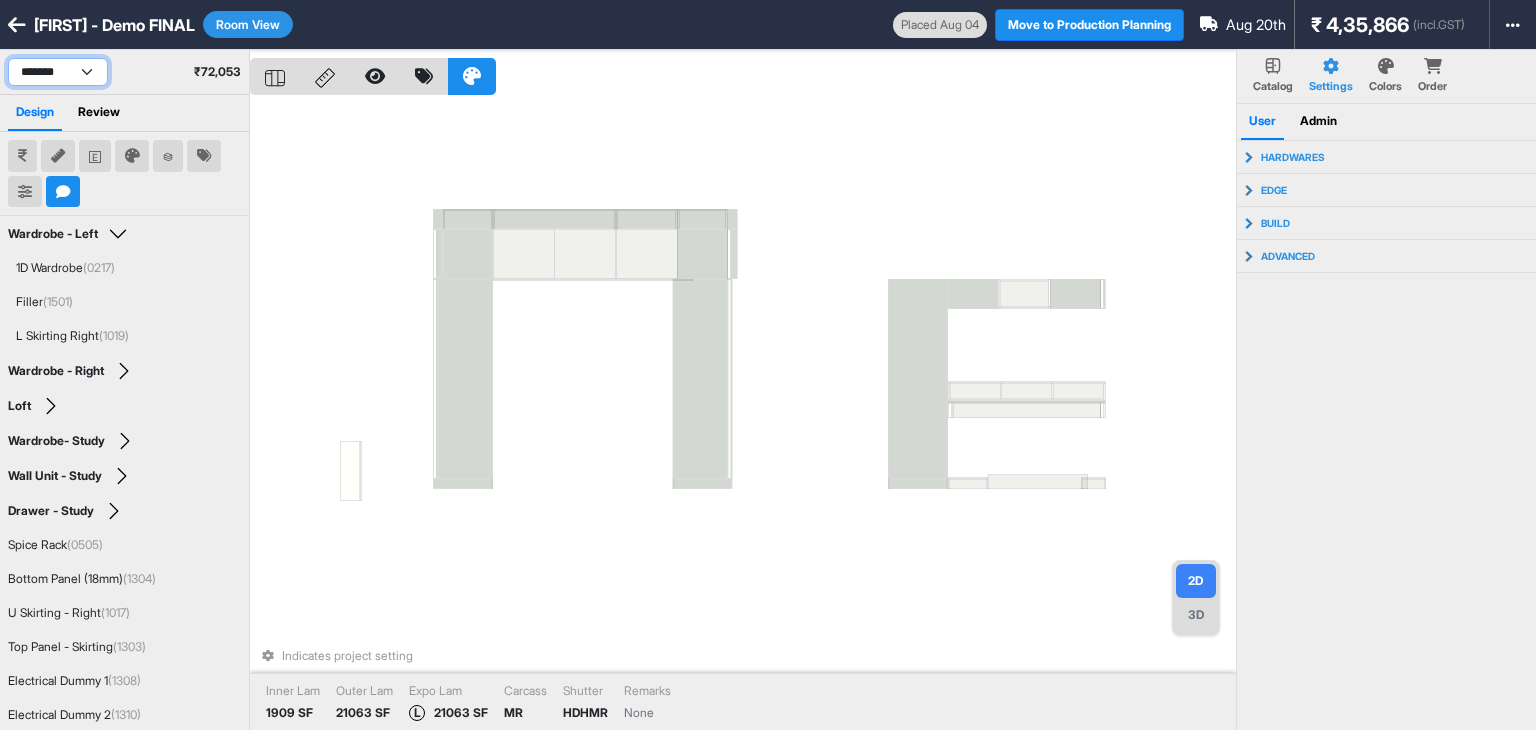 click on "**********" at bounding box center (58, 72) 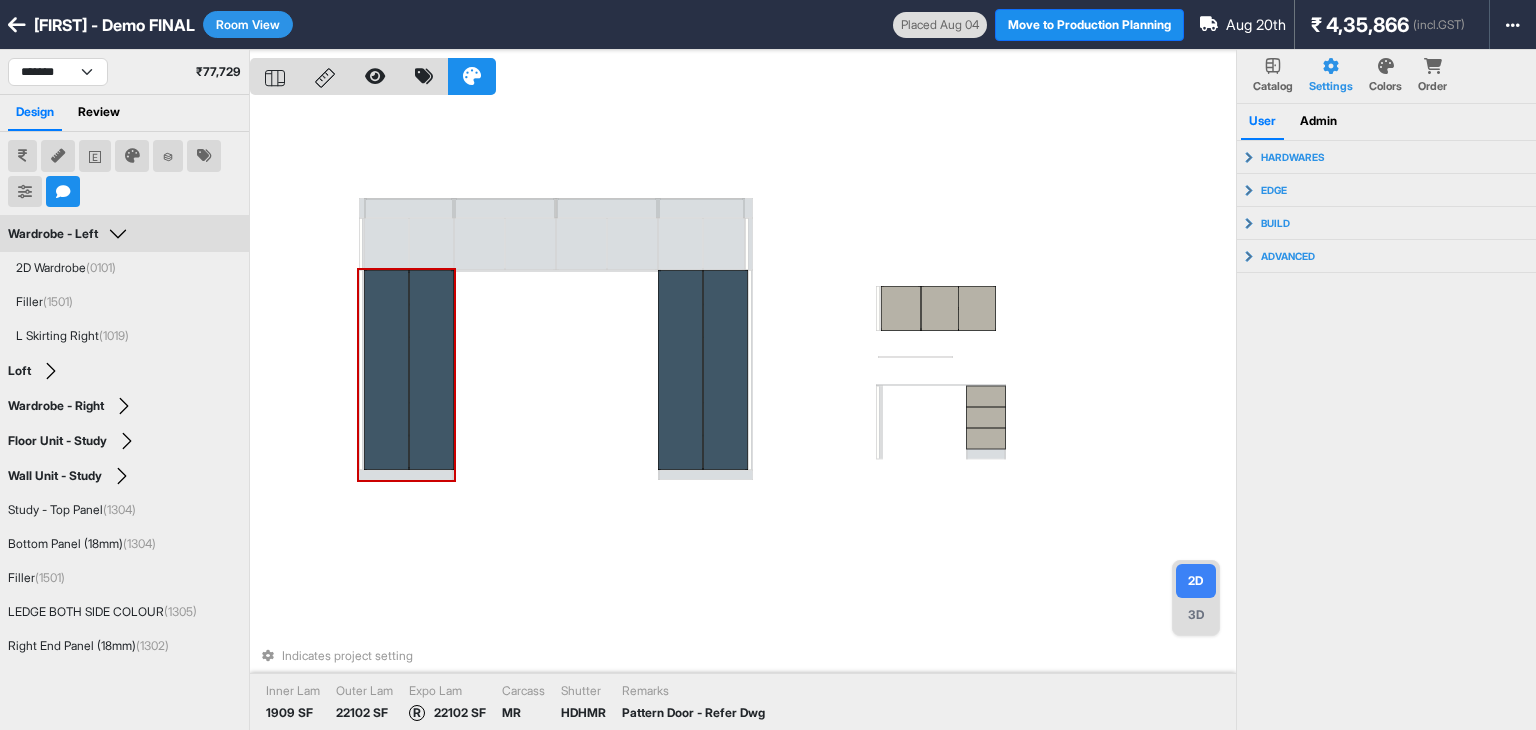 click at bounding box center [431, 370] 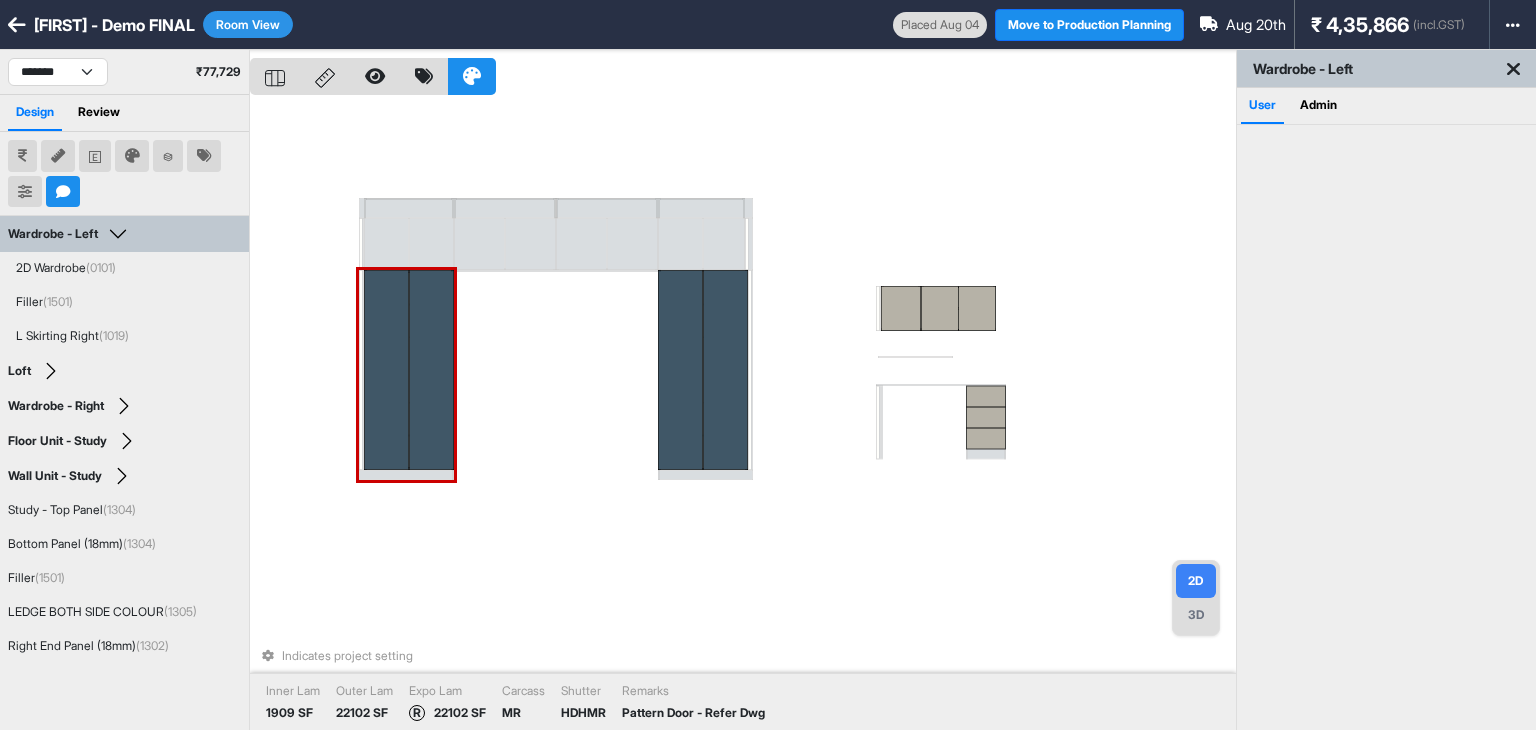 click at bounding box center (431, 370) 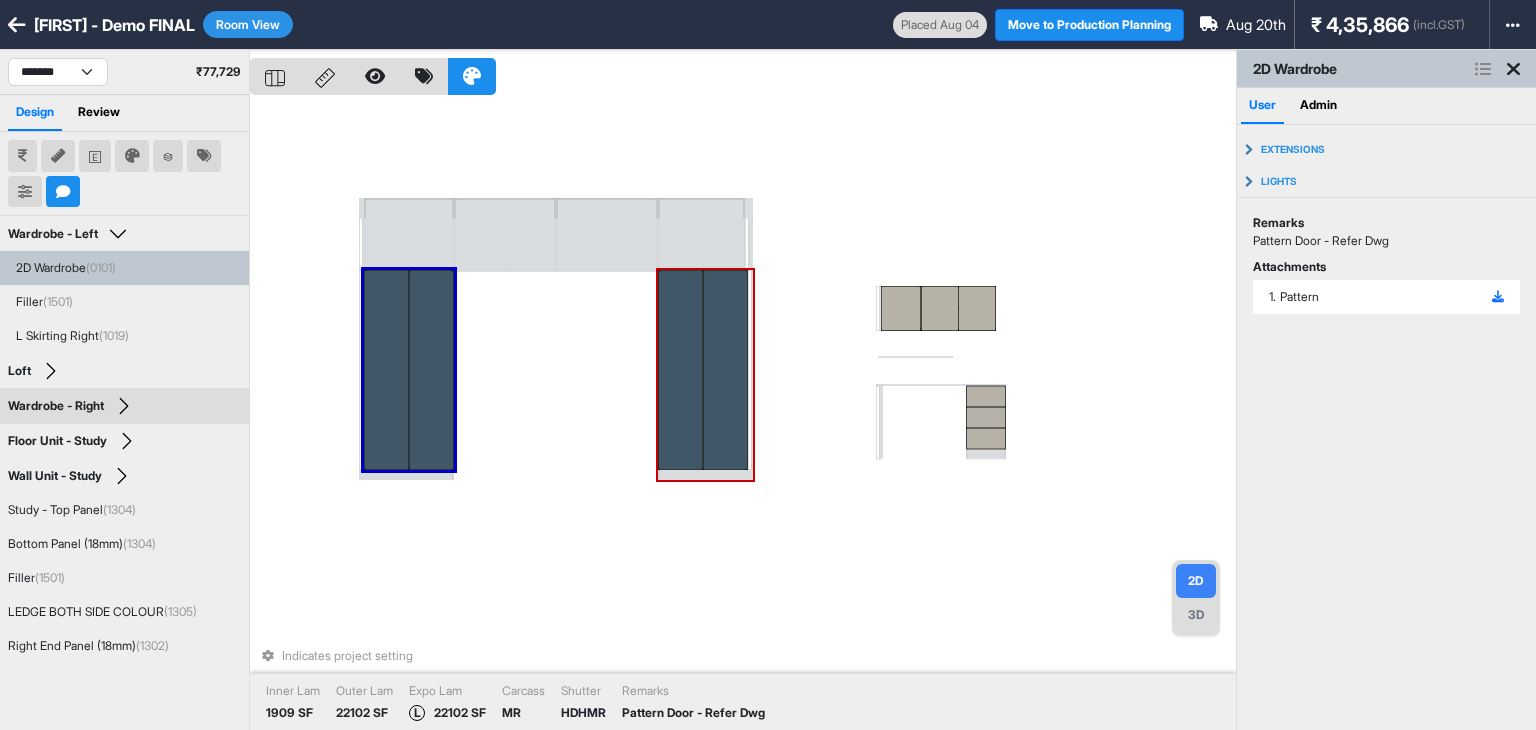 click at bounding box center [725, 370] 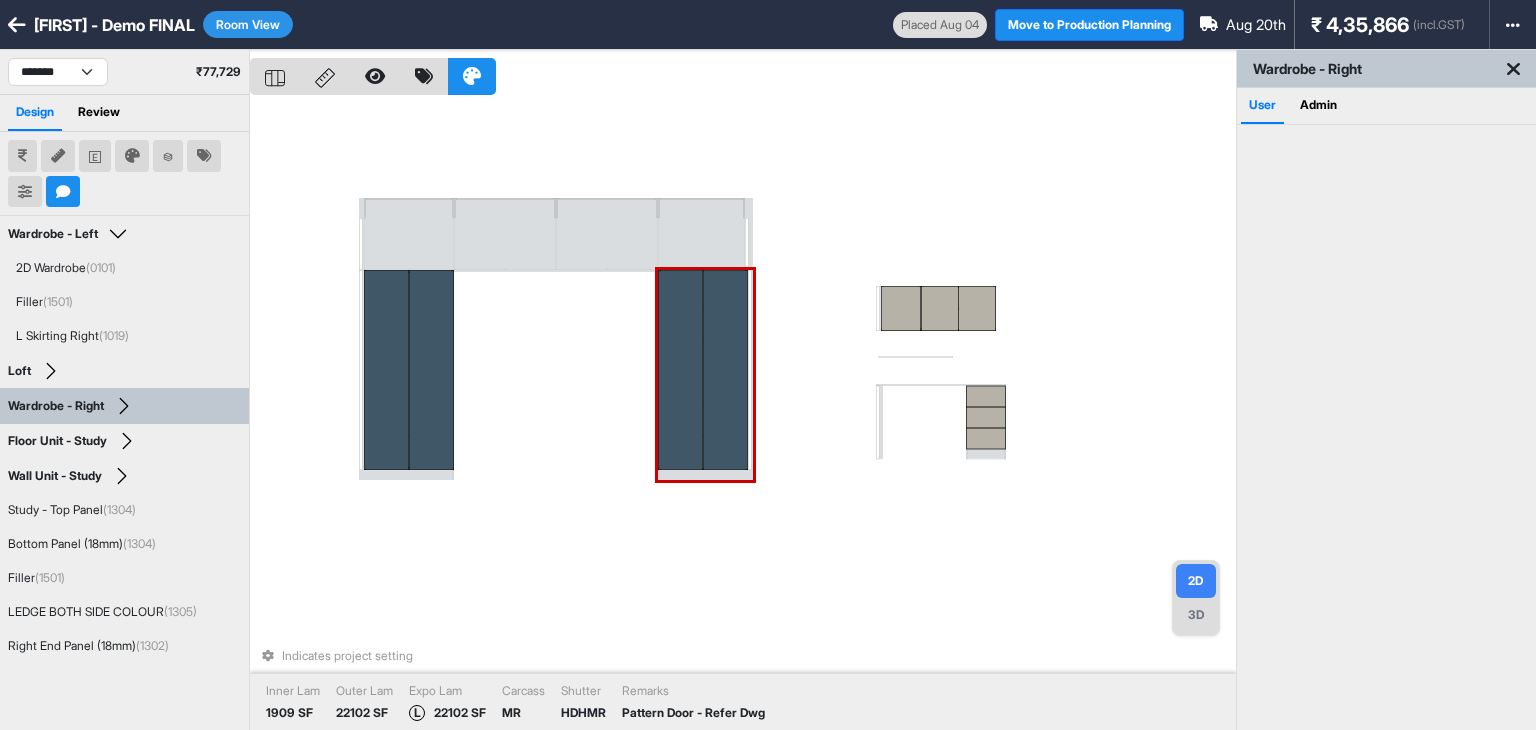 click at bounding box center (725, 370) 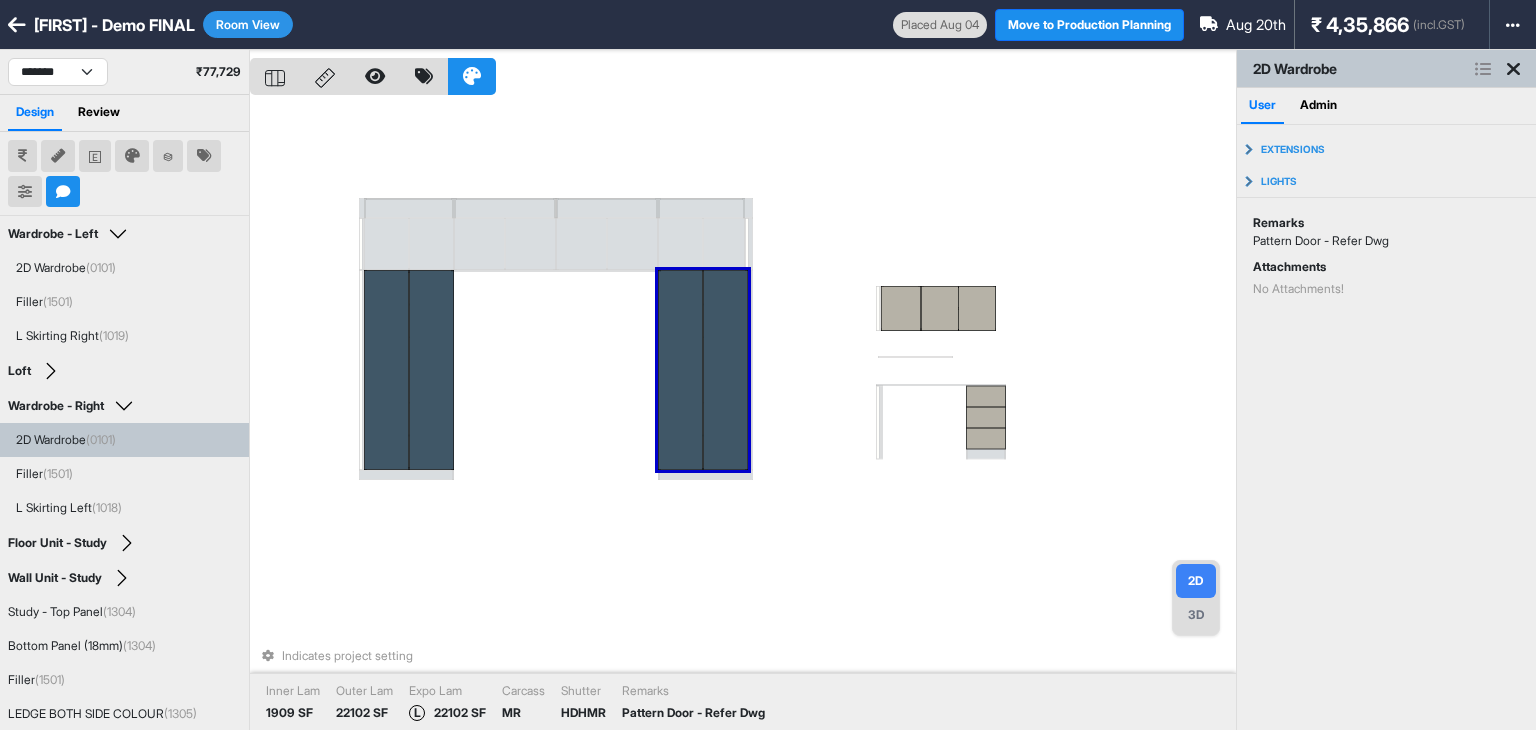 click at bounding box center (680, 370) 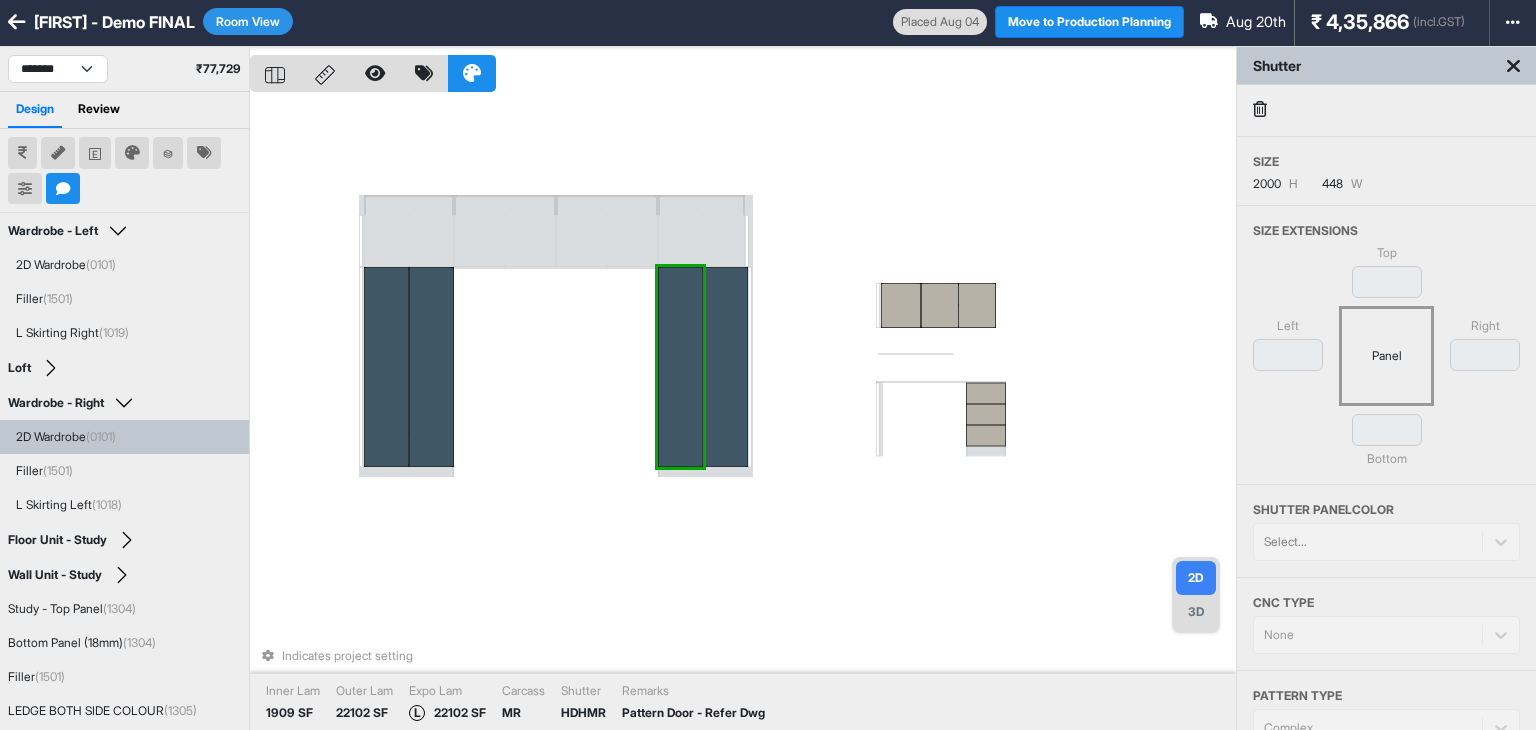 scroll, scrollTop: 0, scrollLeft: 0, axis: both 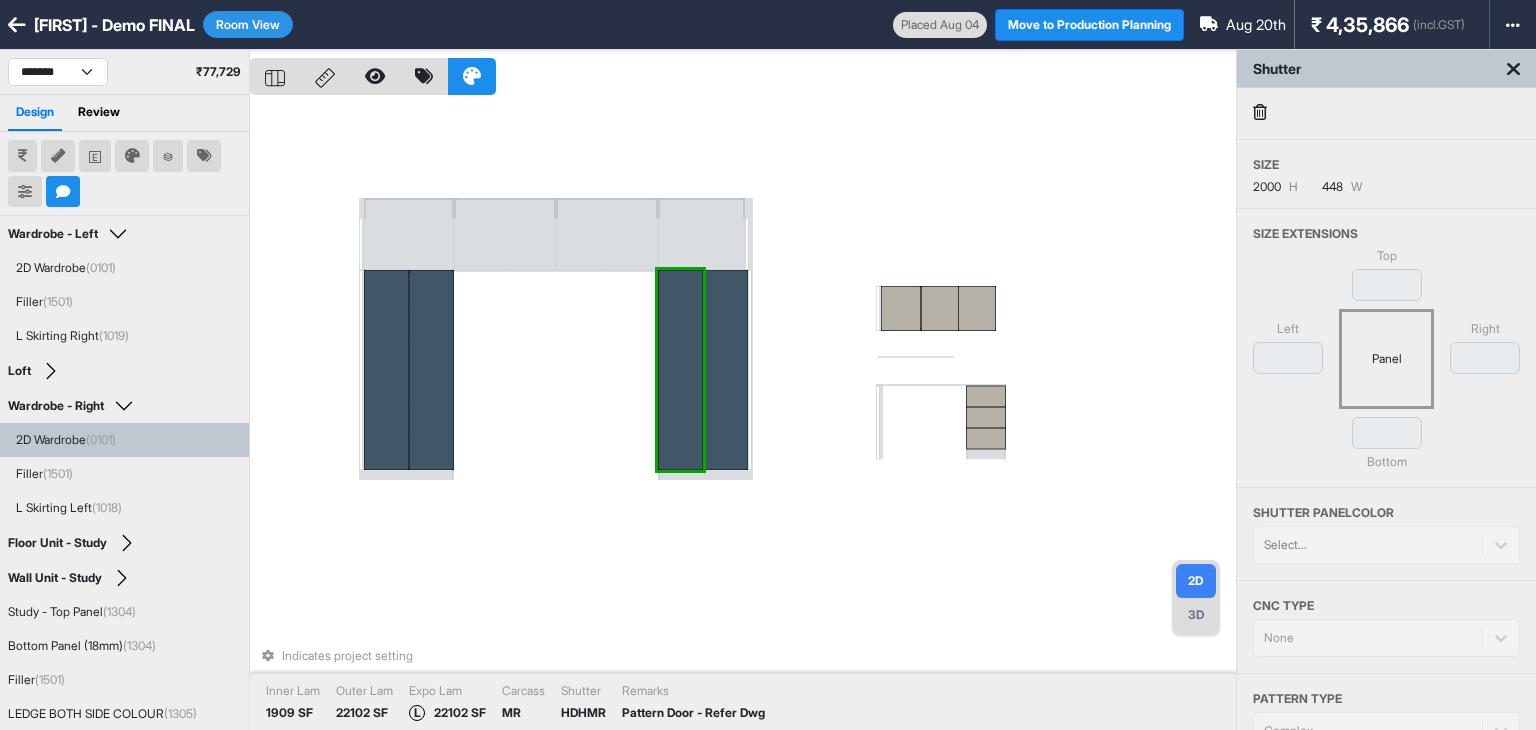 click on "Indicates project setting Inner Lam 1909 SF Outer Lam 22102 SF Expo Lam L 22102 SF Carcass MR Shutter HDHMR Remarks Pattern Door - Refer Dwg" at bounding box center (743, 415) 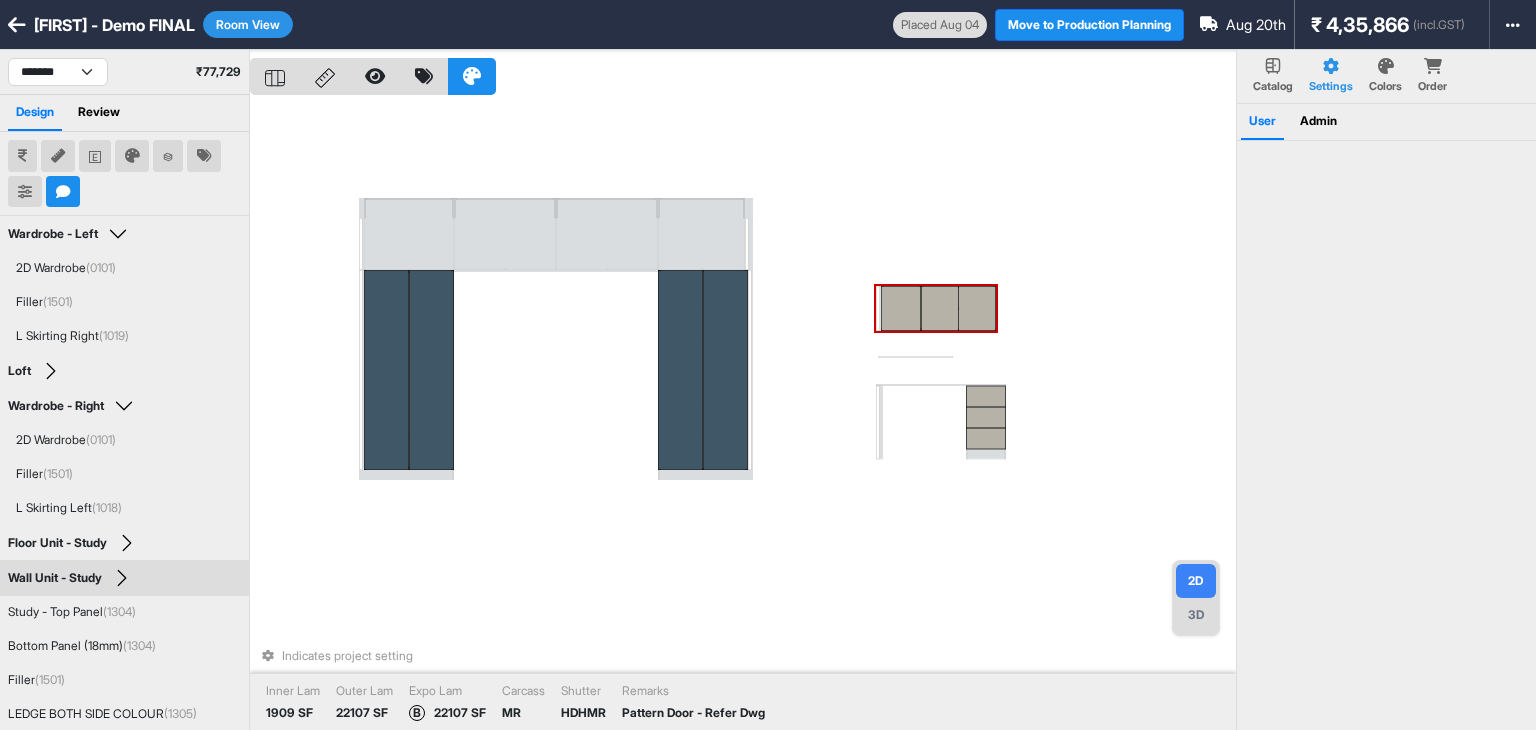 click at bounding box center [901, 308] 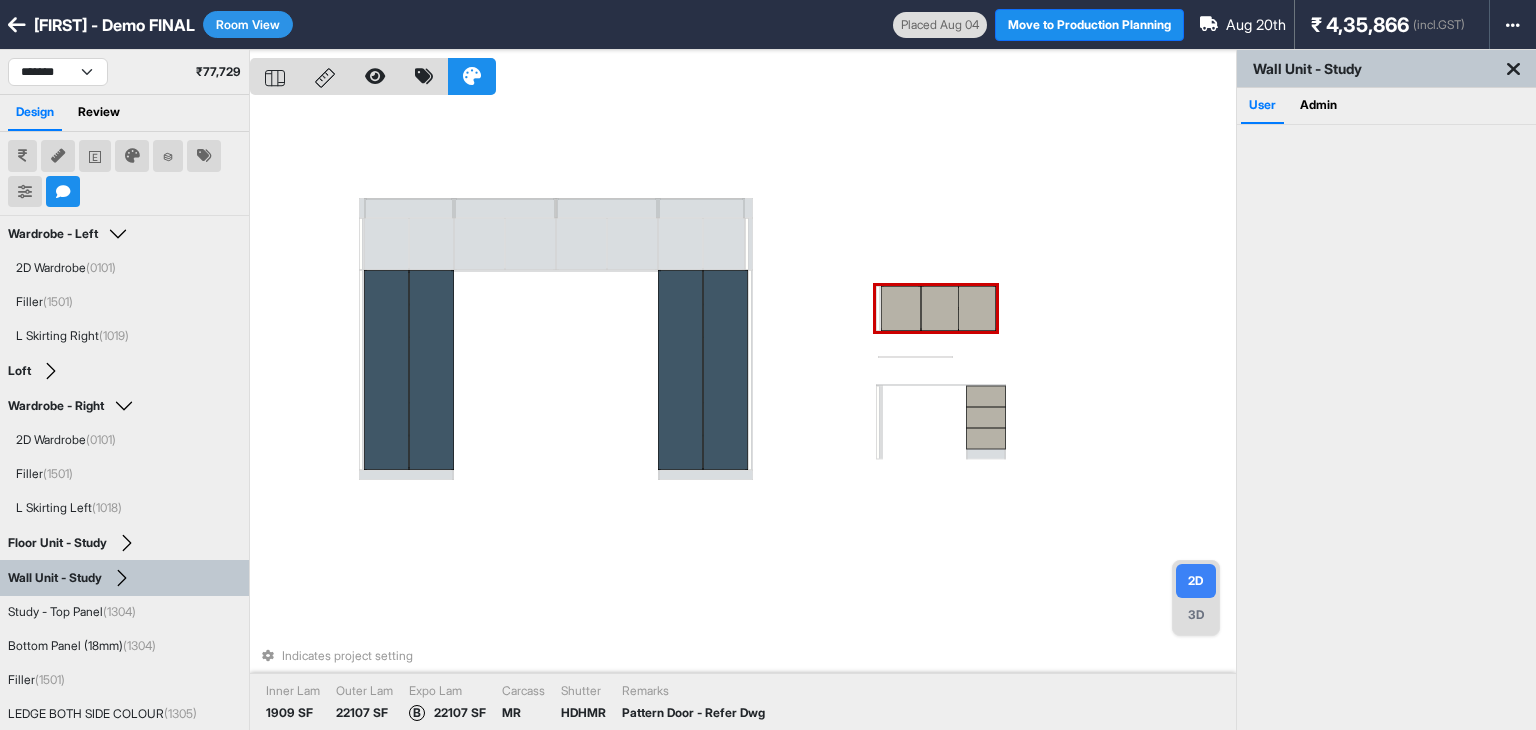 click at bounding box center [901, 308] 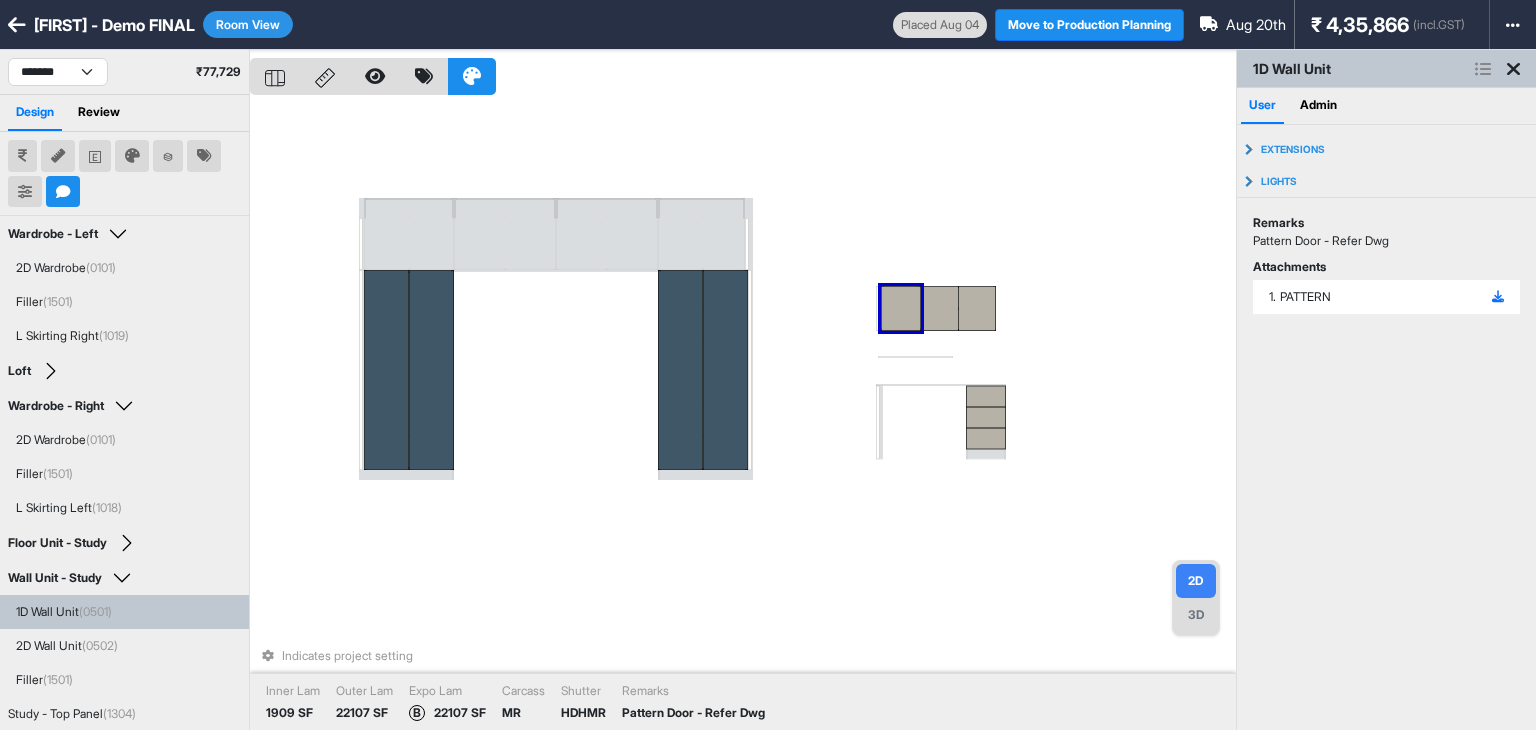 click on "Indicates project setting Inner Lam 1909 SF Outer Lam 22107 SF Expo Lam B 22107 SF Carcass MR Shutter HDHMR Remarks Pattern Door  - Refer Dwg" at bounding box center [743, 415] 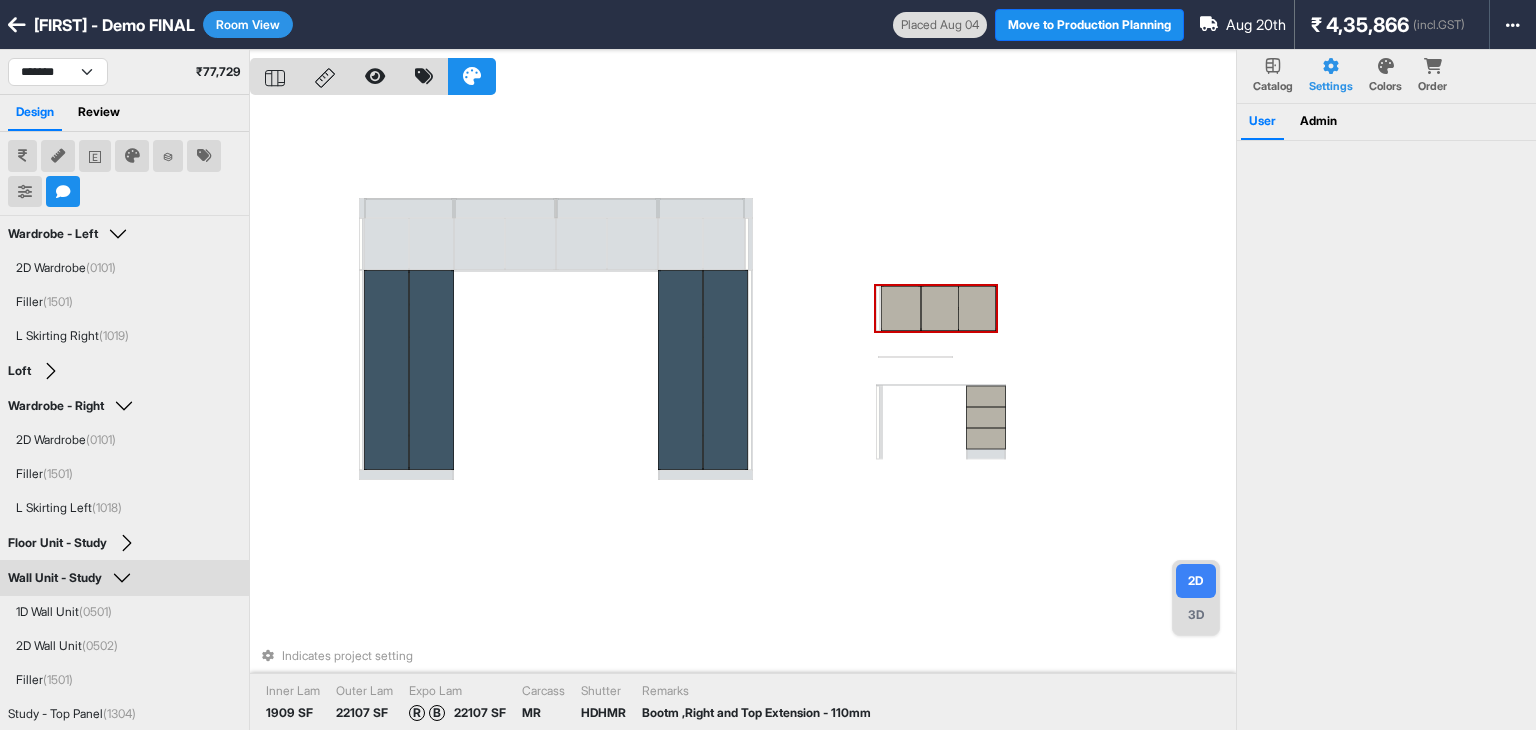 click at bounding box center (977, 308) 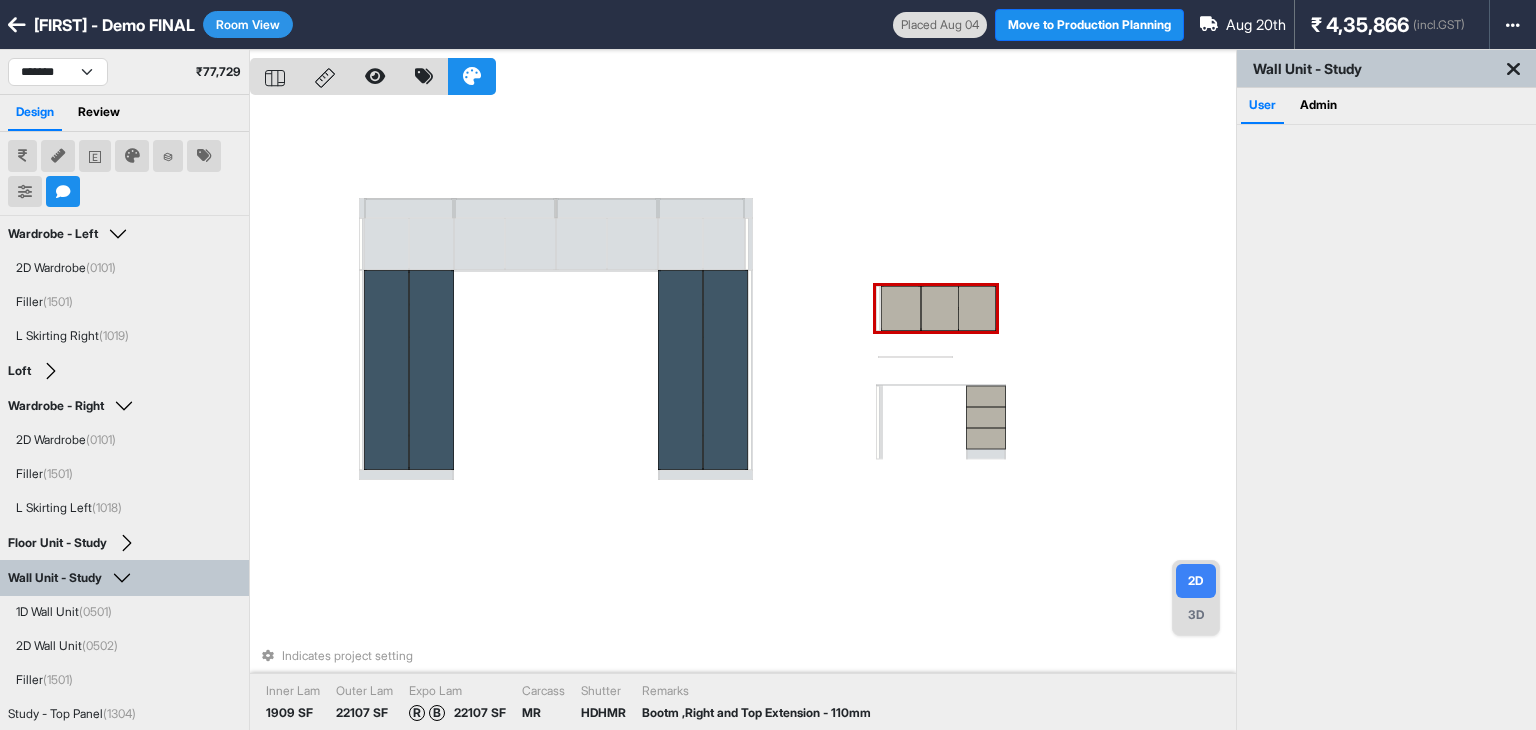click at bounding box center (977, 308) 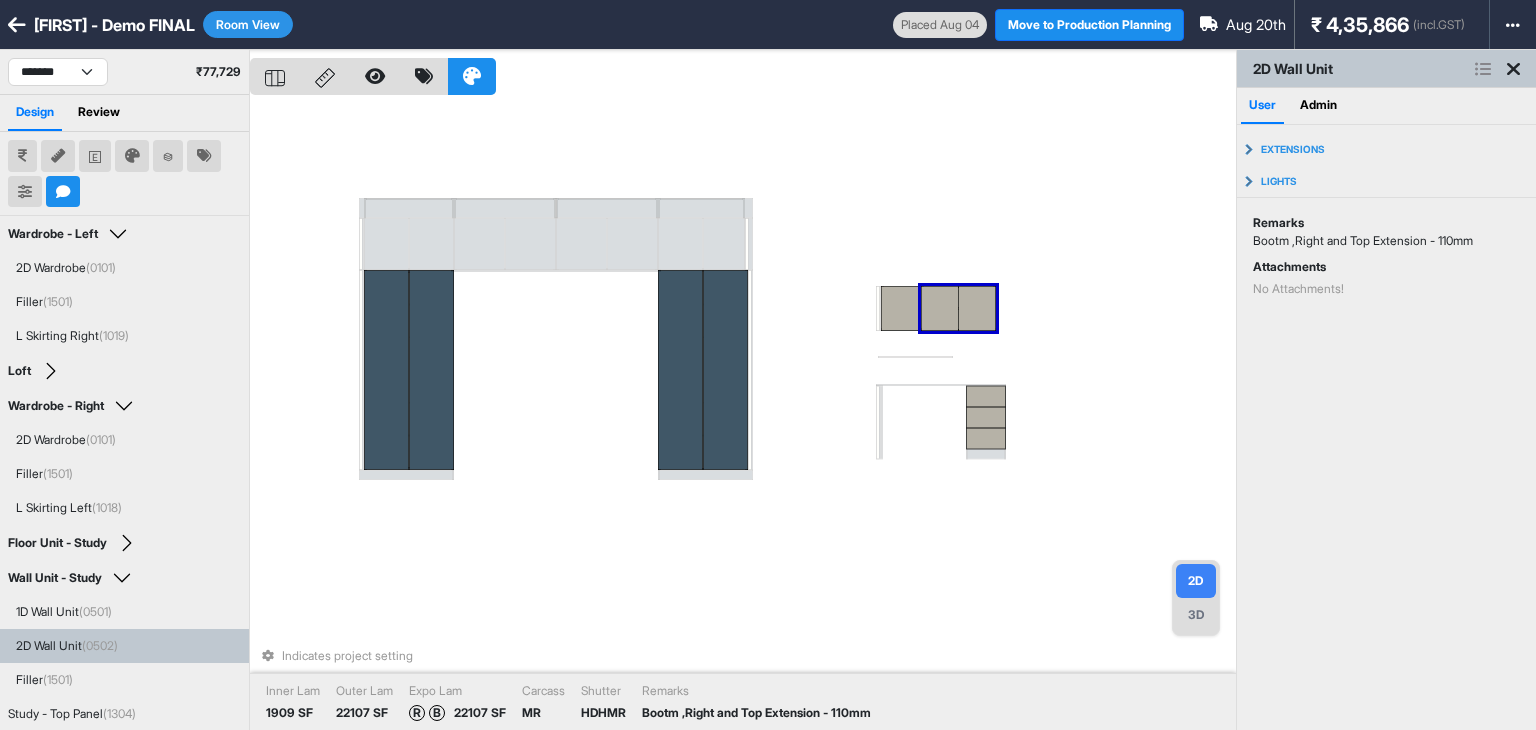 click on "Indicates project setting Inner Lam 1909 SF Outer Lam 22107 SF Expo Lam R B 22107 SF Carcass MR Shutter HDHMR Remarks Bootm ,Right and Top Extension - 110mm" at bounding box center (743, 415) 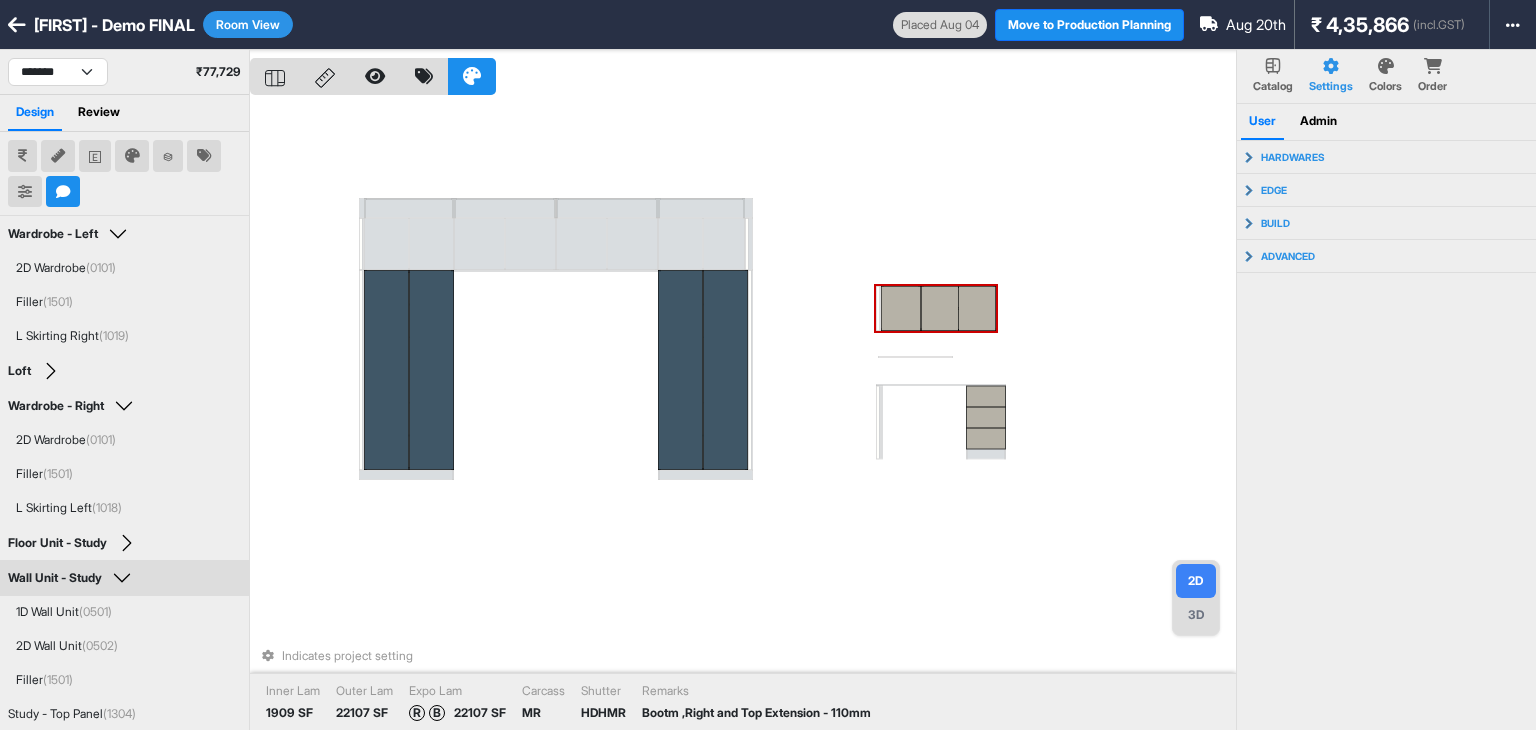 click at bounding box center (939, 308) 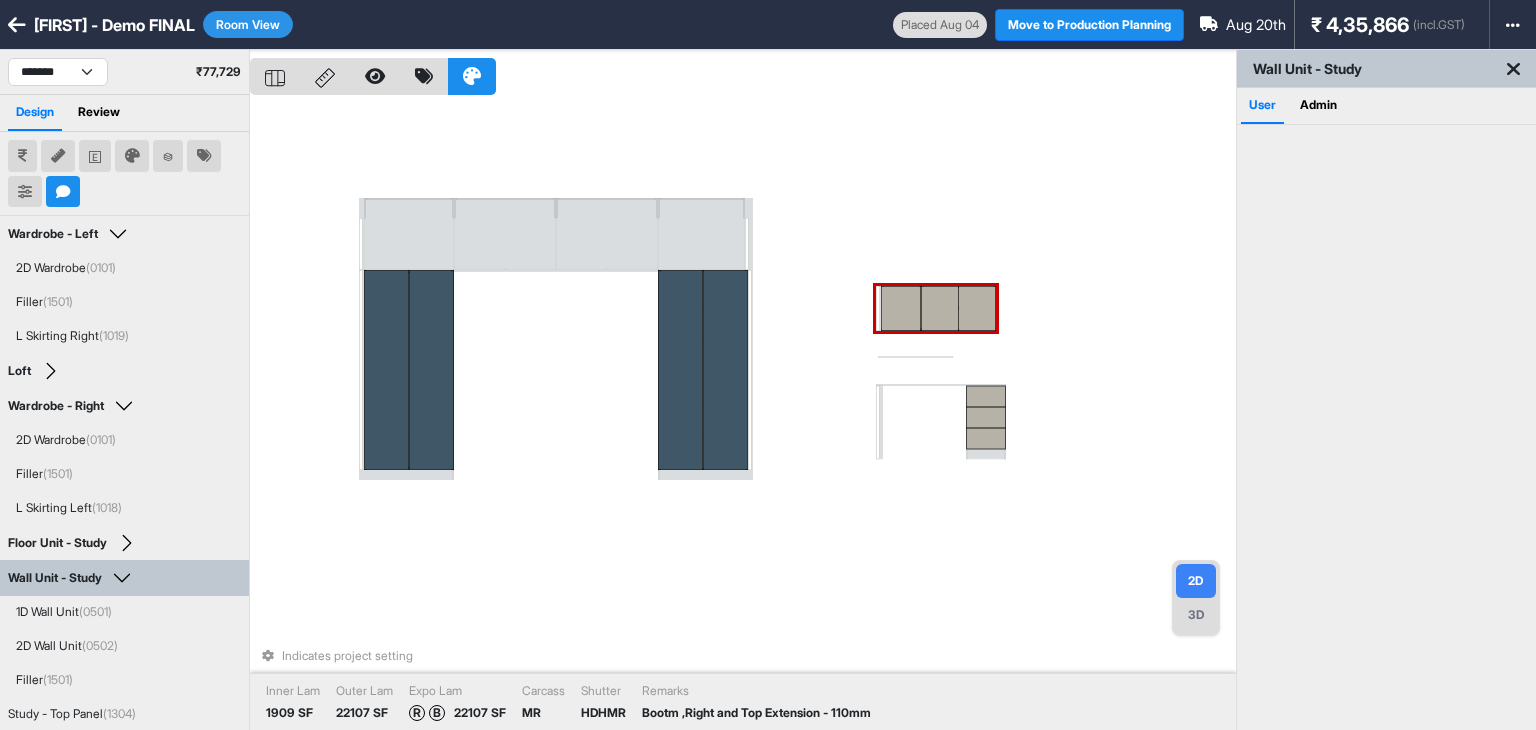 click at bounding box center (939, 308) 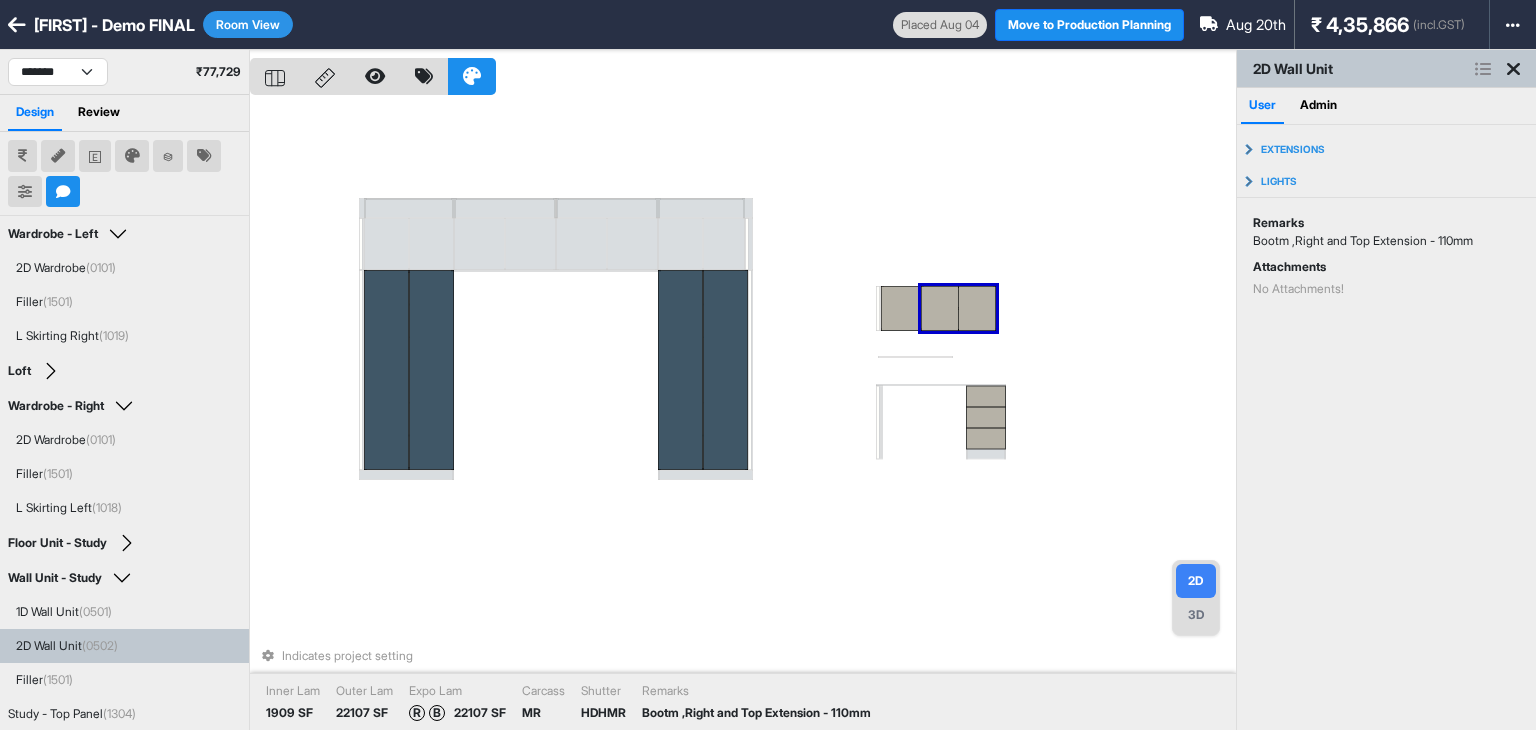 click on "Indicates project setting Inner Lam 1909 SF Outer Lam 22107 SF Expo Lam R B 22107 SF Carcass MR Shutter HDHMR Remarks Bootm ,Right and Top Extension - 110mm" at bounding box center (743, 415) 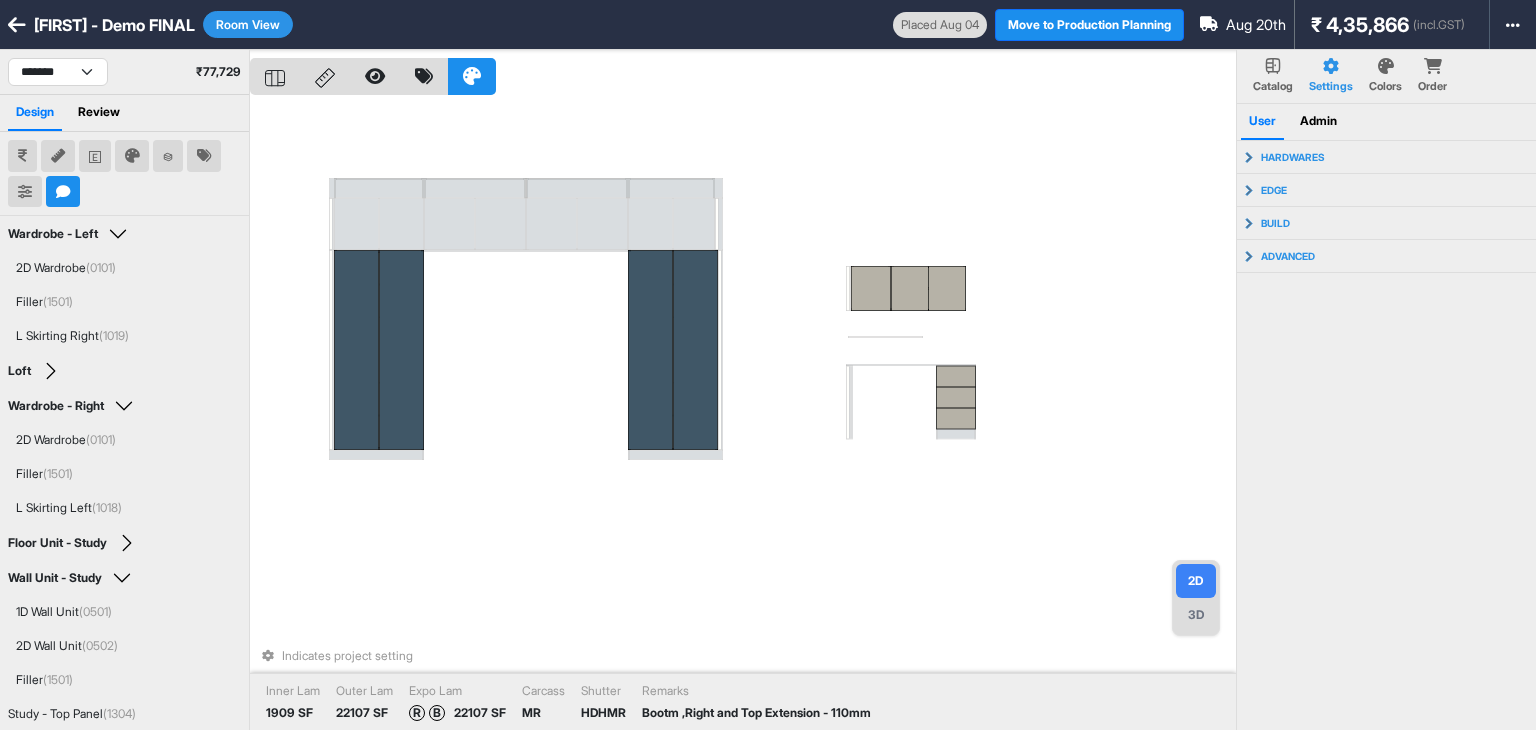 click on "Indicates project setting Inner Lam 1909 SF Outer Lam 22107 SF Expo Lam R B 22107 SF Carcass MR Shutter HDHMR Remarks Bootm ,Right and Top Extension - 110mm" at bounding box center (743, 415) 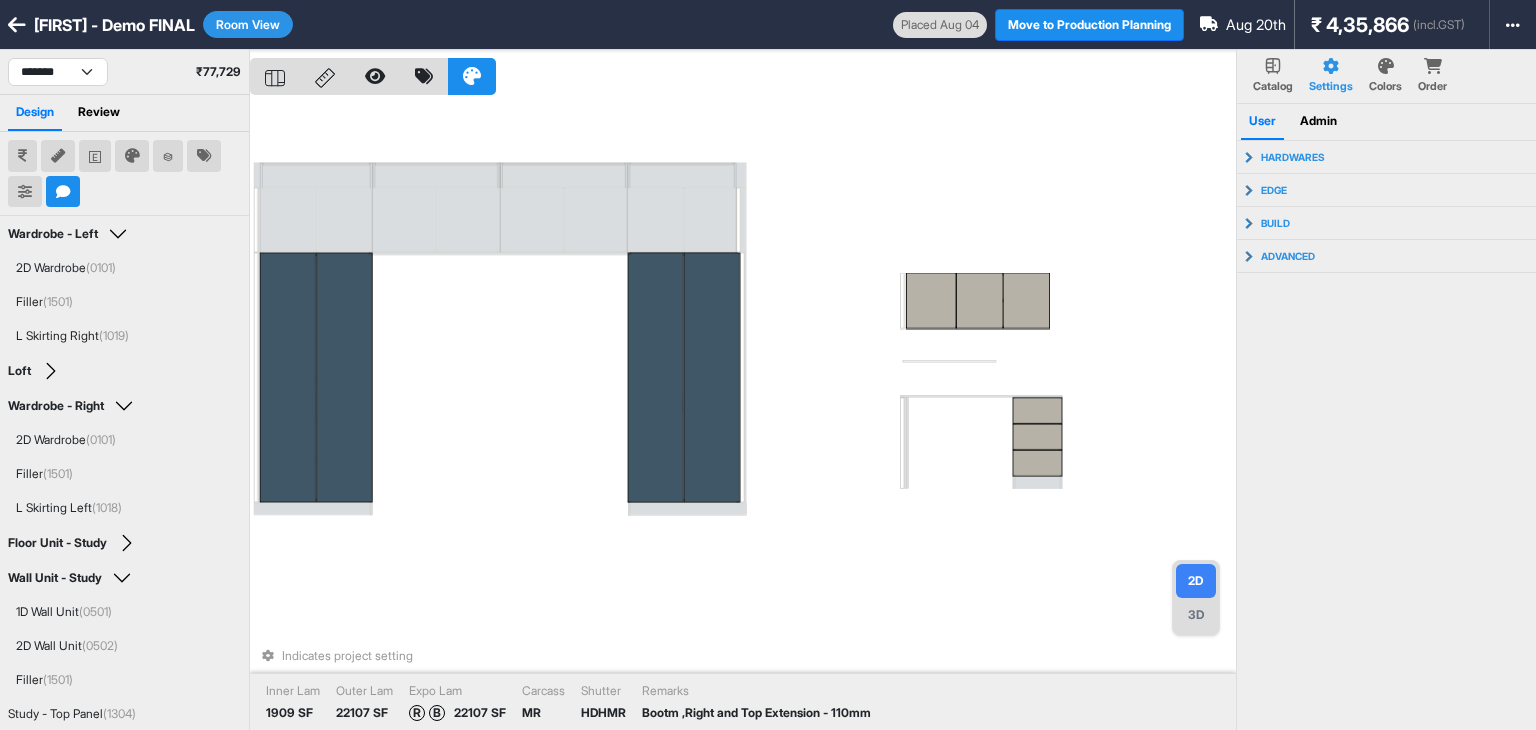 click on "Indicates project setting Inner Lam 1909 SF Outer Lam 22107 SF Expo Lam R B 22107 SF Carcass MR Shutter HDHMR Remarks Bootm ,Right and Top Extension - 110mm" at bounding box center (743, 415) 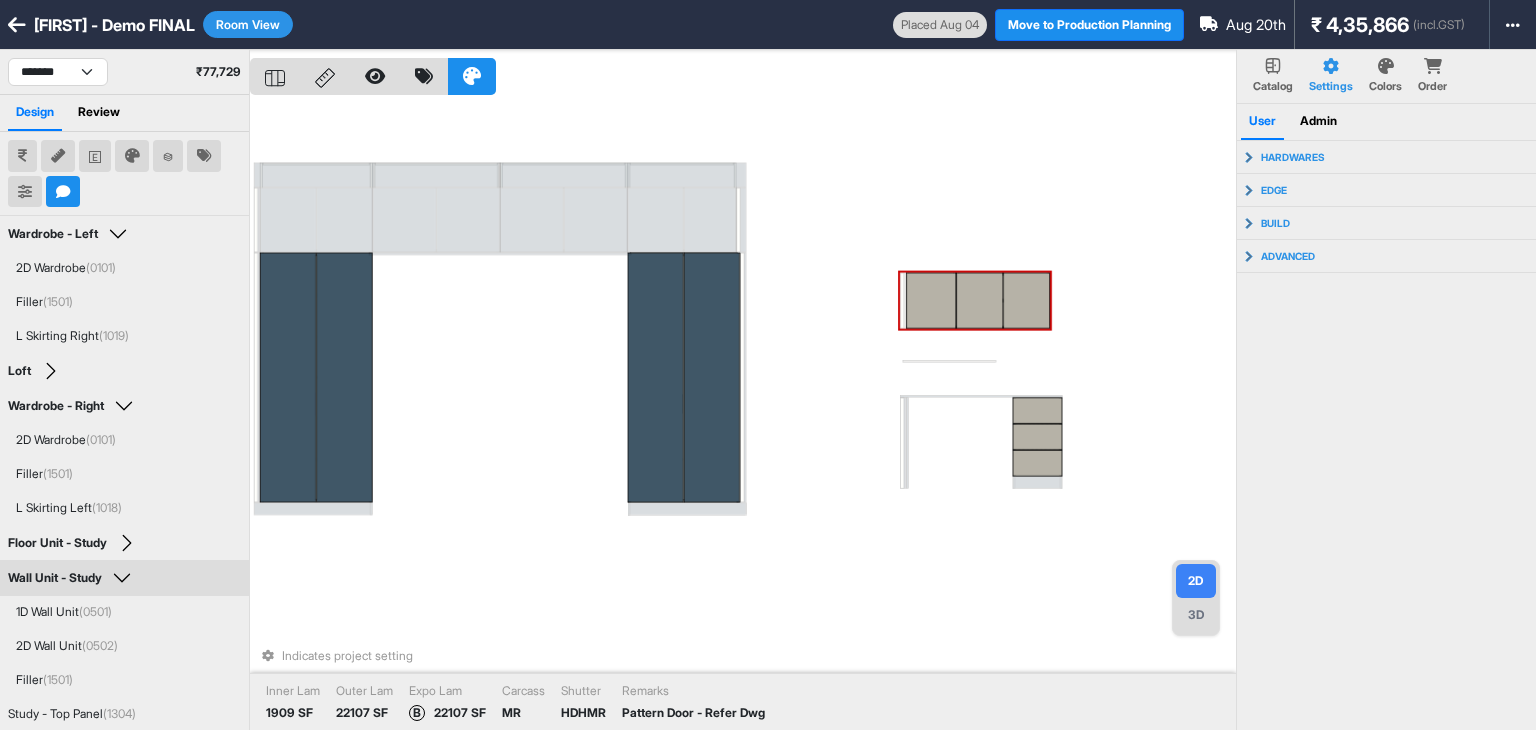 click at bounding box center [931, 301] 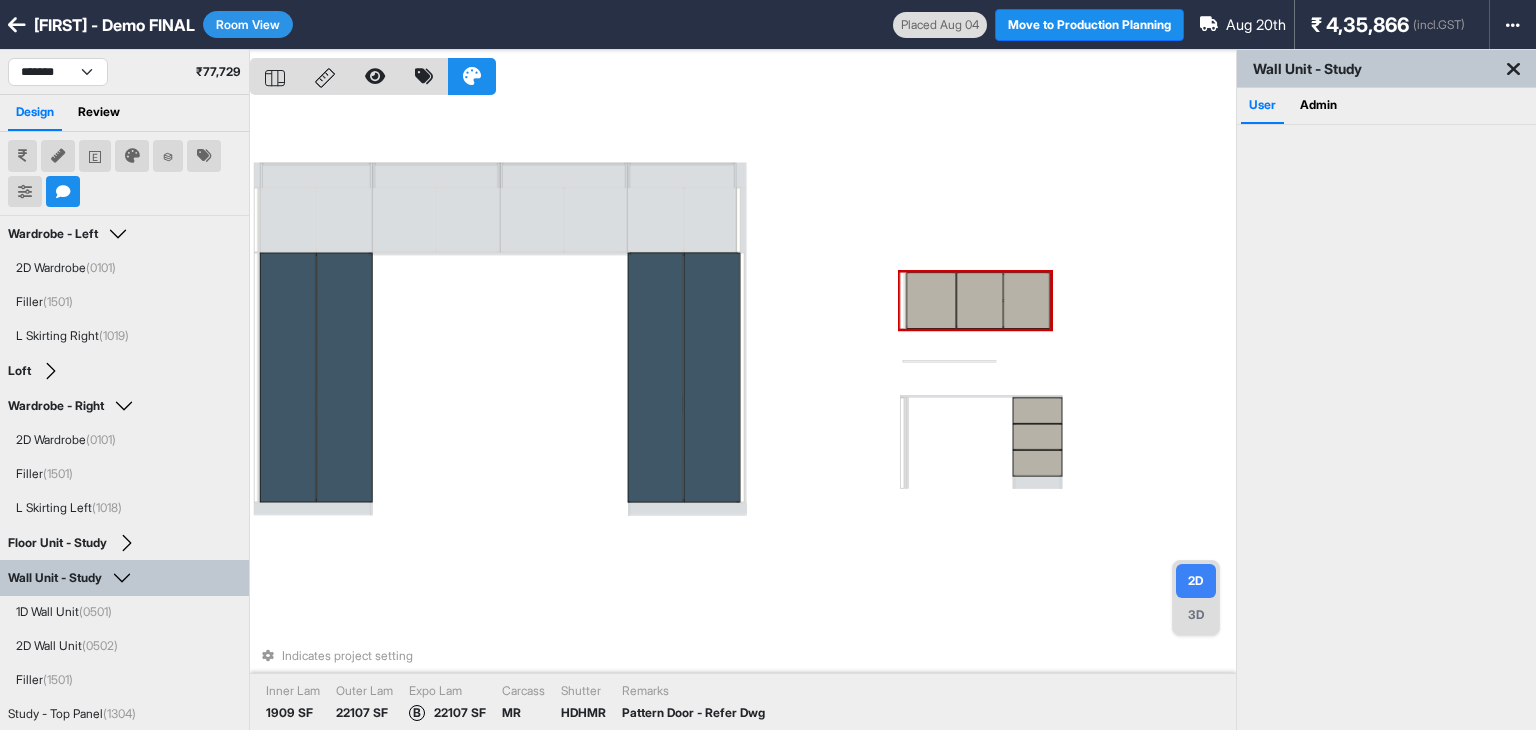 click at bounding box center [931, 301] 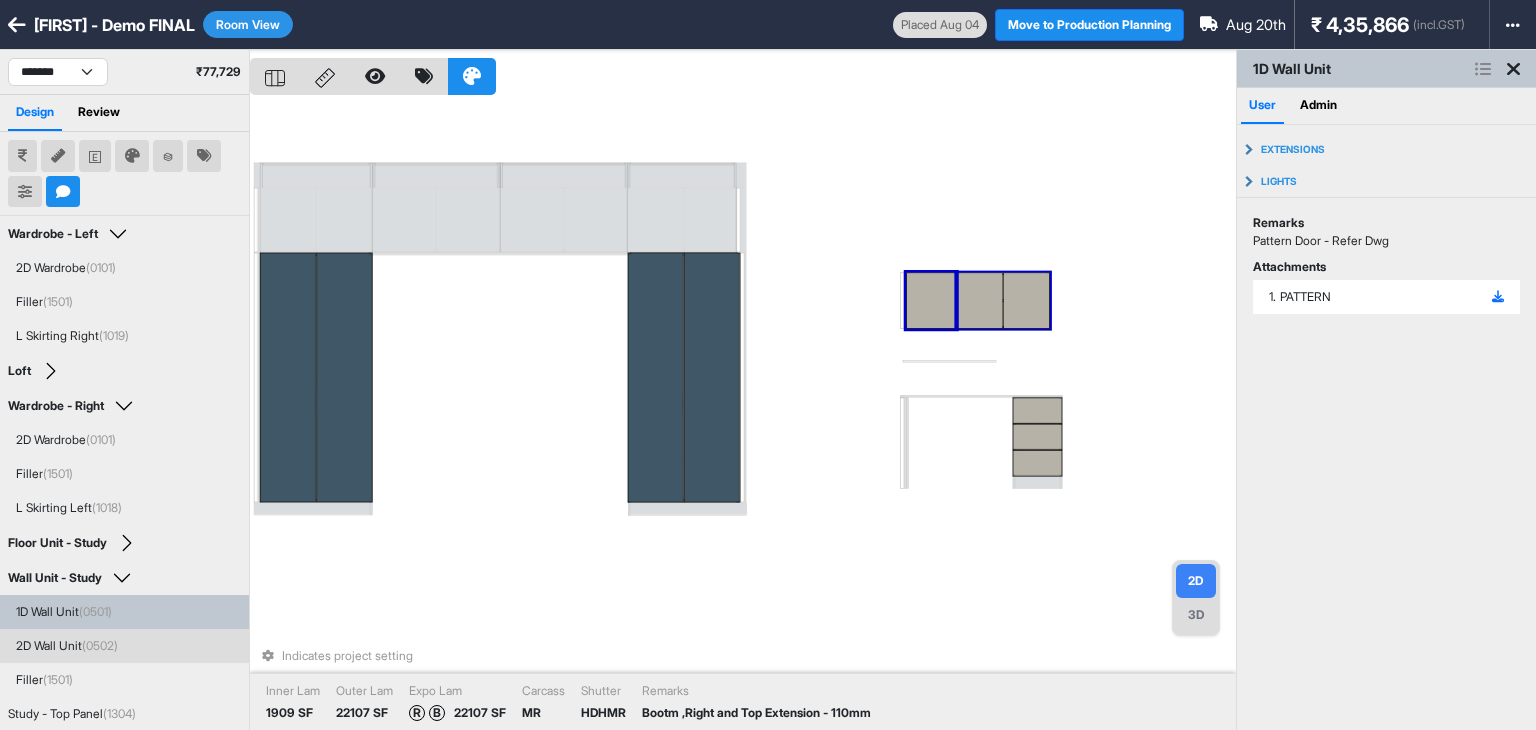 click at bounding box center (979, 301) 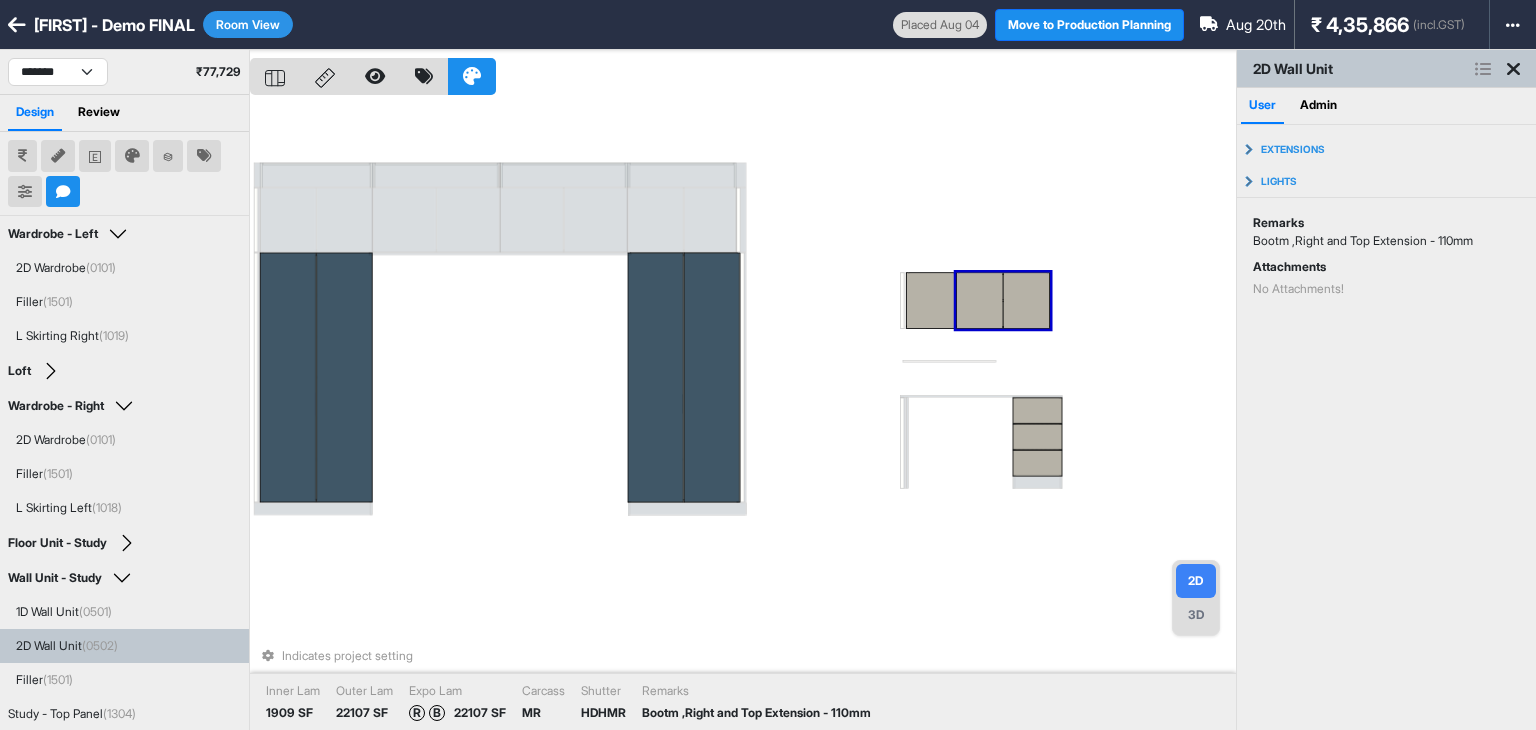 click on "Indicates project setting Inner Lam 1909 SF Outer Lam 22107 SF Expo Lam R B 22107 SF Carcass MR Shutter HDHMR Remarks Bootm ,Right and Top Extension - 110mm" at bounding box center (743, 415) 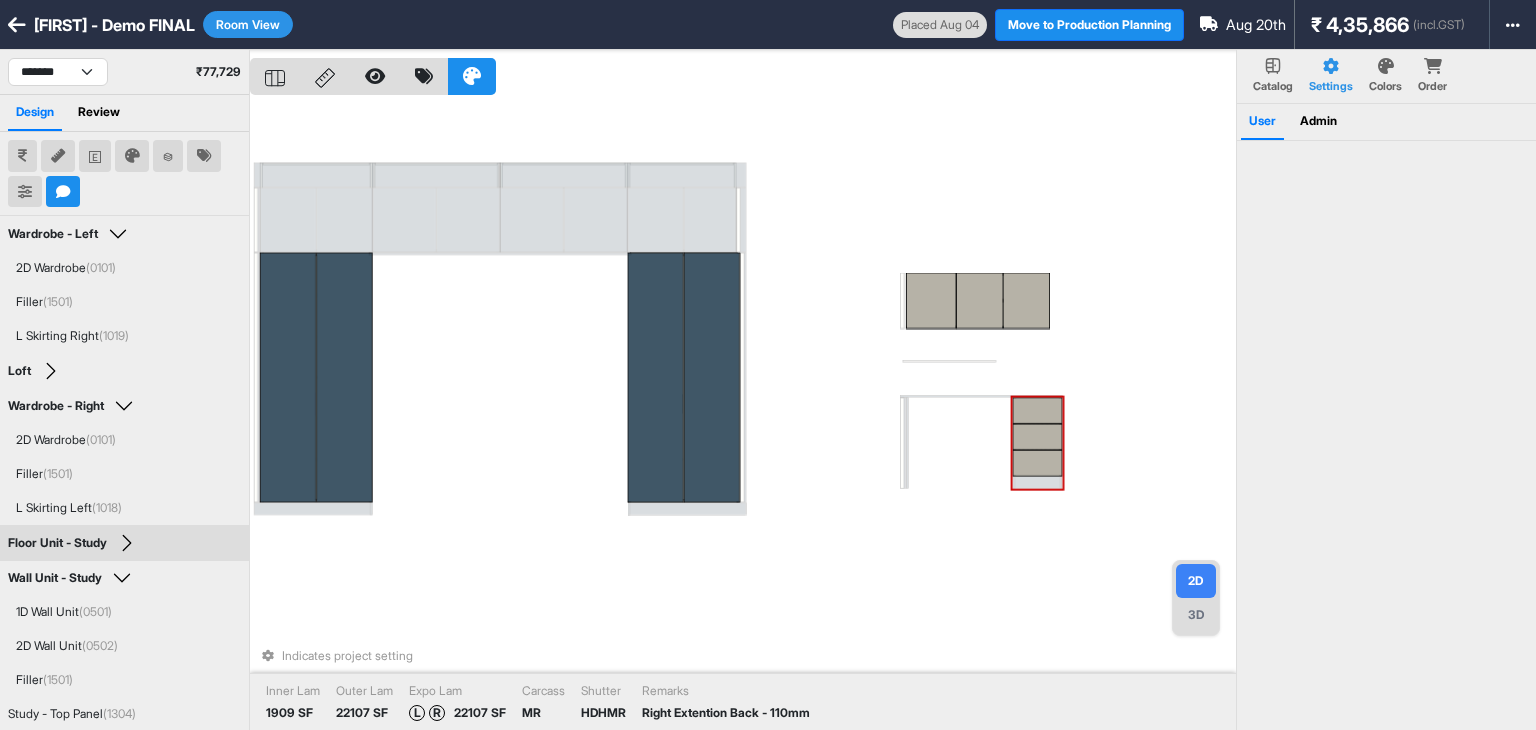 click at bounding box center [1038, 437] 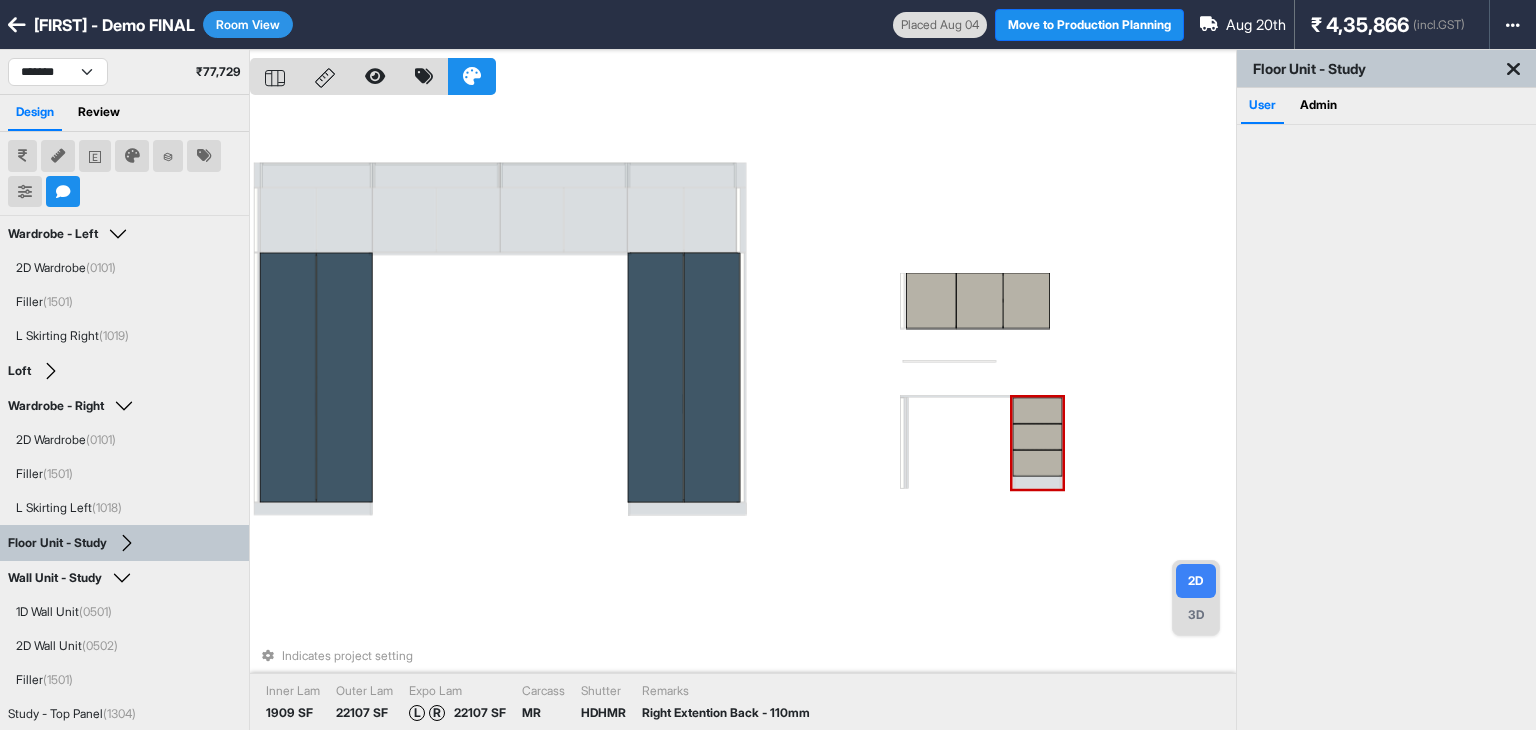 click at bounding box center [1038, 410] 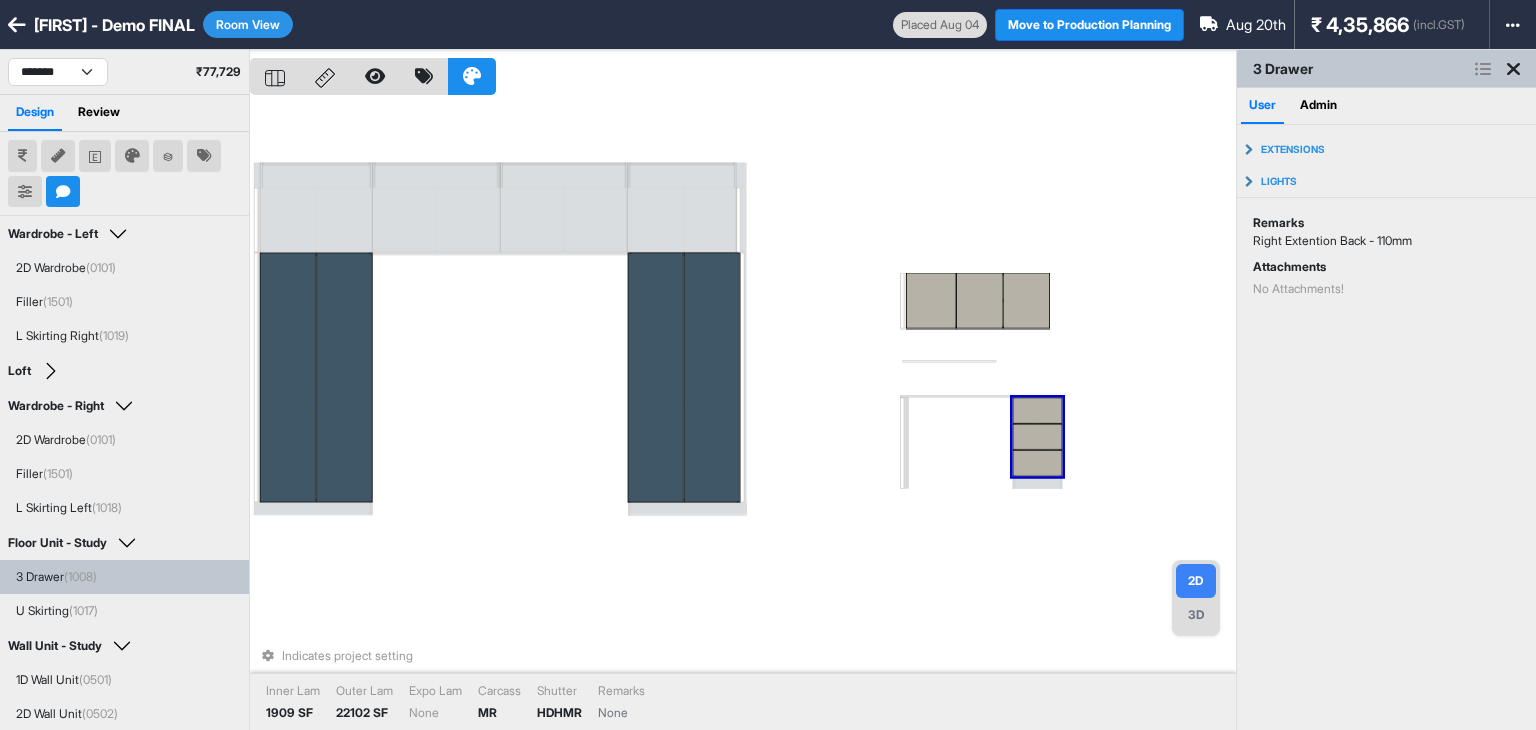 click on "Indicates project setting Inner Lam 1909 SF Outer Lam 22102 SF Expo Lam None Carcass MR Shutter HDHMR Remarks None" at bounding box center [743, 415] 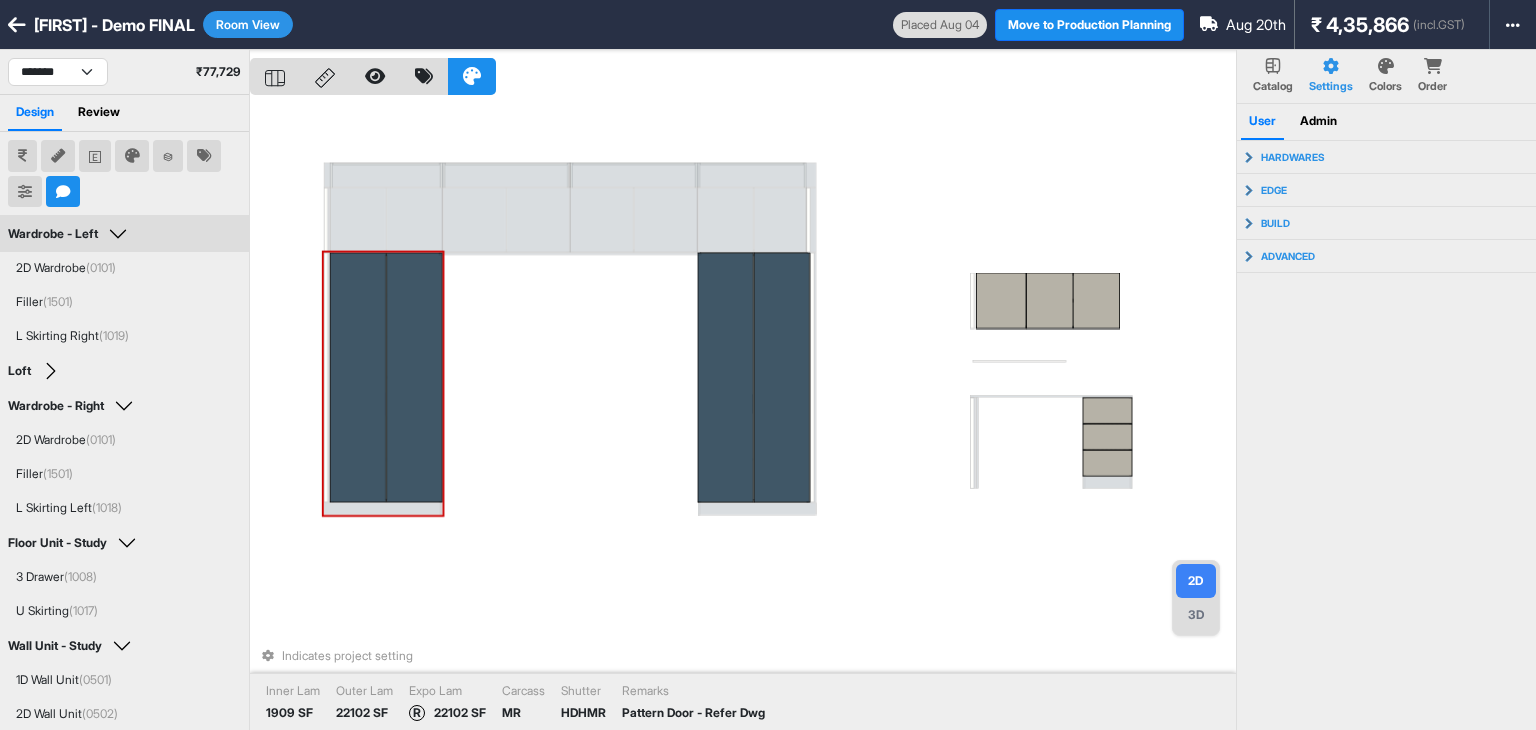 click at bounding box center (414, 378) 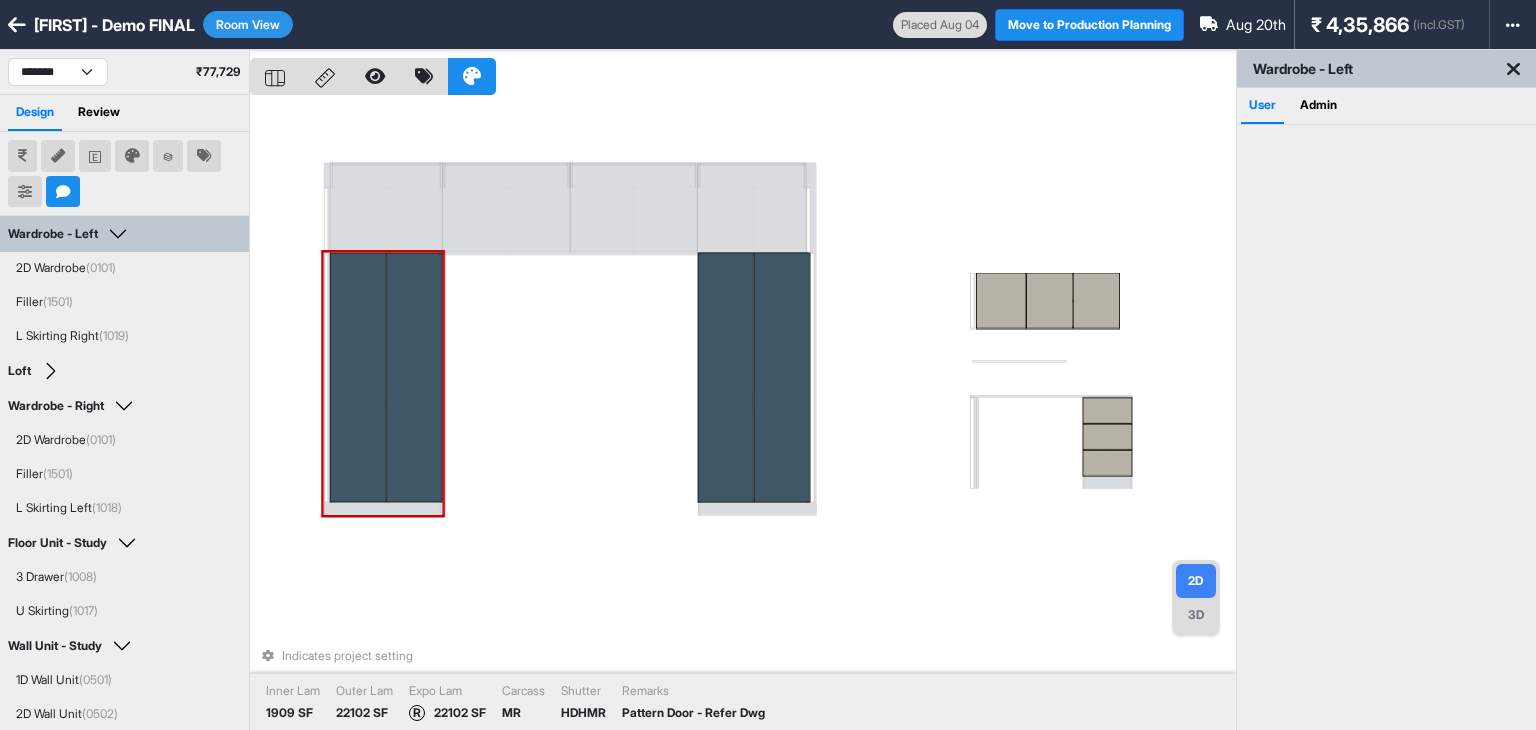 click at bounding box center (414, 378) 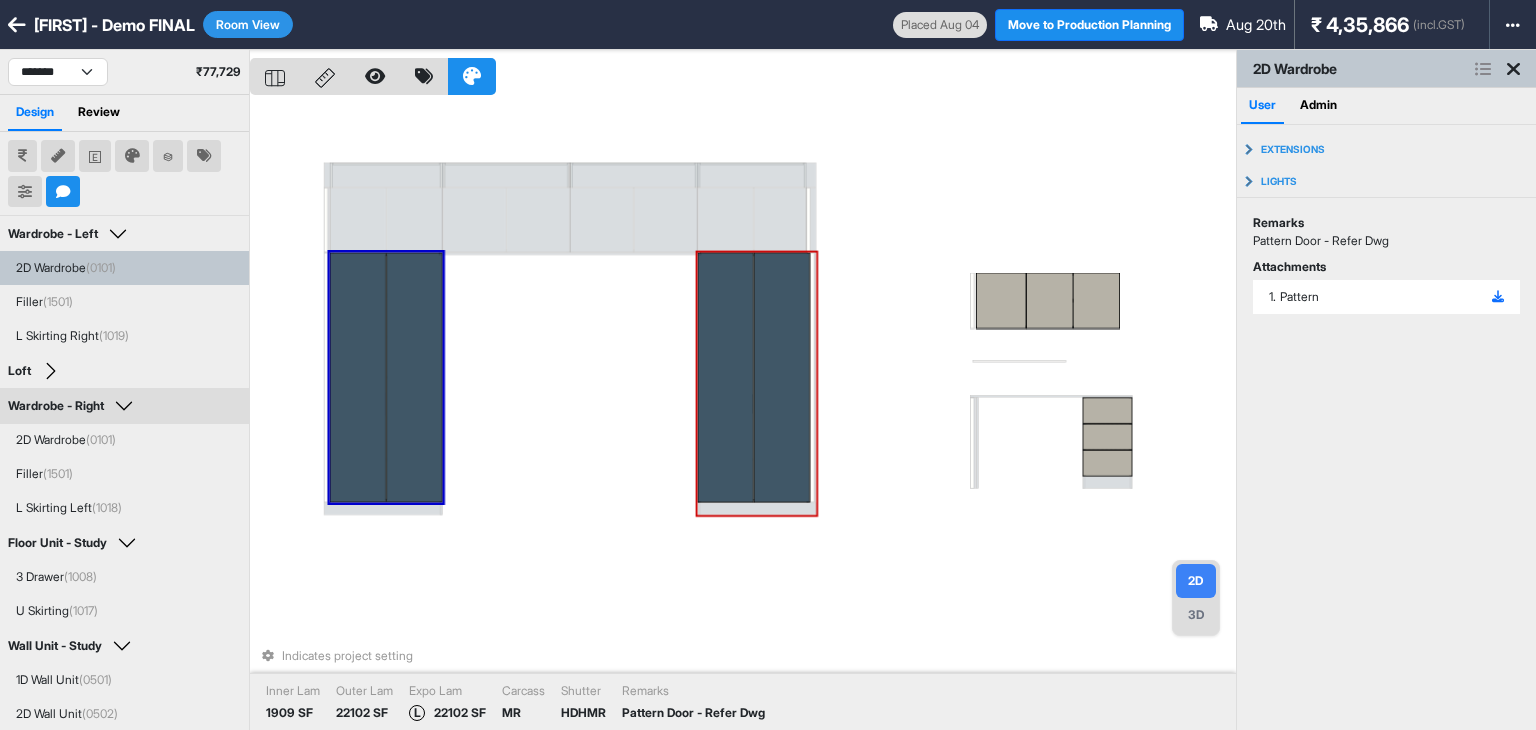 click at bounding box center (726, 378) 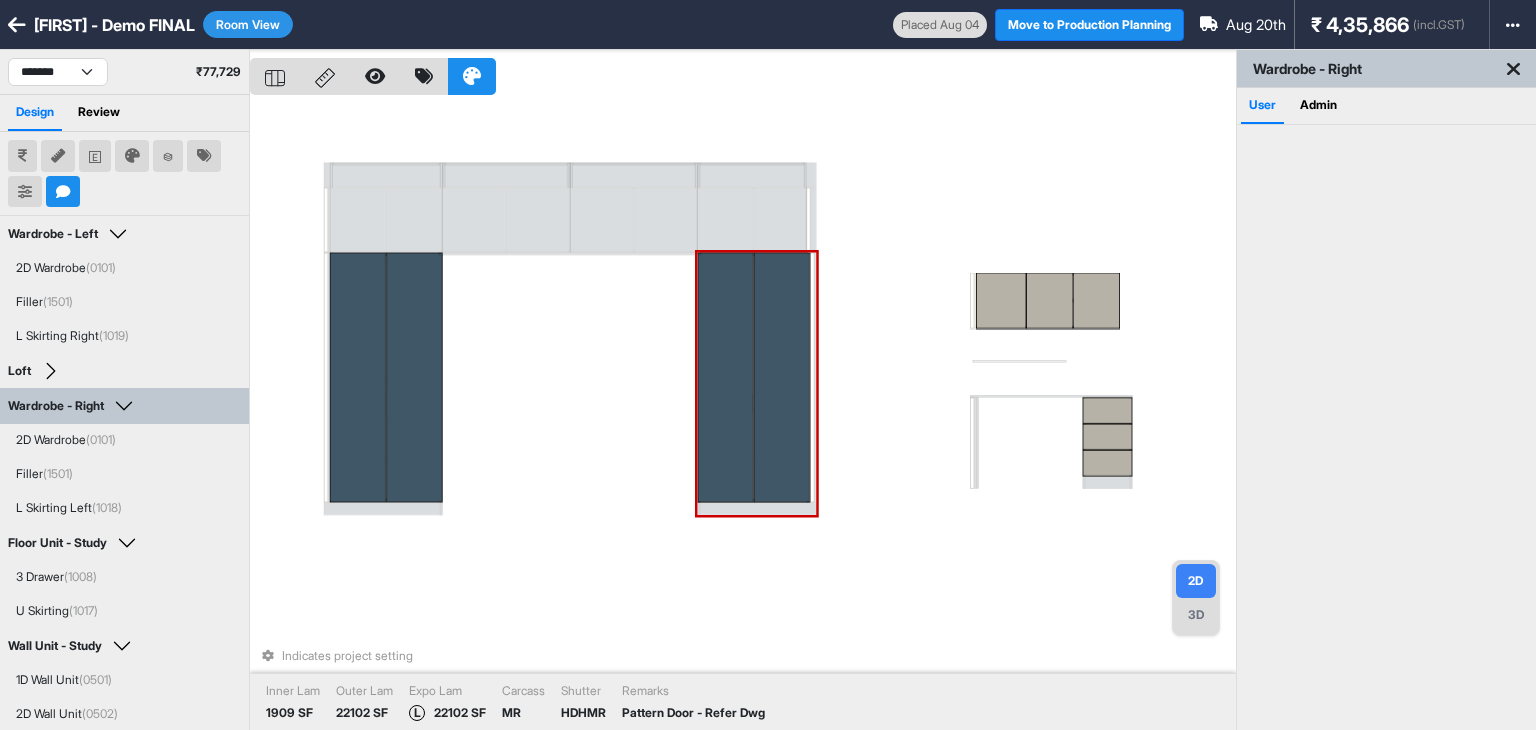 click at bounding box center (726, 378) 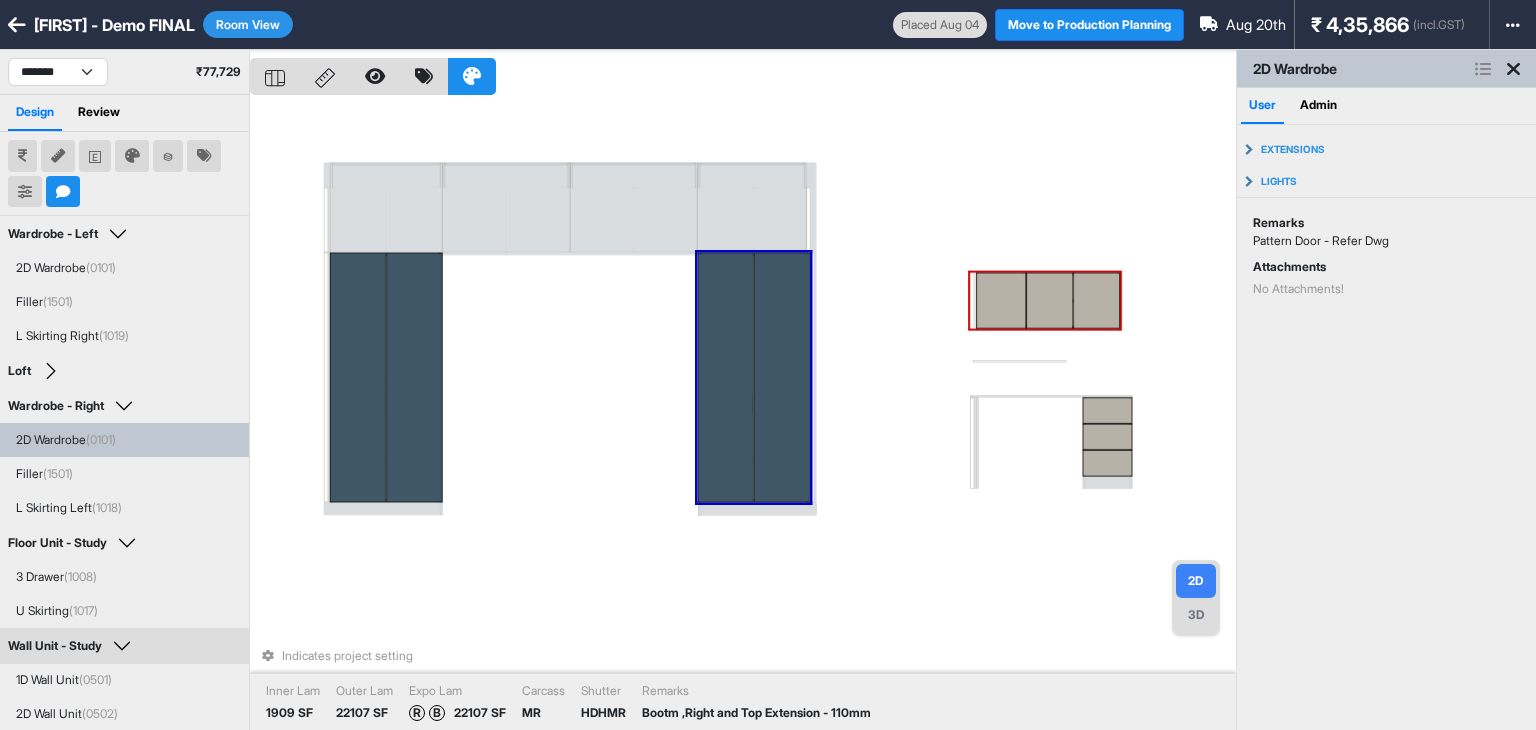click at bounding box center [1049, 301] 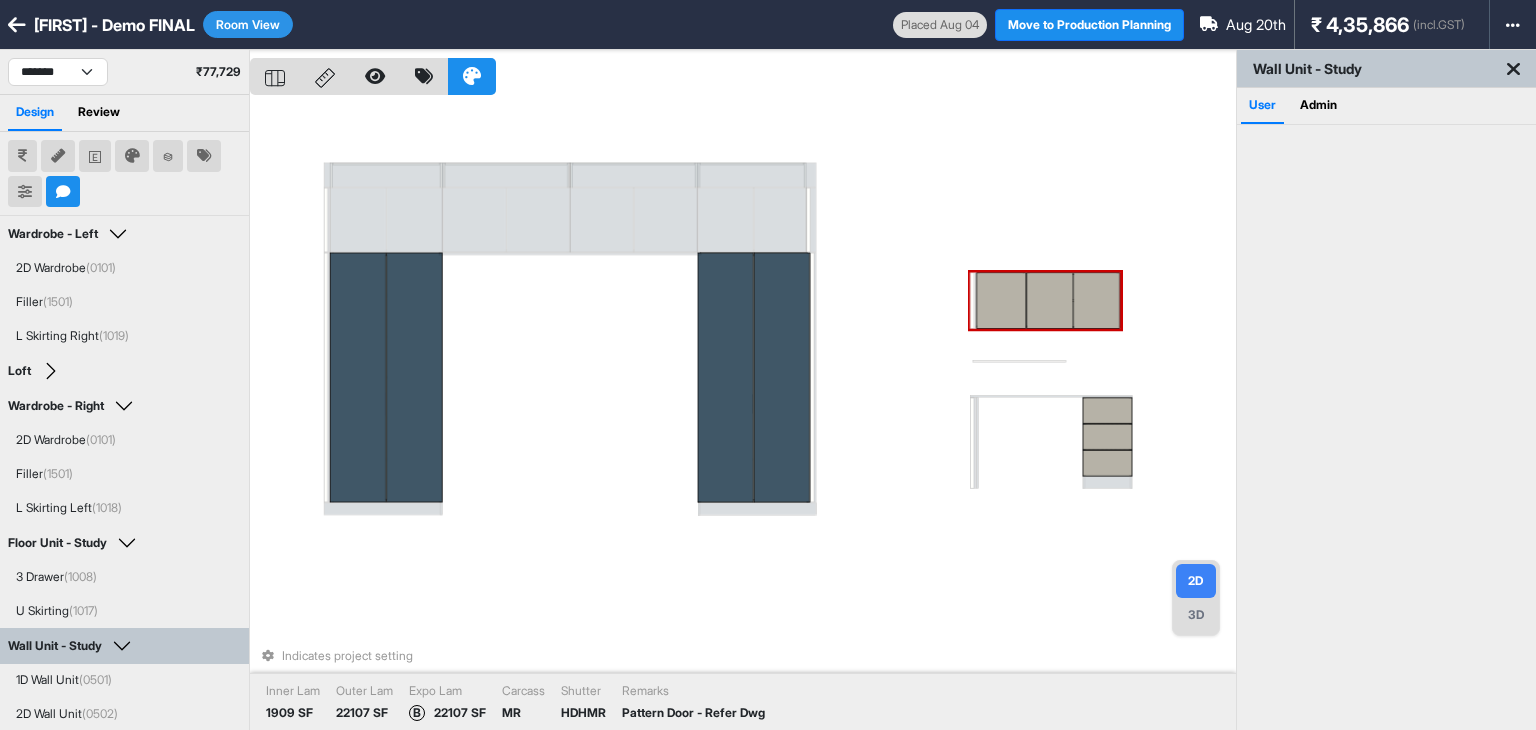 click at bounding box center (1001, 301) 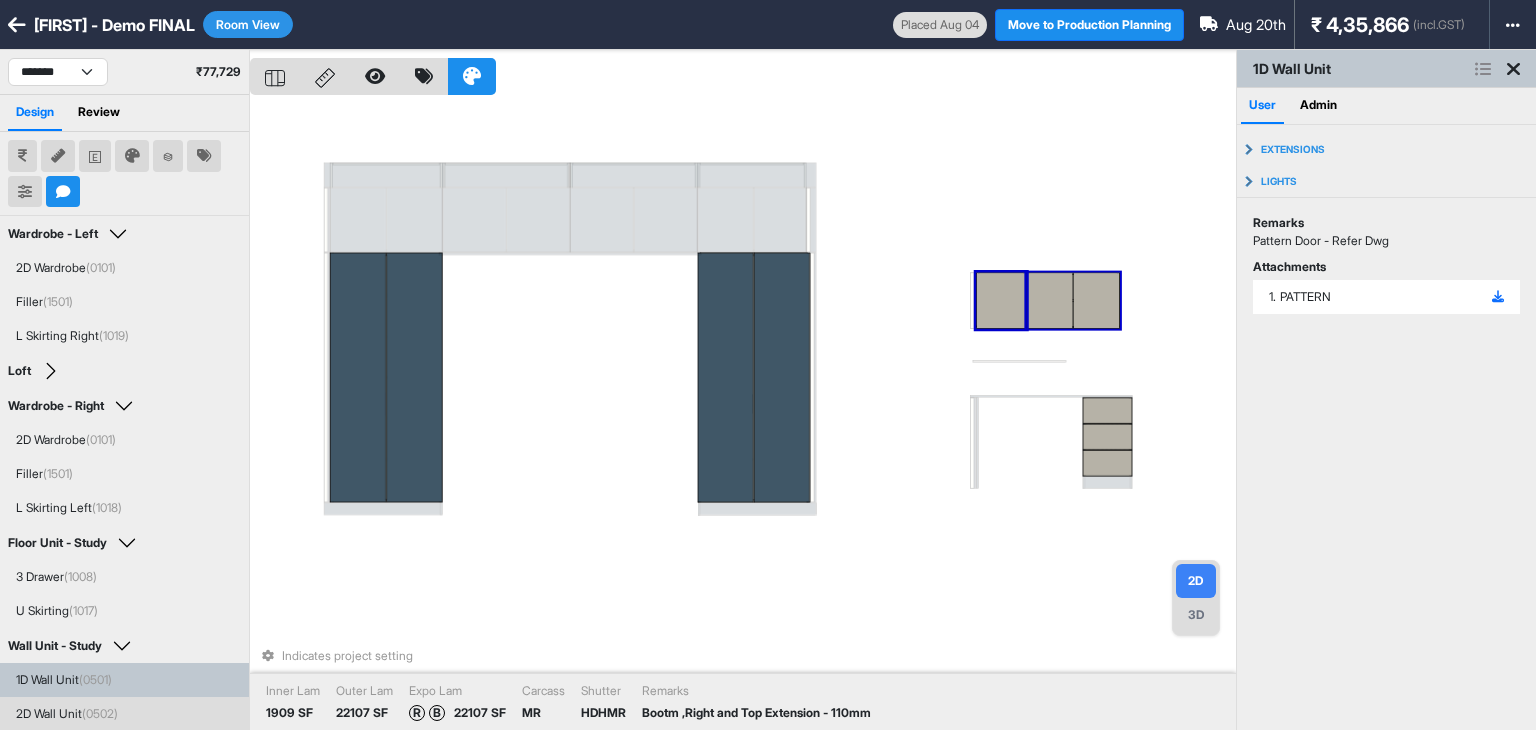 click at bounding box center [1096, 301] 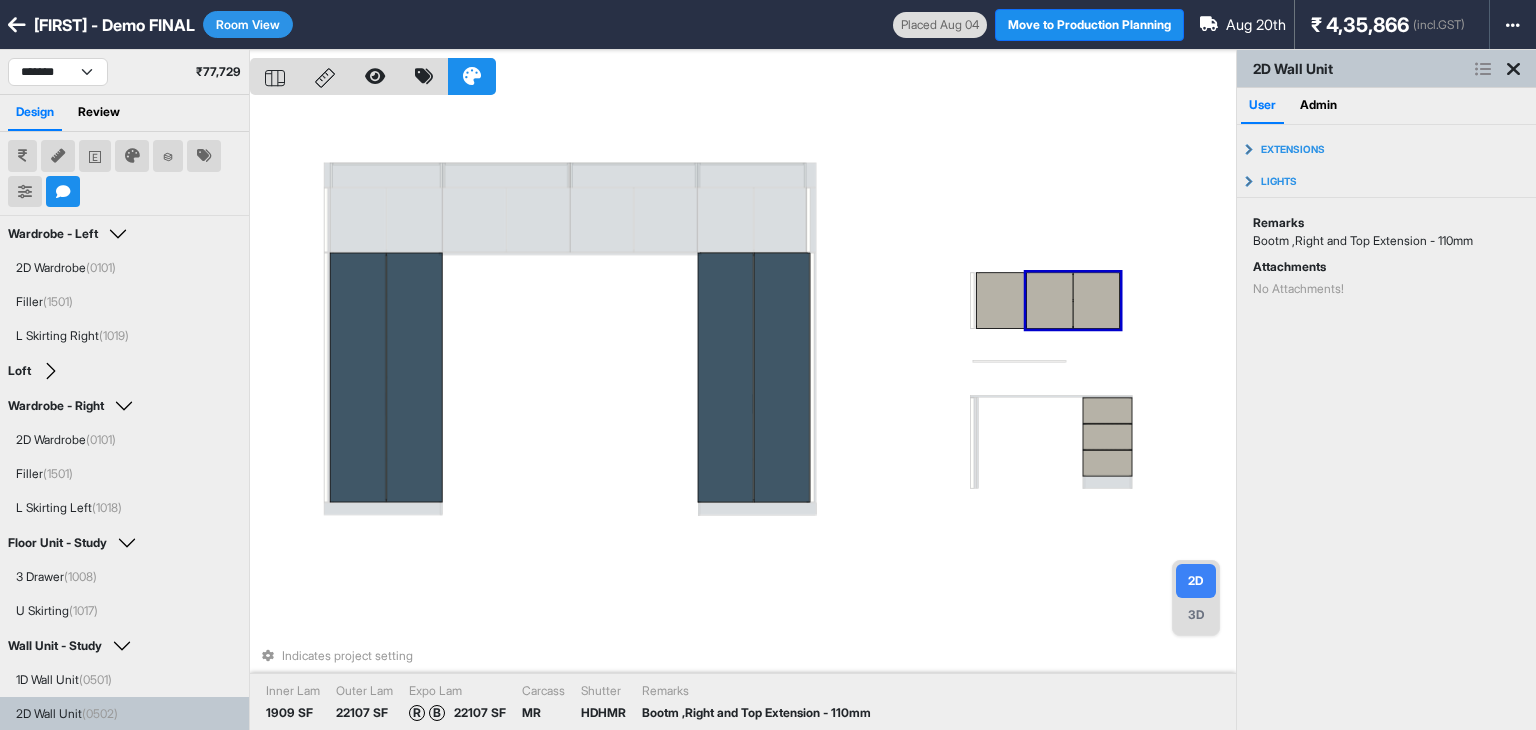 click on "Indicates project setting Inner Lam 1909 SF Outer Lam 22107 SF Expo Lam R B 22107 SF Carcass MR Shutter HDHMR Remarks Bootm ,Right and Top Extension - 110mm" at bounding box center [743, 415] 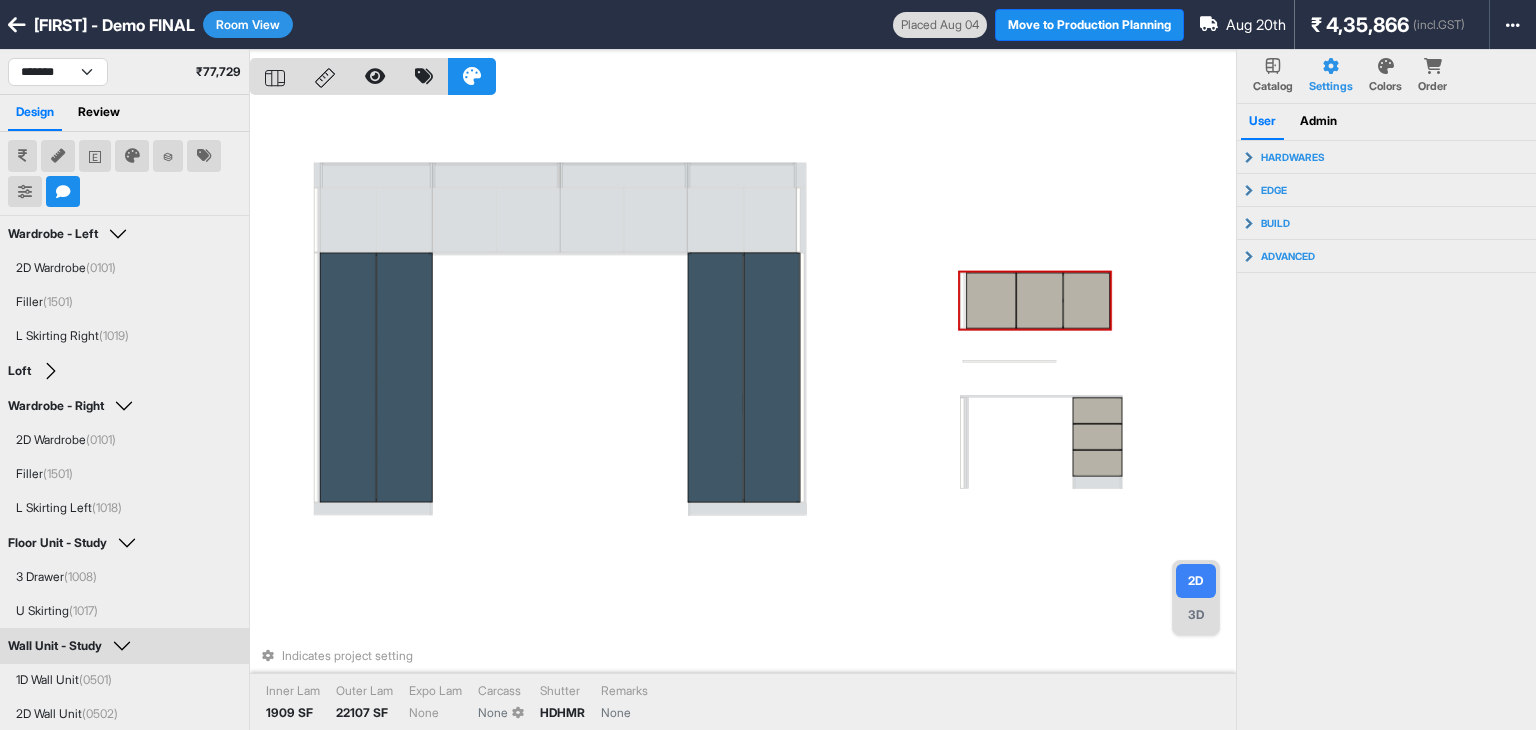 click on "Indicates project setting Inner Lam 1909 SF Outer Lam 22107 SF Expo Lam None Carcass None Shutter HDHMR Remarks None" at bounding box center [743, 415] 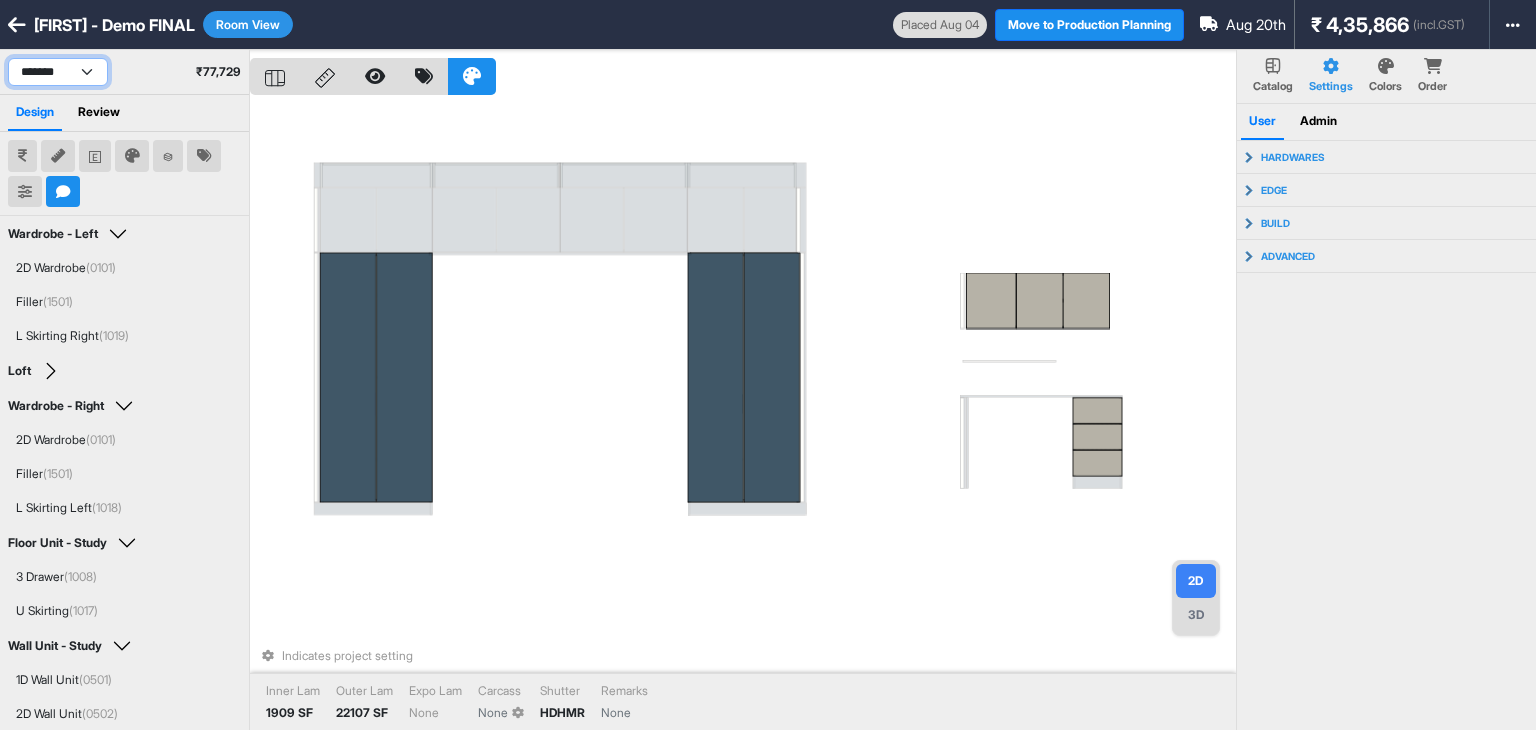 click on "**********" at bounding box center (58, 72) 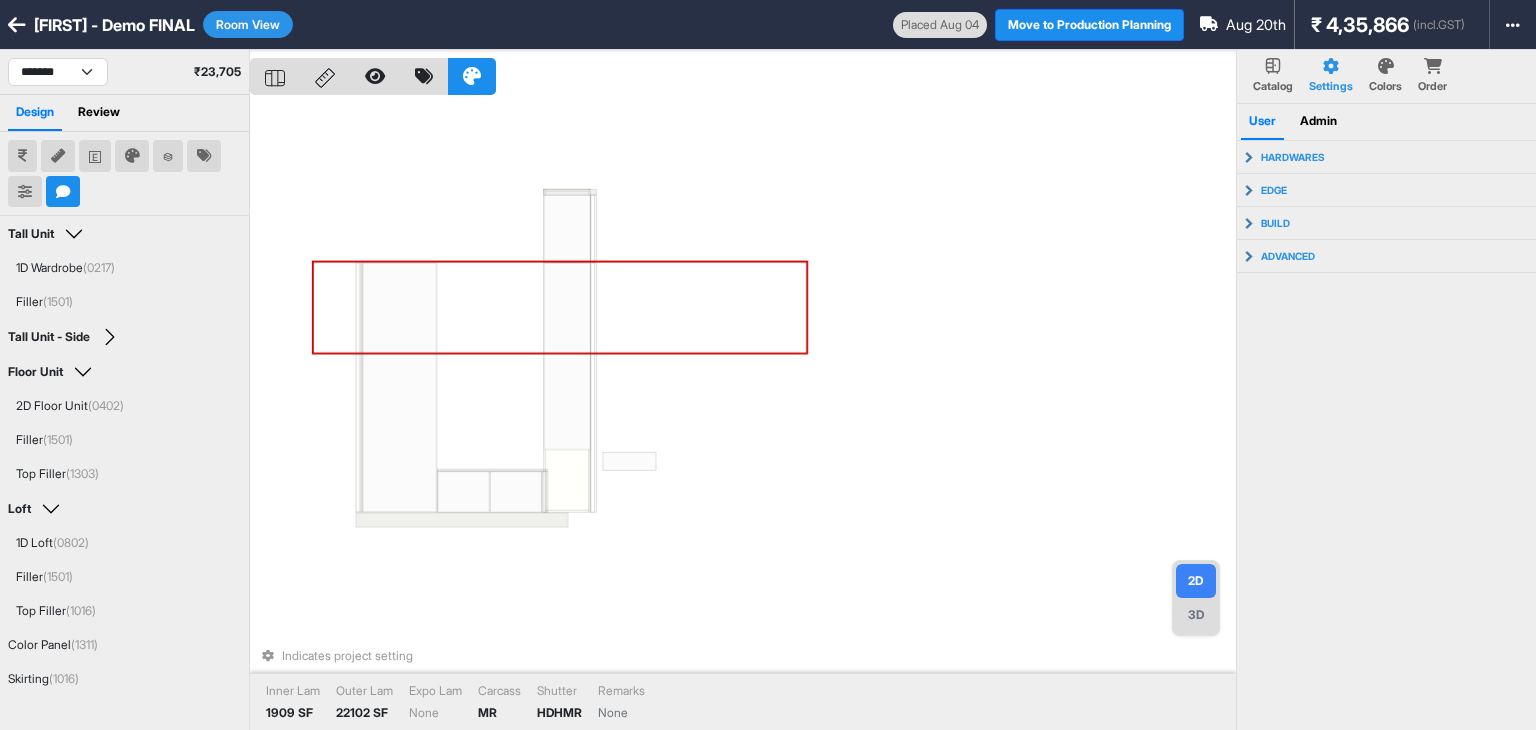 click on "Indicates project setting Inner Lam 1909 SF Outer Lam 22102 SF Expo Lam None Carcass MR Shutter HDHMR Remarks None" at bounding box center [743, 415] 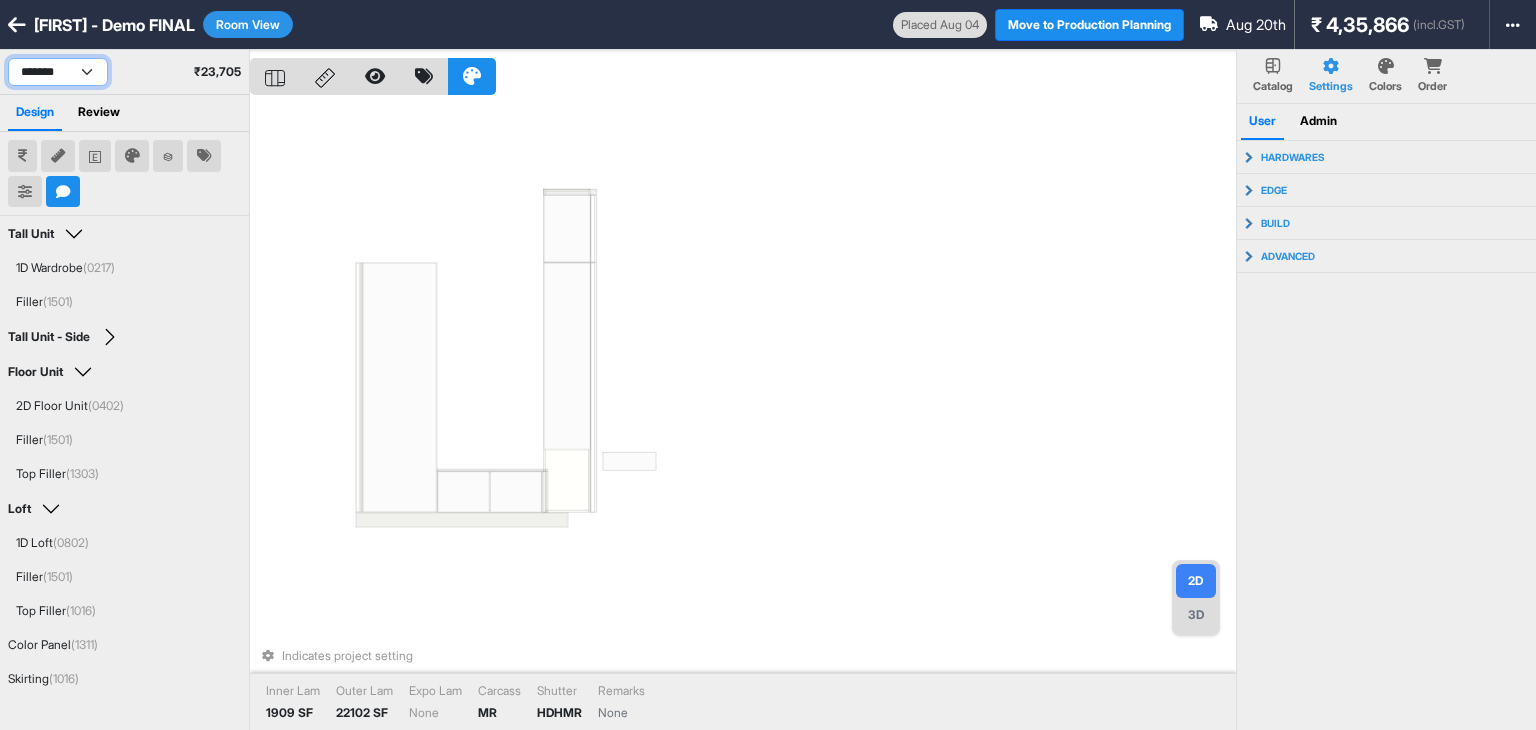 click on "**********" at bounding box center [58, 72] 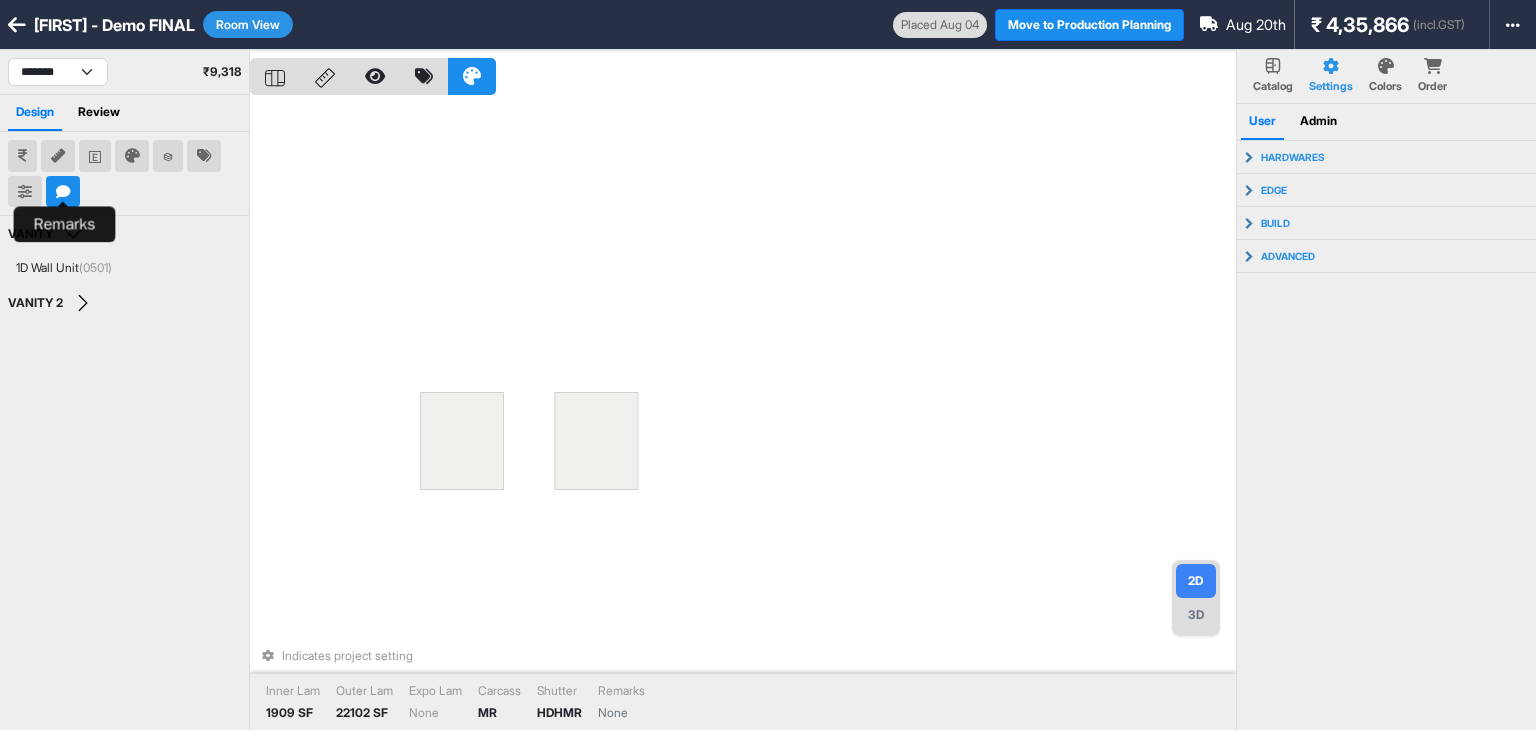 click at bounding box center [63, 192] 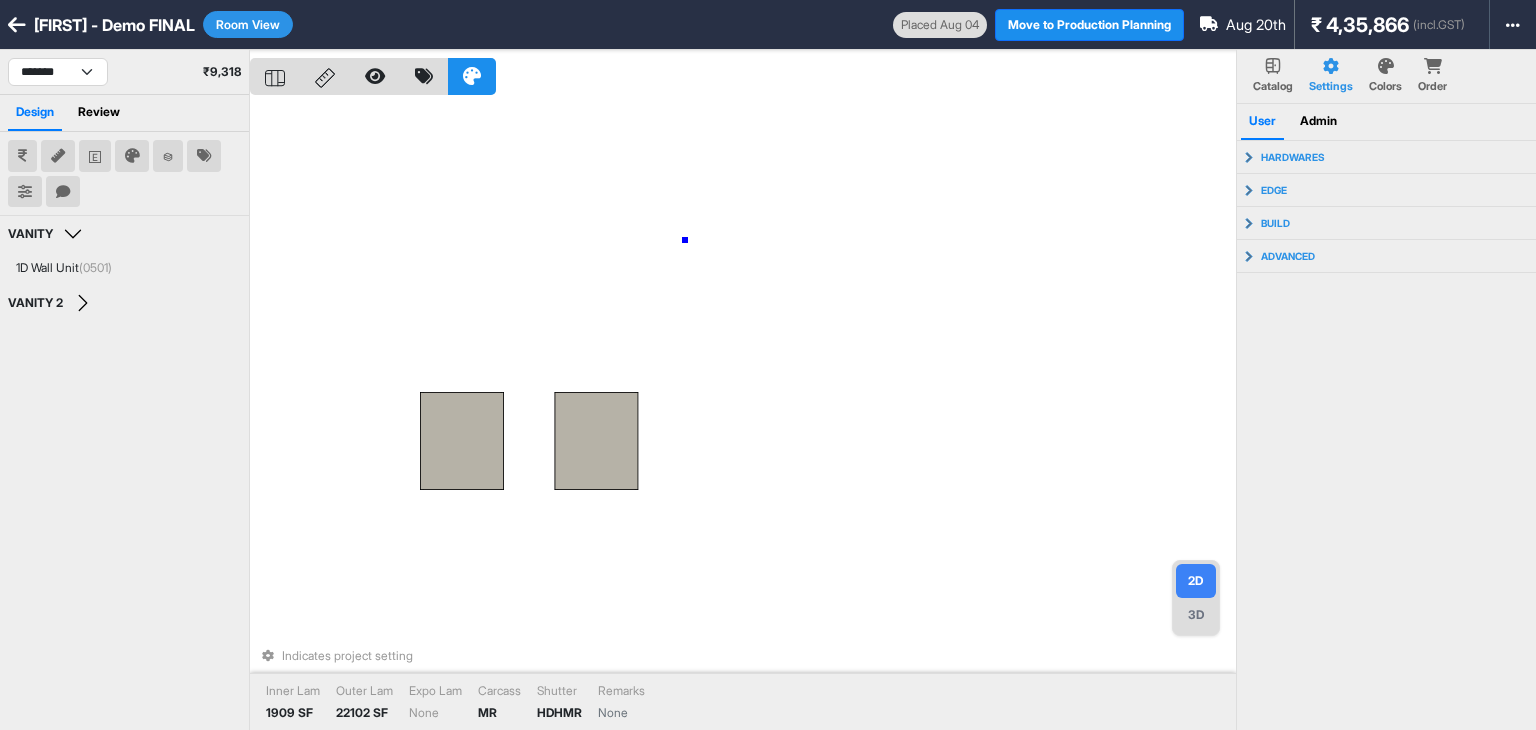 click on "Indicates project setting Inner Lam 1909 SF Outer Lam 22102 SF Expo Lam None Carcass MR Shutter HDHMR Remarks None" at bounding box center (743, 415) 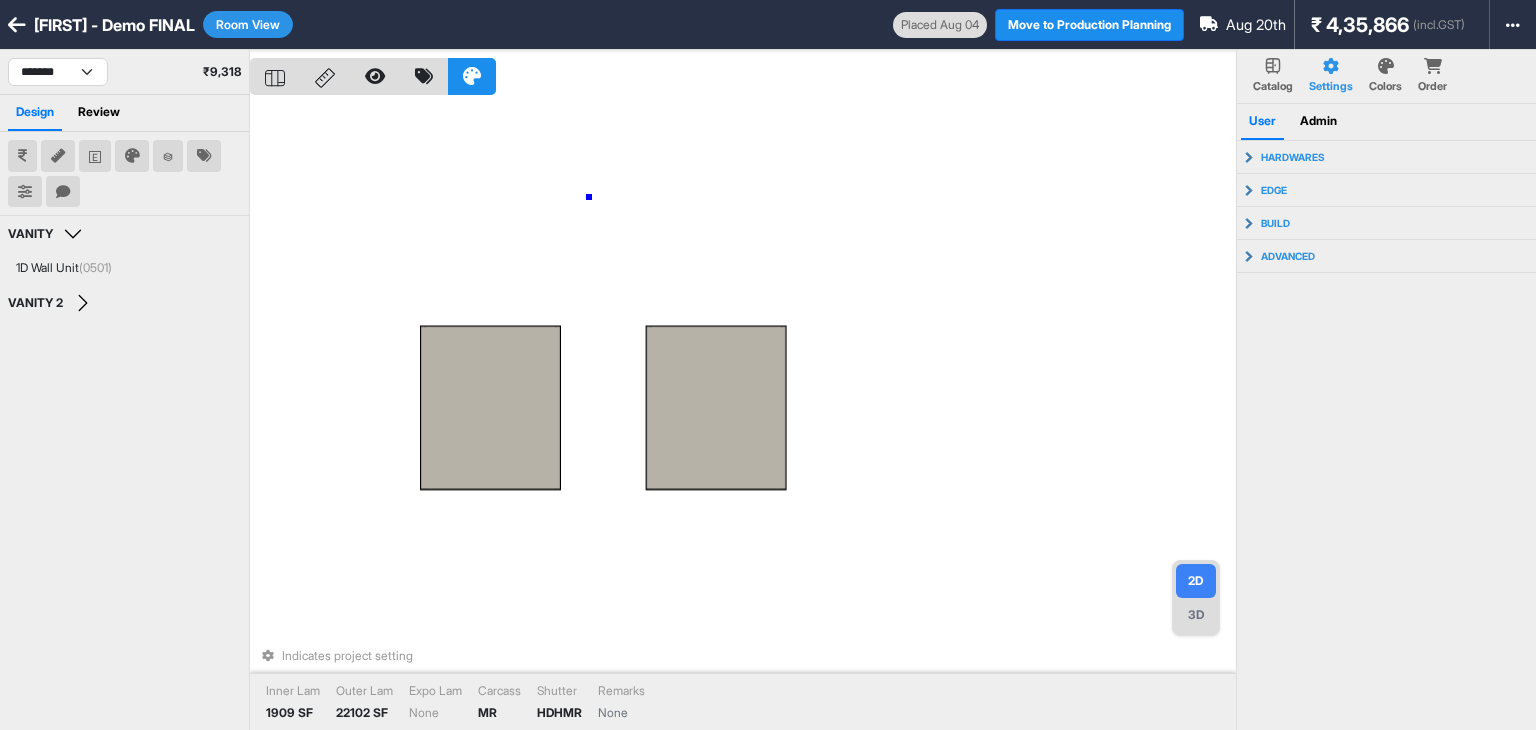 click on "Indicates project setting Inner Lam 1909 SF Outer Lam 22102 SF Expo Lam None Carcass MR Shutter HDHMR Remarks None" at bounding box center (743, 415) 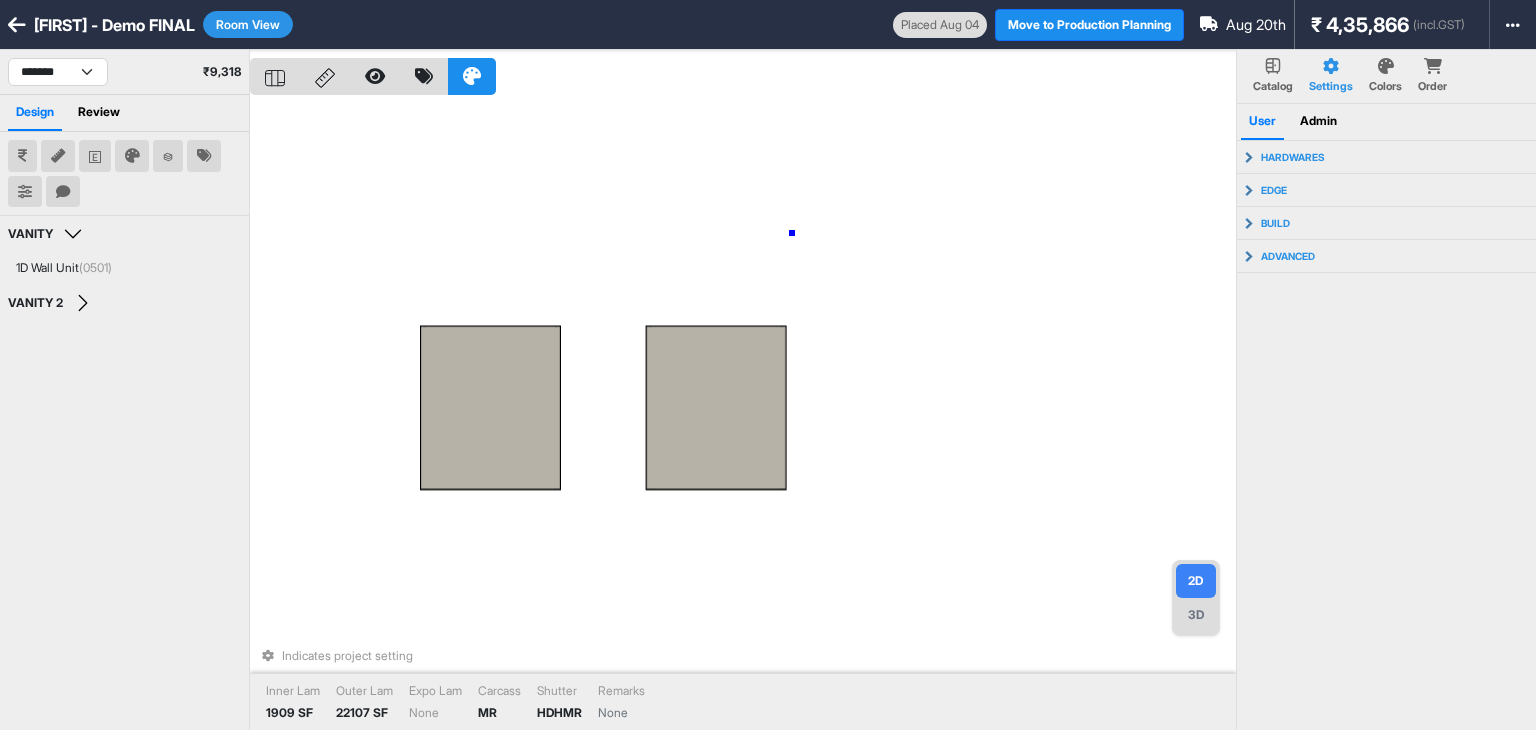 click on "Indicates project setting Inner Lam 1909 SF Outer Lam 22107 SF Expo Lam None Carcass MR Shutter HDHMR Remarks None" at bounding box center [743, 415] 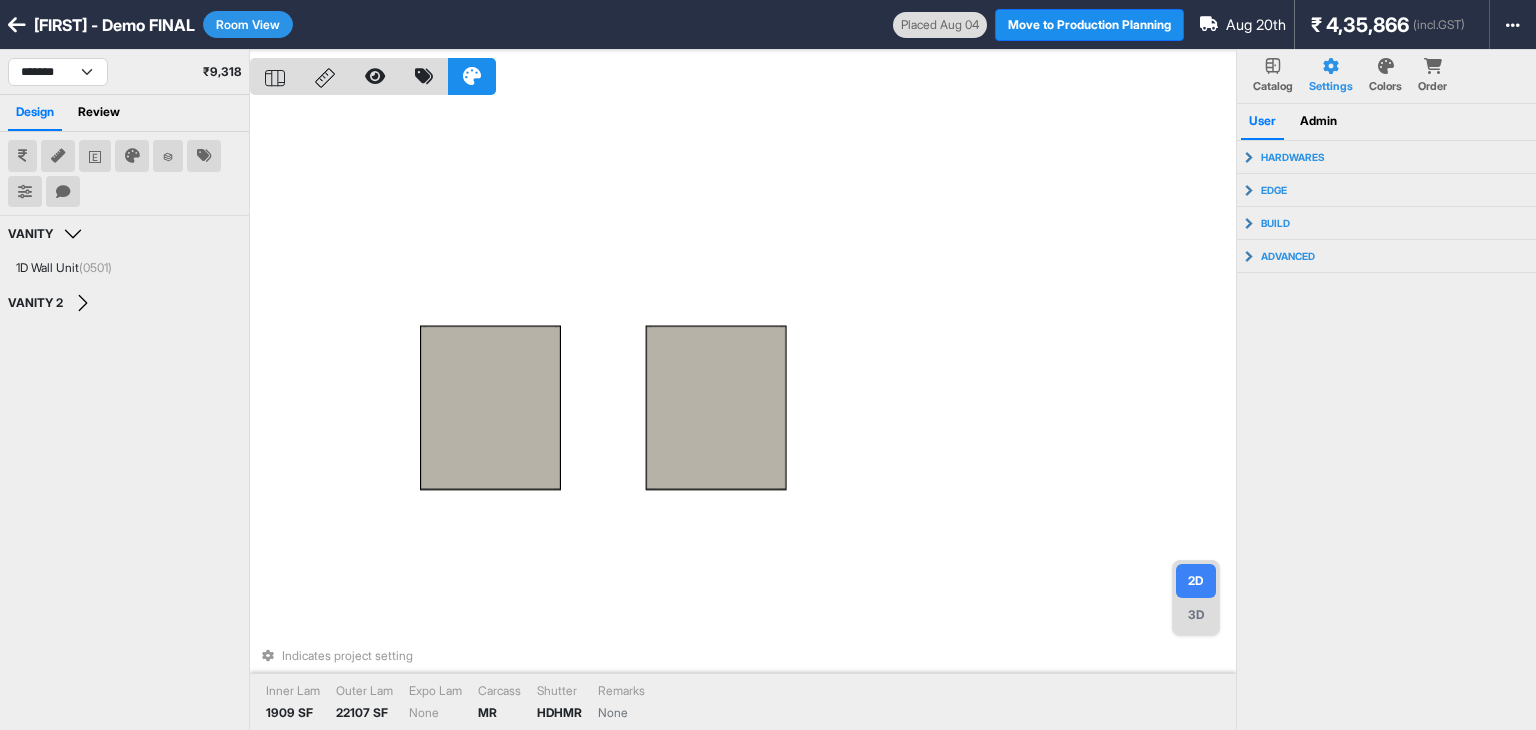 click at bounding box center [17, 25] 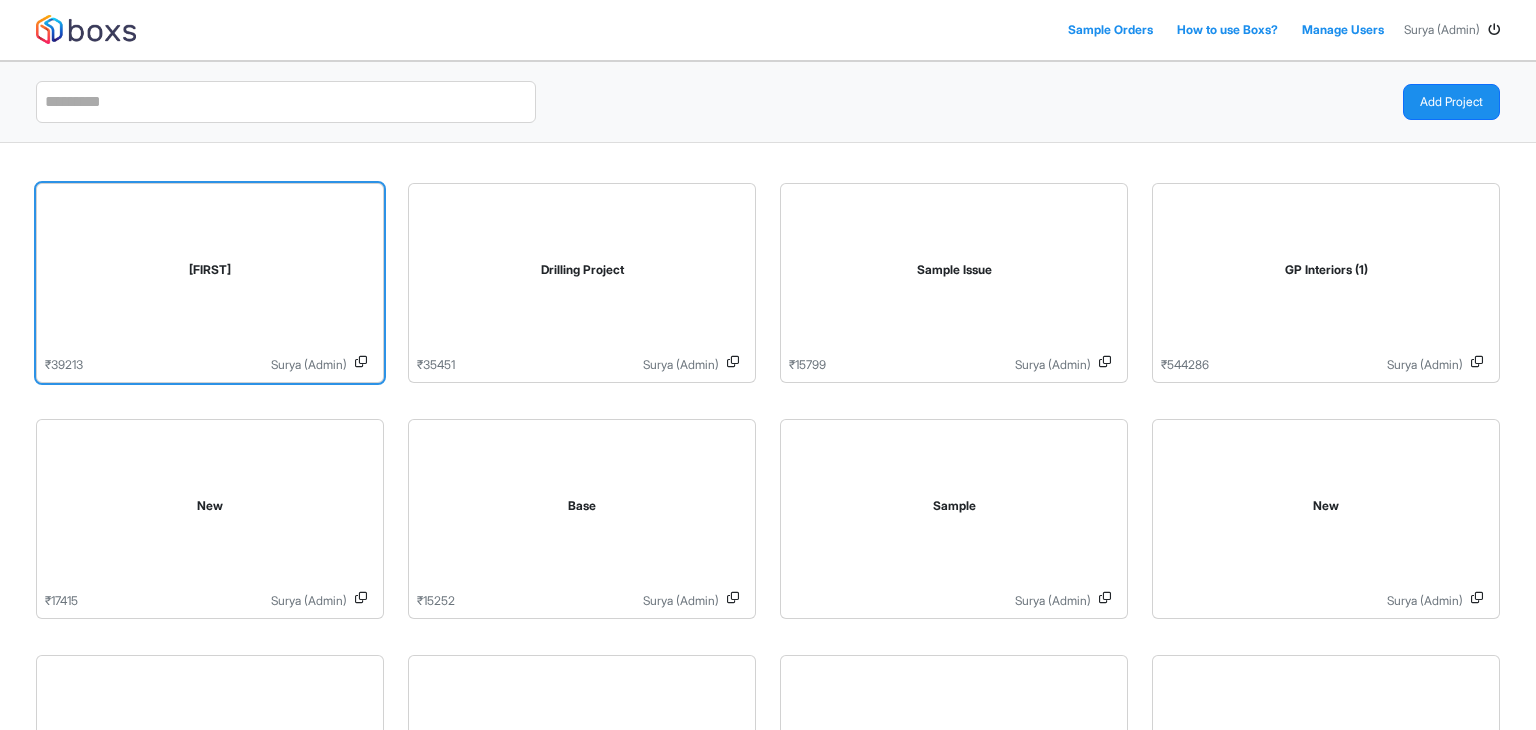 click on "[FIRST]" at bounding box center (210, 274) 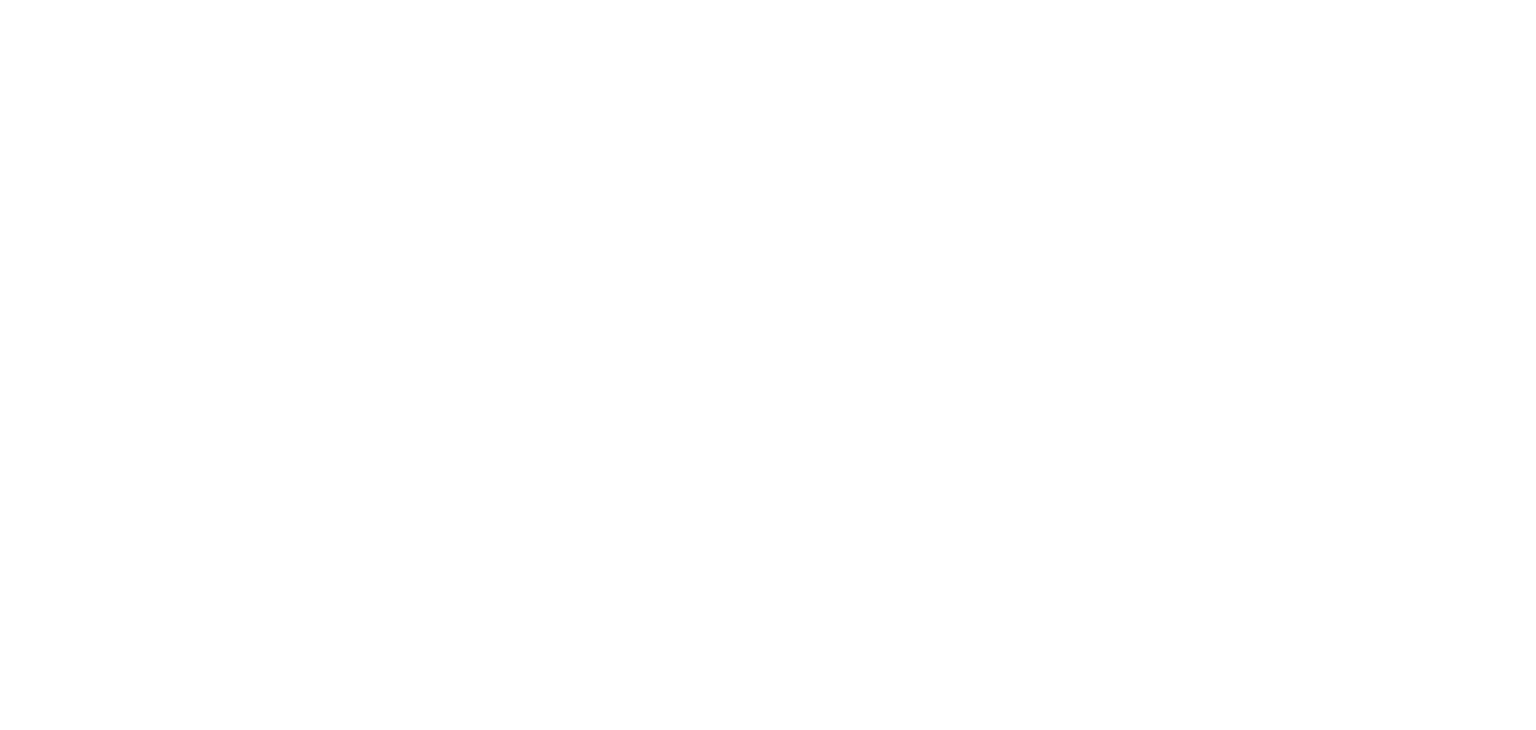 scroll, scrollTop: 0, scrollLeft: 0, axis: both 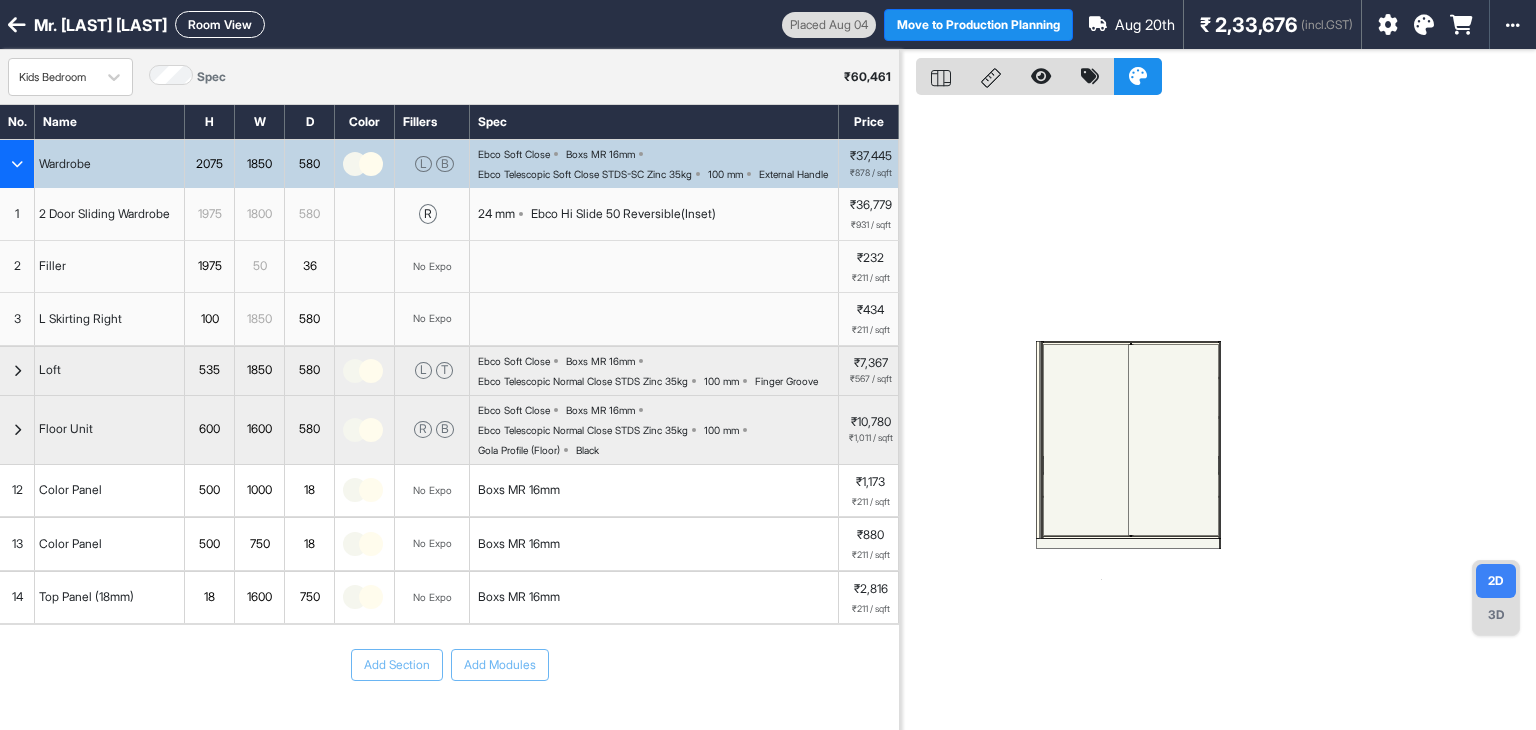 click on "Room View" at bounding box center [220, 24] 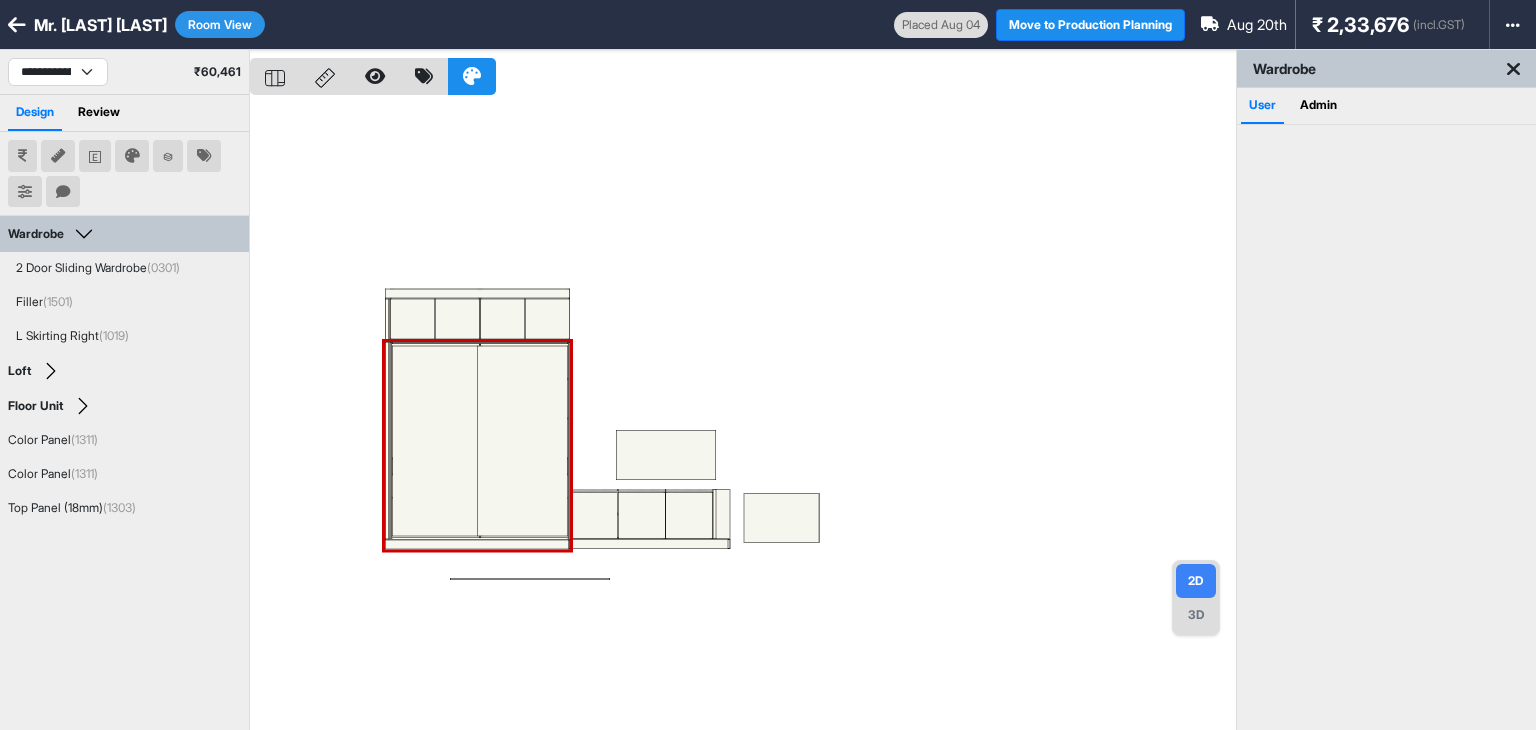 click at bounding box center [743, 415] 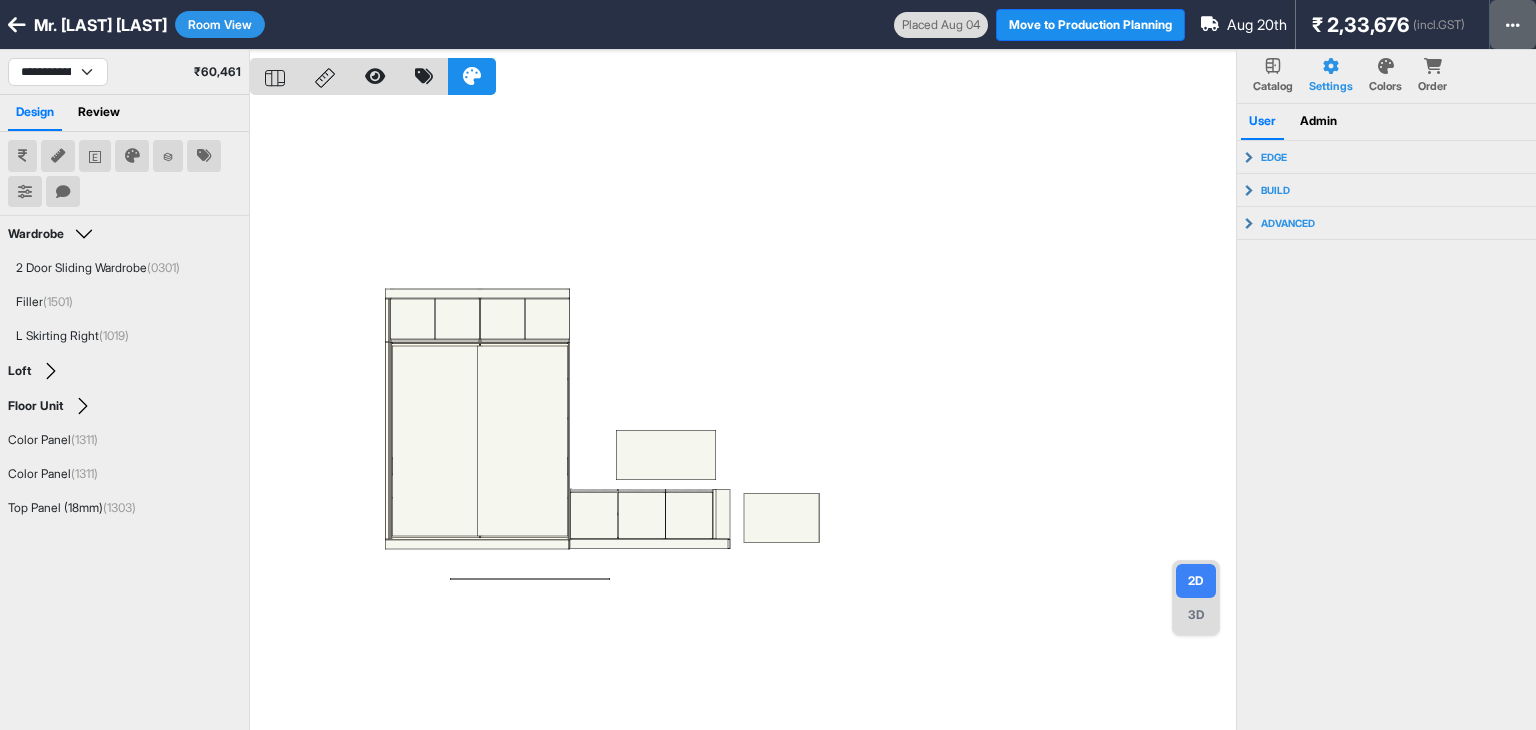 click at bounding box center (1513, 24) 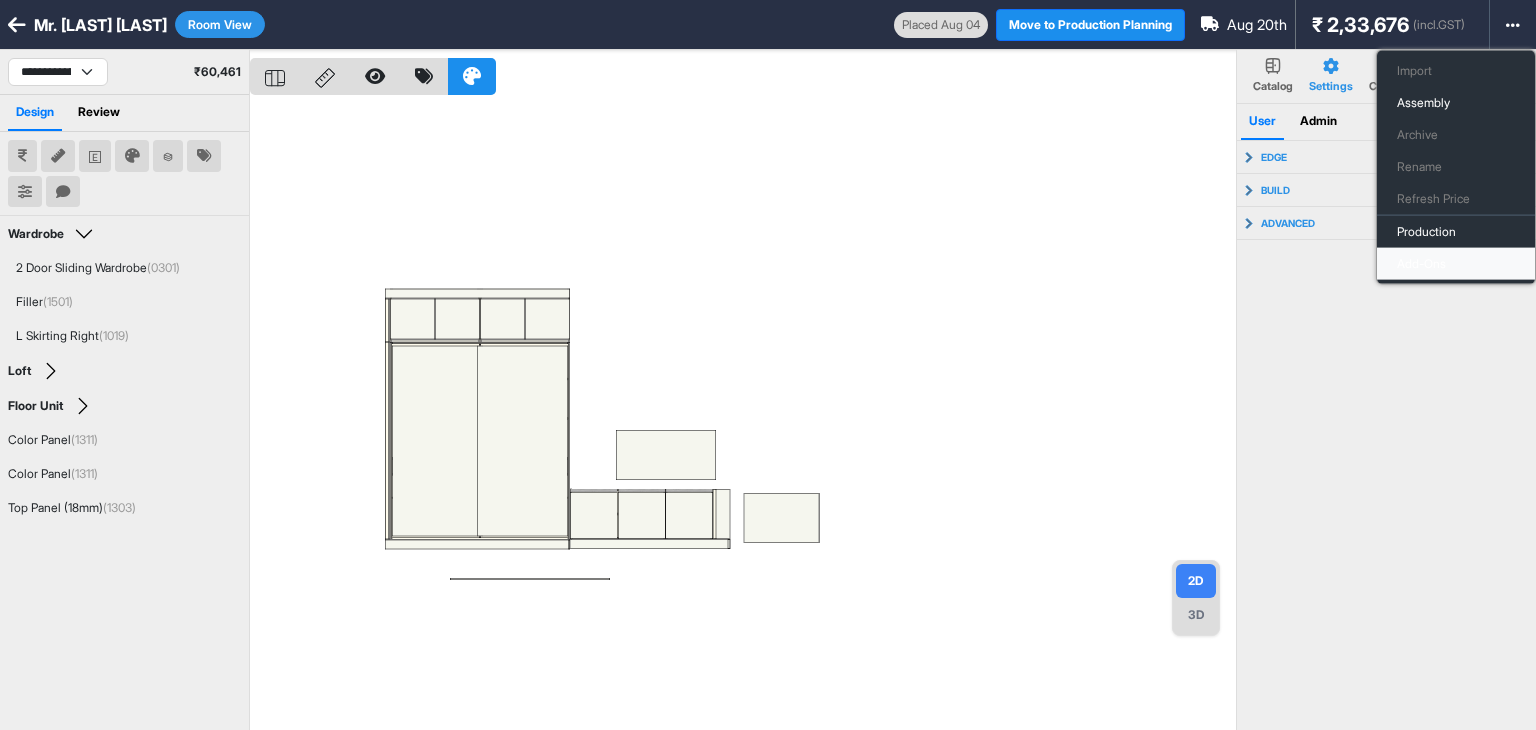 click on "Add-Ons" at bounding box center (1456, 264) 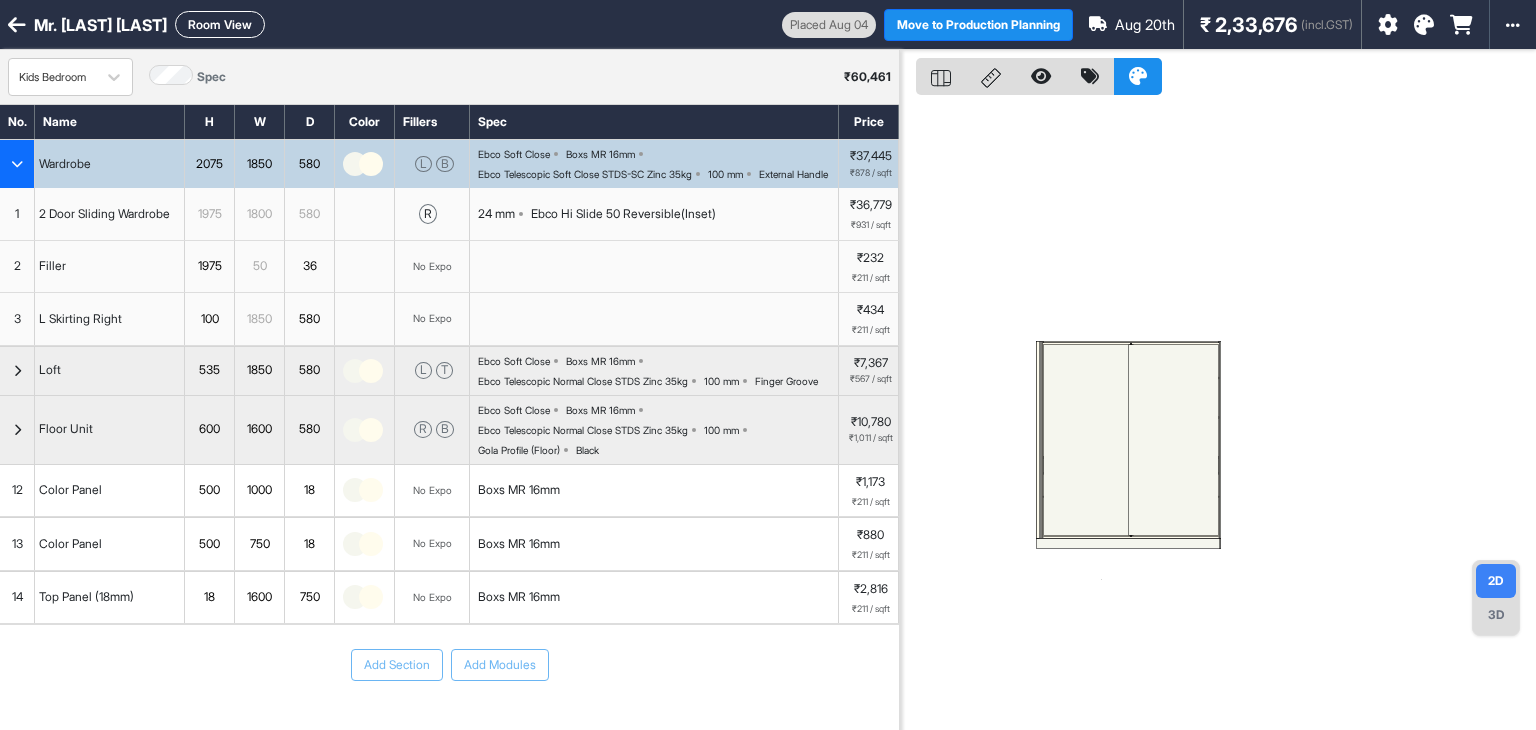 click on "Room View" at bounding box center (220, 24) 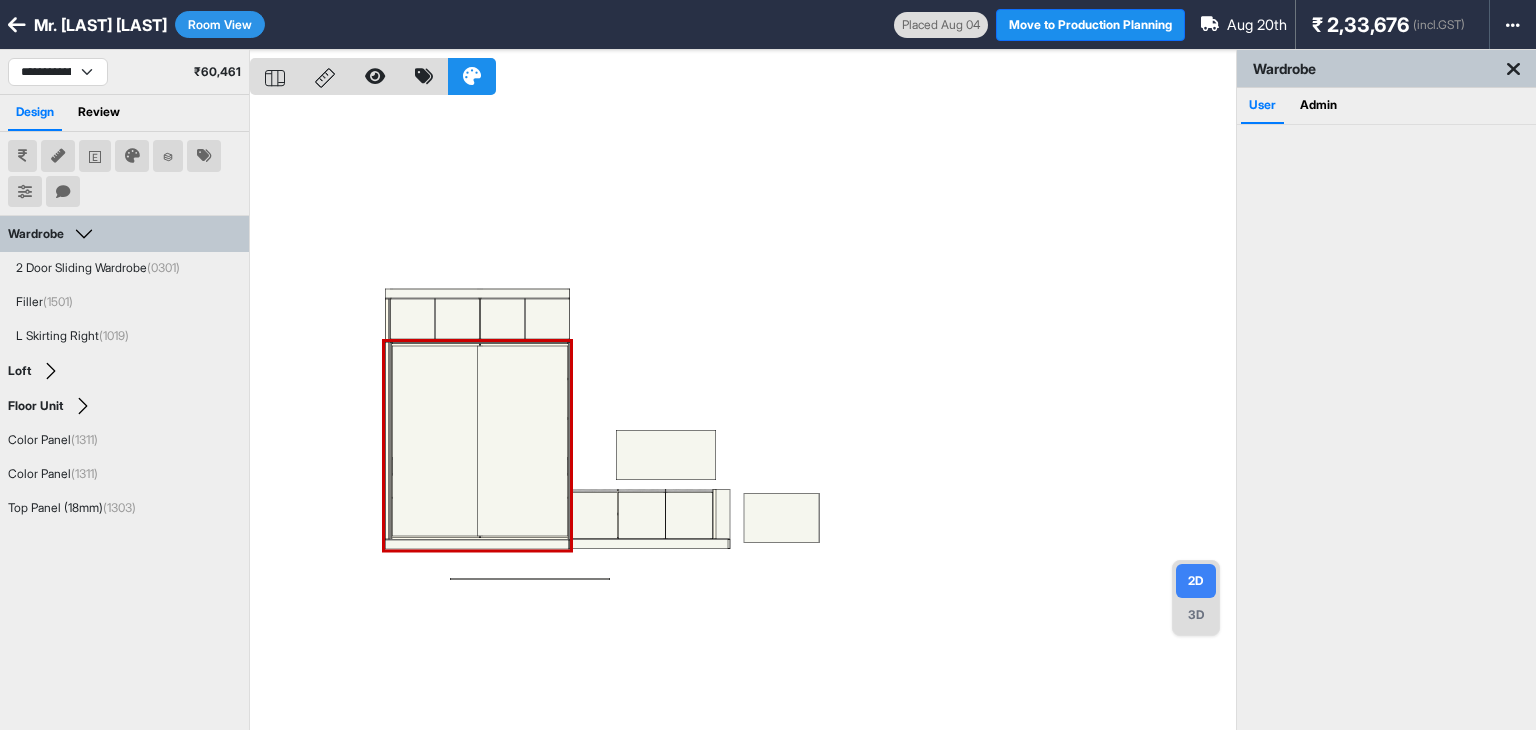 click at bounding box center (743, 415) 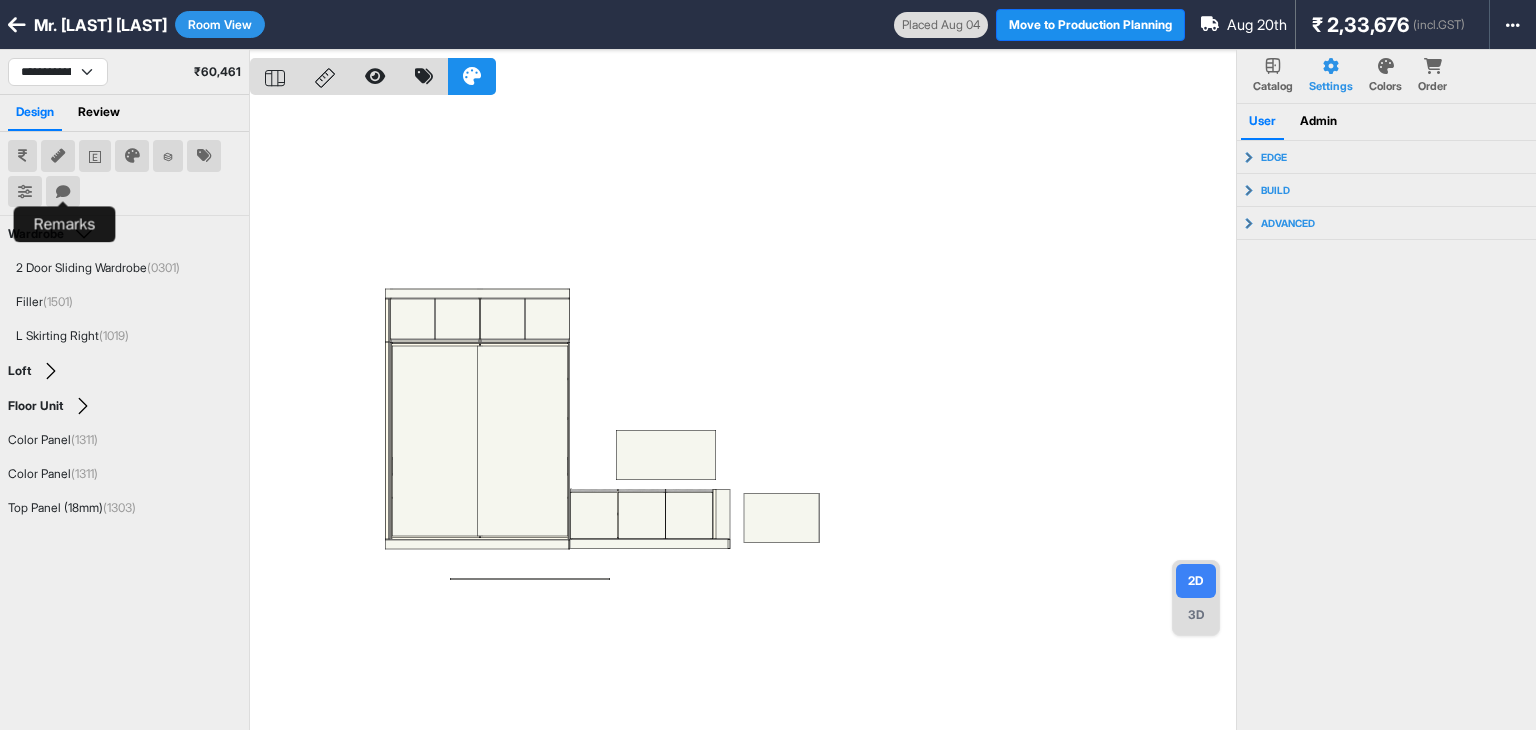 click at bounding box center (63, 192) 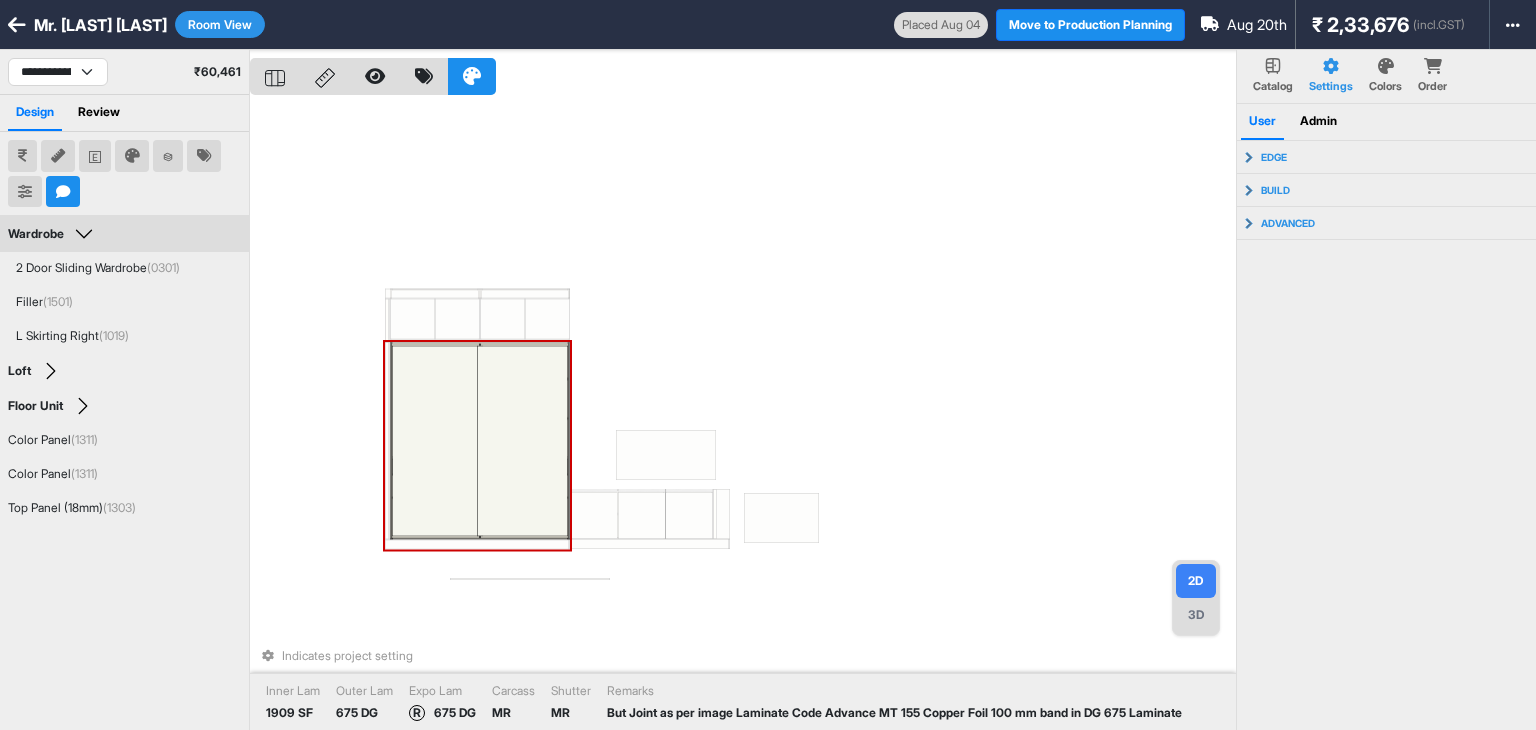 click at bounding box center (523, 441) 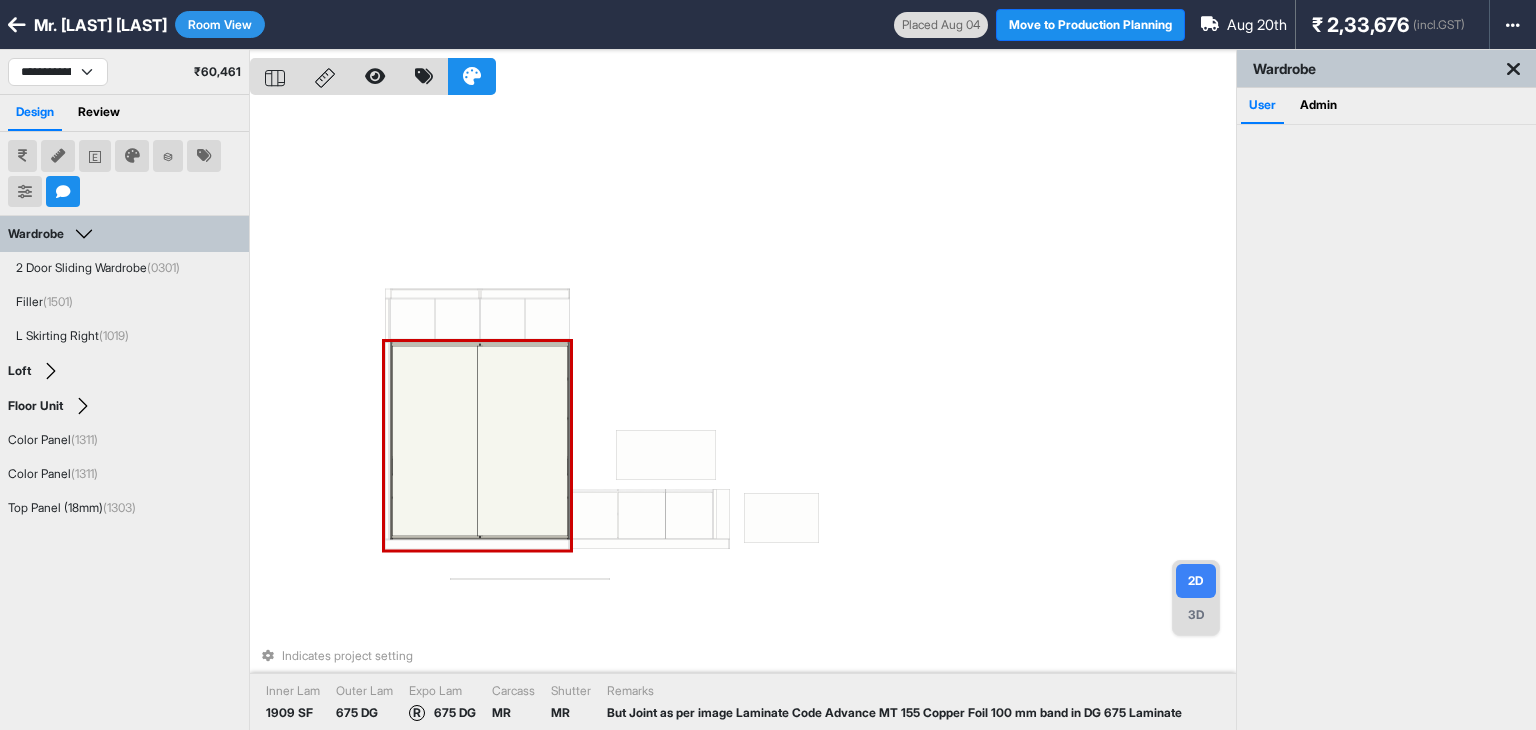 click at bounding box center [523, 441] 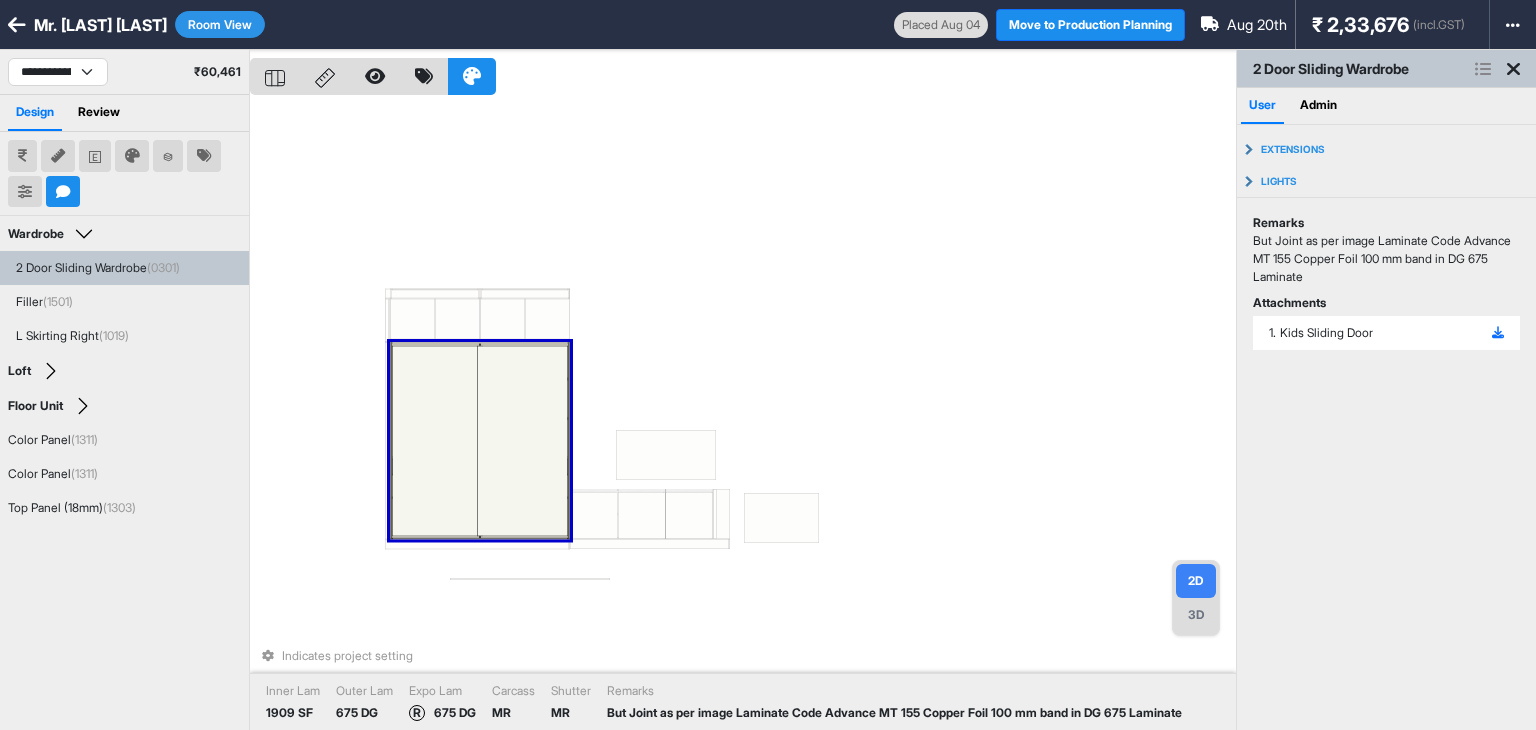 click on "Indicates project setting Inner Lam 1909 SF Outer Lam 675 DG Expo Lam R 675 DG Carcass MR Shutter MR Remarks But Joint as per image Laminate Code Advance MT 155 Copper Foil
100 mm band in DG 675 Laminate" at bounding box center [743, 415] 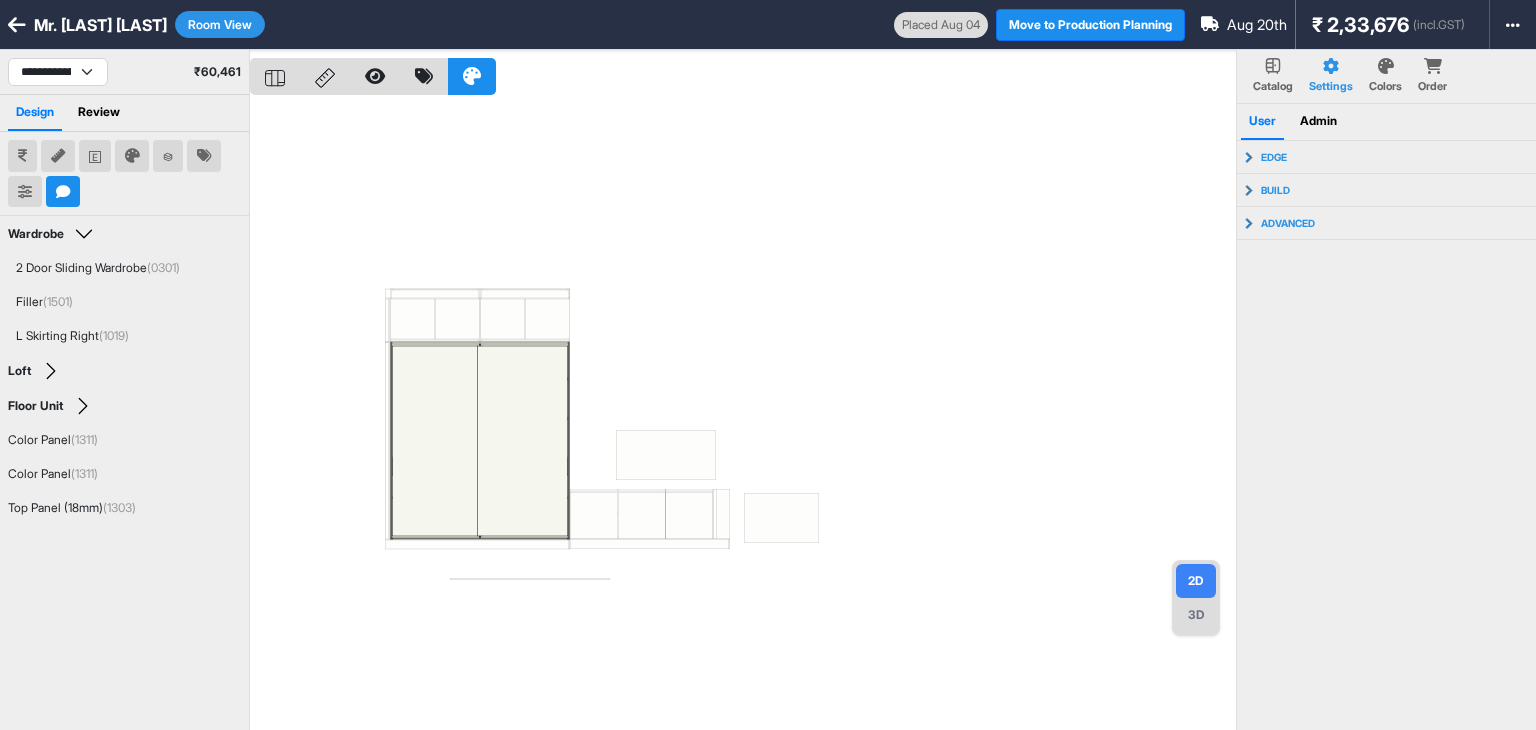 click on "**********" at bounding box center [124, 72] 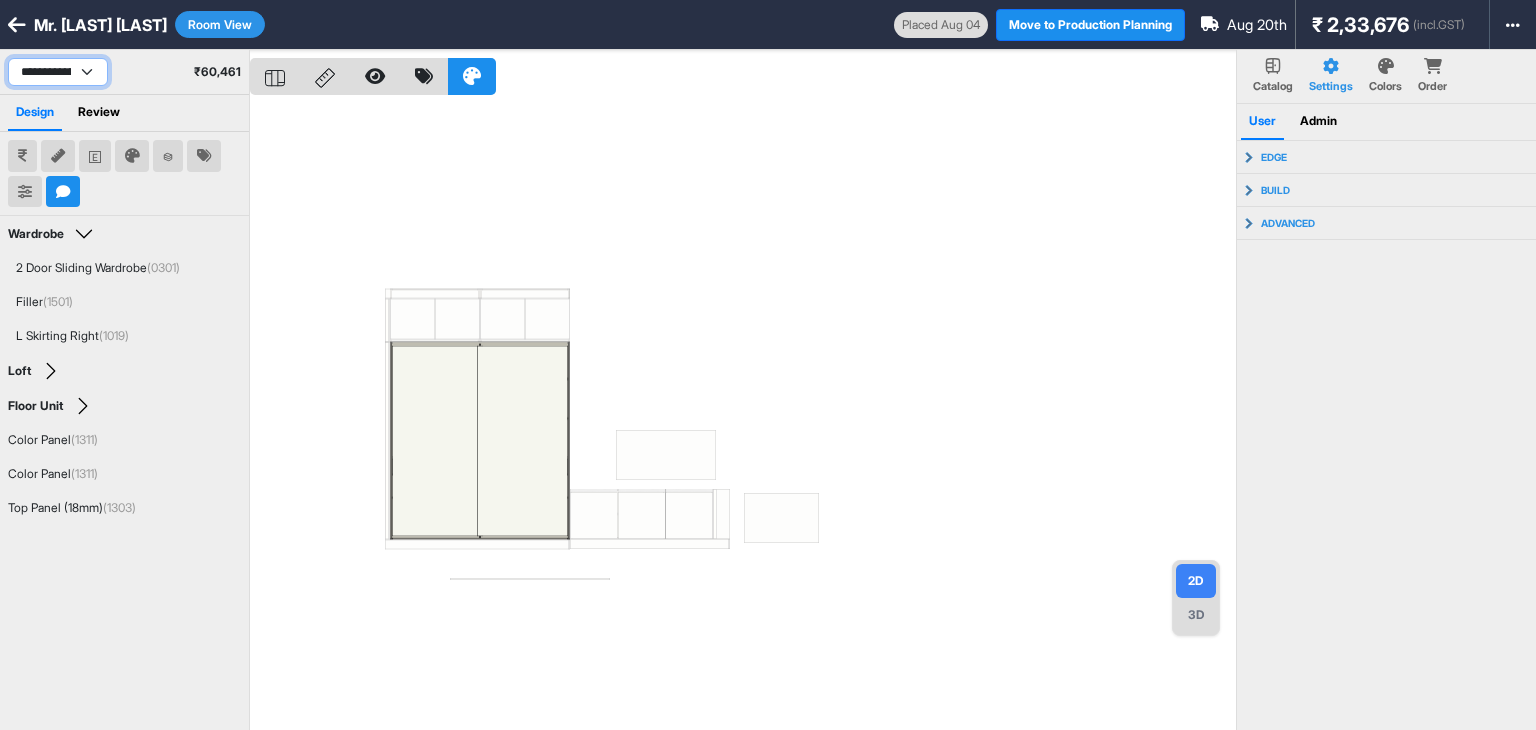 drag, startPoint x: 48, startPoint y: 63, endPoint x: 48, endPoint y: 79, distance: 16 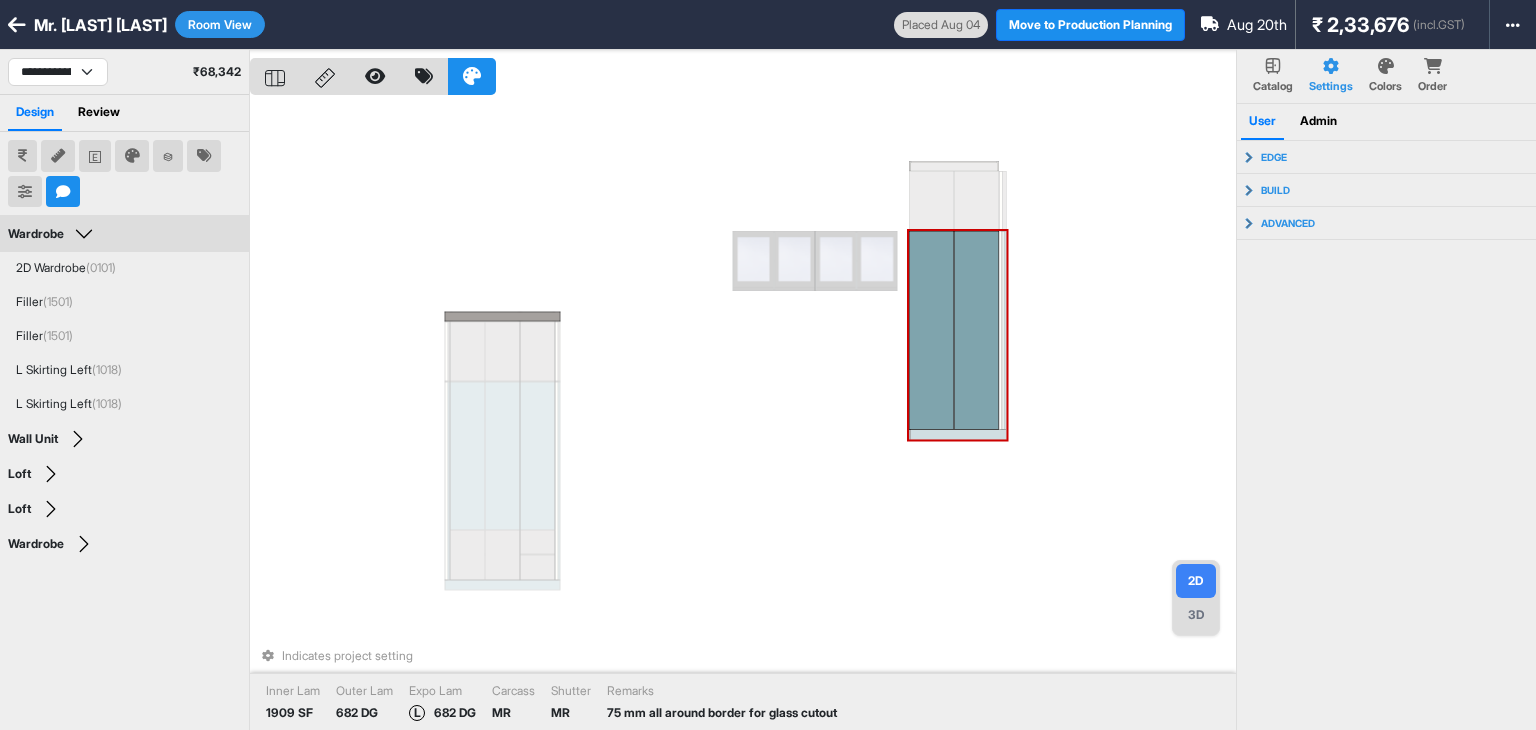 click on "Indicates project setting Inner Lam 1909 SF Outer Lam 682 DG Expo Lam L 682 DG Carcass MR Shutter MR Remarks 75 mm all around border for glass cutout" at bounding box center [743, 415] 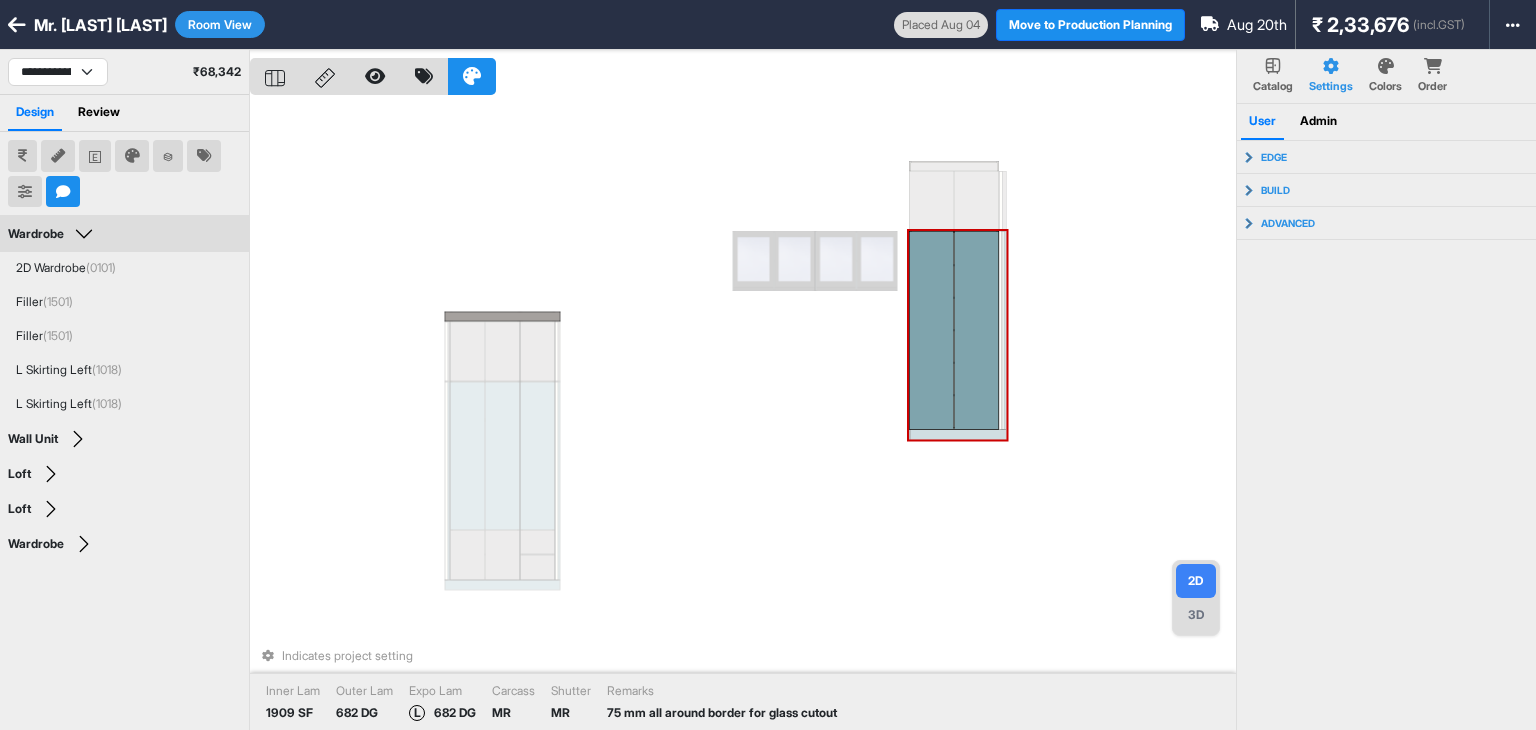 click at bounding box center (976, 330) 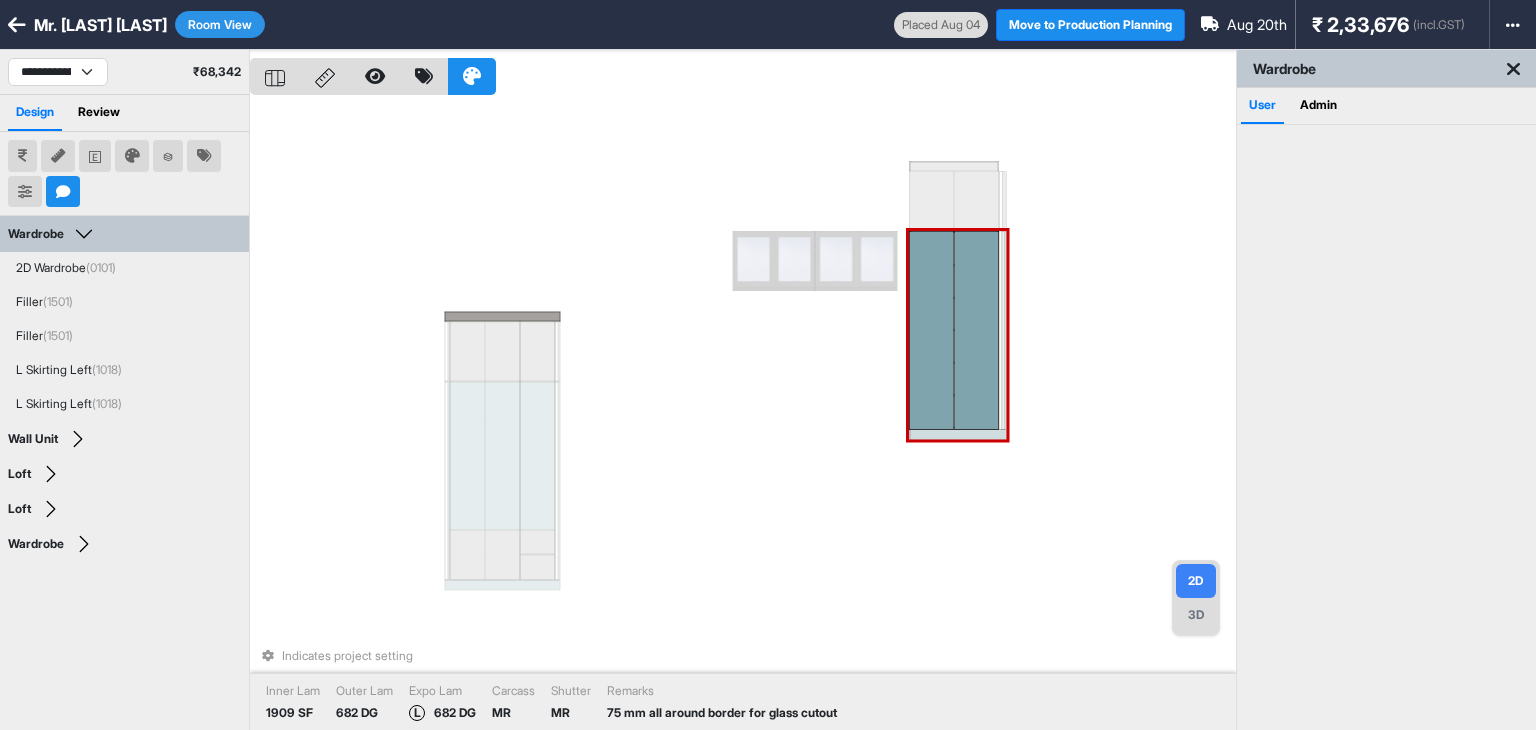 click at bounding box center [976, 330] 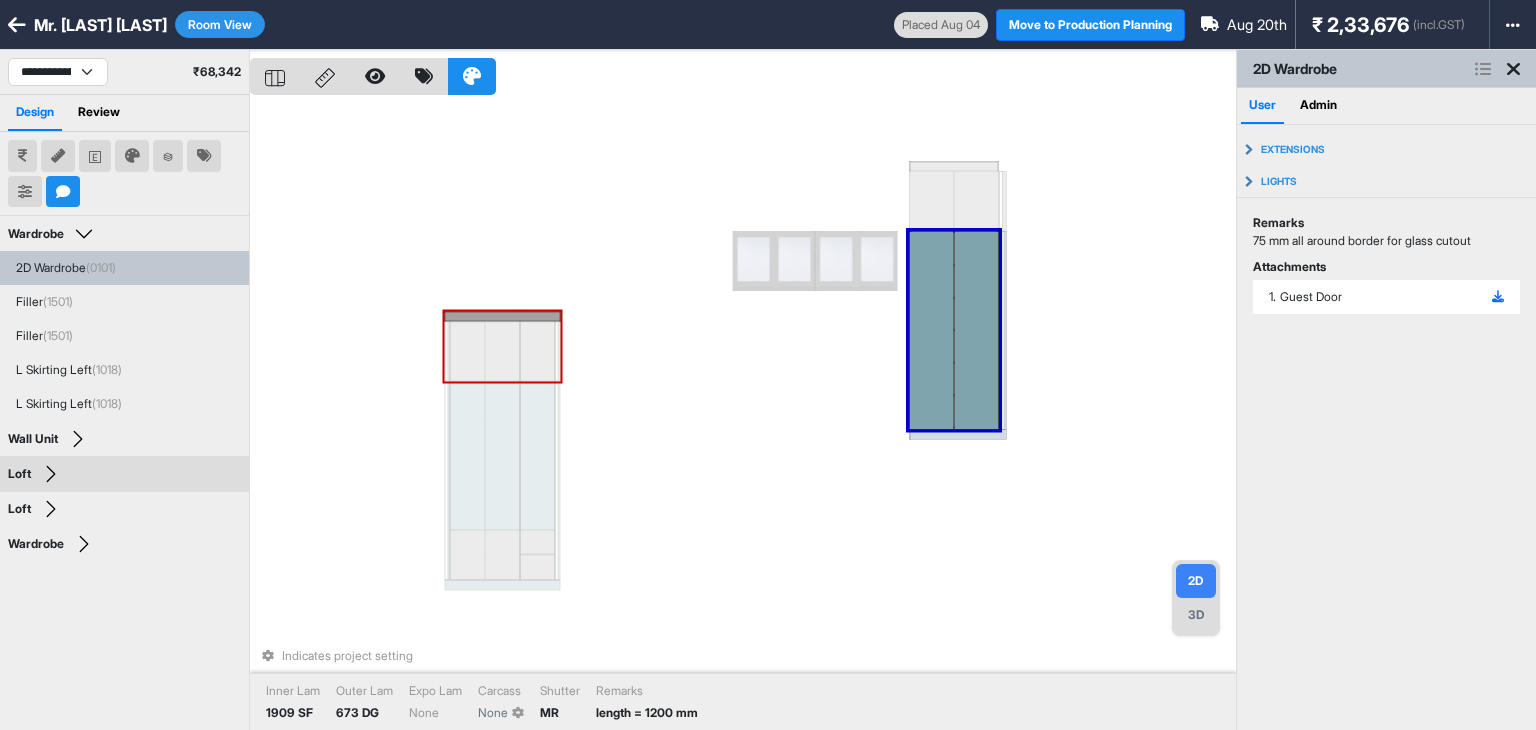 click at bounding box center (503, 317) 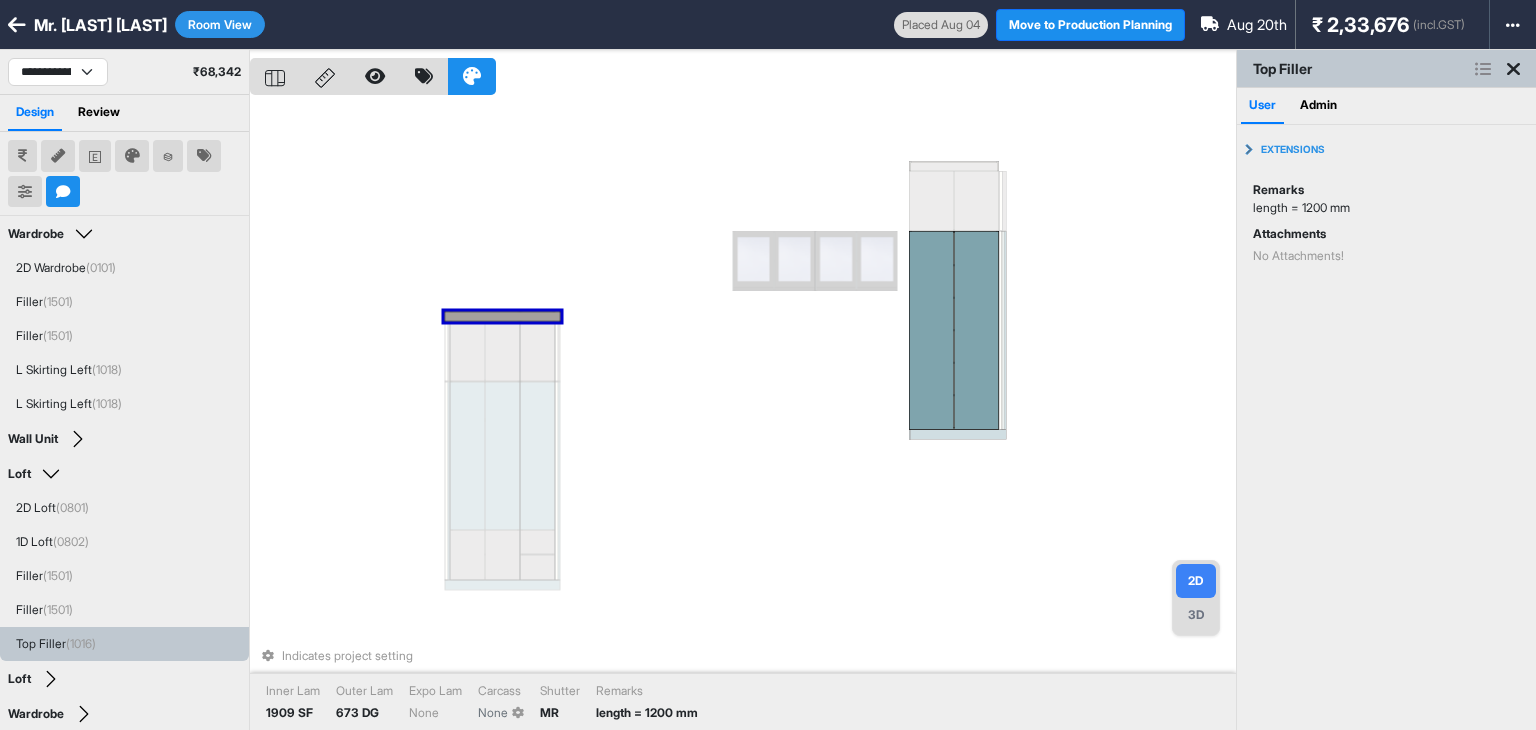 click at bounding box center (503, 317) 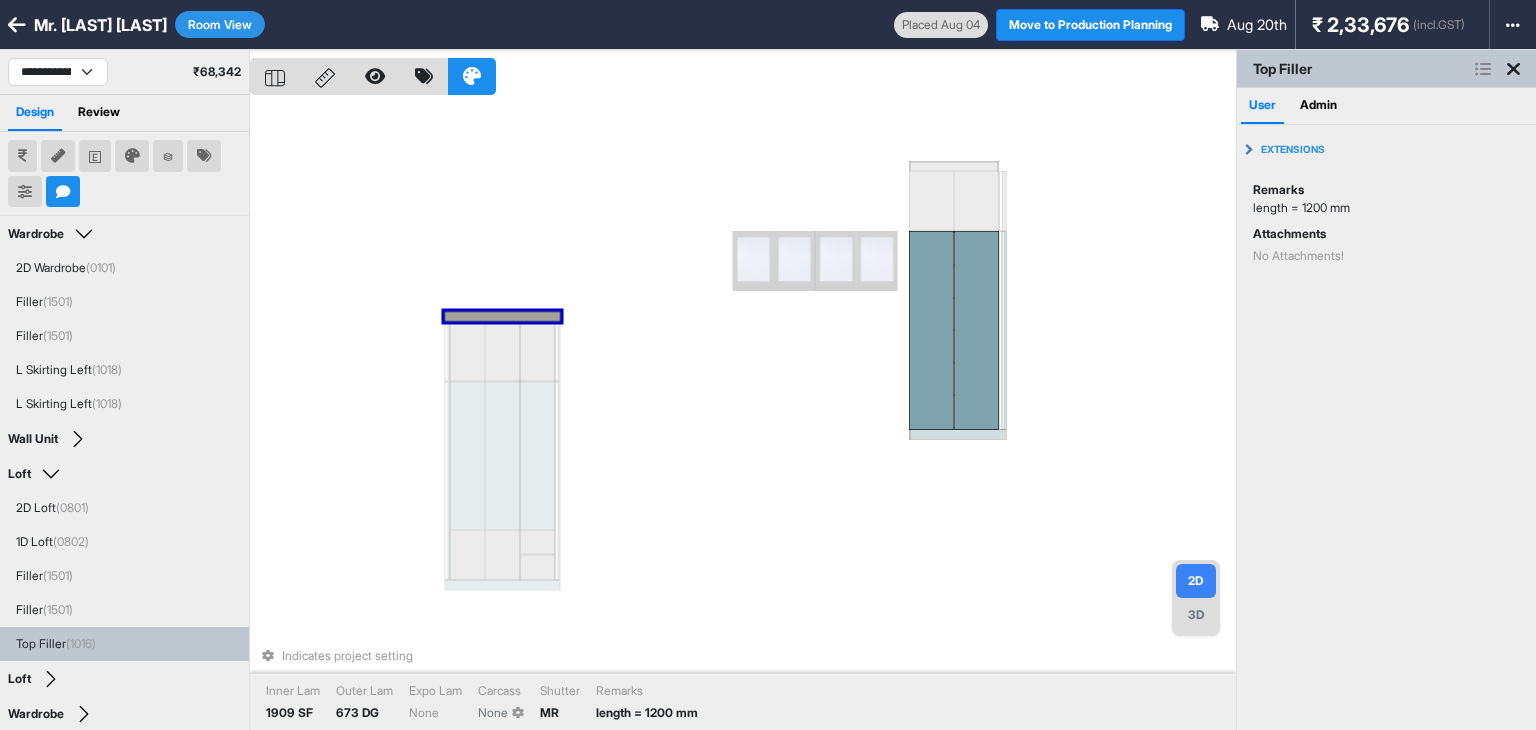 click on "Indicates project setting Inner Lam 1909 SF Outer Lam 673 DG Expo Lam None Carcass None Shutter MR Remarks length = 1200 mm" at bounding box center (743, 415) 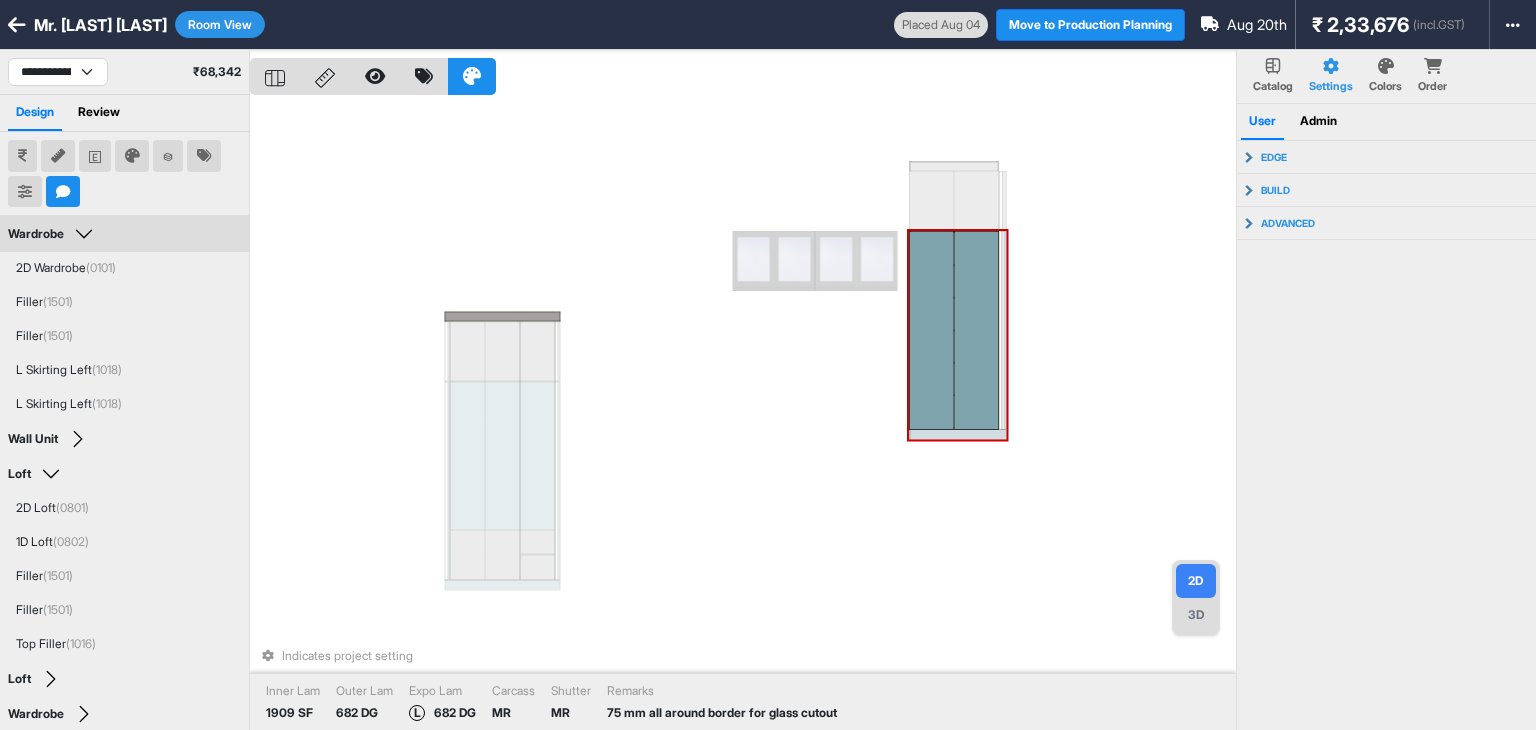 click at bounding box center (931, 330) 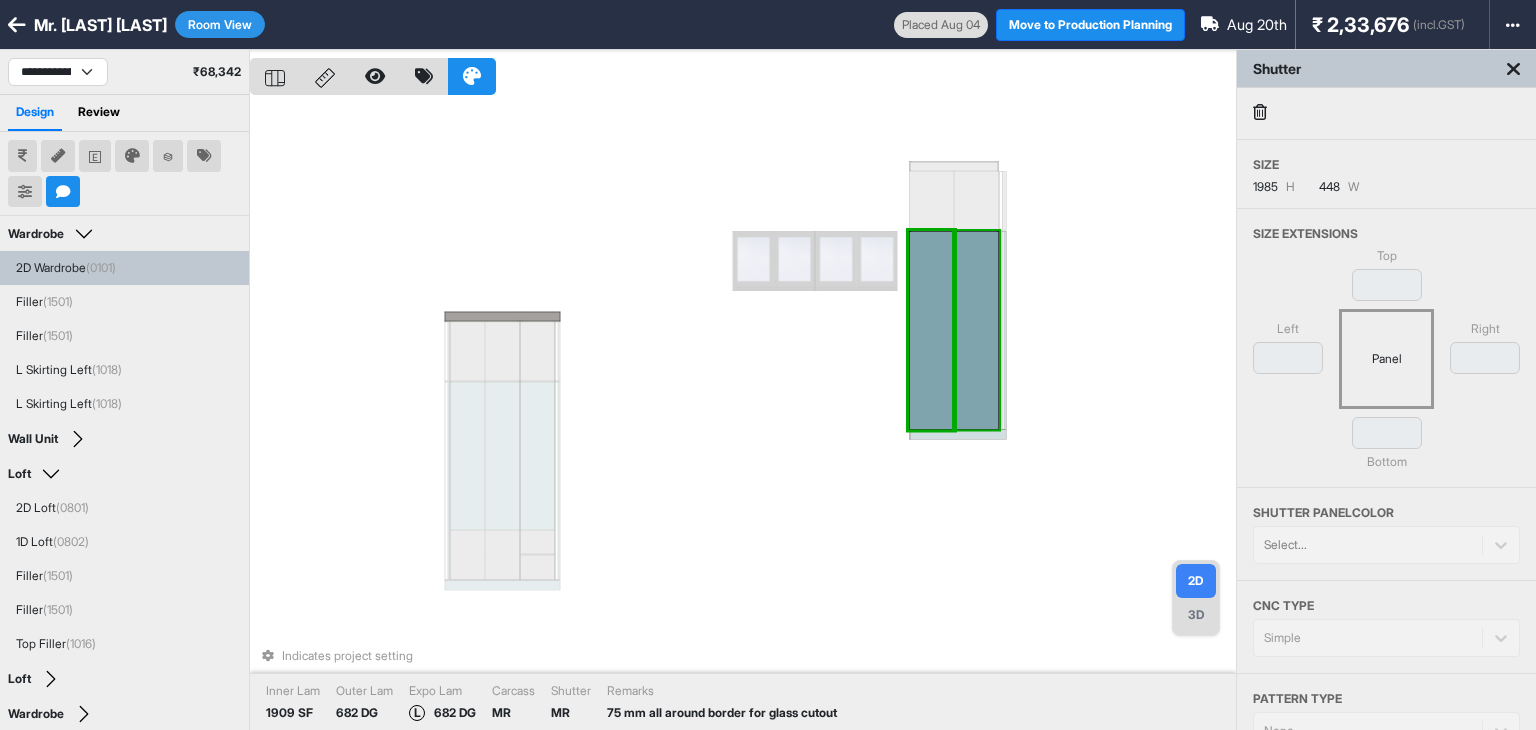 click at bounding box center [976, 330] 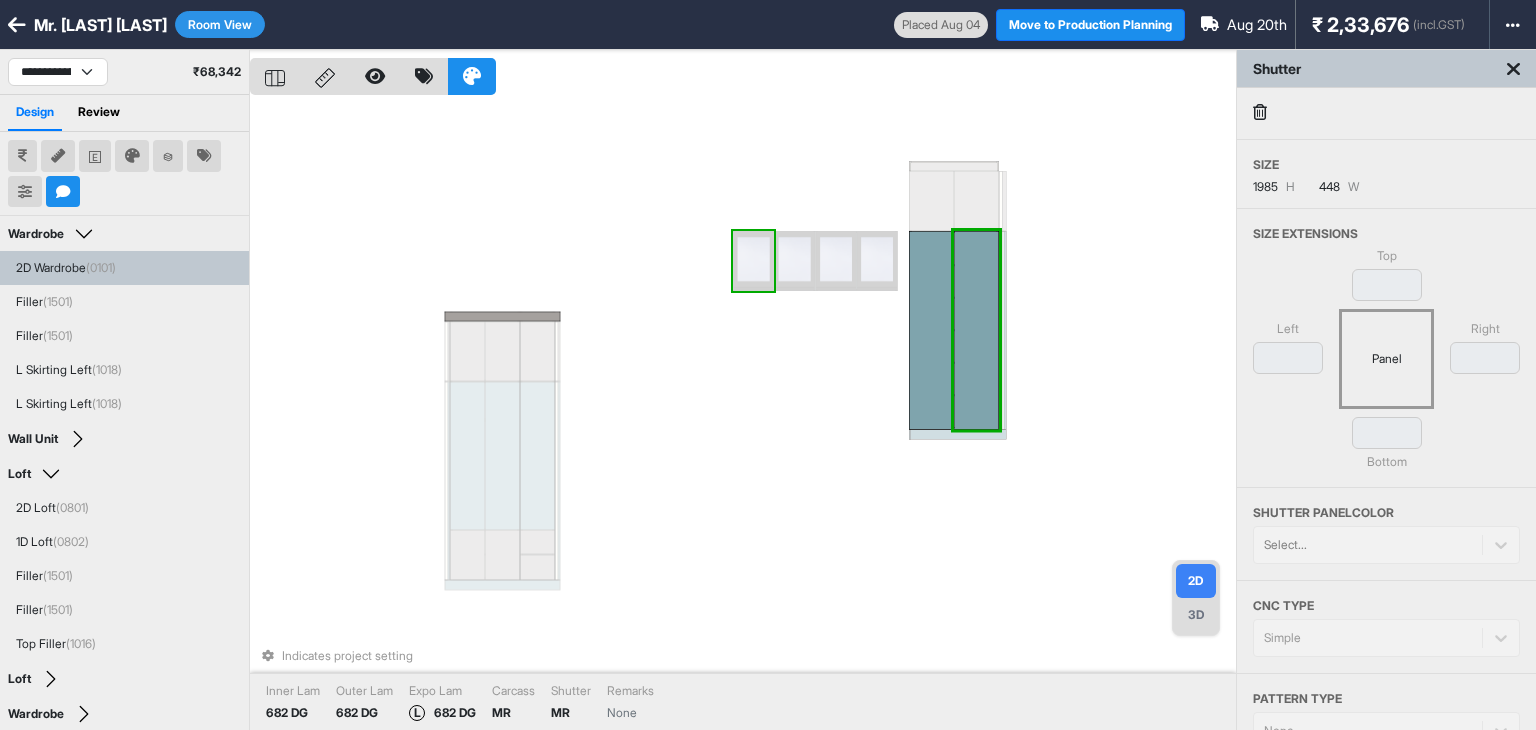 click on "Indicates project setting Inner Lam 682 DG Outer Lam 682 DG Expo Lam L 682 DG Carcass MR Shutter MR Remarks None" at bounding box center (743, 415) 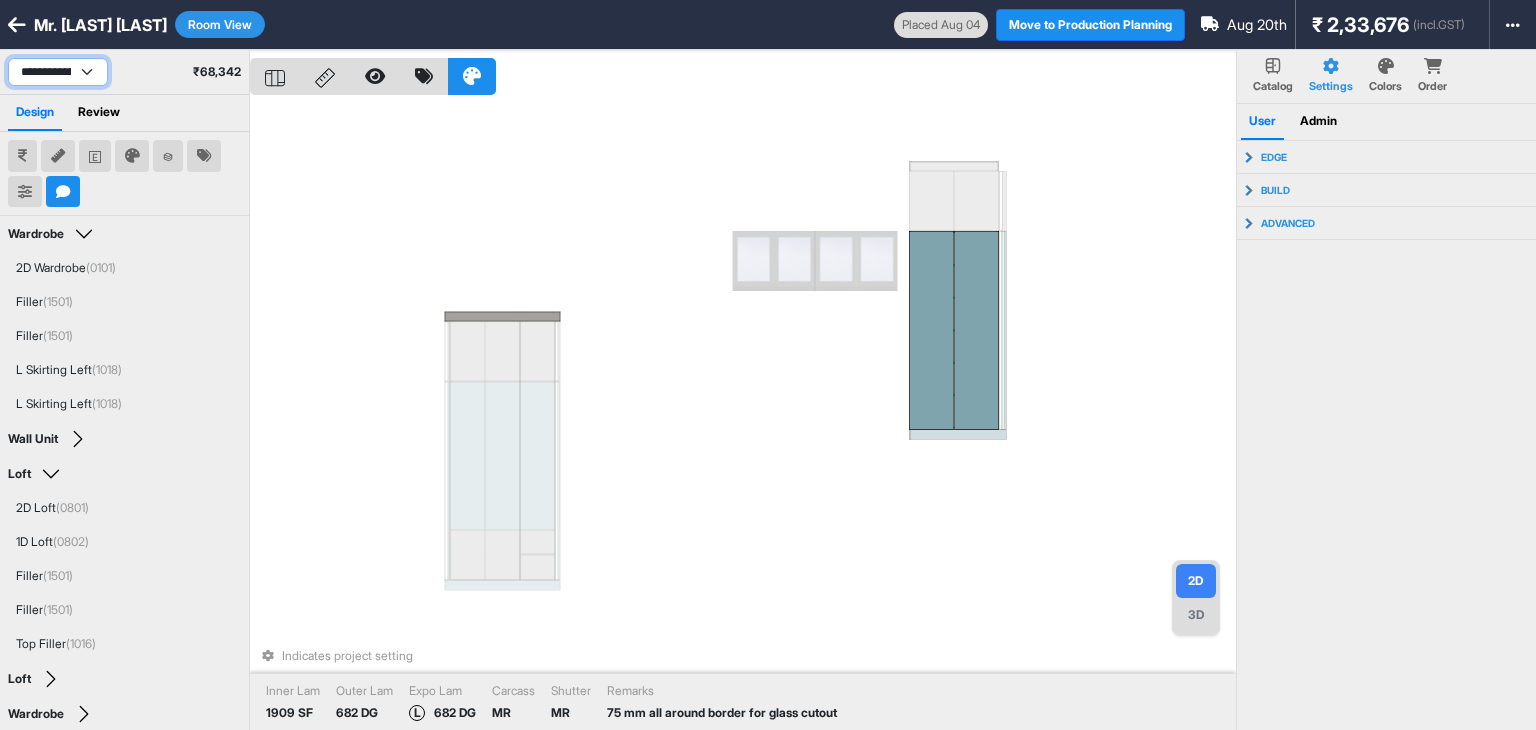 click on "**********" at bounding box center (58, 72) 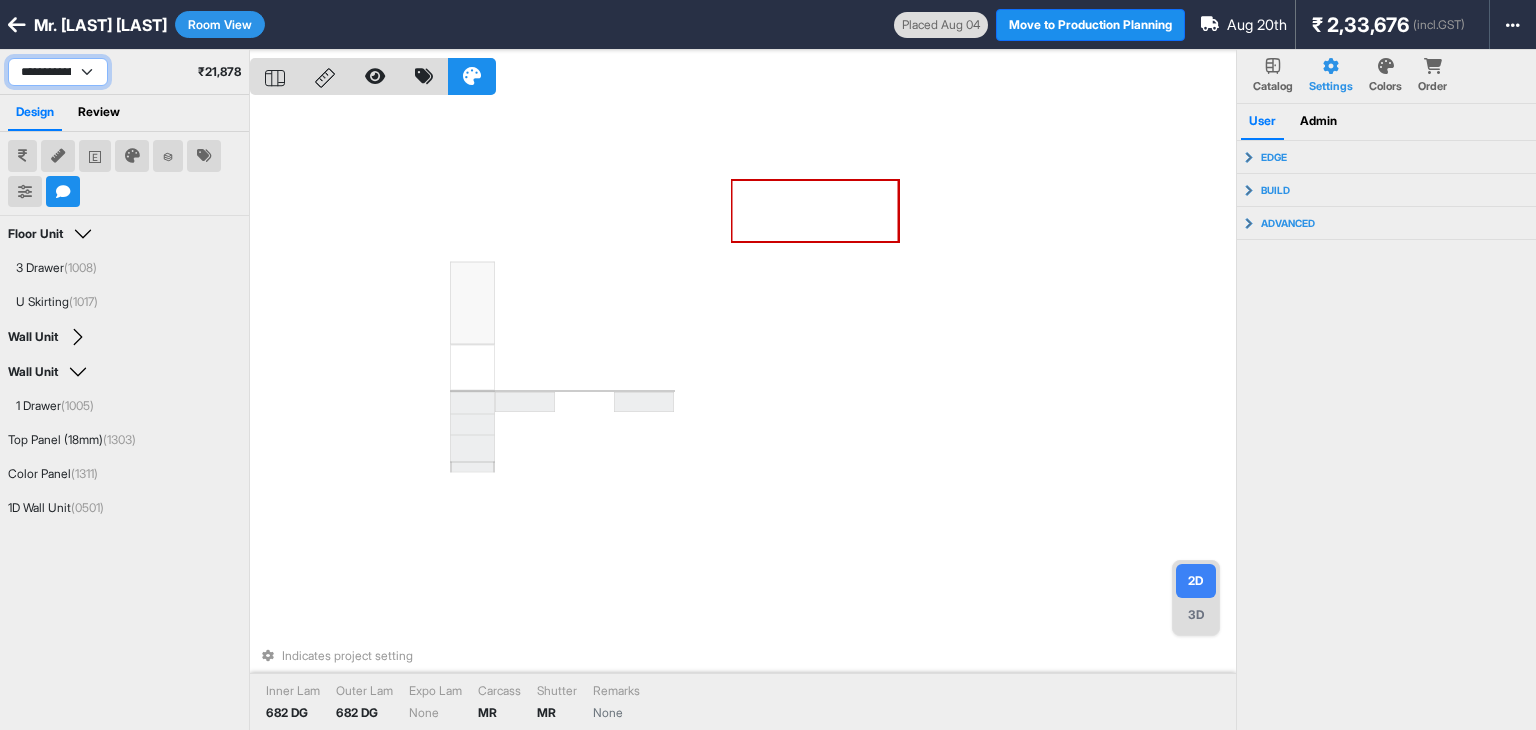 click on "**********" at bounding box center (58, 72) 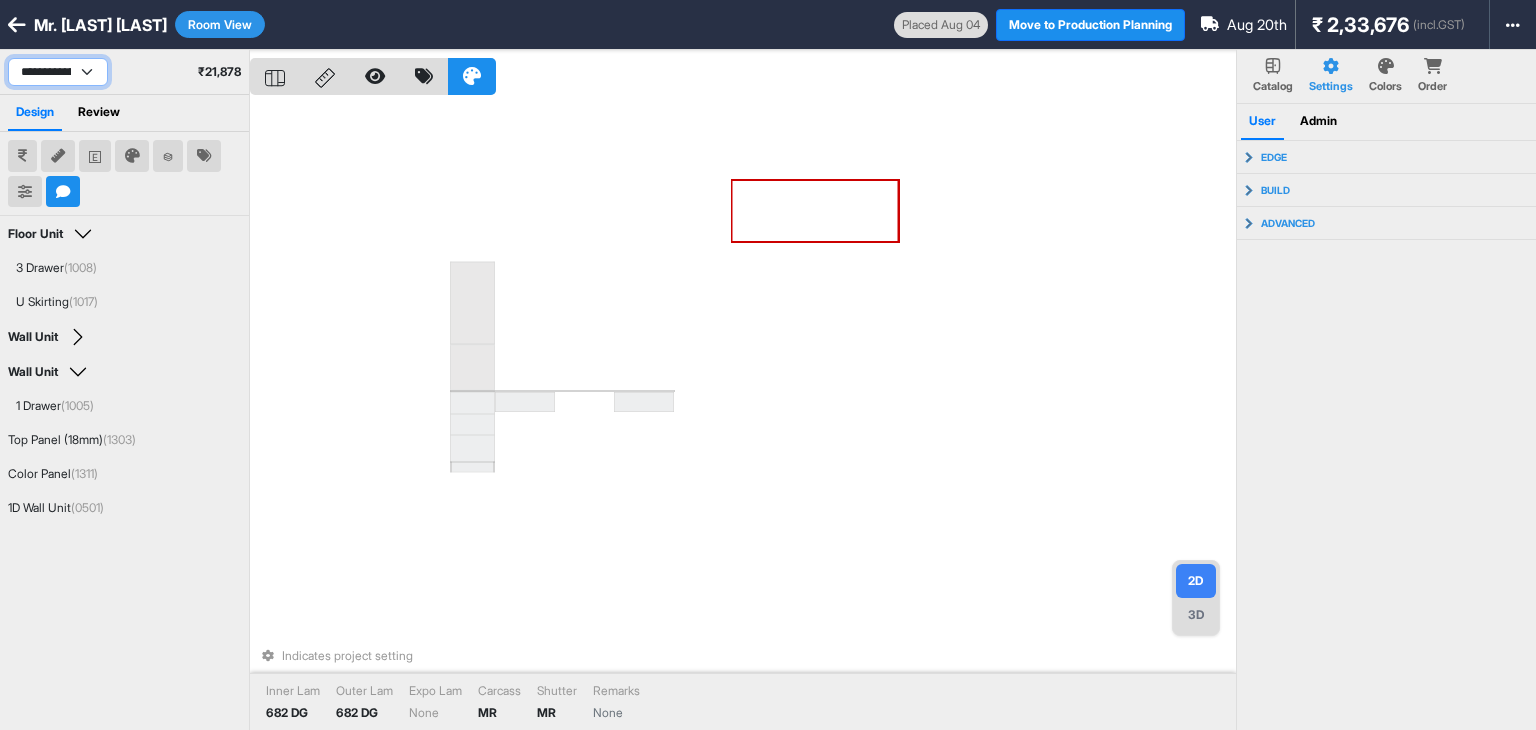 click on "**********" at bounding box center [58, 72] 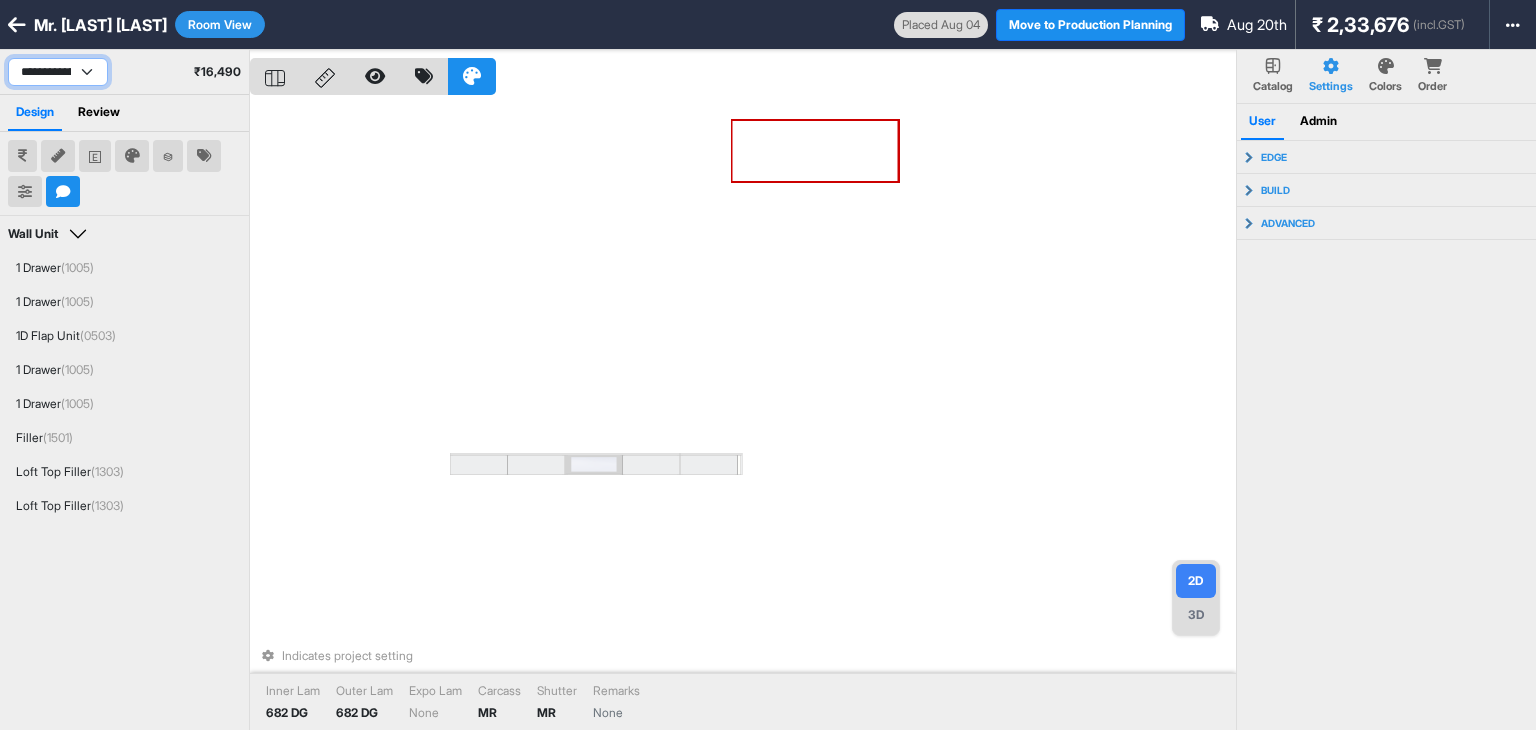 click on "**********" at bounding box center (58, 72) 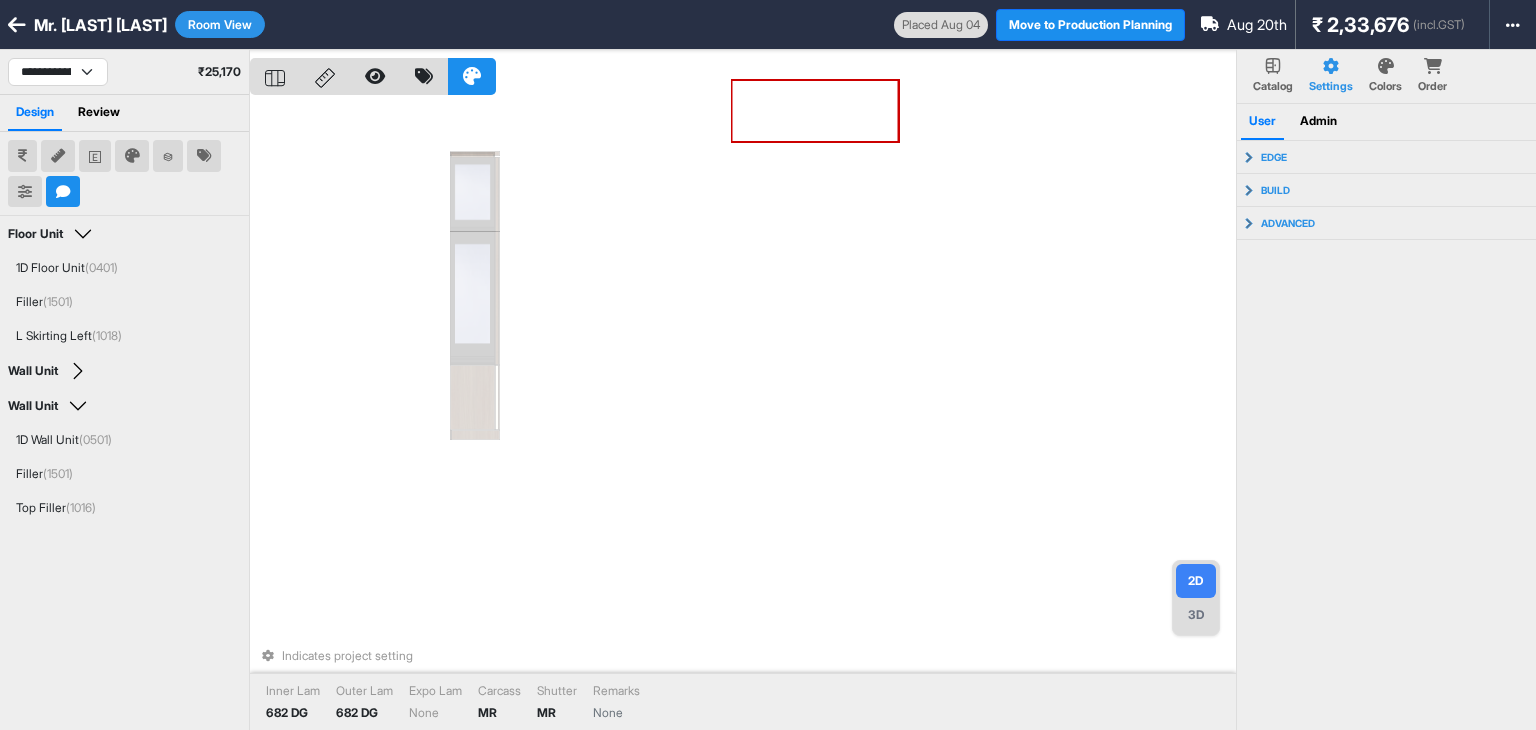 click on "Indicates project setting Inner Lam 682 DG Outer Lam 682 DG Expo Lam None Carcass MR Shutter MR Remarks None" at bounding box center (743, 415) 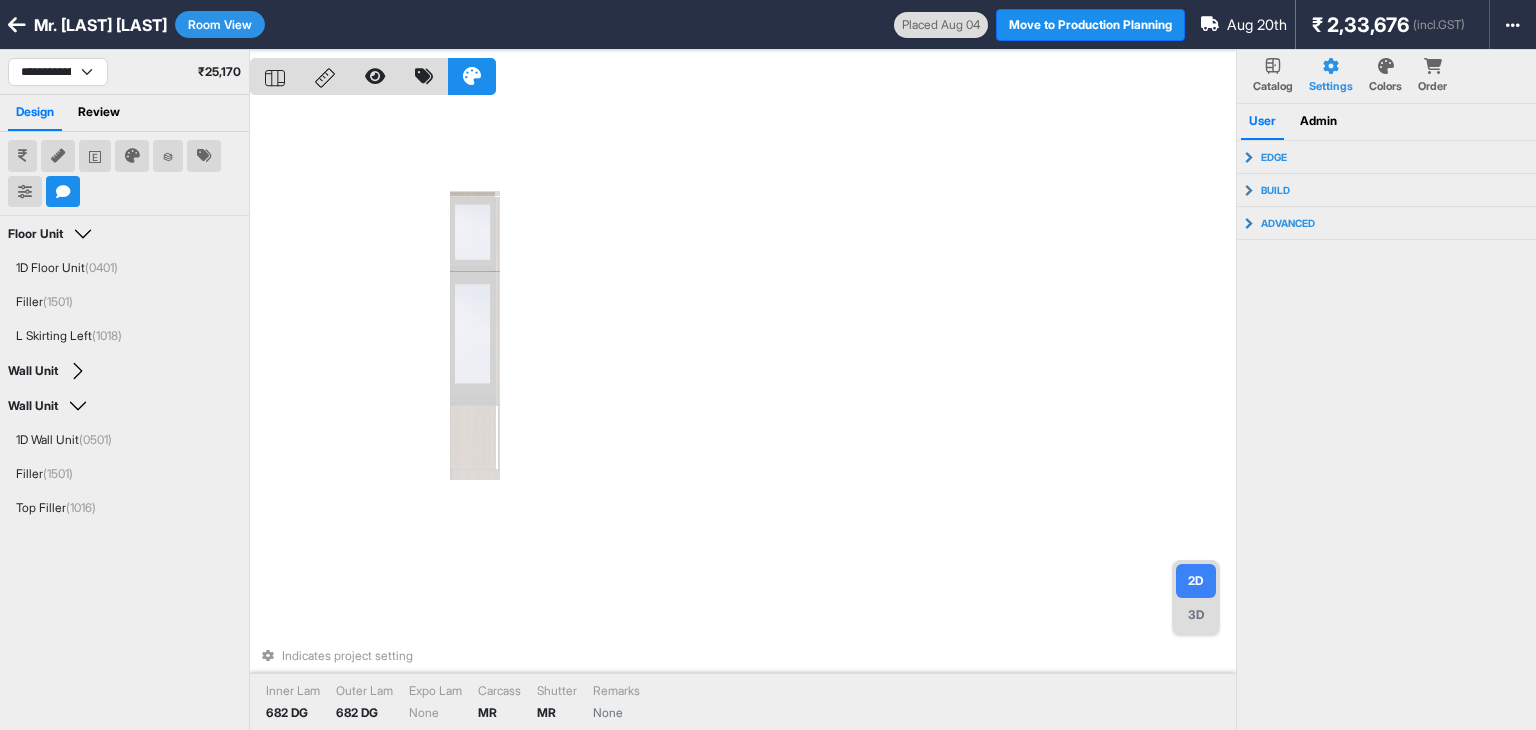 click at bounding box center (1386, 66) 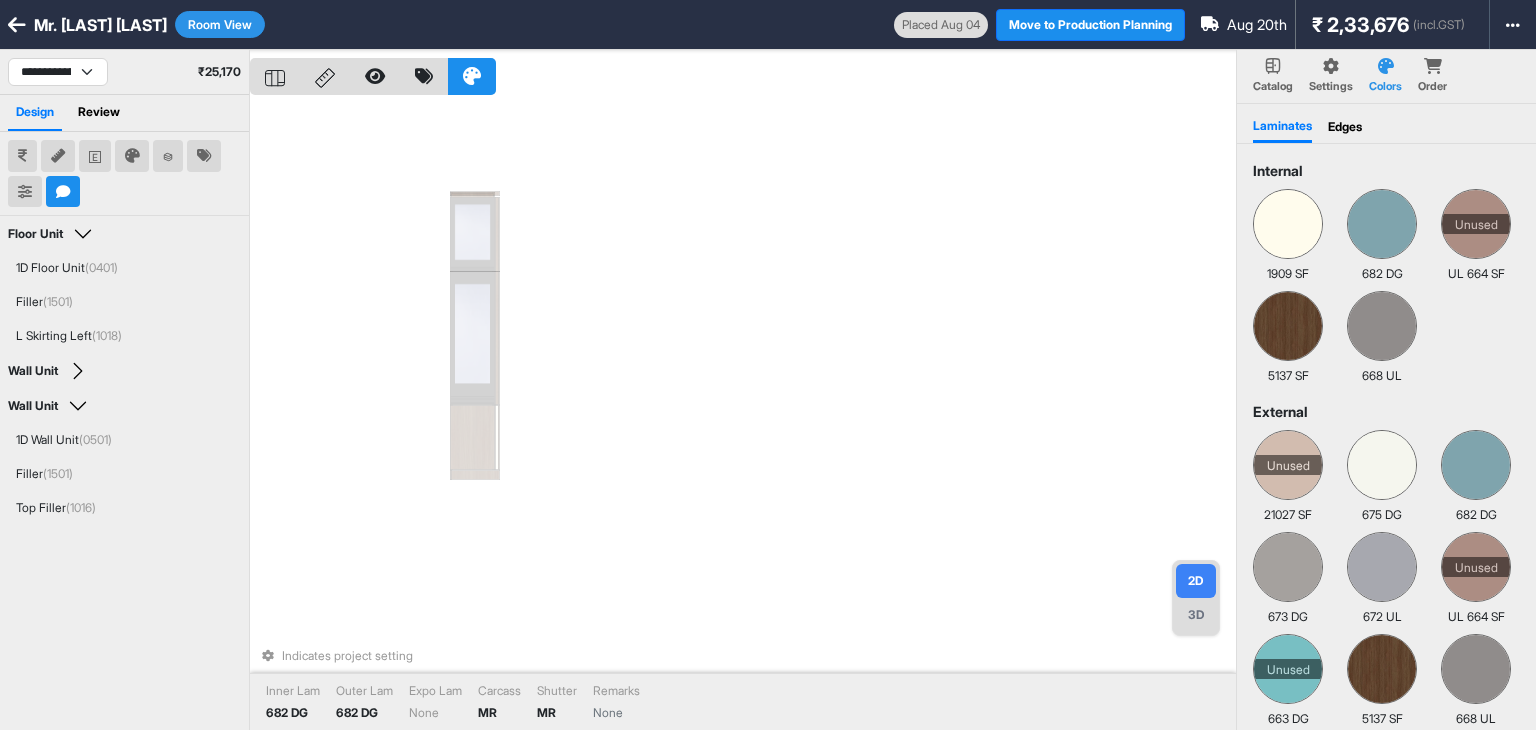 click on "Edges" at bounding box center (1345, 127) 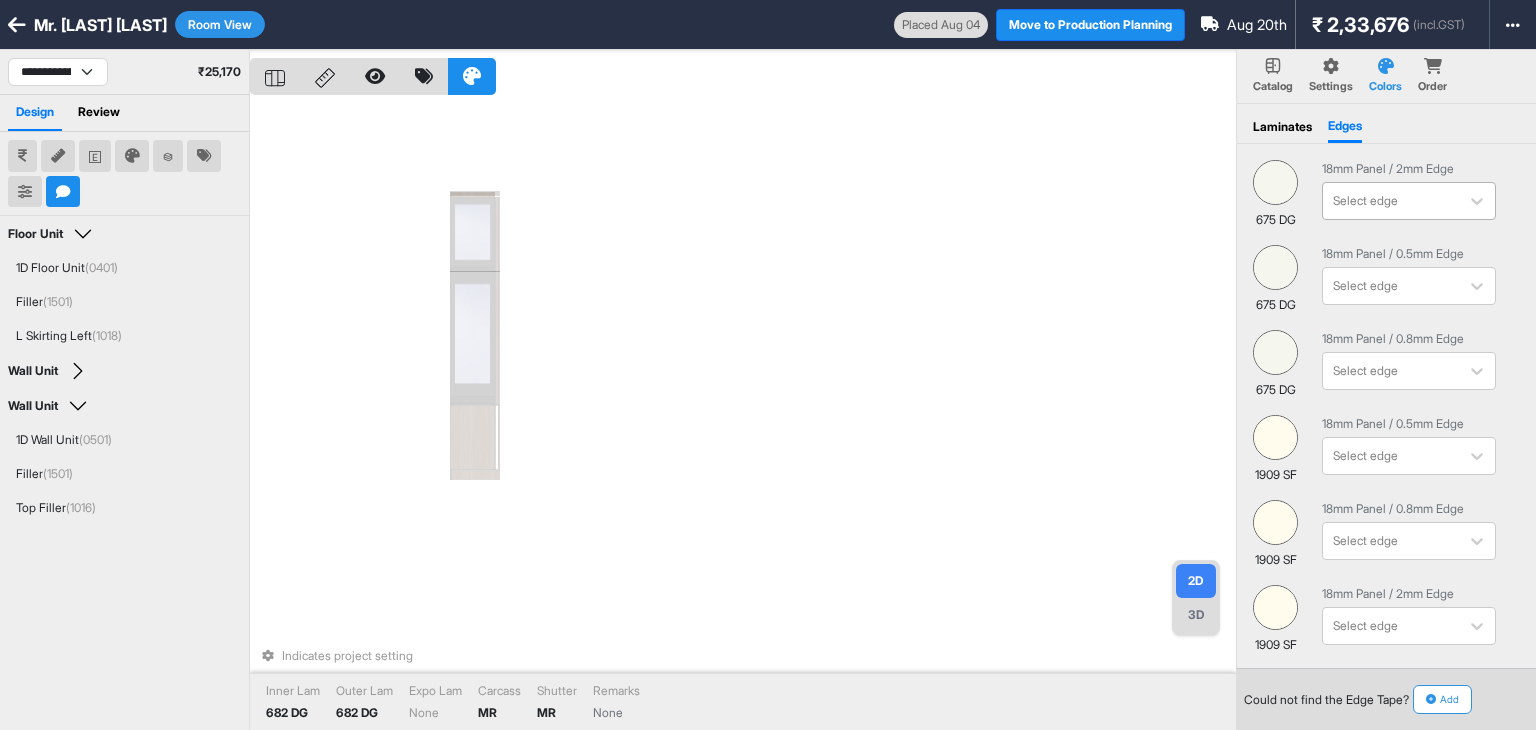 click at bounding box center (1391, 201) 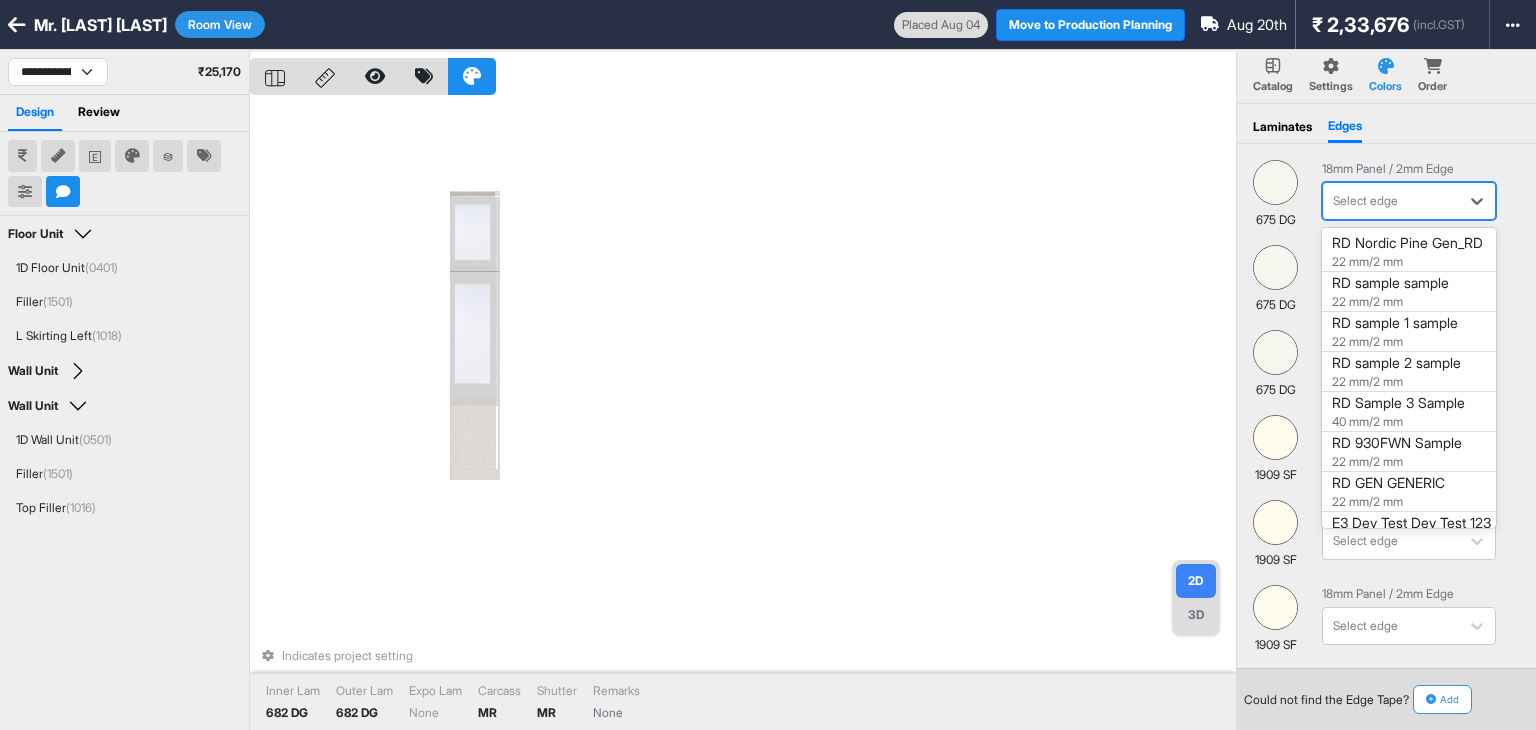 scroll, scrollTop: 200, scrollLeft: 0, axis: vertical 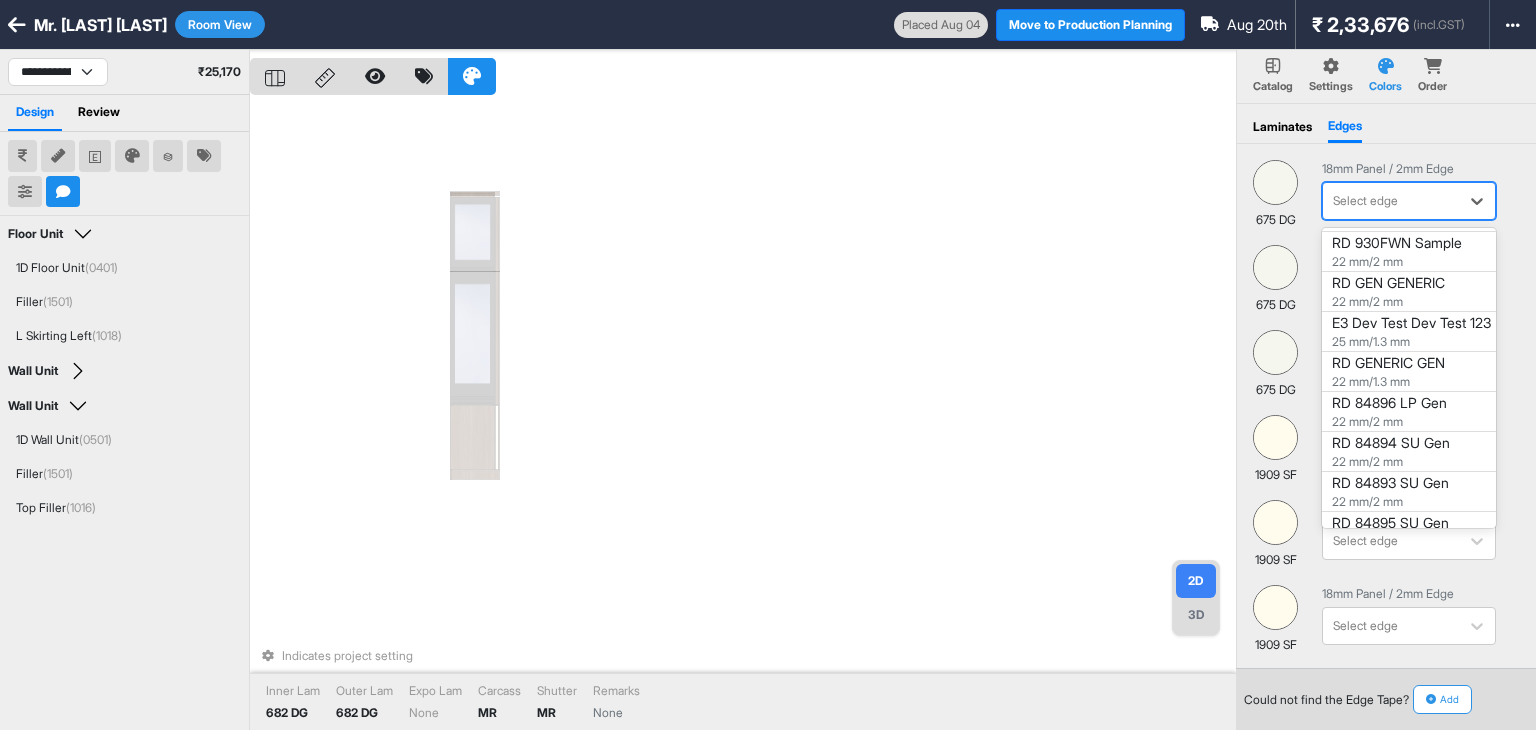 click on "RD GENERIC GEN" at bounding box center [1409, 372] 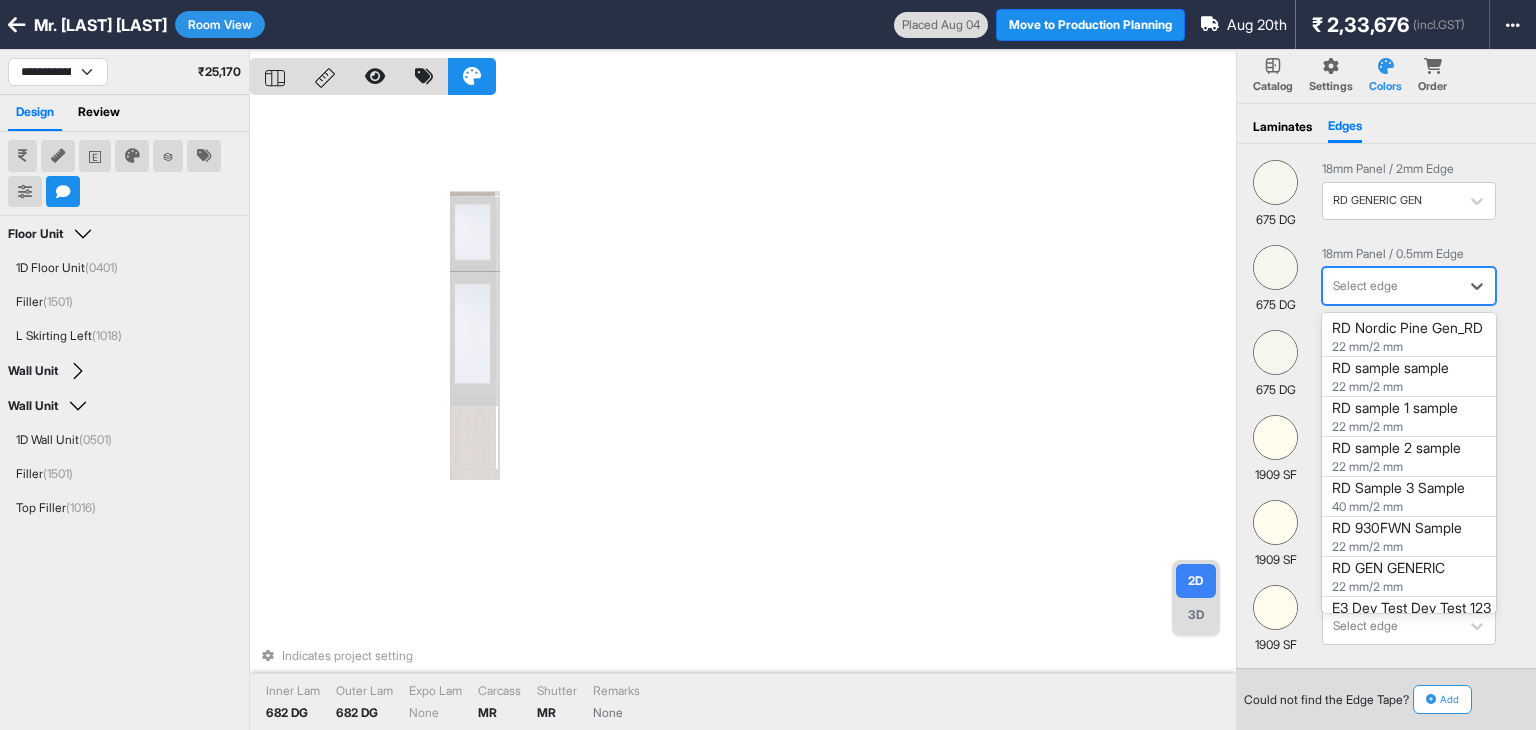 click at bounding box center (1391, 286) 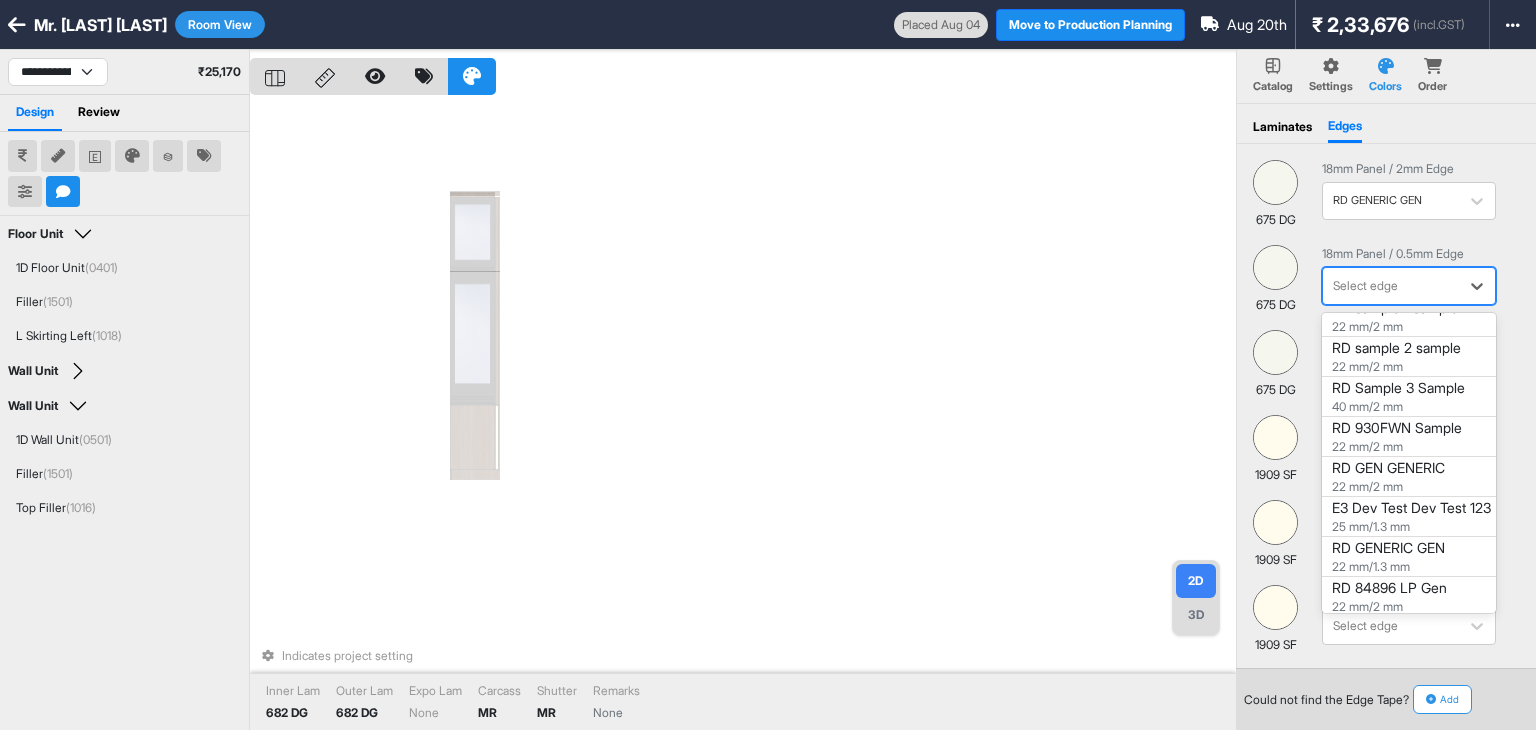 click on "E3 Dev Test Dev Test 123" at bounding box center [1409, 517] 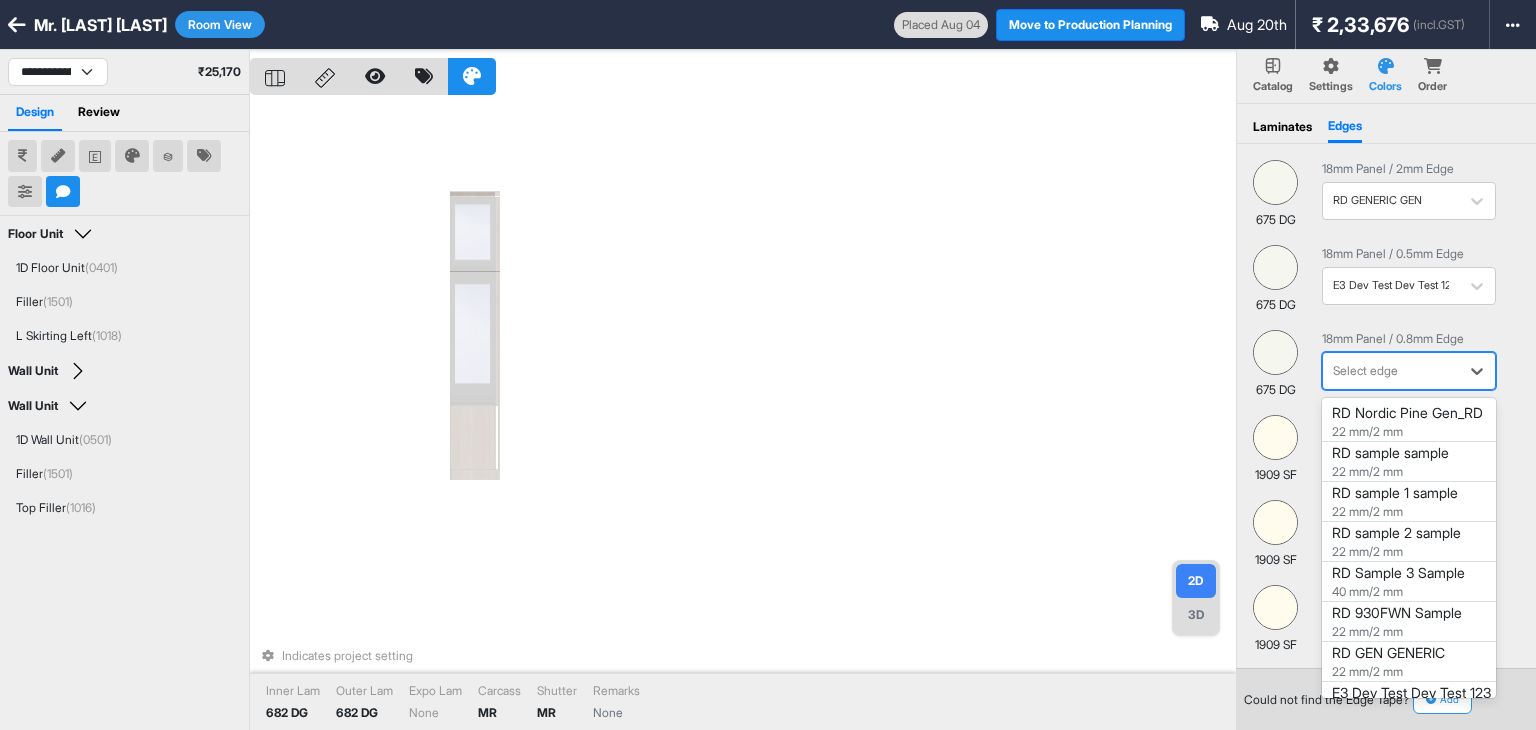 click at bounding box center (1391, 371) 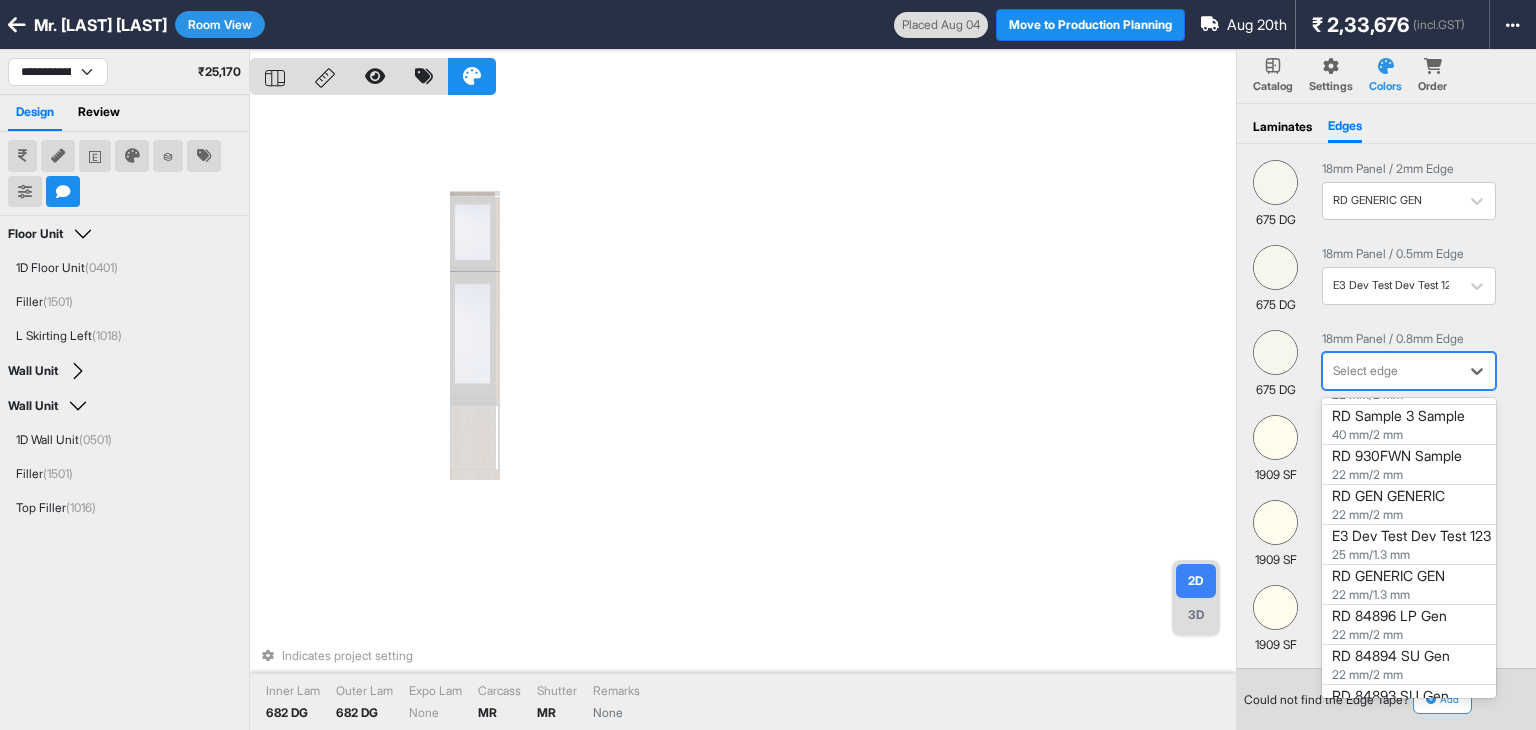 scroll, scrollTop: 300, scrollLeft: 0, axis: vertical 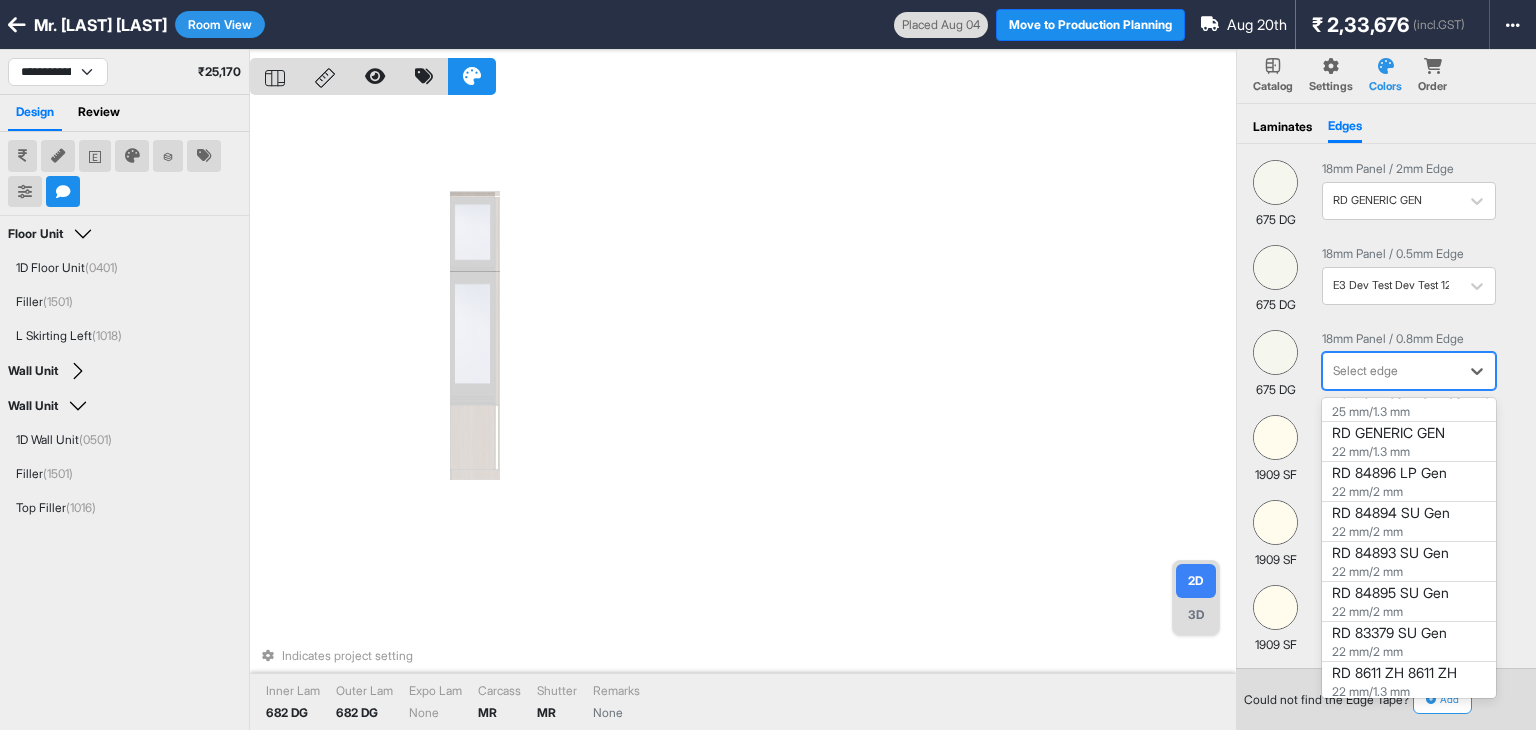 click on "RD GENERIC GEN" at bounding box center [1409, 442] 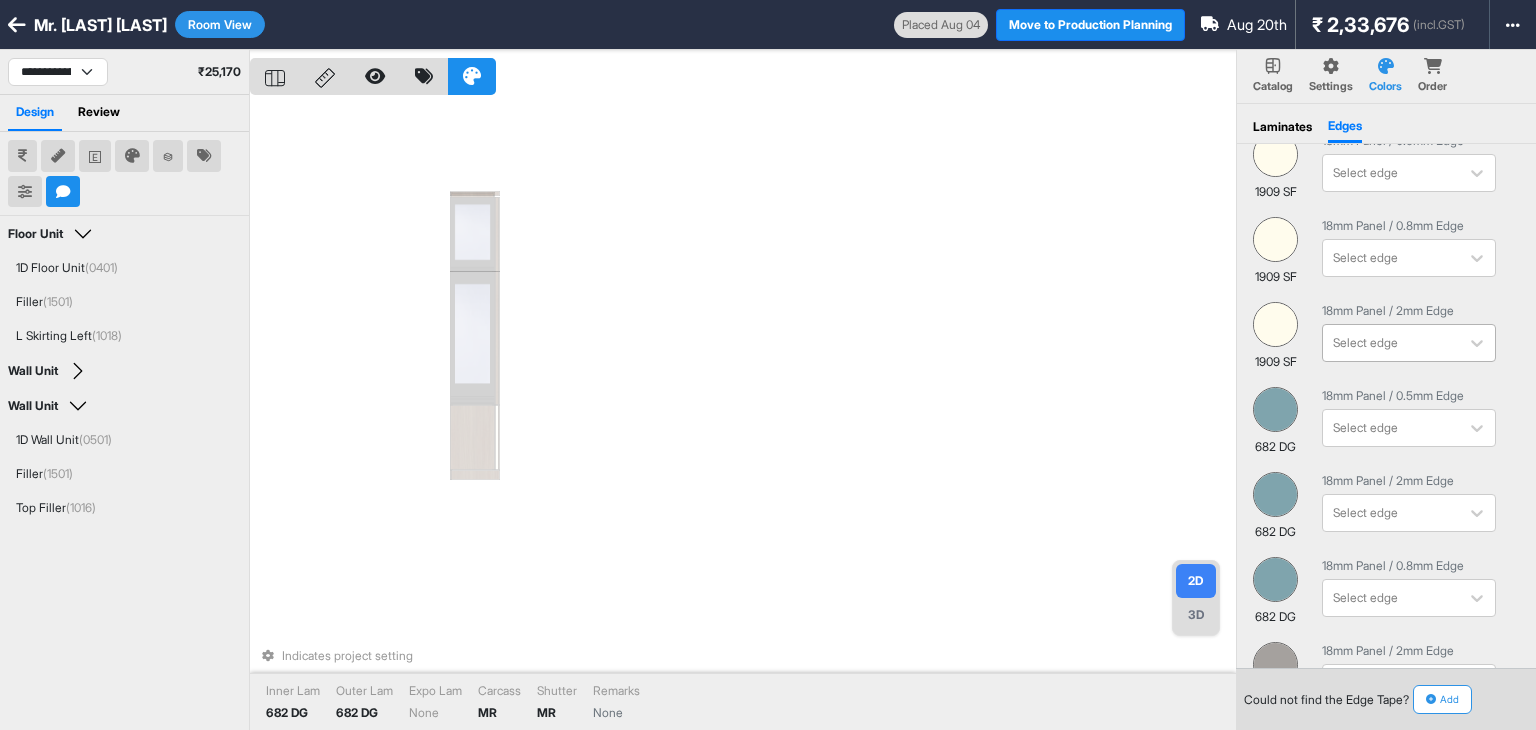 scroll, scrollTop: 300, scrollLeft: 0, axis: vertical 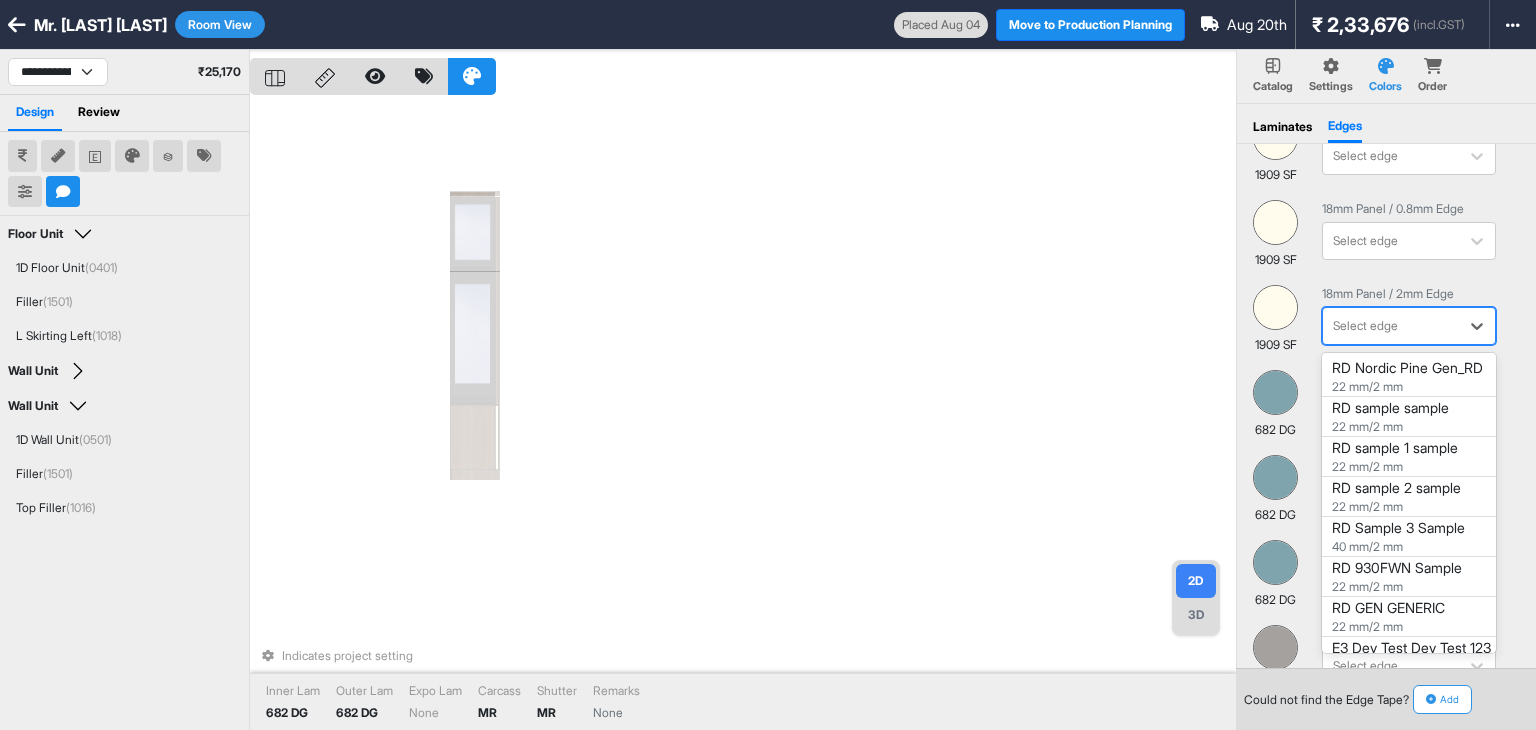 click at bounding box center [1391, 326] 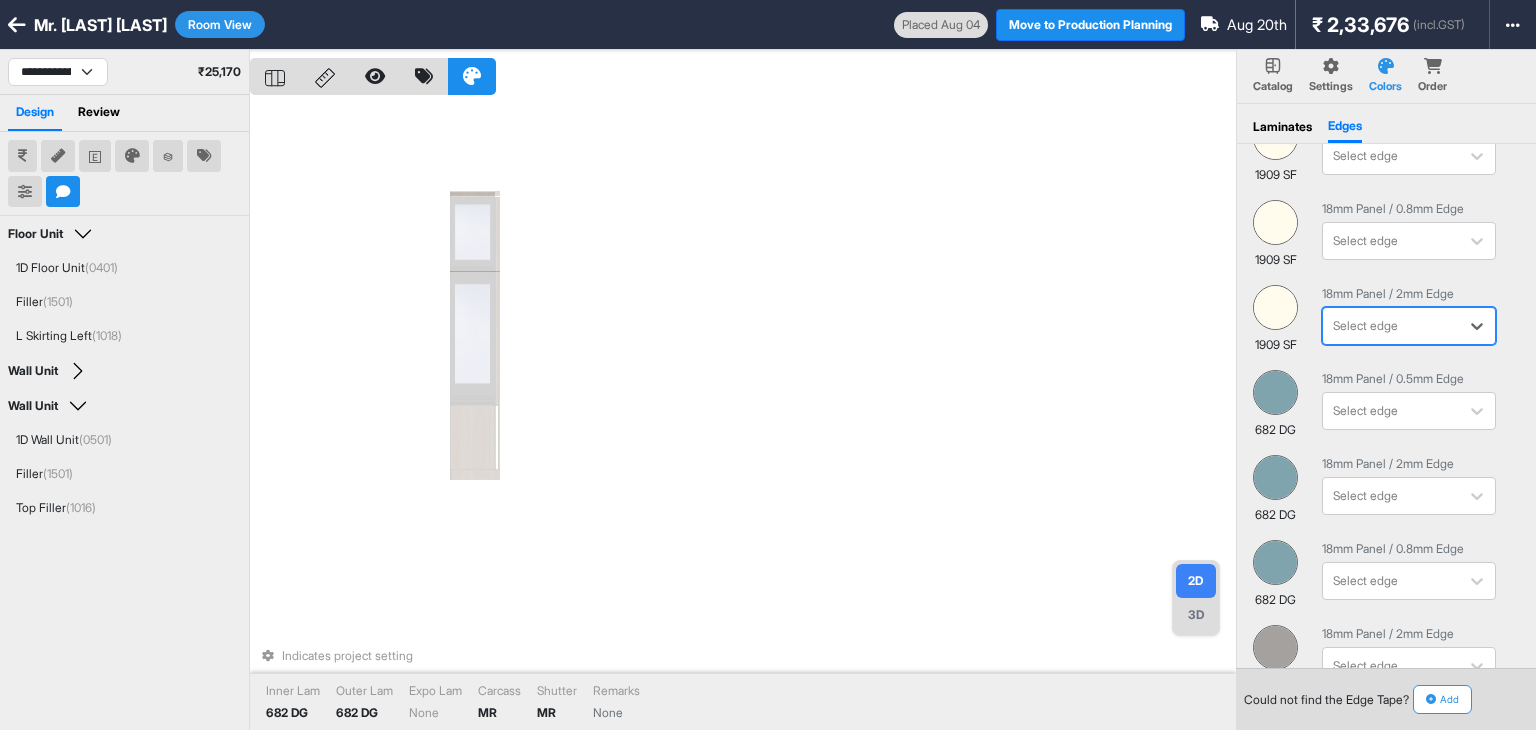 click at bounding box center [1391, 326] 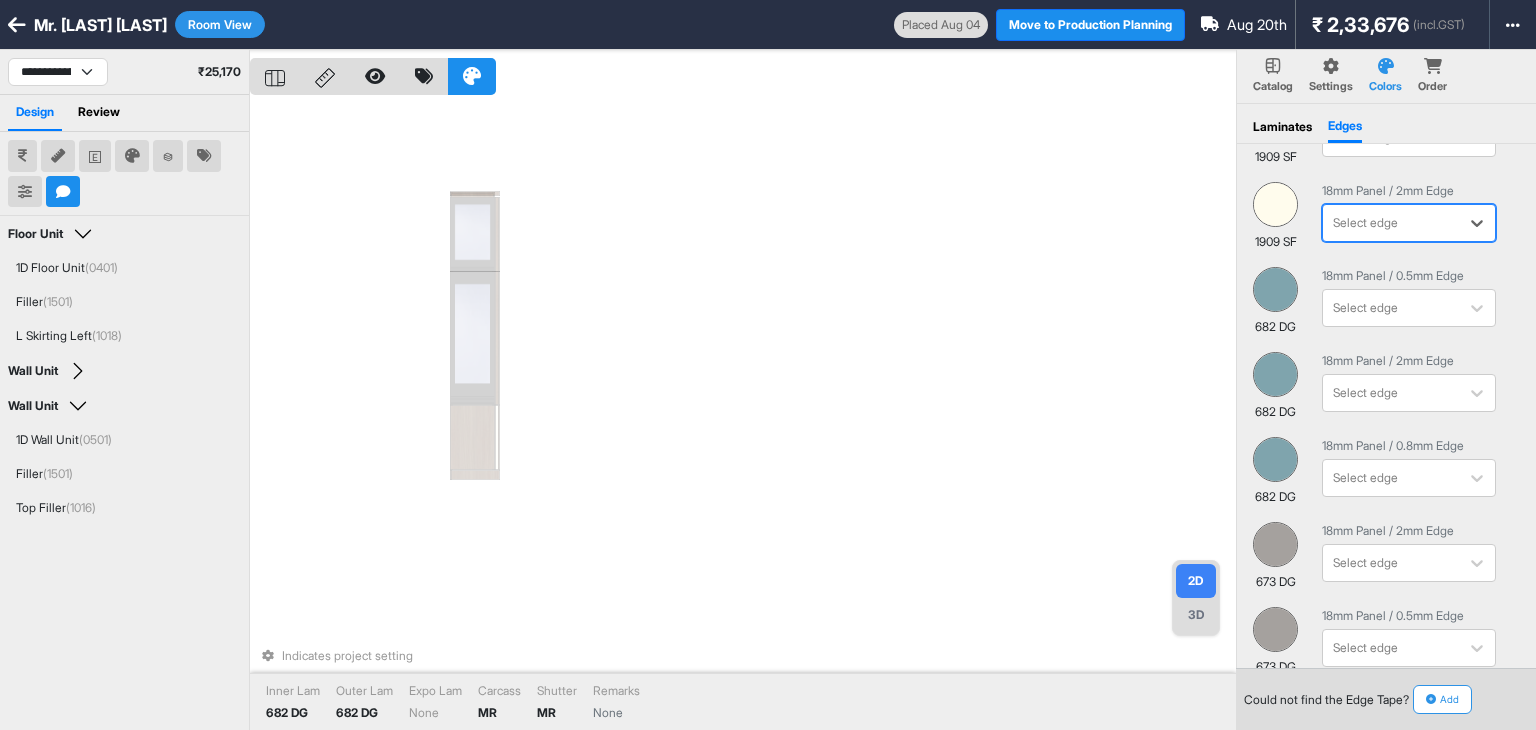 scroll, scrollTop: 400, scrollLeft: 0, axis: vertical 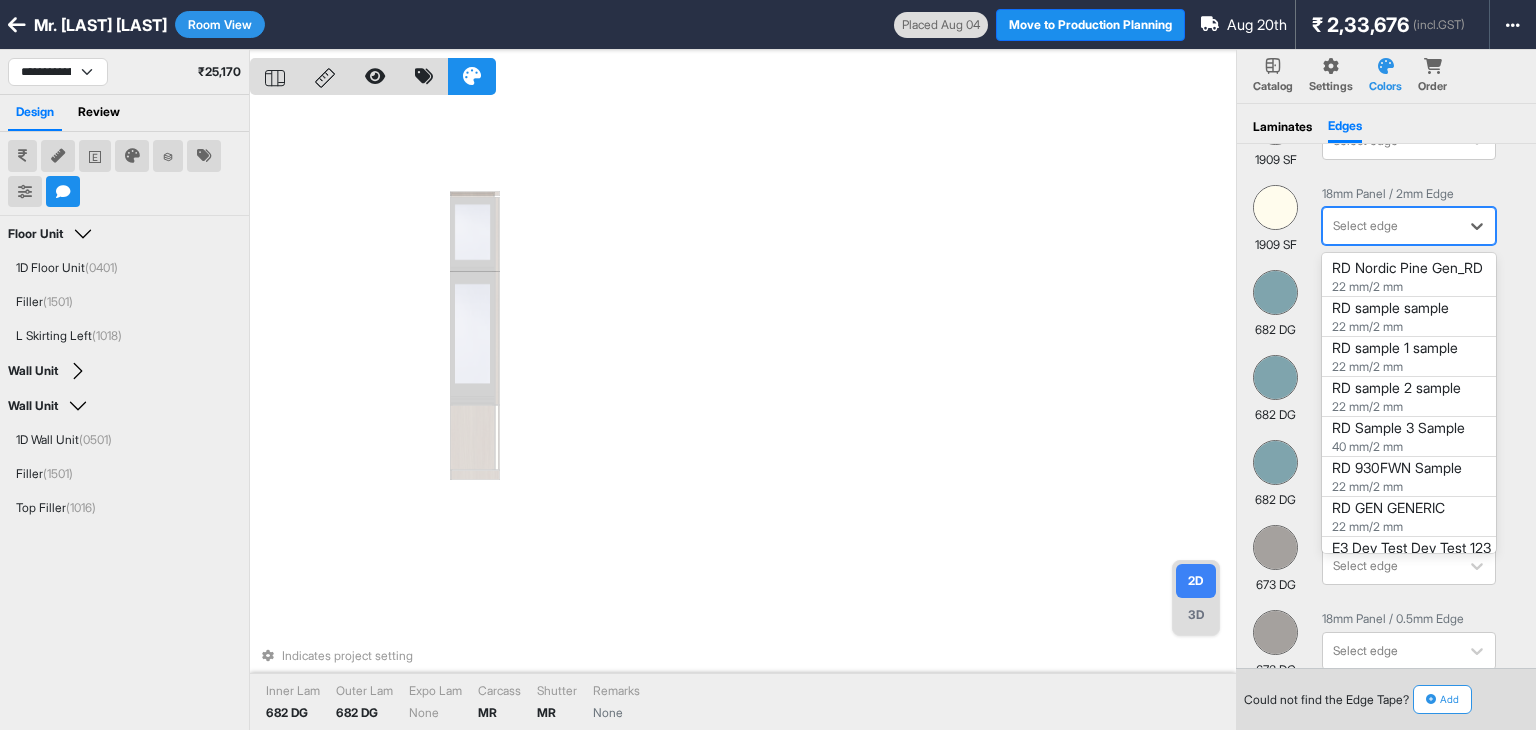 click at bounding box center (1391, 226) 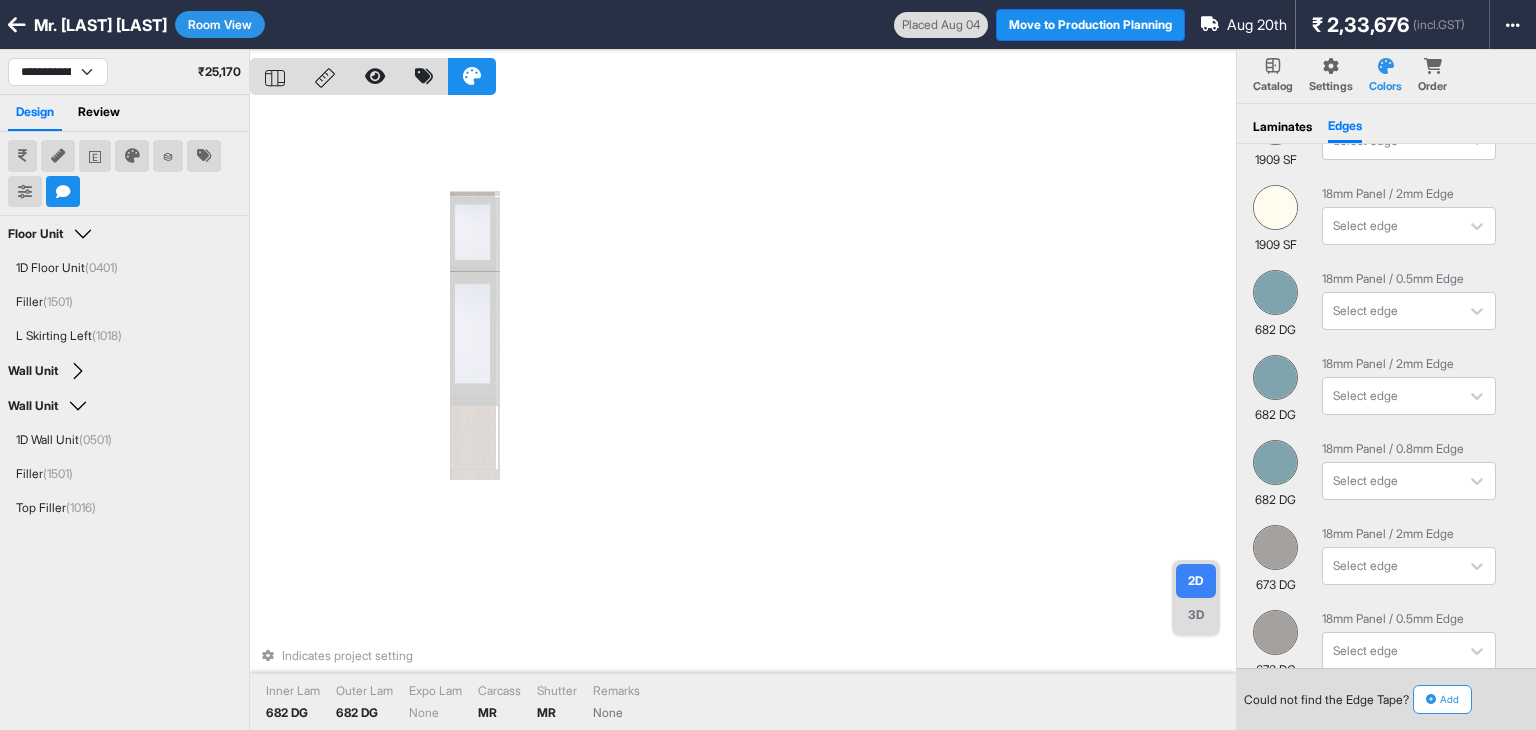 click on "18mm Panel / 0.8mm Edge Select edge" at bounding box center [1409, 134] 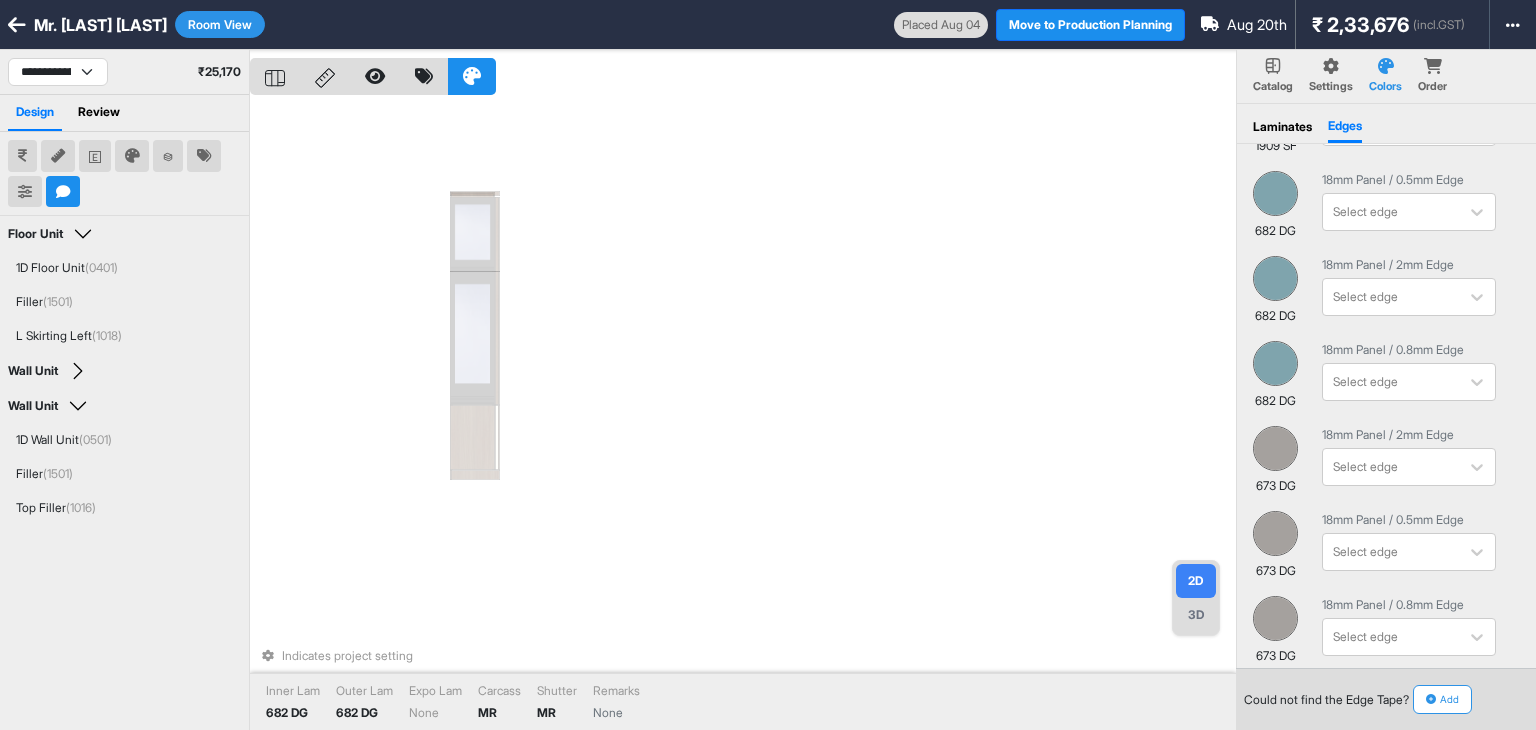 scroll, scrollTop: 500, scrollLeft: 0, axis: vertical 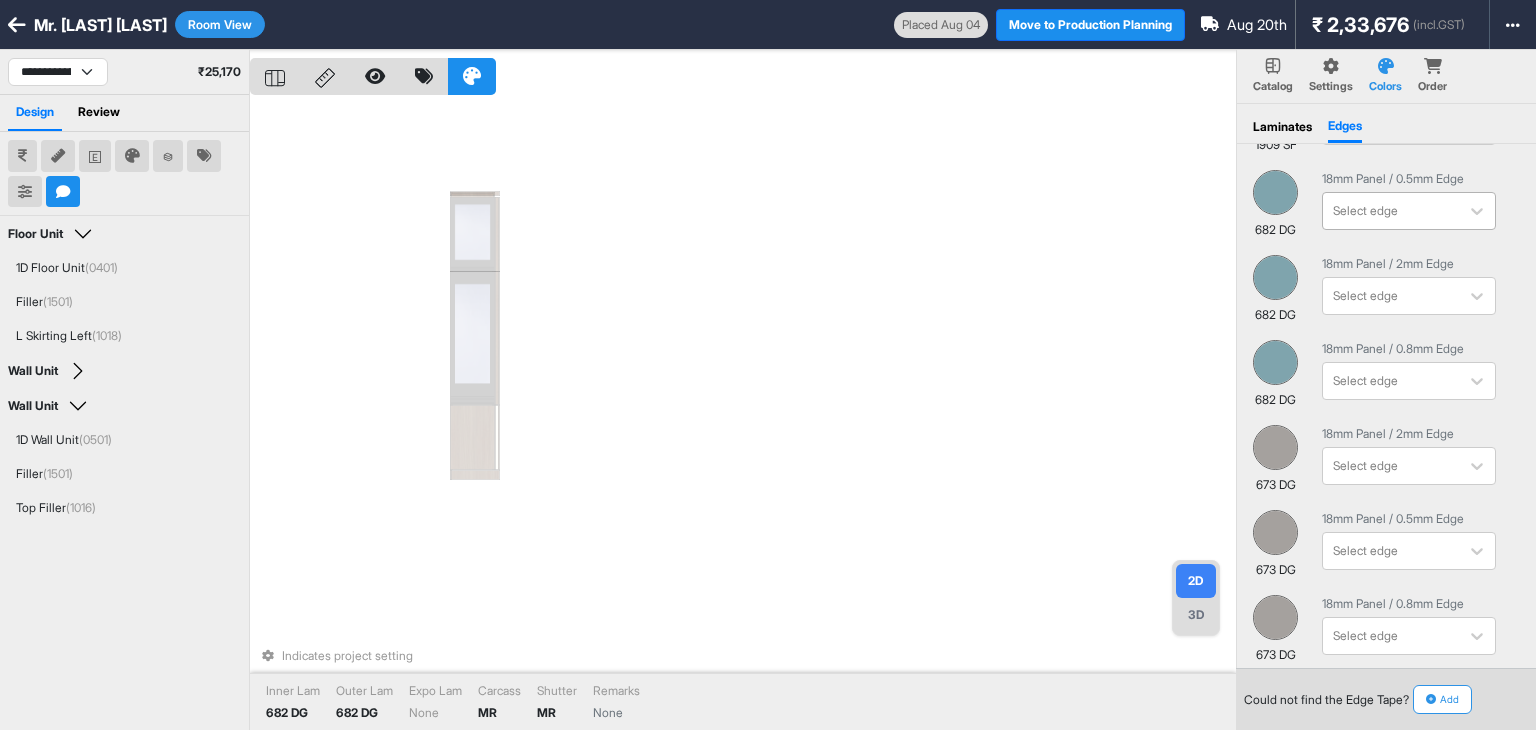 click at bounding box center (1391, 211) 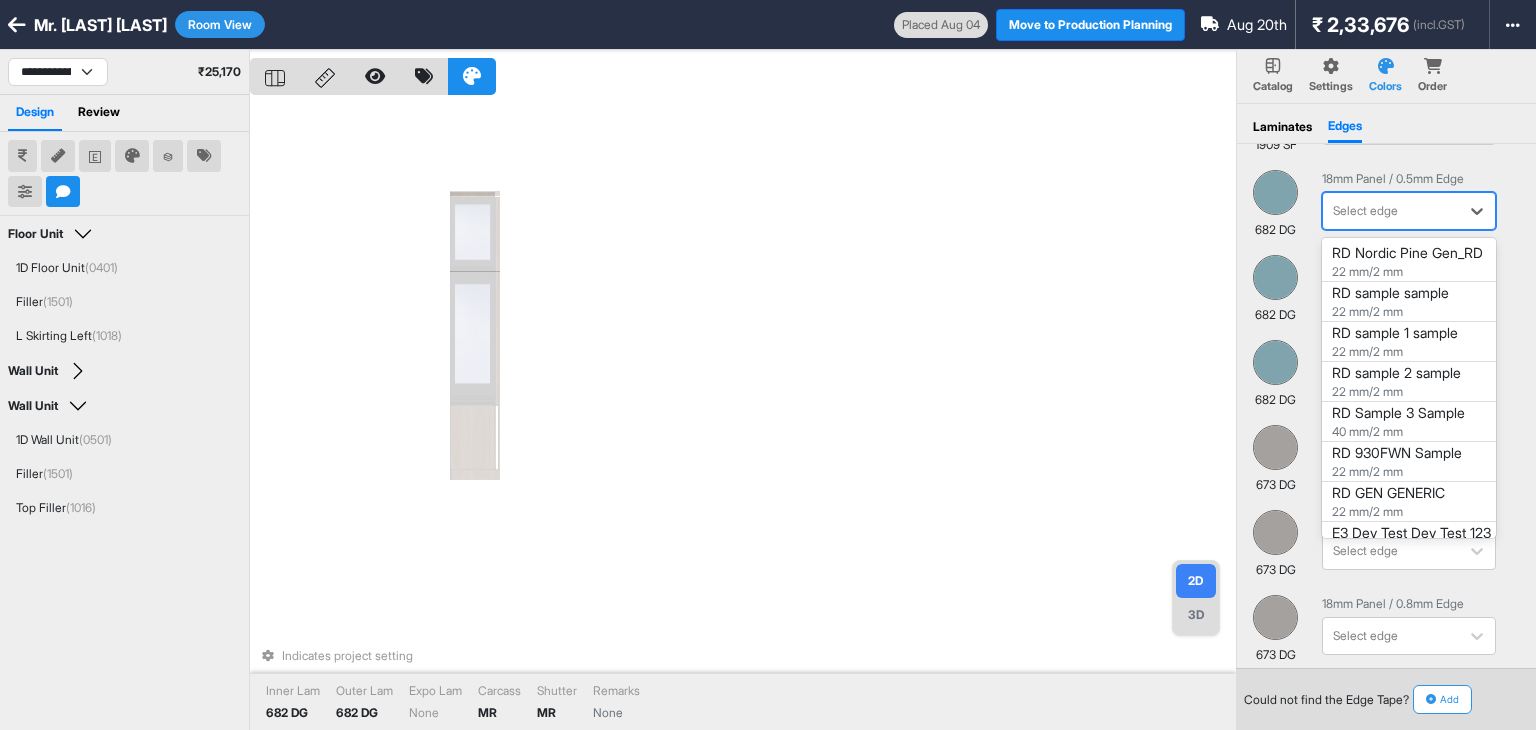 scroll, scrollTop: 200, scrollLeft: 0, axis: vertical 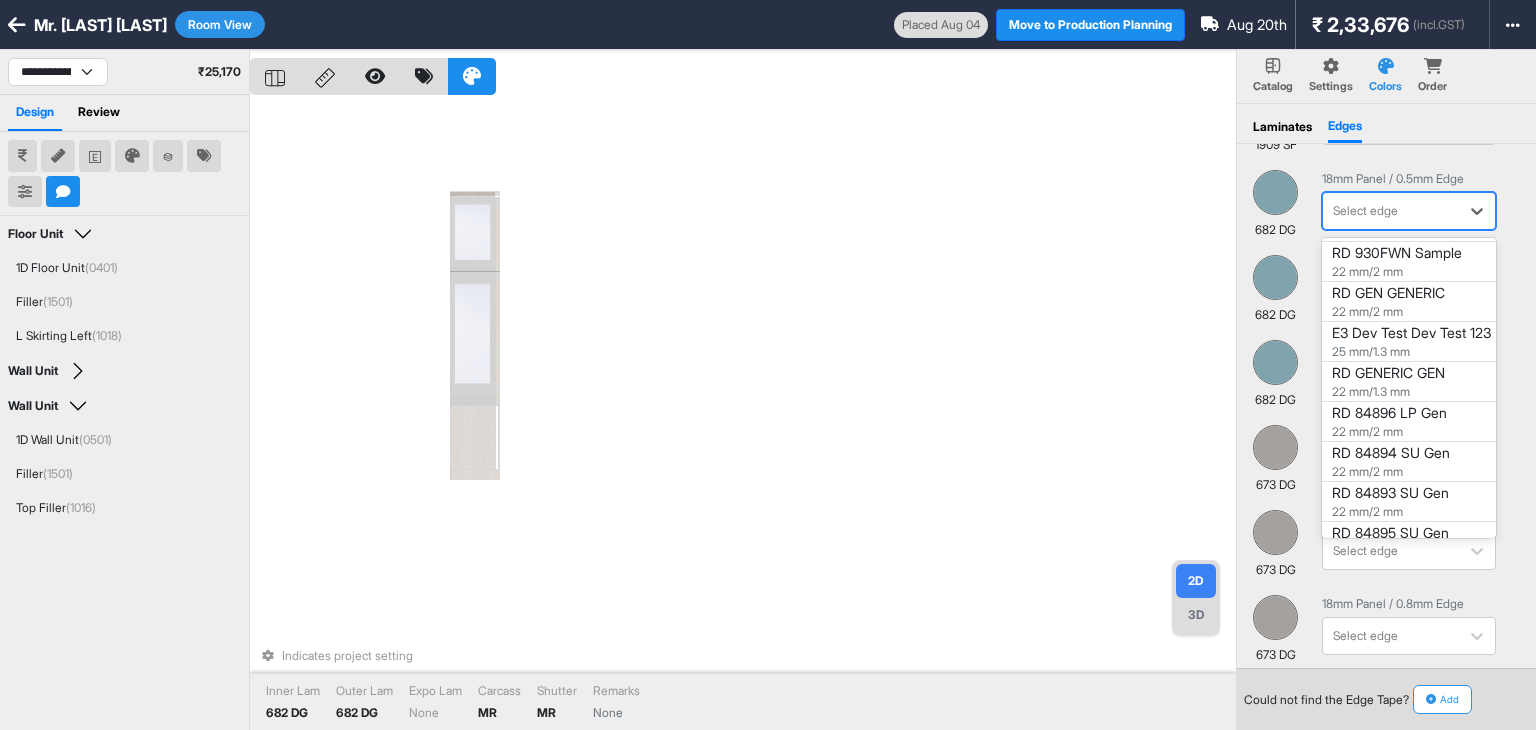click on "RD GENERIC GEN" at bounding box center (1409, 382) 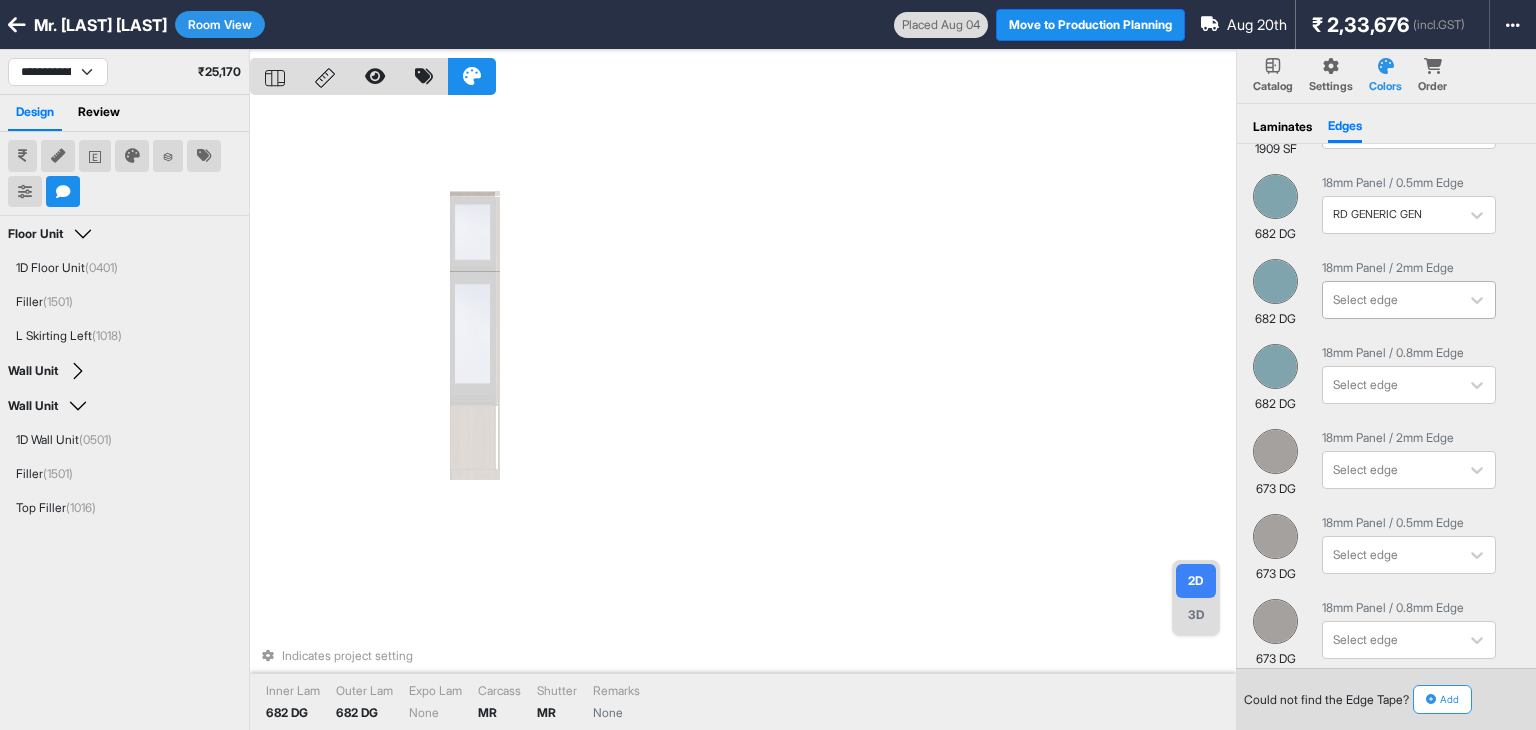 scroll, scrollTop: 500, scrollLeft: 0, axis: vertical 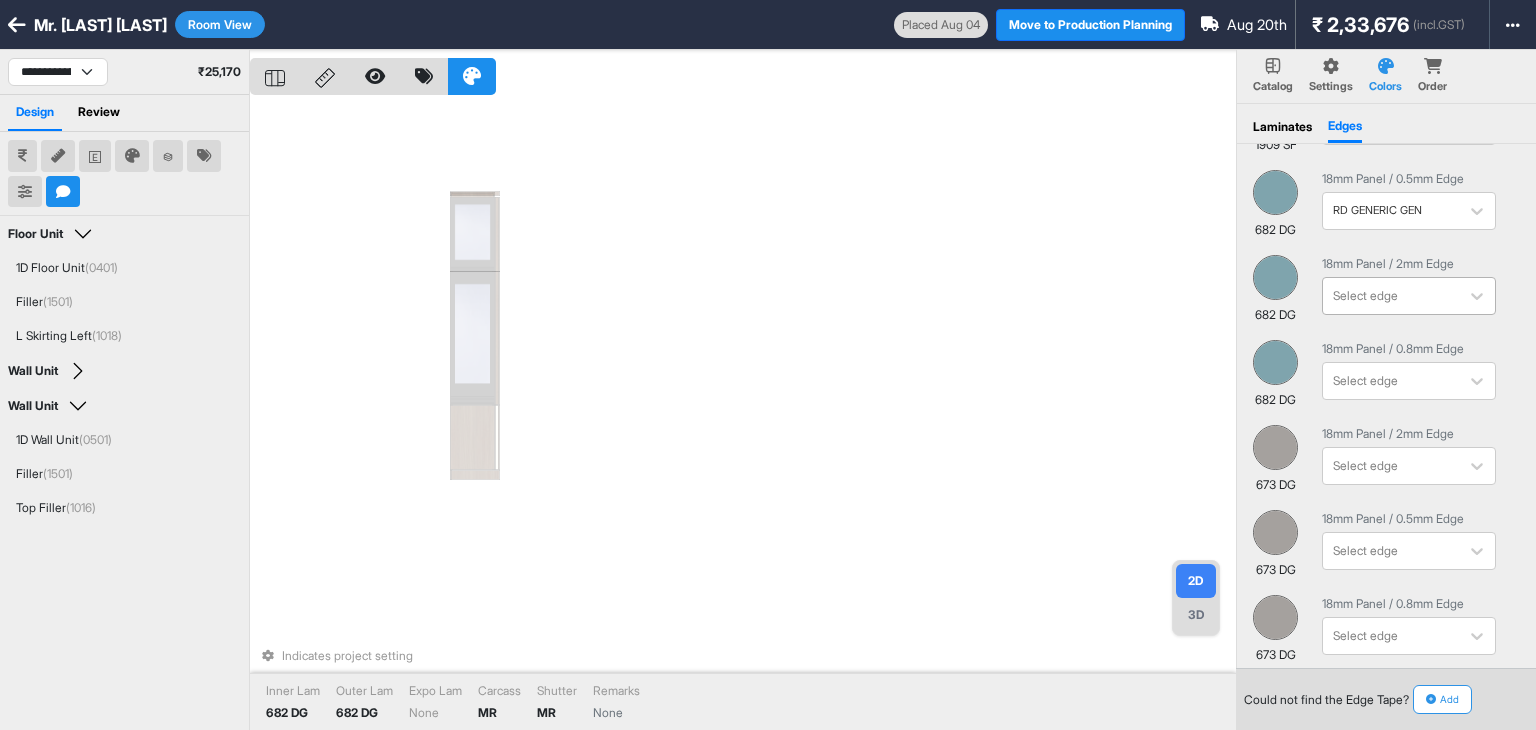 click at bounding box center (1391, 296) 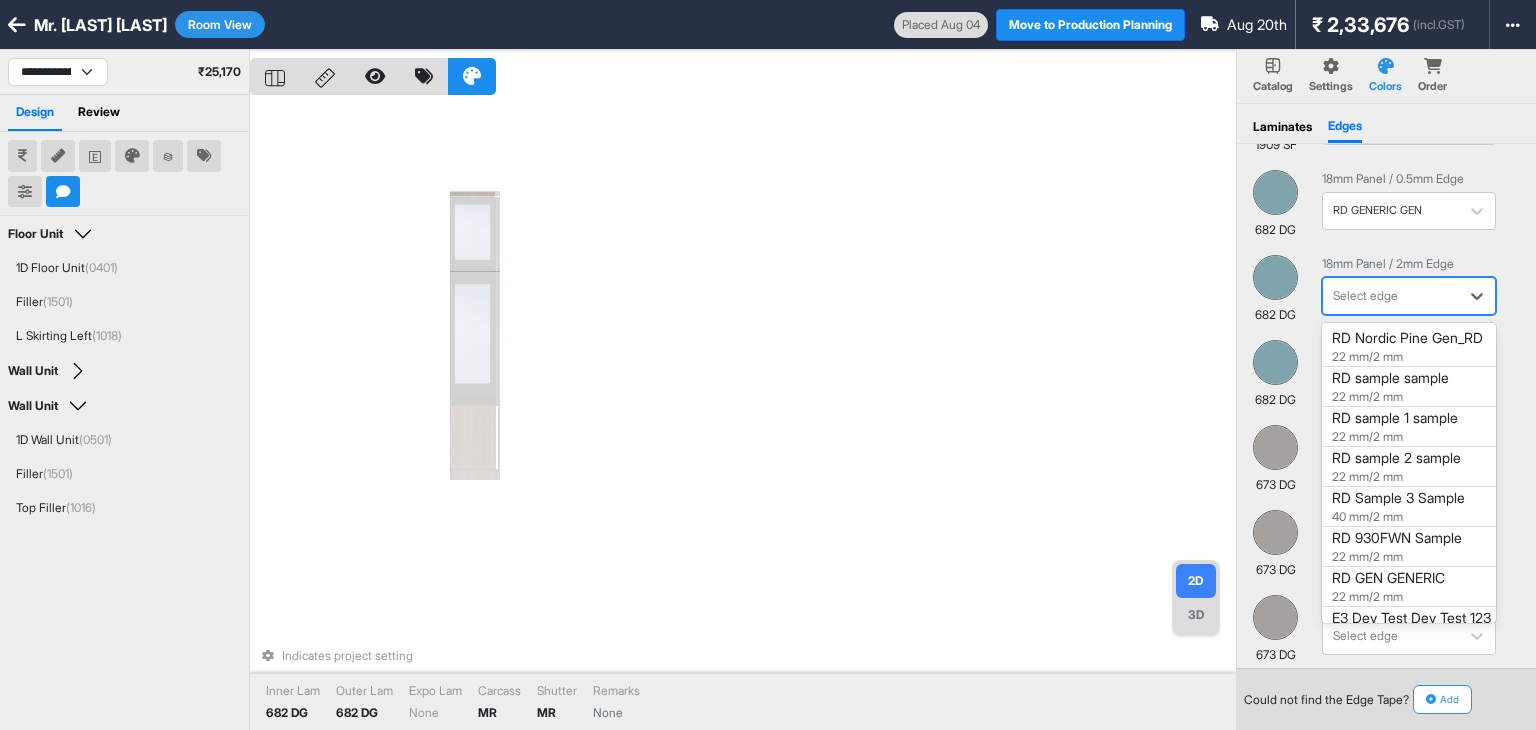 scroll, scrollTop: 200, scrollLeft: 0, axis: vertical 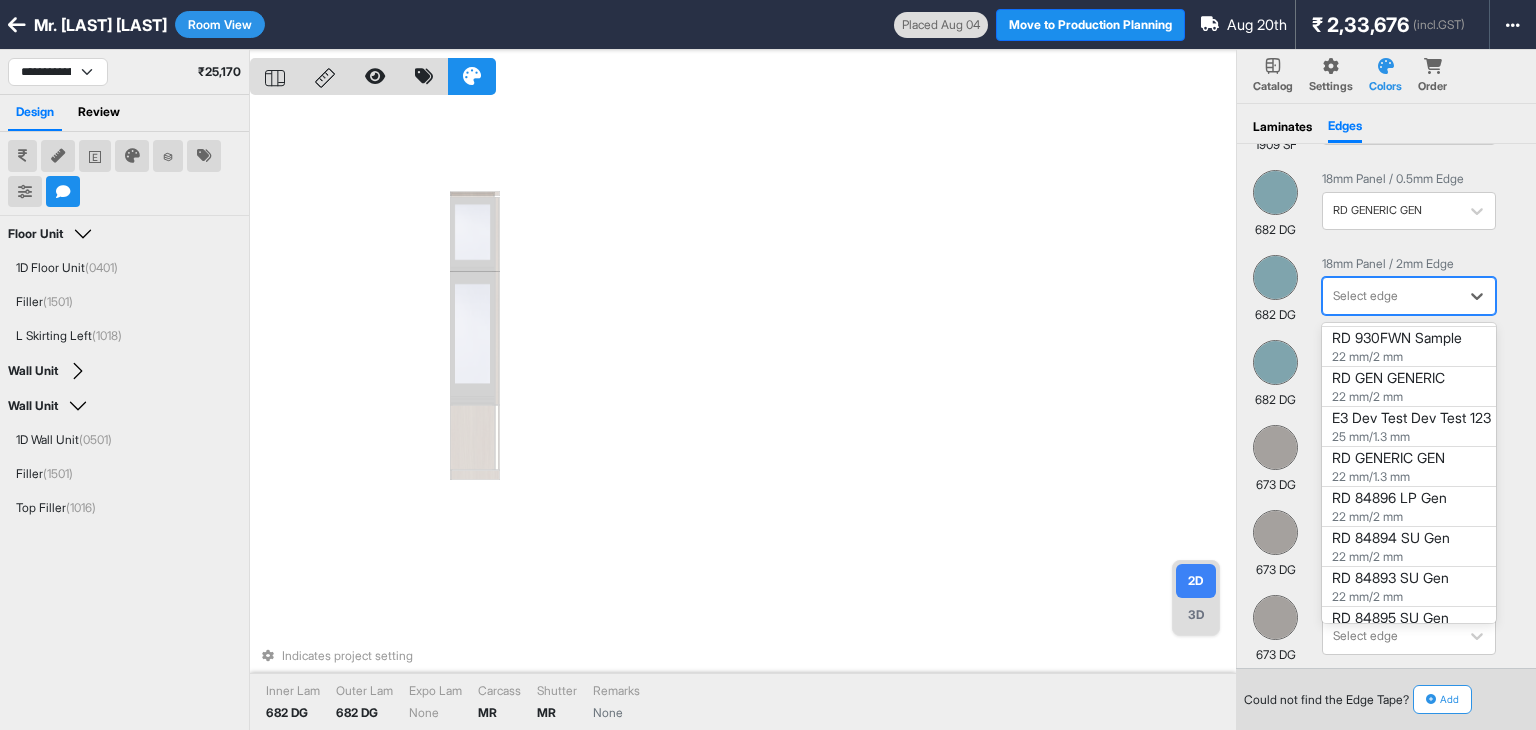click on "RD GENERIC GEN" at bounding box center (1409, 467) 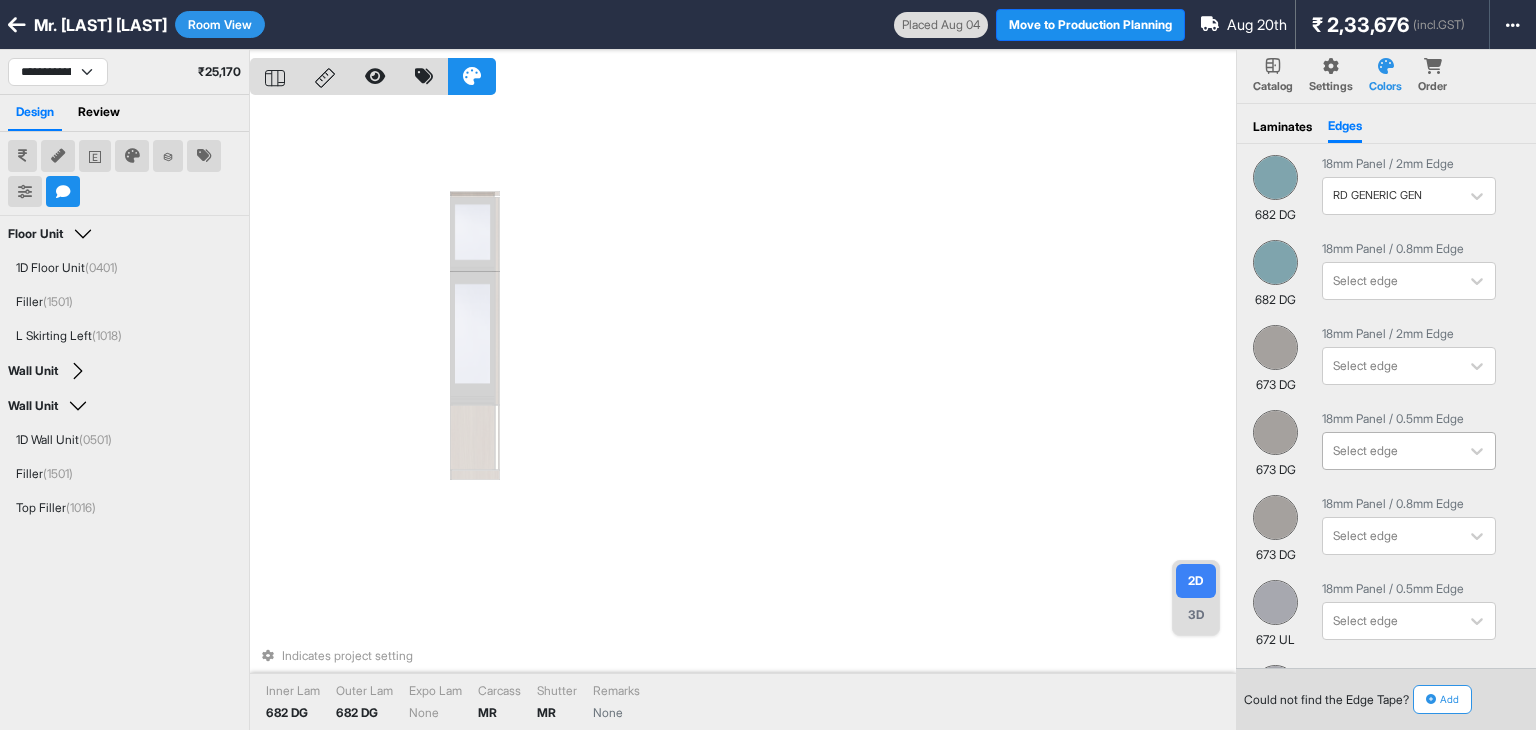 scroll, scrollTop: 700, scrollLeft: 0, axis: vertical 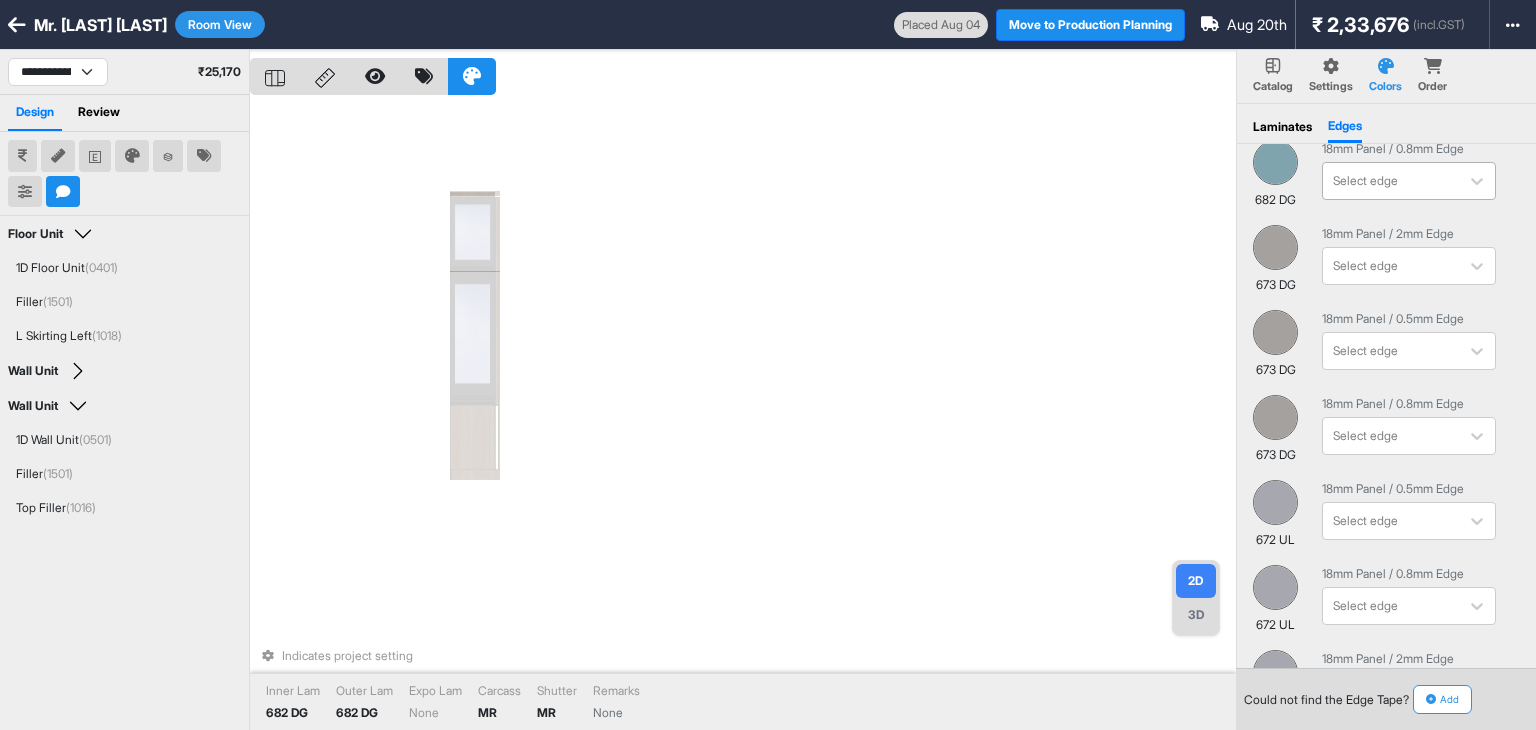 click at bounding box center [1391, 181] 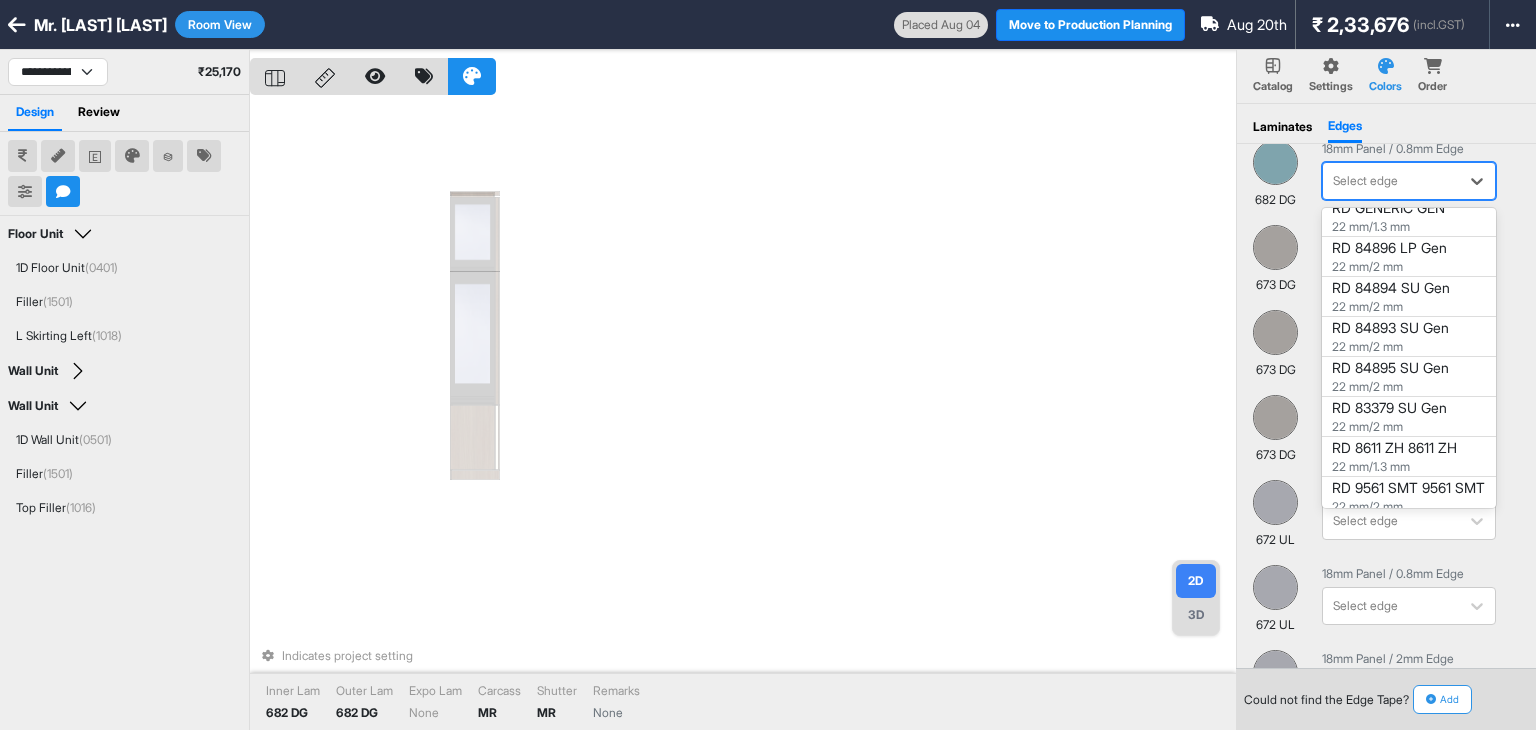 scroll, scrollTop: 300, scrollLeft: 0, axis: vertical 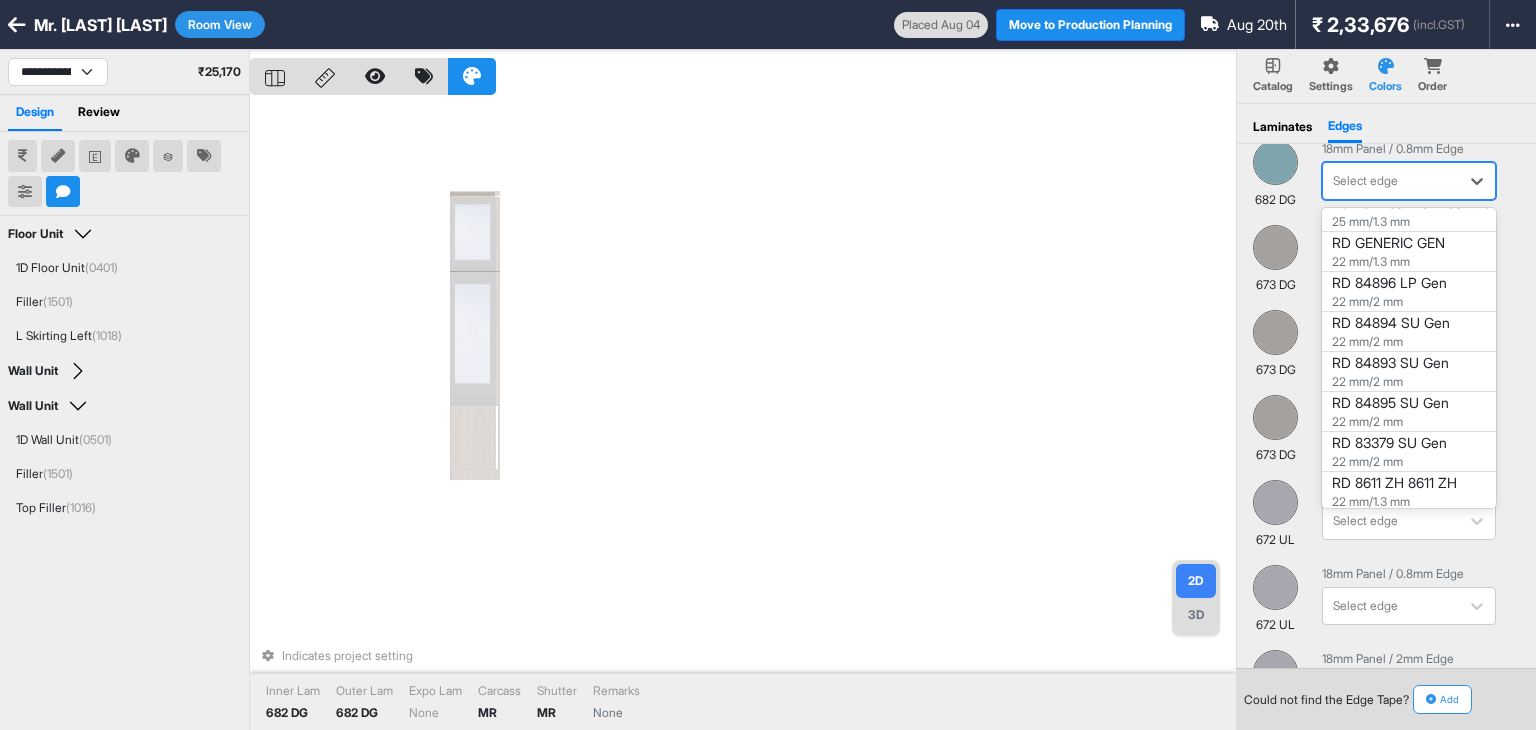 click on "RD GENERIC GEN" at bounding box center (1409, 252) 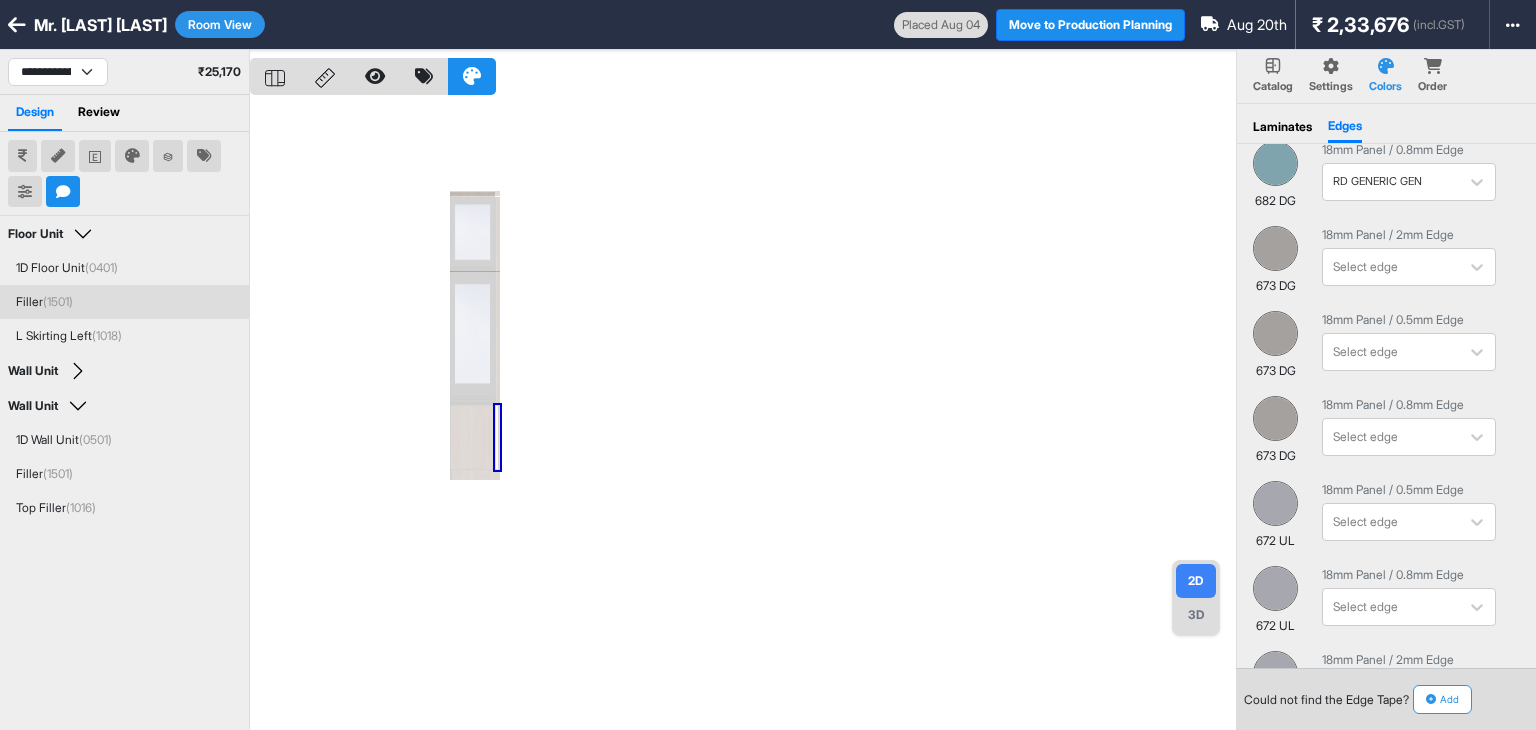 scroll, scrollTop: 700, scrollLeft: 0, axis: vertical 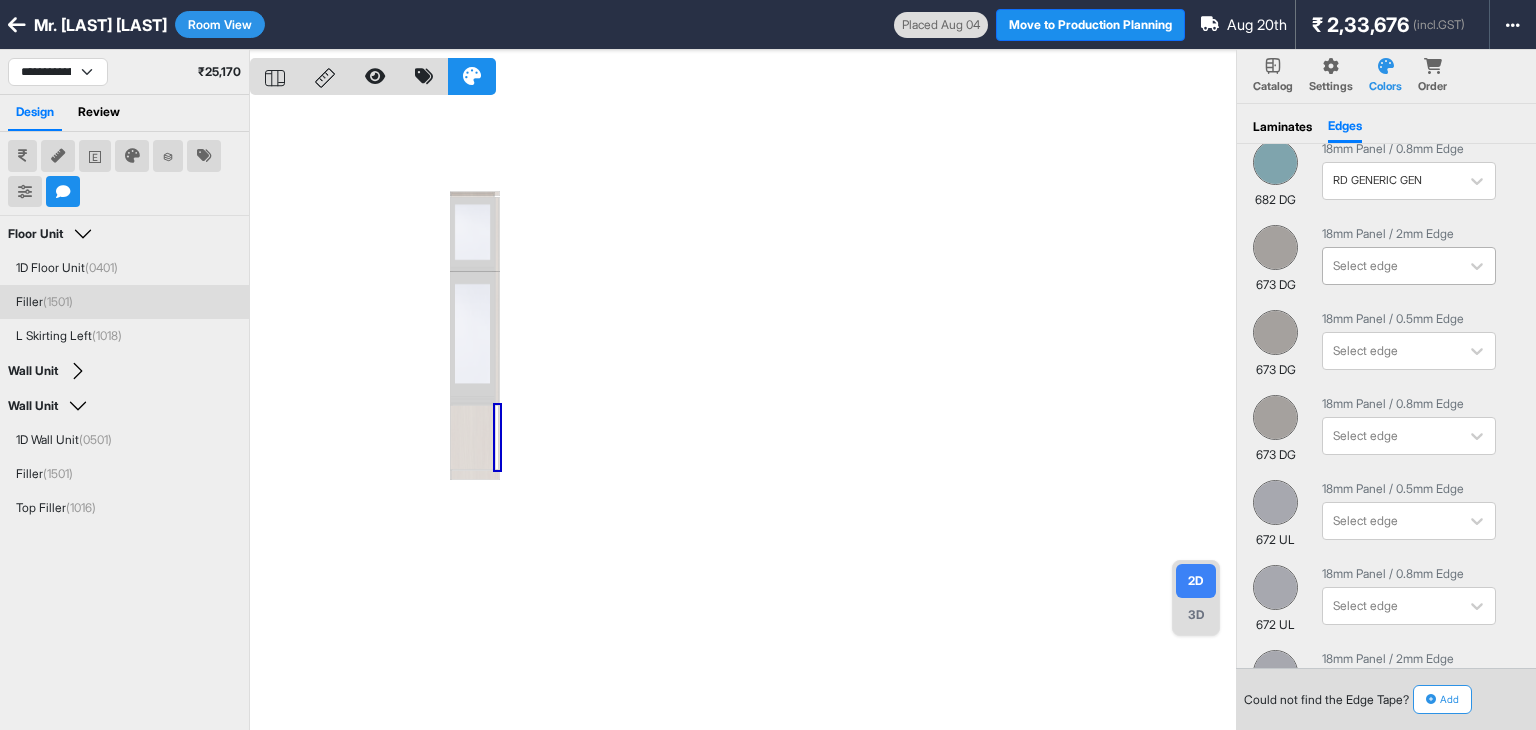 click at bounding box center (1391, 266) 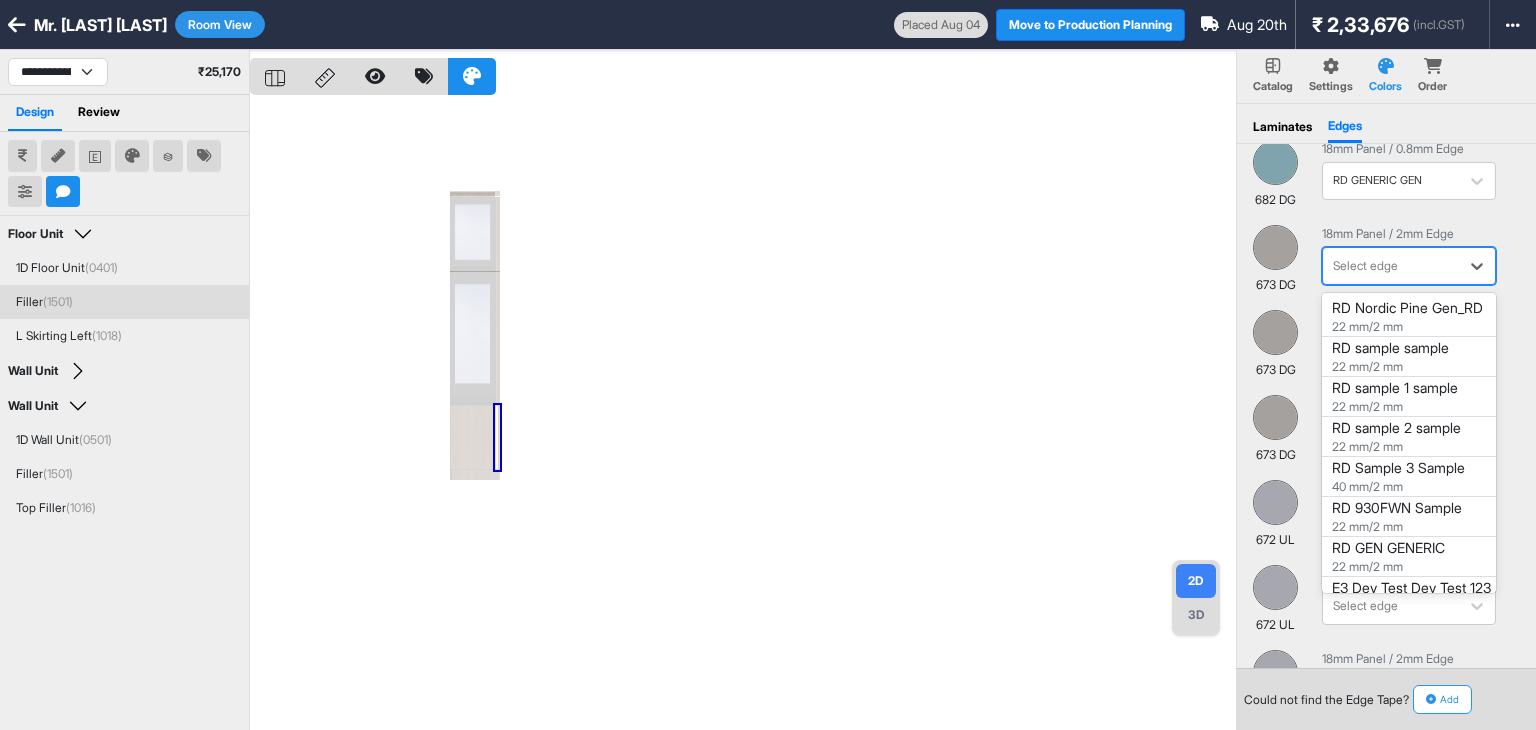 scroll, scrollTop: 200, scrollLeft: 0, axis: vertical 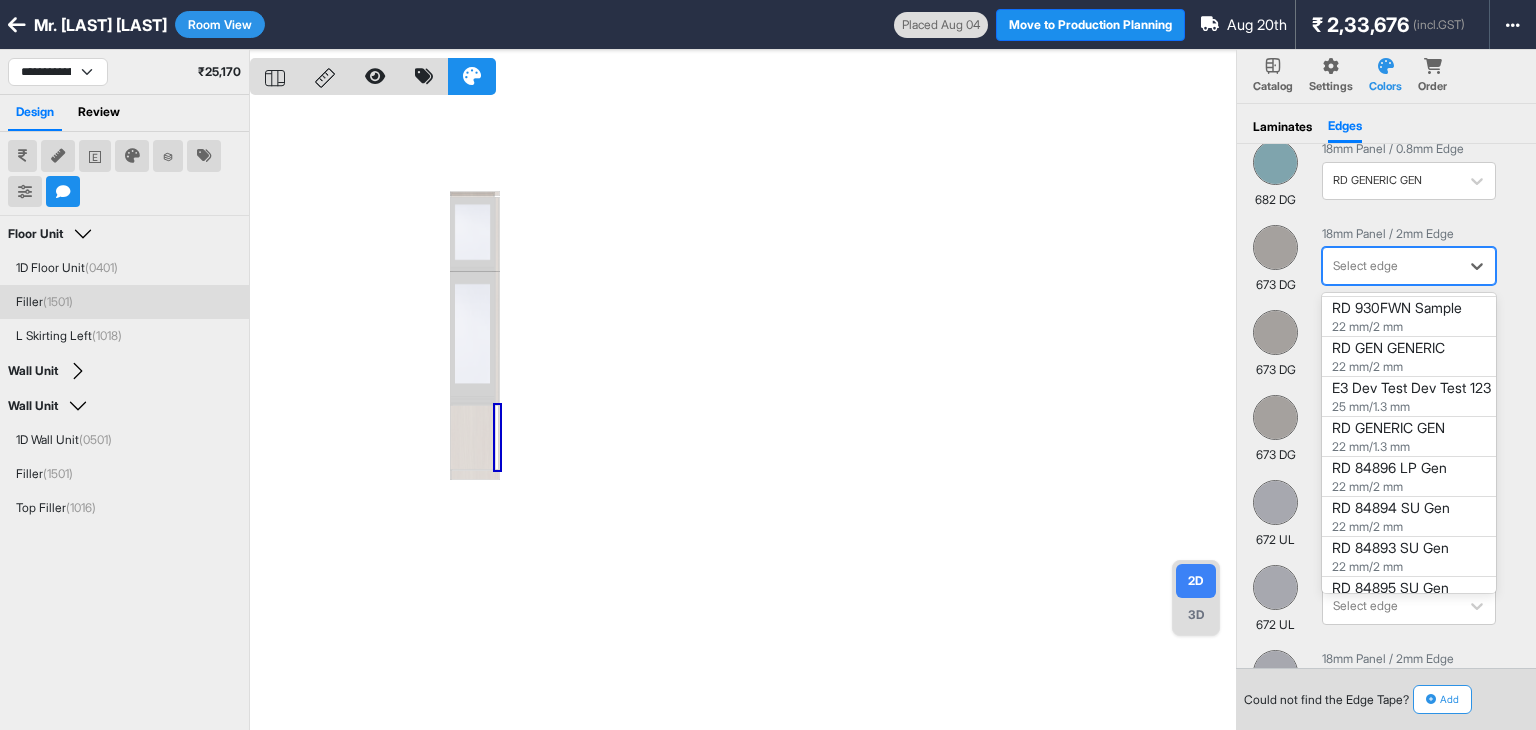 click on "E3 Dev Test Dev Test 123" at bounding box center (1409, 397) 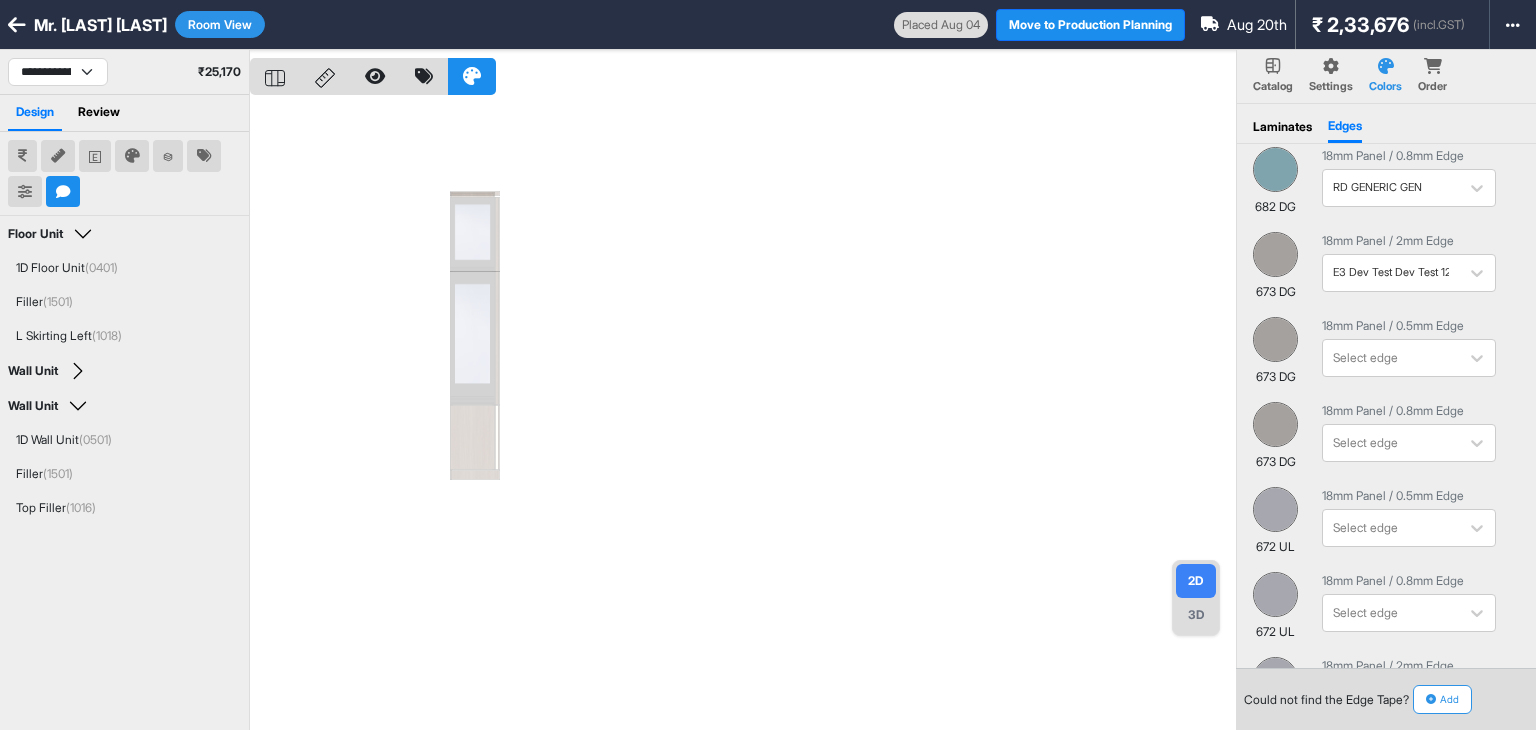 scroll, scrollTop: 700, scrollLeft: 0, axis: vertical 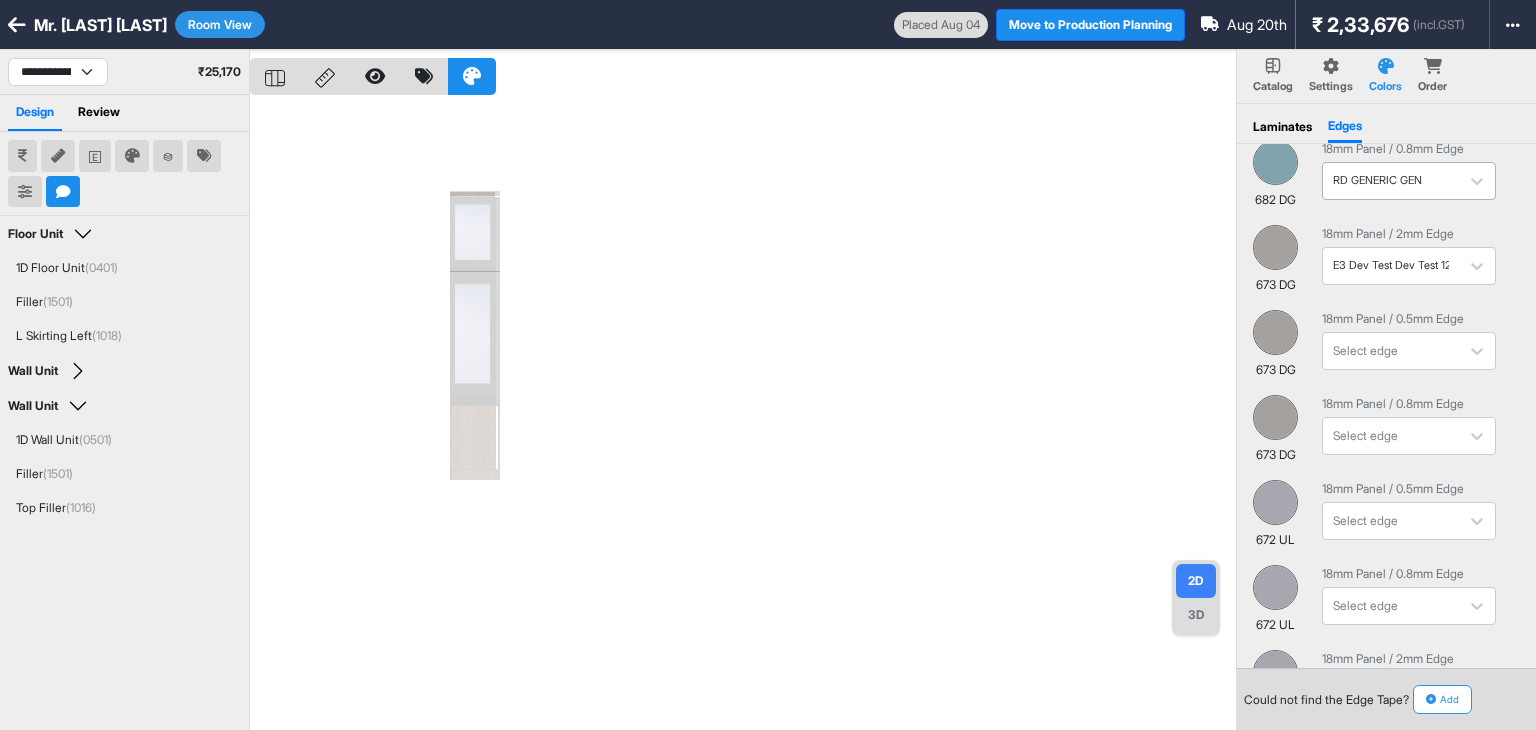 click at bounding box center (1391, 181) 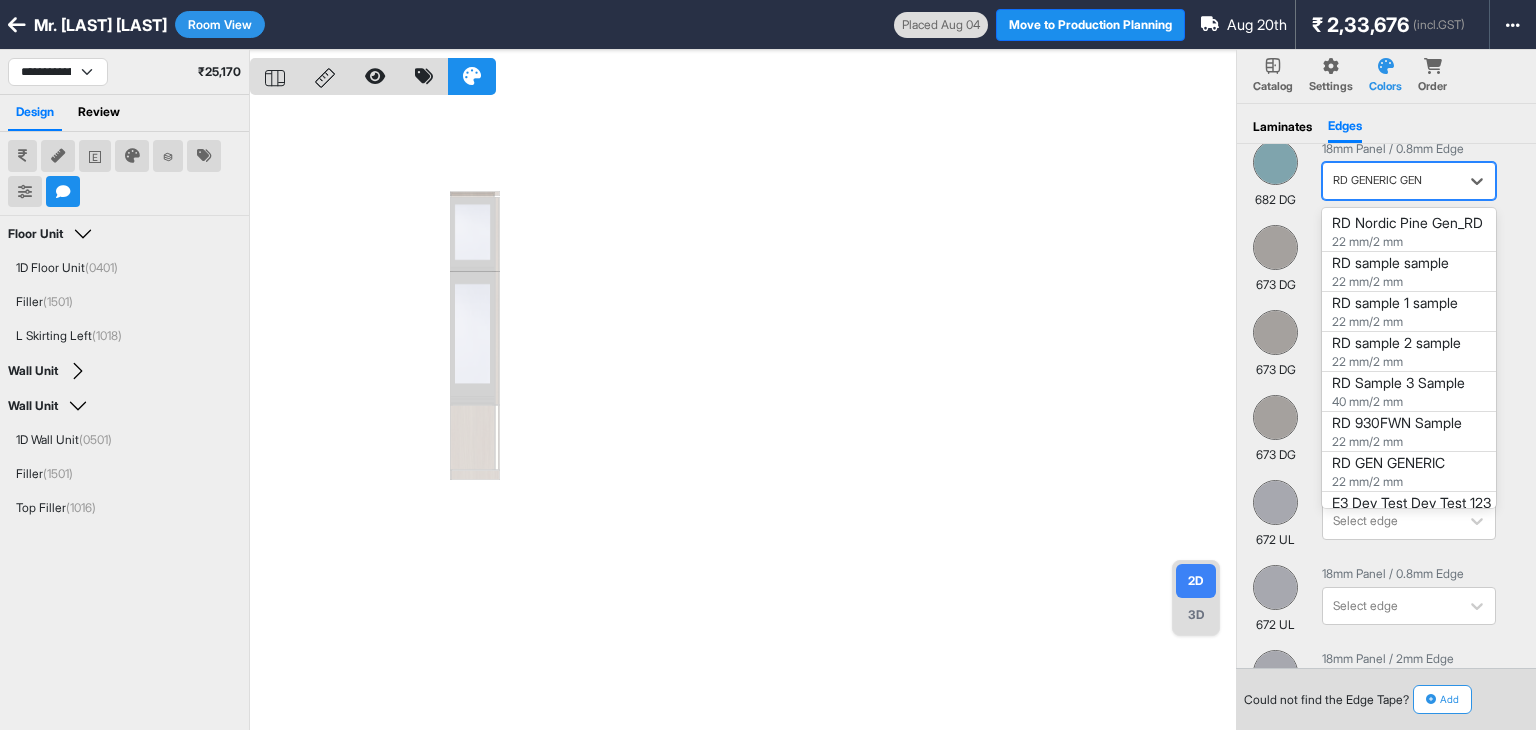 click at bounding box center [1391, 181] 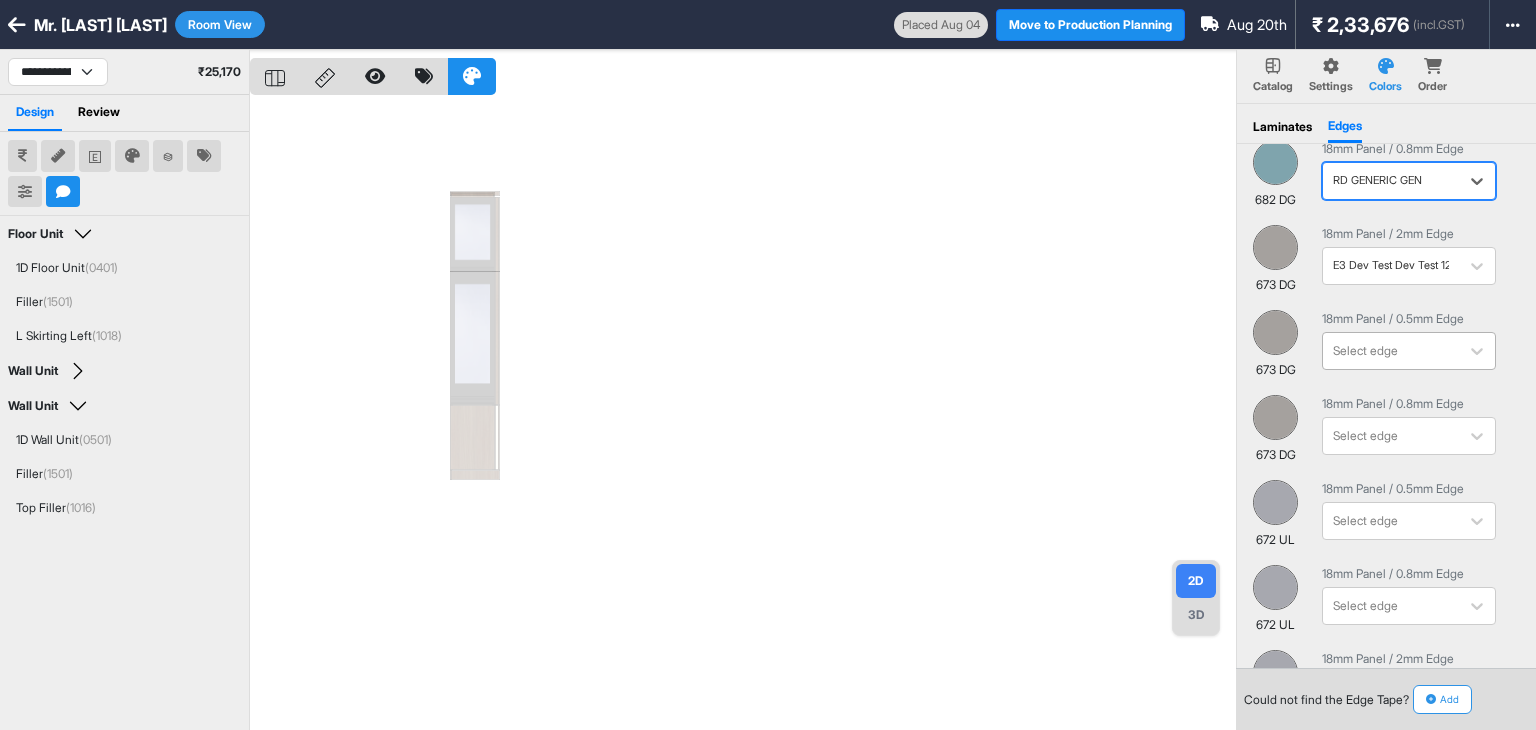 click at bounding box center (1391, 351) 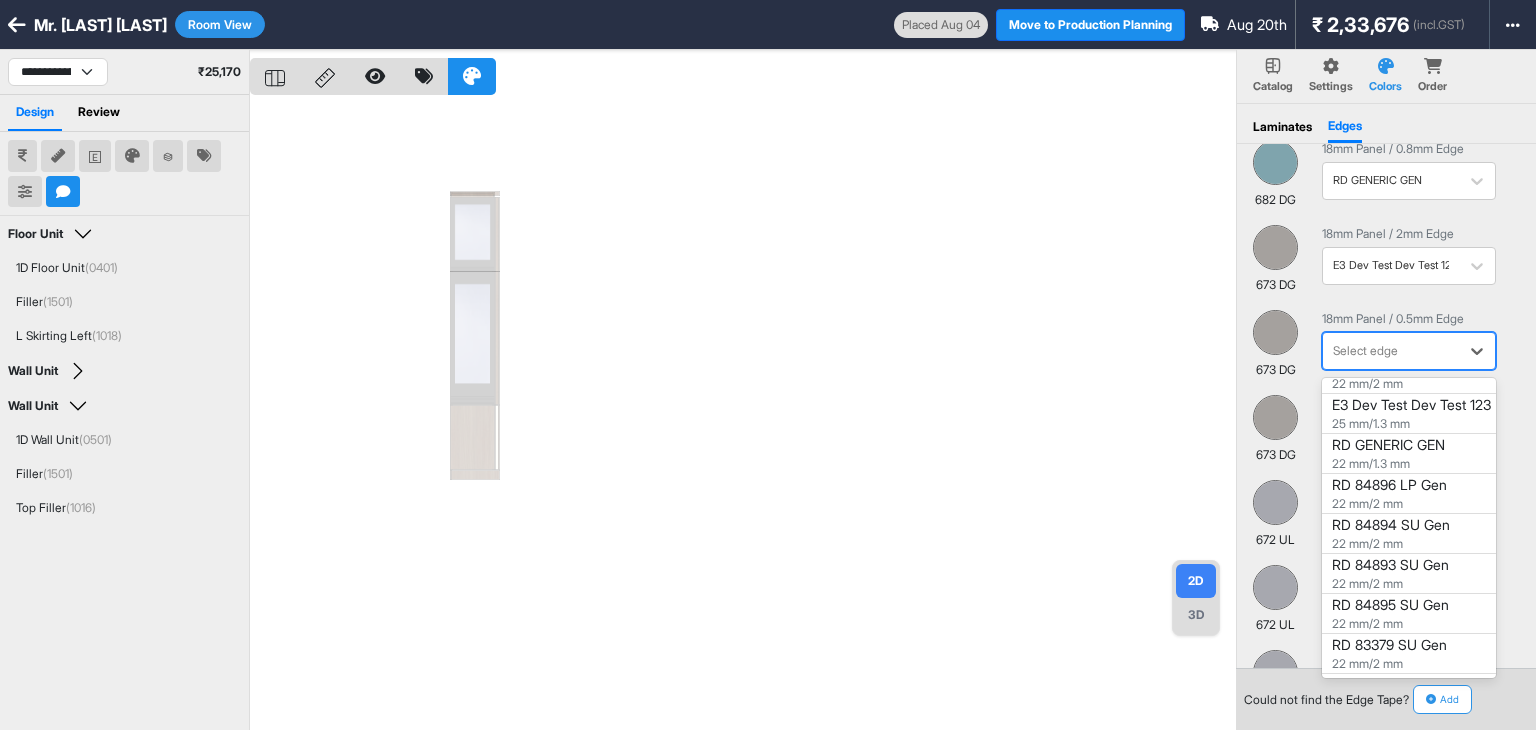 scroll, scrollTop: 300, scrollLeft: 0, axis: vertical 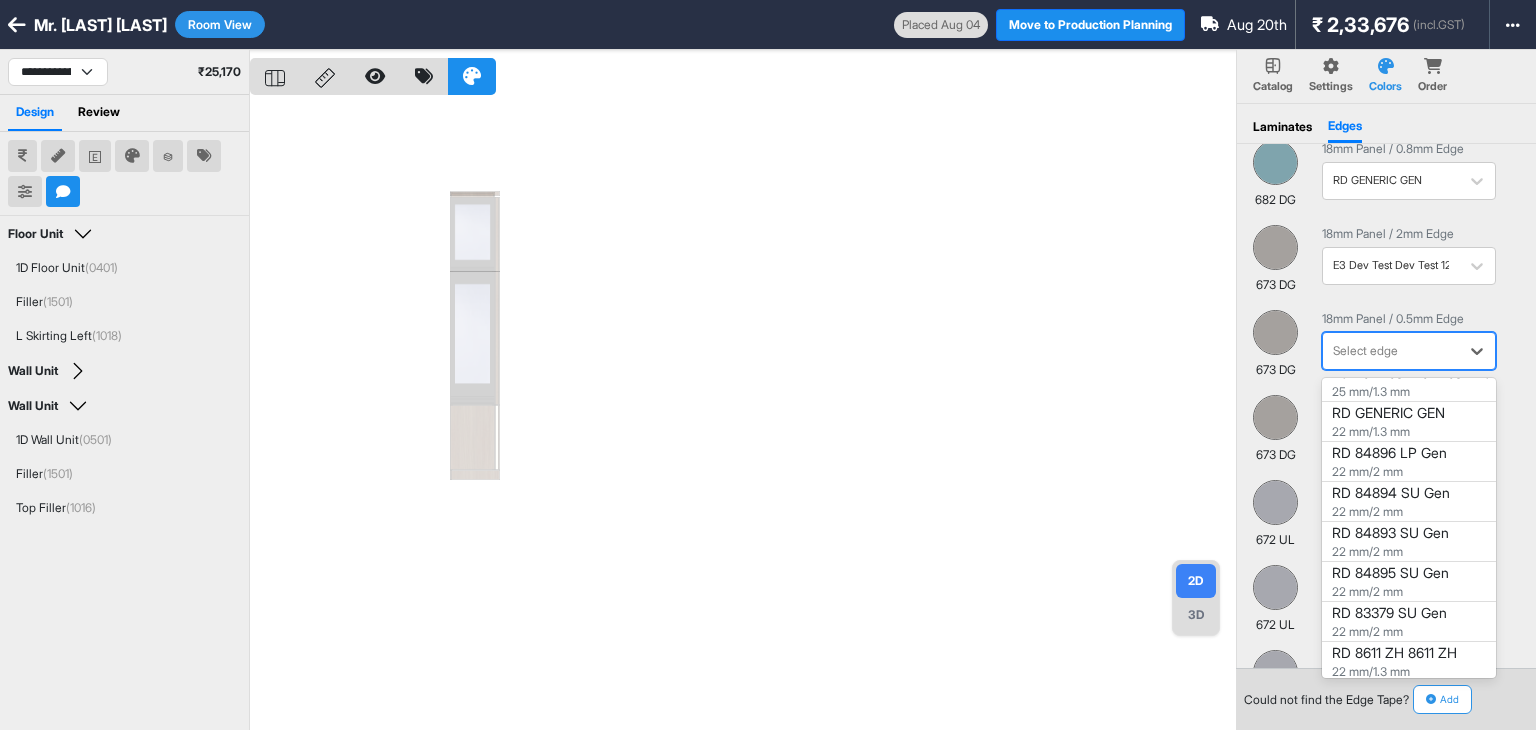 click on "RD GENERIC GEN" at bounding box center (1409, 422) 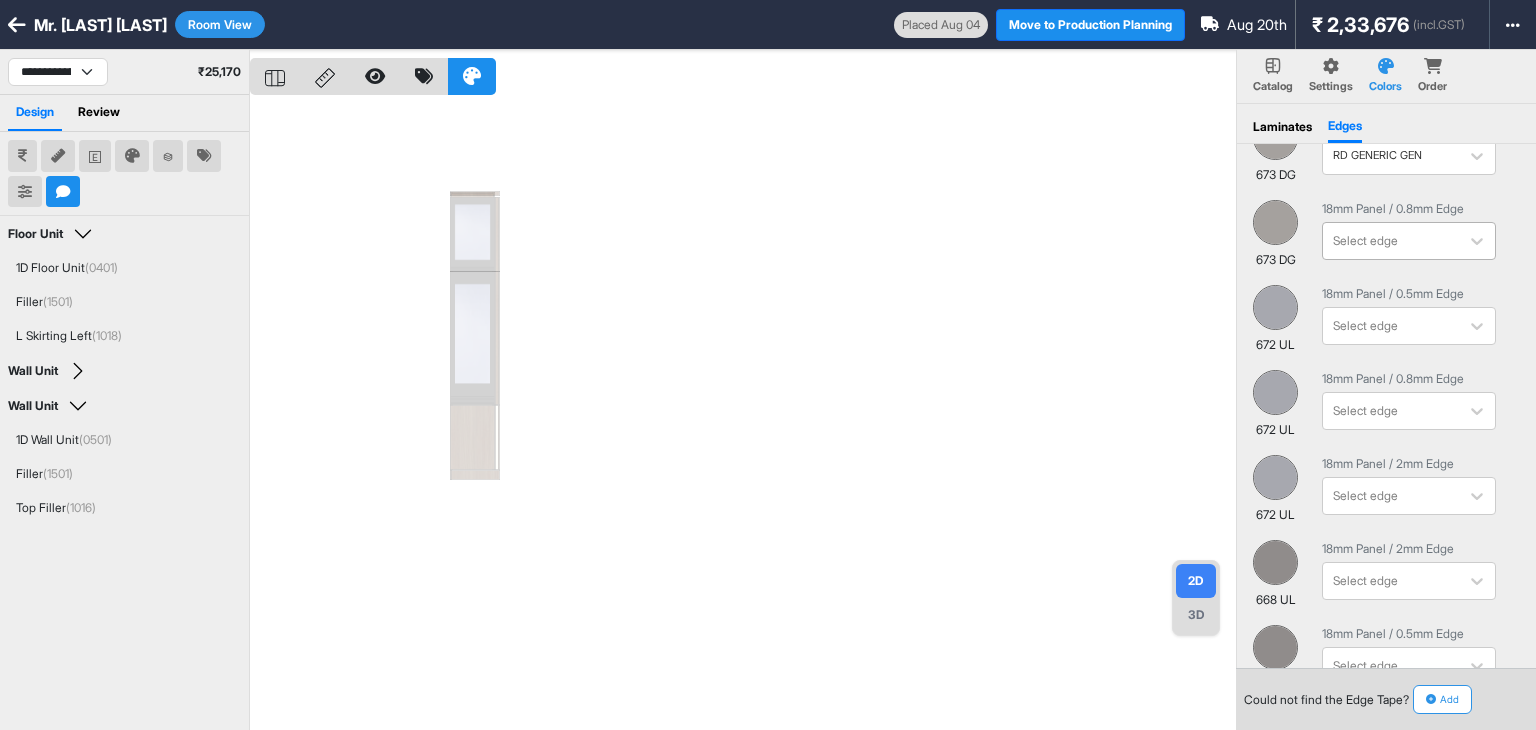scroll, scrollTop: 900, scrollLeft: 0, axis: vertical 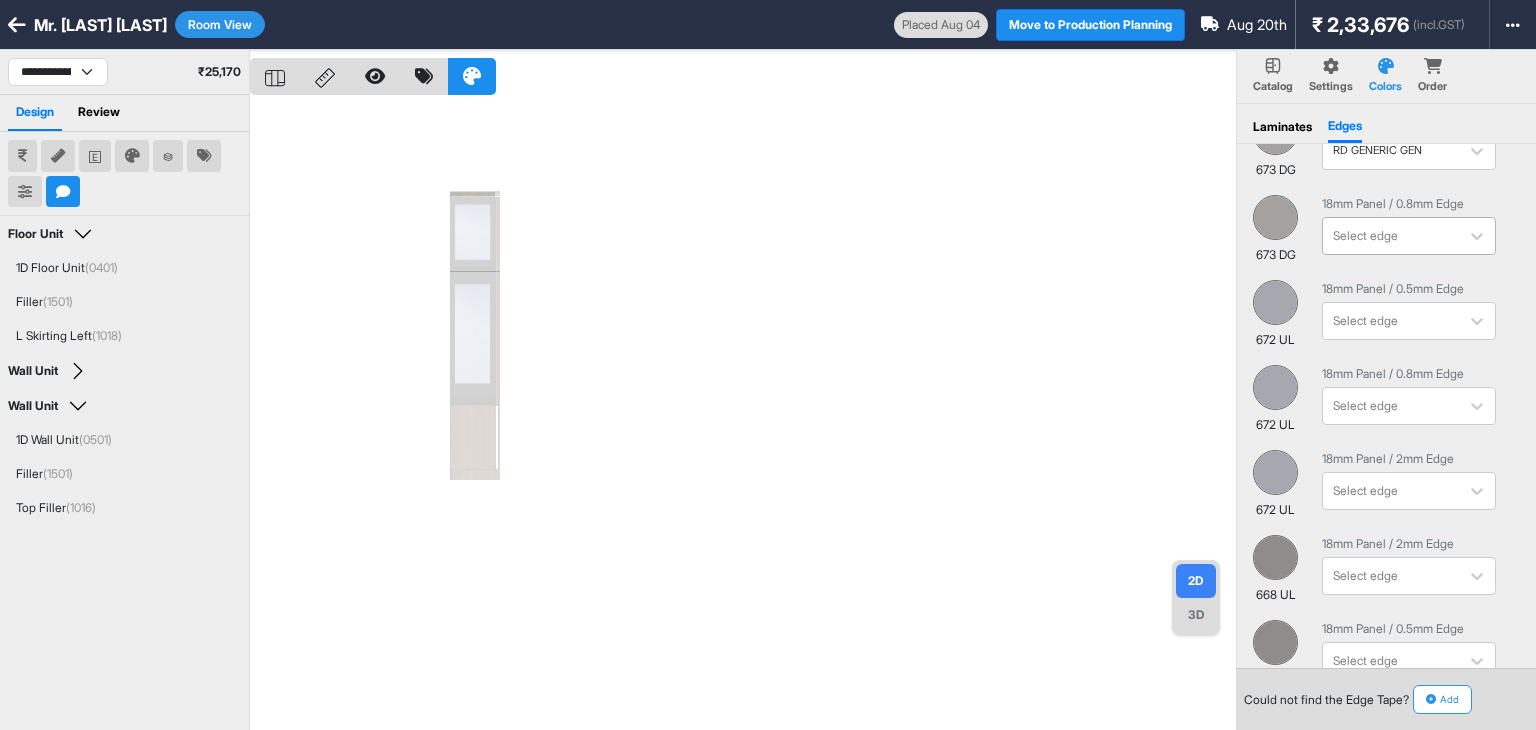 click at bounding box center [1391, 236] 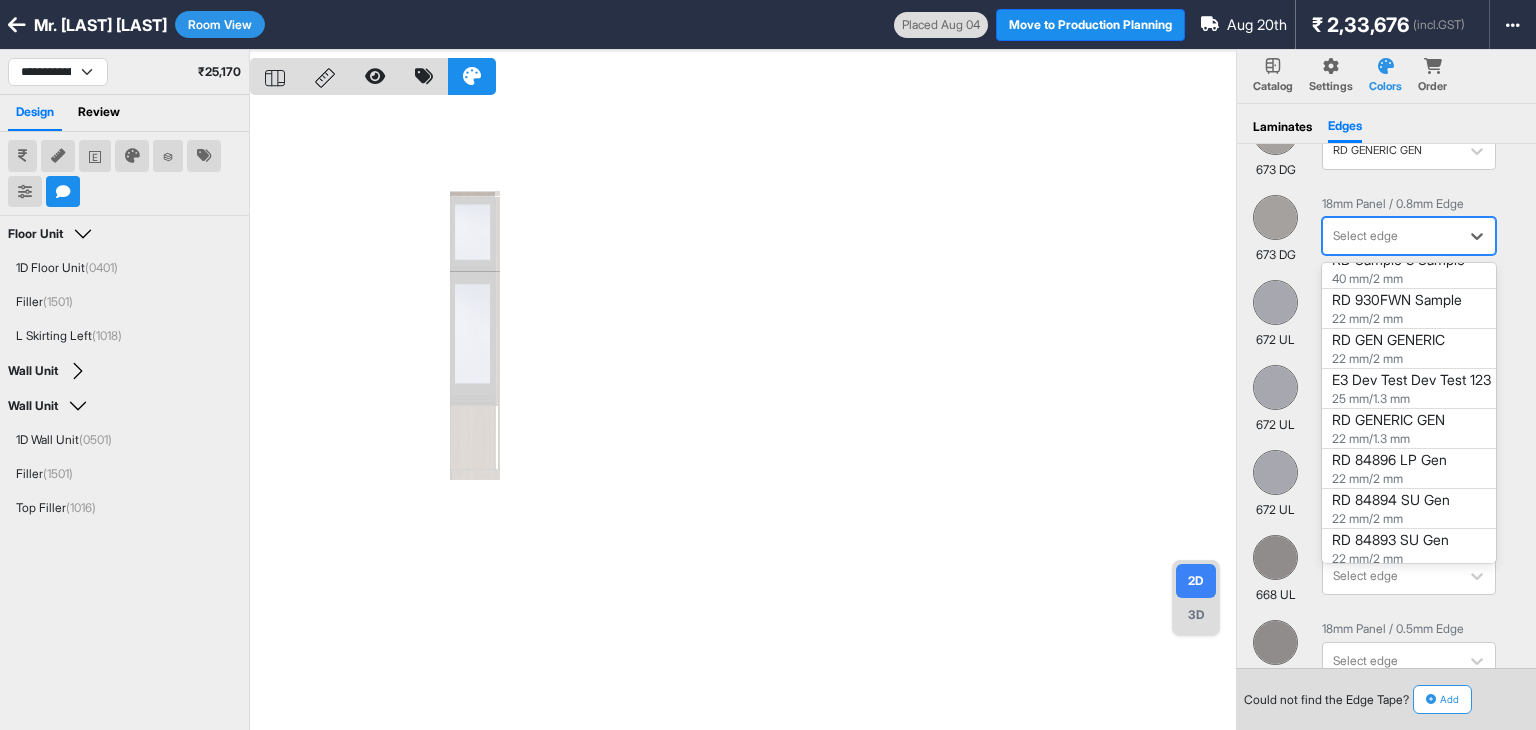 scroll, scrollTop: 200, scrollLeft: 0, axis: vertical 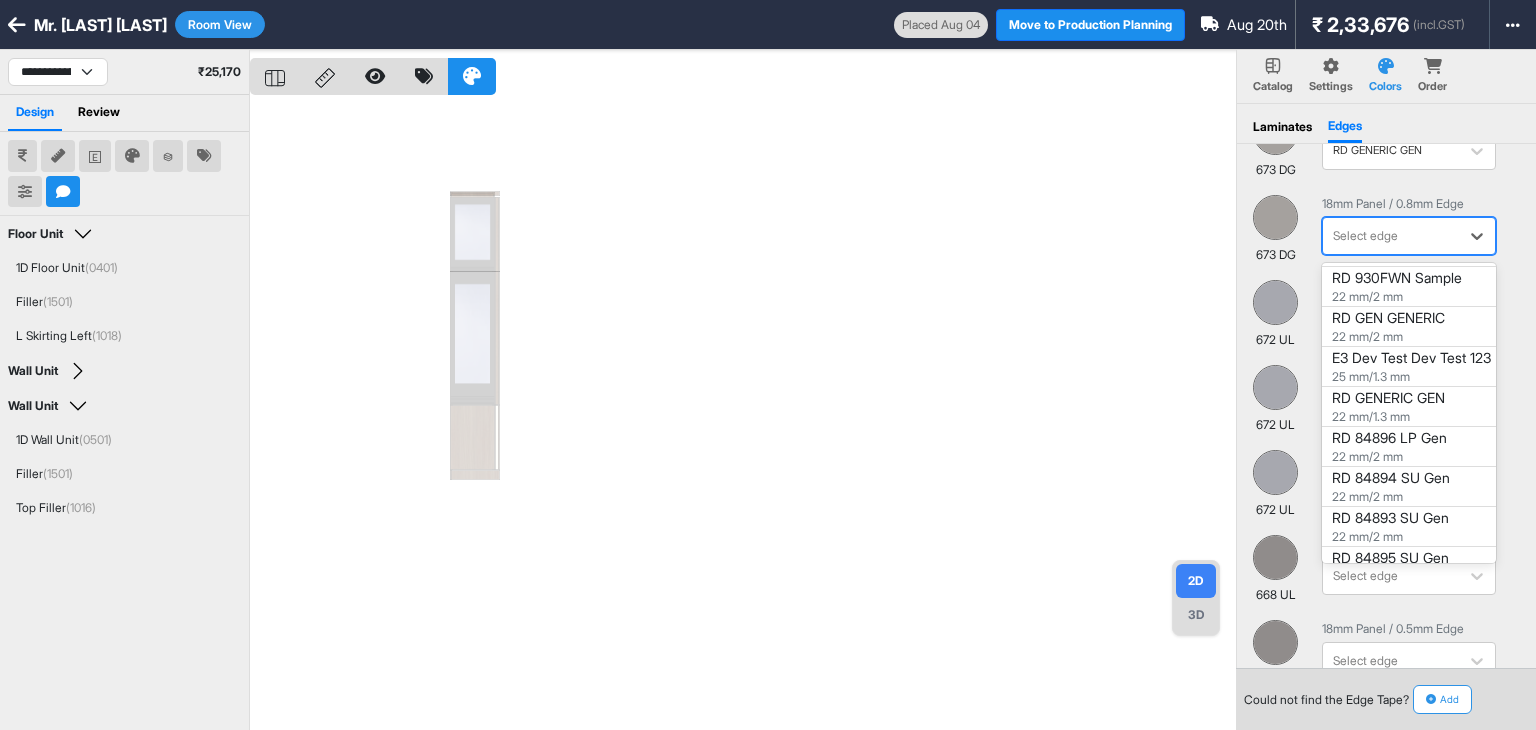 click on "E3 Dev Test Dev Test 123" at bounding box center (1409, 367) 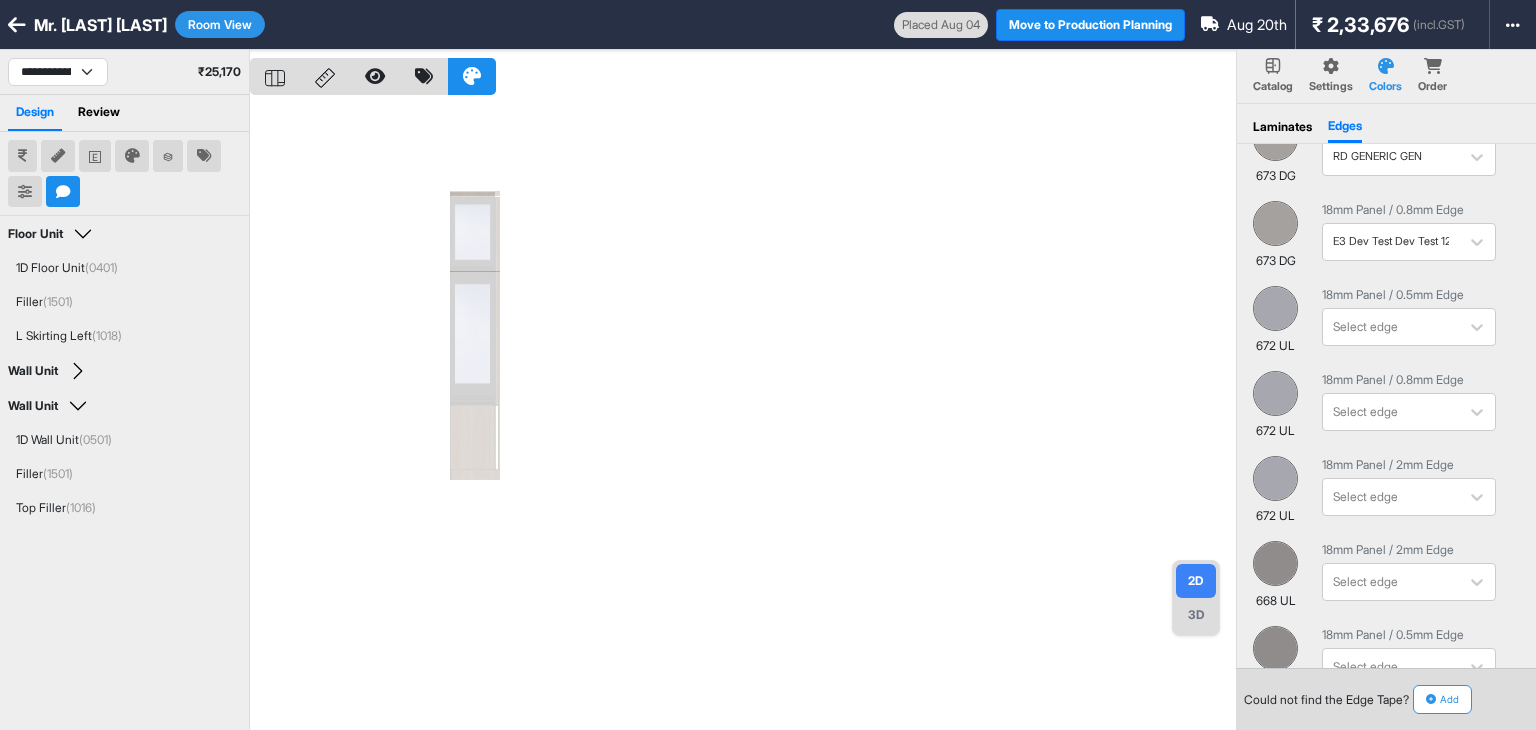 scroll, scrollTop: 900, scrollLeft: 0, axis: vertical 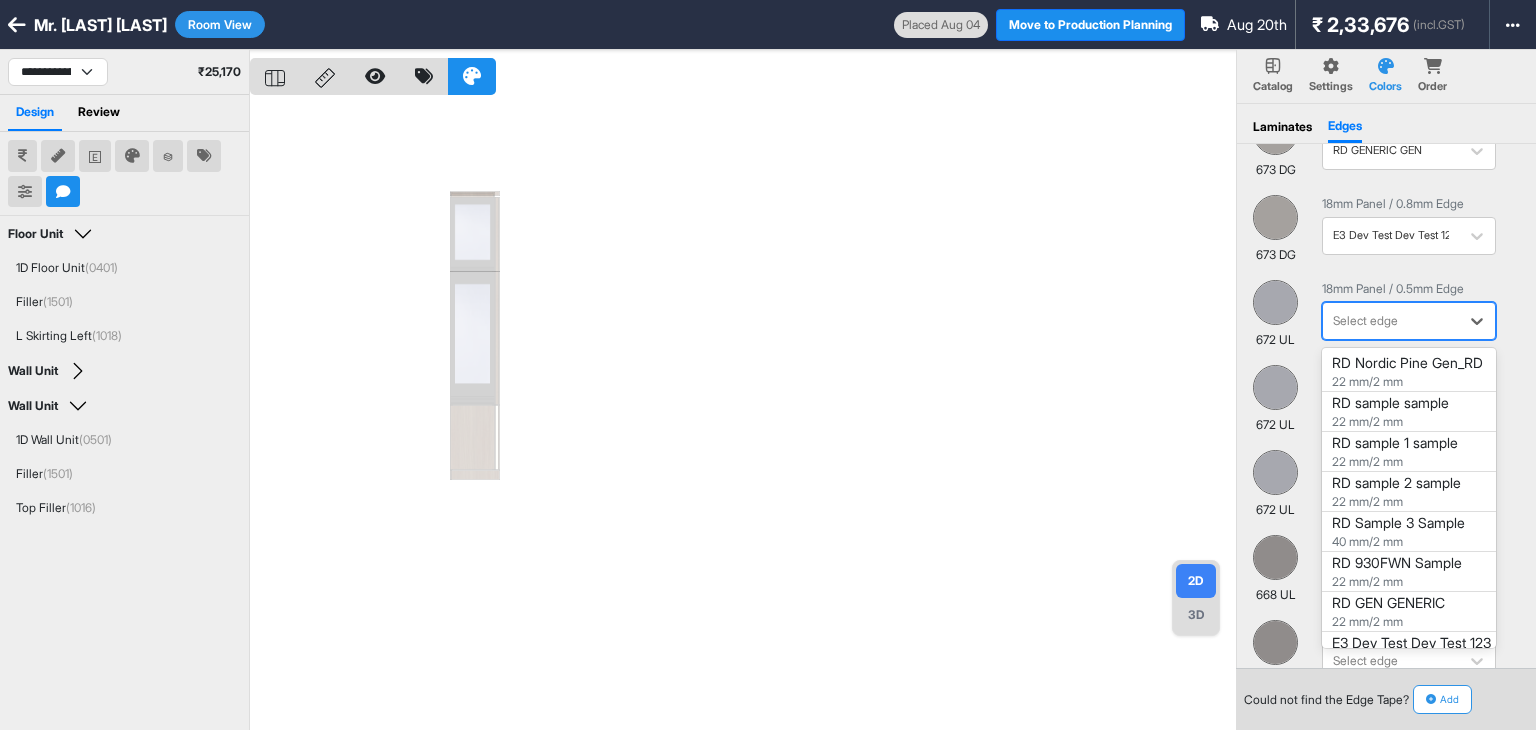 click at bounding box center [1391, 321] 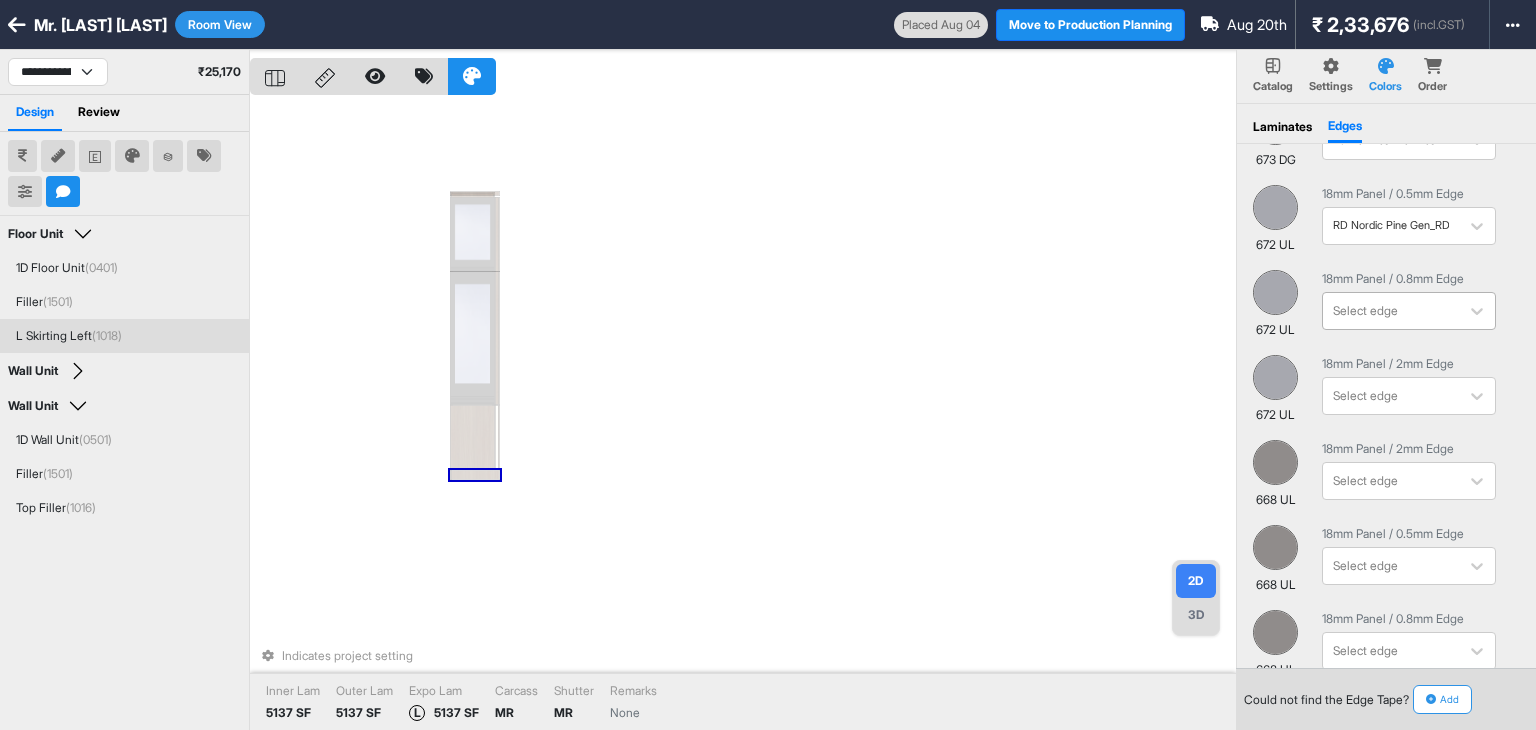 scroll, scrollTop: 1000, scrollLeft: 0, axis: vertical 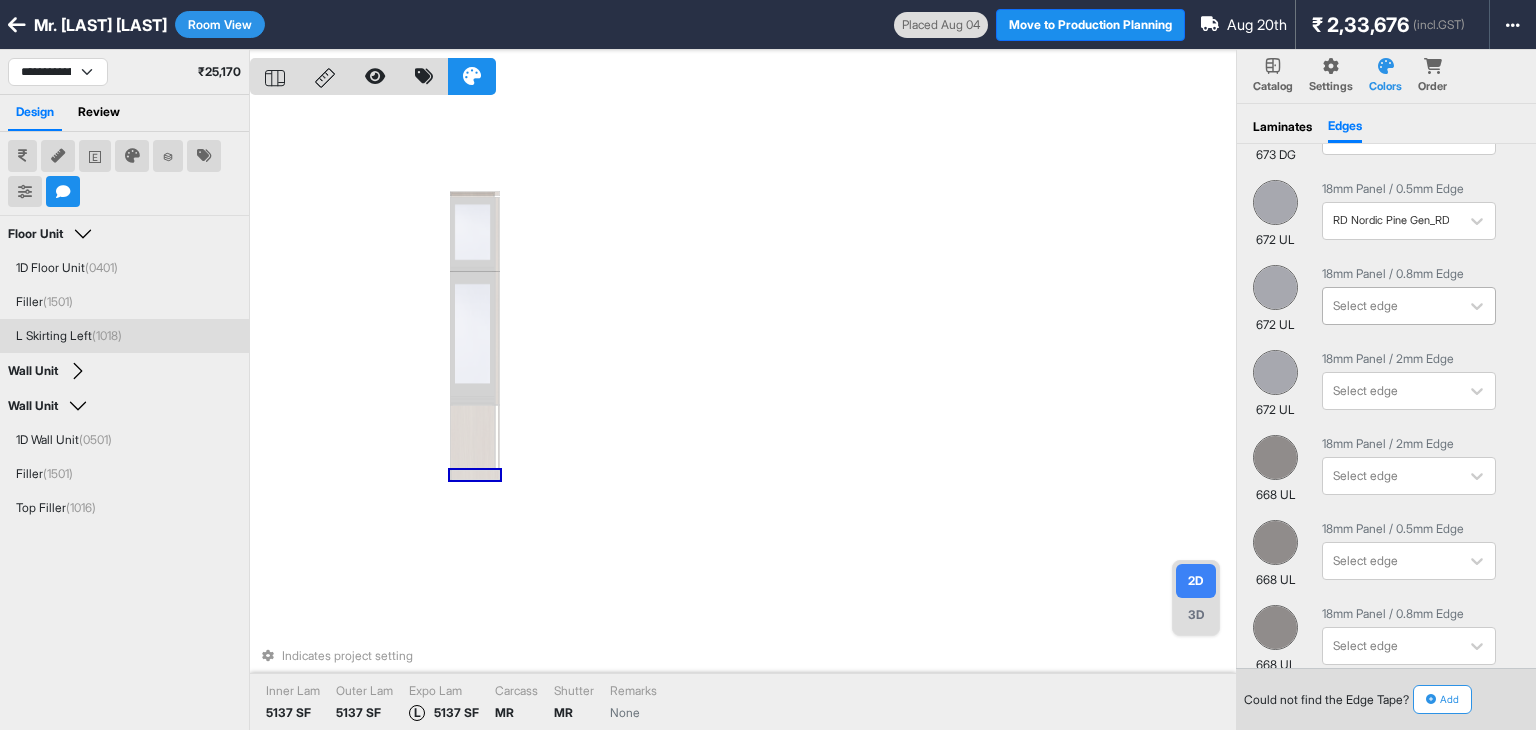 click at bounding box center (1391, 306) 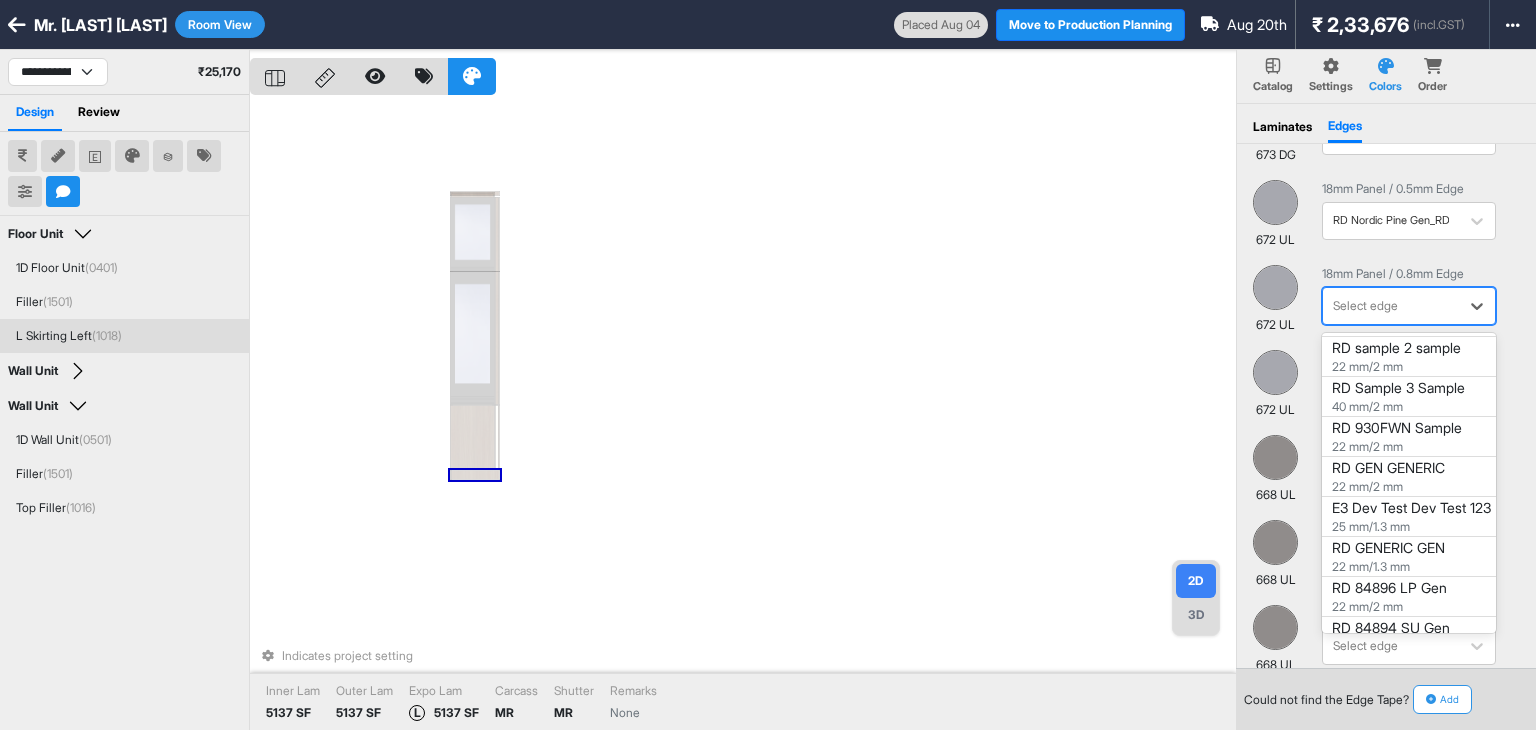 scroll, scrollTop: 0, scrollLeft: 0, axis: both 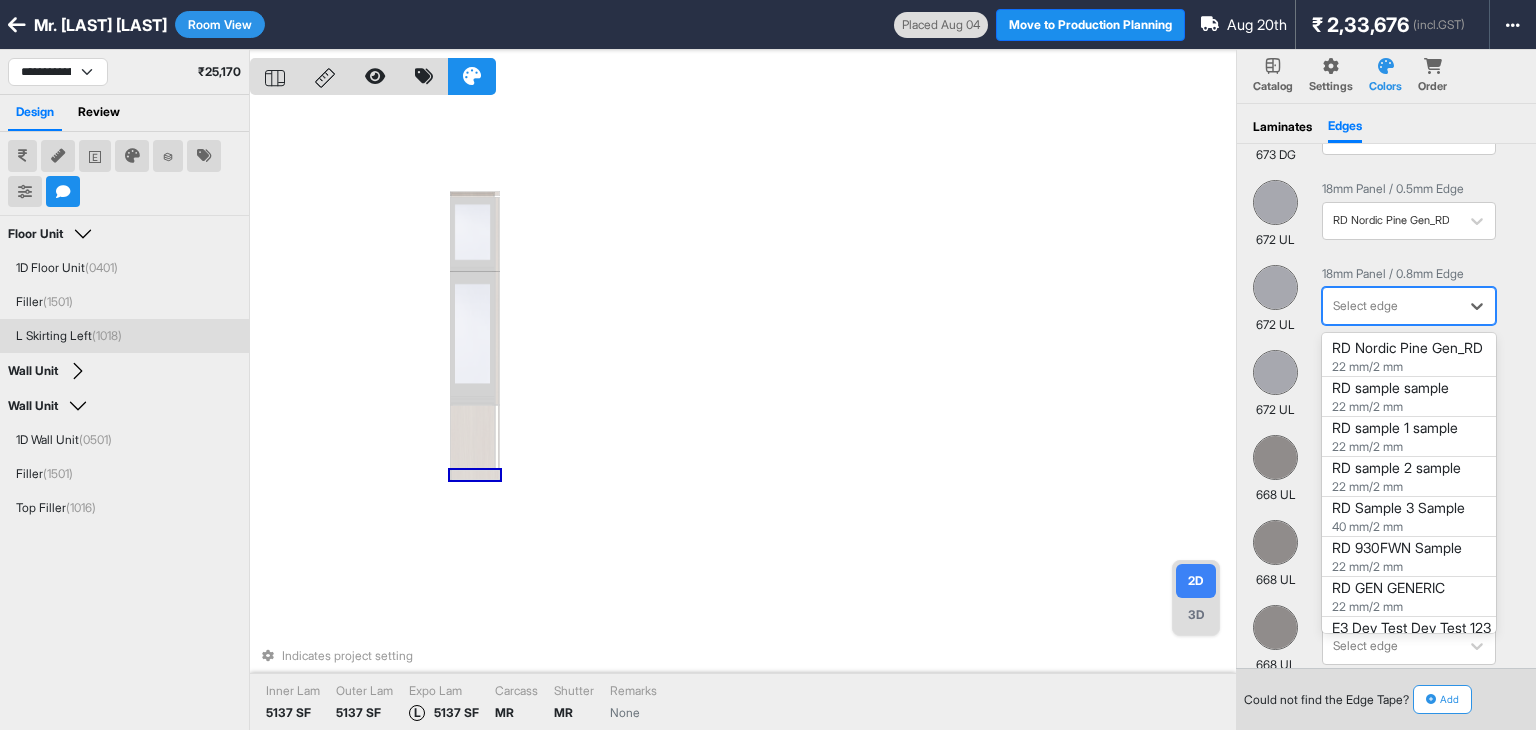 click on "RD sample sample" at bounding box center [1409, 397] 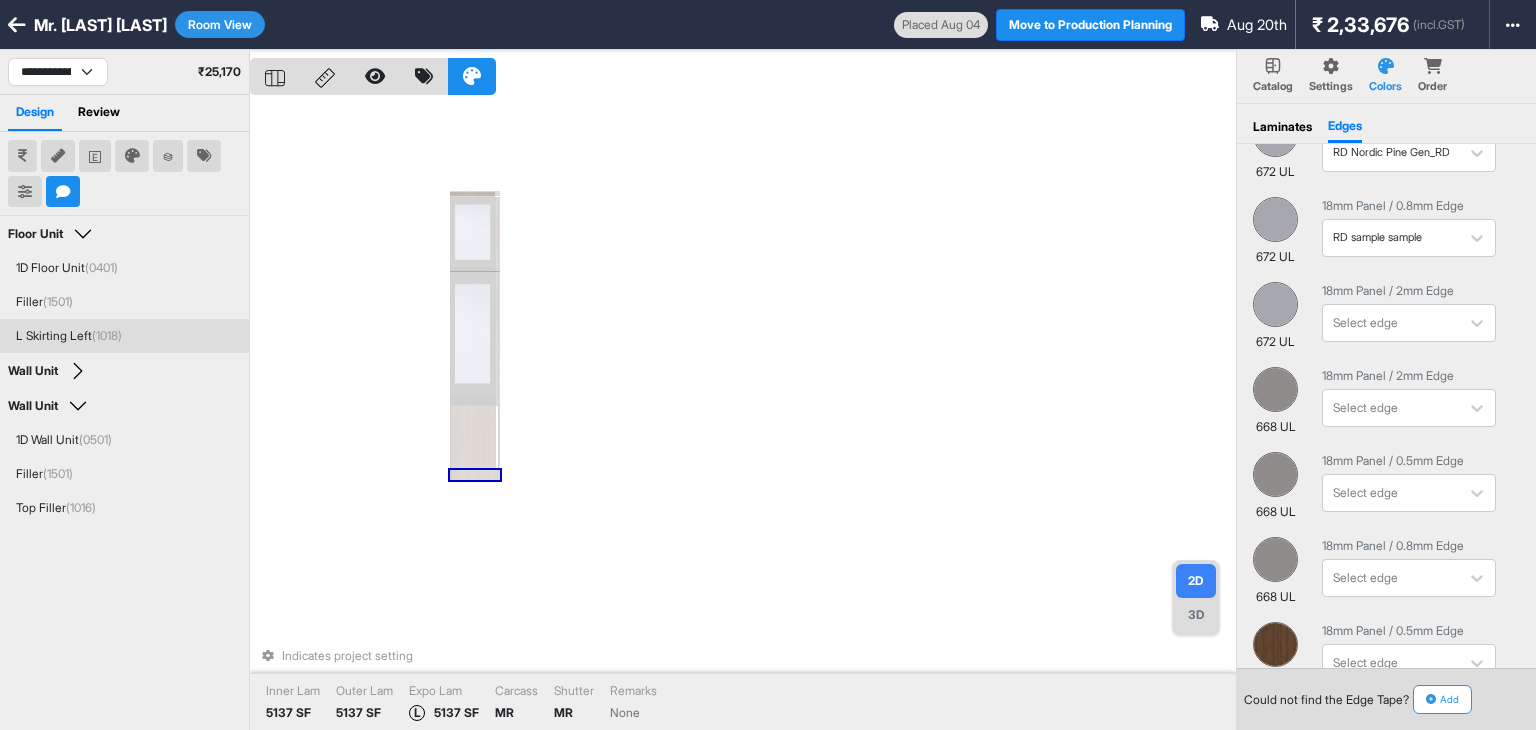 scroll, scrollTop: 1071, scrollLeft: 0, axis: vertical 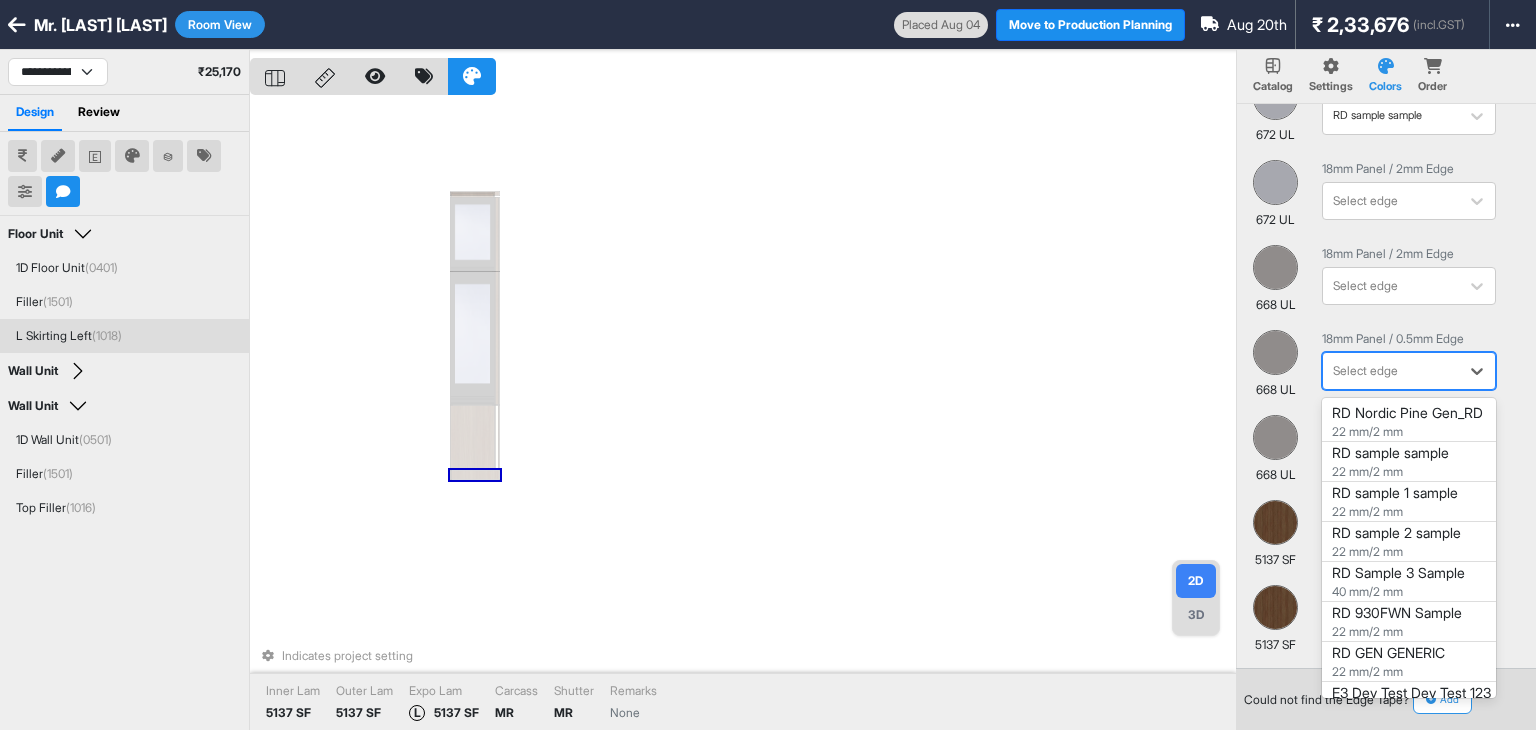 click at bounding box center [1391, 371] 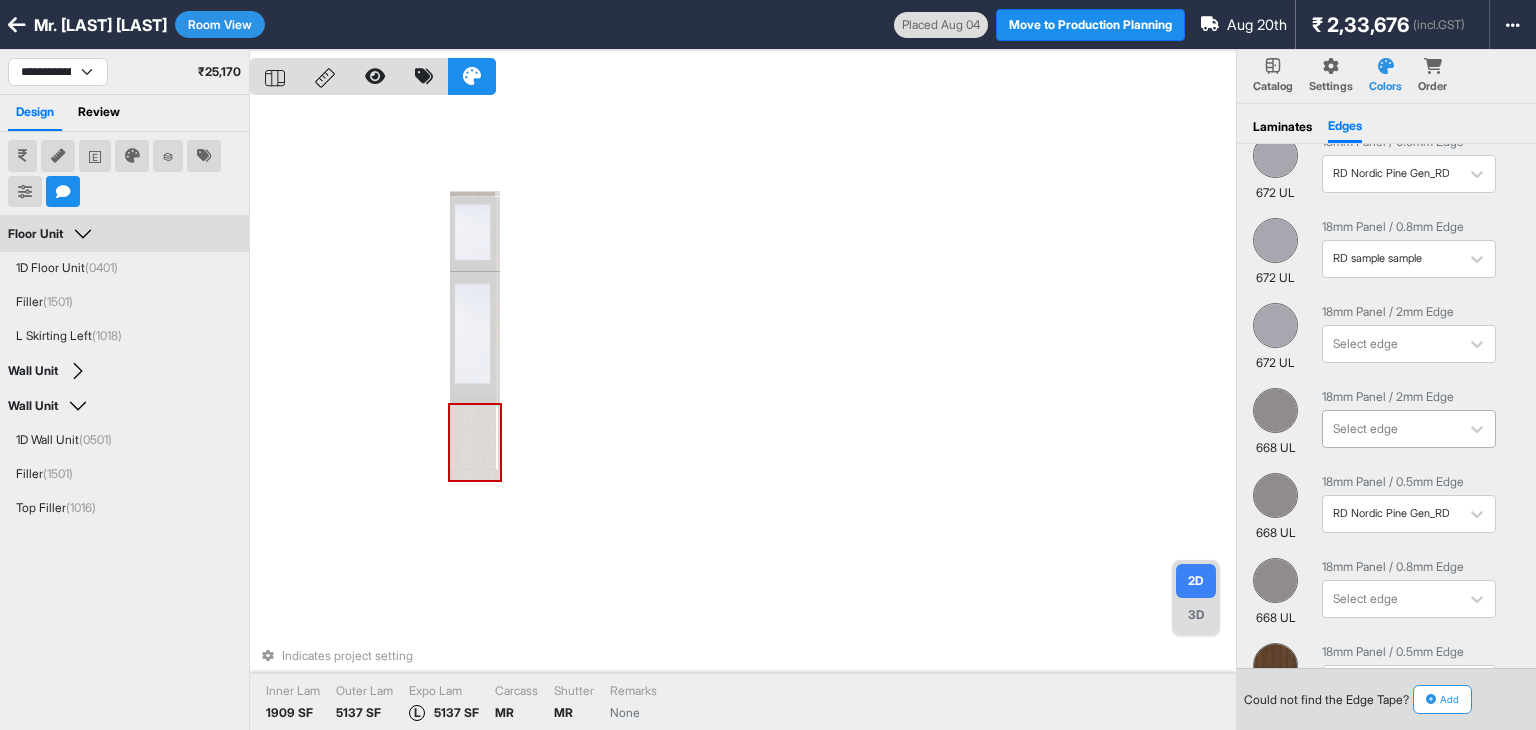 scroll, scrollTop: 1071, scrollLeft: 0, axis: vertical 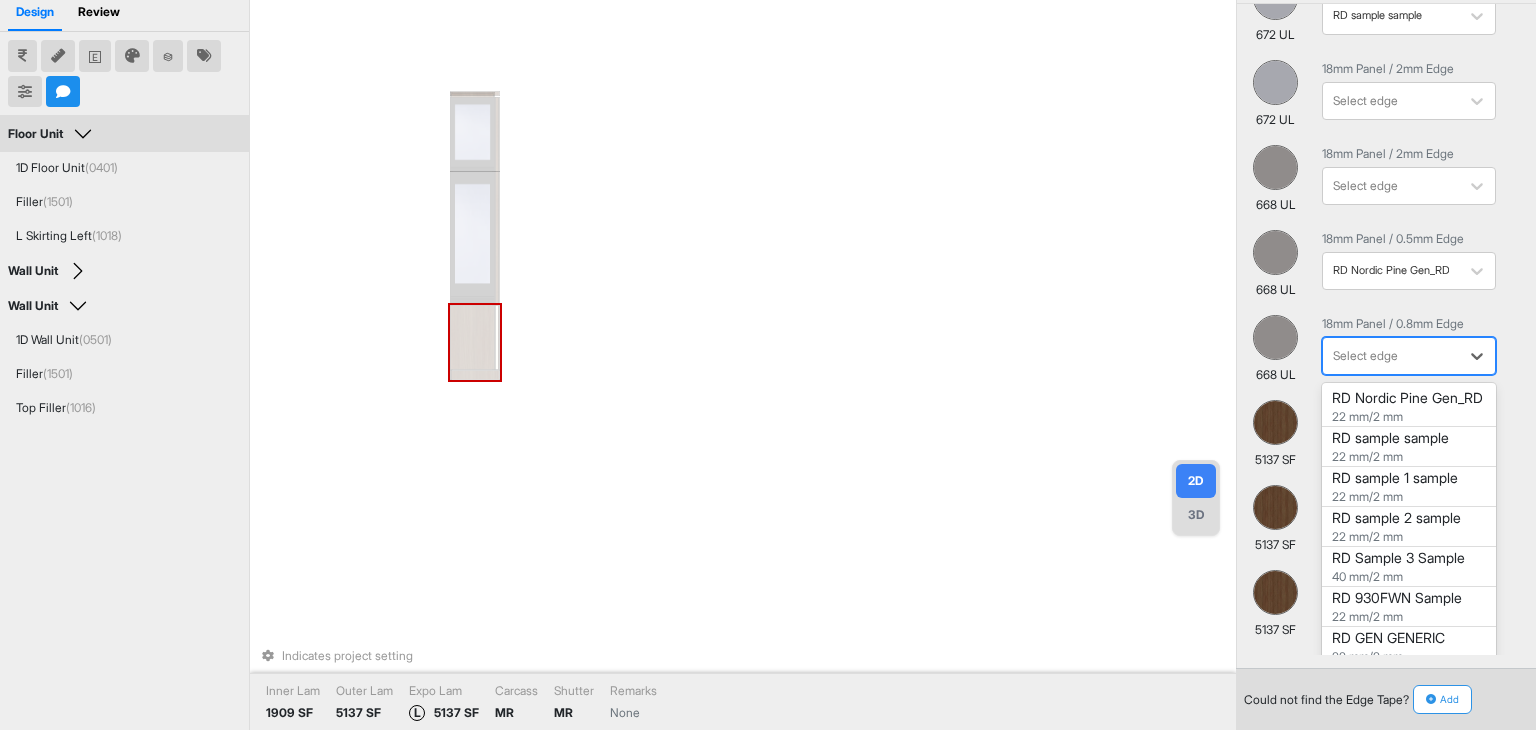 click at bounding box center [1391, 356] 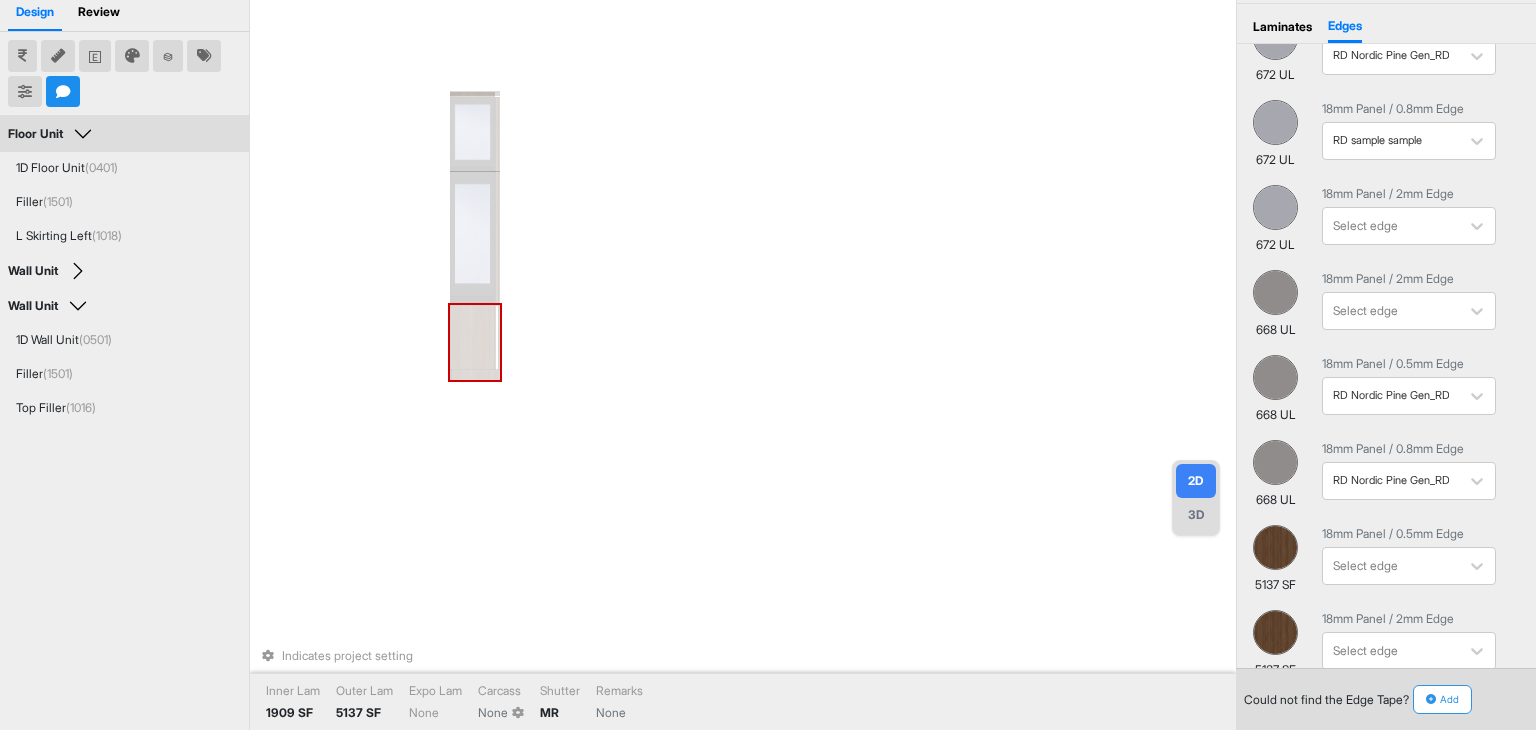 scroll, scrollTop: 1071, scrollLeft: 0, axis: vertical 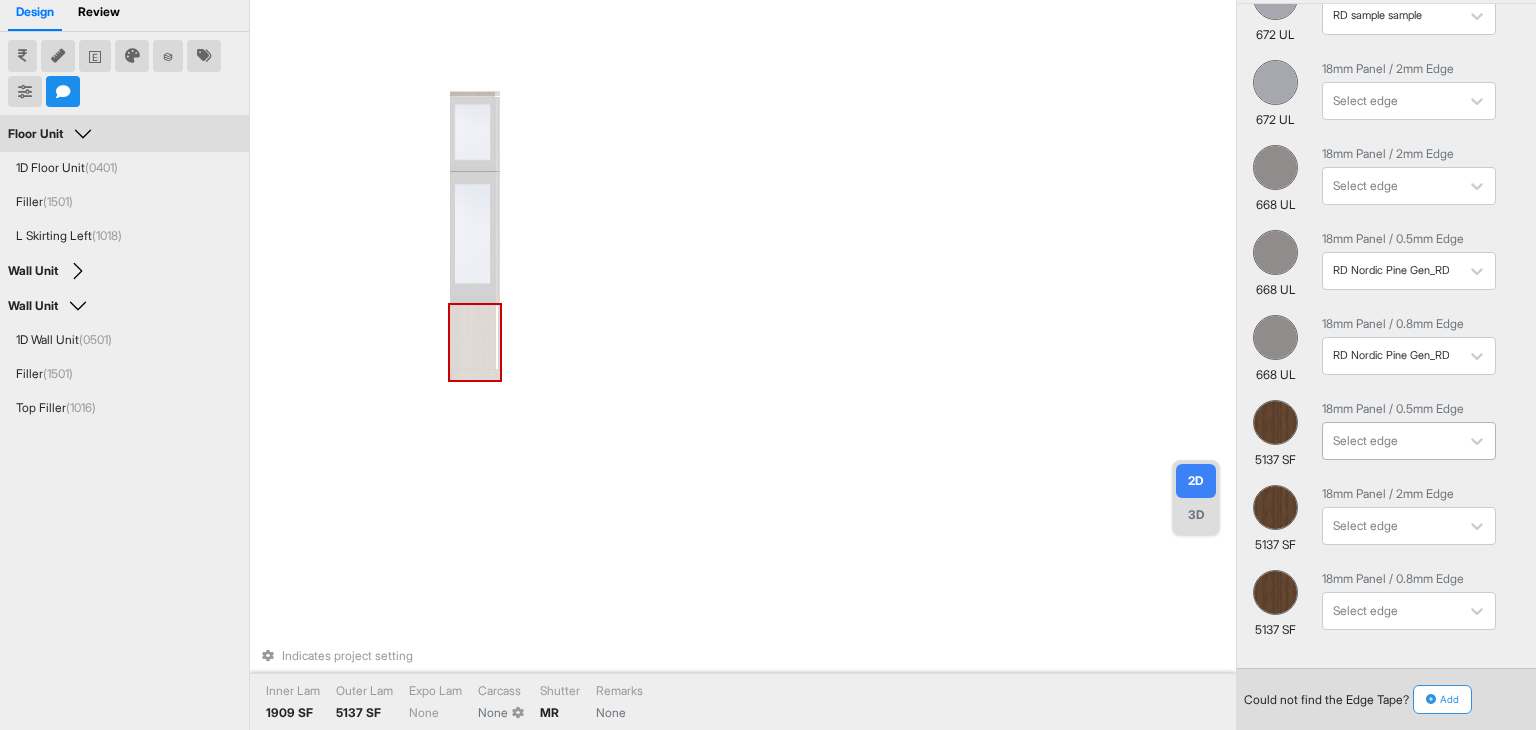 click at bounding box center [1391, 441] 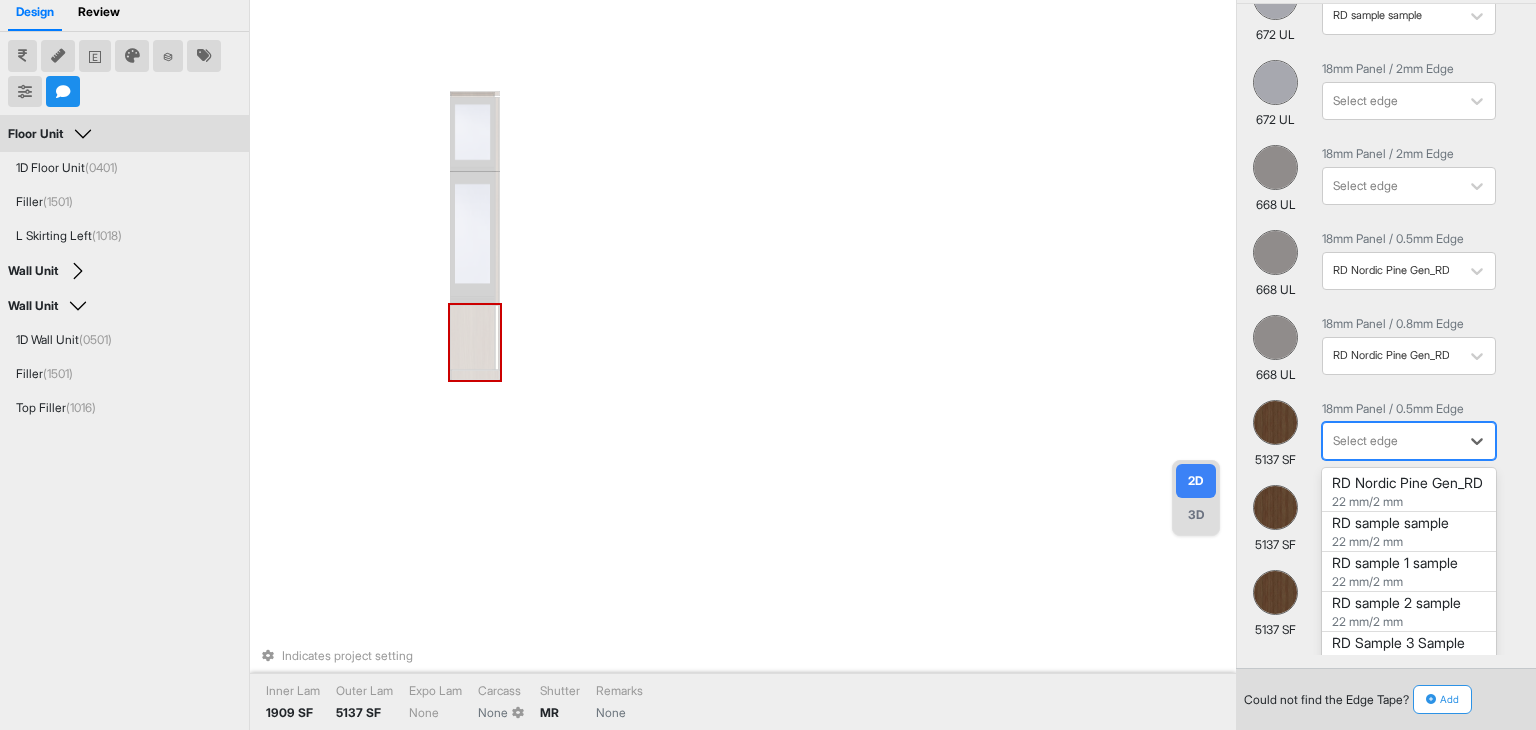 click on "RD Nordic Pine Gen_RD" at bounding box center (1409, 492) 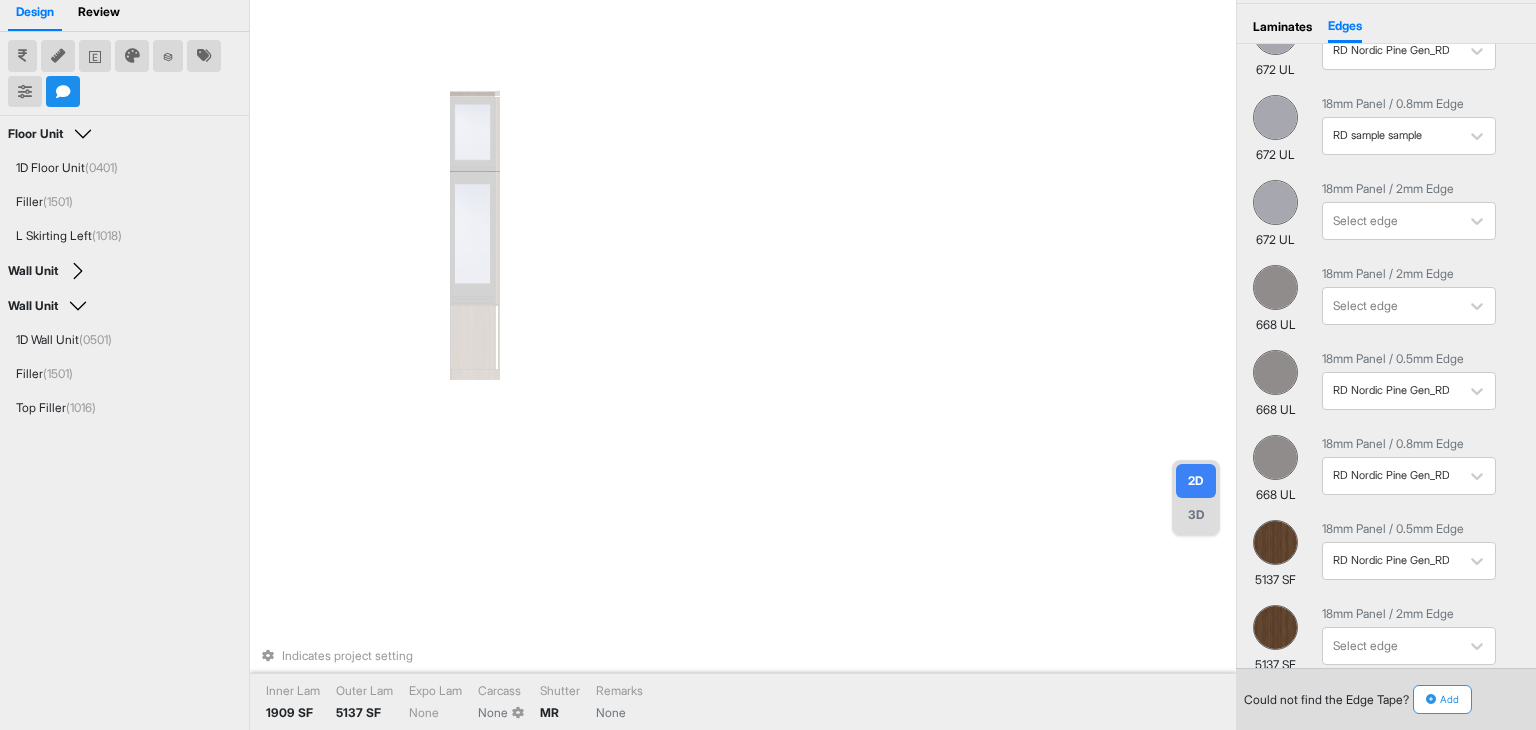 scroll, scrollTop: 1071, scrollLeft: 0, axis: vertical 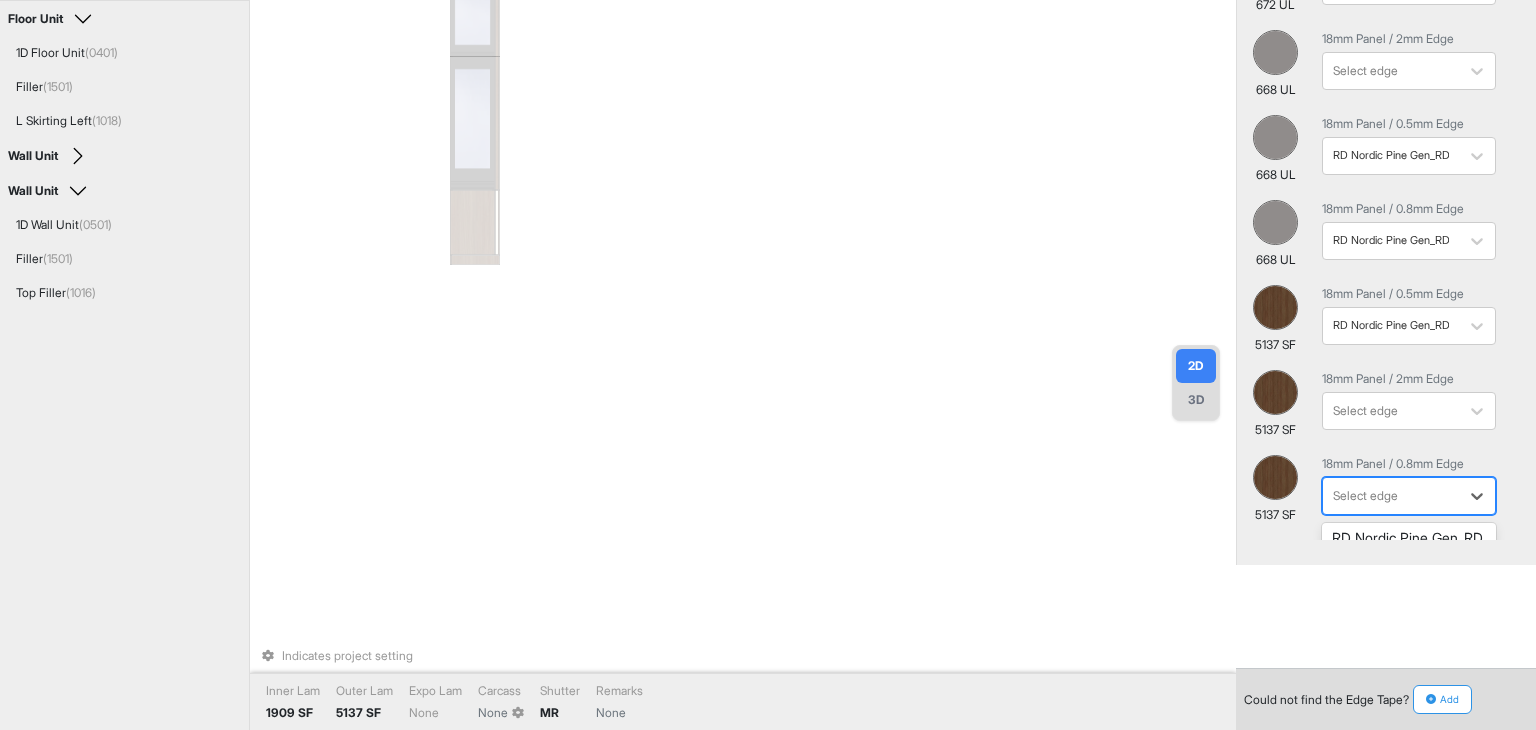 click at bounding box center [1391, 496] 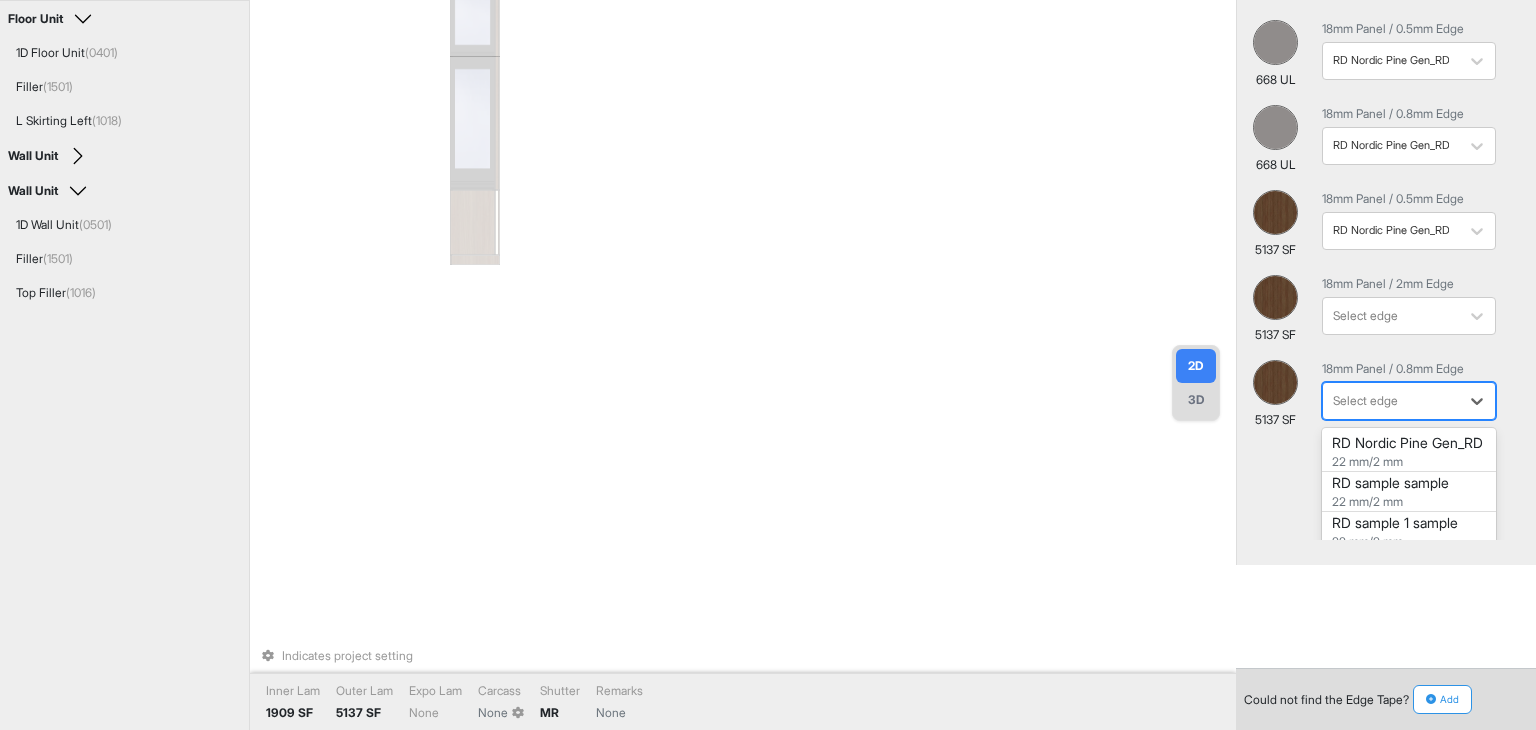 scroll, scrollTop: 1171, scrollLeft: 0, axis: vertical 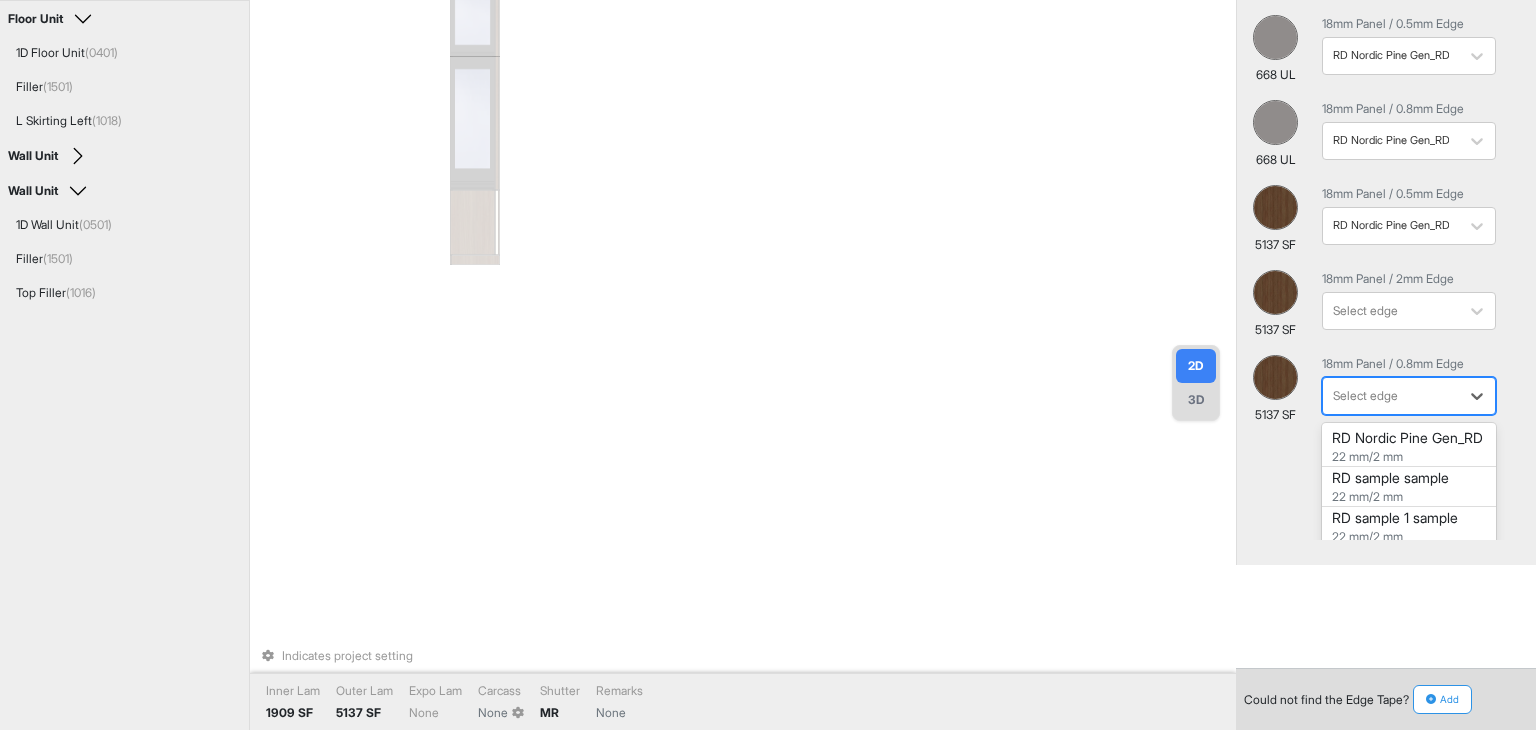 click on "RD Nordic Pine Gen_RD" at bounding box center [1409, 447] 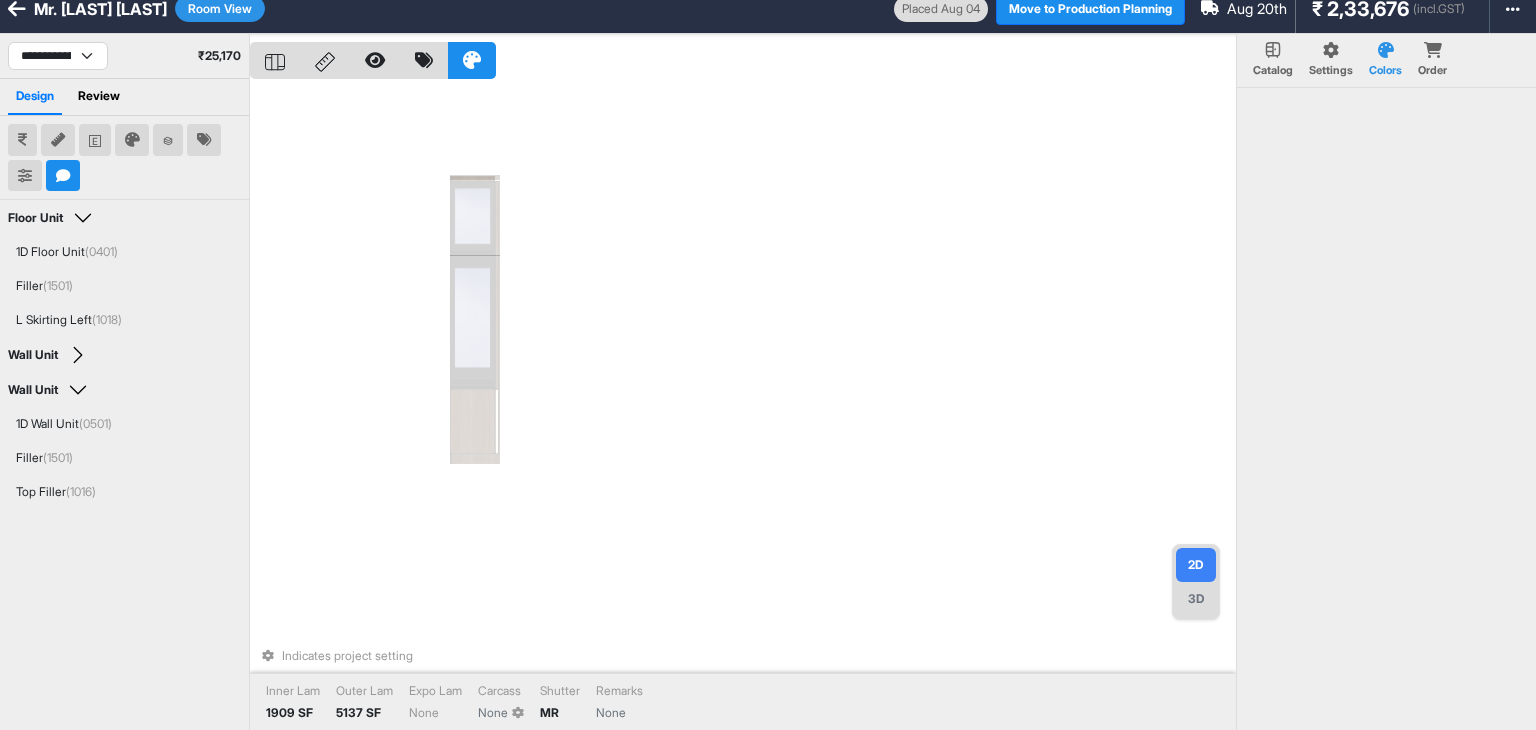 scroll, scrollTop: 0, scrollLeft: 0, axis: both 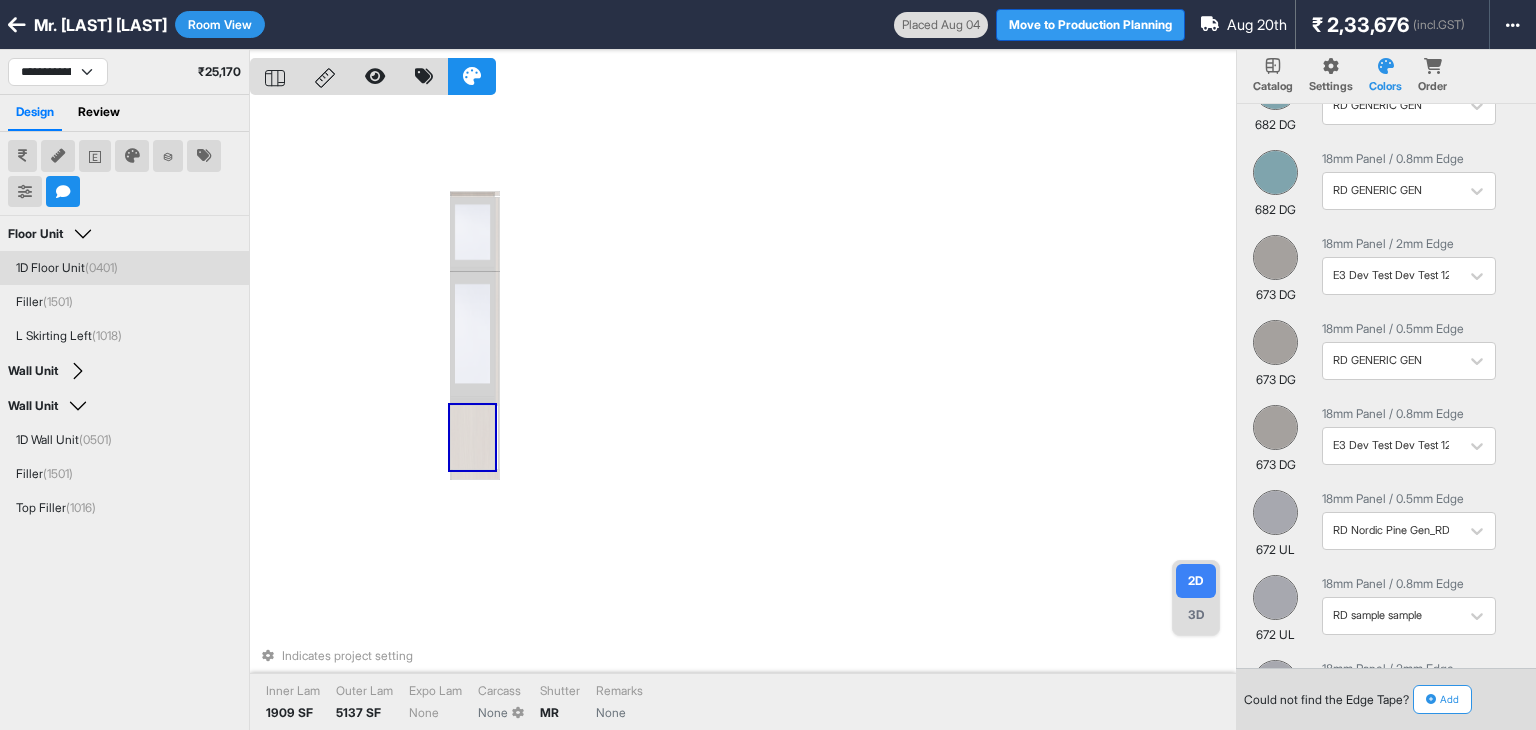 click on "Move to Production Planning" at bounding box center [1090, 25] 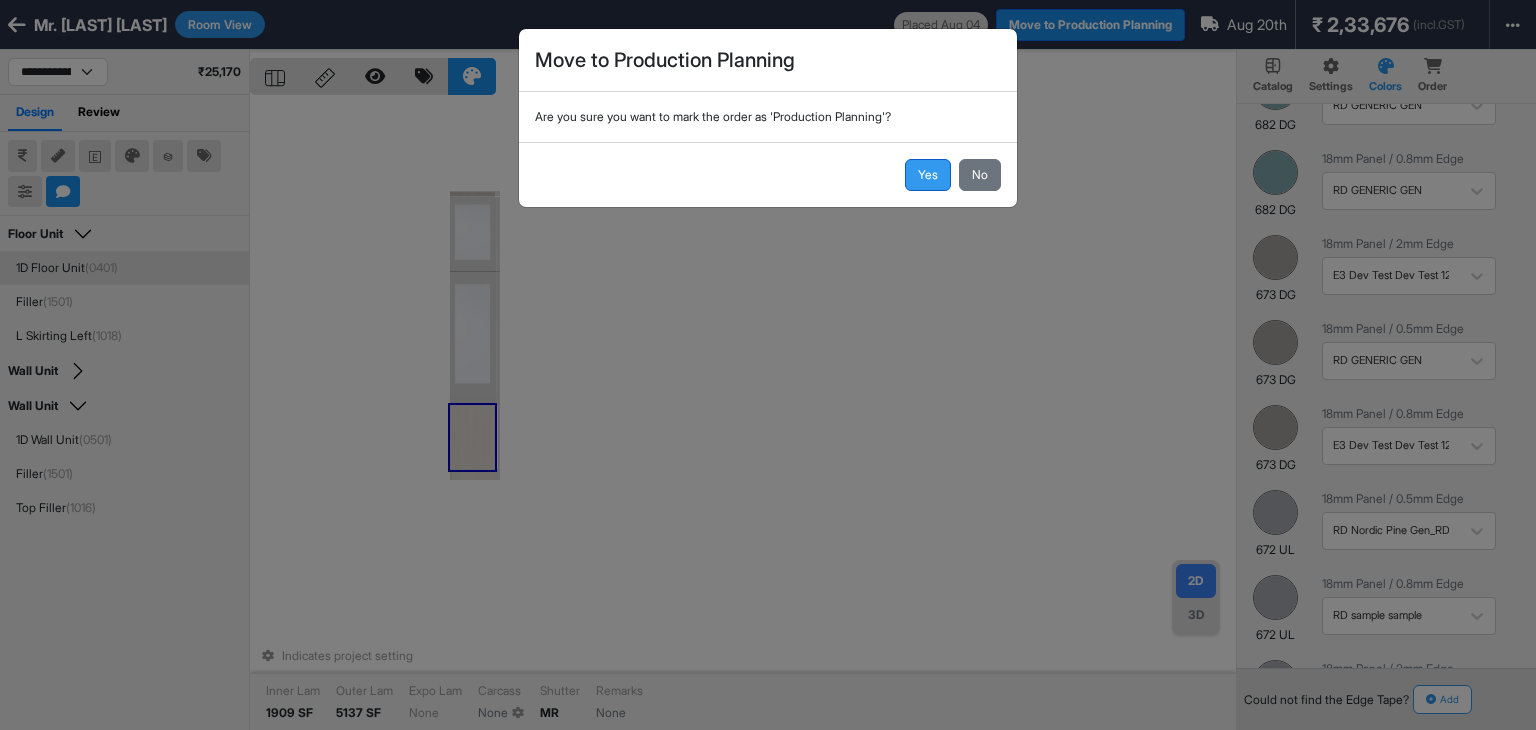 click on "Yes" at bounding box center [928, 175] 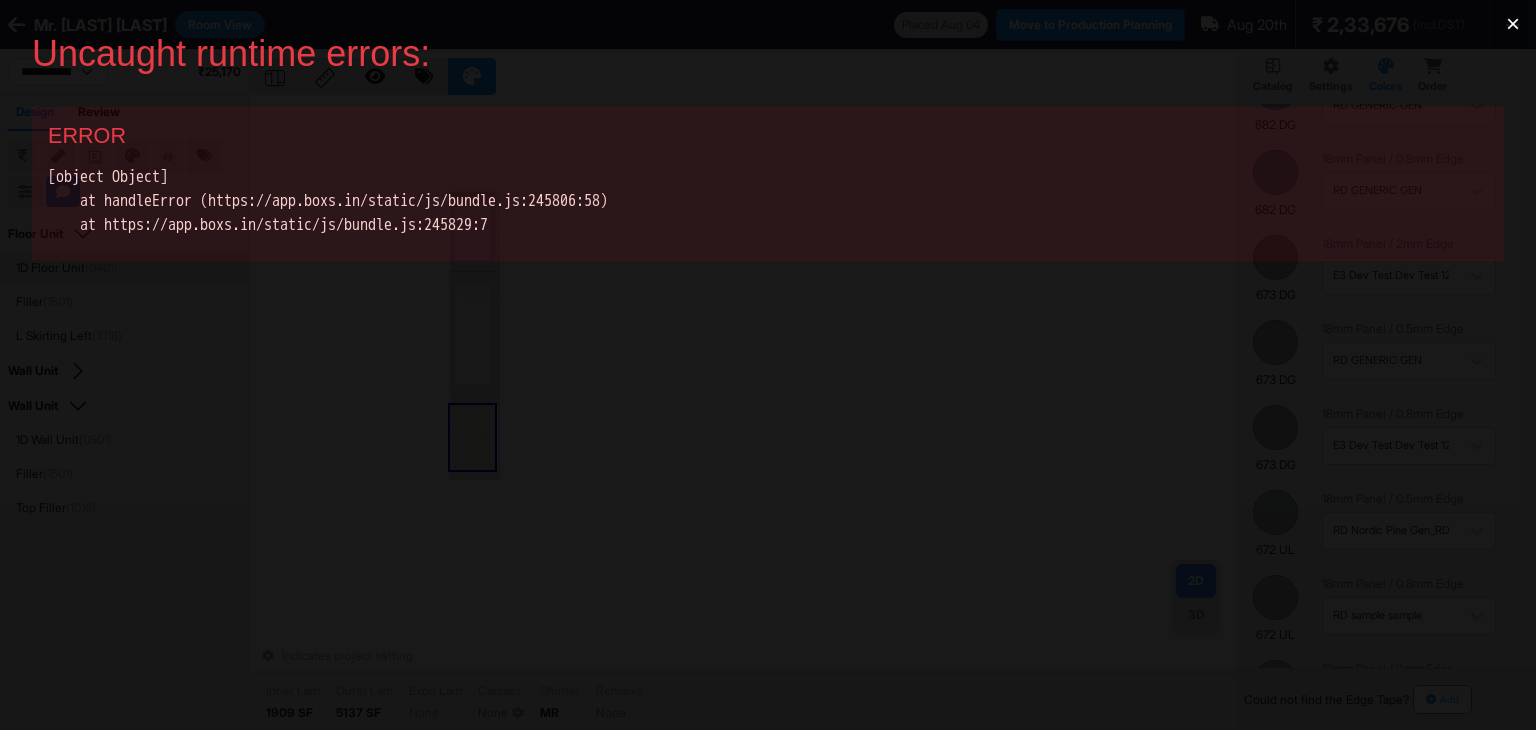 scroll, scrollTop: 0, scrollLeft: 0, axis: both 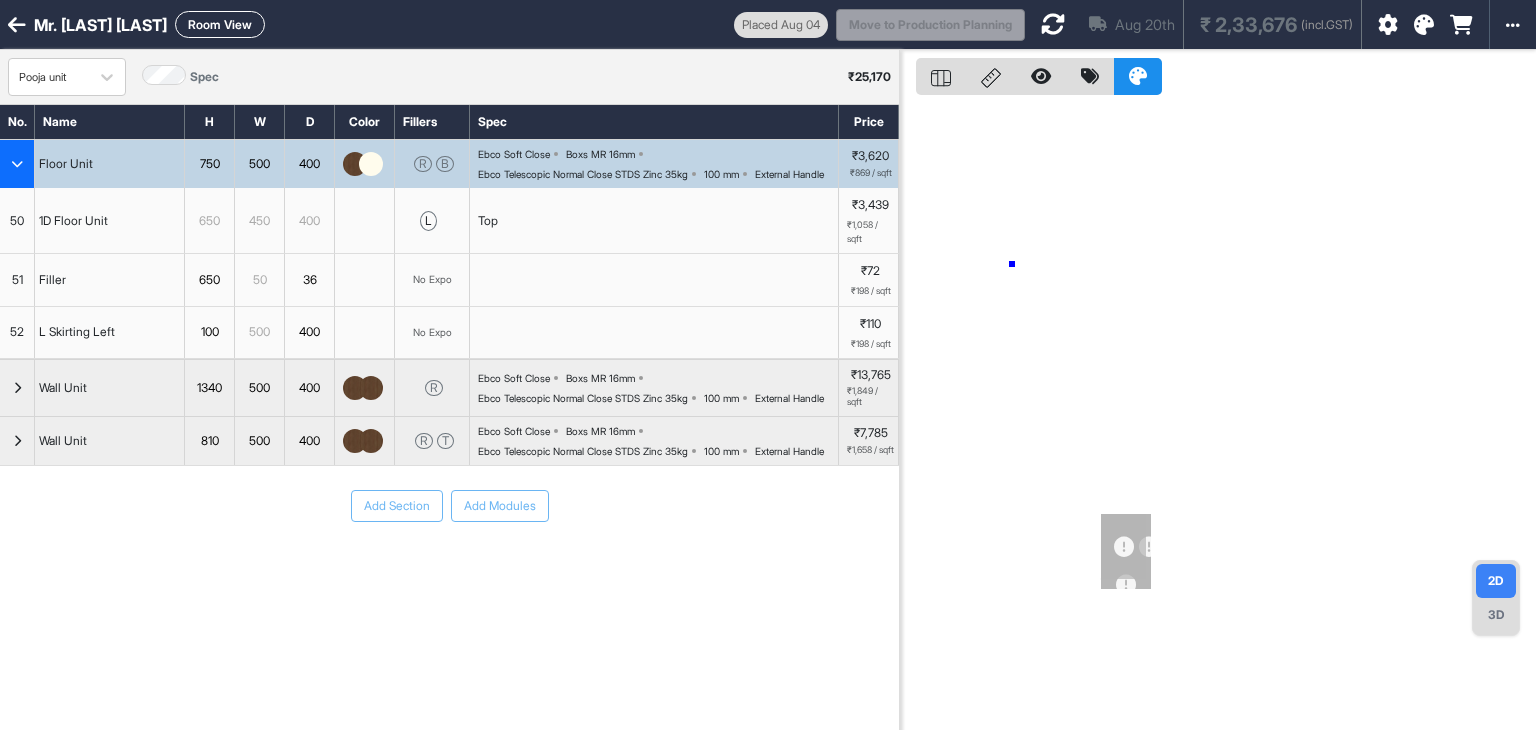 click at bounding box center [1218, 415] 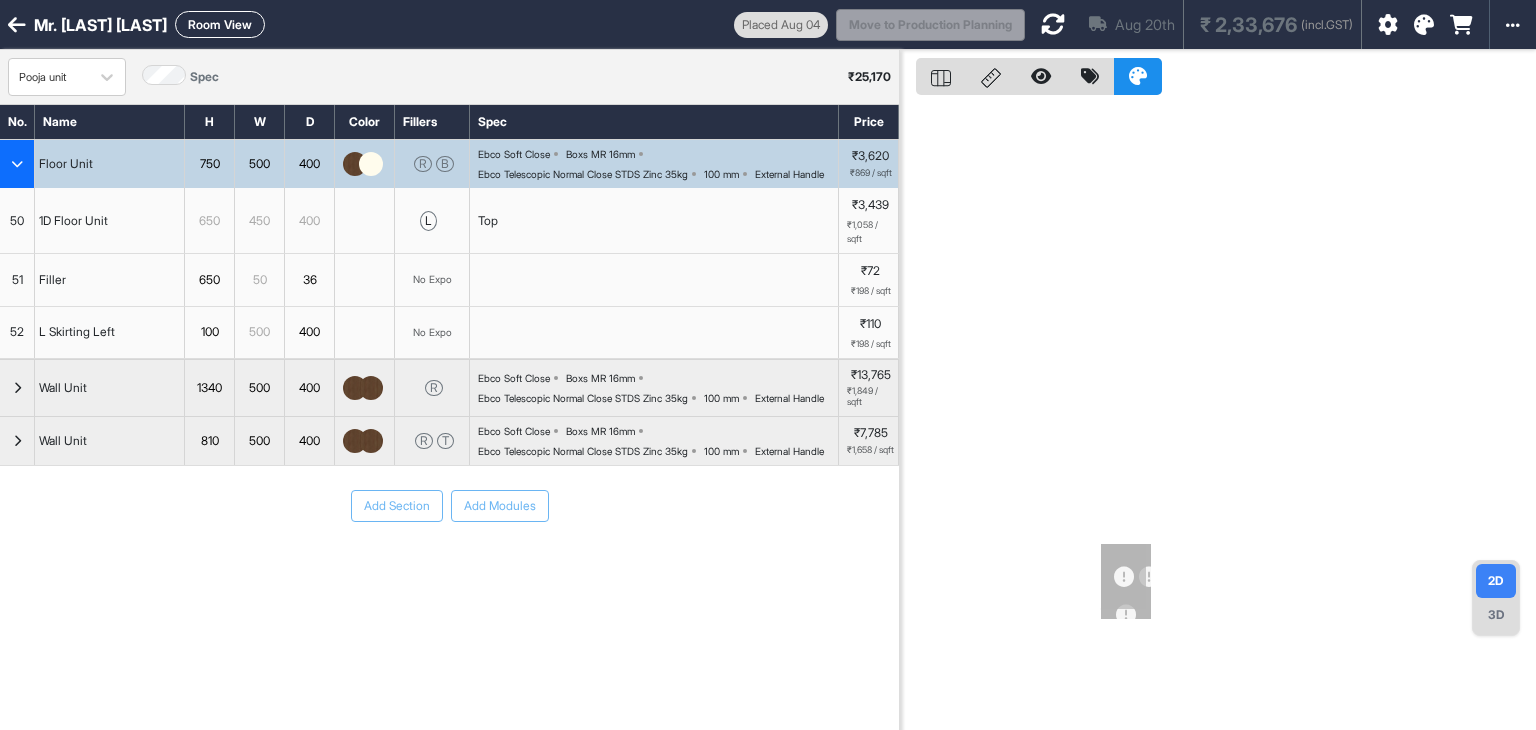 click at bounding box center (1218, 415) 